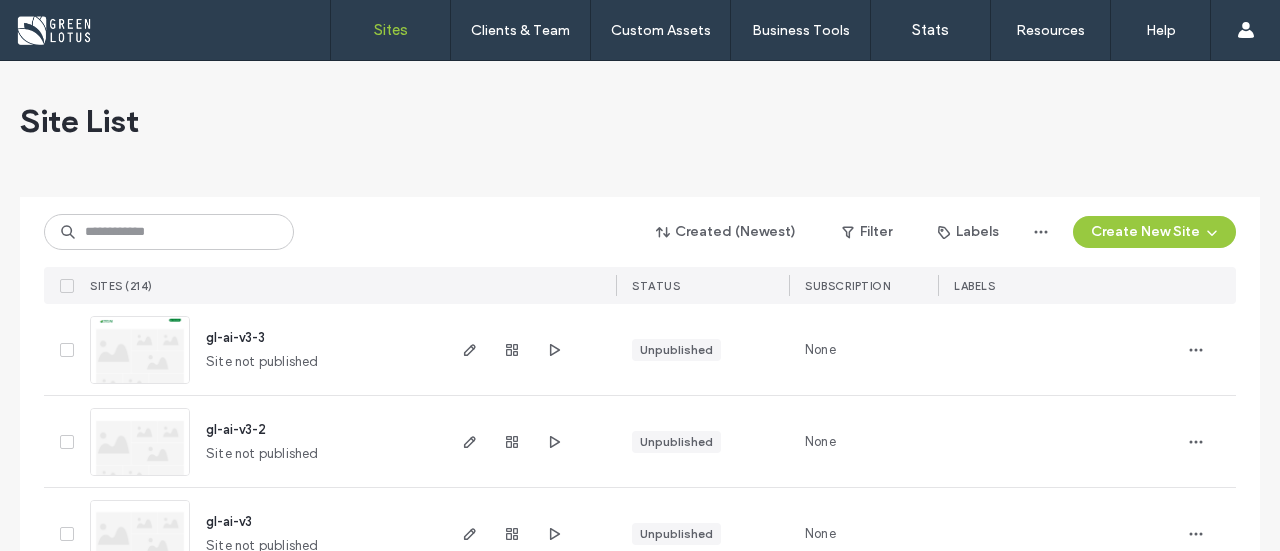 scroll, scrollTop: 0, scrollLeft: 0, axis: both 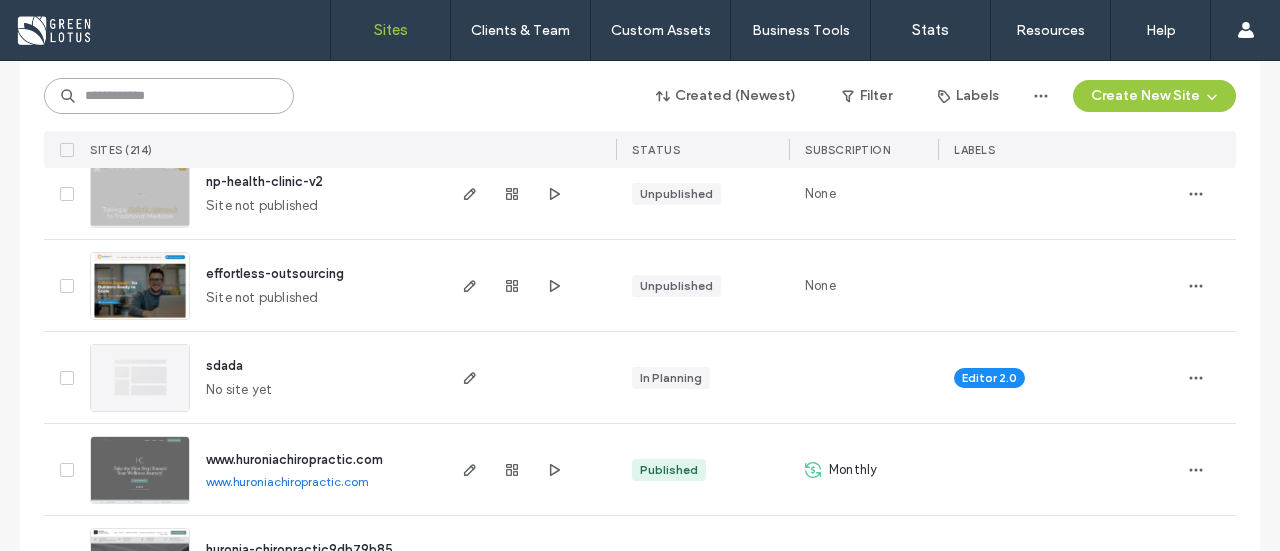 click at bounding box center [169, 96] 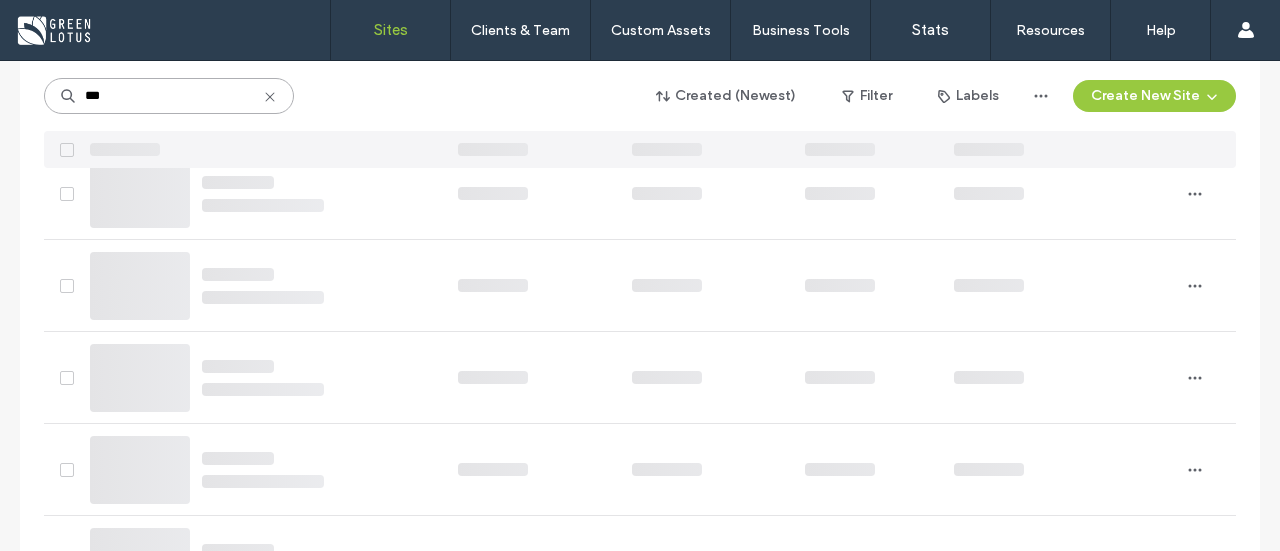 scroll, scrollTop: 0, scrollLeft: 0, axis: both 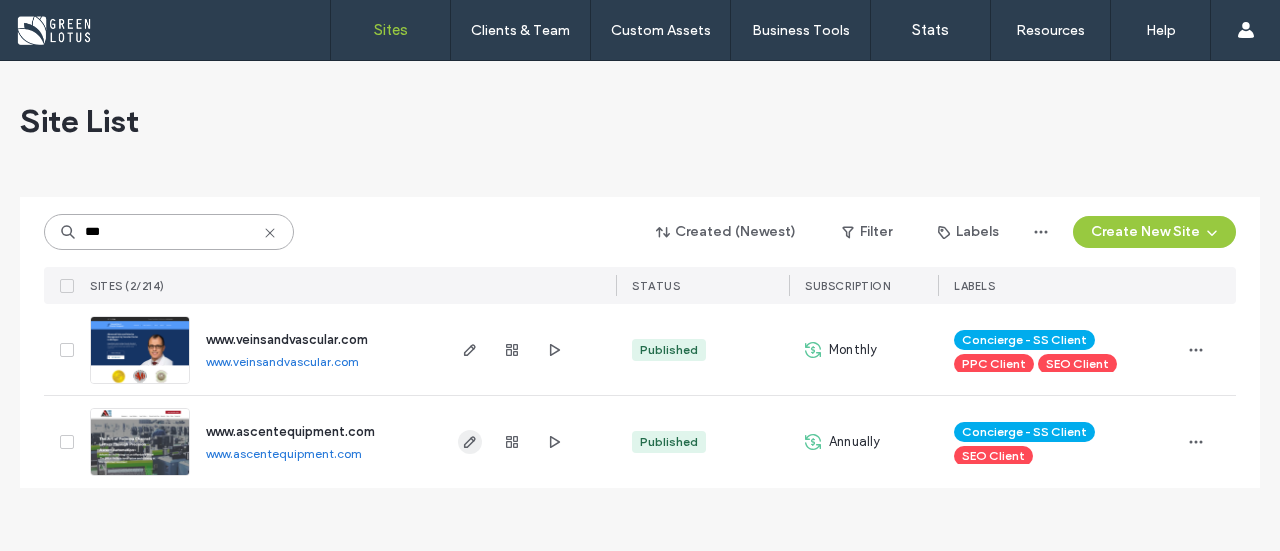 type on "***" 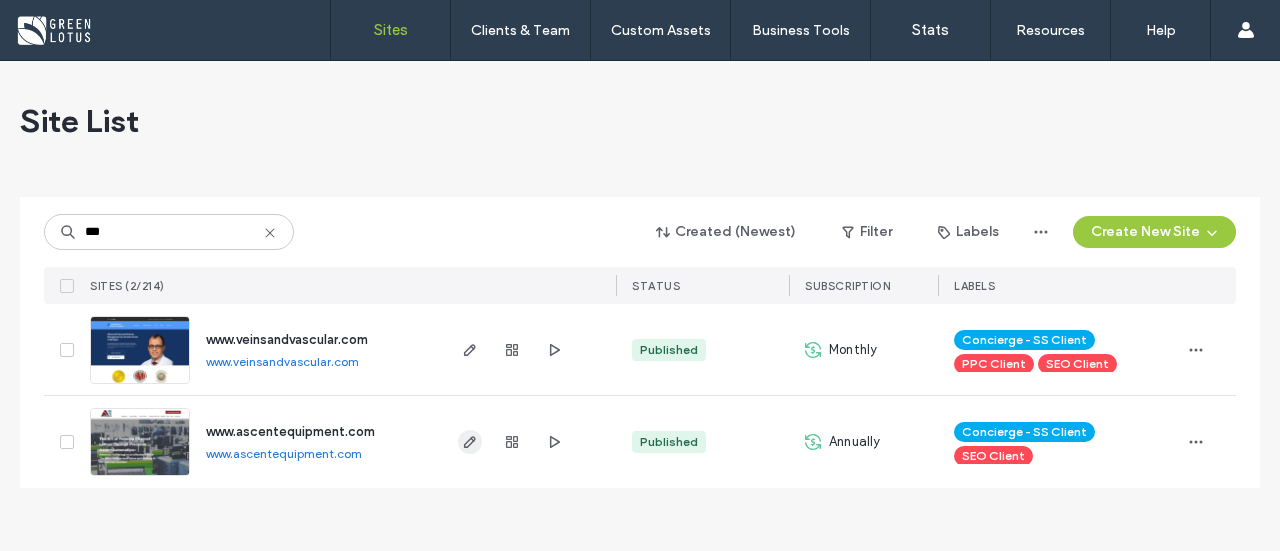 click 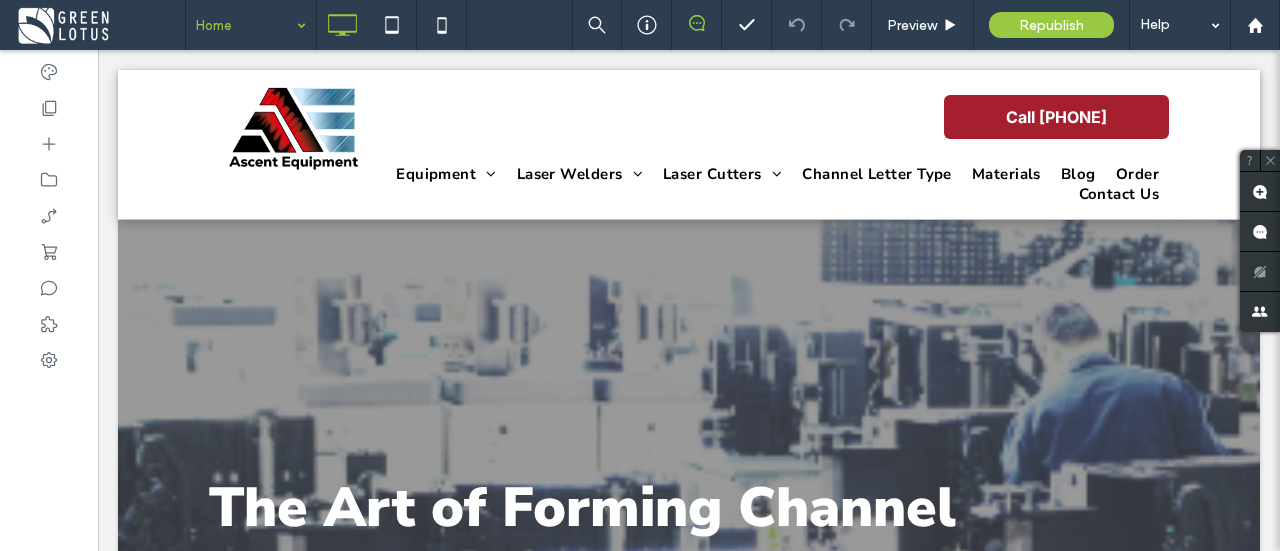 scroll, scrollTop: 0, scrollLeft: 0, axis: both 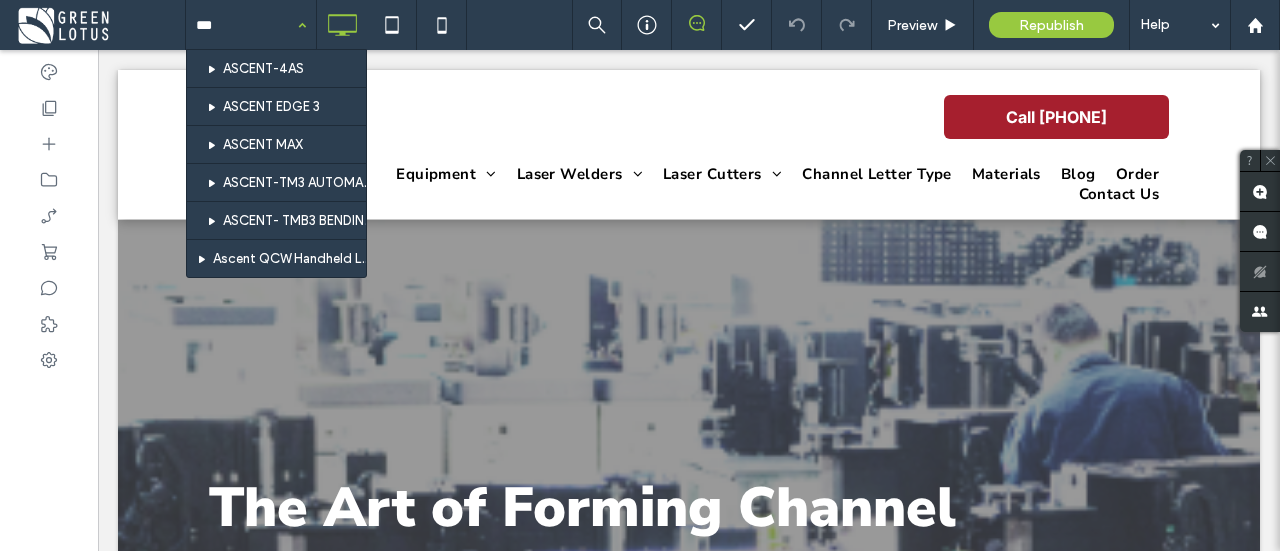 type on "****" 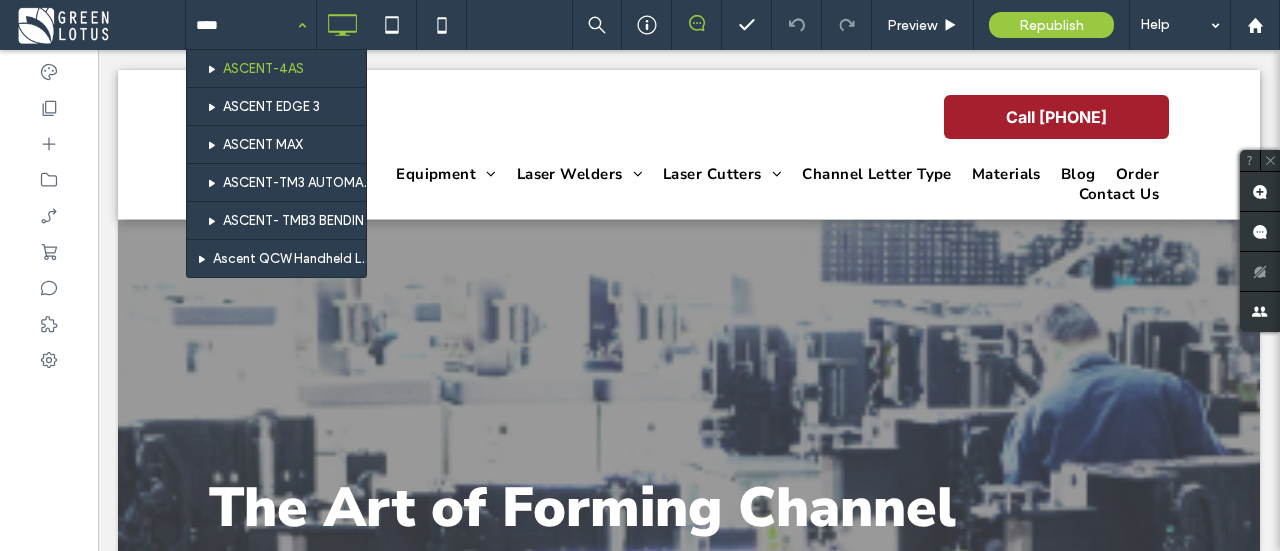 type 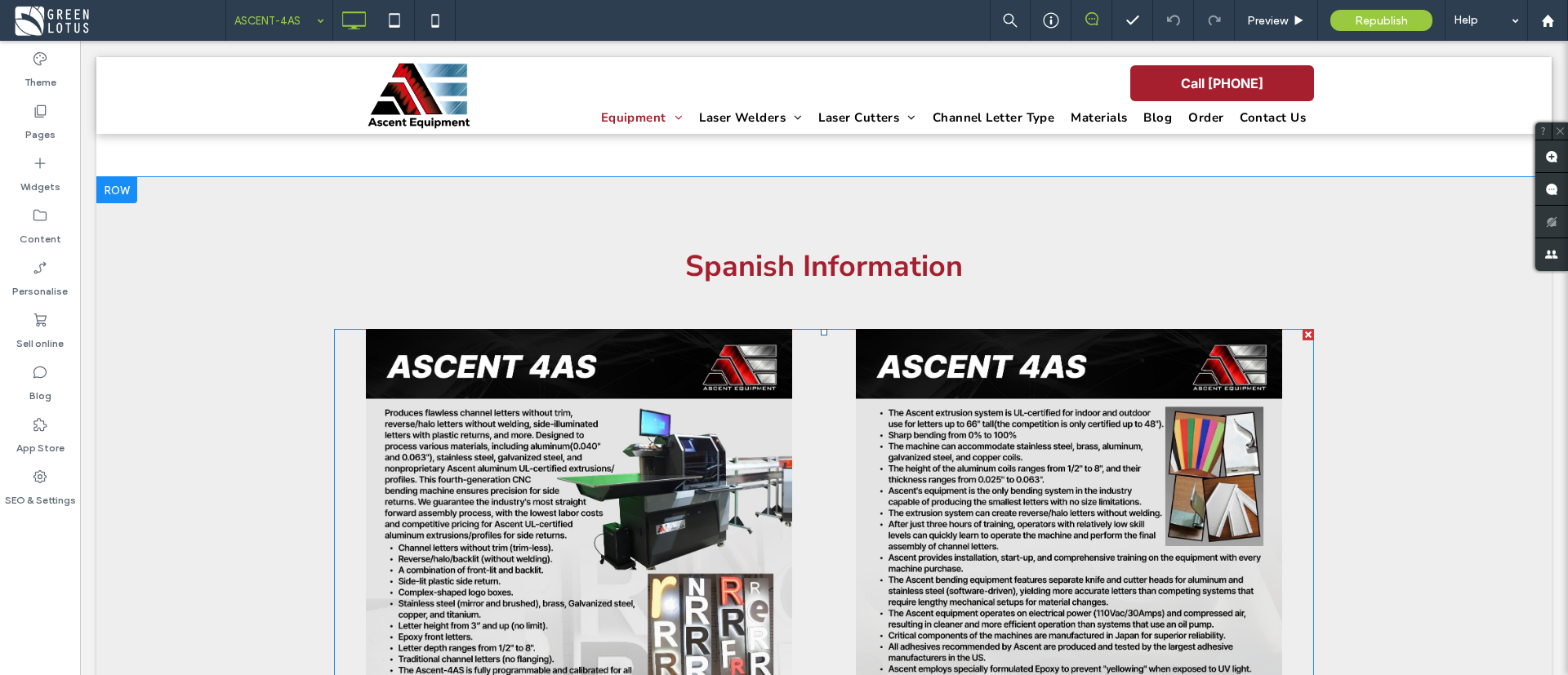 scroll, scrollTop: 1918, scrollLeft: 0, axis: vertical 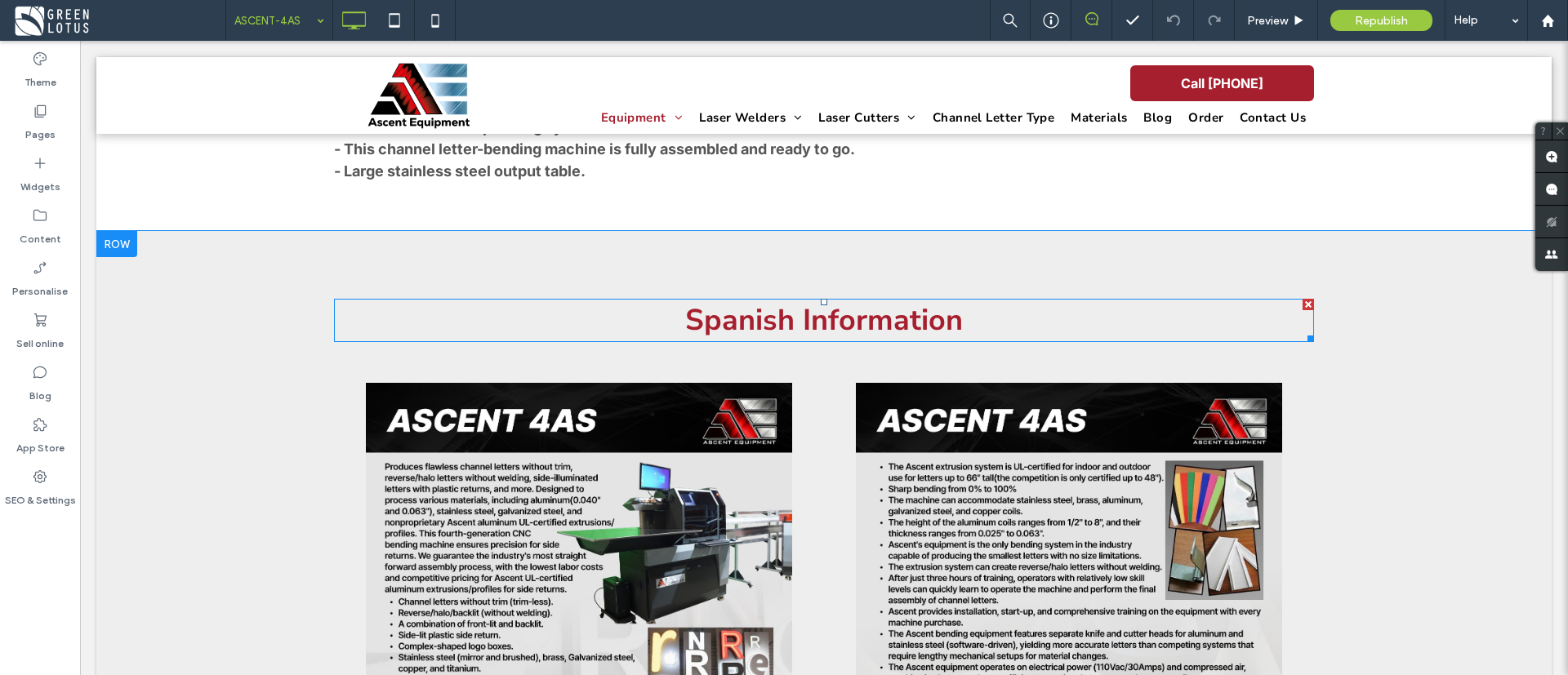 click on "Spanish Information" at bounding box center (824, 320) 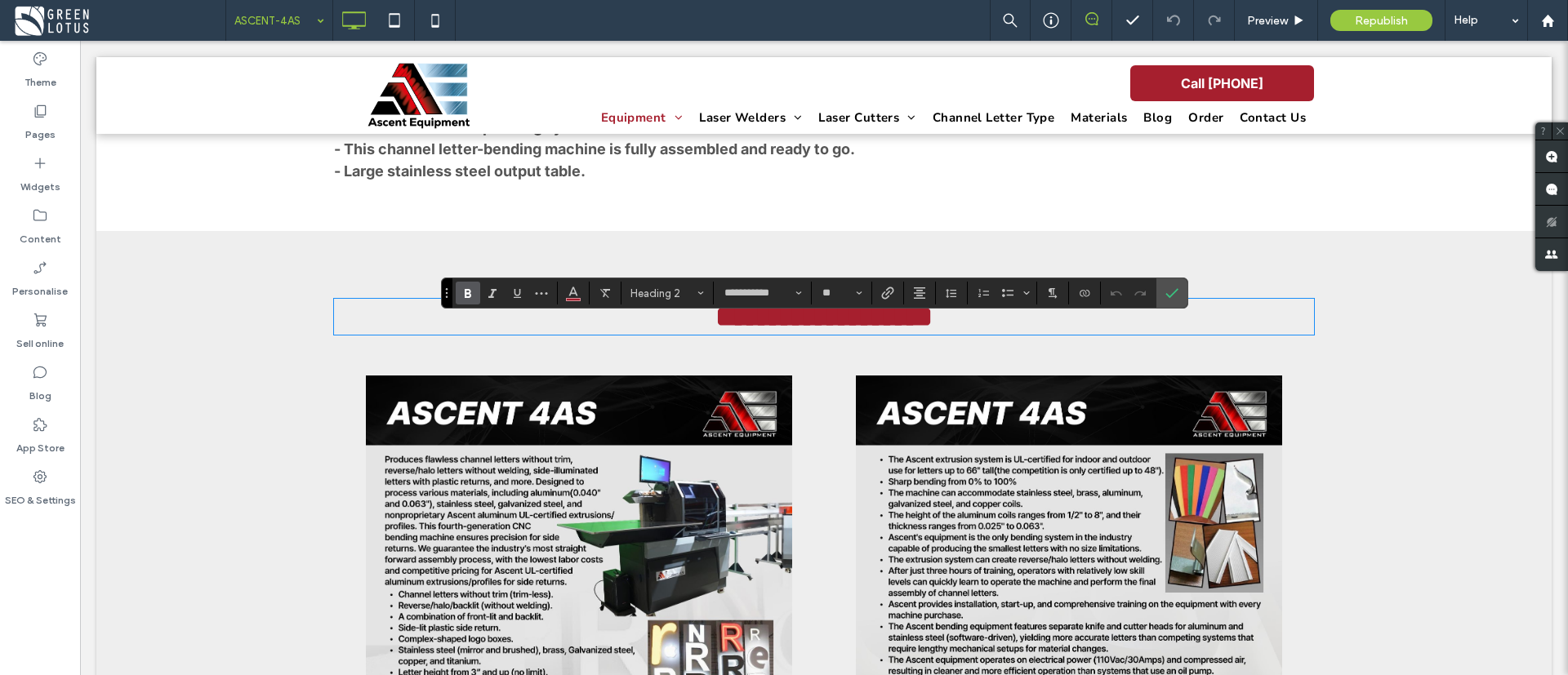 click on "**********" at bounding box center [824, 317] 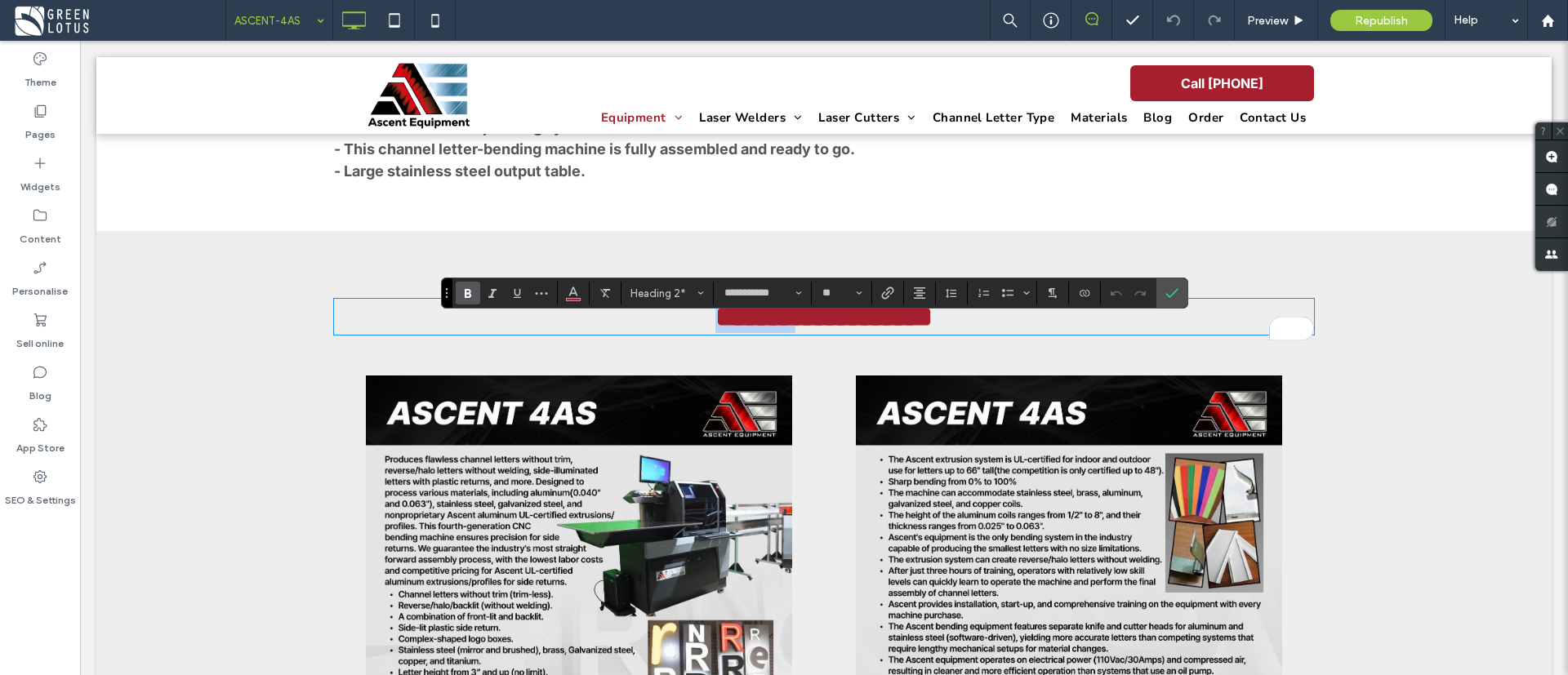 drag, startPoint x: 784, startPoint y: 343, endPoint x: 684, endPoint y: 340, distance: 100.04499 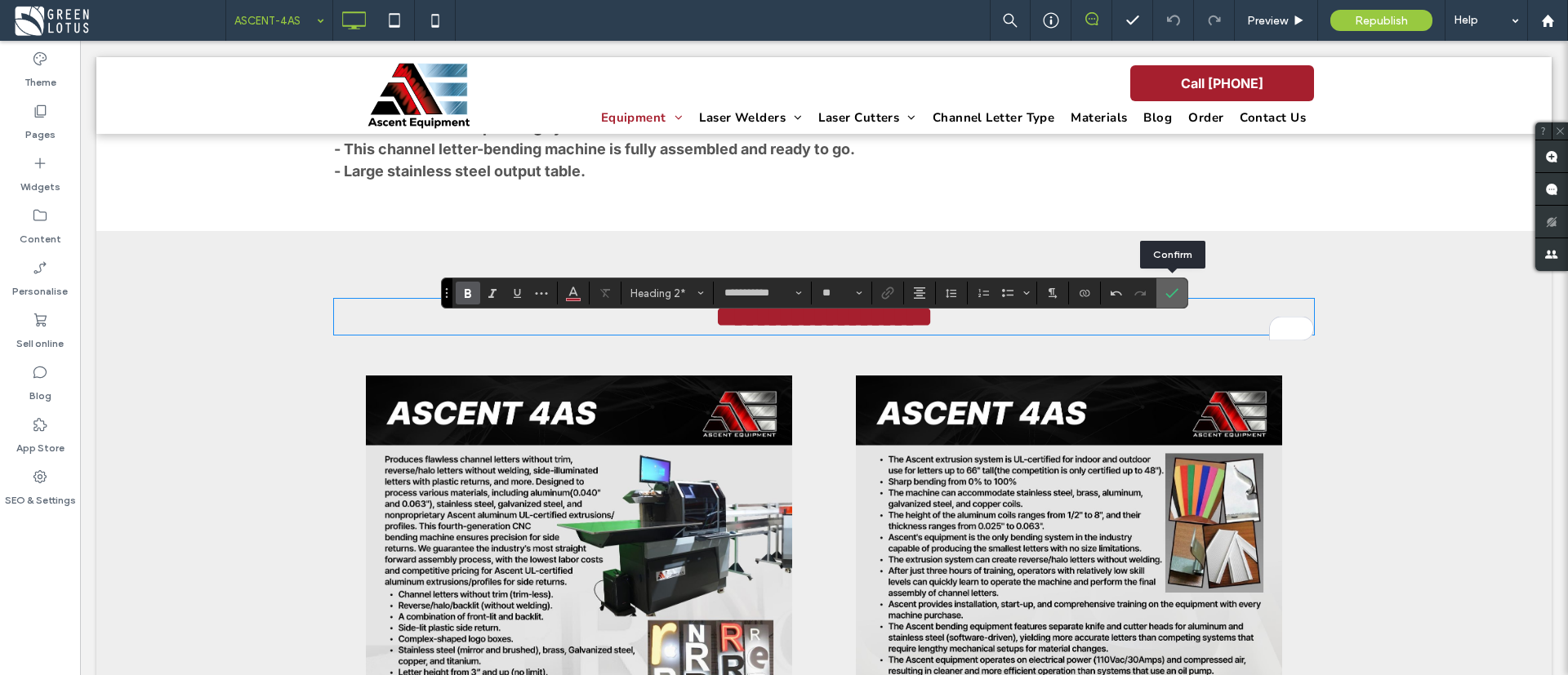 click at bounding box center [1169, 293] 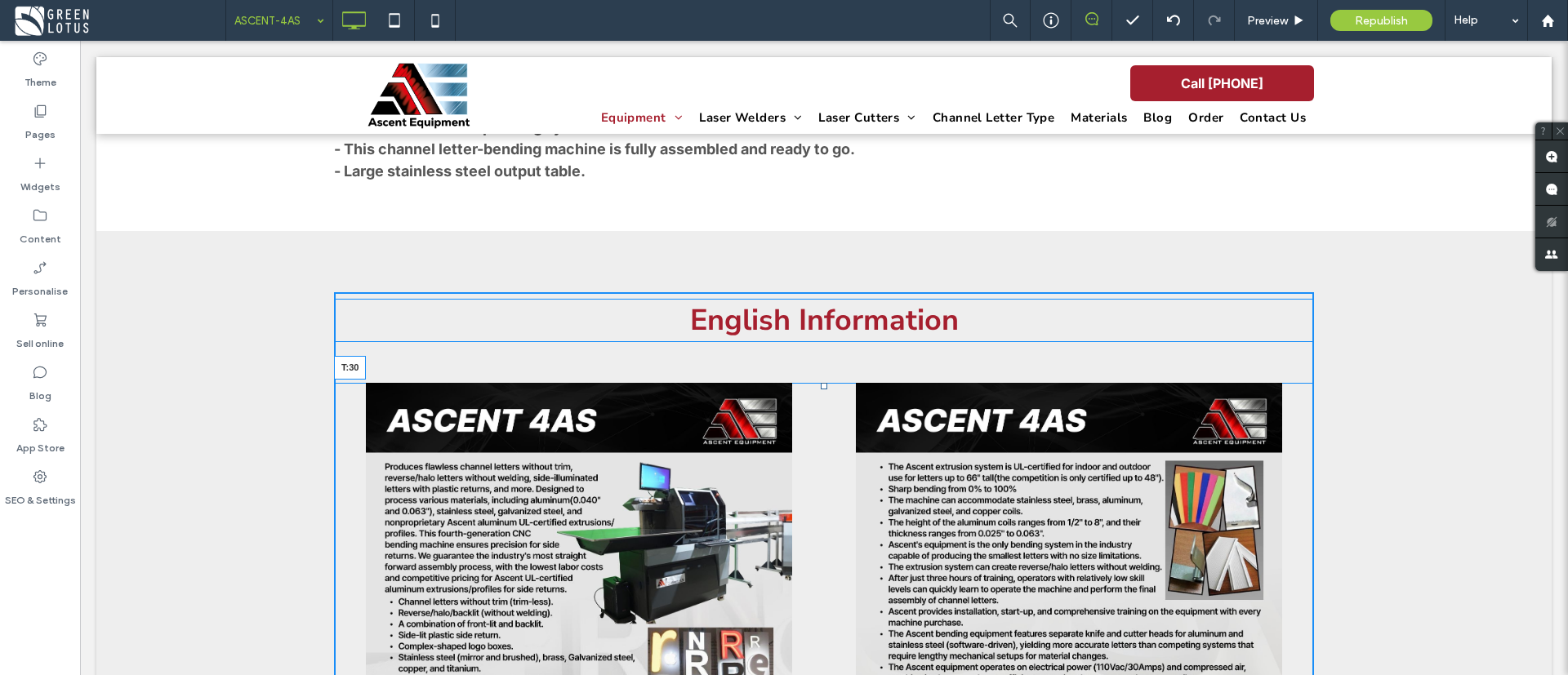 drag, startPoint x: 817, startPoint y: 405, endPoint x: 814, endPoint y: 389, distance: 16.27882 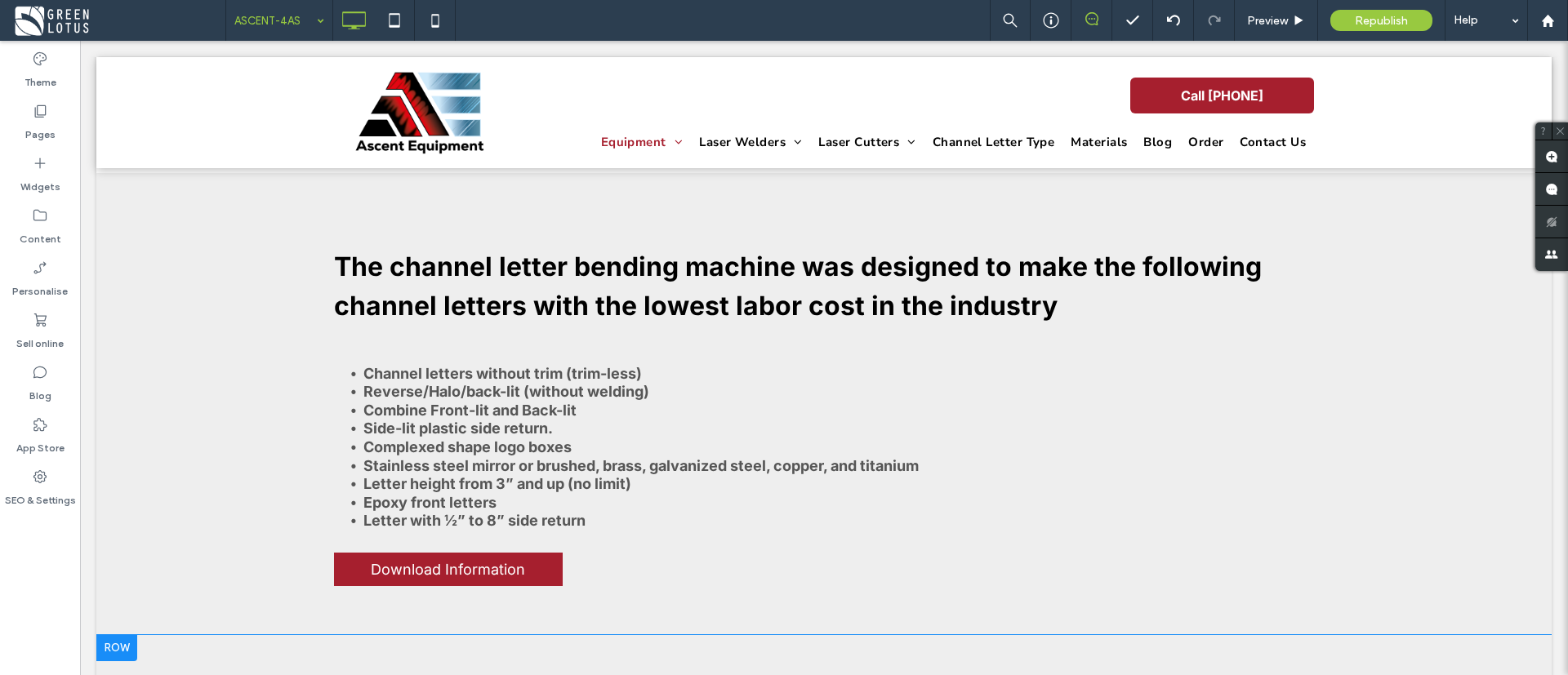 scroll, scrollTop: 0, scrollLeft: 0, axis: both 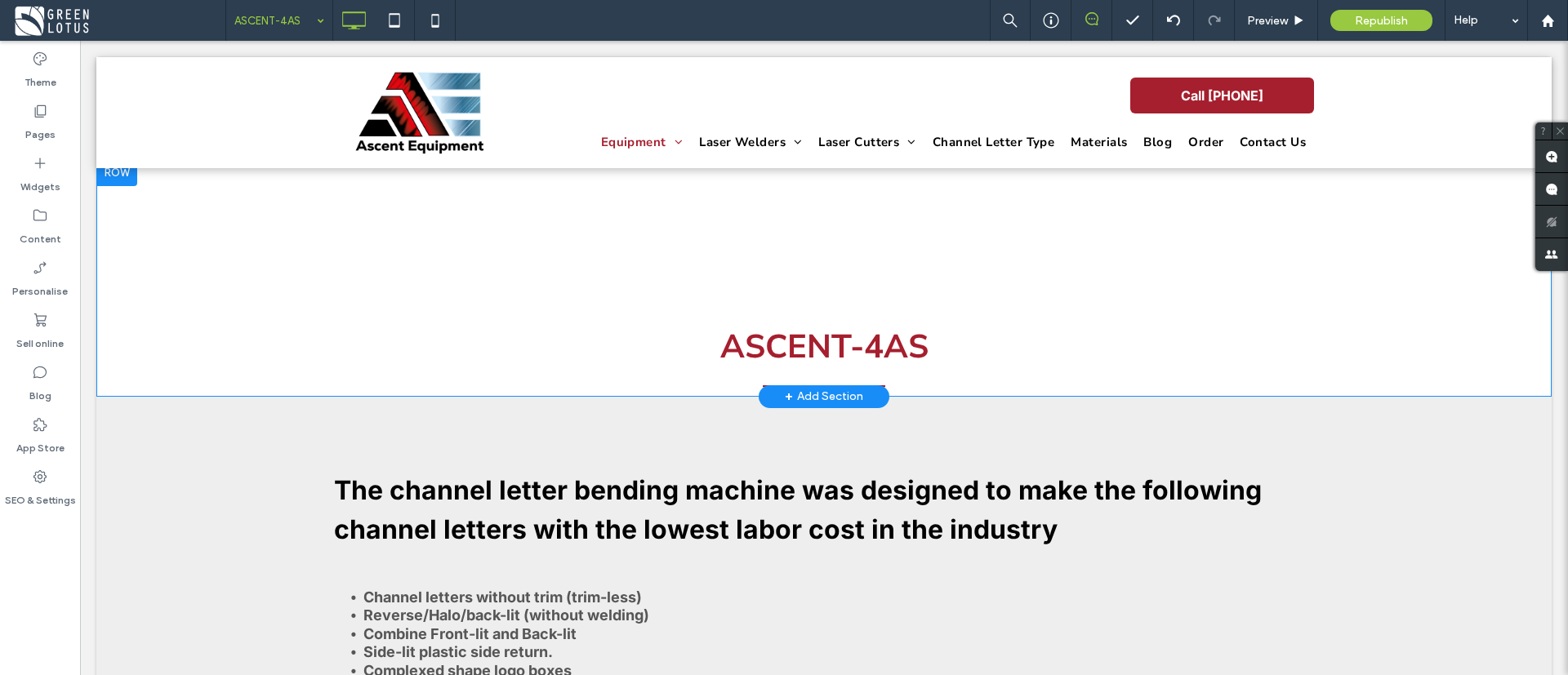 click on "ASCENT-4AS
Click To Paste
Row + Add Section" at bounding box center (824, 278) 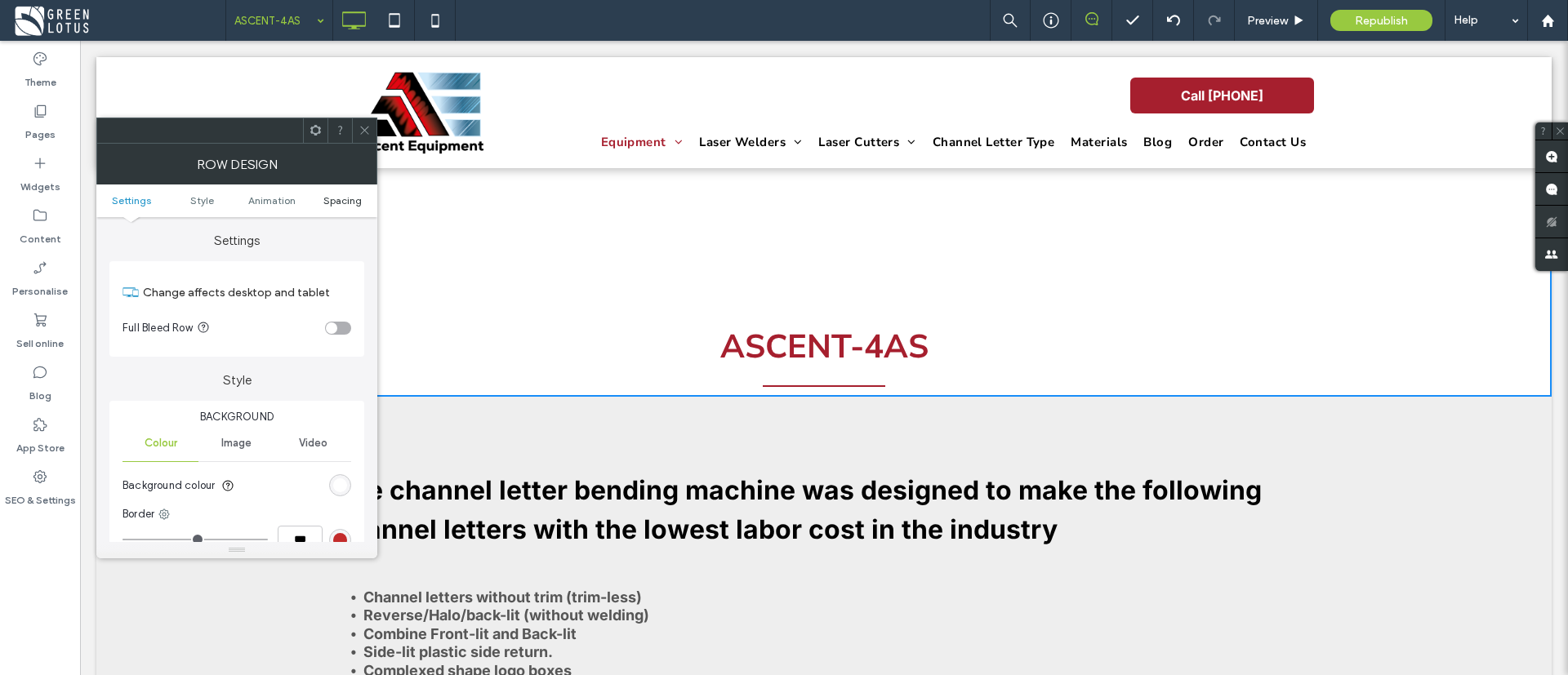 click on "Spacing" at bounding box center (342, 200) 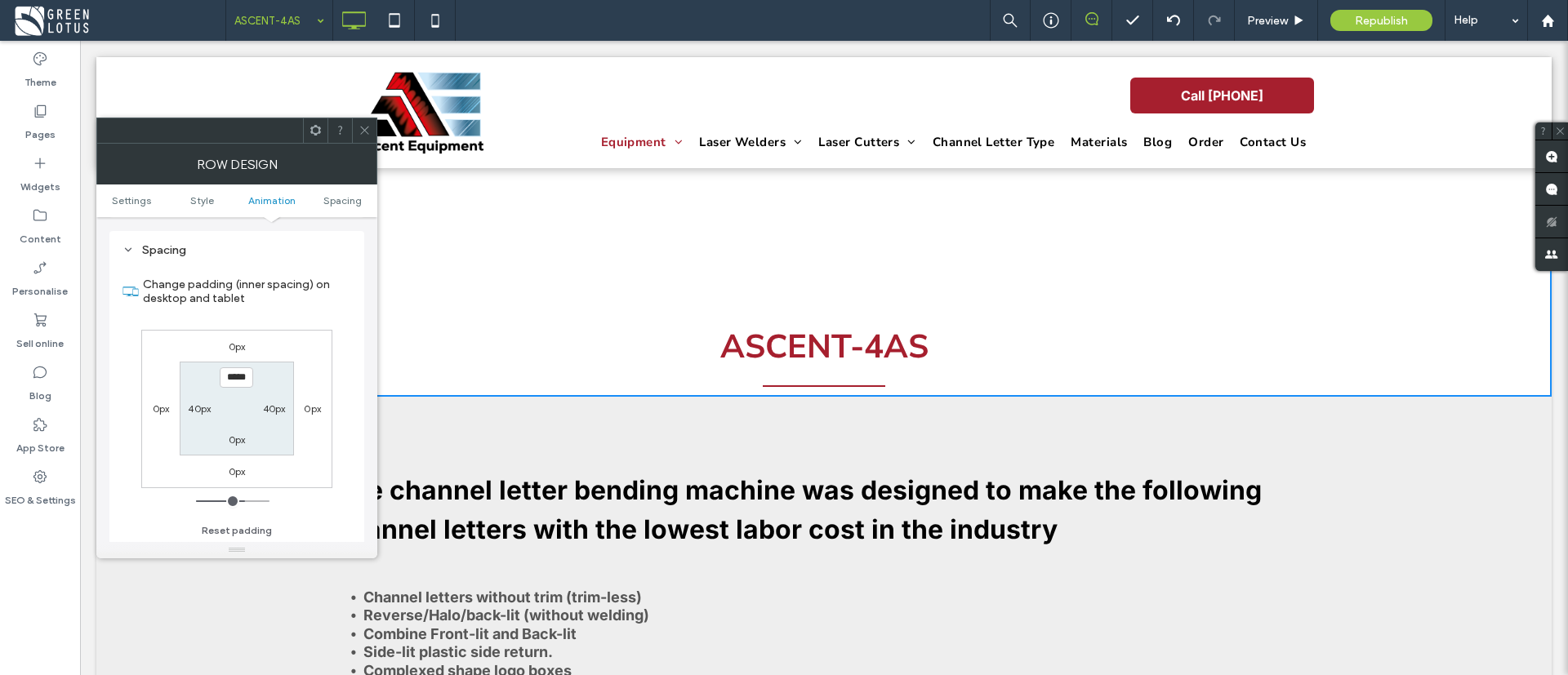 scroll, scrollTop: 461, scrollLeft: 0, axis: vertical 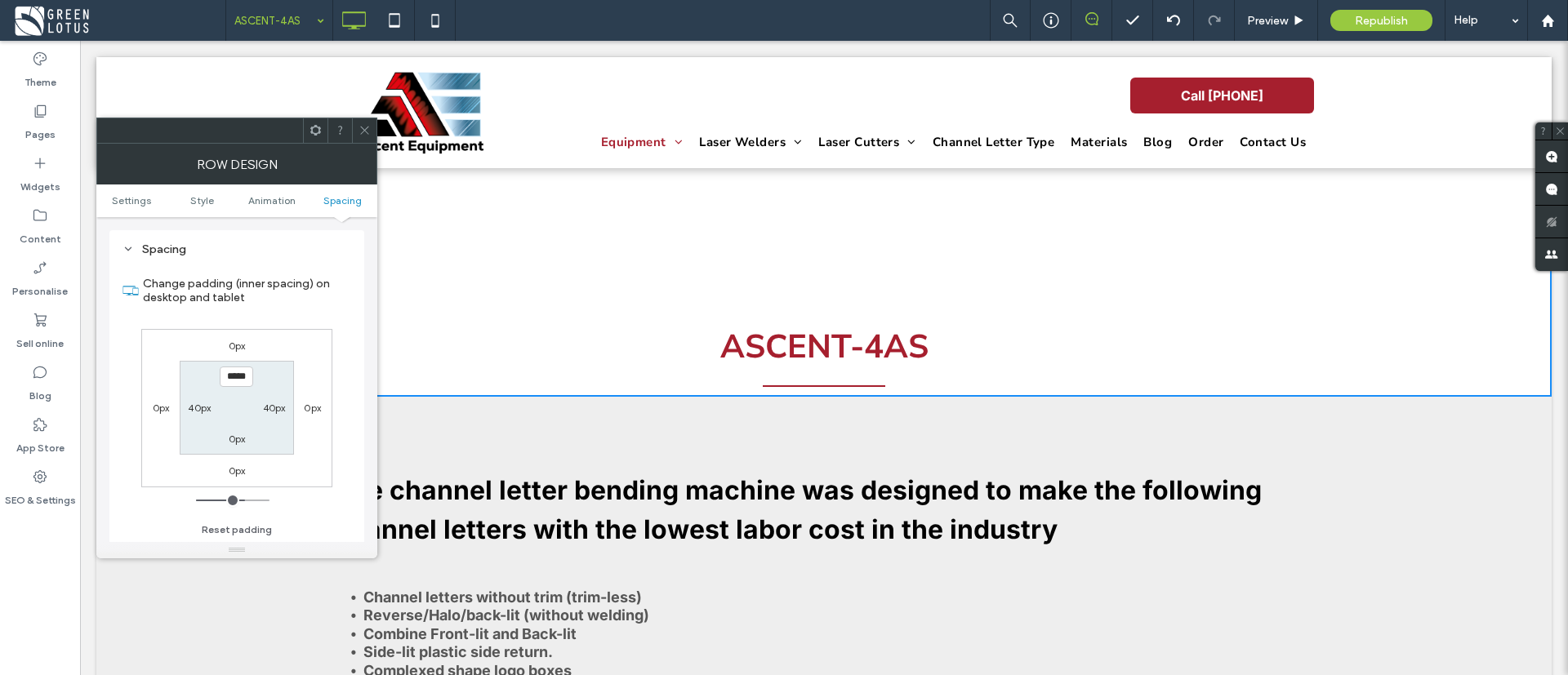 click on "0px" at bounding box center [237, 438] 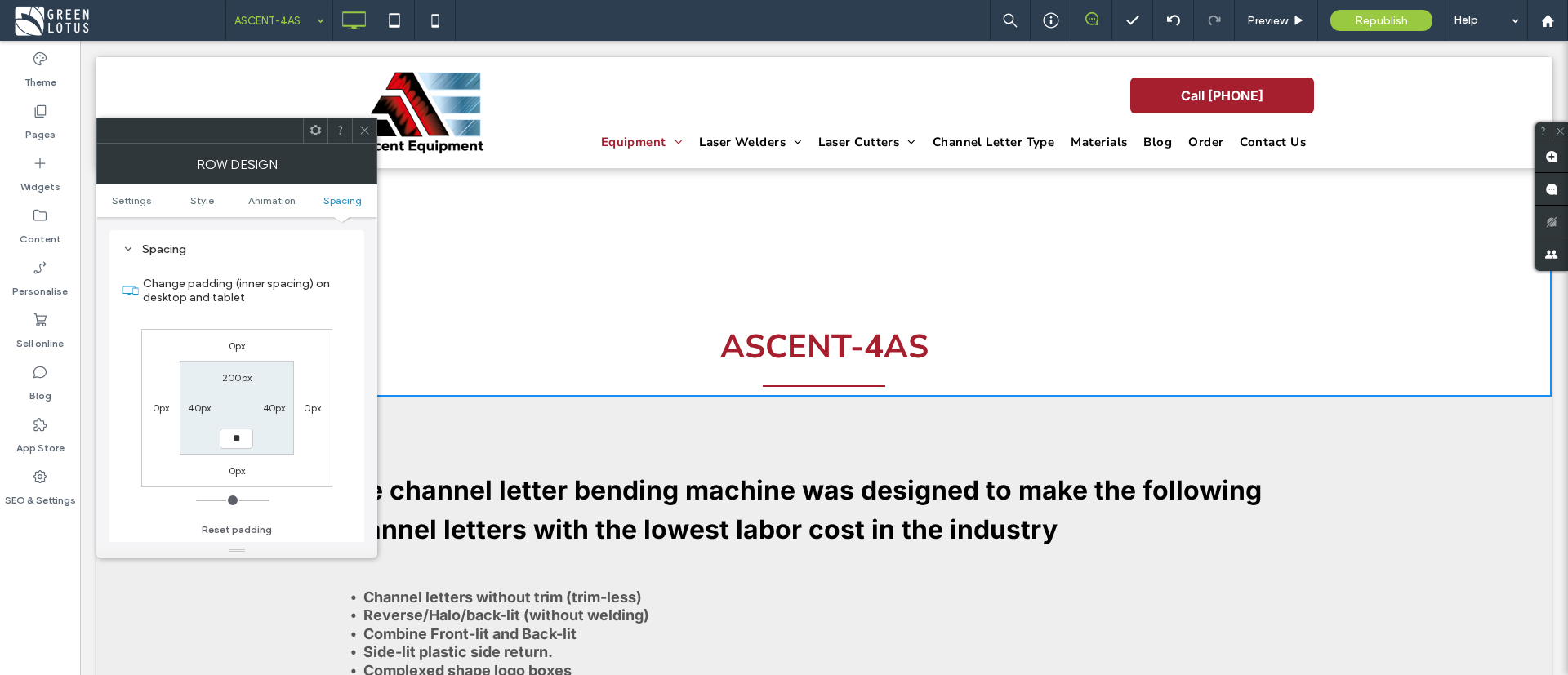 type on "**" 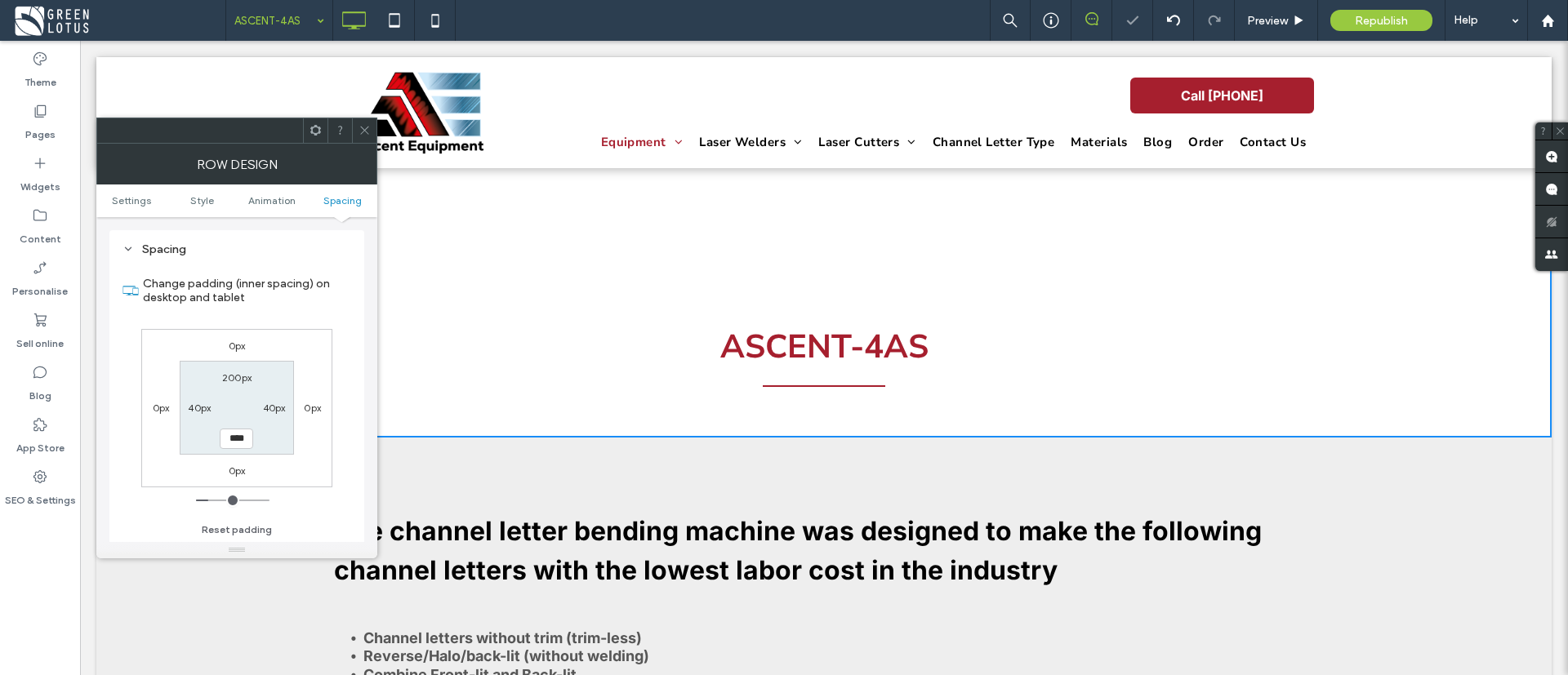 click on "200px" at bounding box center [237, 377] 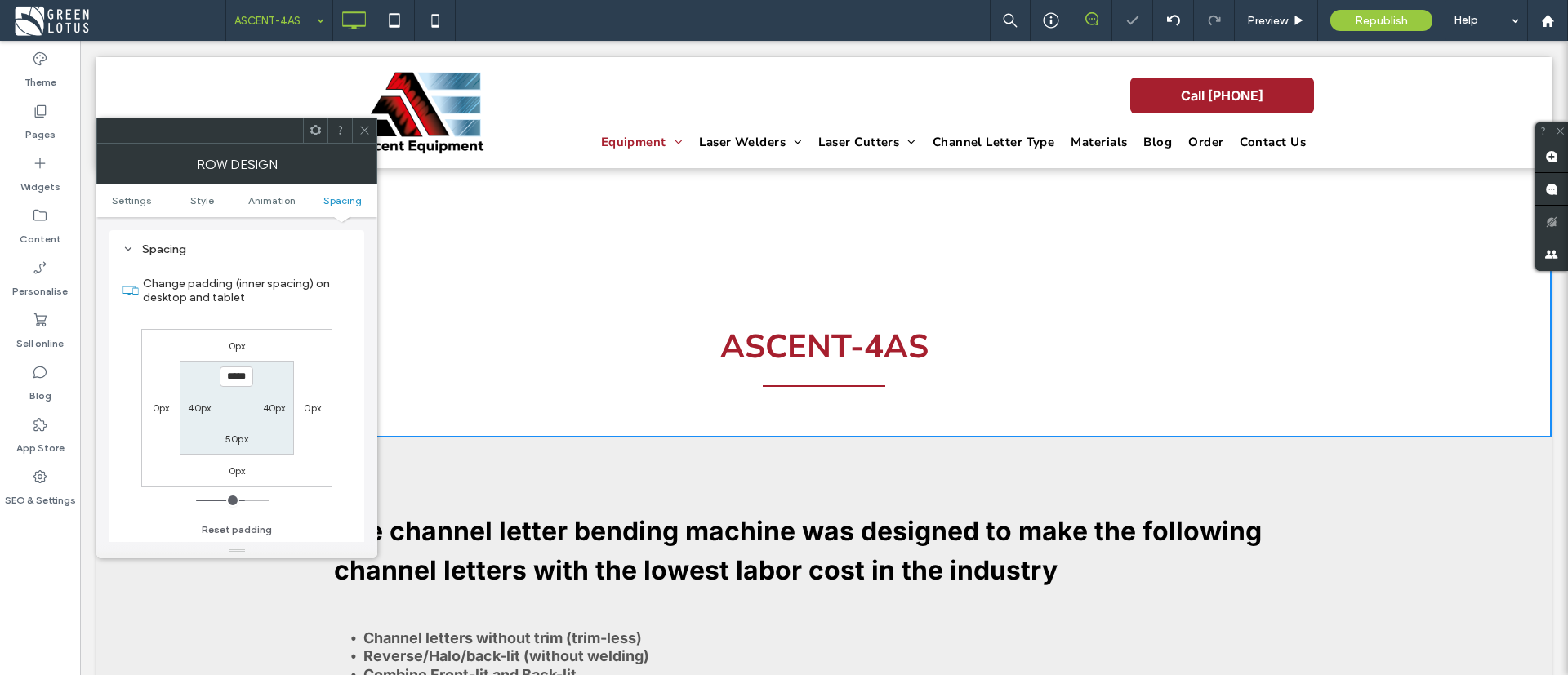 type on "***" 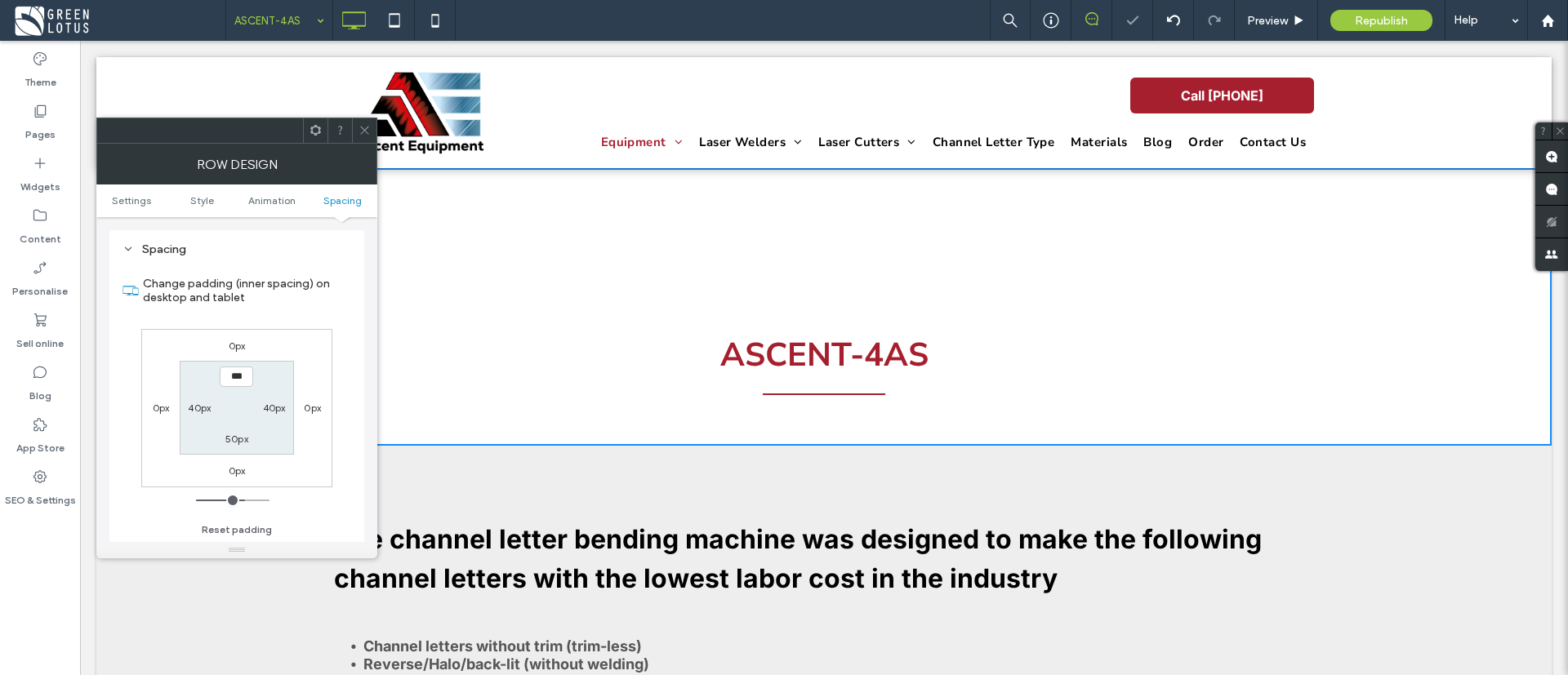 type on "***" 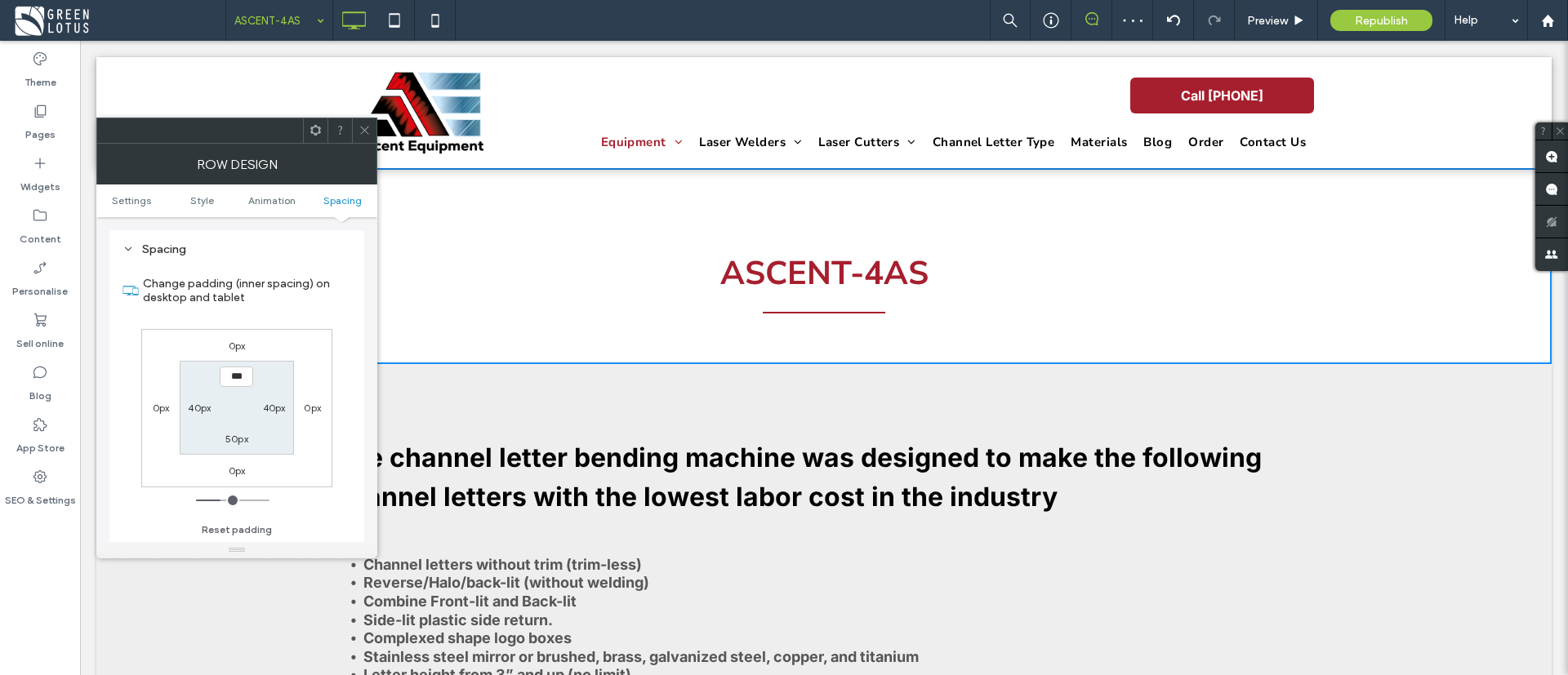 type on "***" 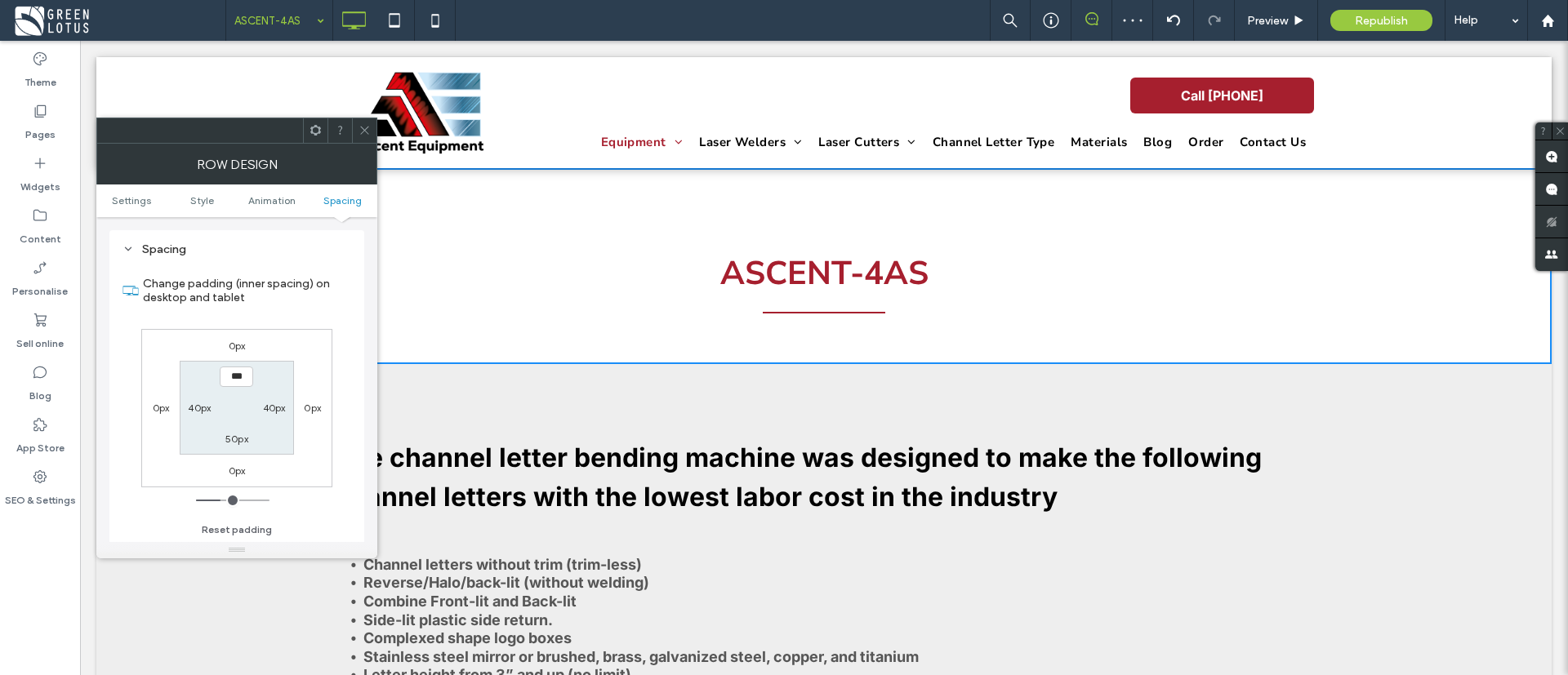type on "***" 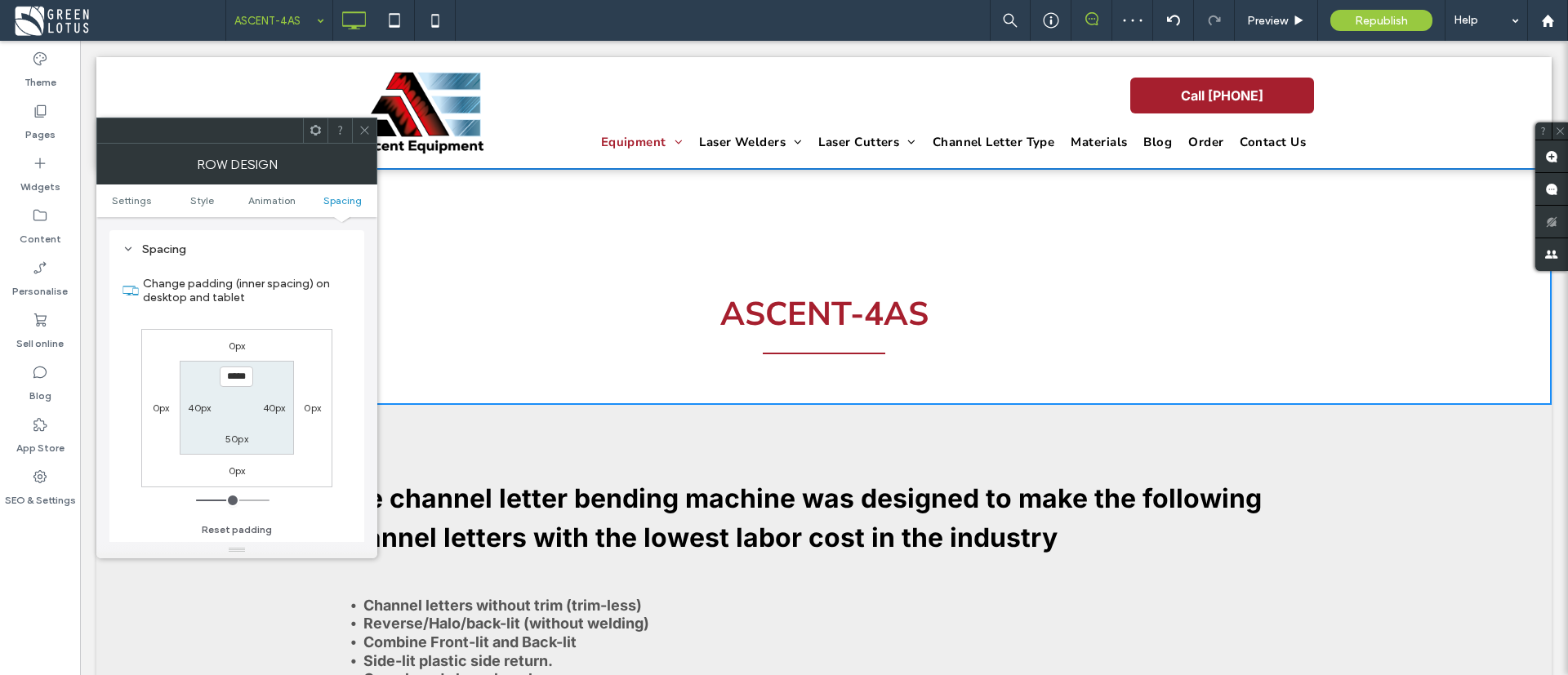 click at bounding box center [364, 131] 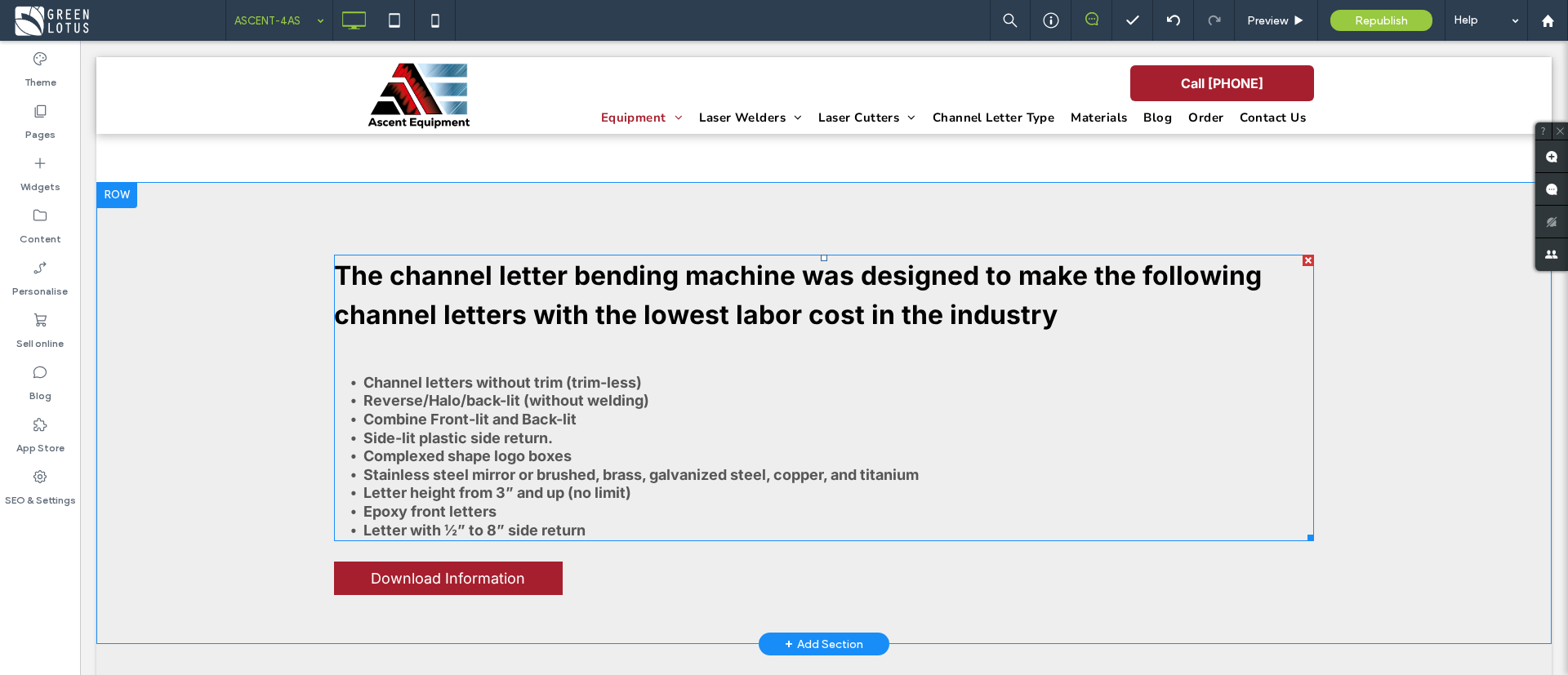 scroll, scrollTop: 245, scrollLeft: 0, axis: vertical 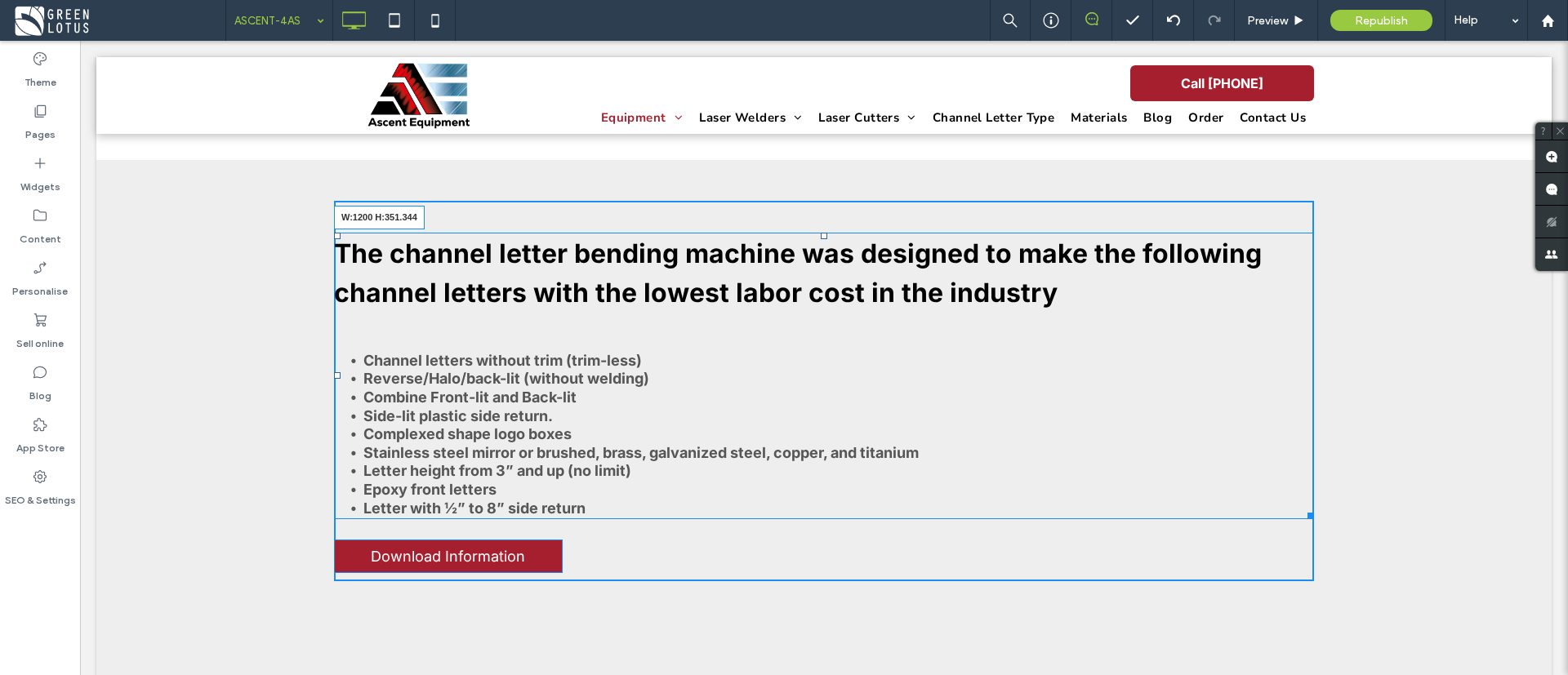 drag, startPoint x: 1298, startPoint y: 513, endPoint x: 1319, endPoint y: 513, distance: 21 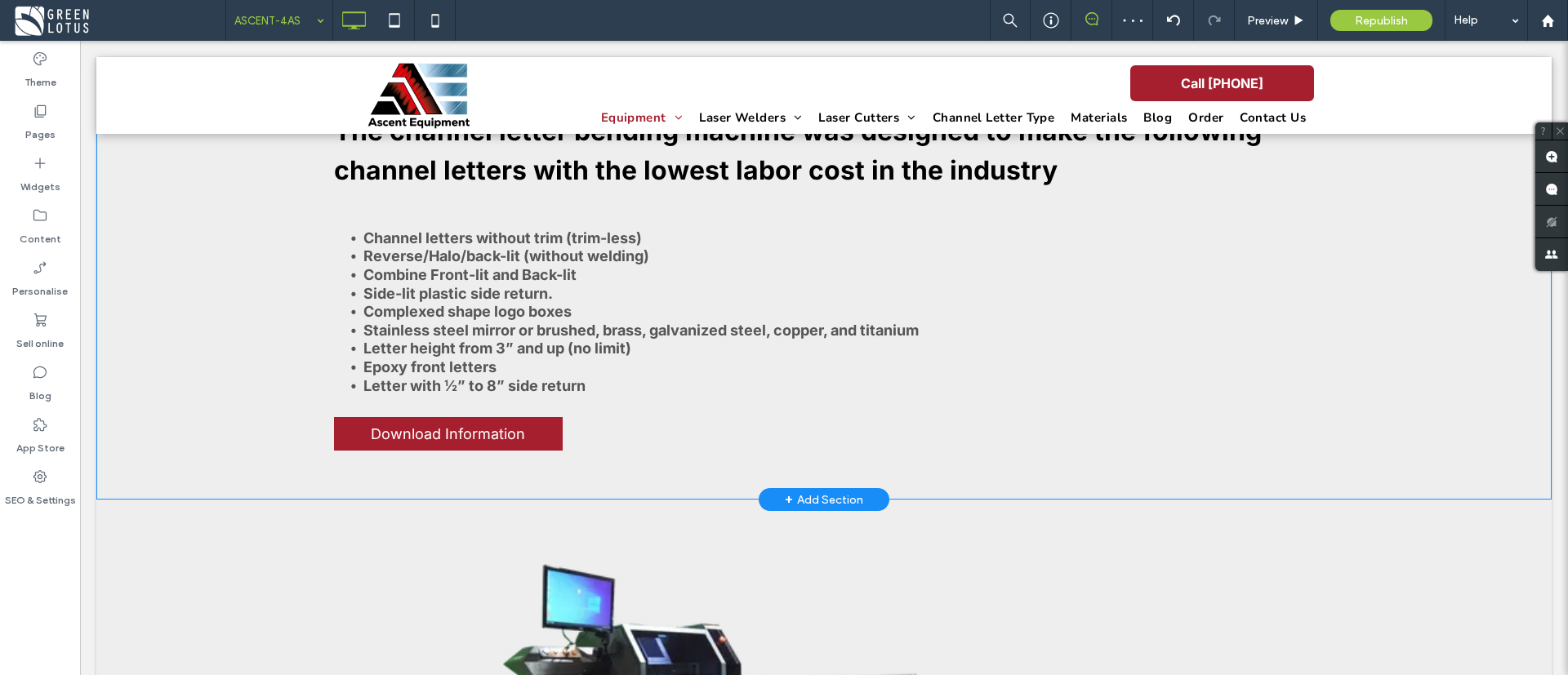 scroll, scrollTop: 122, scrollLeft: 0, axis: vertical 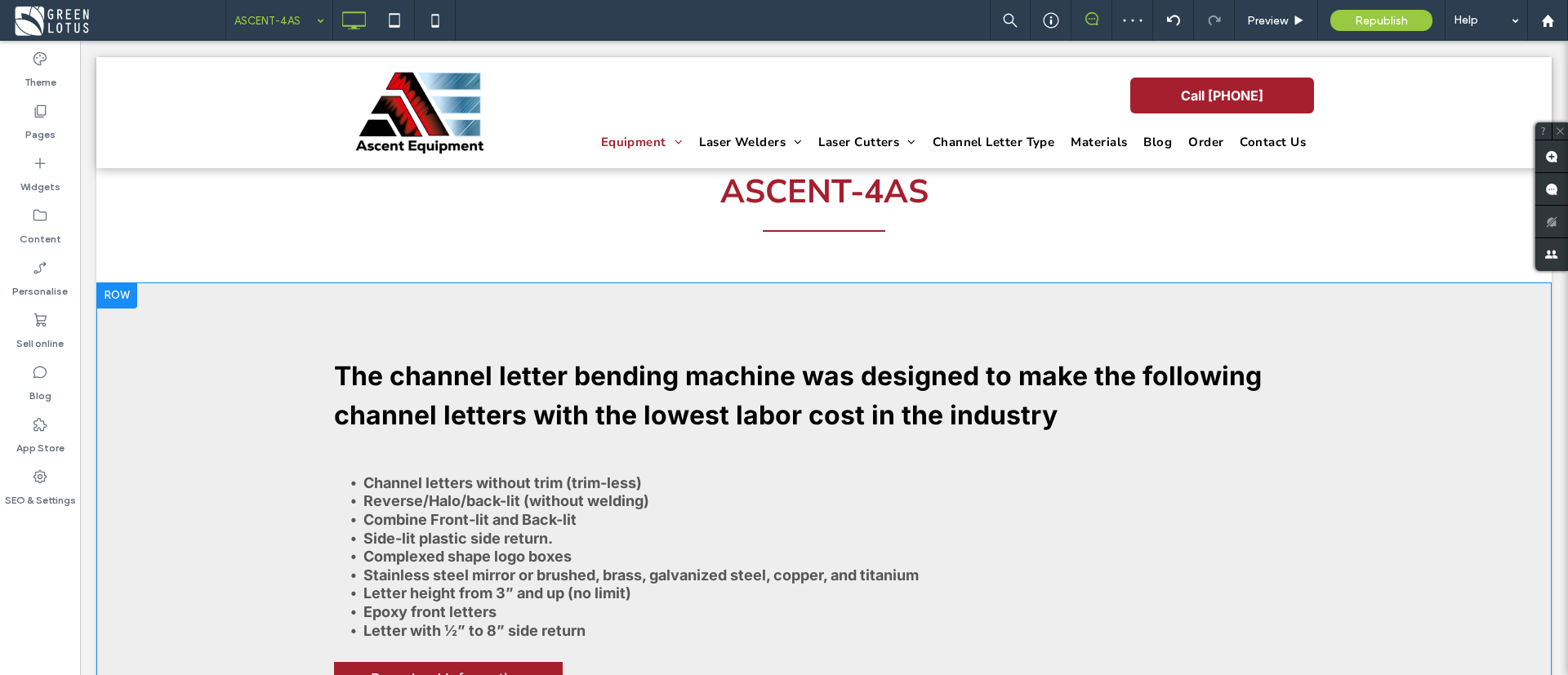 click at bounding box center [117, 295] 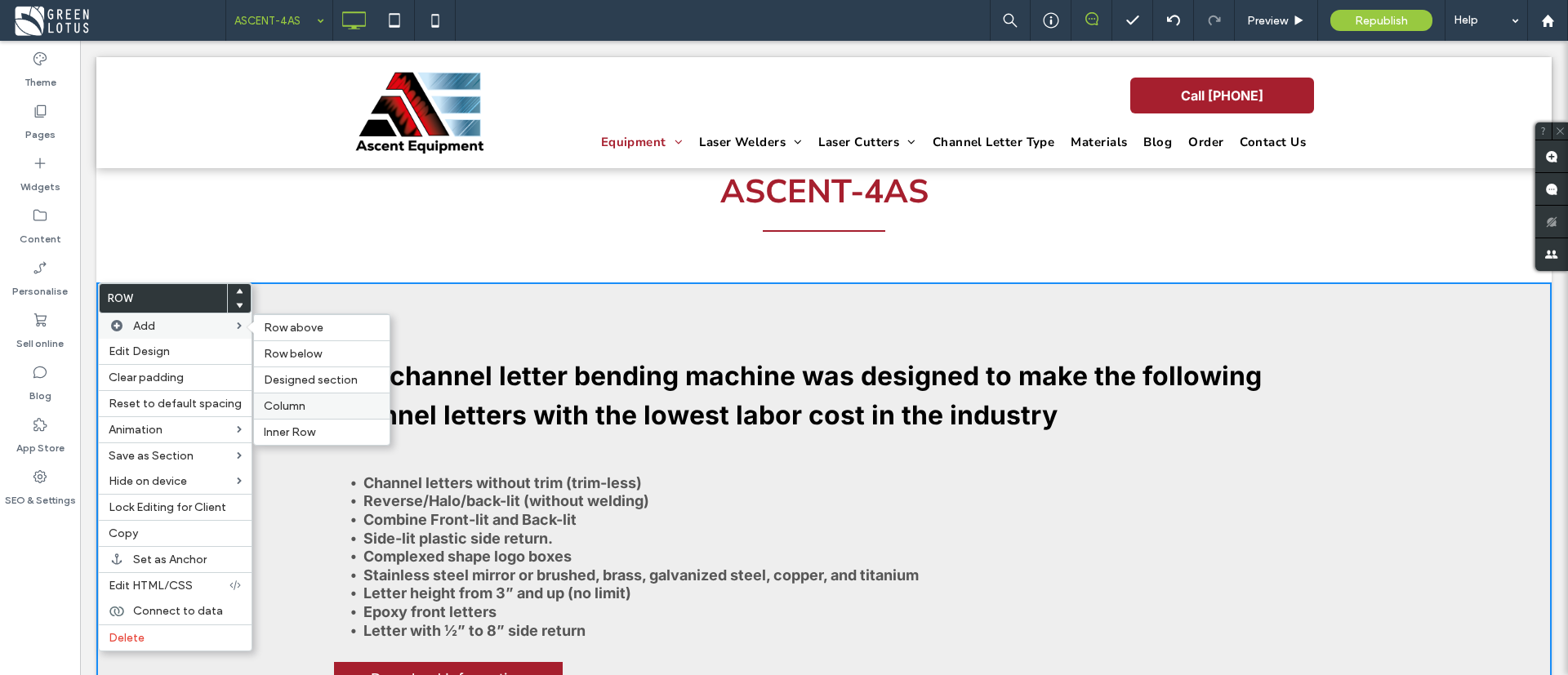 click on "Column" at bounding box center [322, 406] 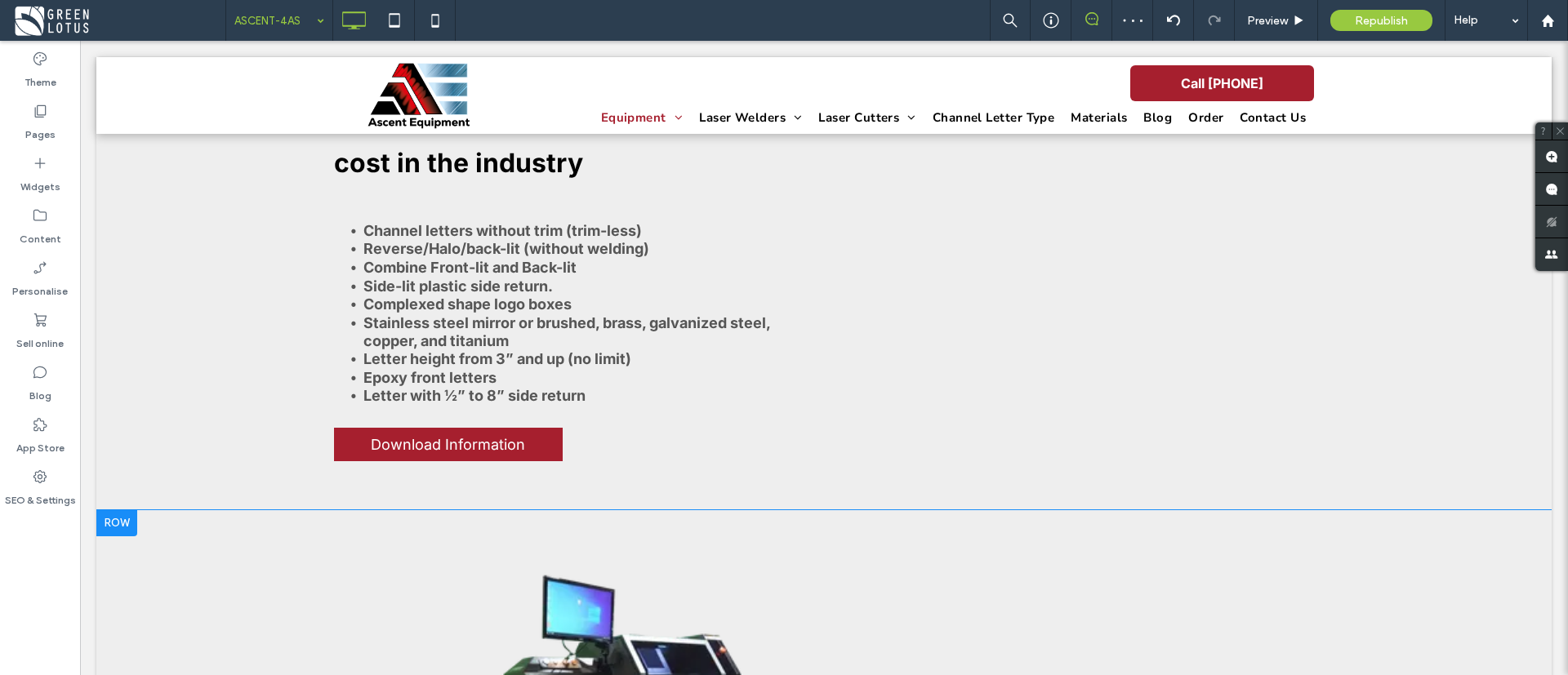 scroll, scrollTop: 490, scrollLeft: 0, axis: vertical 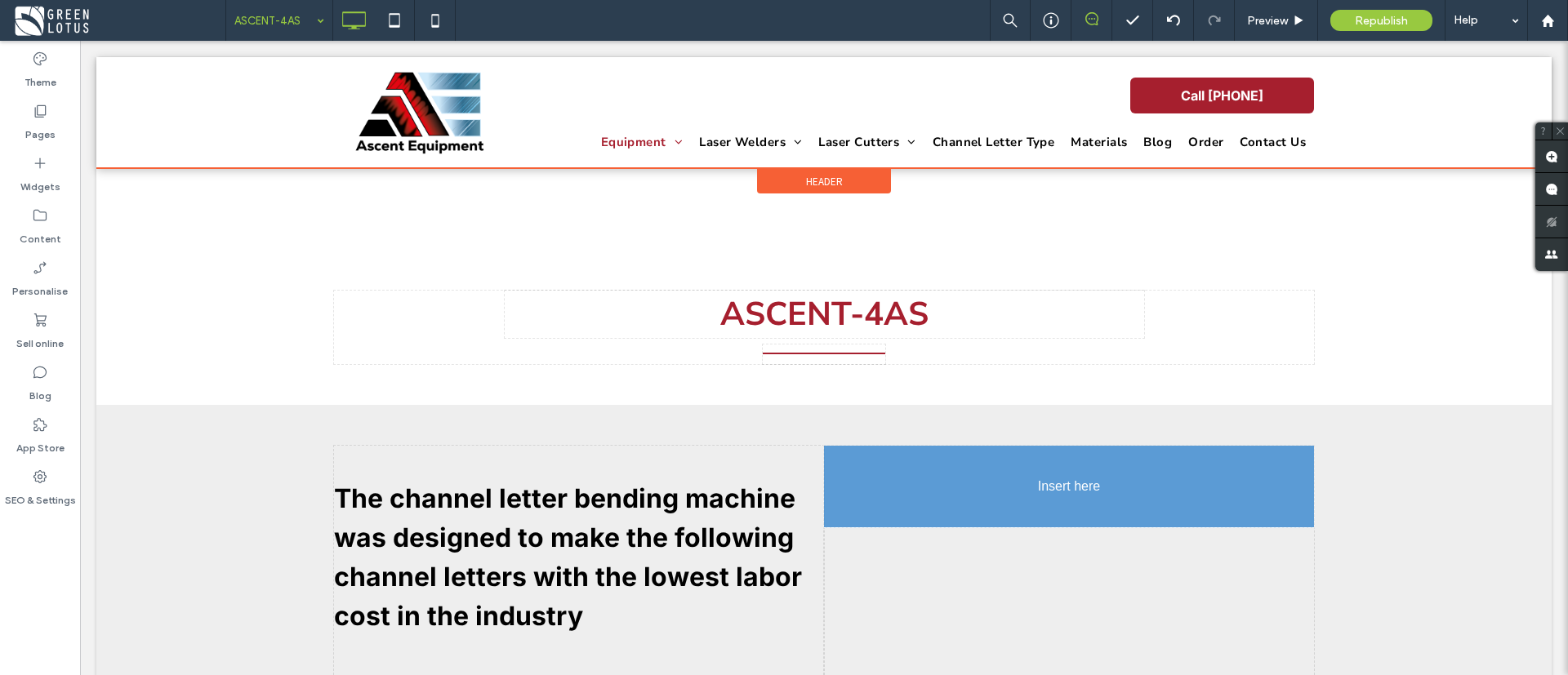 drag, startPoint x: 642, startPoint y: 607, endPoint x: 967, endPoint y: 475, distance: 350.78341 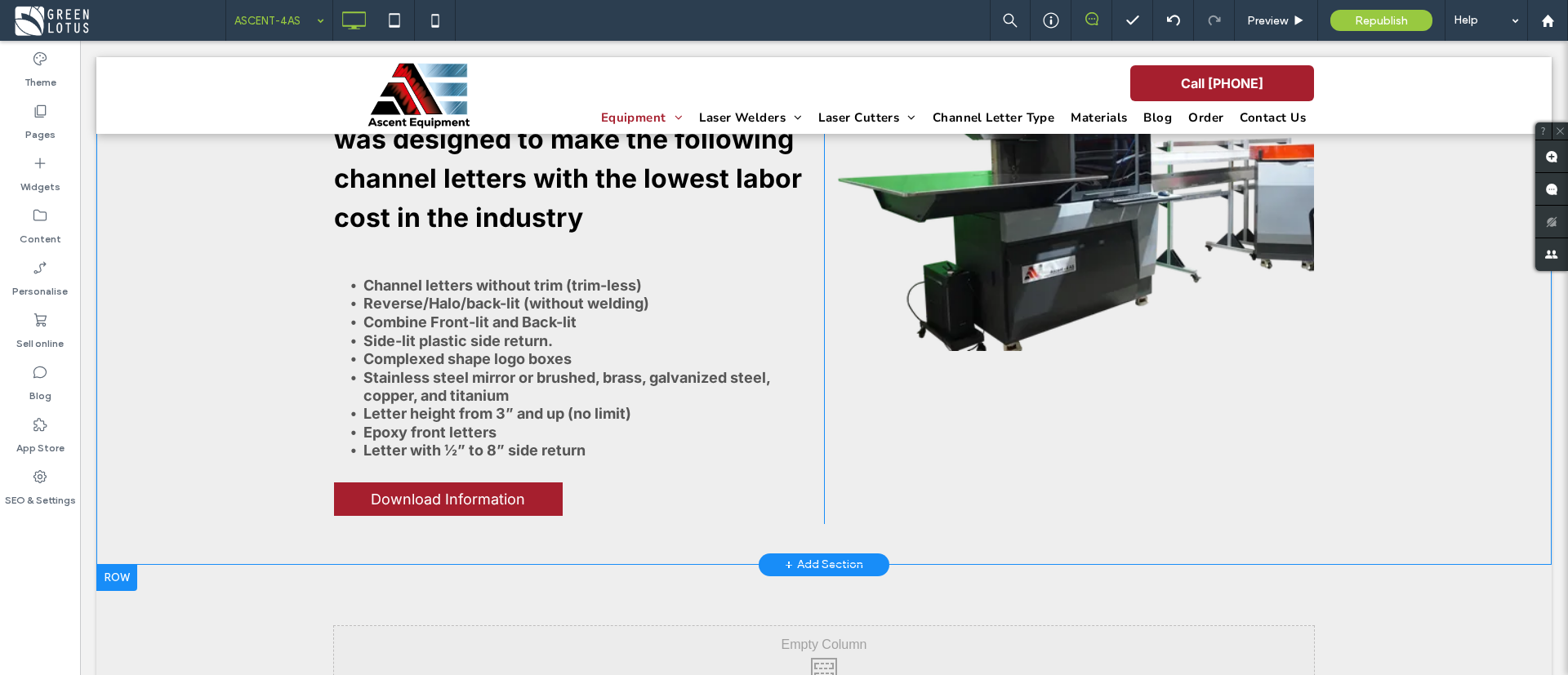 scroll, scrollTop: 367, scrollLeft: 0, axis: vertical 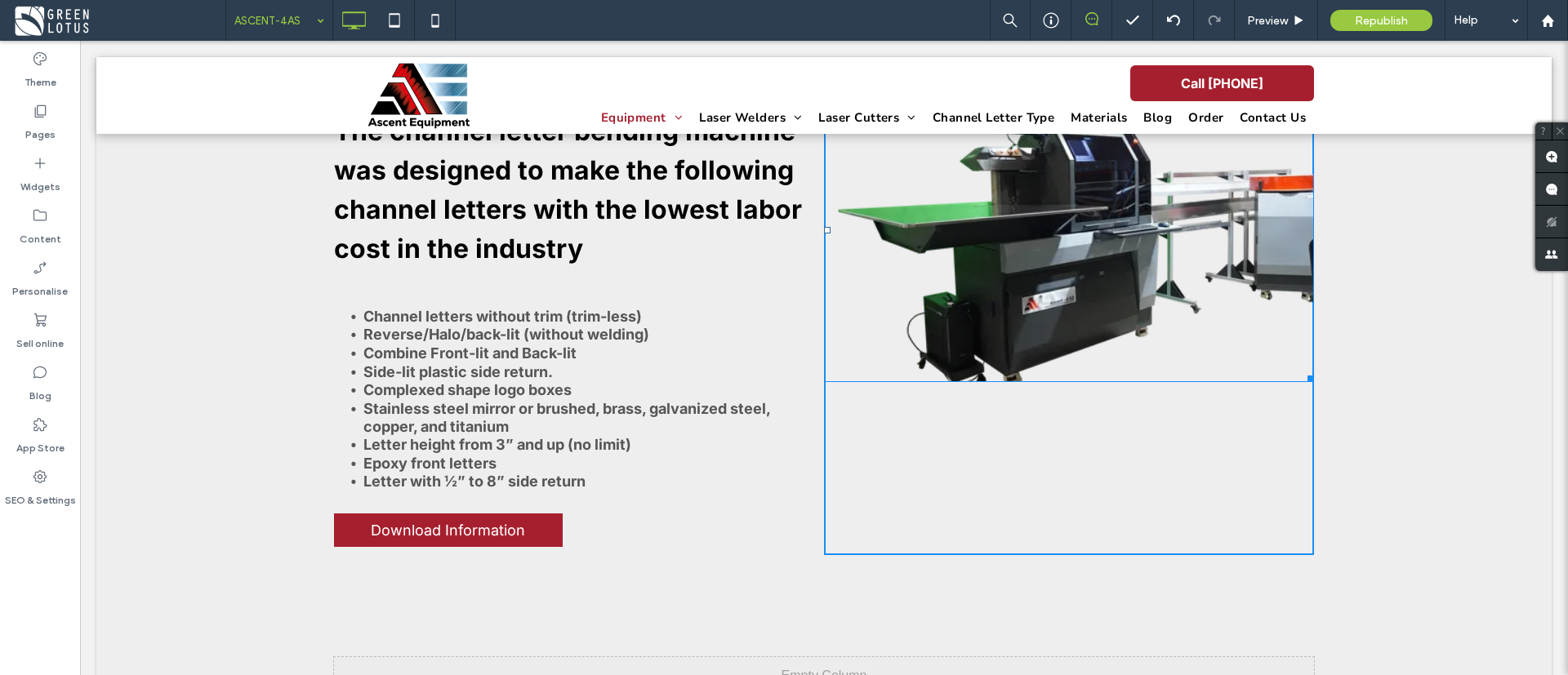 drag, startPoint x: 1296, startPoint y: 378, endPoint x: 1325, endPoint y: 411, distance: 43.93177 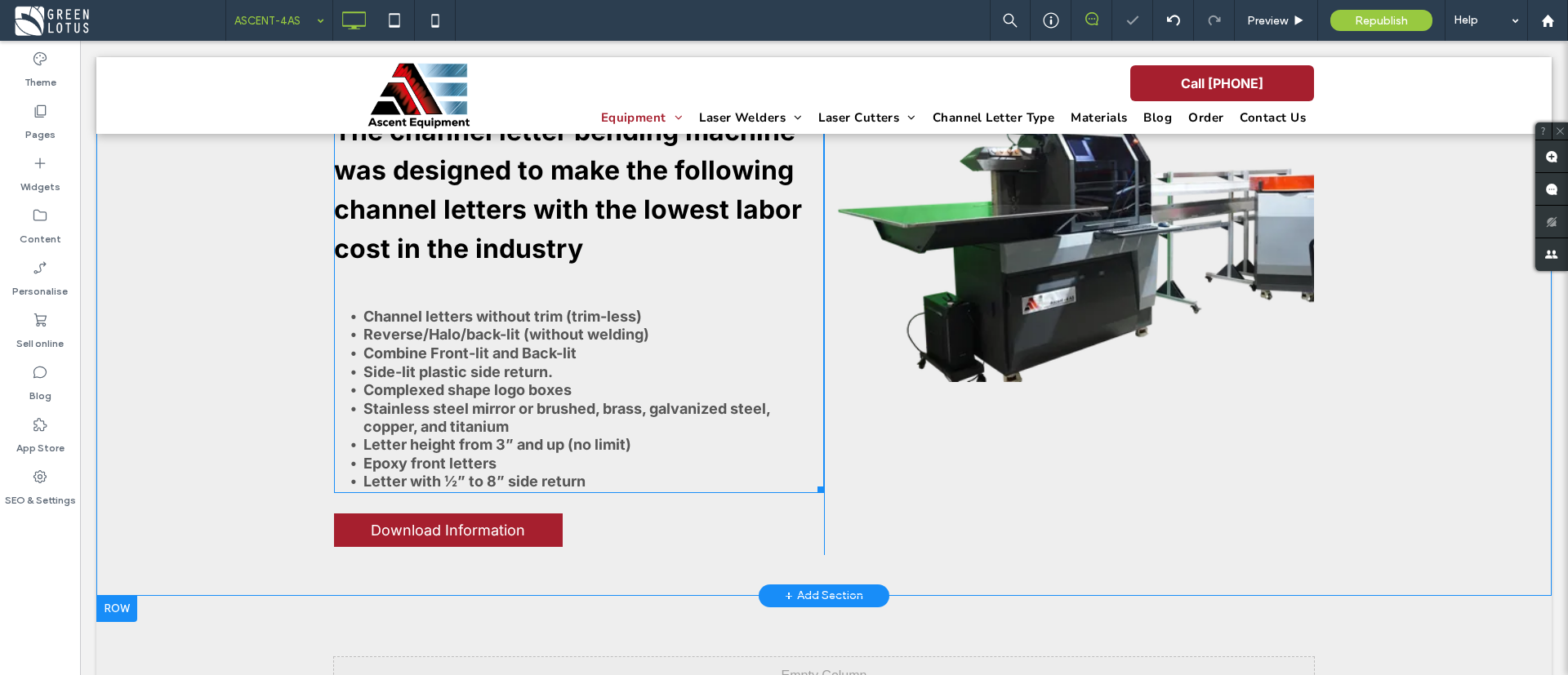 click on "Channel letters without trim (trim-less)" at bounding box center [502, 316] 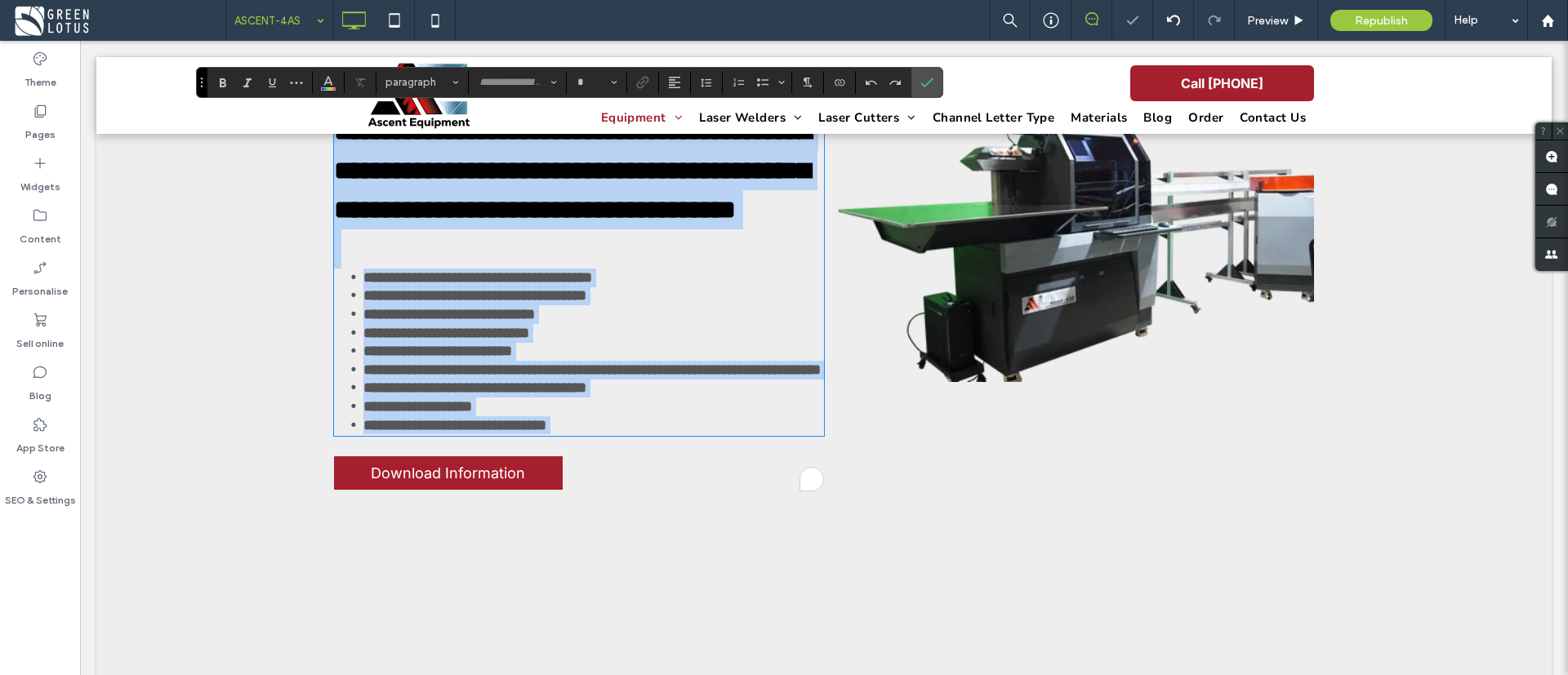 type on "*****" 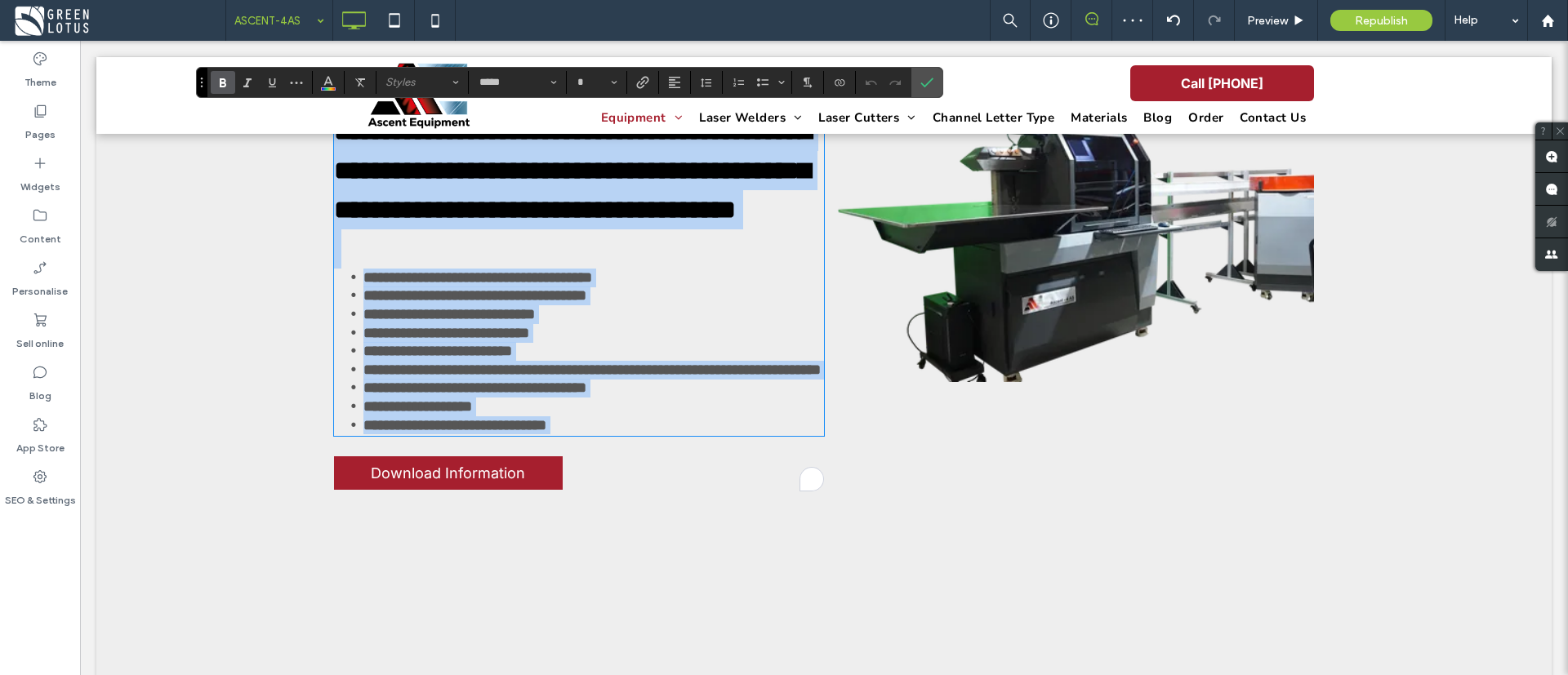 click at bounding box center [579, 249] 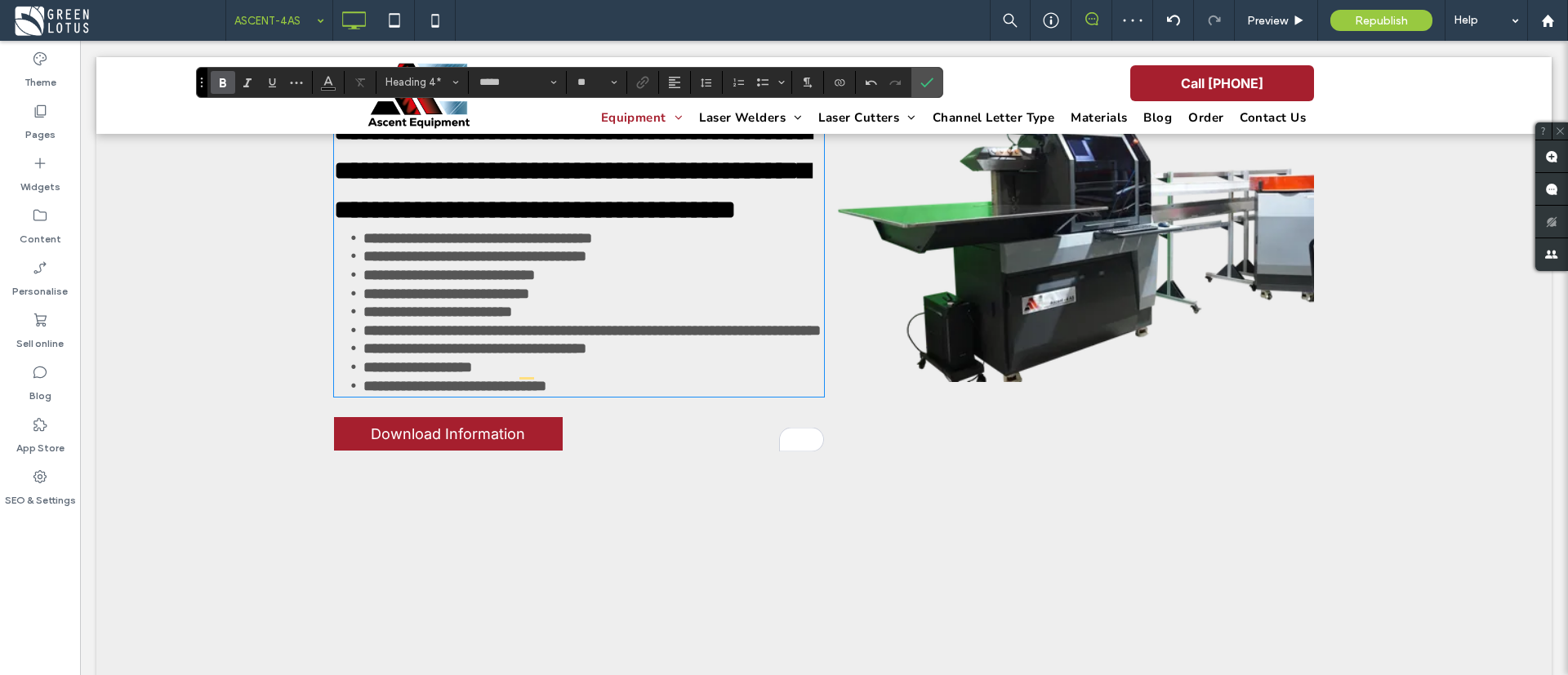 click on "**********" at bounding box center (579, 171) 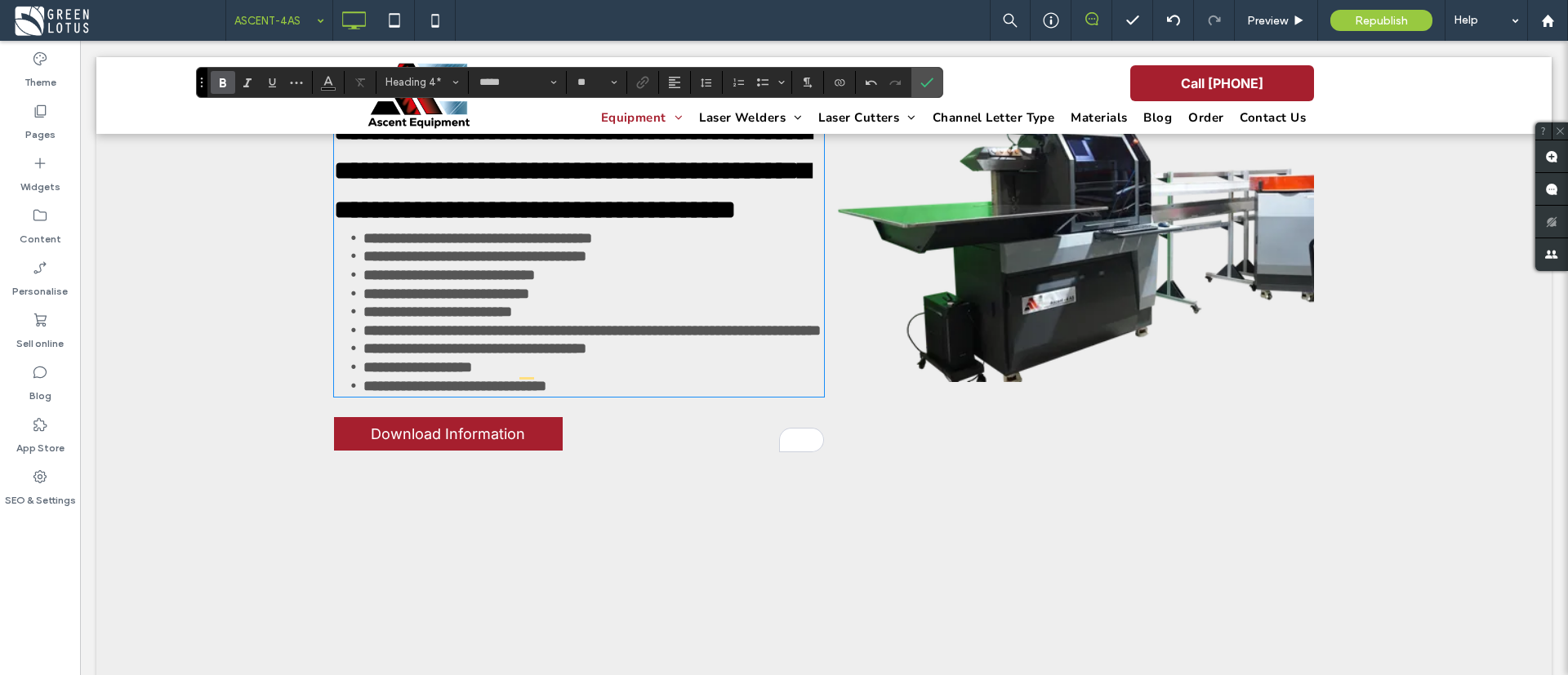 click on "**********" at bounding box center [478, 238] 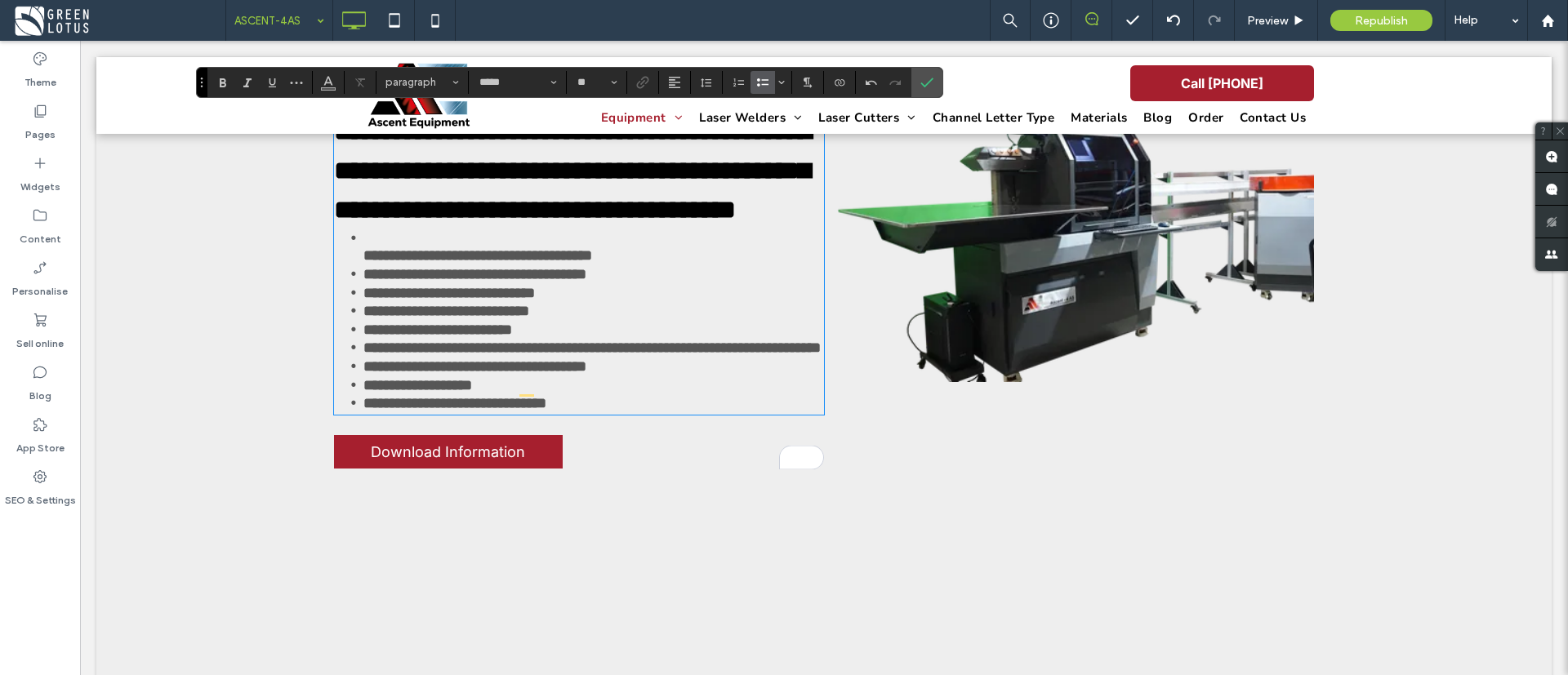 click on "**********" at bounding box center (594, 247) 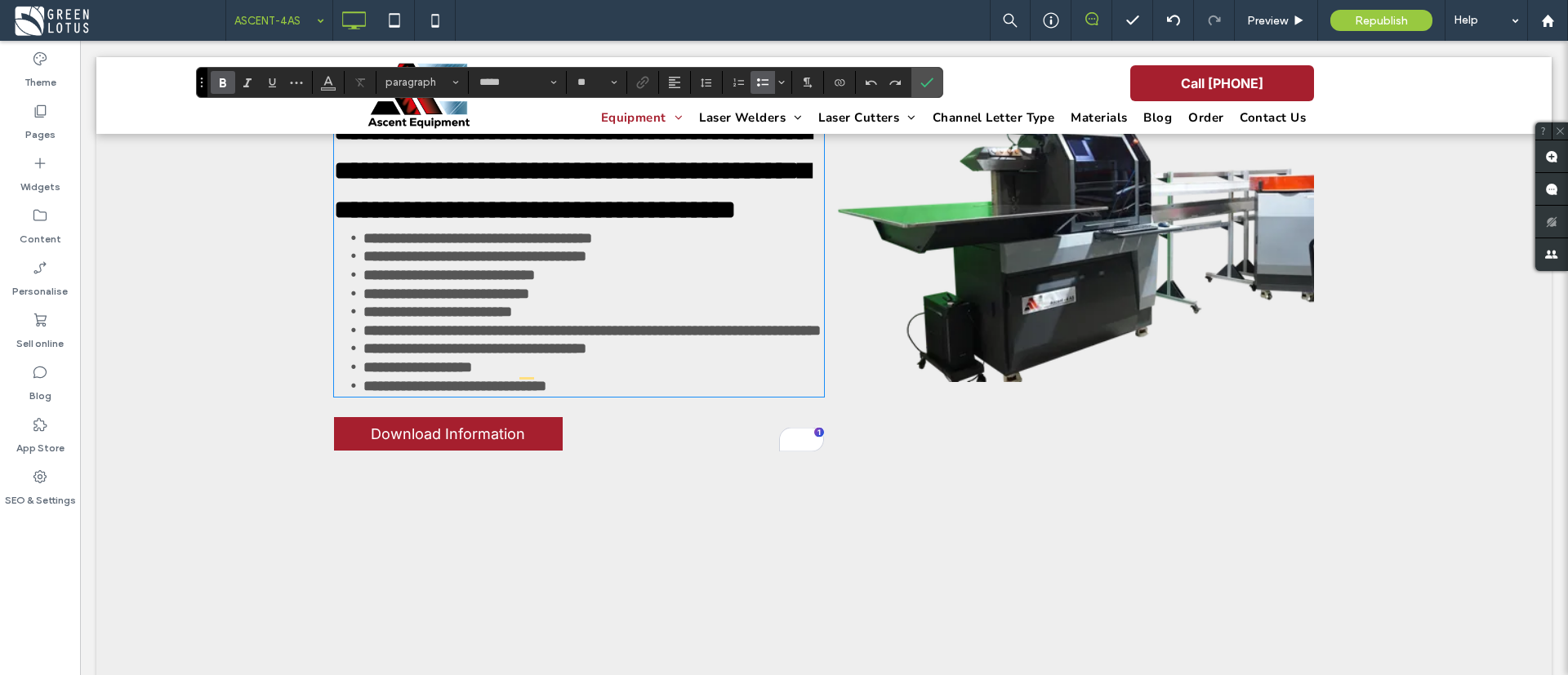 type on "**" 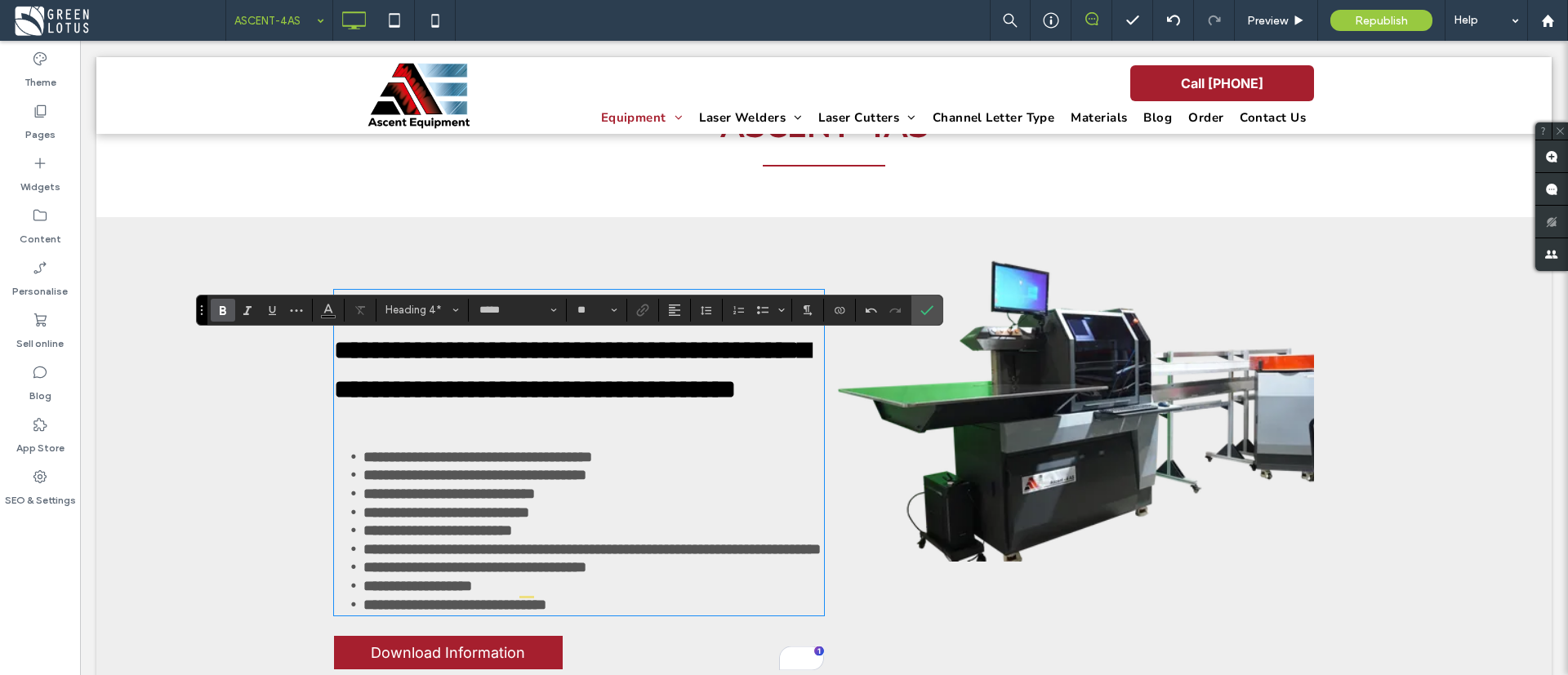 scroll, scrollTop: 122, scrollLeft: 0, axis: vertical 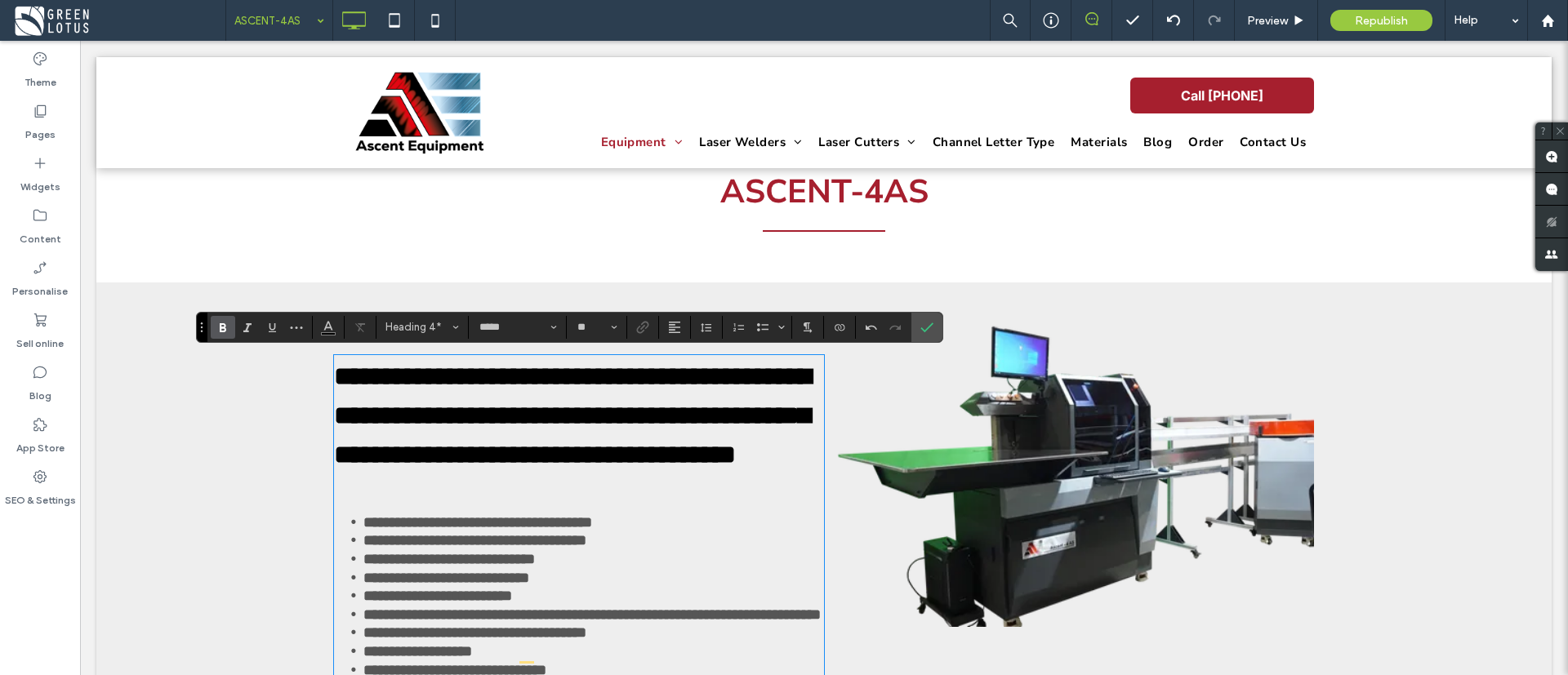 click on "**********" at bounding box center (579, 435) 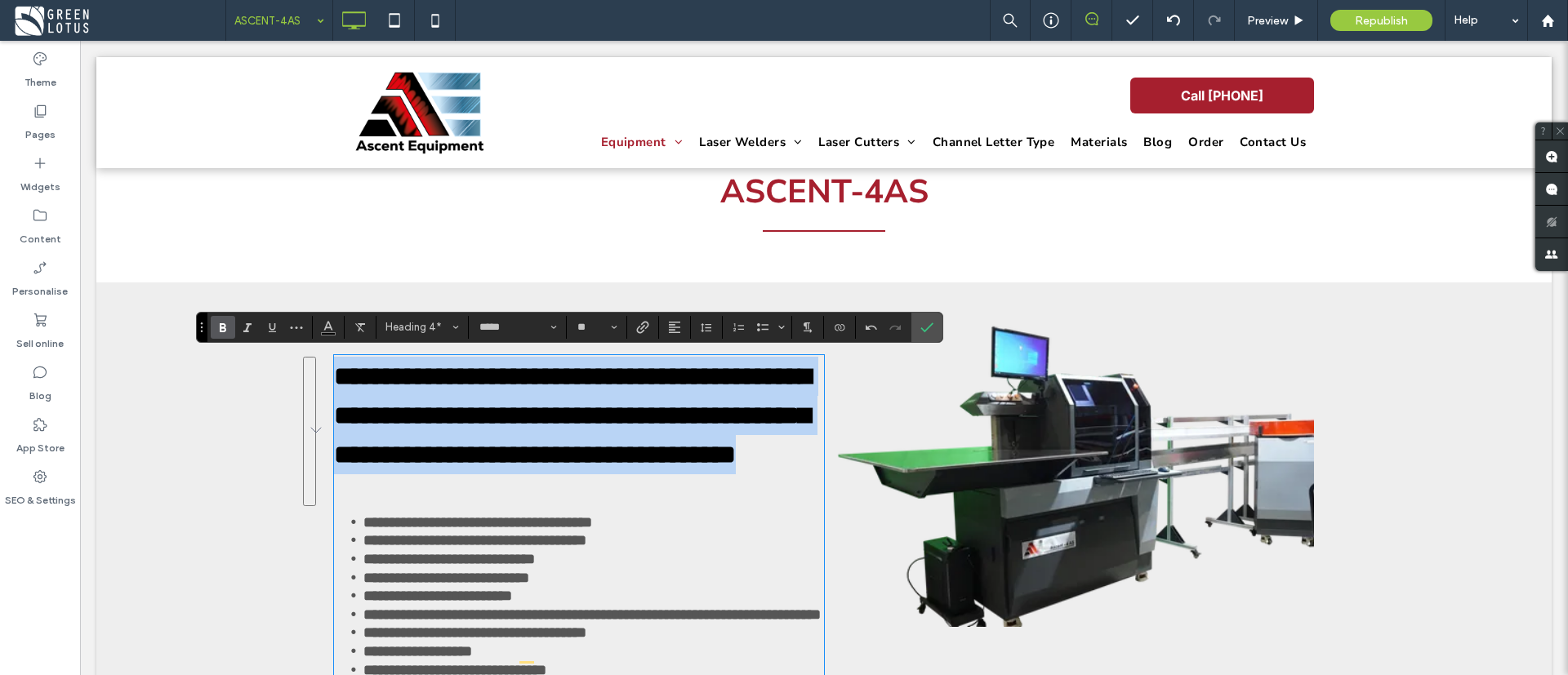drag, startPoint x: 601, startPoint y: 498, endPoint x: 314, endPoint y: 384, distance: 308.8122 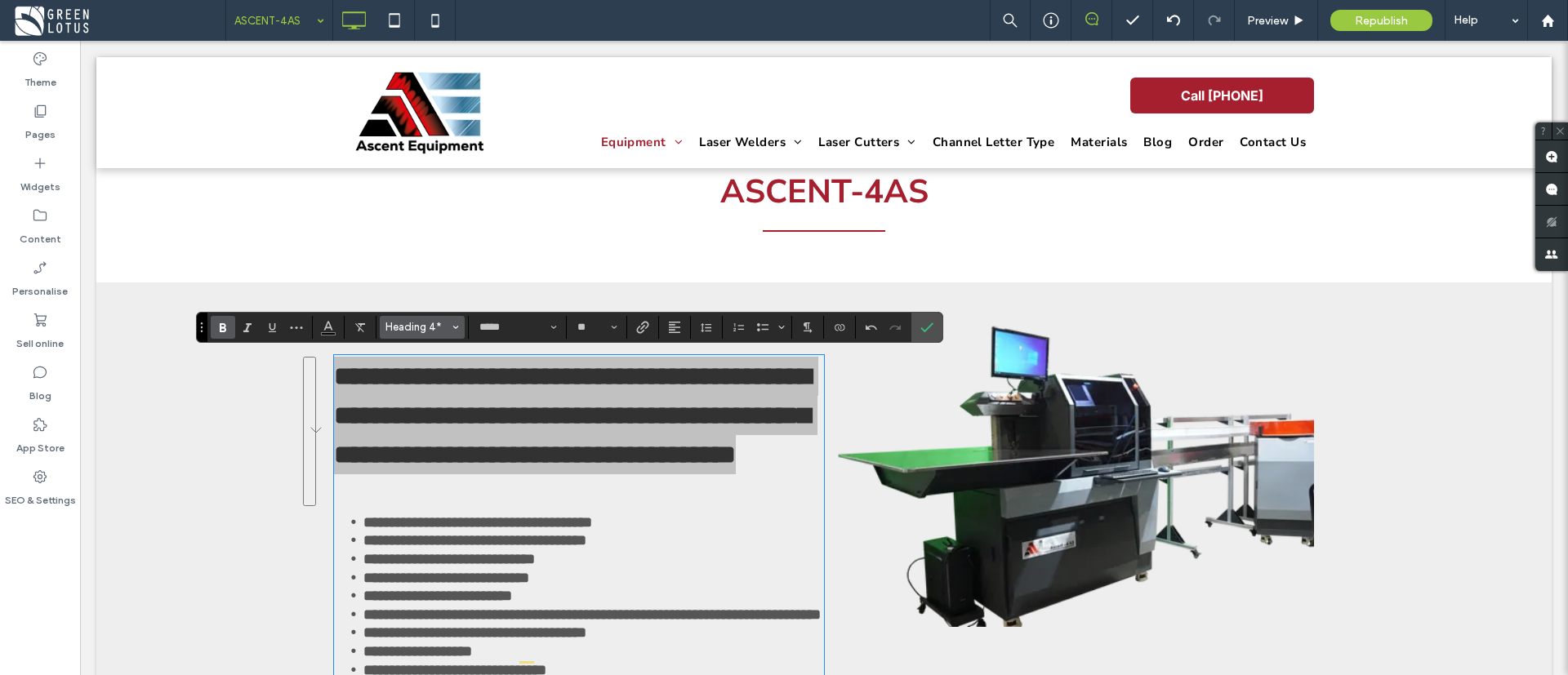 click on "Heading 4*" at bounding box center (417, 326) 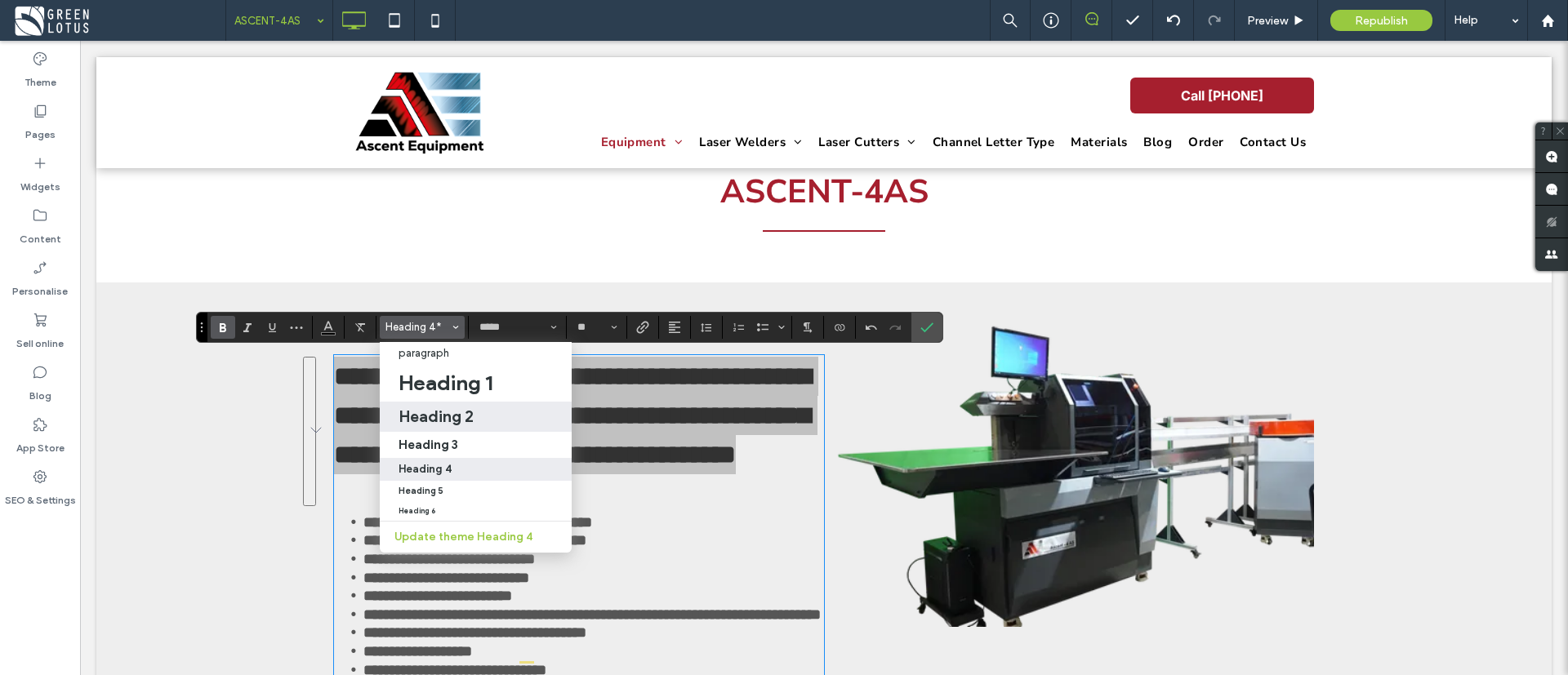 click on "Heading 2" at bounding box center (476, 416) 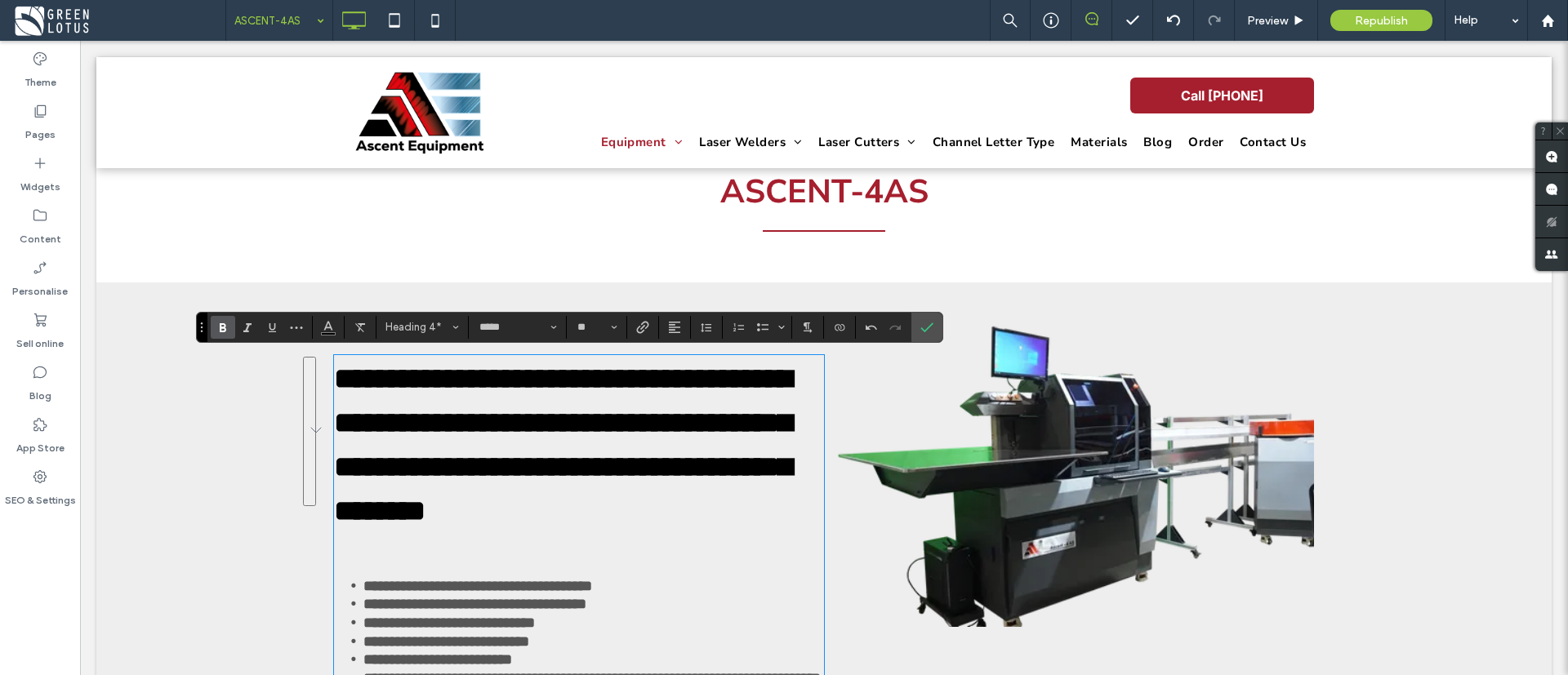 type on "**********" 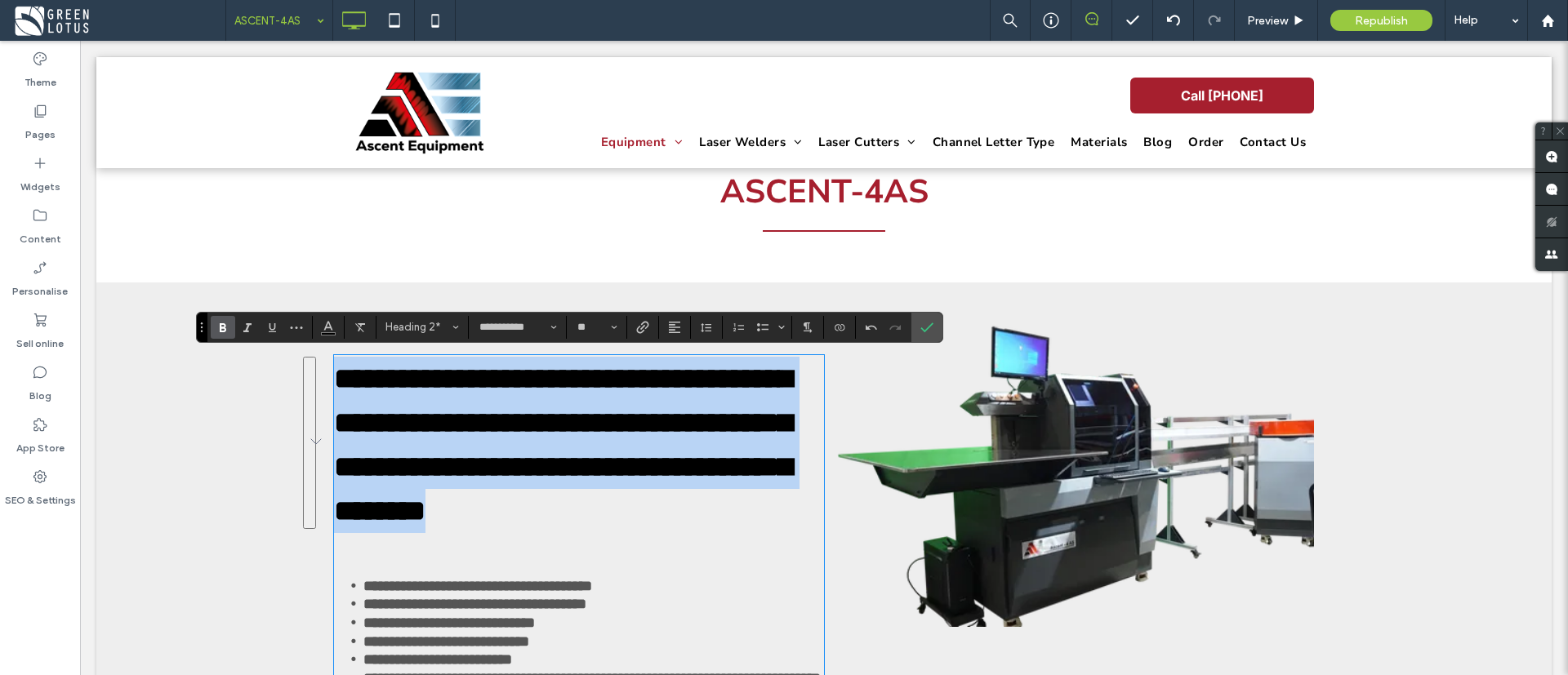 click on "**********" at bounding box center (563, 445) 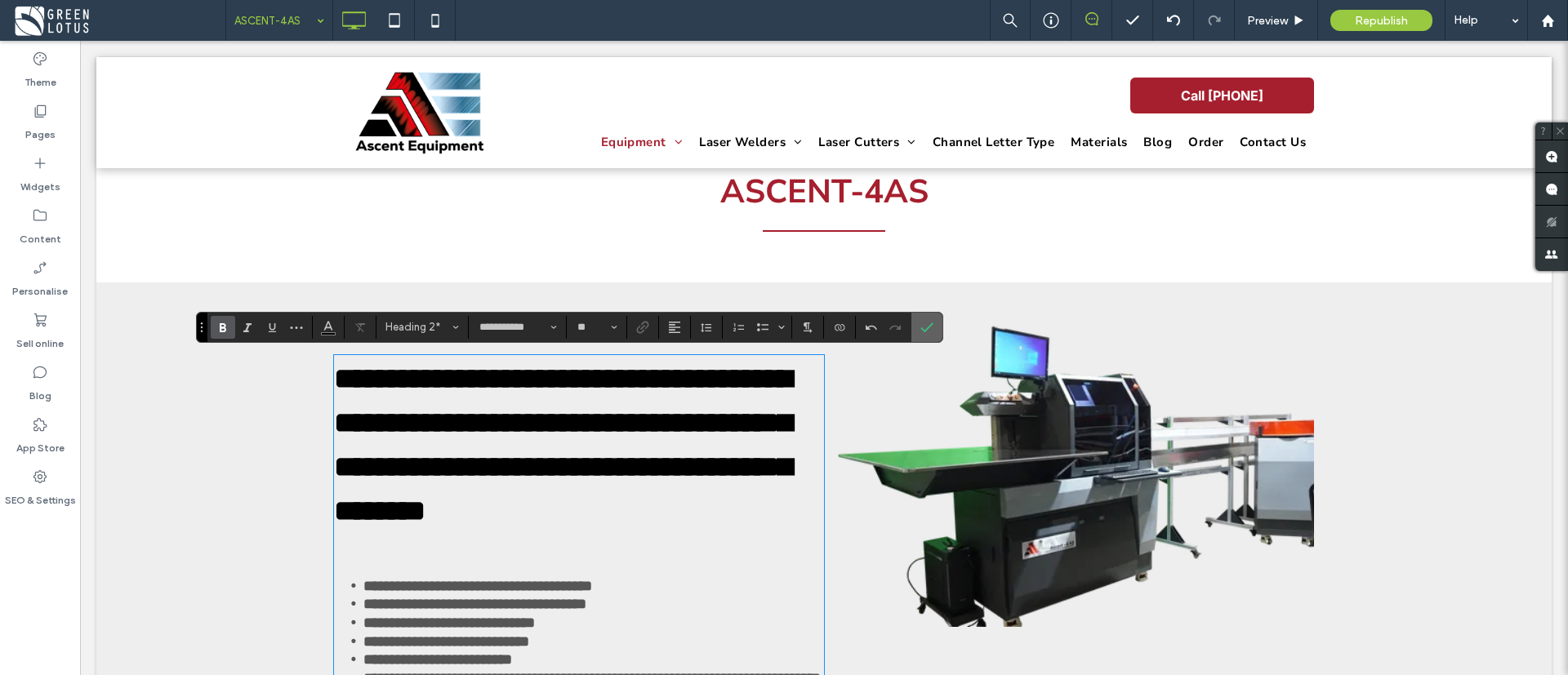 drag, startPoint x: 924, startPoint y: 322, endPoint x: 854, endPoint y: 285, distance: 79.17702 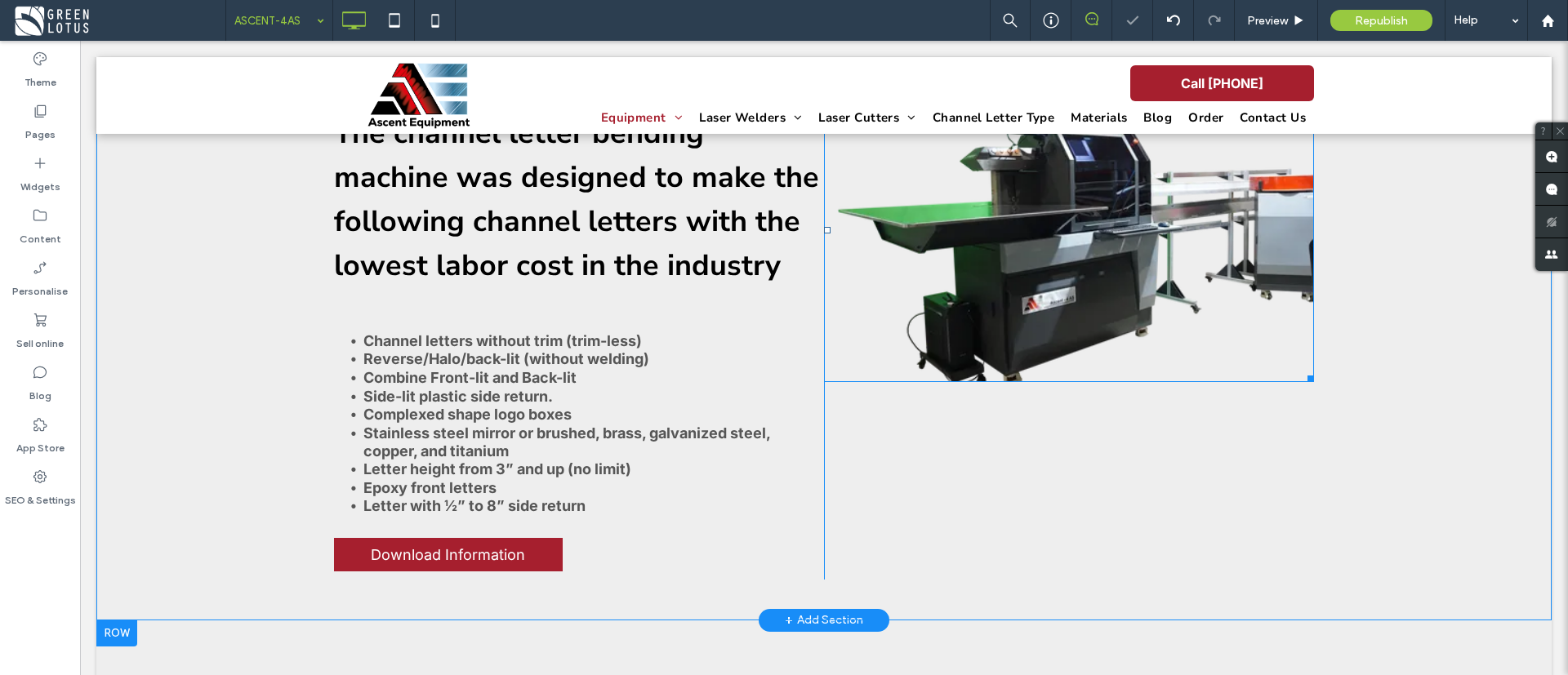 scroll, scrollTop: 333, scrollLeft: 0, axis: vertical 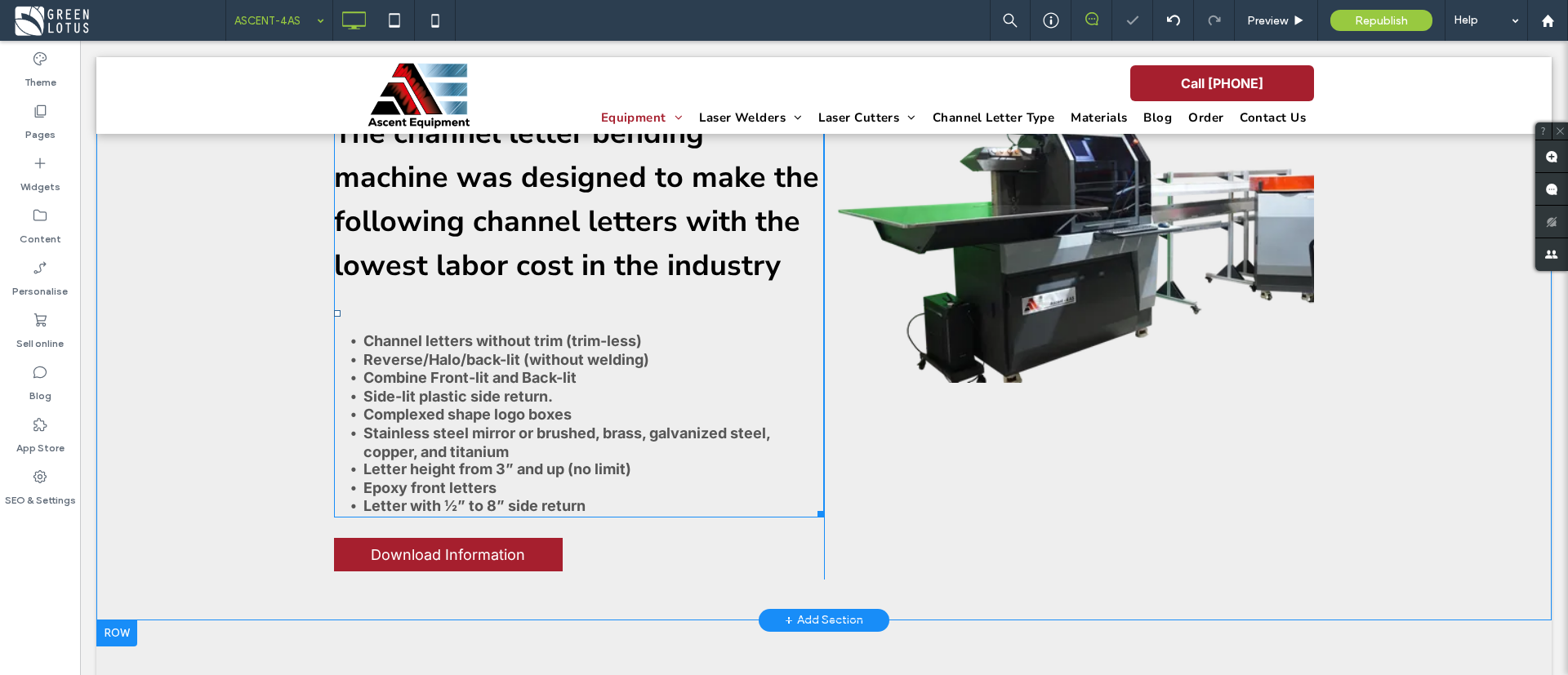 click on "The channel letter bending machine was designed to make the following channel letters with the lowest labor cost in the industry" at bounding box center [579, 222] 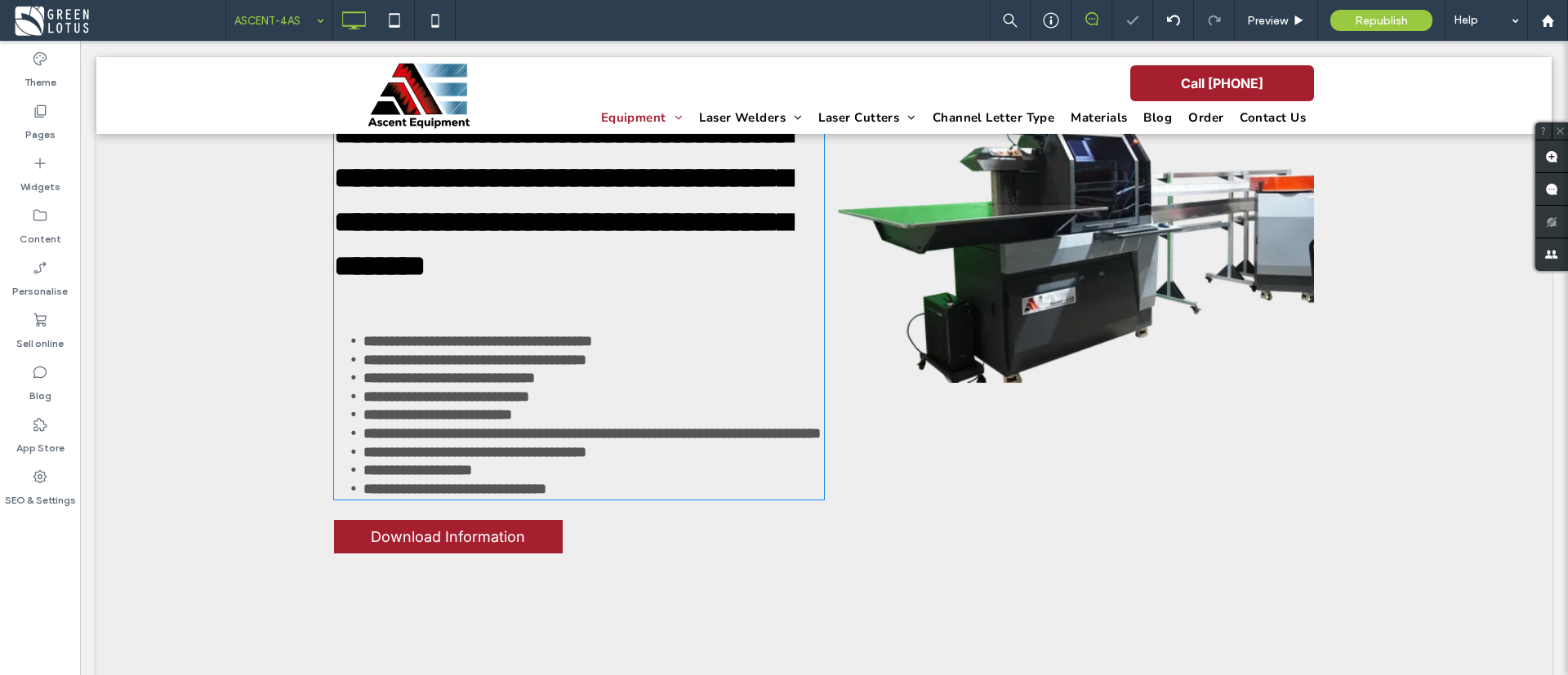 type on "**********" 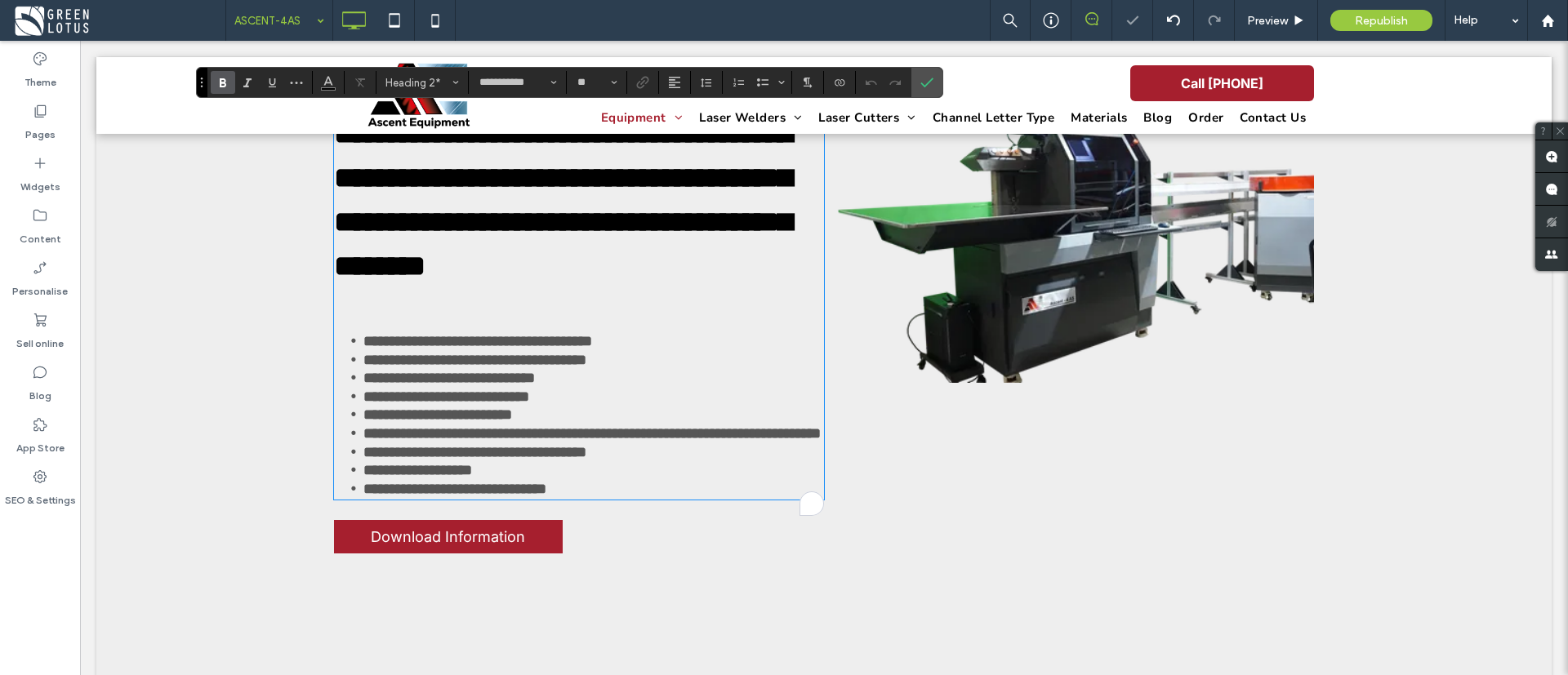 click on "**********" at bounding box center (579, 222) 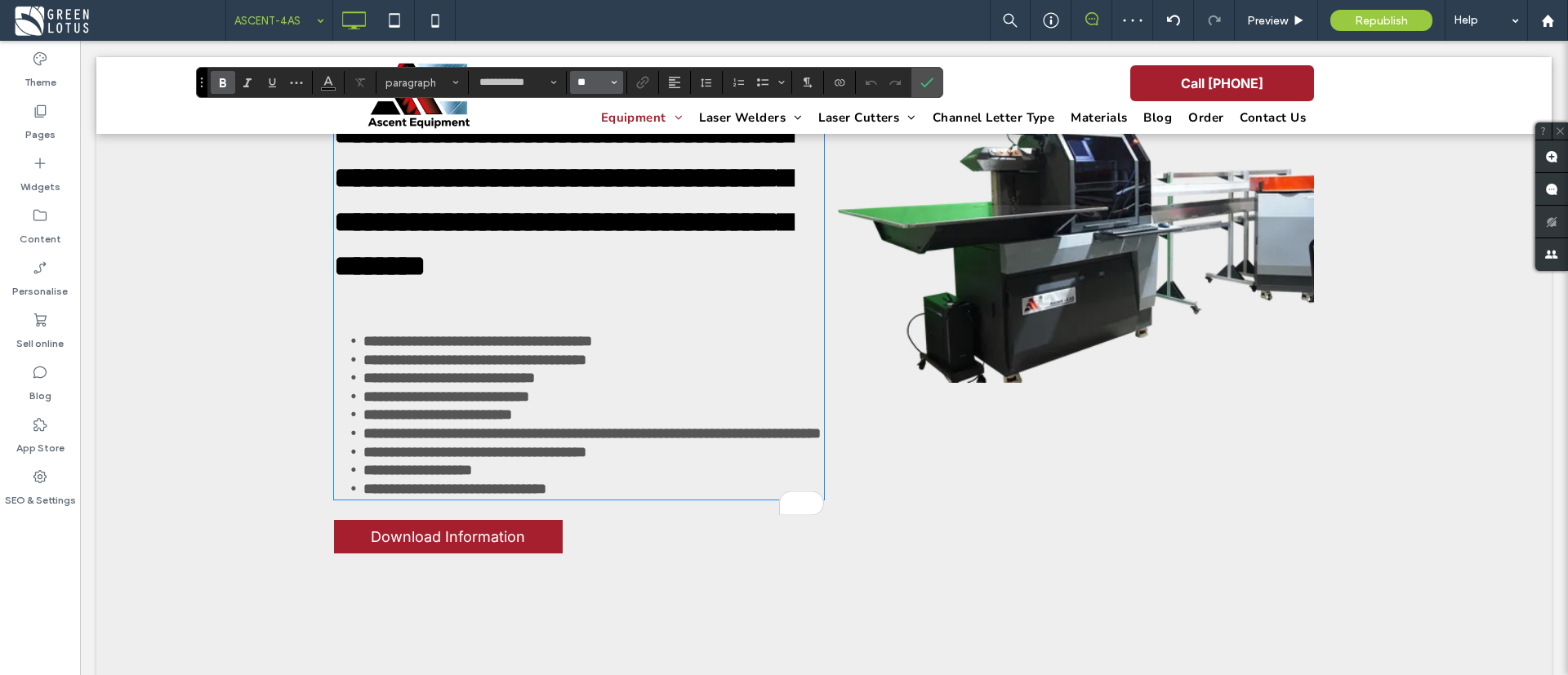 click on "**" at bounding box center (591, 82) 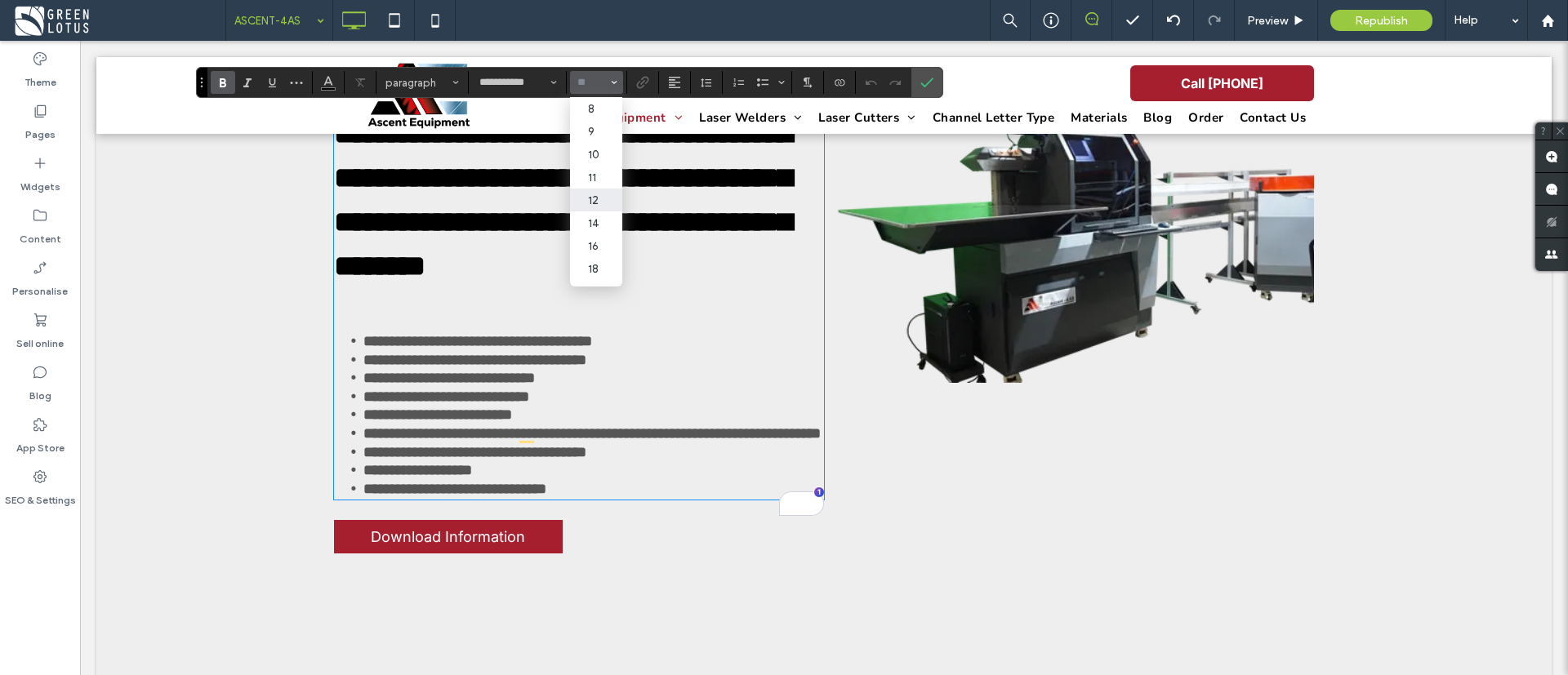 click on "12" at bounding box center [596, 200] 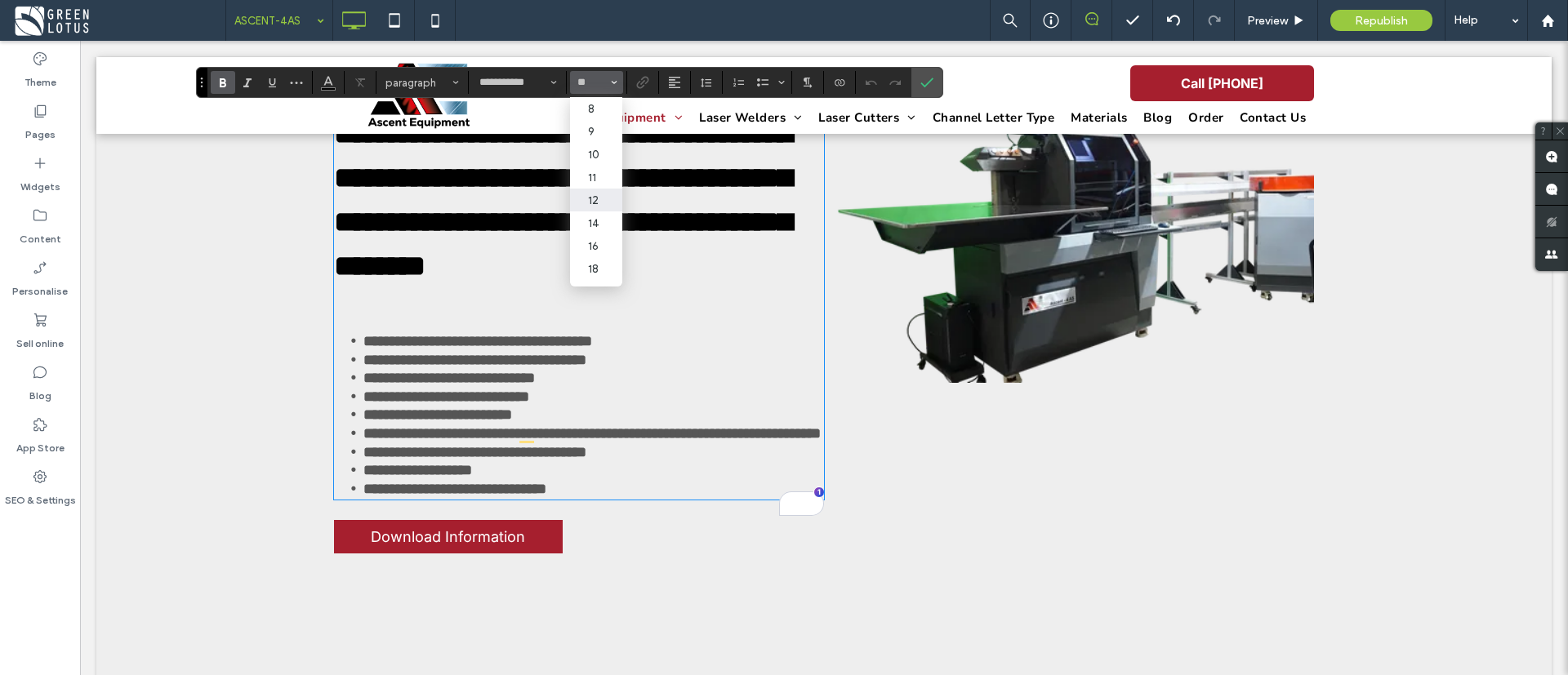 type on "**" 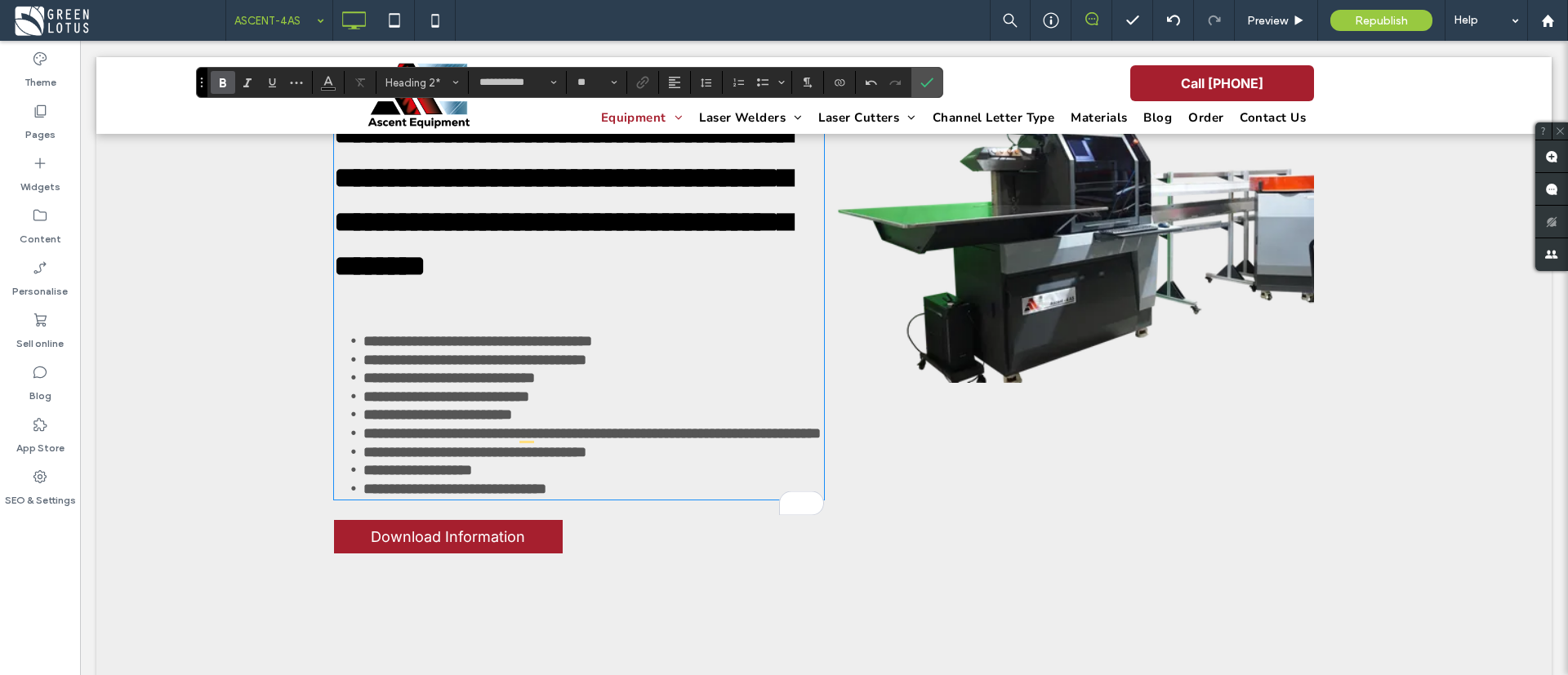 type 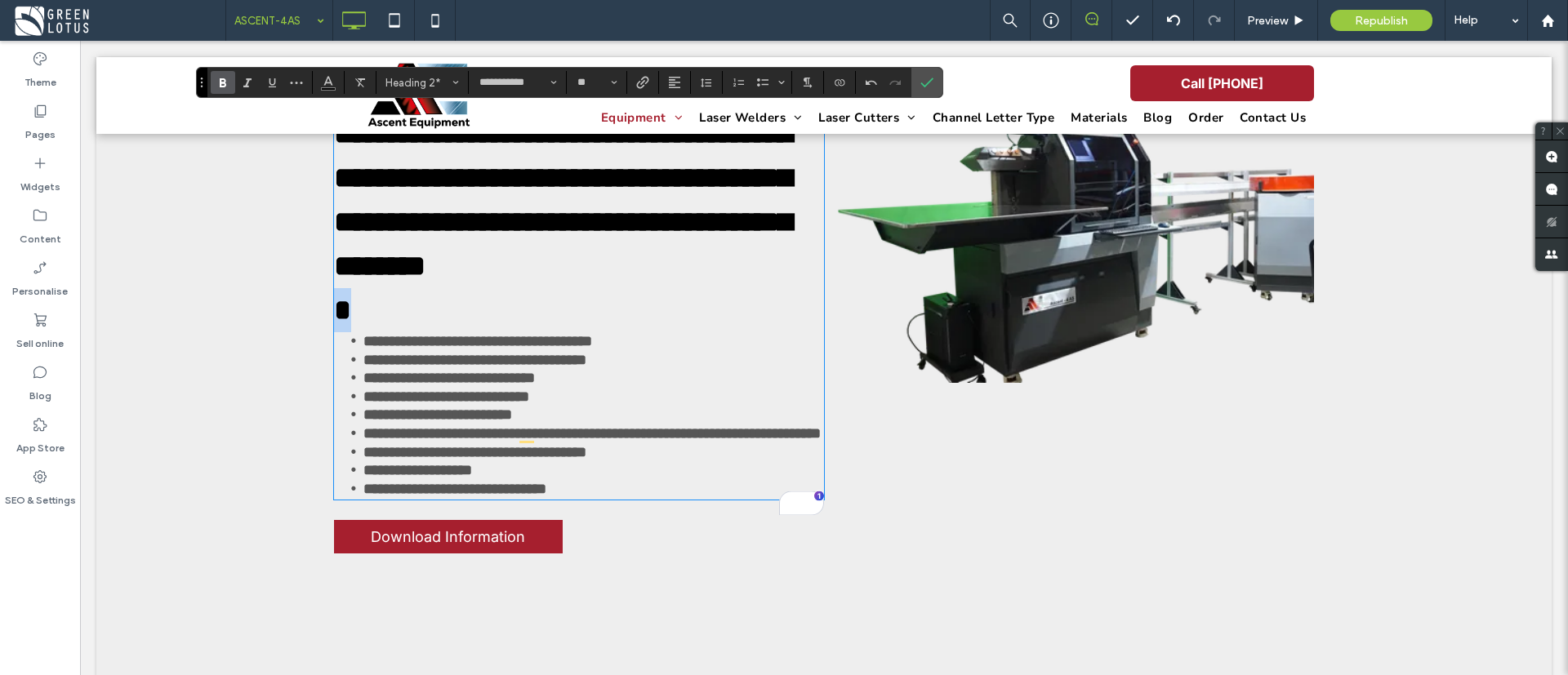 drag, startPoint x: 405, startPoint y: 302, endPoint x: 313, endPoint y: 302, distance: 92 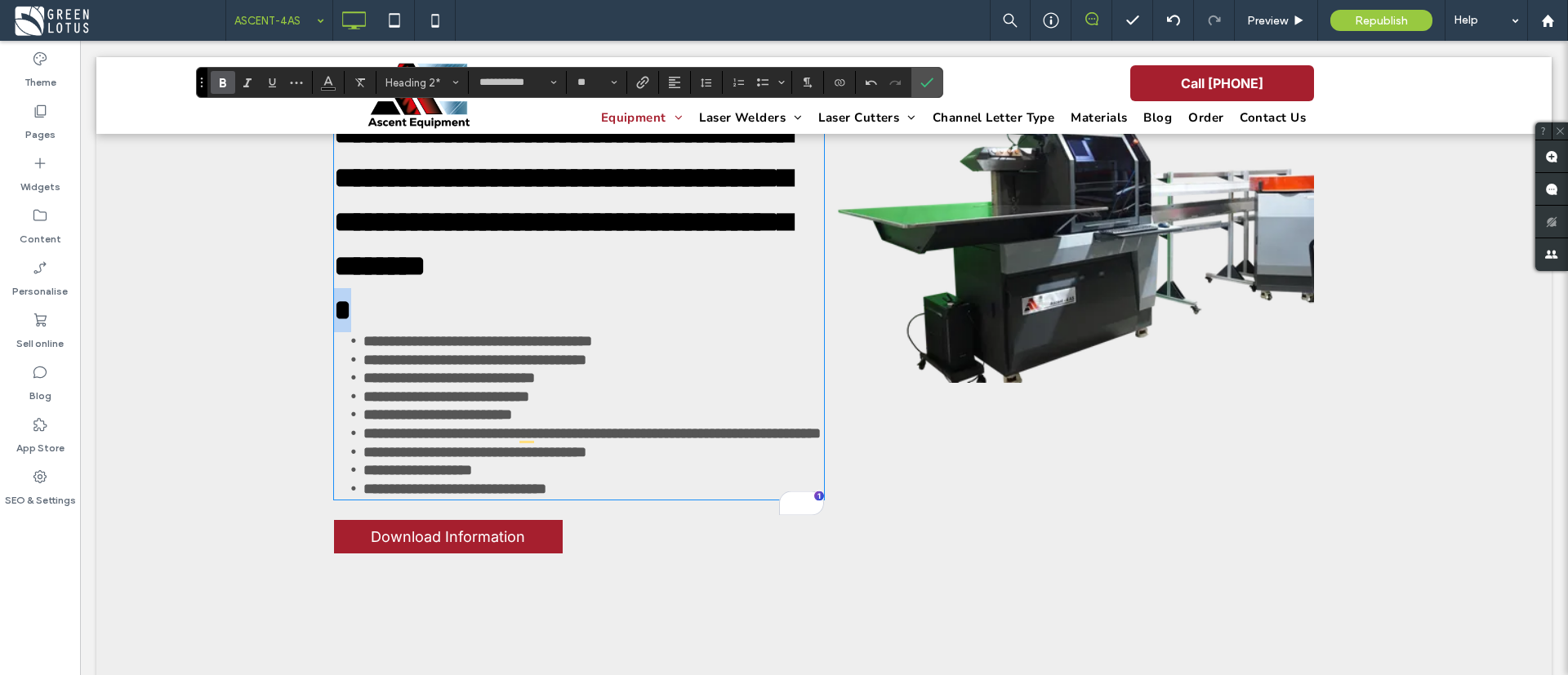 click on "**********" at bounding box center (824, 320) 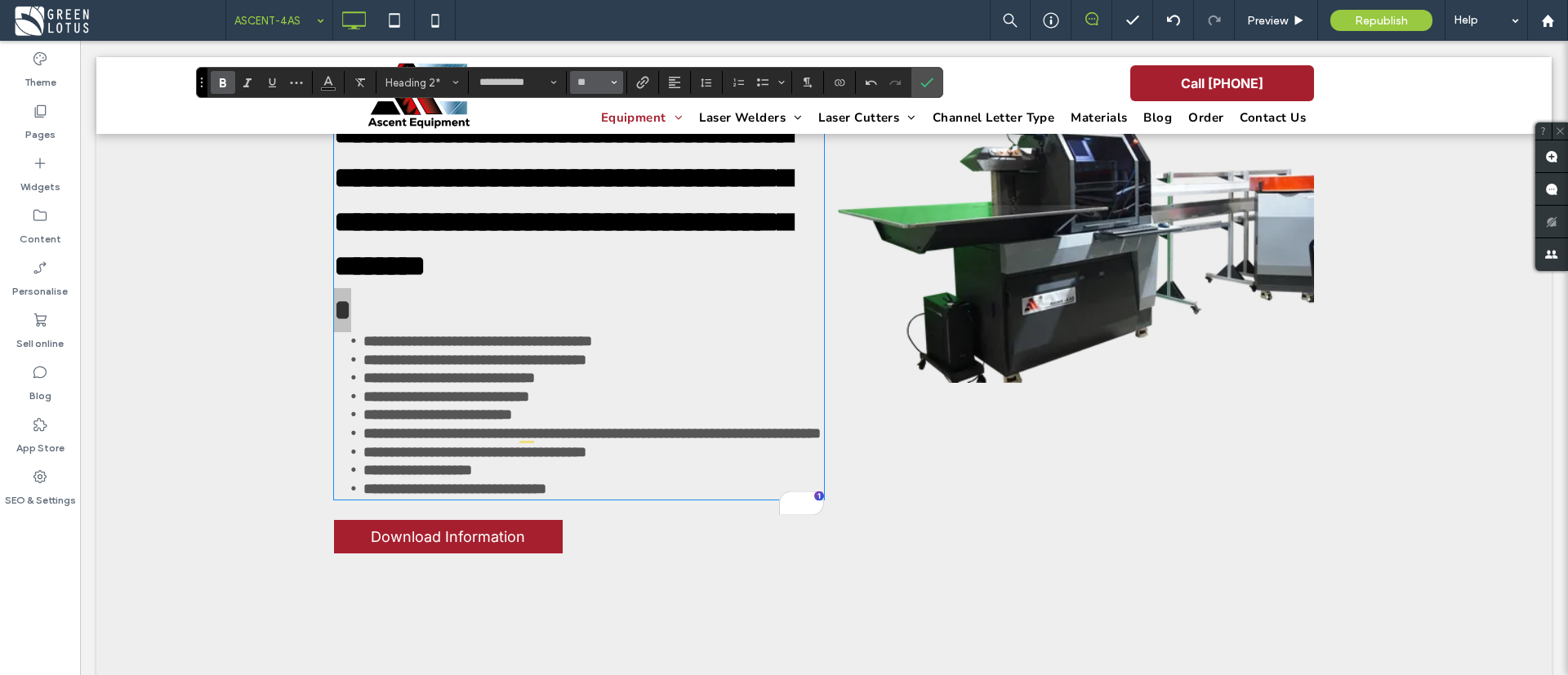 click on "**" at bounding box center (596, 82) 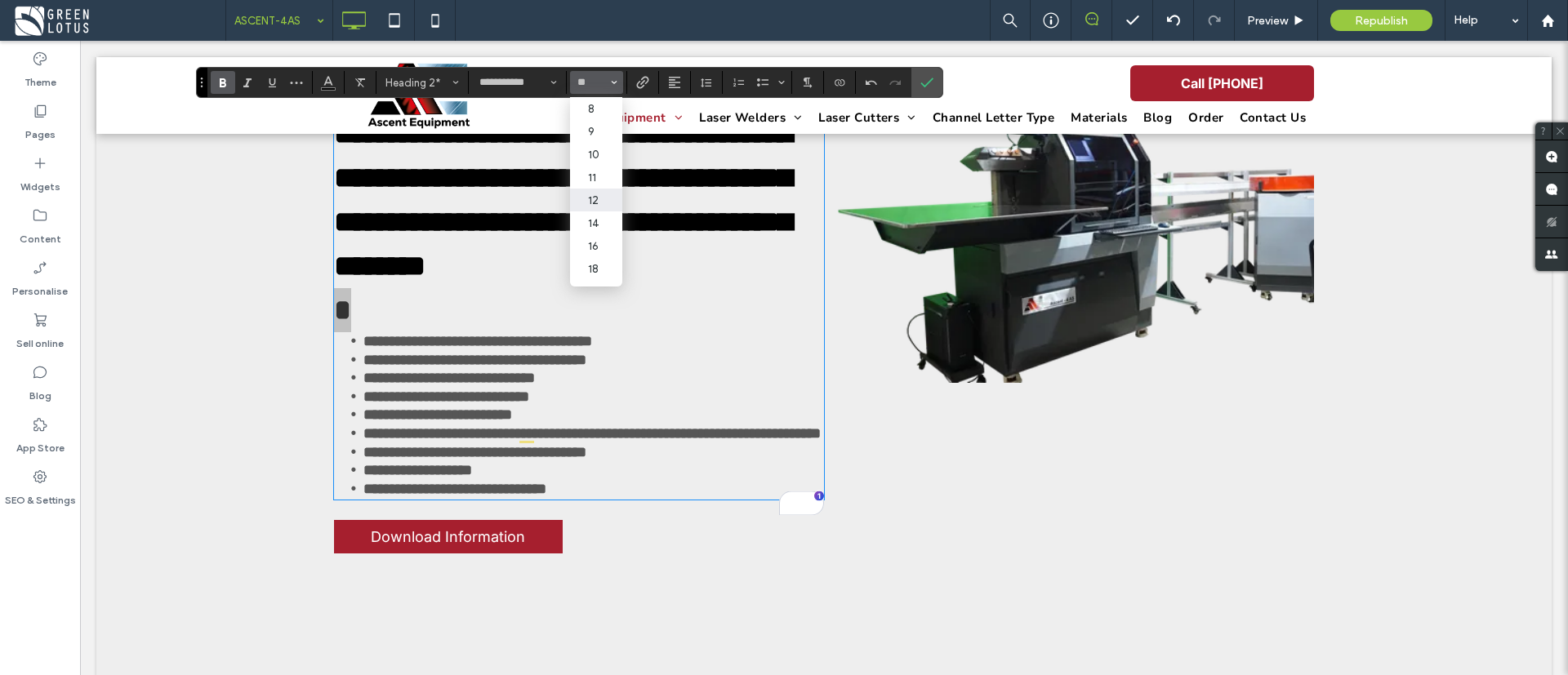 click on "12" at bounding box center (596, 200) 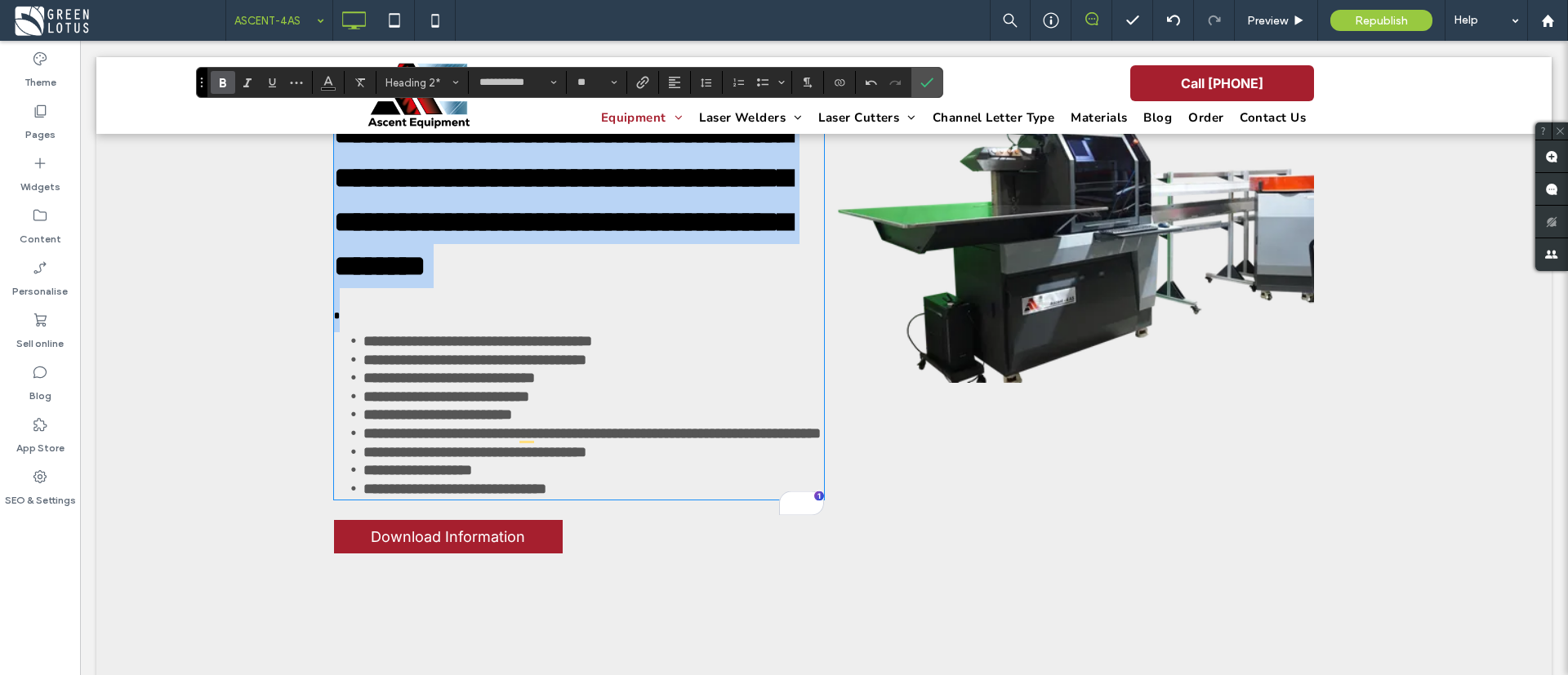 click on "**********" at bounding box center (579, 222) 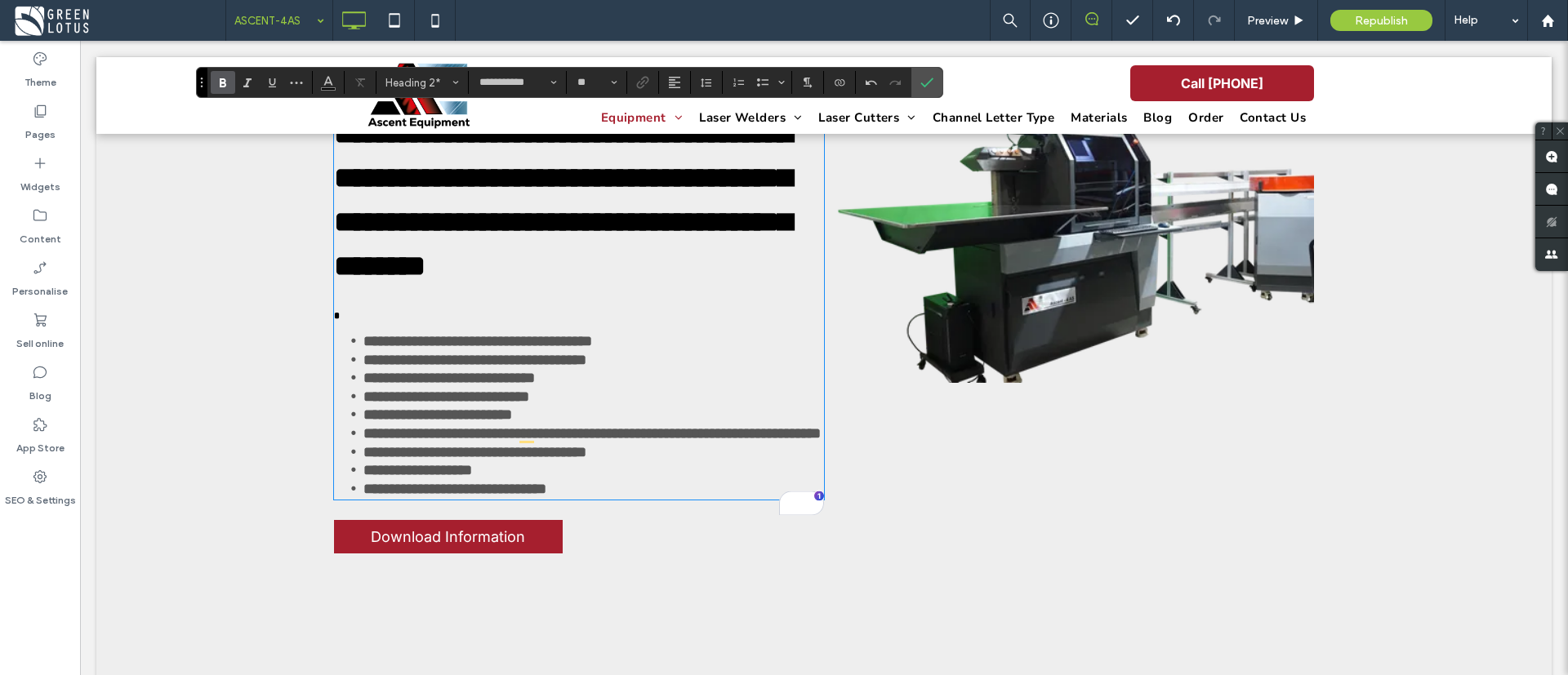 type on "**" 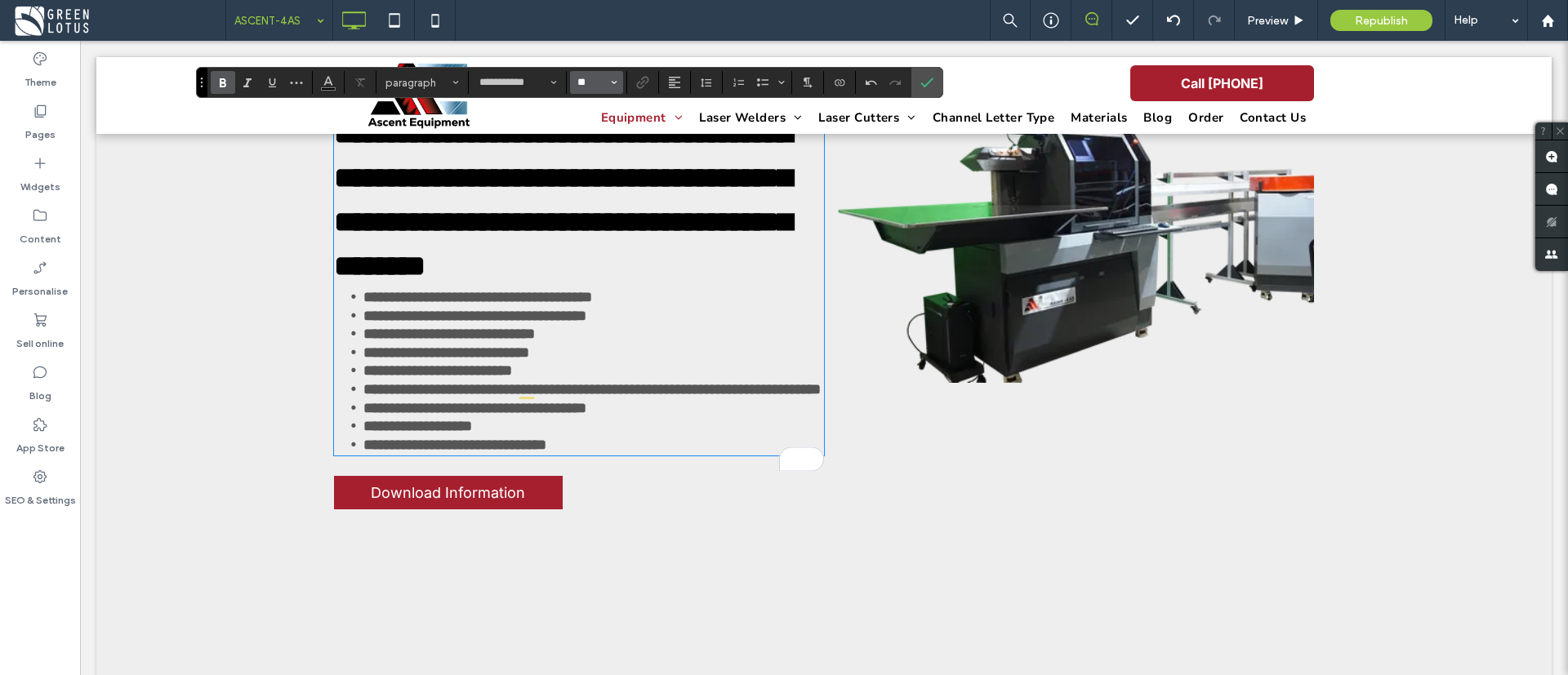 click on "**" at bounding box center [591, 82] 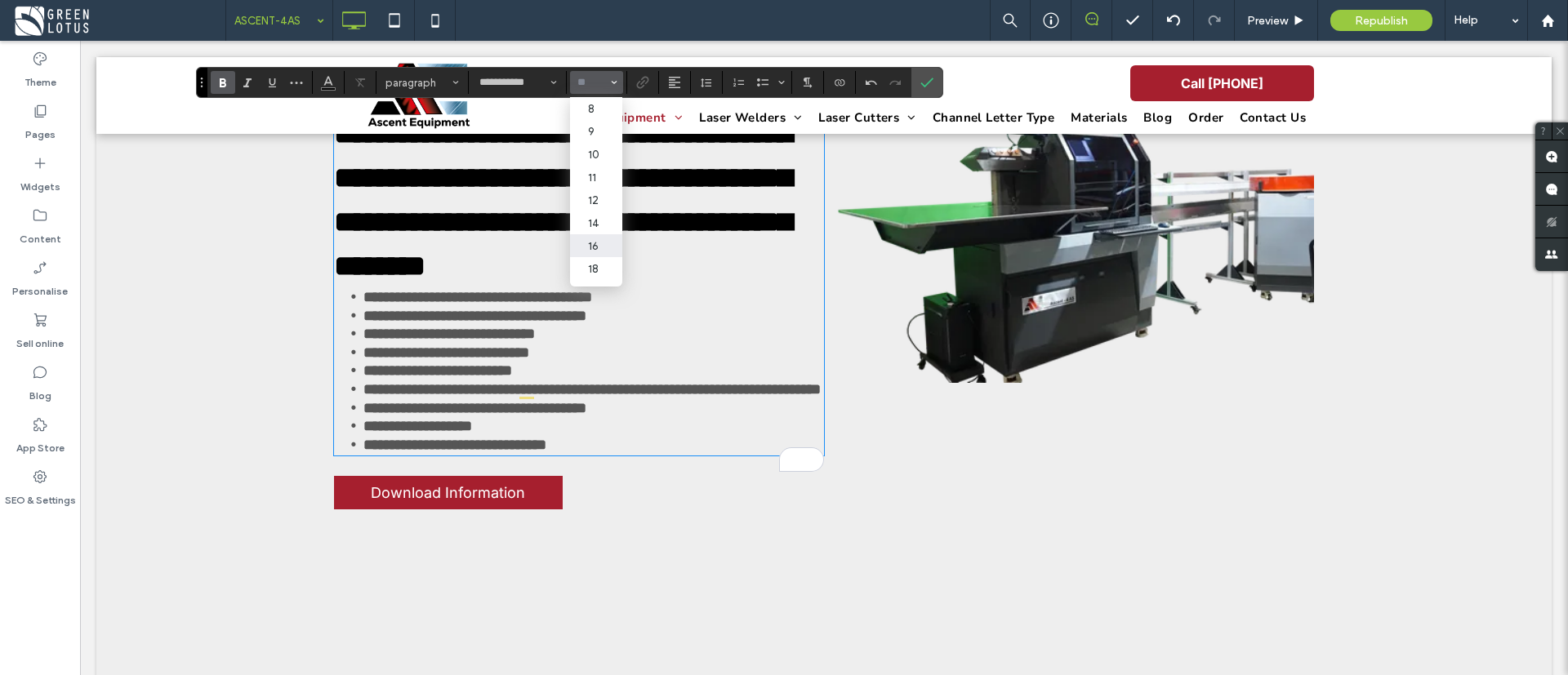 click on "16" at bounding box center (596, 246) 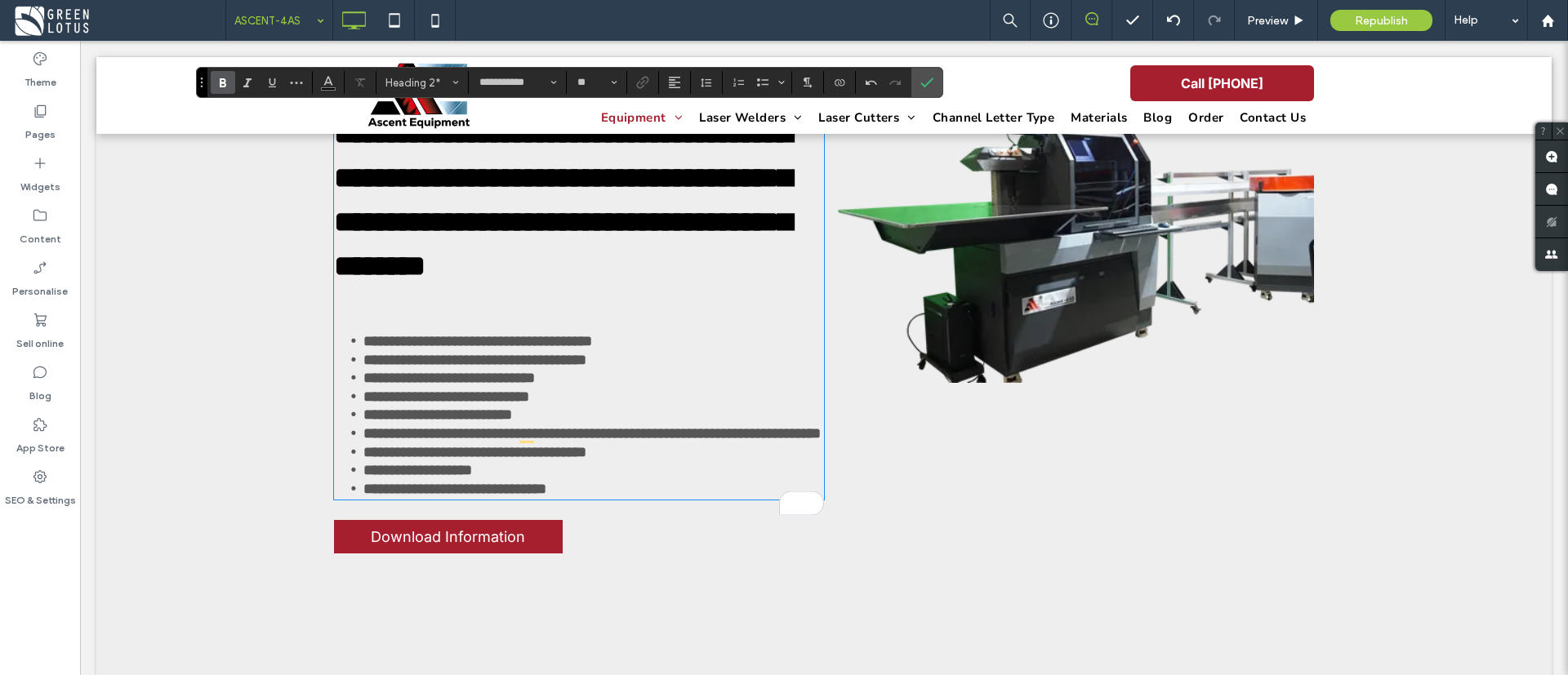 type on "**" 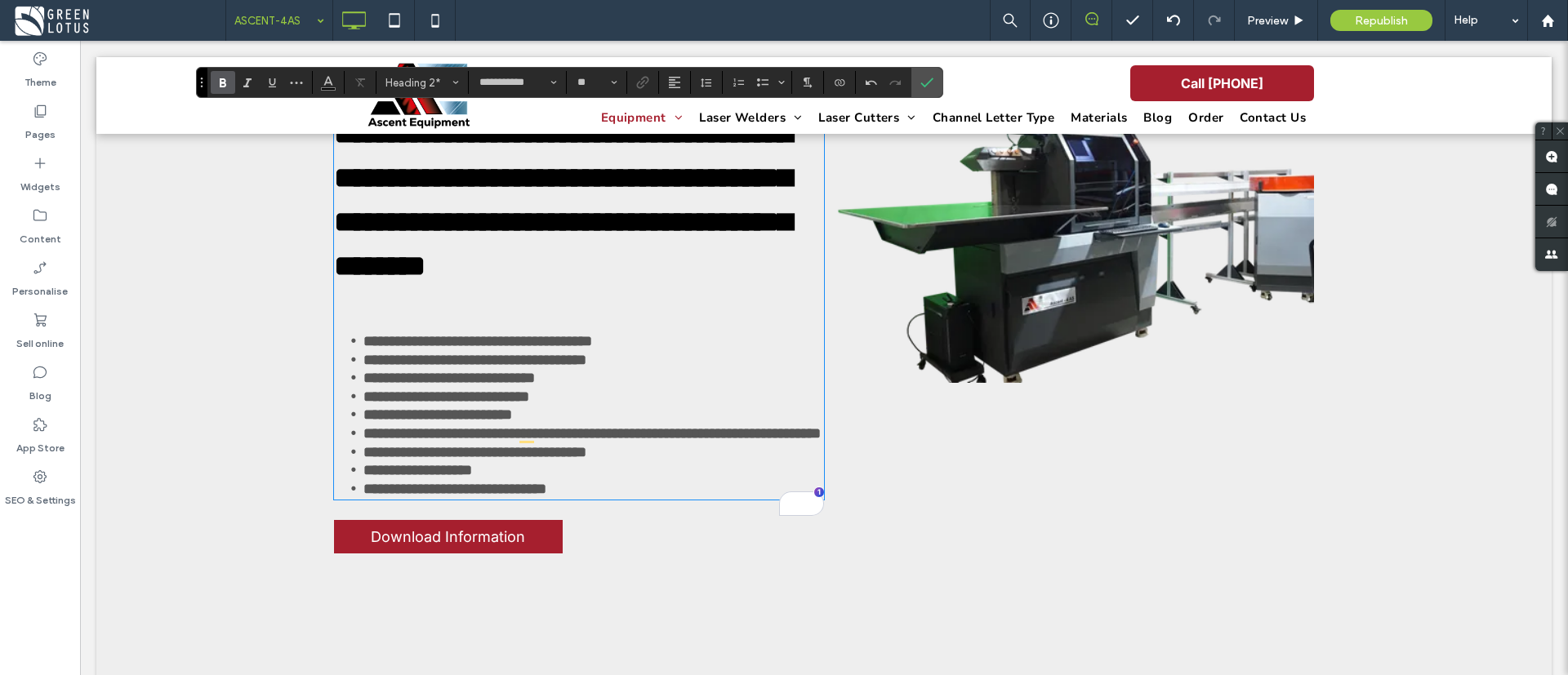 type on "*****" 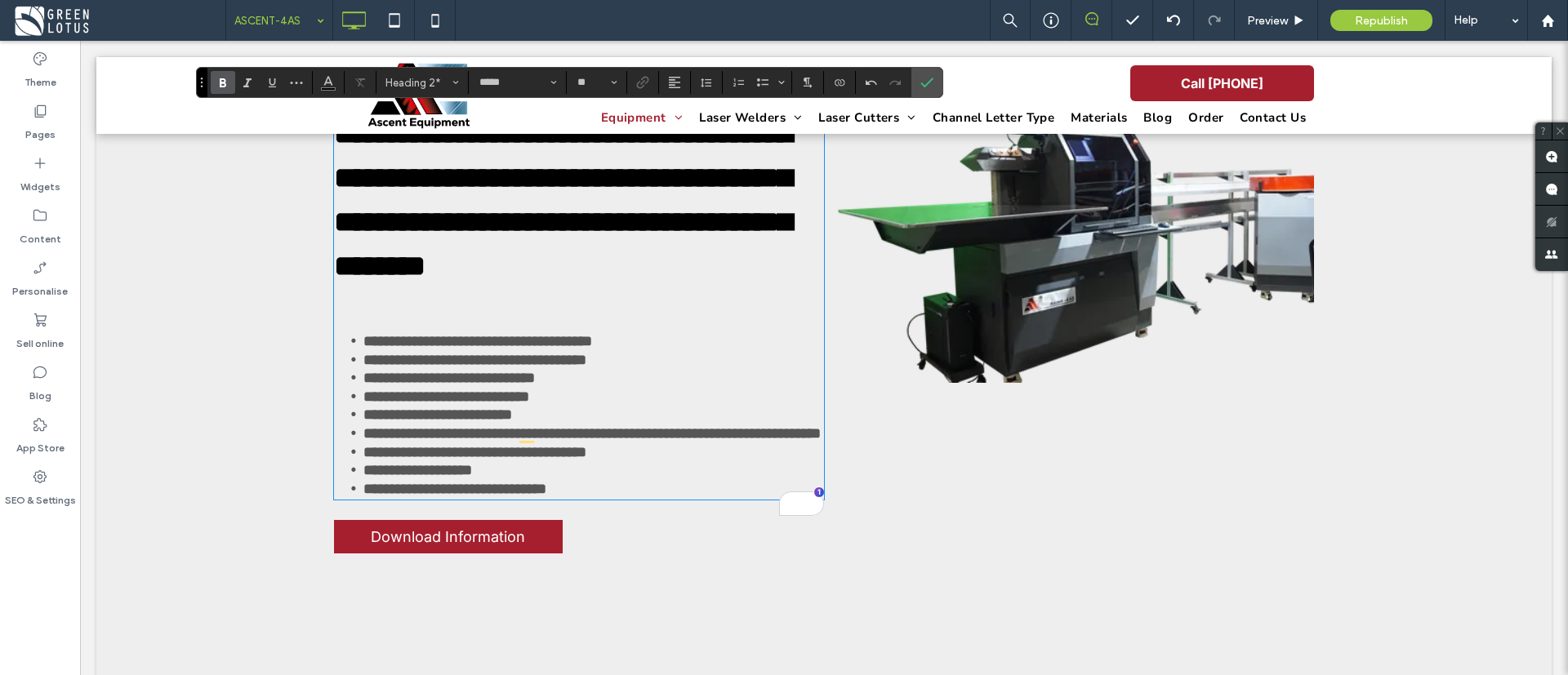 click on "**********" at bounding box center [478, 341] 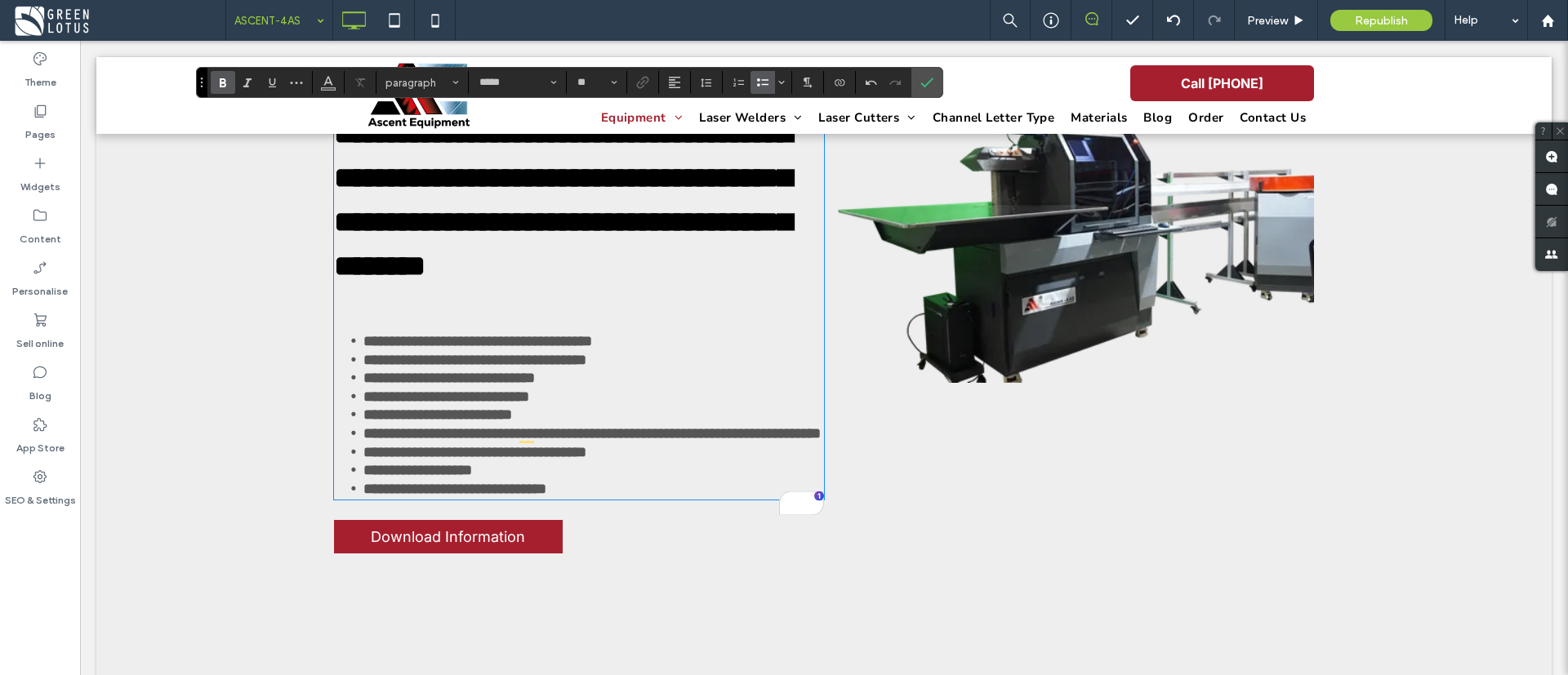 type on "**********" 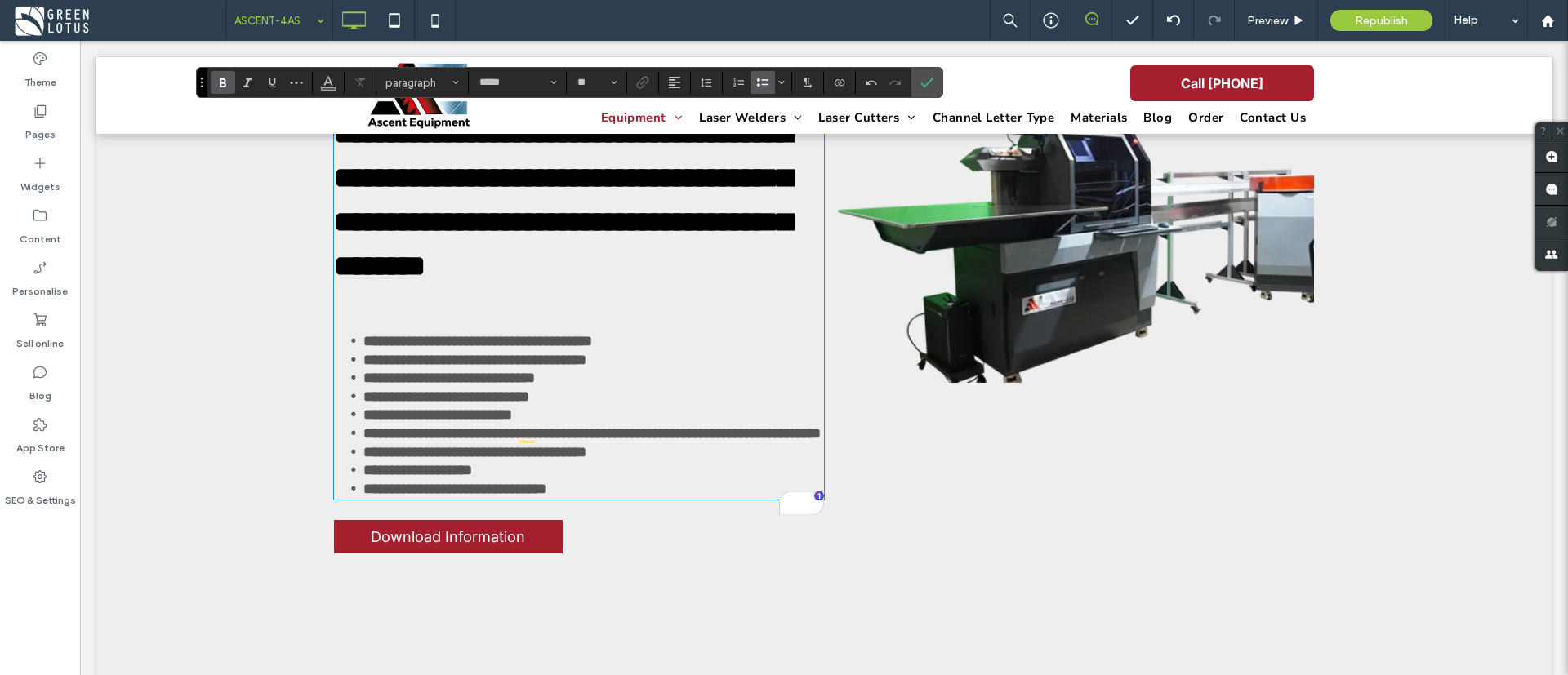 type on "**" 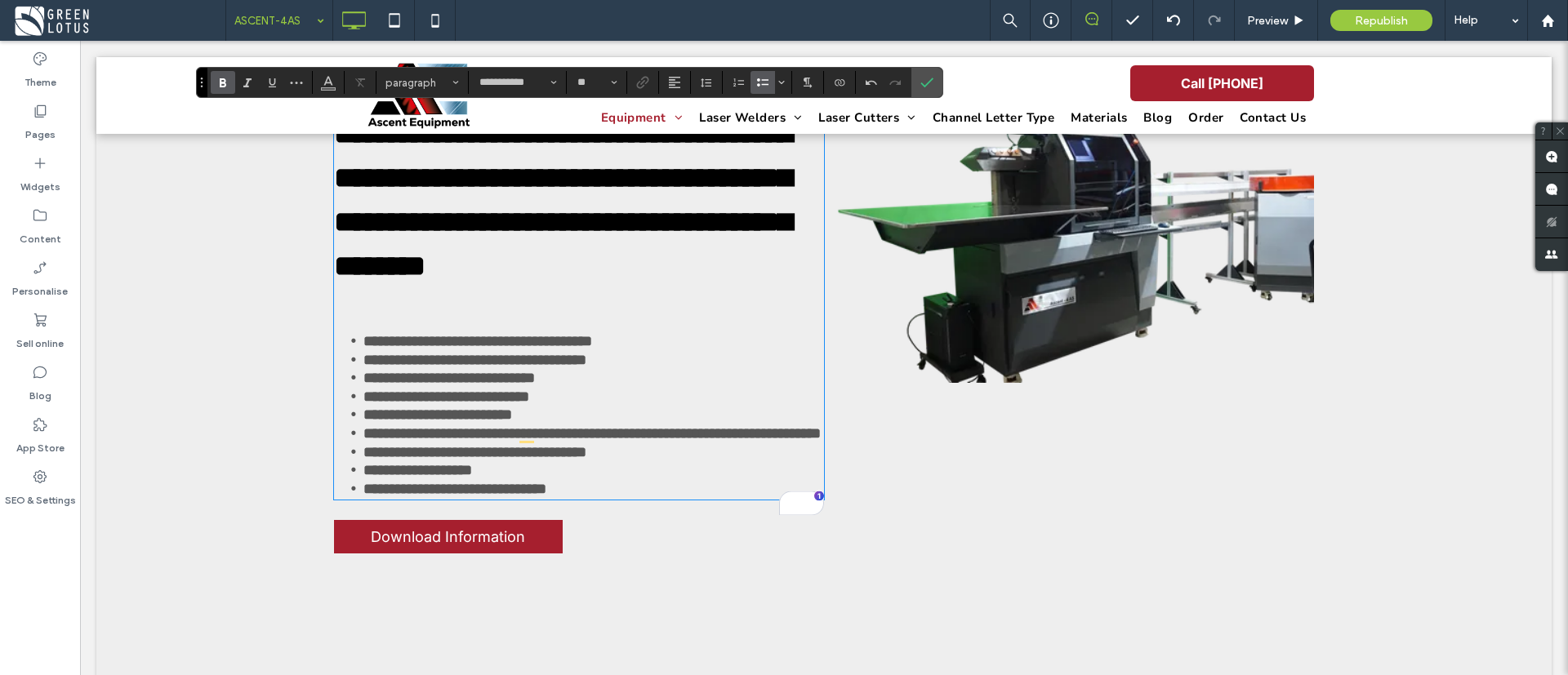 click at bounding box center (579, 310) 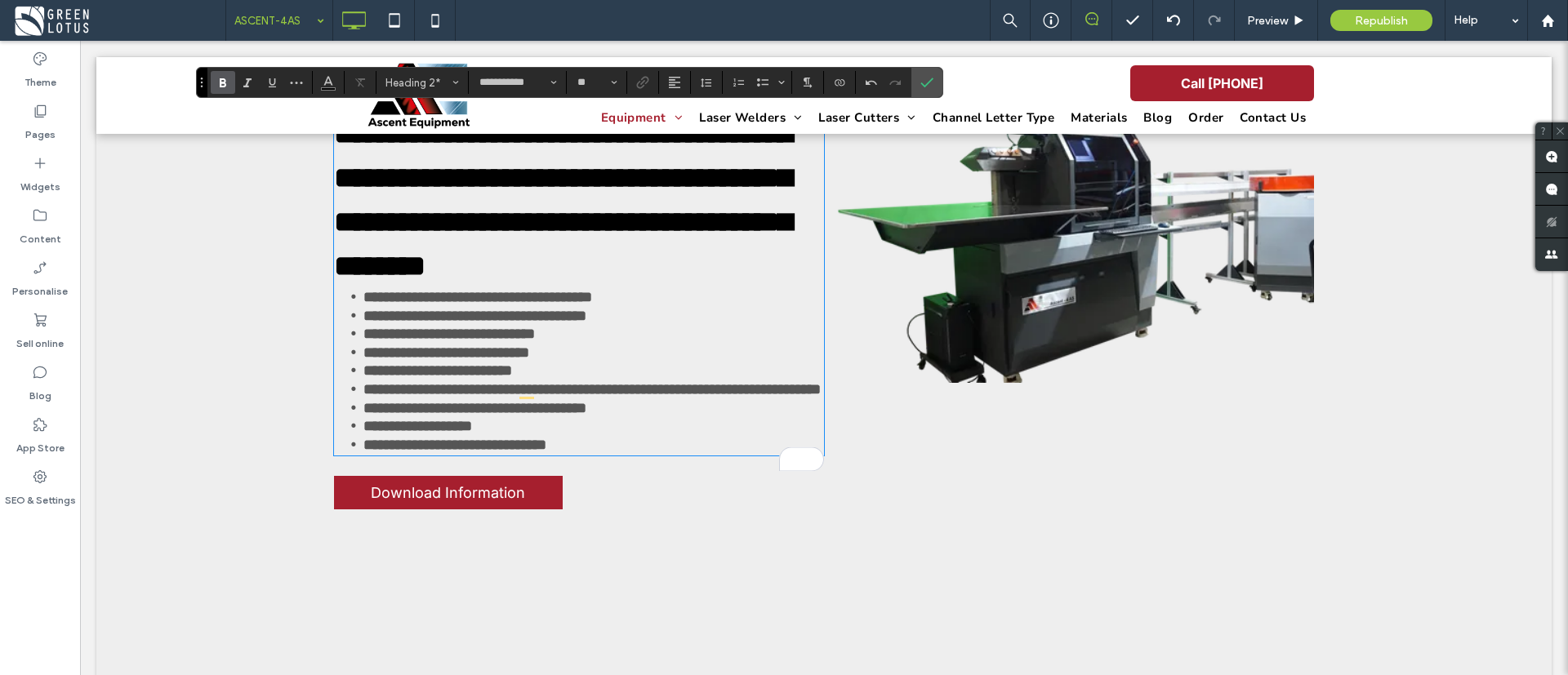 type on "*****" 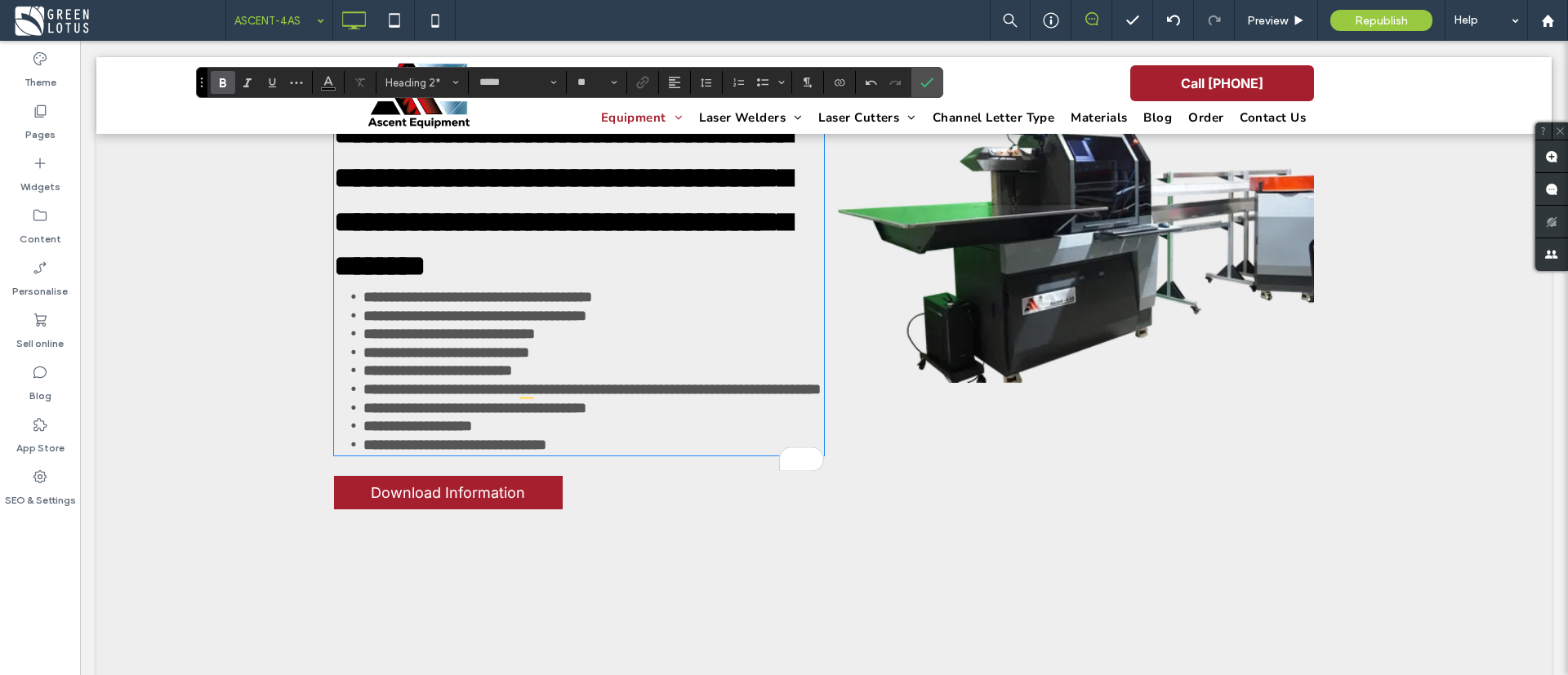 click on "**********" at bounding box center (478, 297) 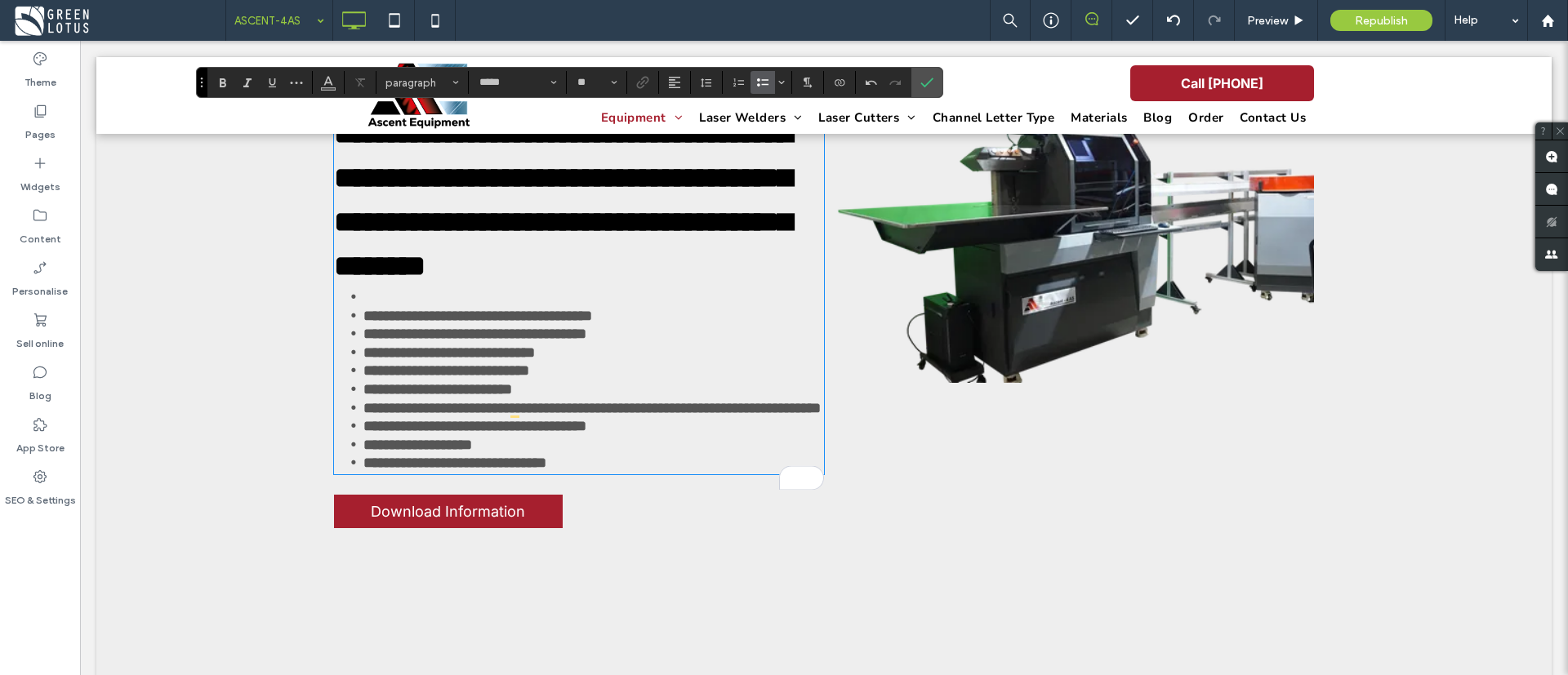 click on "﻿" at bounding box center (594, 297) 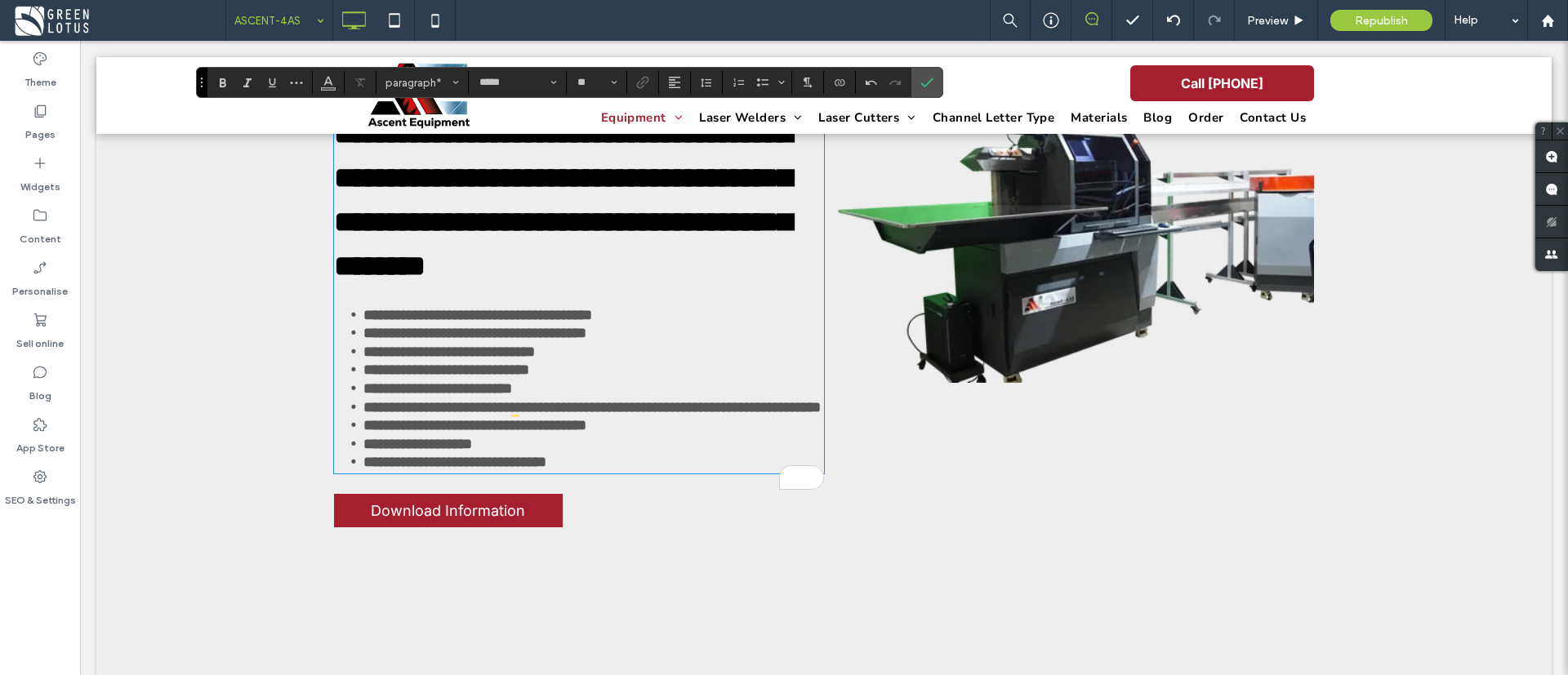 click on "**********" at bounding box center [579, 307] 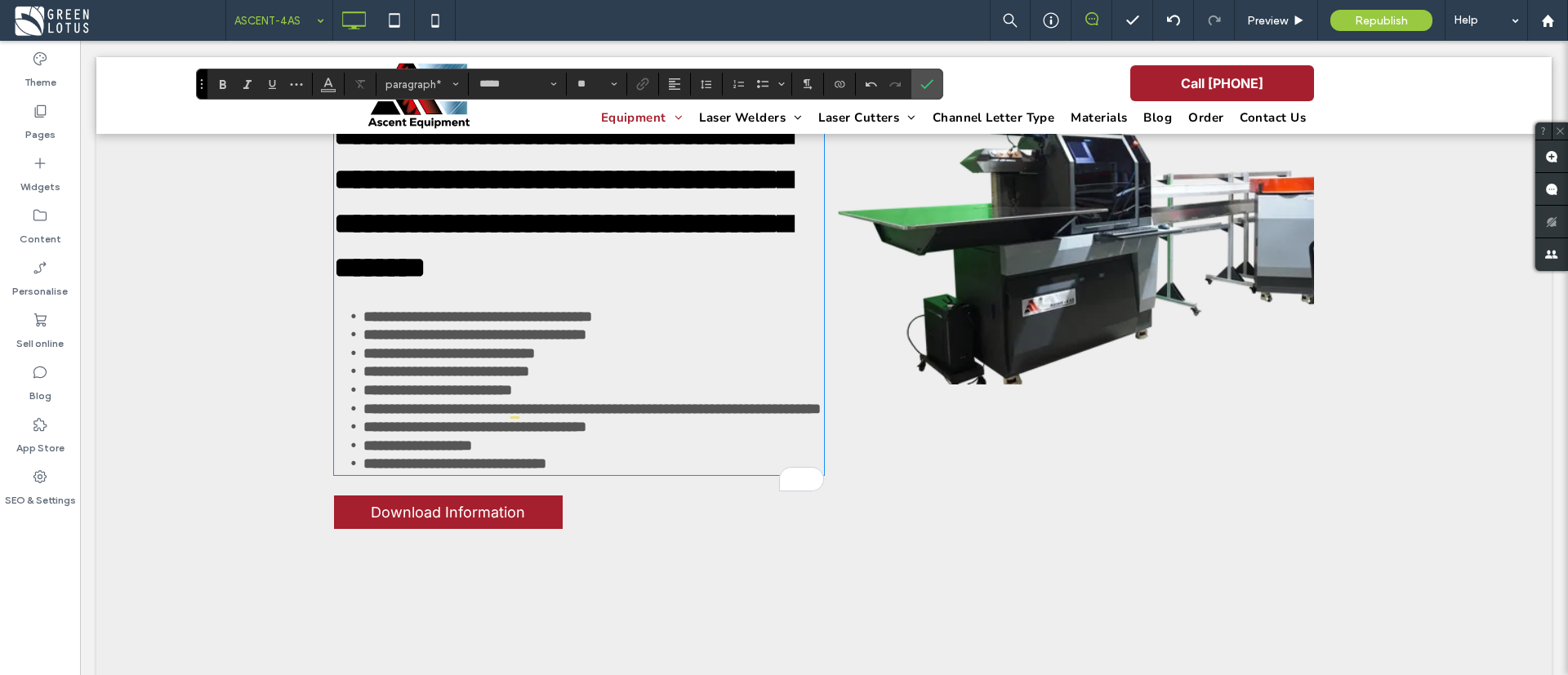 scroll, scrollTop: 88, scrollLeft: 0, axis: vertical 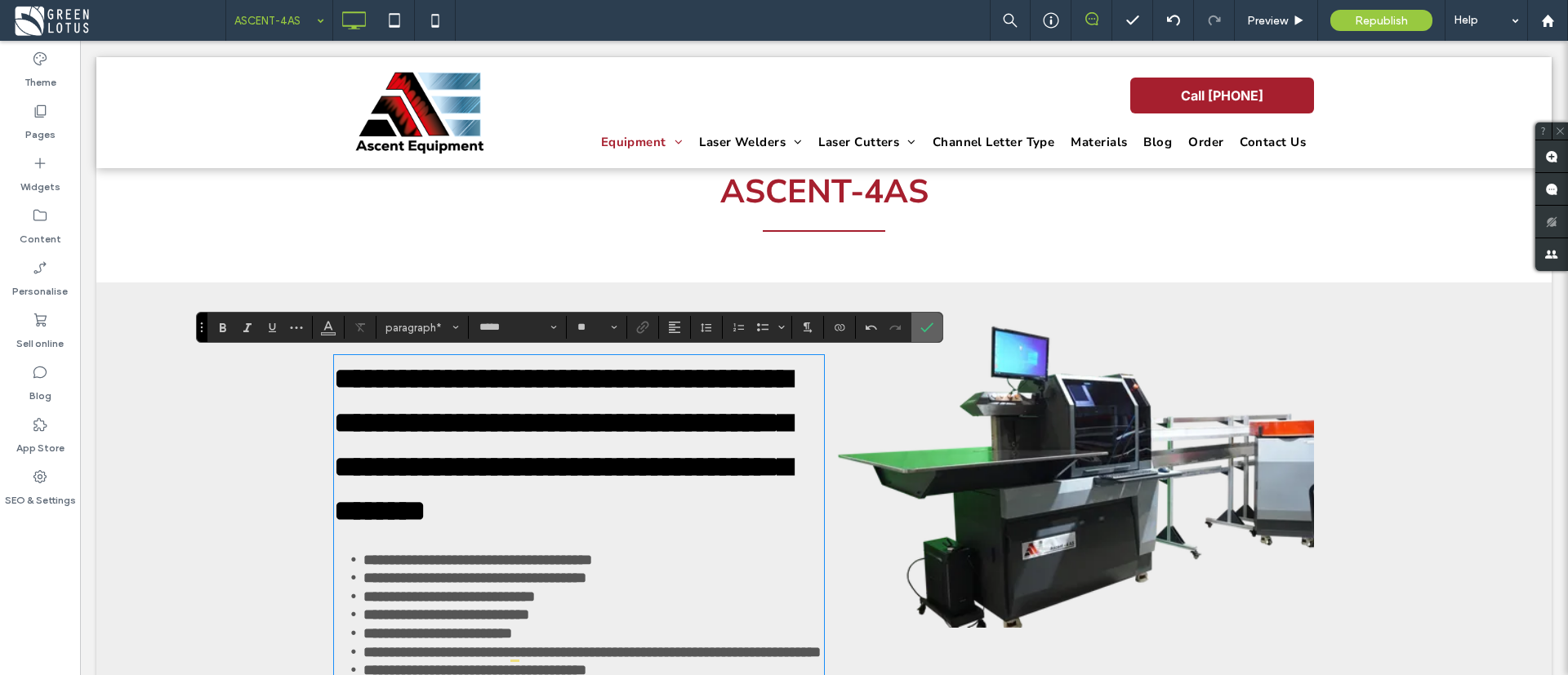 click at bounding box center (927, 327) 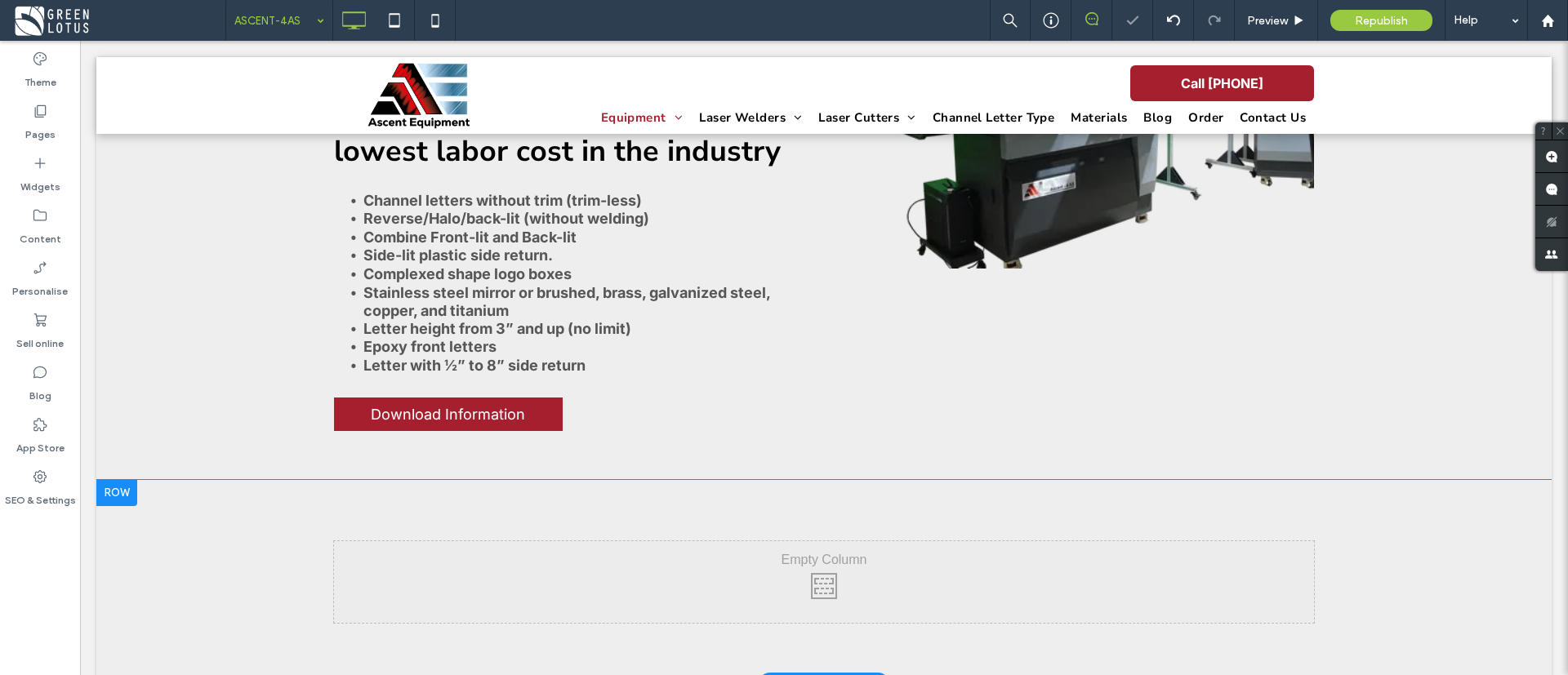 scroll, scrollTop: 455, scrollLeft: 0, axis: vertical 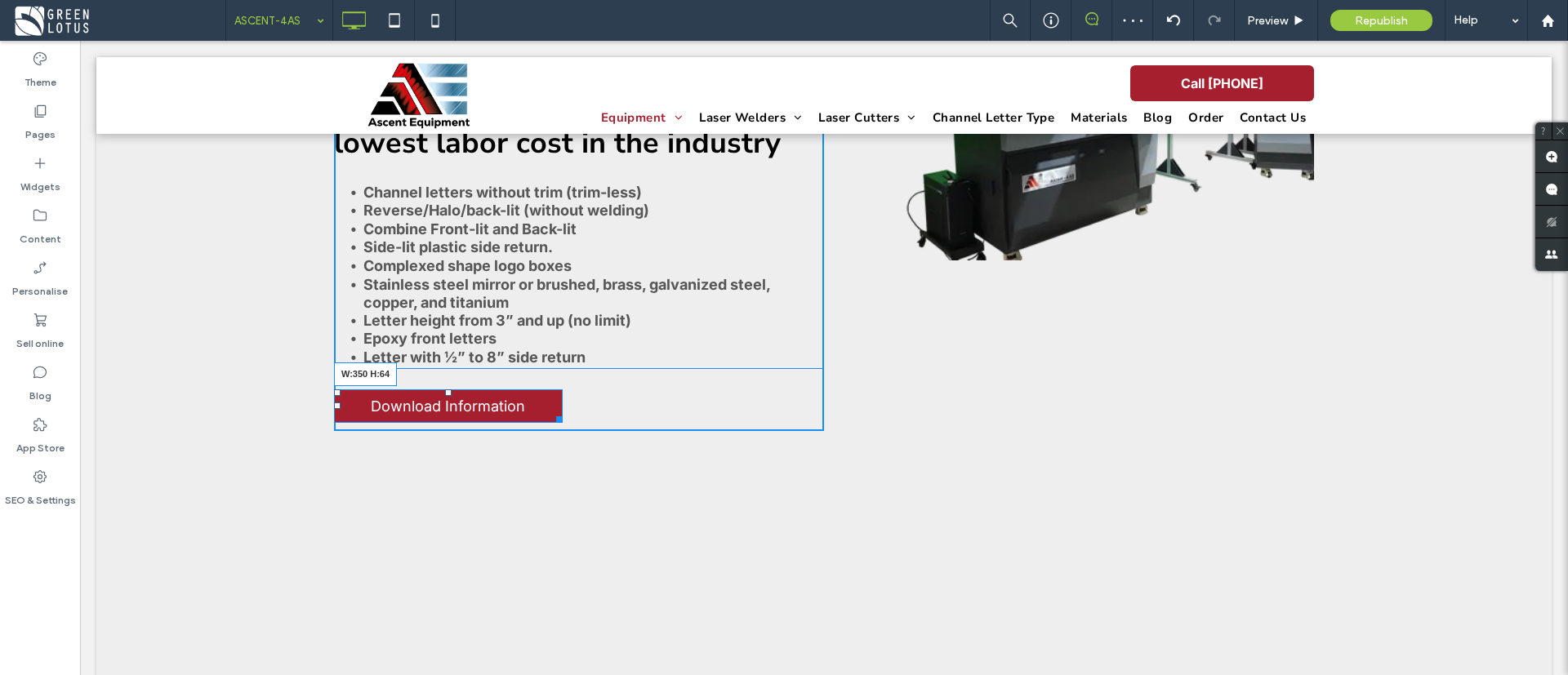 drag, startPoint x: 553, startPoint y: 416, endPoint x: 610, endPoint y: 435, distance: 60.08328 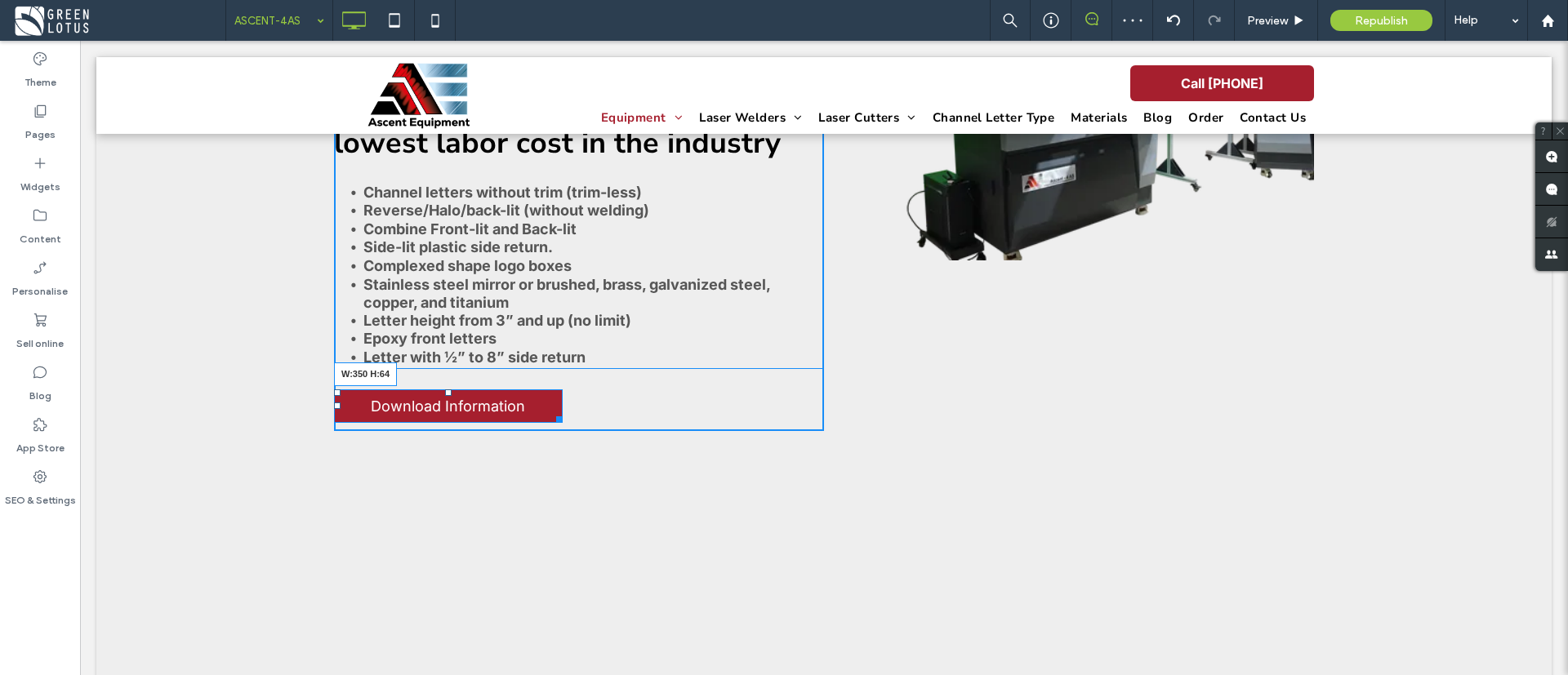 click at bounding box center (556, 416) 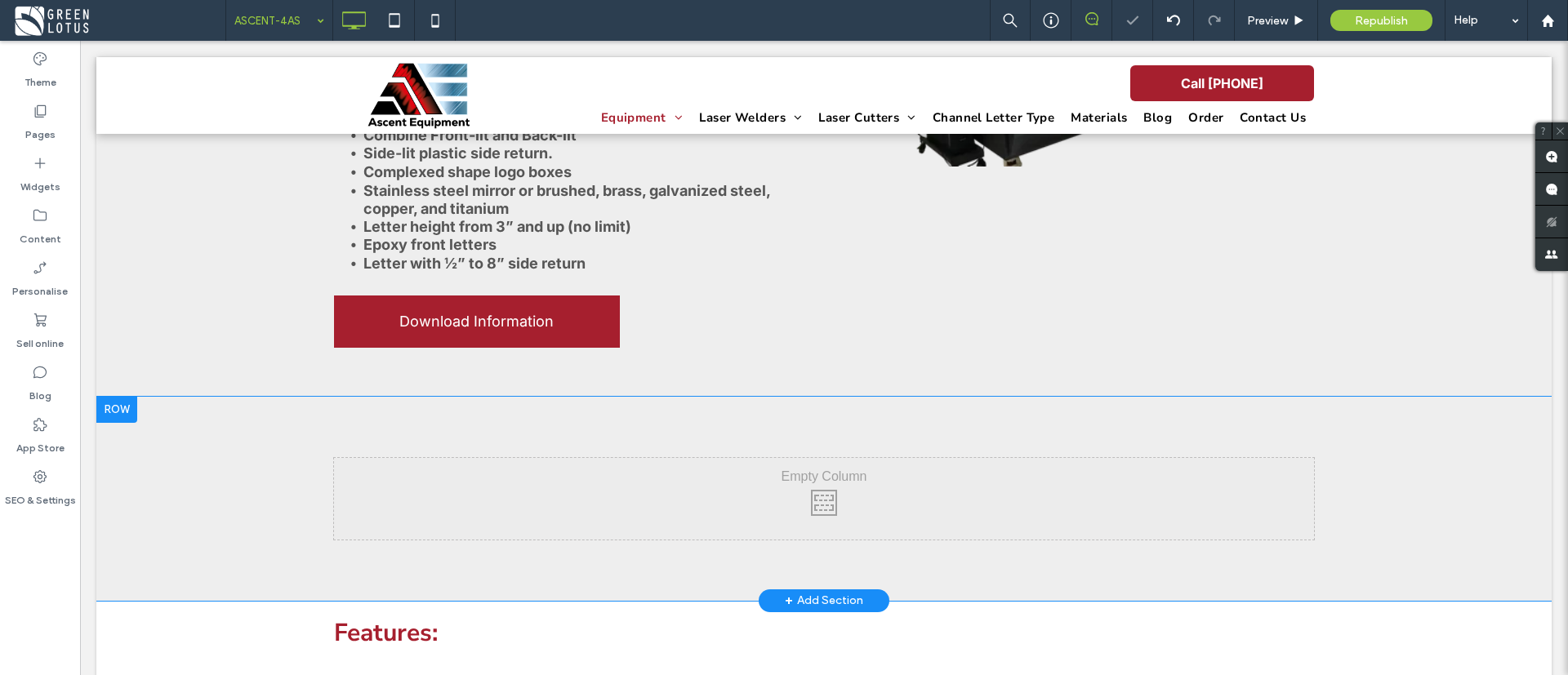 scroll, scrollTop: 578, scrollLeft: 0, axis: vertical 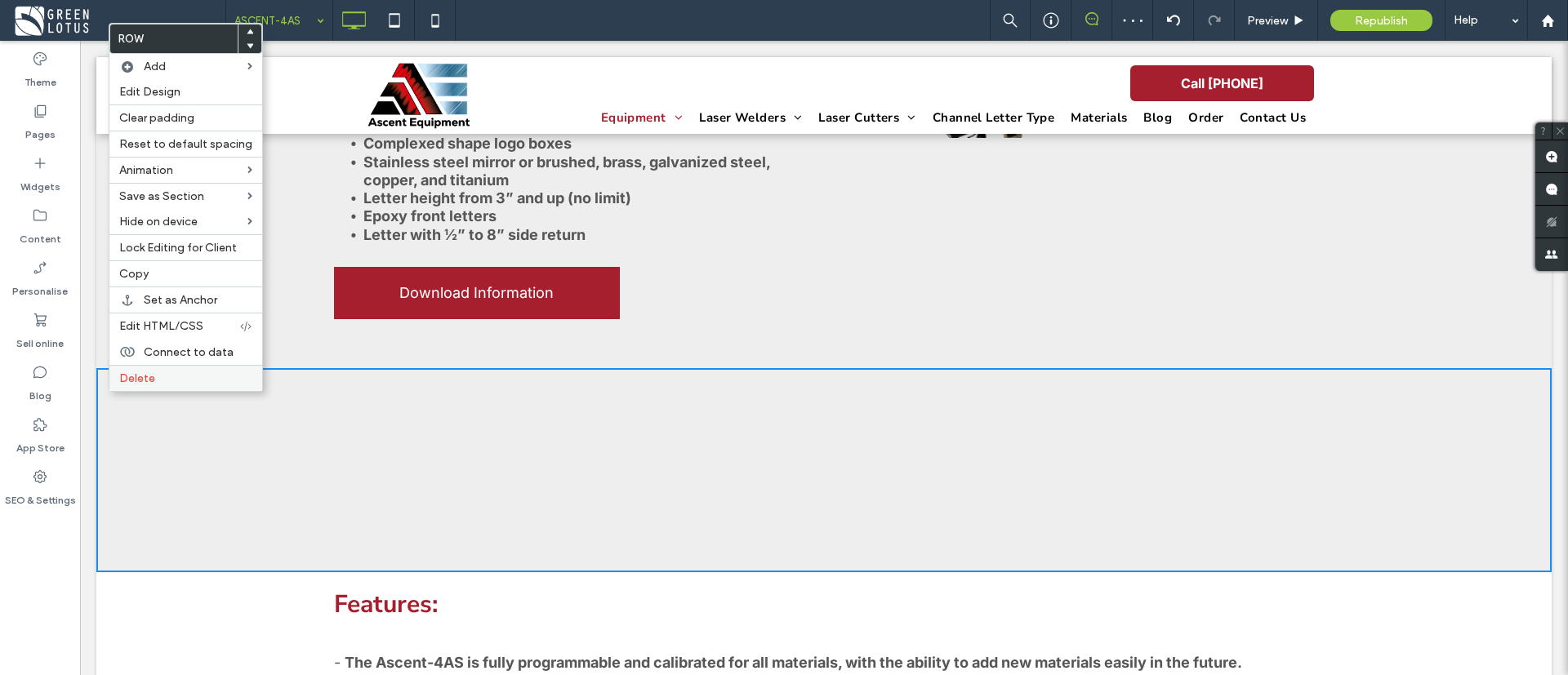 click on "Delete" at bounding box center [185, 378] 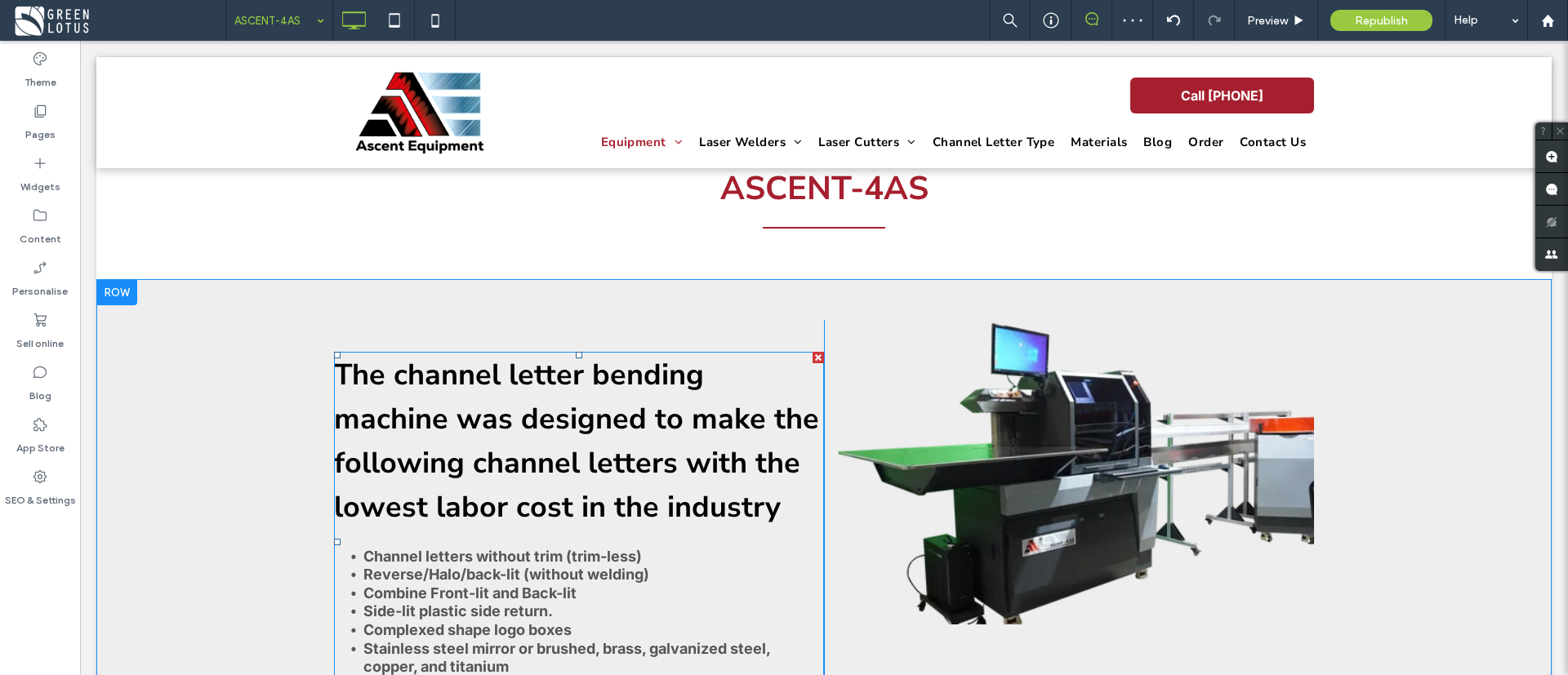 scroll, scrollTop: 0, scrollLeft: 0, axis: both 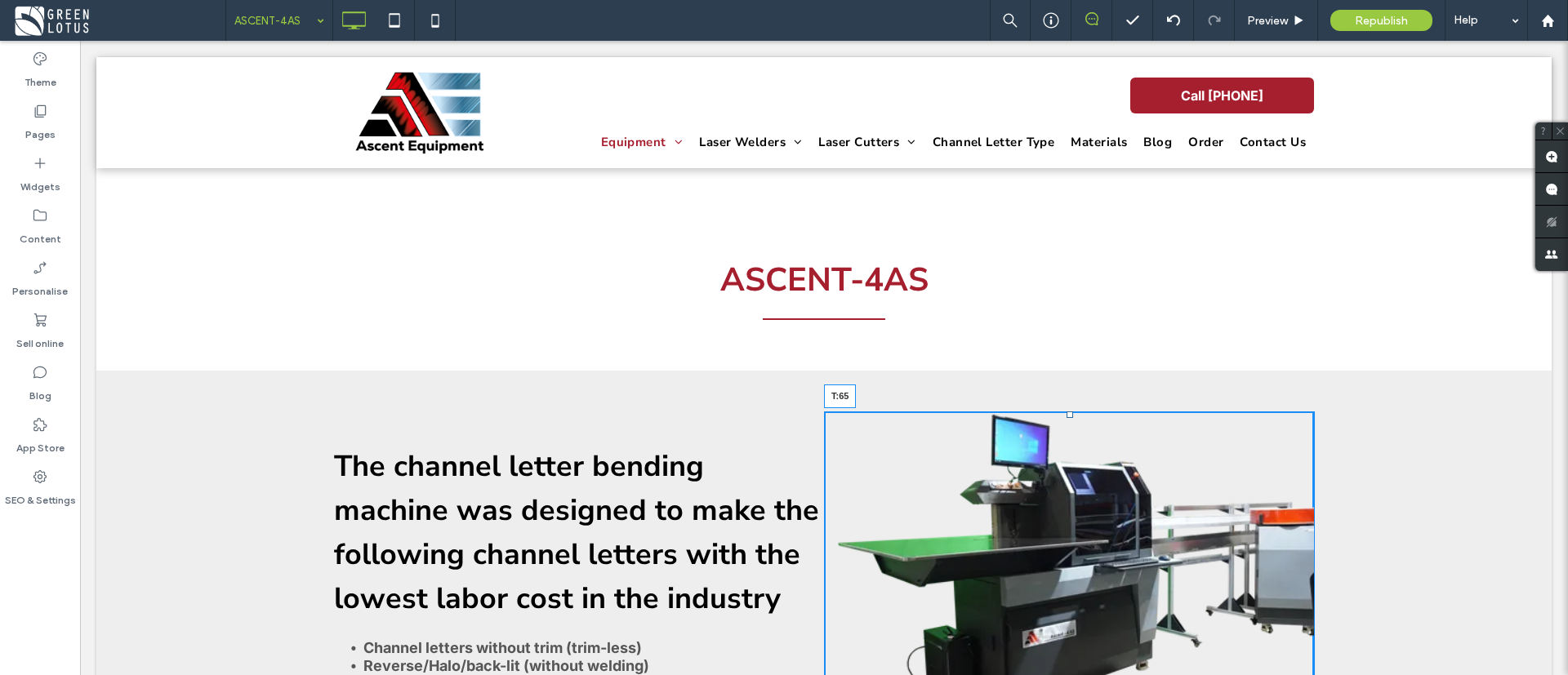 drag, startPoint x: 1062, startPoint y: 414, endPoint x: 1072, endPoint y: 467, distance: 53.935146 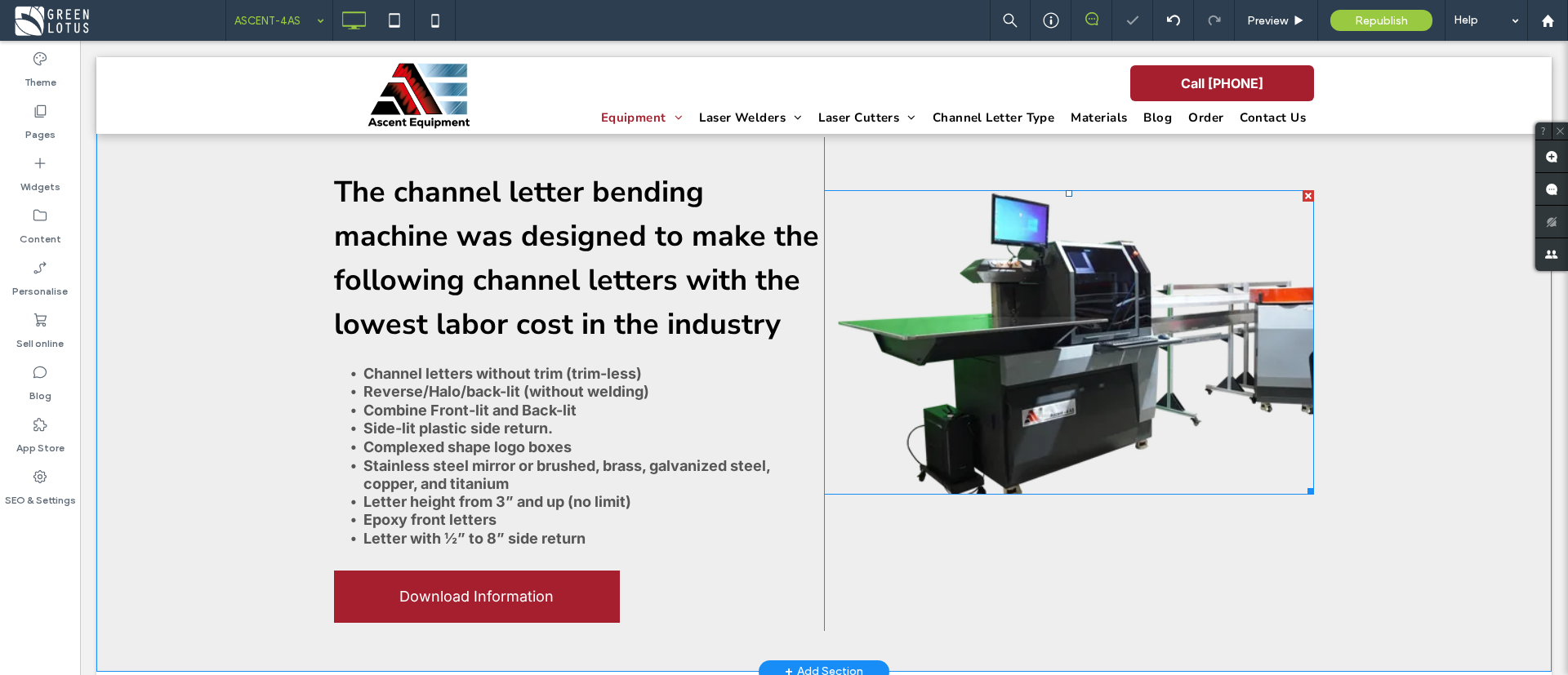 scroll, scrollTop: 245, scrollLeft: 0, axis: vertical 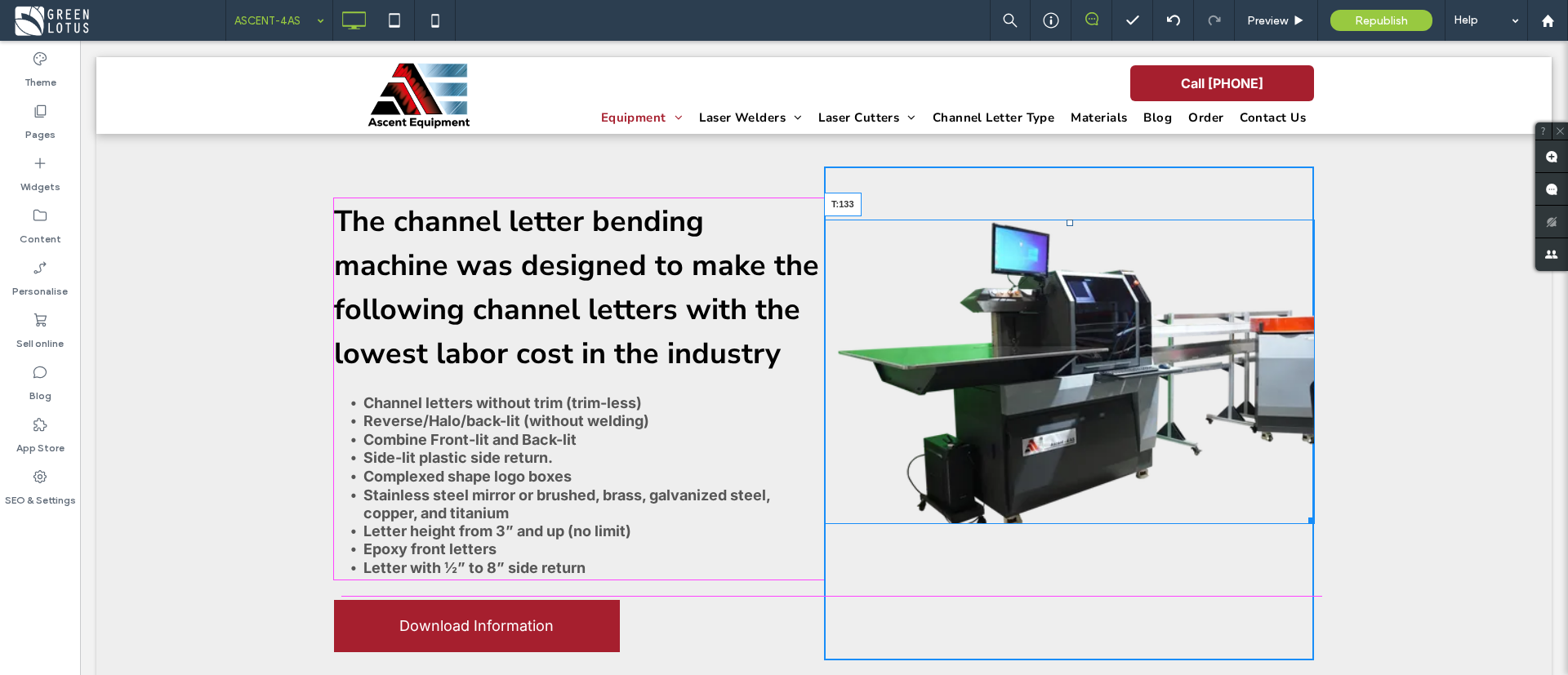 drag, startPoint x: 1058, startPoint y: 222, endPoint x: 1083, endPoint y: 282, distance: 65 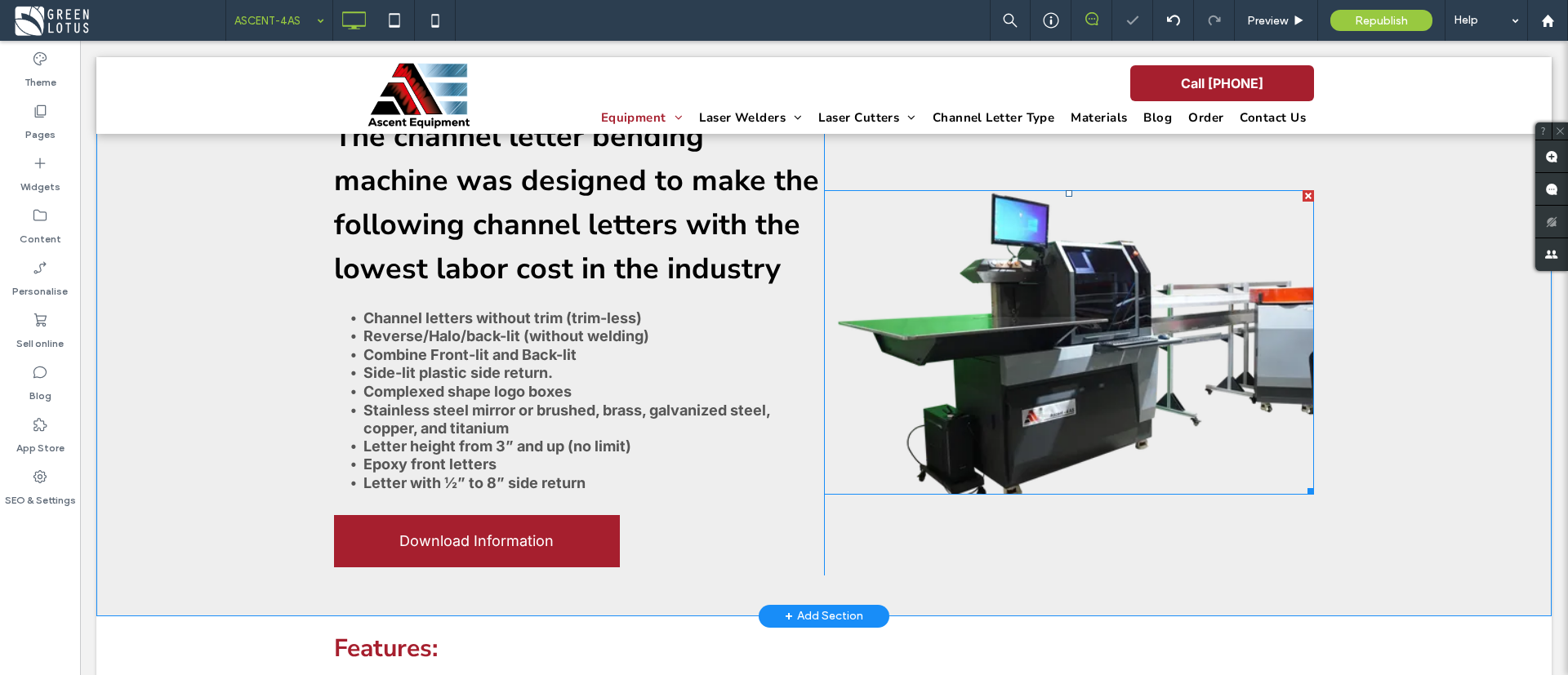 scroll, scrollTop: 367, scrollLeft: 0, axis: vertical 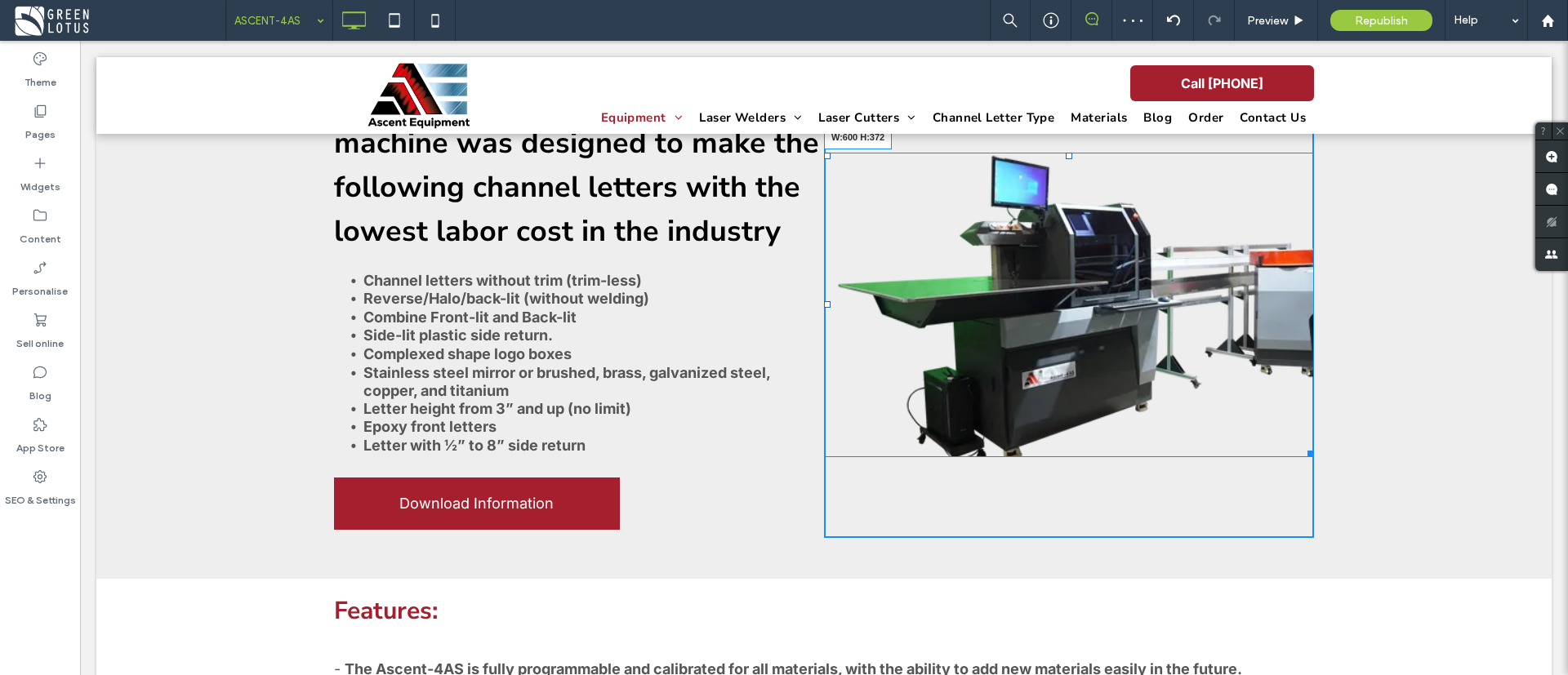 drag, startPoint x: 1296, startPoint y: 454, endPoint x: 1338, endPoint y: 468, distance: 44.27189 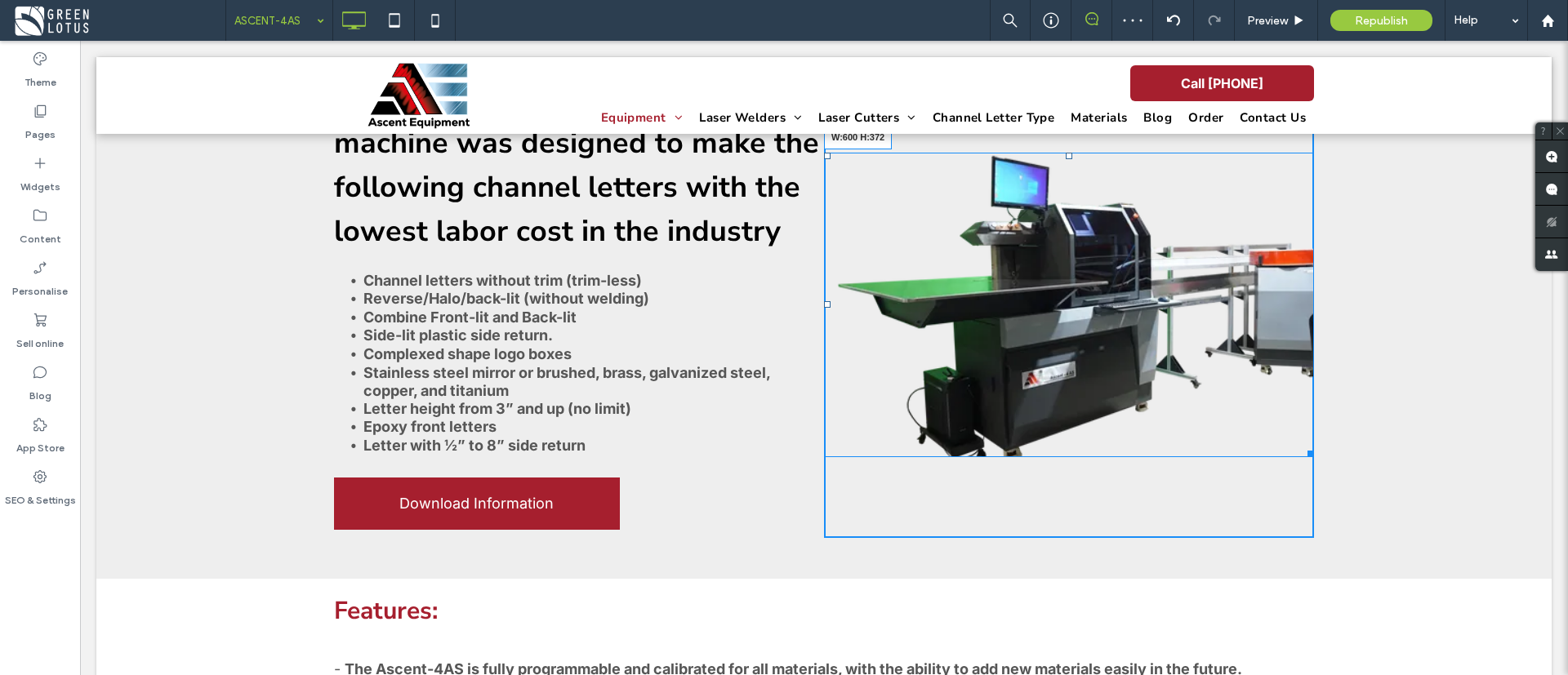 click on "The channel letter bending machine was designed to make the following channel letters with the lowest labor cost in the industry ﻿ Channel letters without trim (trim-less) Reverse/Halo/back-lit (without welding) Combine Front-lit and Back-lit  Side-lit plastic side return.  Complexed shape logo boxes  Stainless steel mirror or brushed, brass, galvanized steel, copper, and titanium  Letter height from 3” and up (no limit)  Epoxy front letters  Letter with ½” to 8” side return
Download Information
Click To Paste
Click To Paste     Click To Paste     W:600 H:372
Row + Add Section" at bounding box center [824, 291] 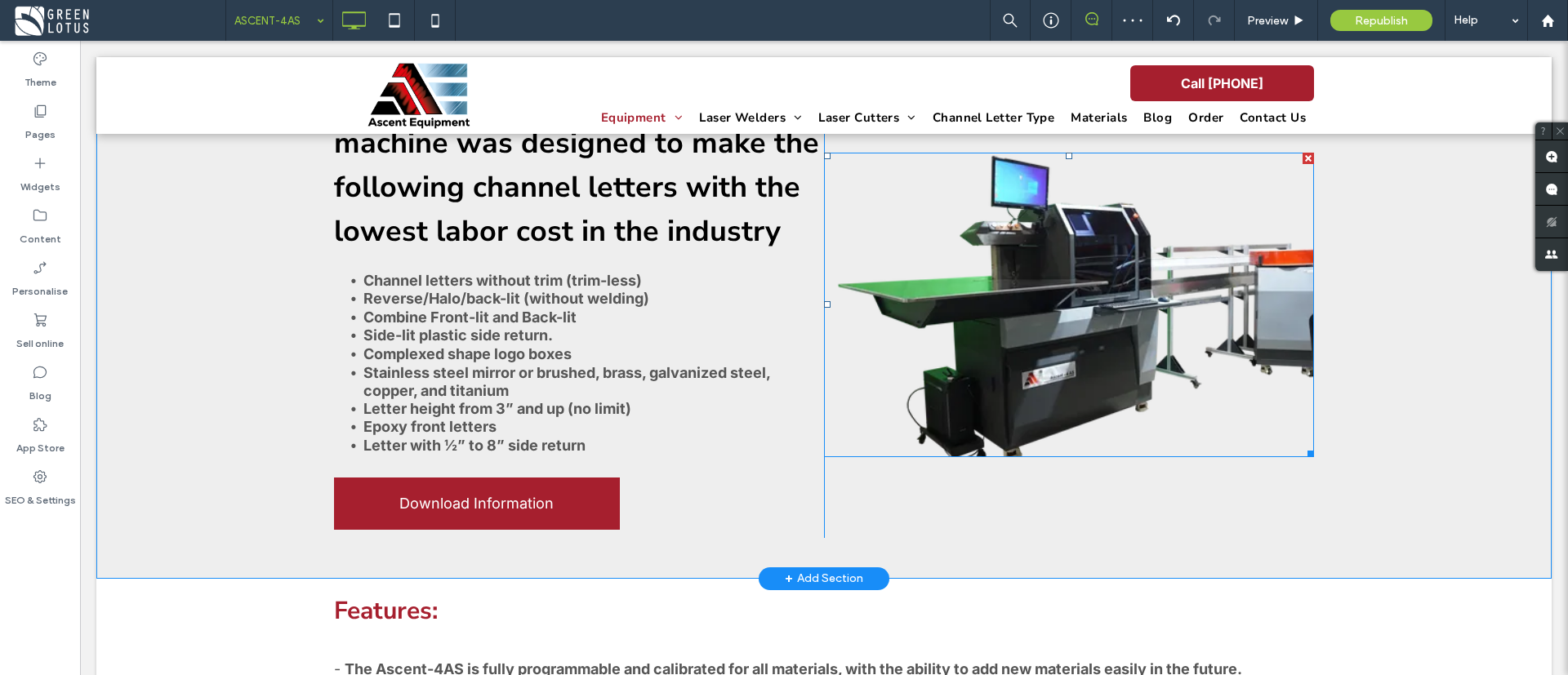 scroll, scrollTop: 122, scrollLeft: 0, axis: vertical 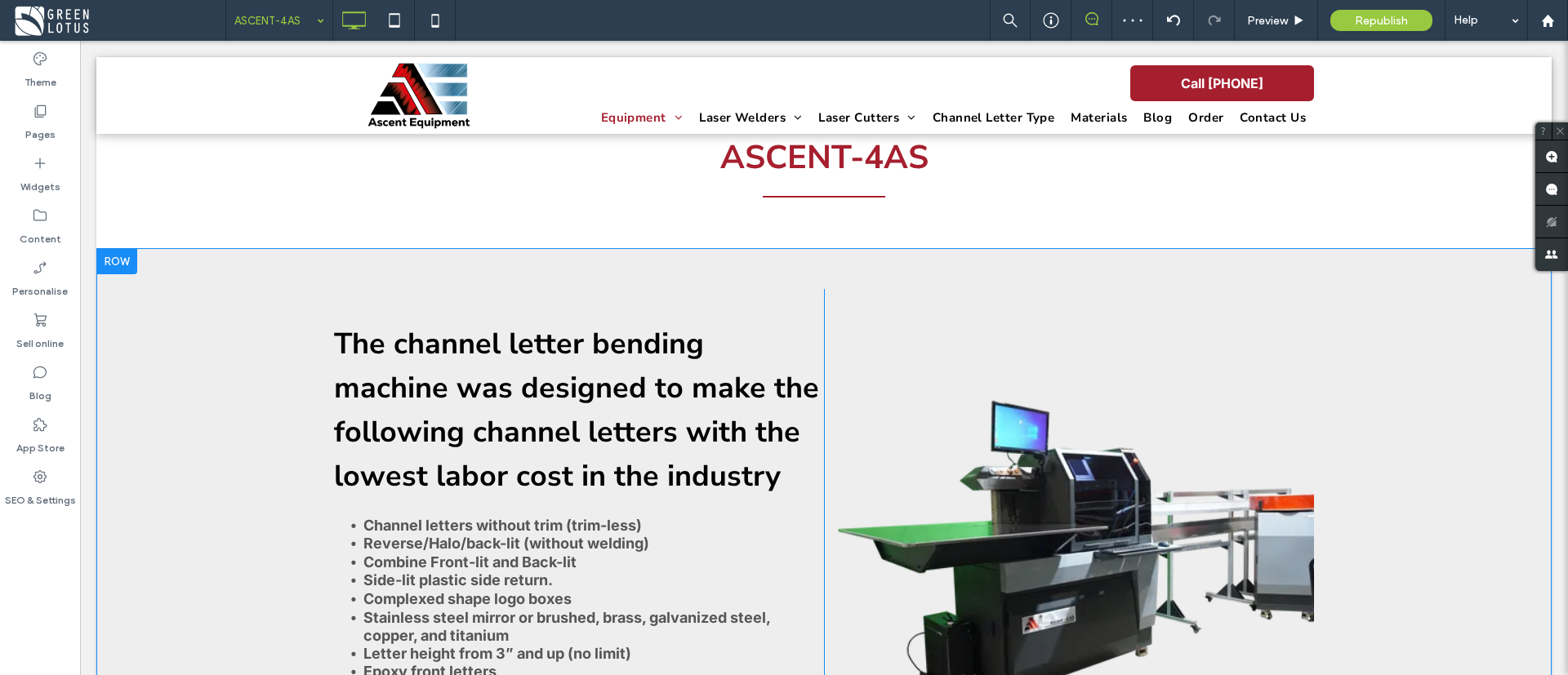 click on "The channel letter bending machine was designed to make the following channel letters with the lowest labor cost in the industry ﻿ Channel letters without trim (trim-less) Reverse/Halo/back-lit (without welding) Combine Front-lit and Back-lit  Side-lit plastic side return.  Complexed shape logo boxes  Stainless steel mirror or brushed, brass, galvanized steel, copper, and titanium  Letter height from 3” and up (no limit)  Epoxy front letters  Letter with ½” to 8” side return
Download Information
Click To Paste
Click To Paste     Click To Paste
Row + Add Section" at bounding box center [824, 535] 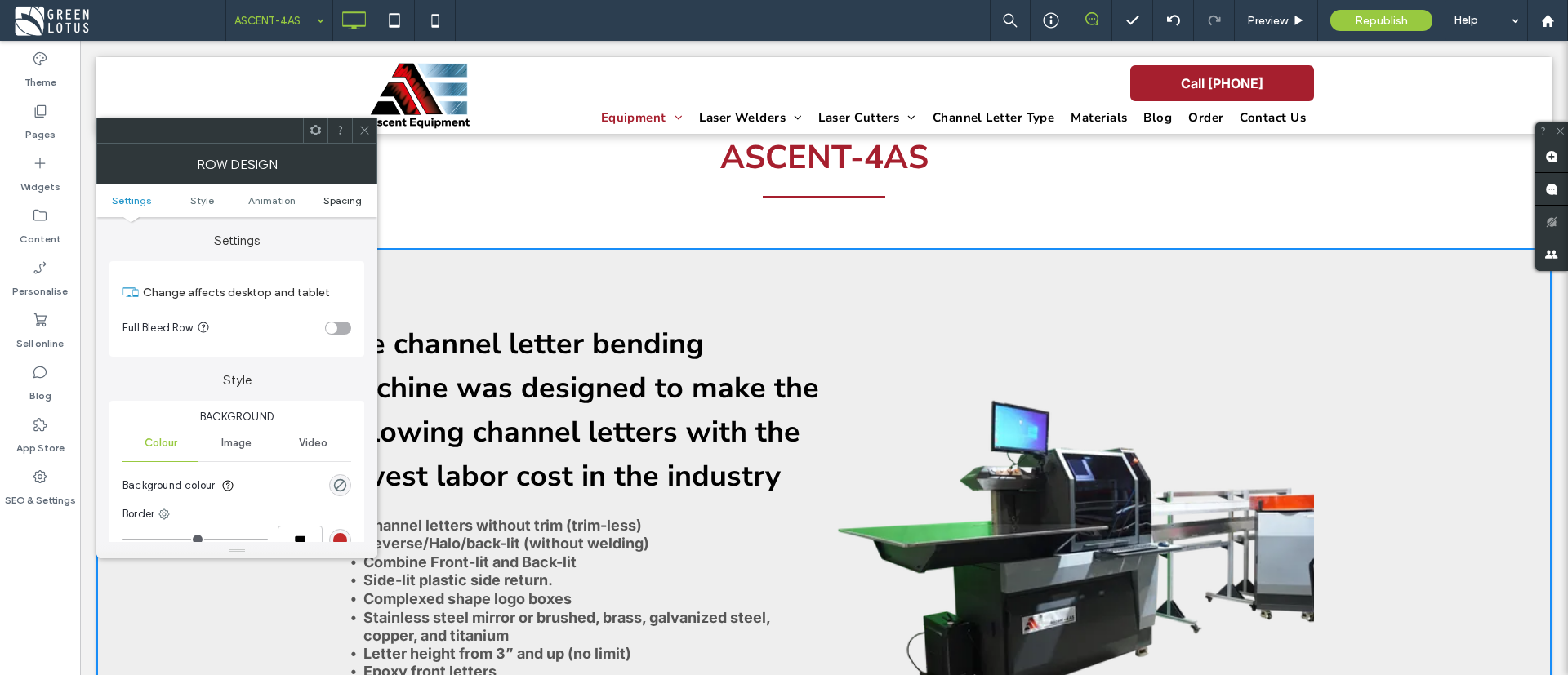 click on "Spacing" at bounding box center [342, 200] 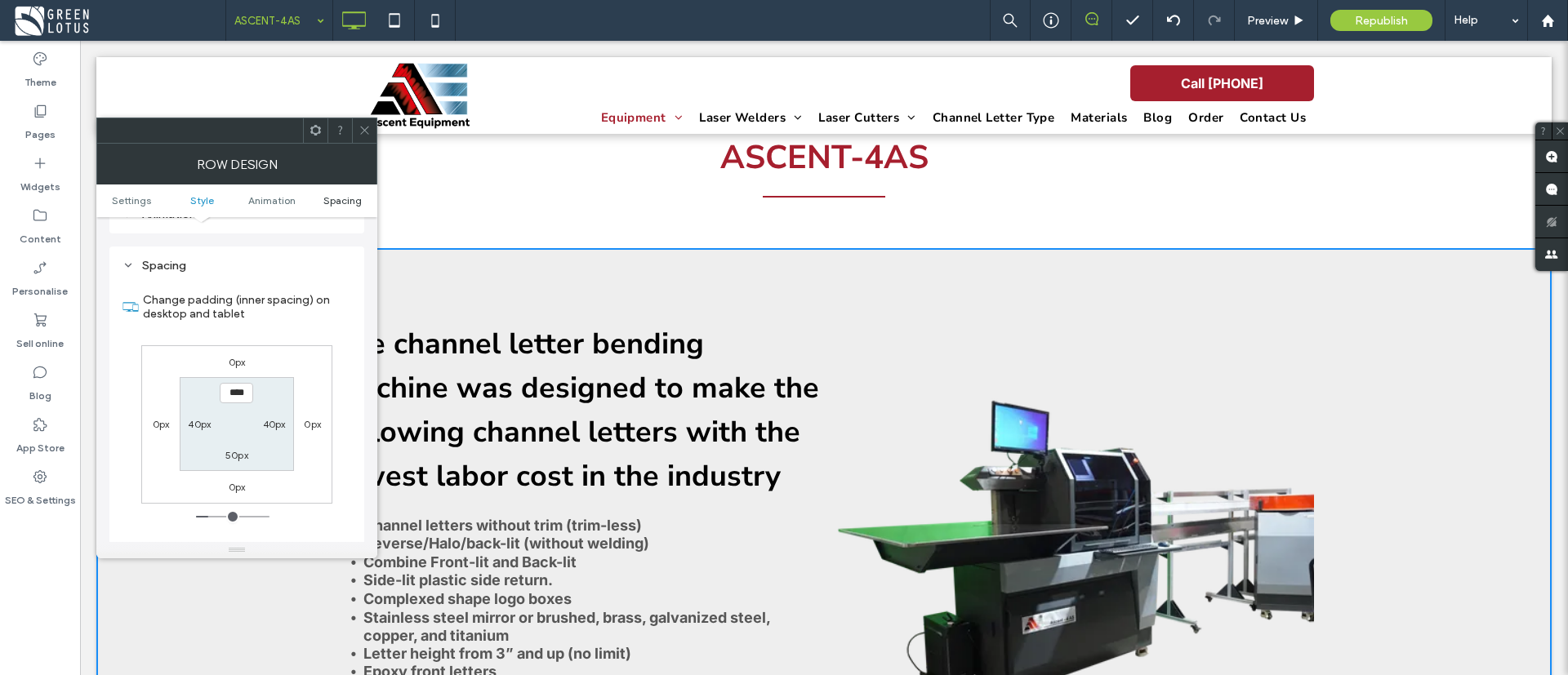 scroll, scrollTop: 461, scrollLeft: 0, axis: vertical 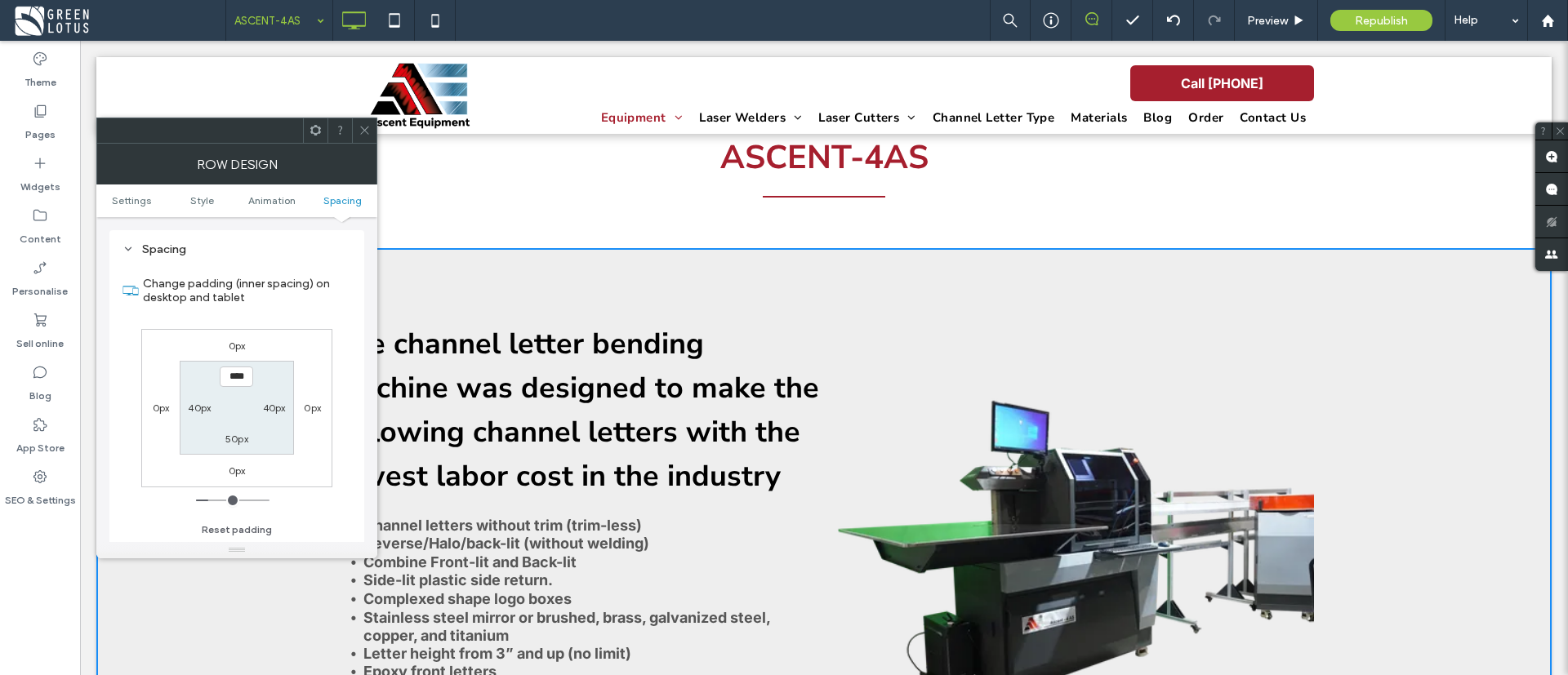 click at bounding box center (340, 131) 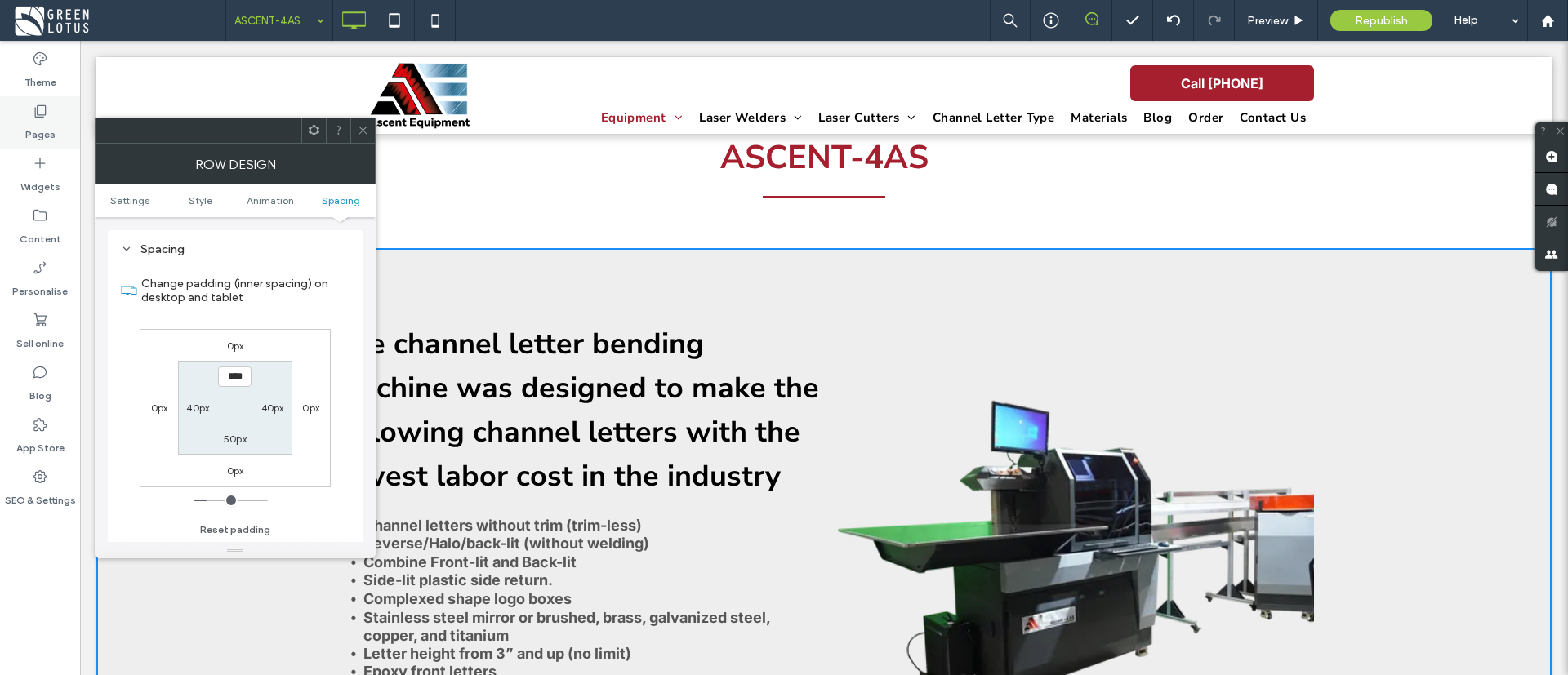 click on "Pages" at bounding box center [40, 131] 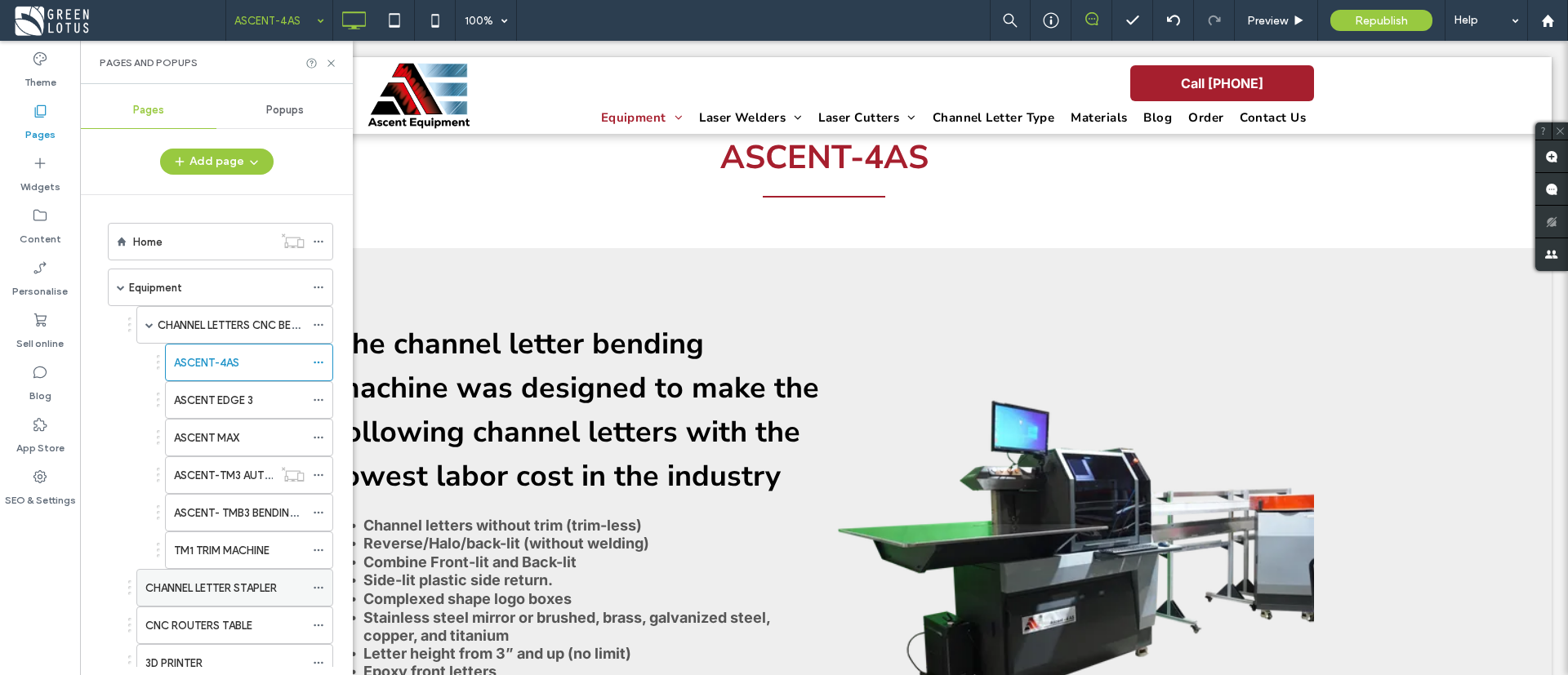 click on "CHANNEL LETTER STAPLER" at bounding box center [211, 588] 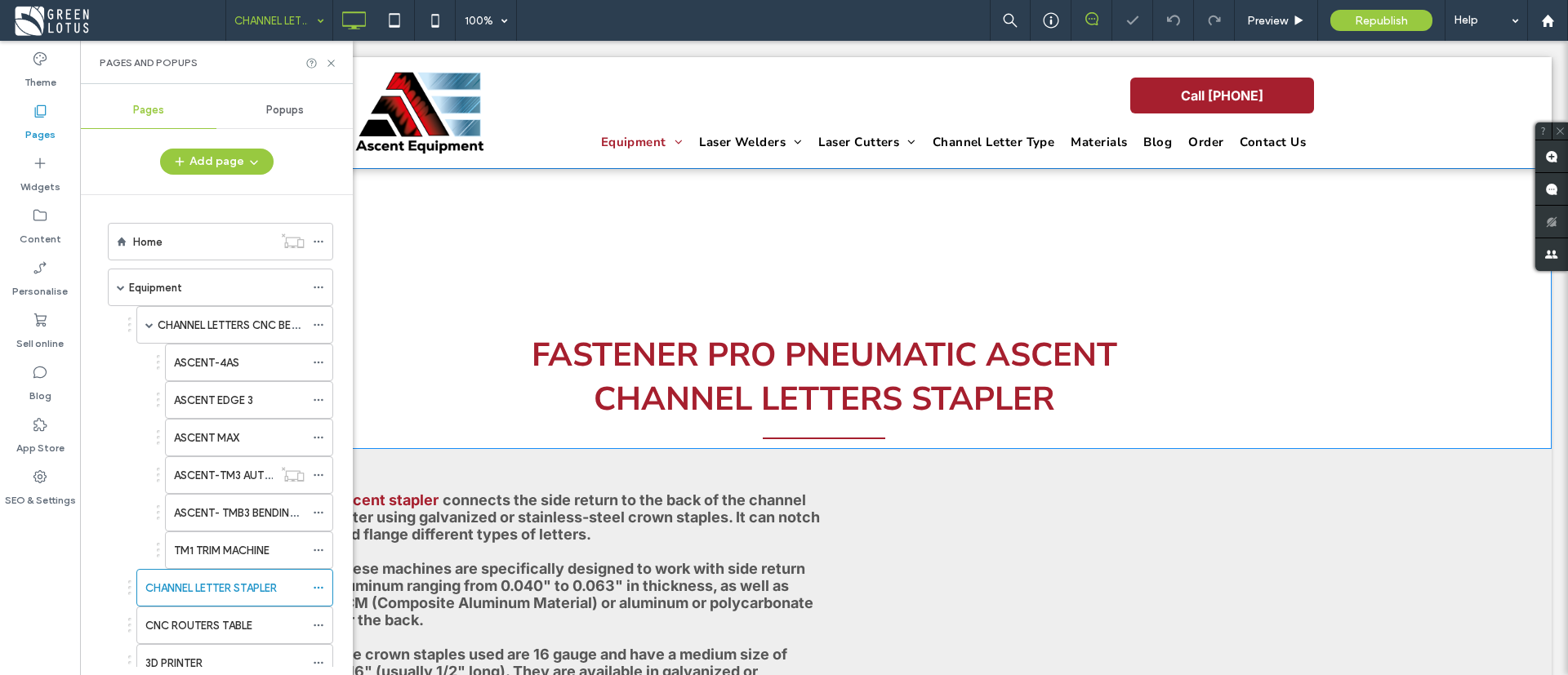 scroll, scrollTop: 0, scrollLeft: 0, axis: both 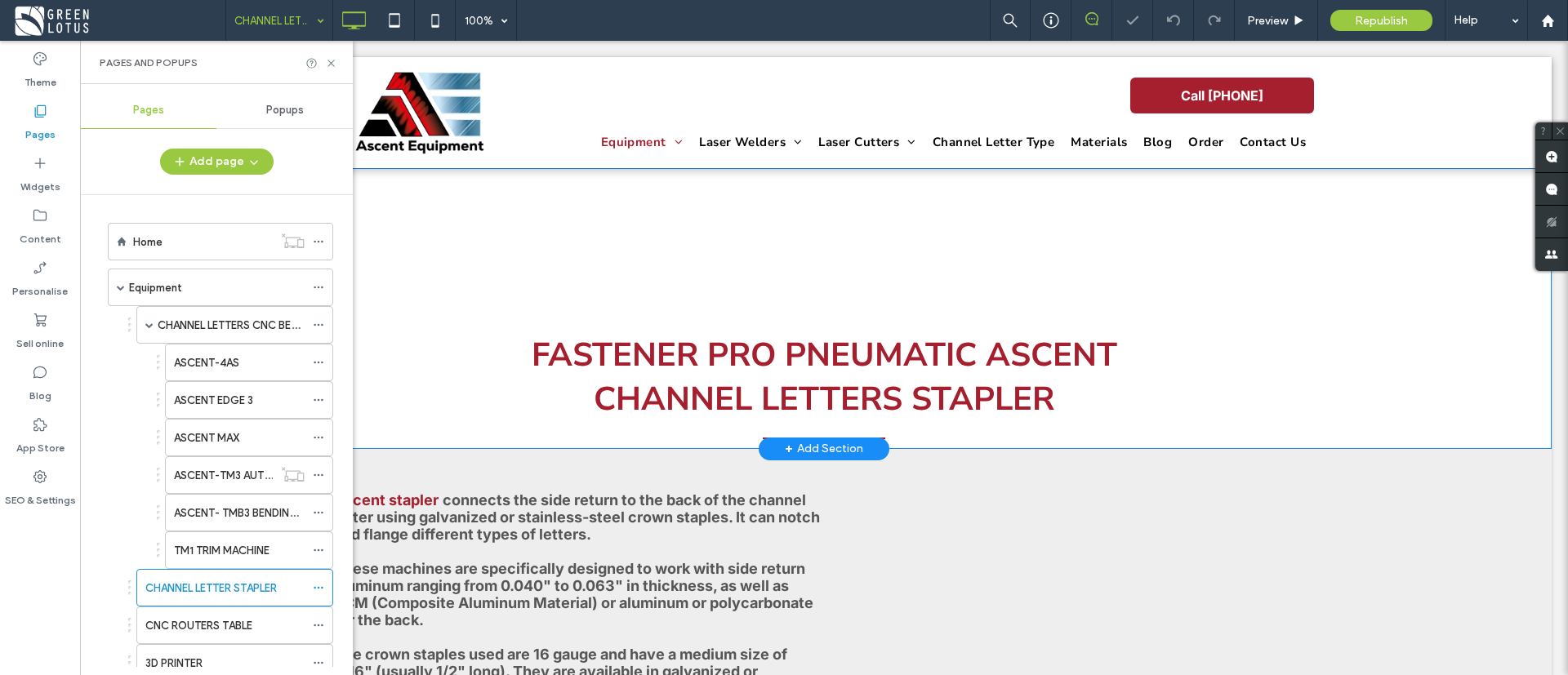 click on "FASTENER PRO PNEUMATIC ASCENT CHANNEL LETTERS STAPLER
Click To Paste
Row + Add Section" at bounding box center [824, 309] 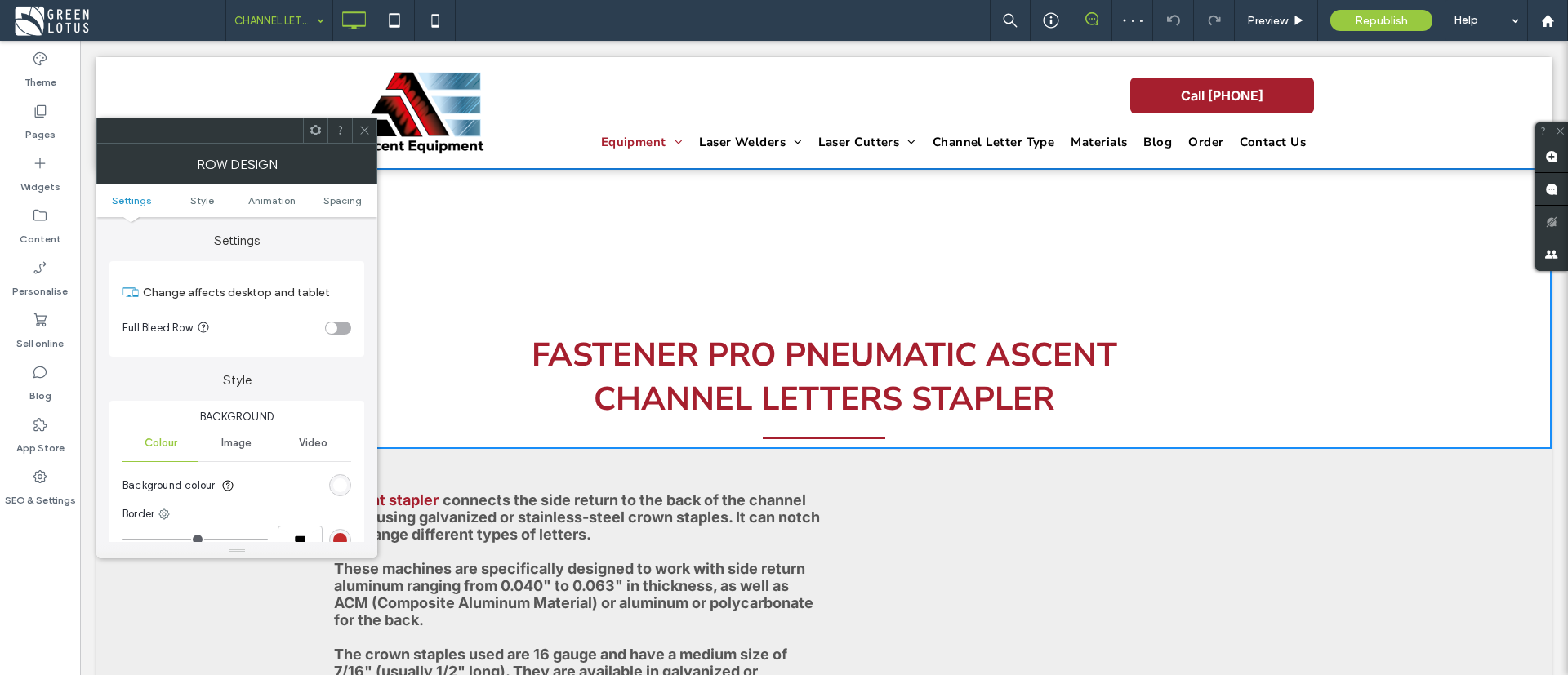 drag, startPoint x: 368, startPoint y: 122, endPoint x: 301, endPoint y: 150, distance: 72.61543 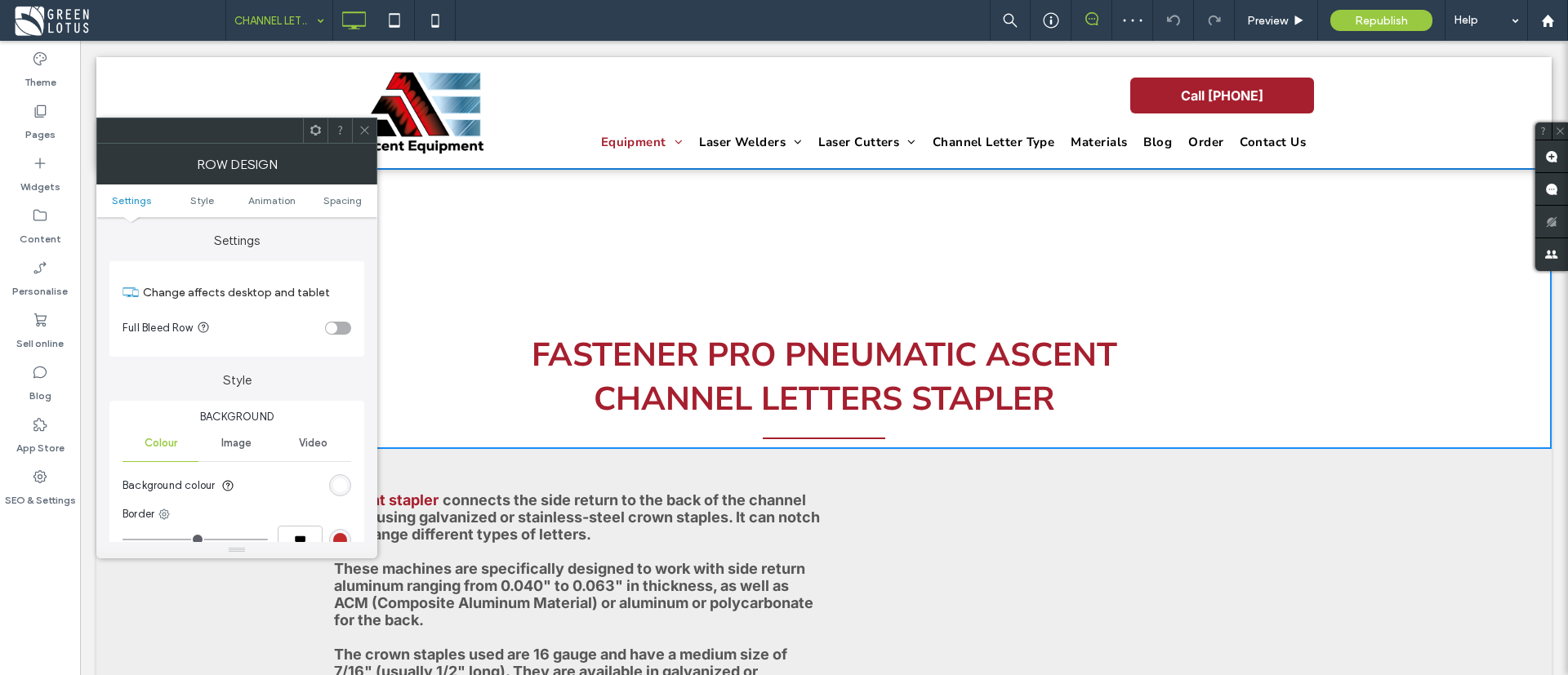 click at bounding box center [364, 131] 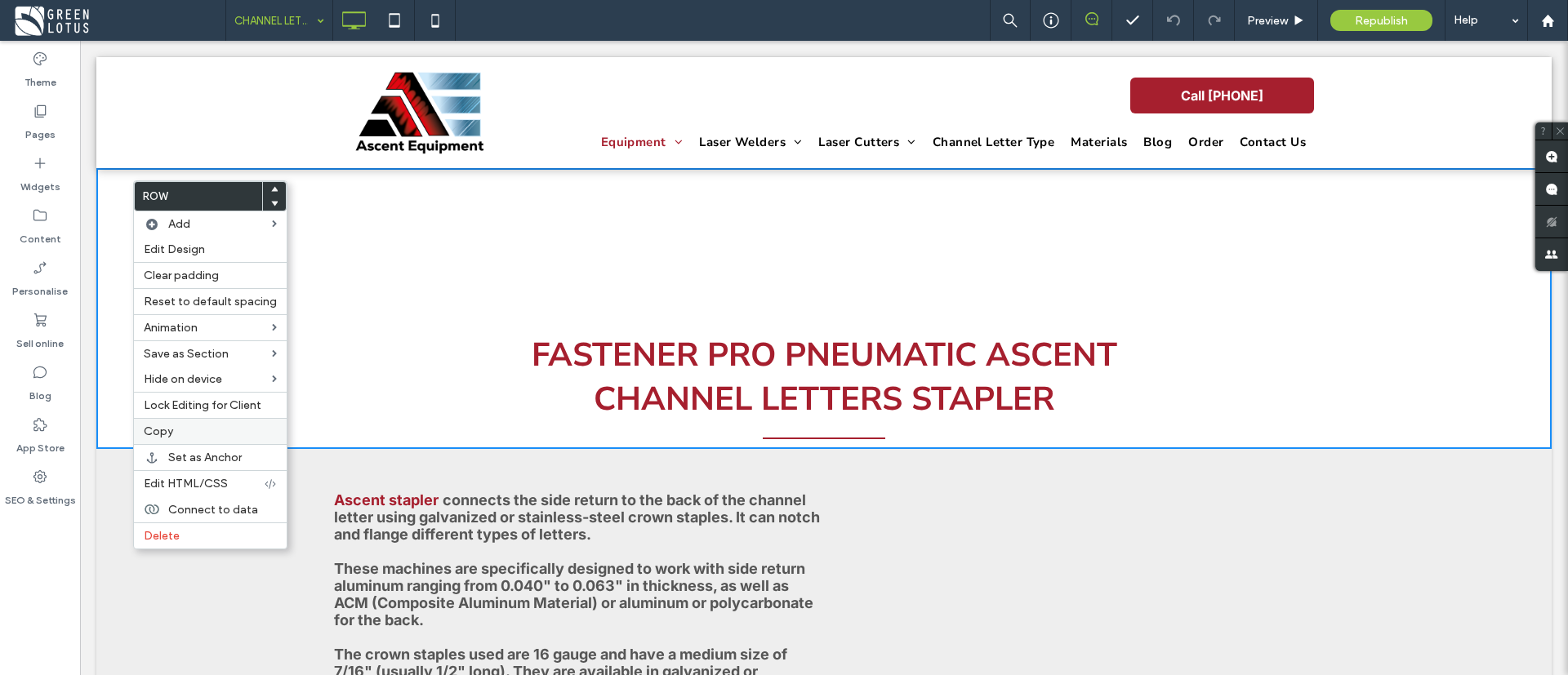 click on "Copy" at bounding box center (210, 431) 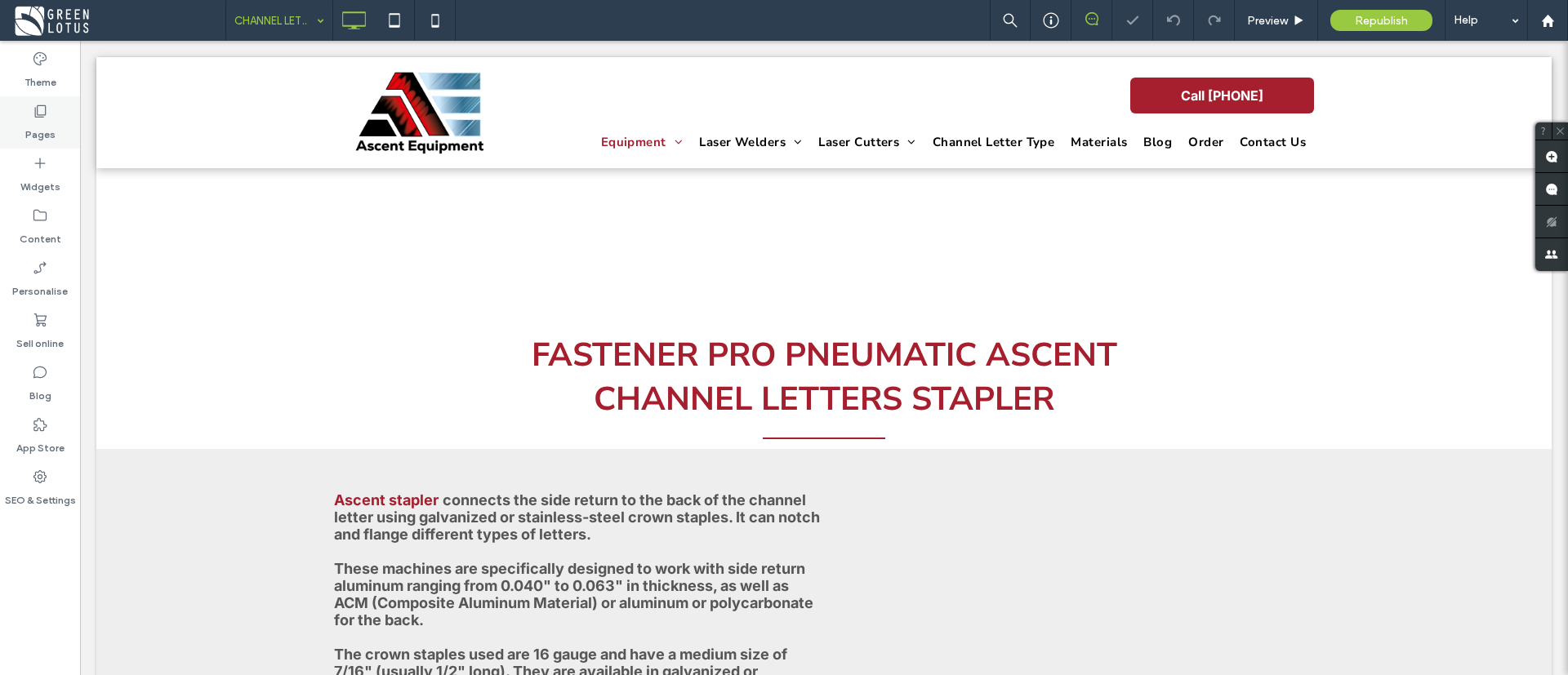 click on "Pages" at bounding box center (40, 122) 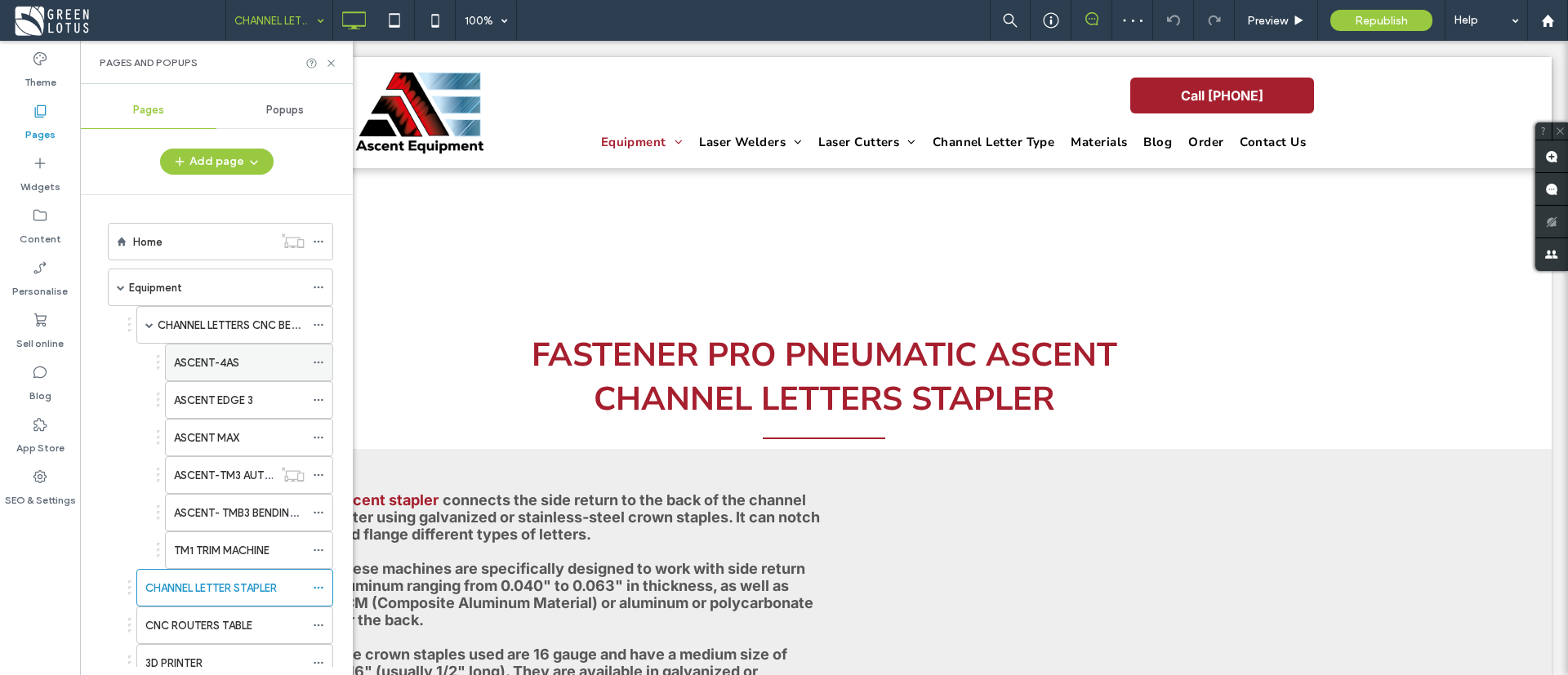 click on "ASCENT-4AS" at bounding box center [239, 362] 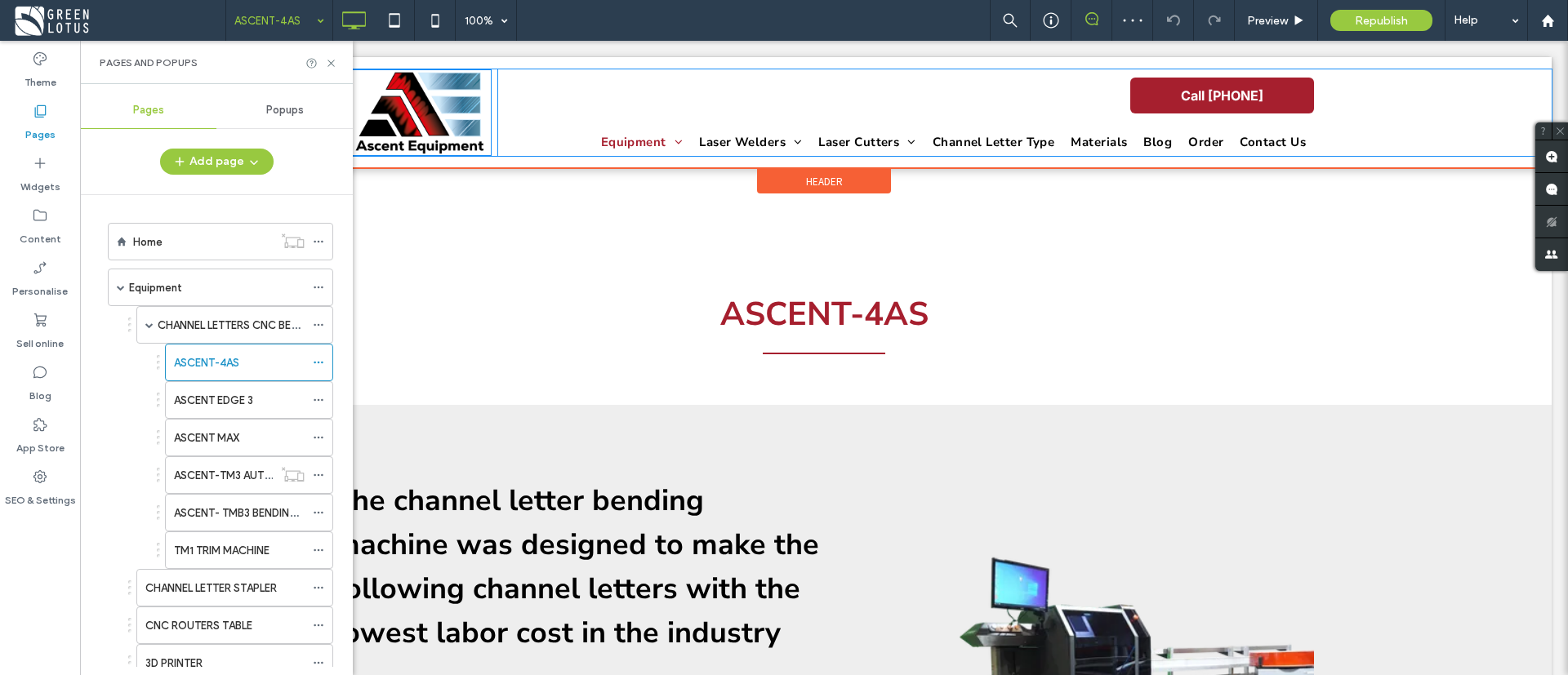 scroll, scrollTop: 0, scrollLeft: 0, axis: both 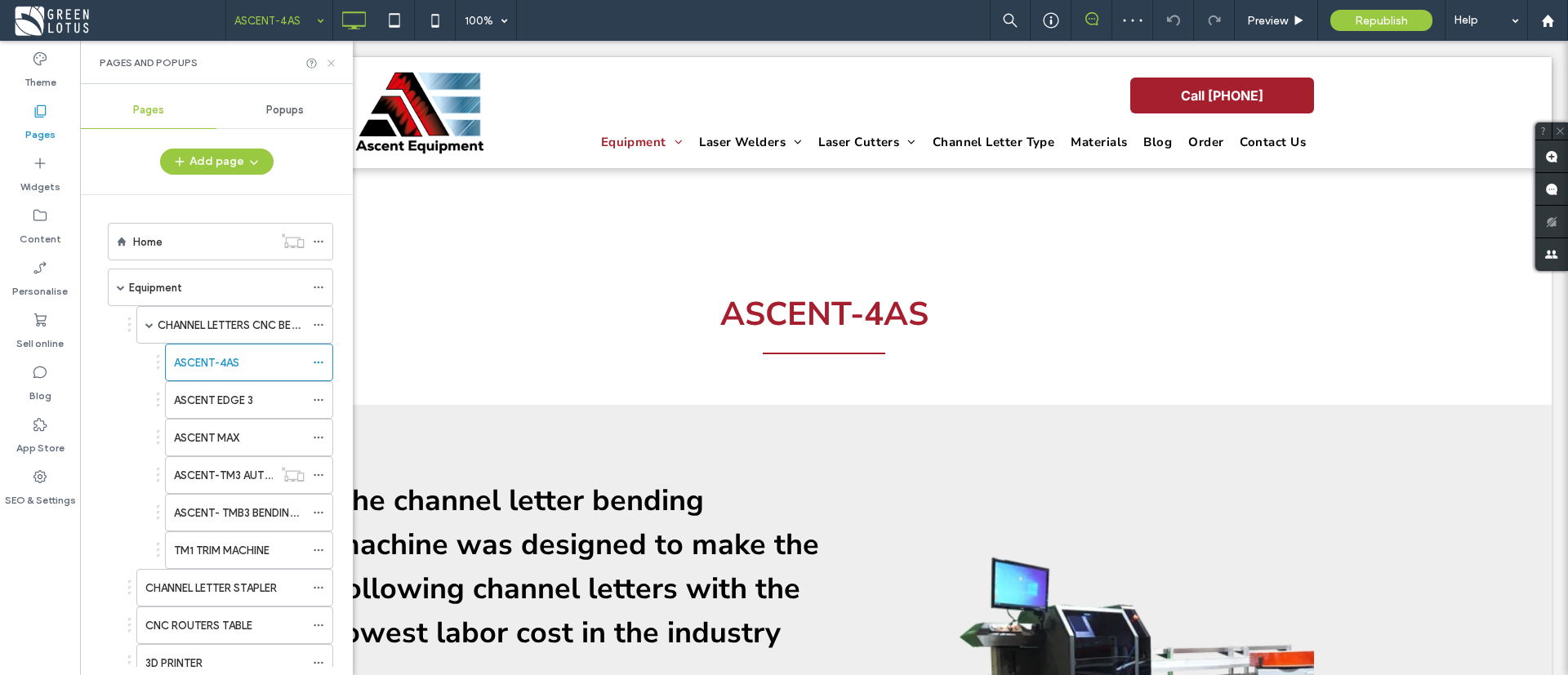 click 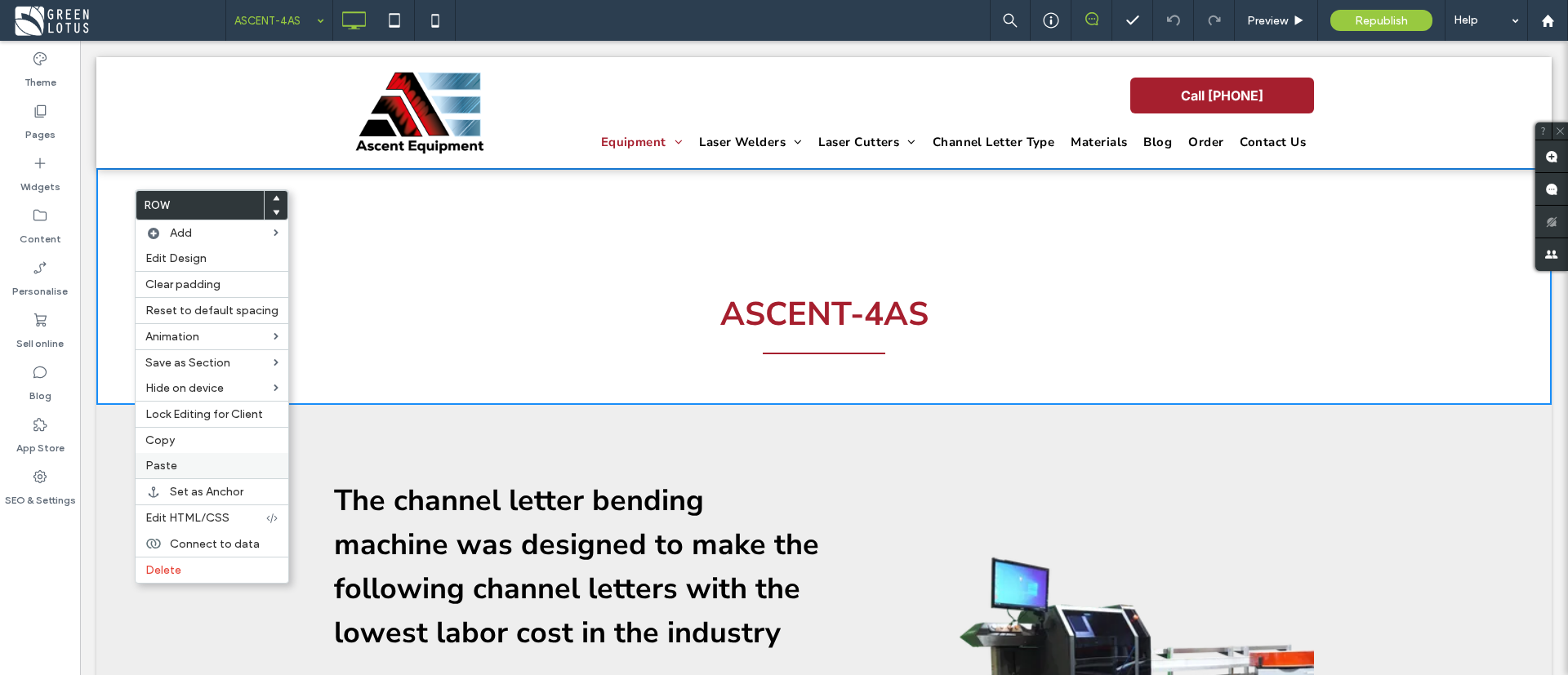 click on "Paste" at bounding box center (212, 465) 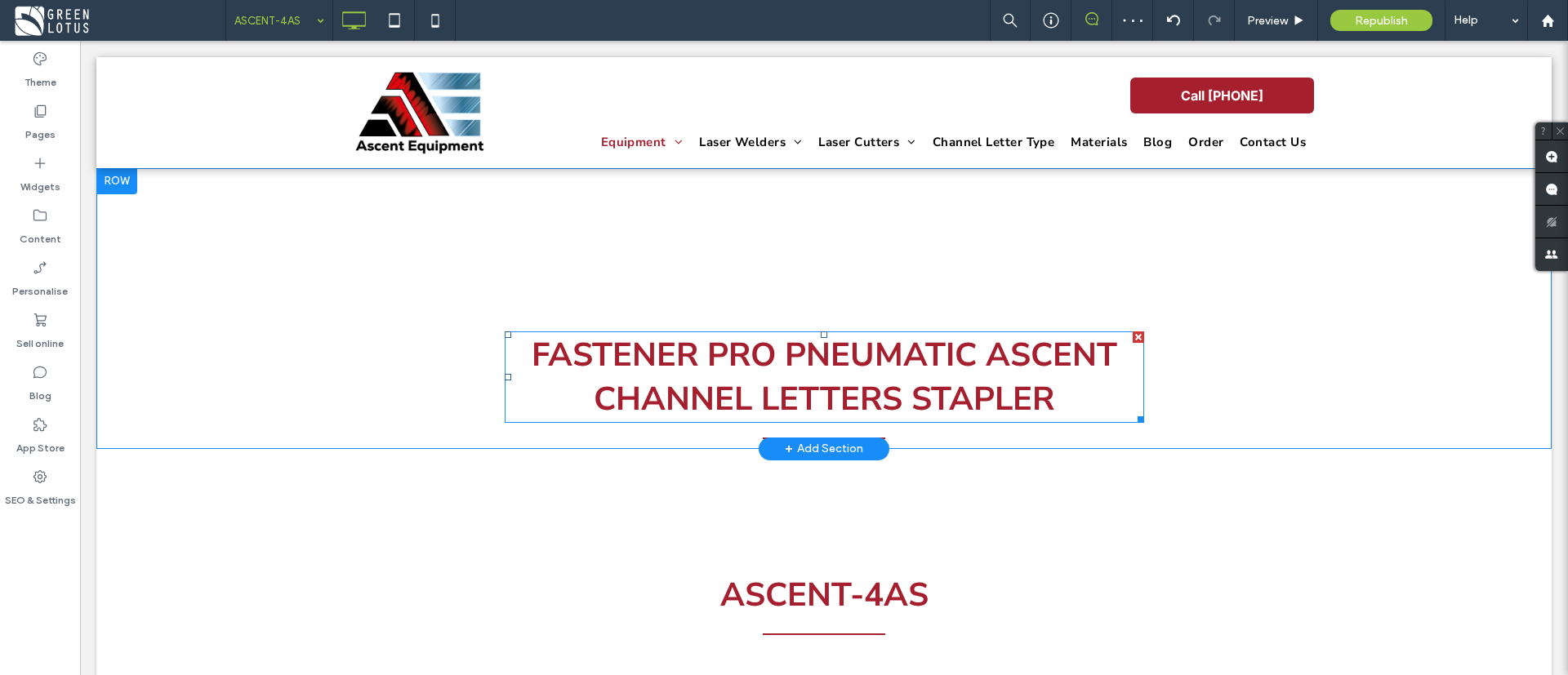 click on "FASTENER PRO PNEUMATIC ASCENT CHANNEL LETTERS STAPLER" at bounding box center [824, 377] 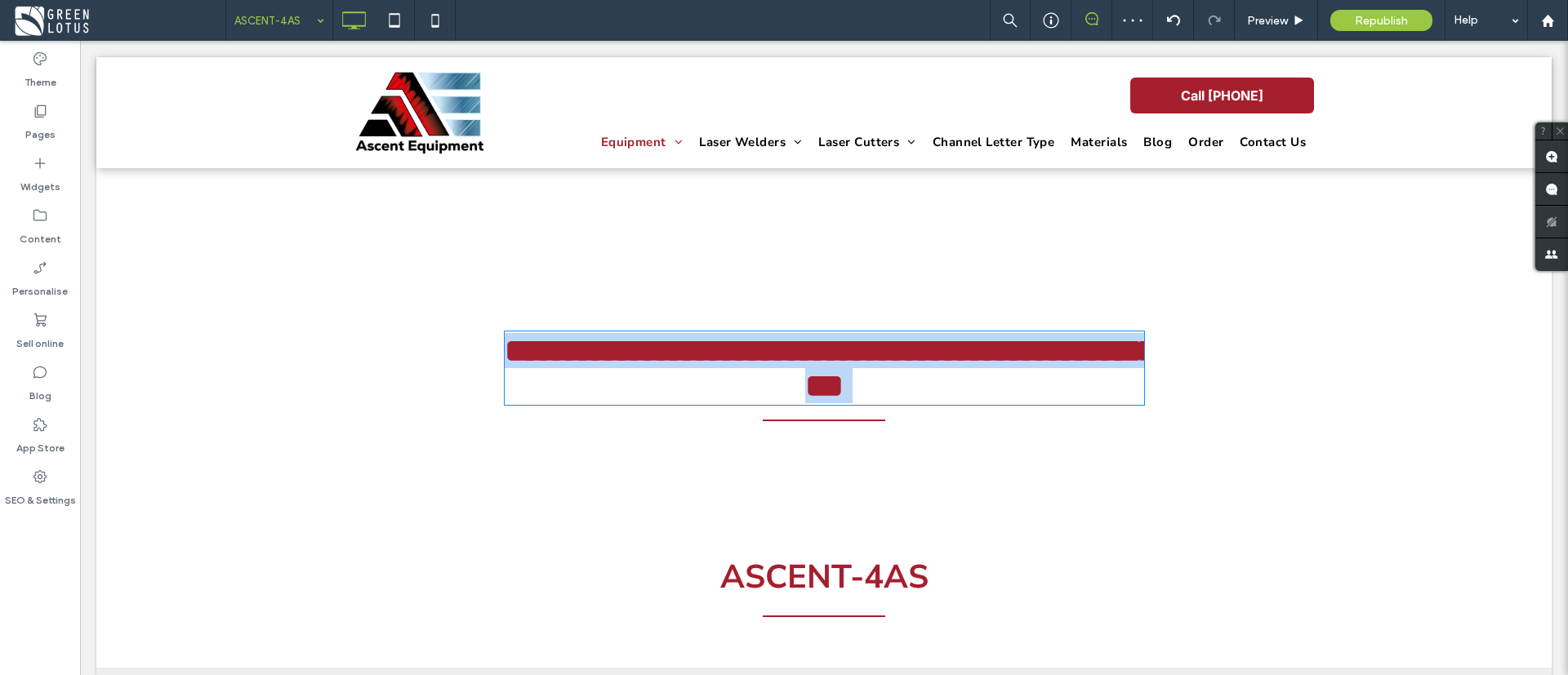 type on "**********" 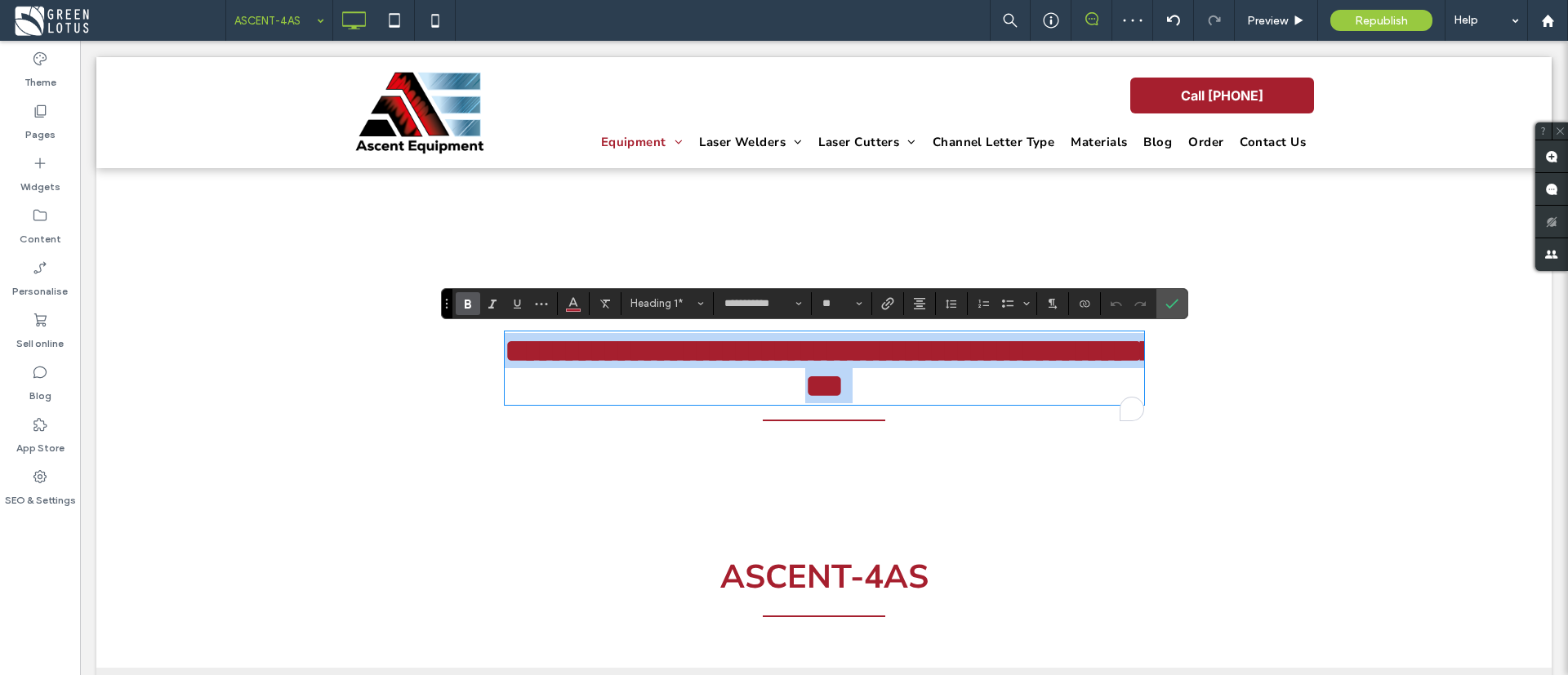 type 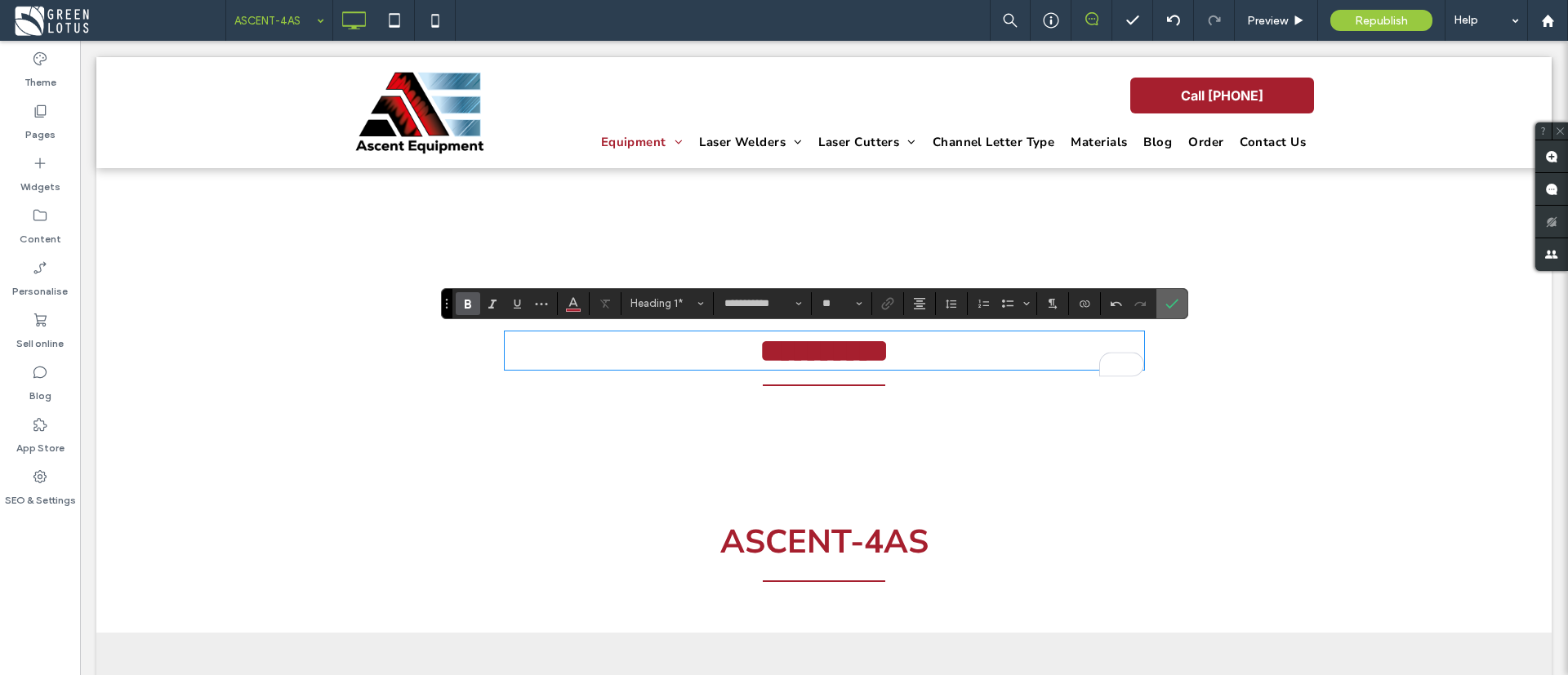 click at bounding box center (1172, 304) 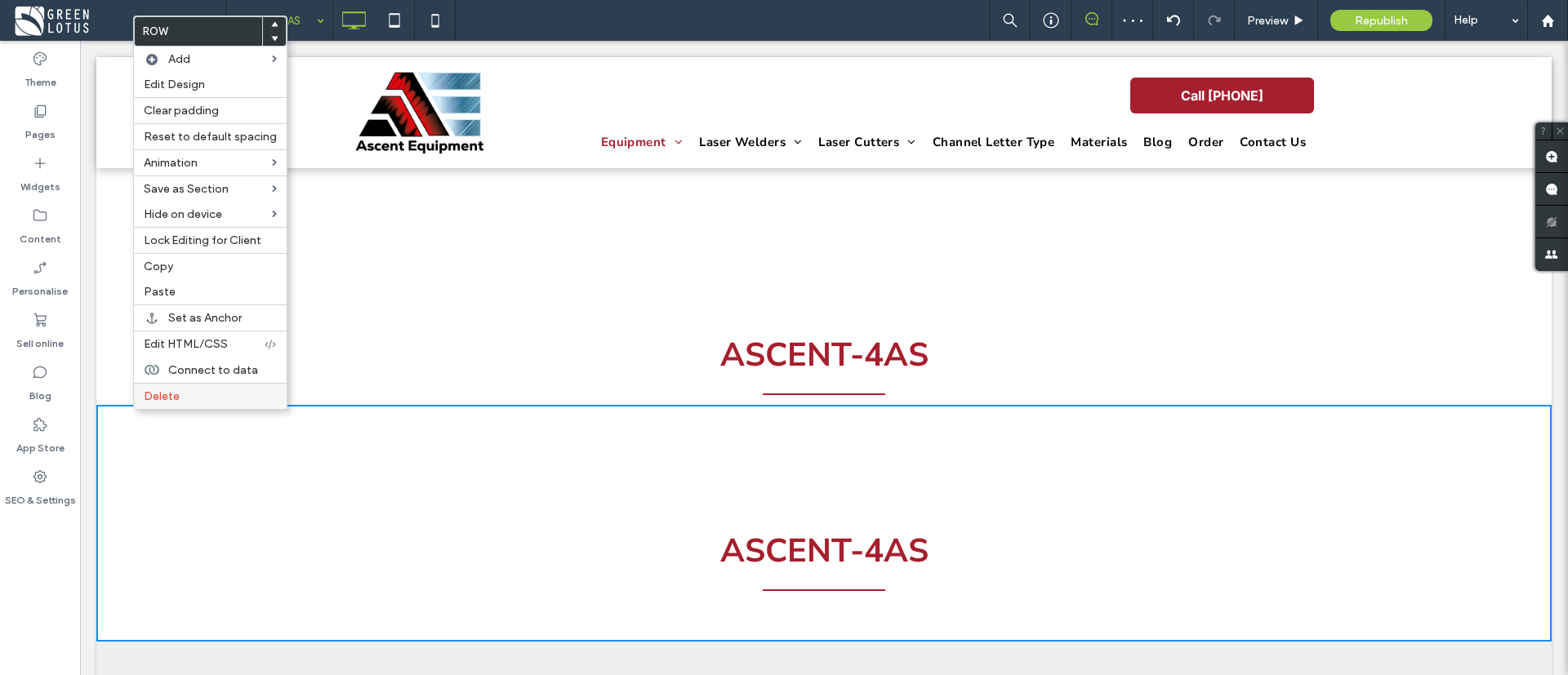 click on "Delete" at bounding box center [210, 396] 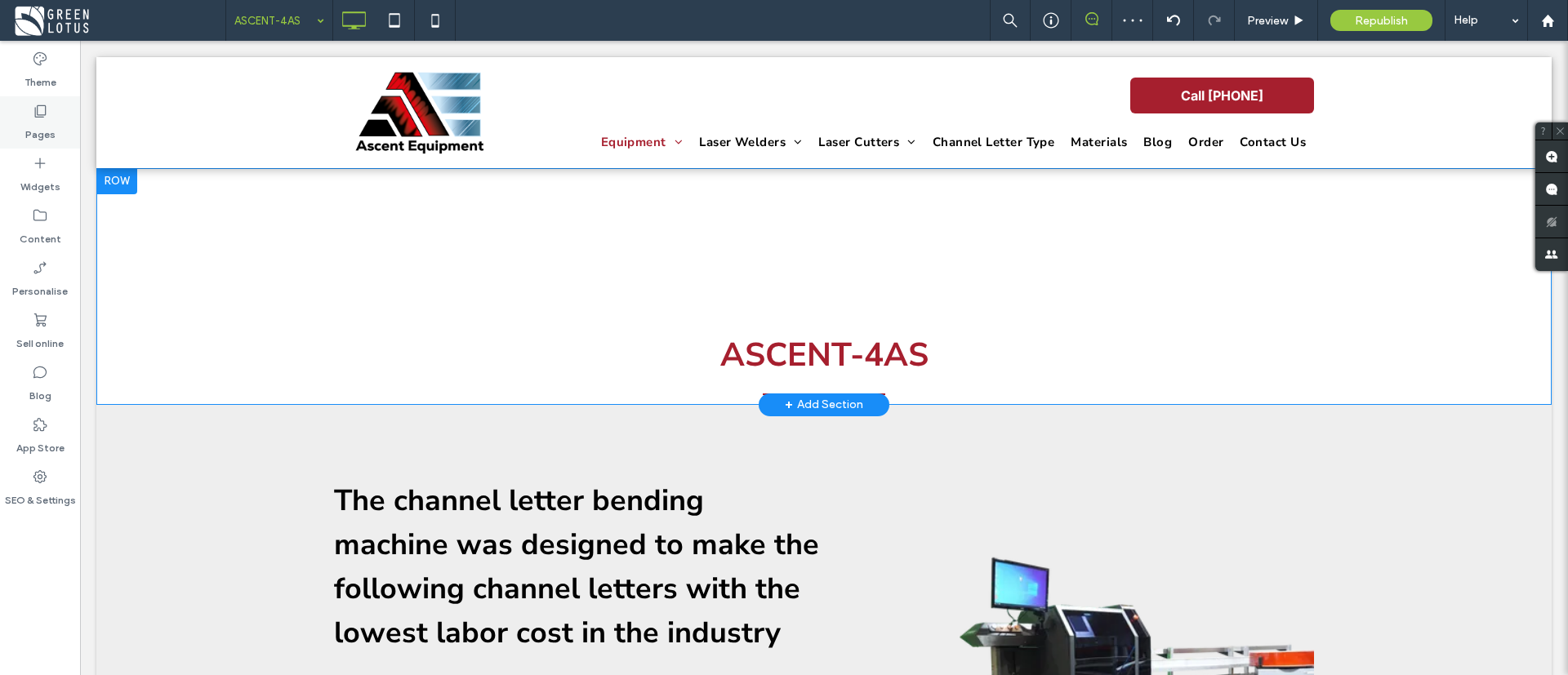 click on "Pages" at bounding box center (40, 122) 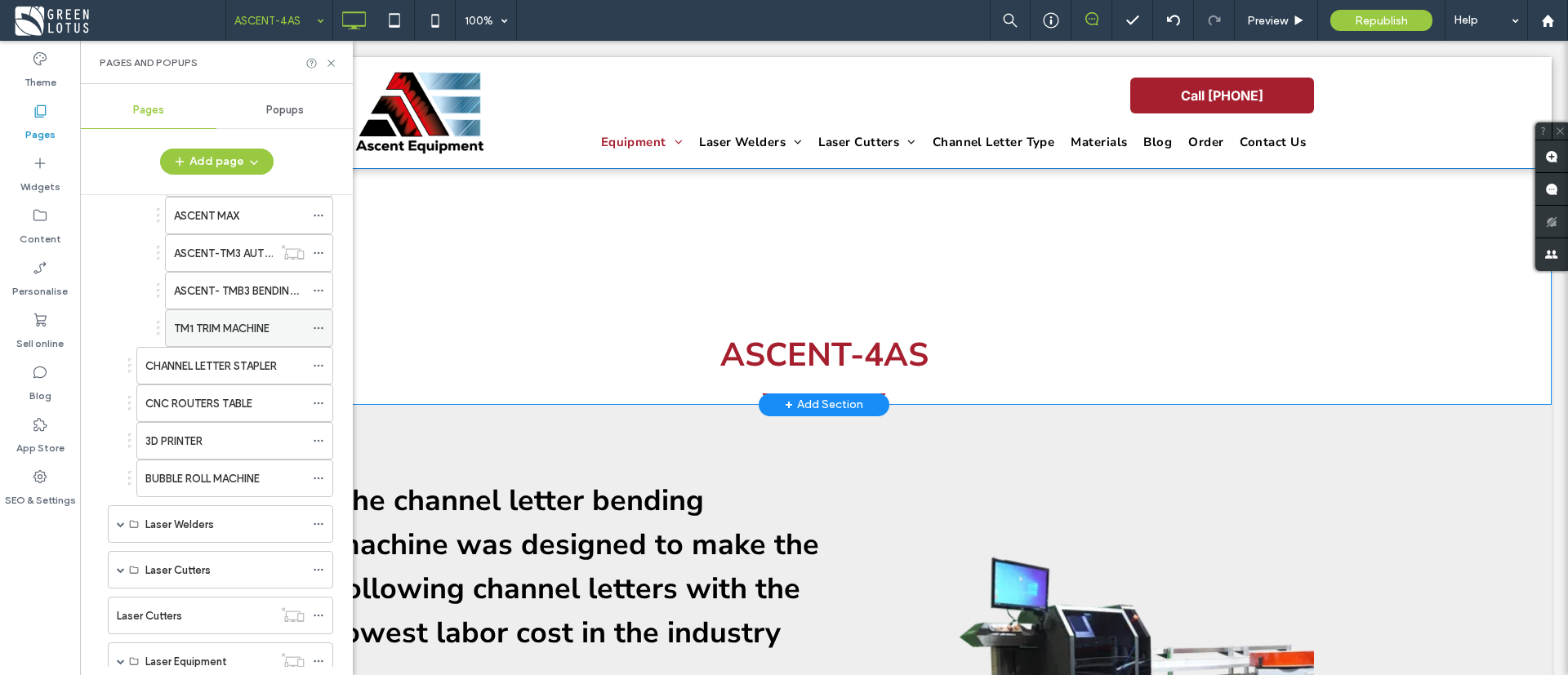 scroll, scrollTop: 245, scrollLeft: 0, axis: vertical 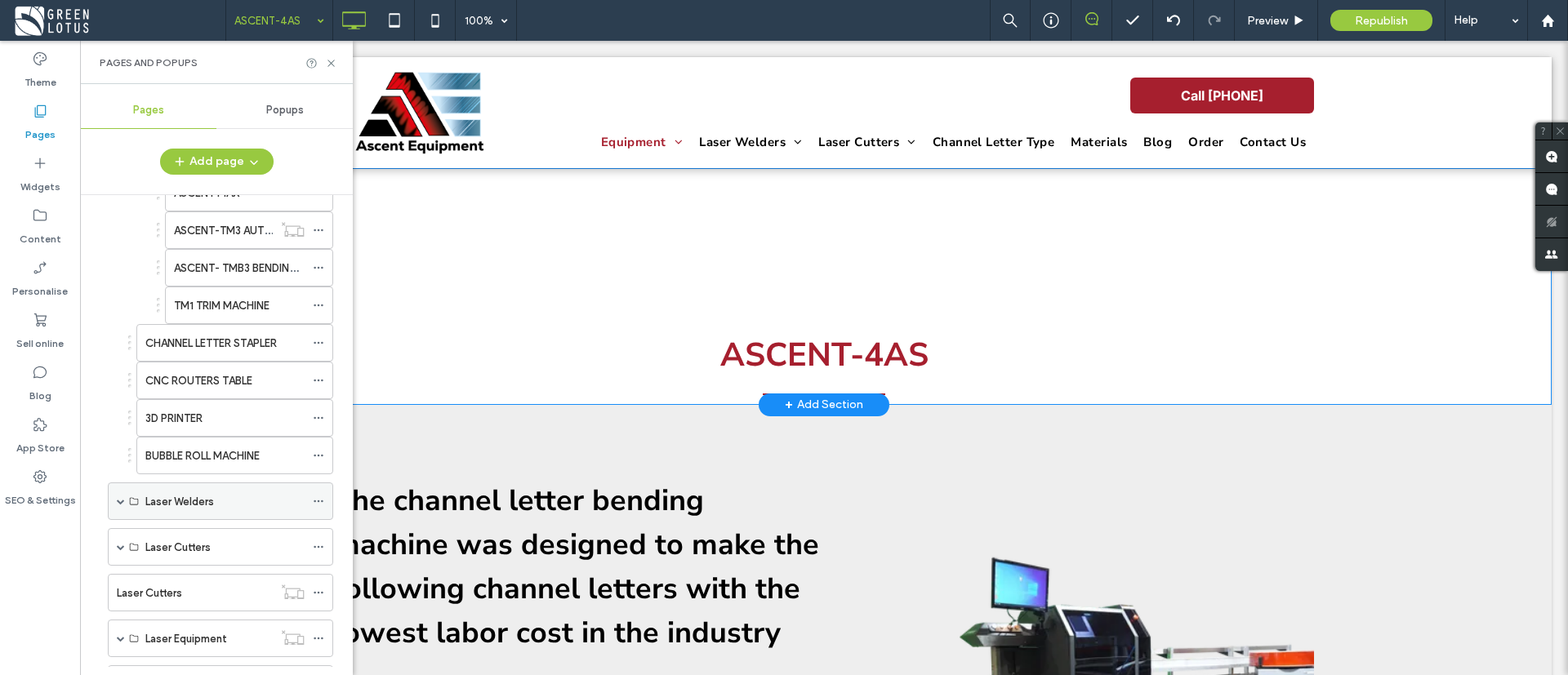 click at bounding box center (121, 501) 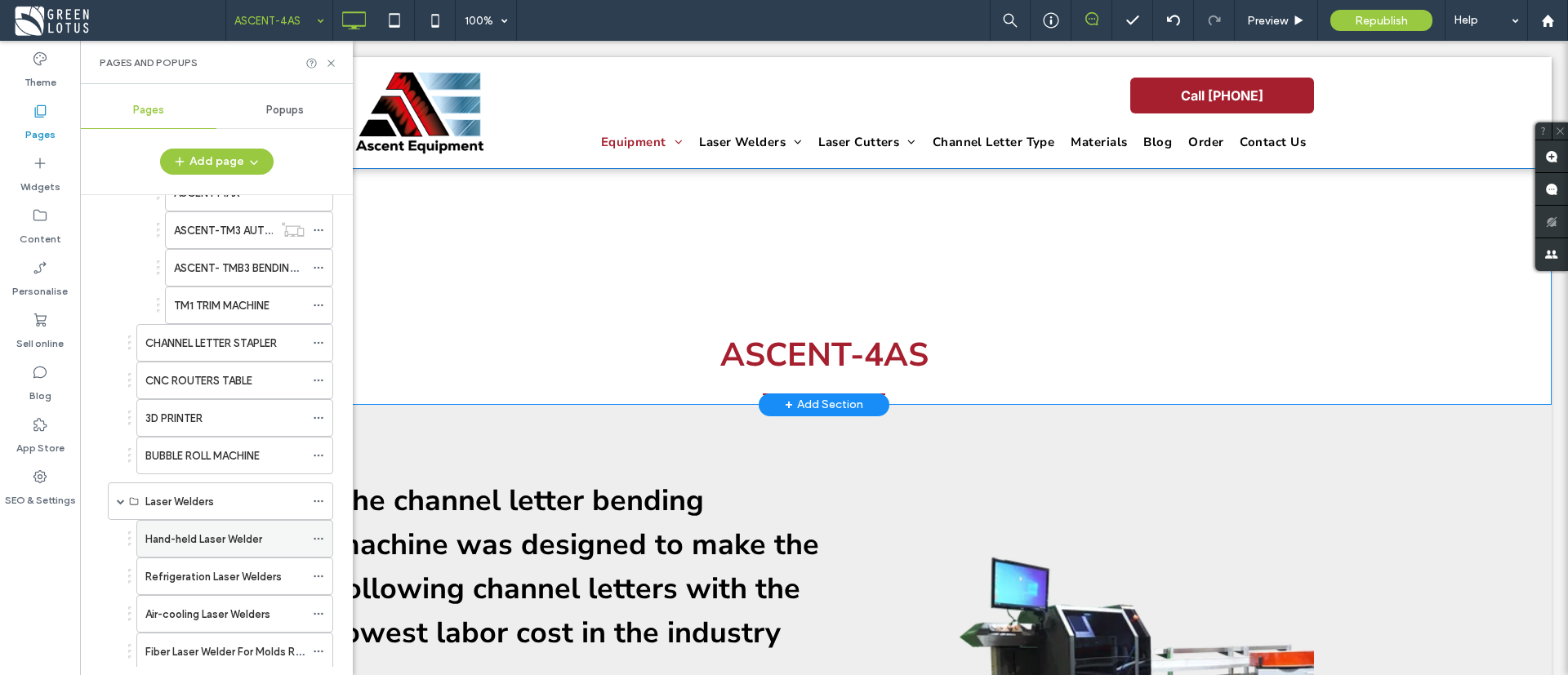 click on "Hand-held Laser Welder" at bounding box center [203, 539] 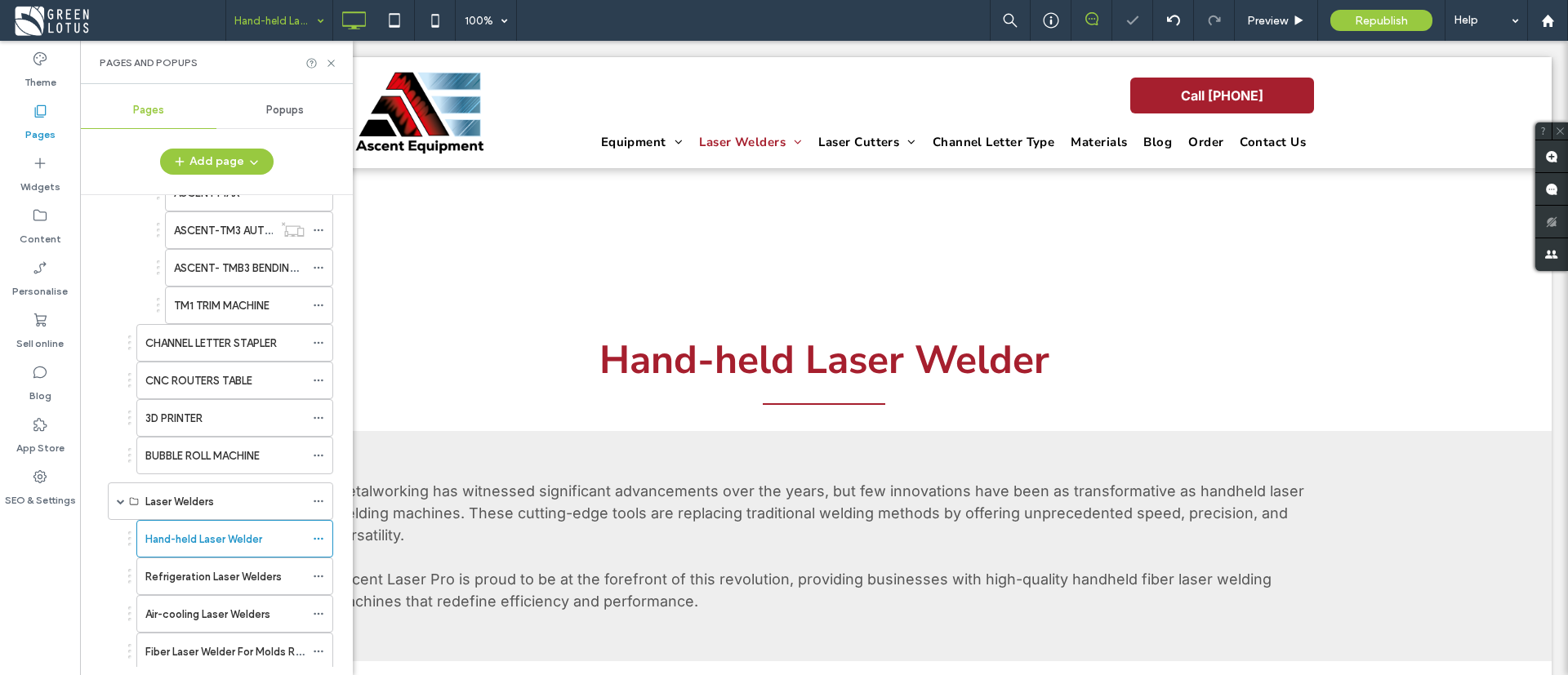 scroll, scrollTop: 0, scrollLeft: 0, axis: both 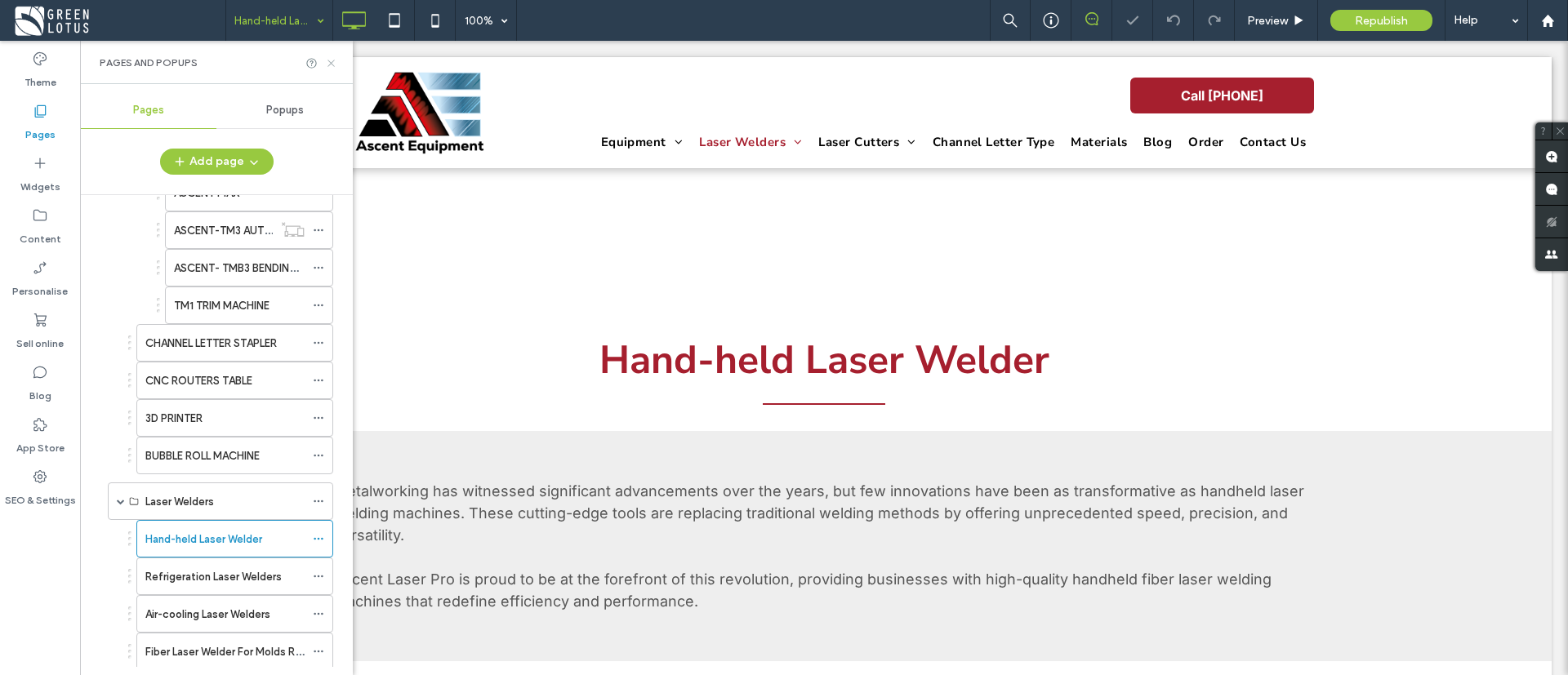click 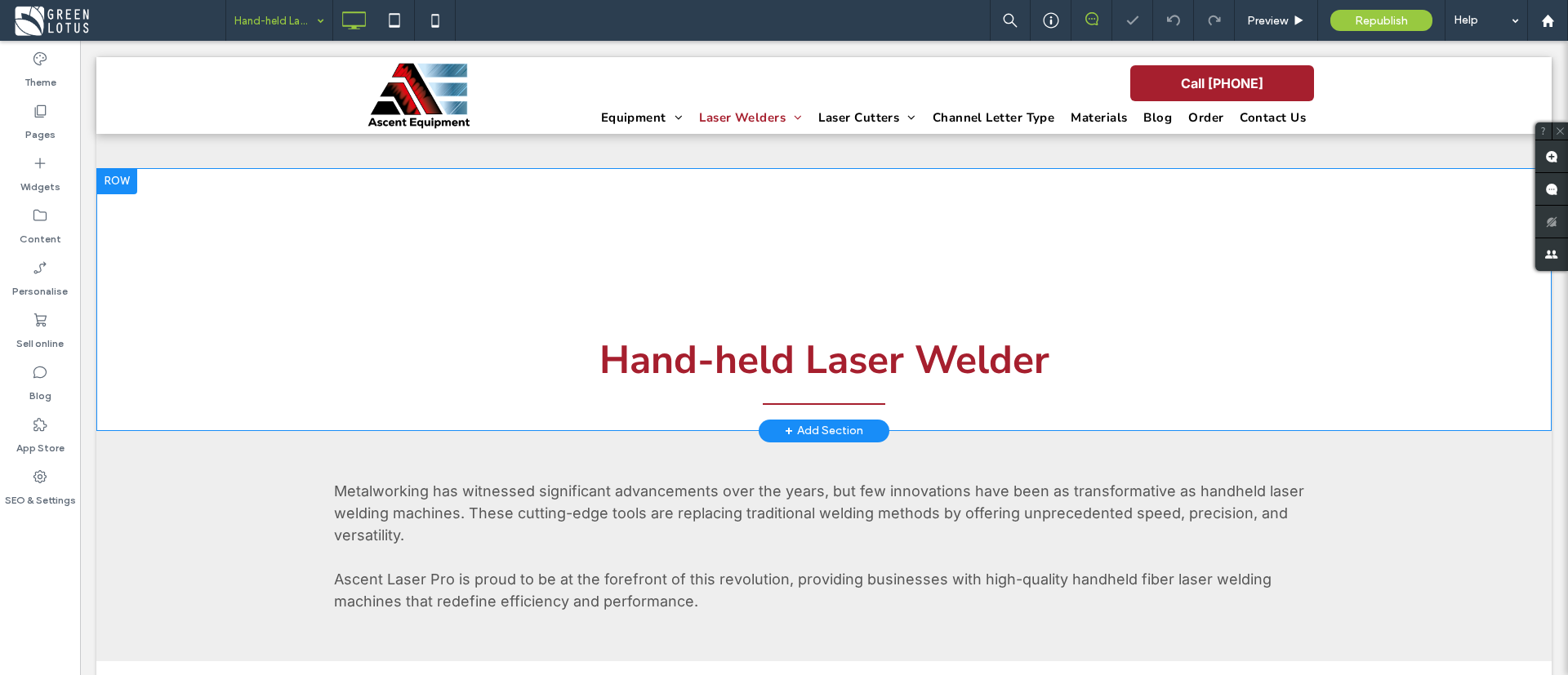 scroll, scrollTop: 367, scrollLeft: 0, axis: vertical 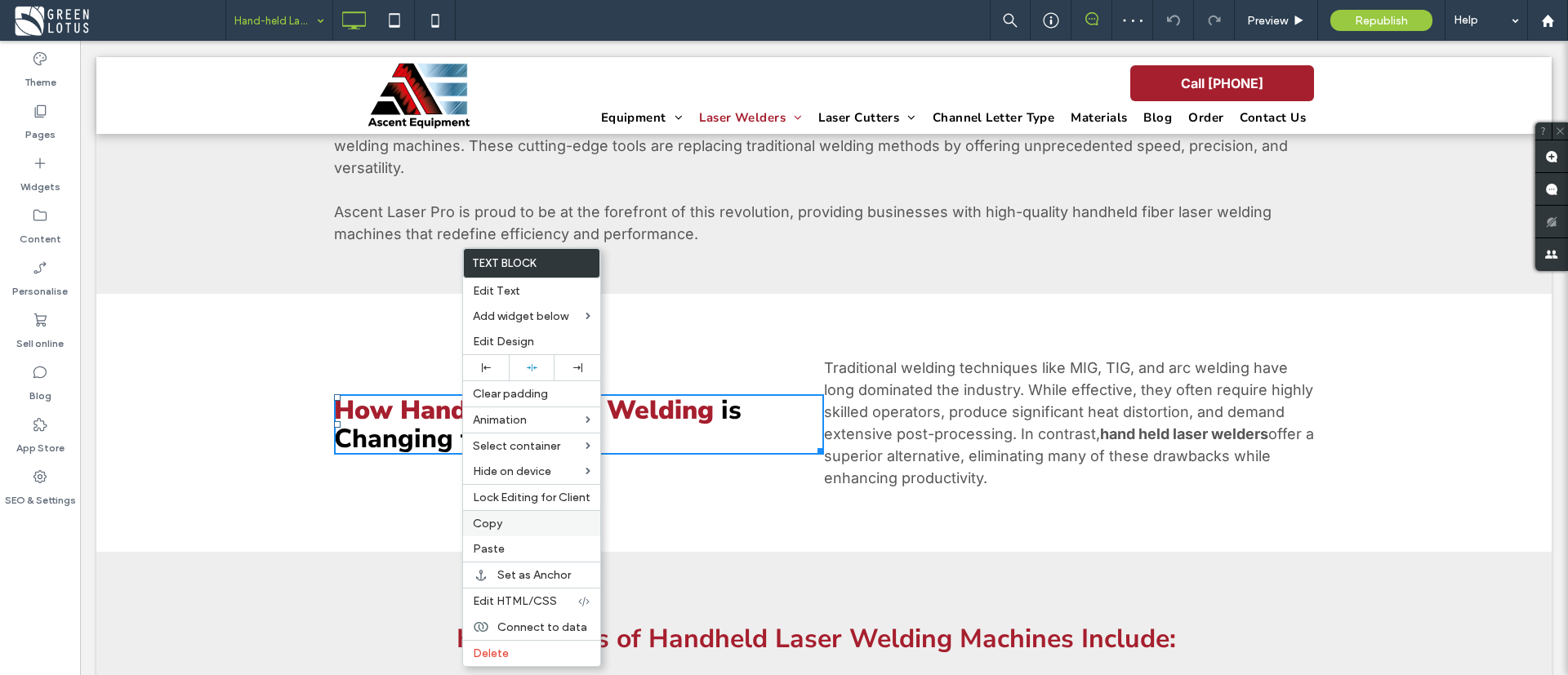 click on "Copy" at bounding box center (532, 523) 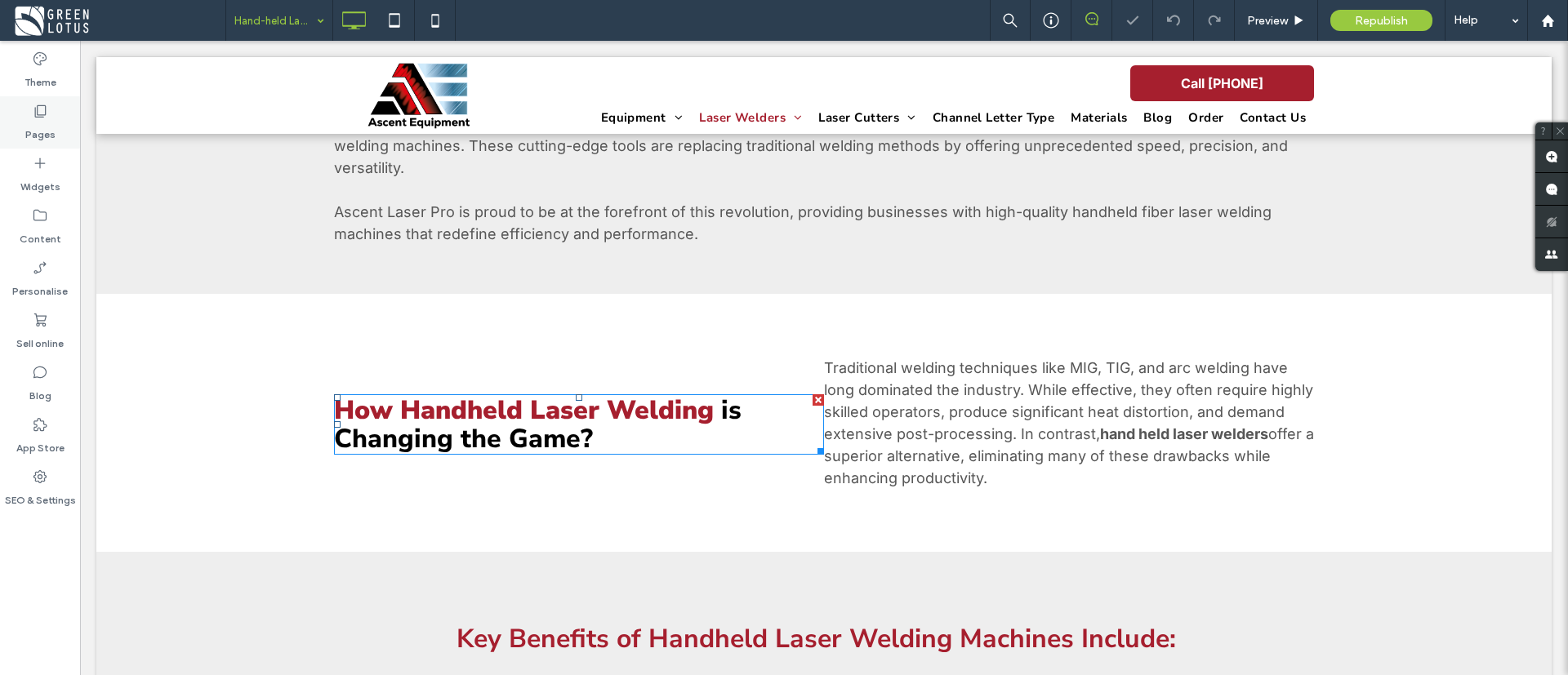 click on "Pages" at bounding box center [40, 131] 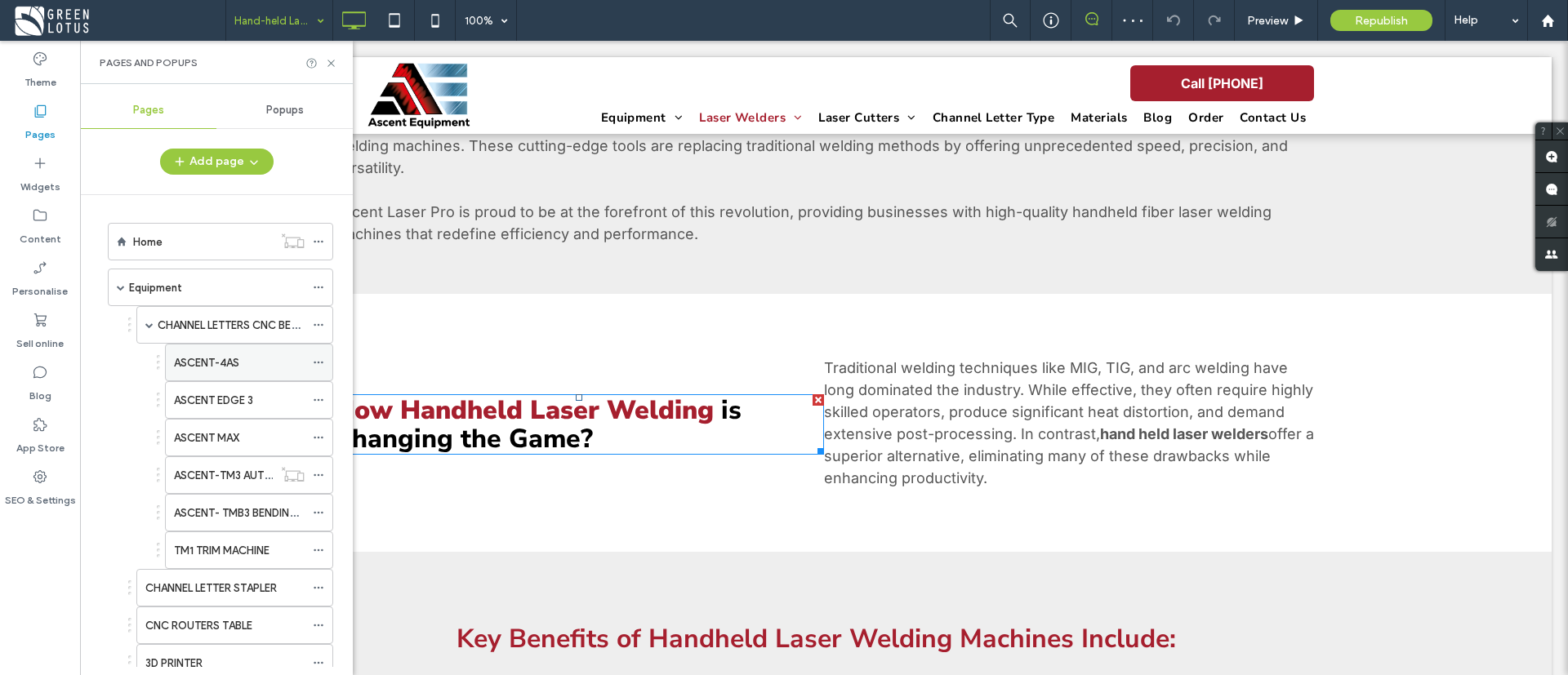 click on "ASCENT-4AS" at bounding box center (239, 362) 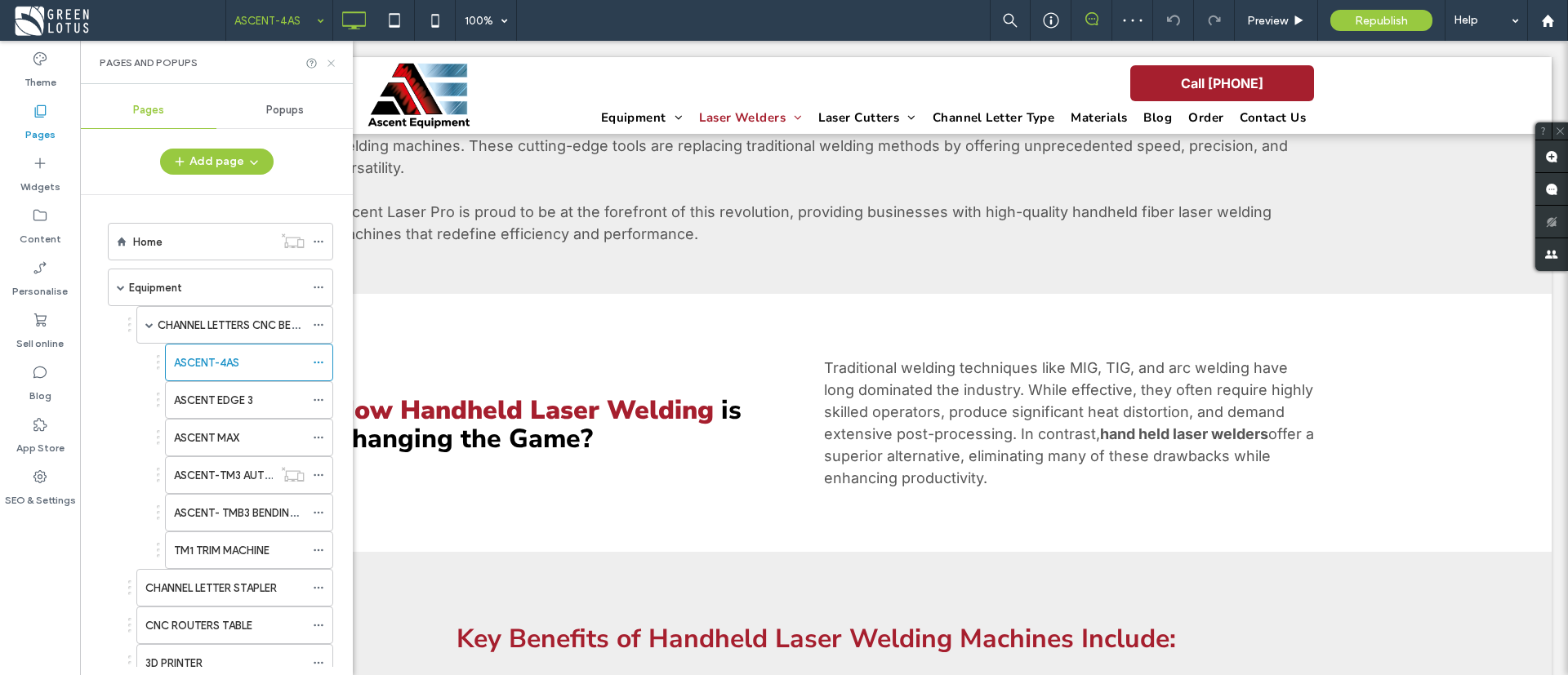 click 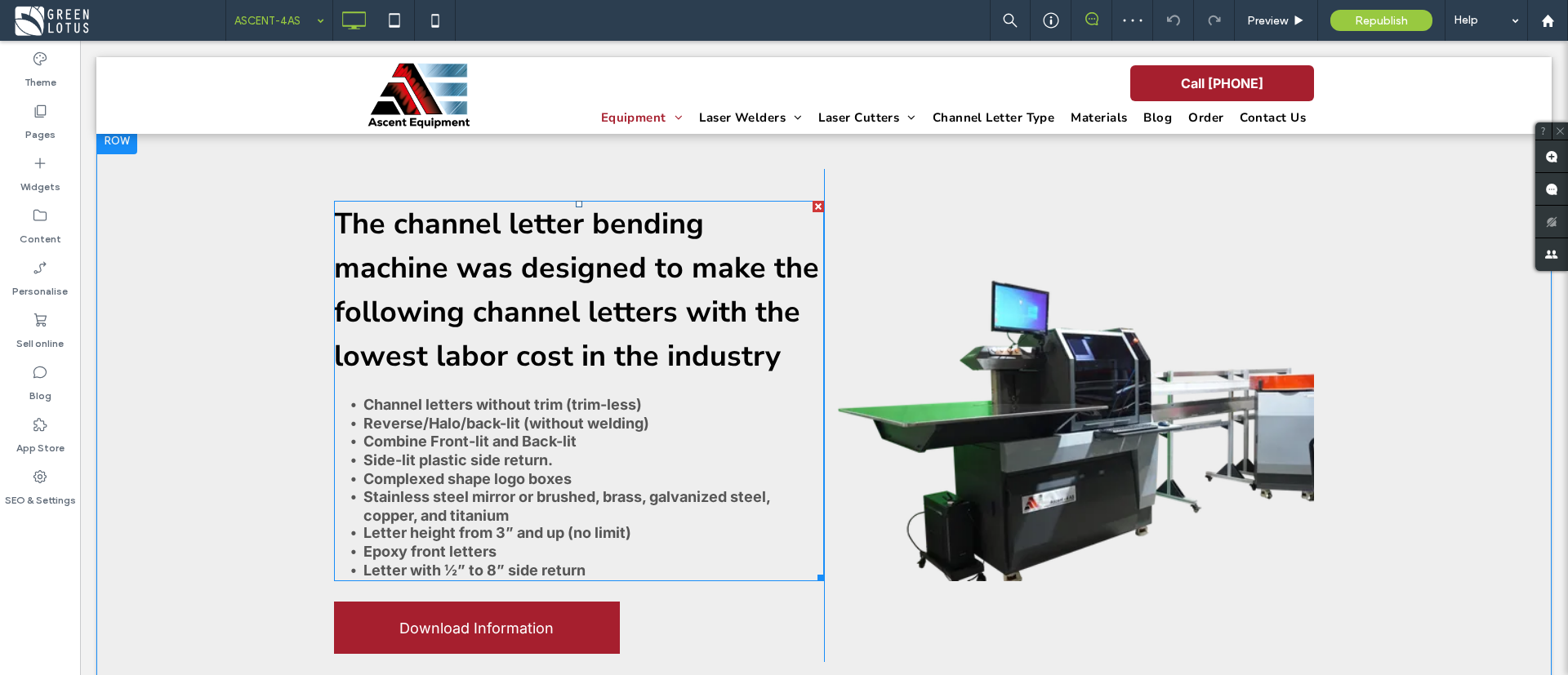 scroll, scrollTop: 213, scrollLeft: 0, axis: vertical 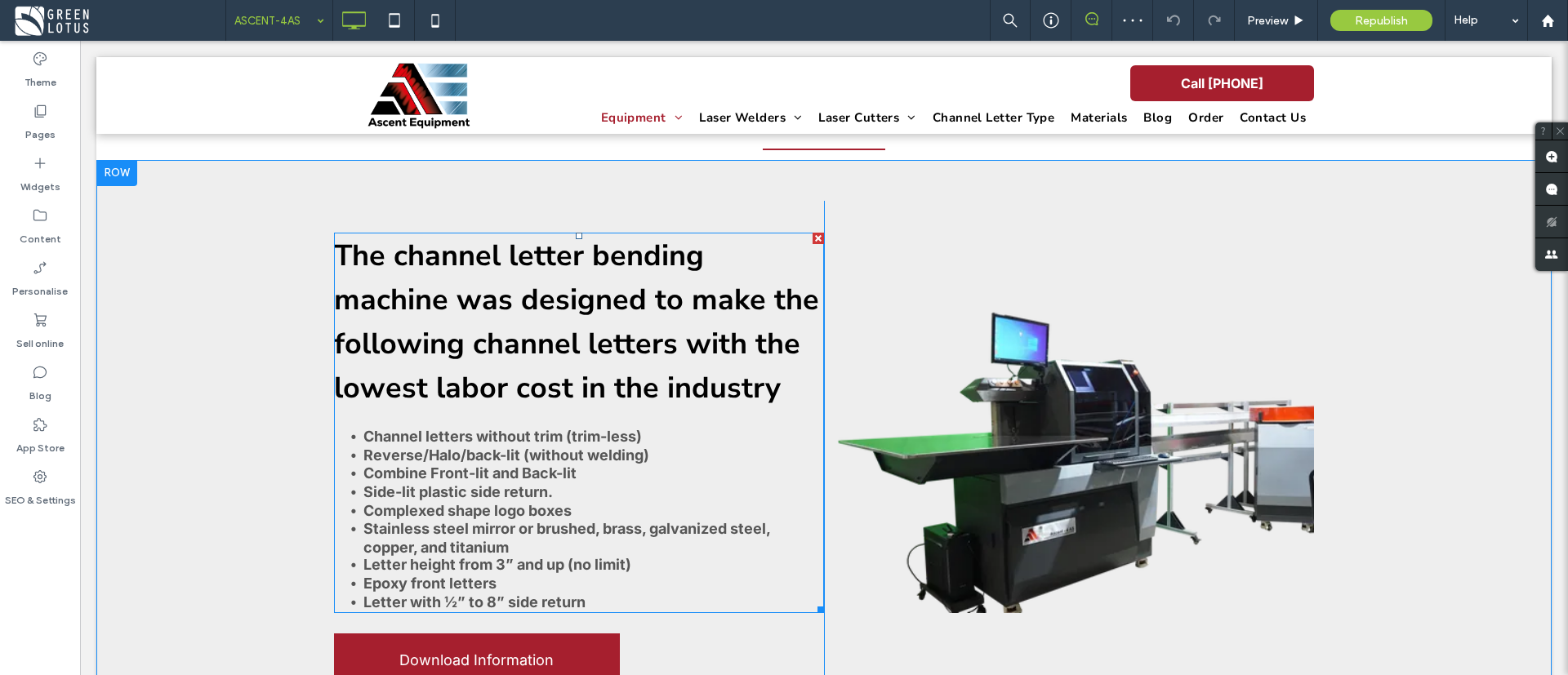 click on "The channel letter bending machine was designed to make the following channel letters with the lowest labor cost in the industry" at bounding box center [577, 322] 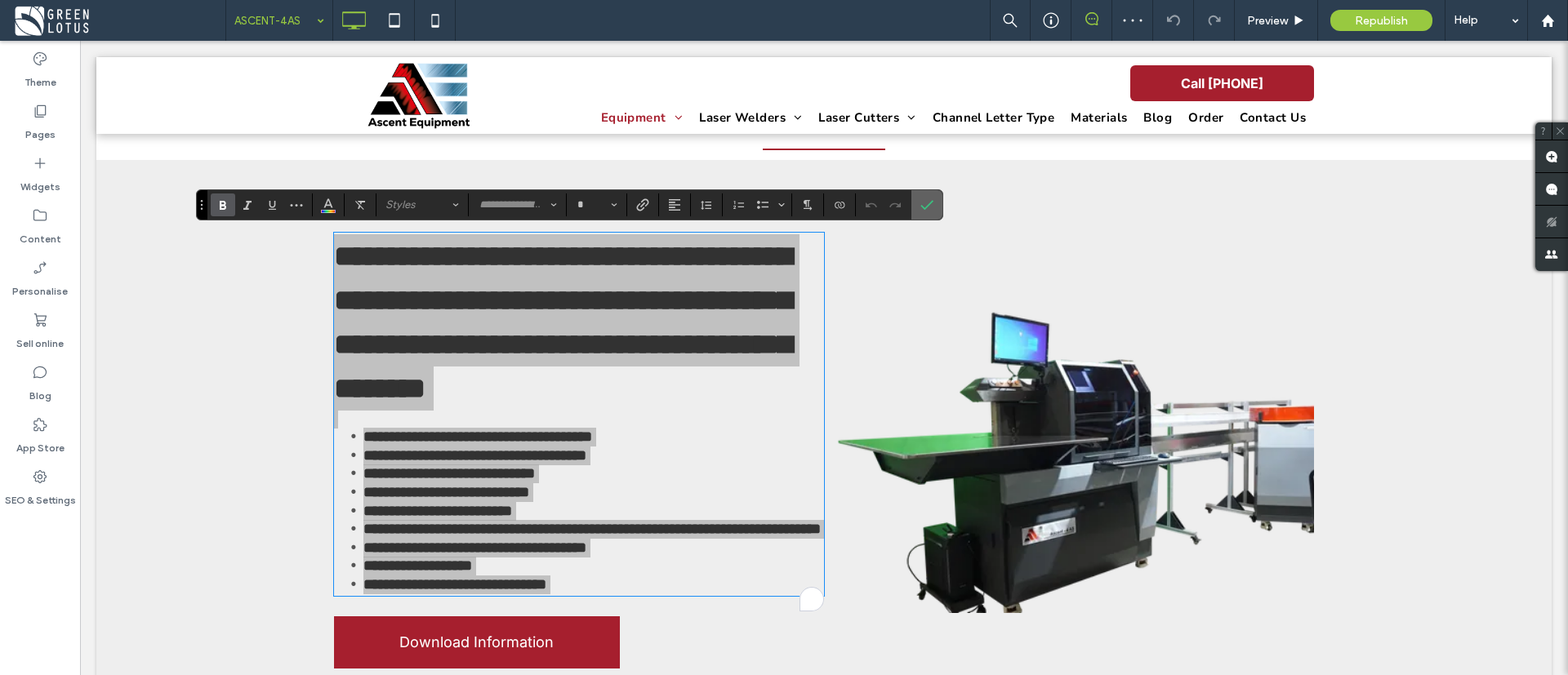 click 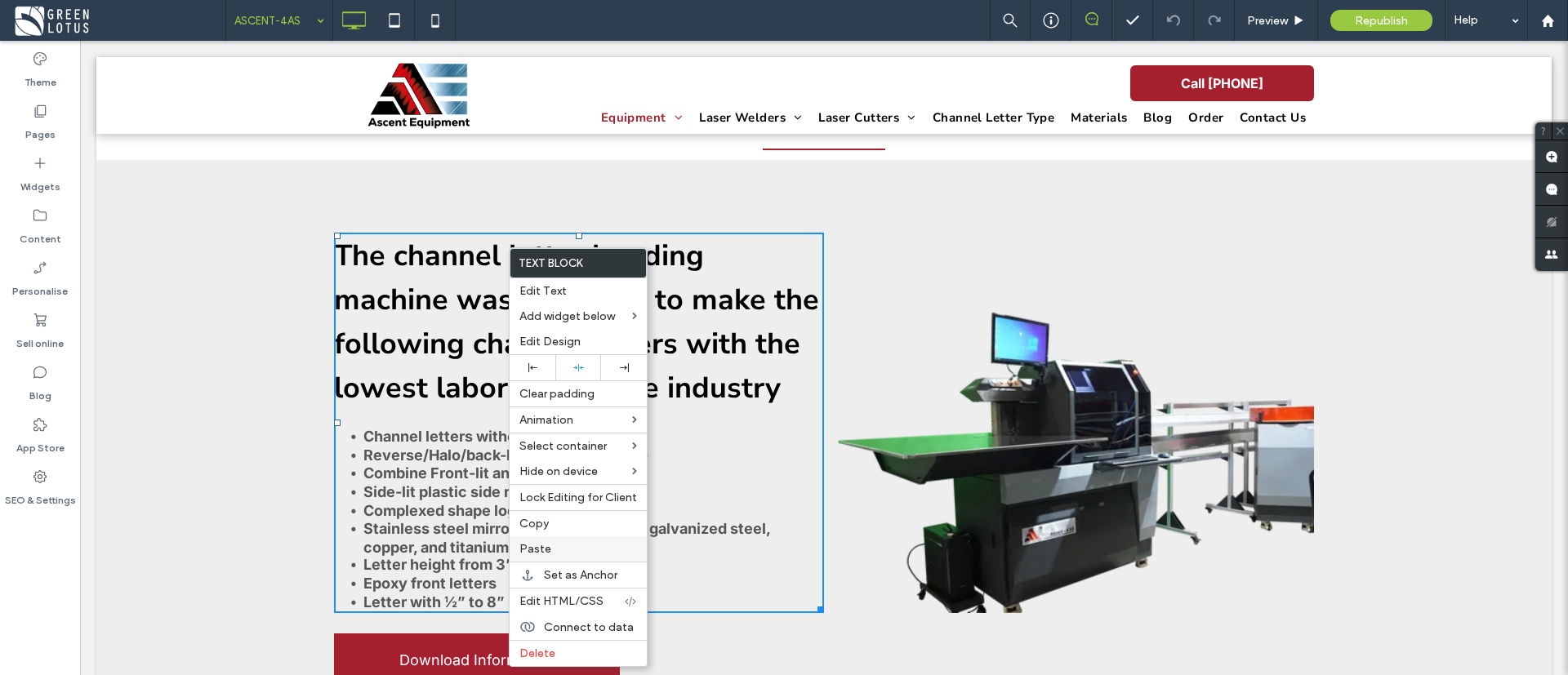 click on "Paste" at bounding box center (578, 548) 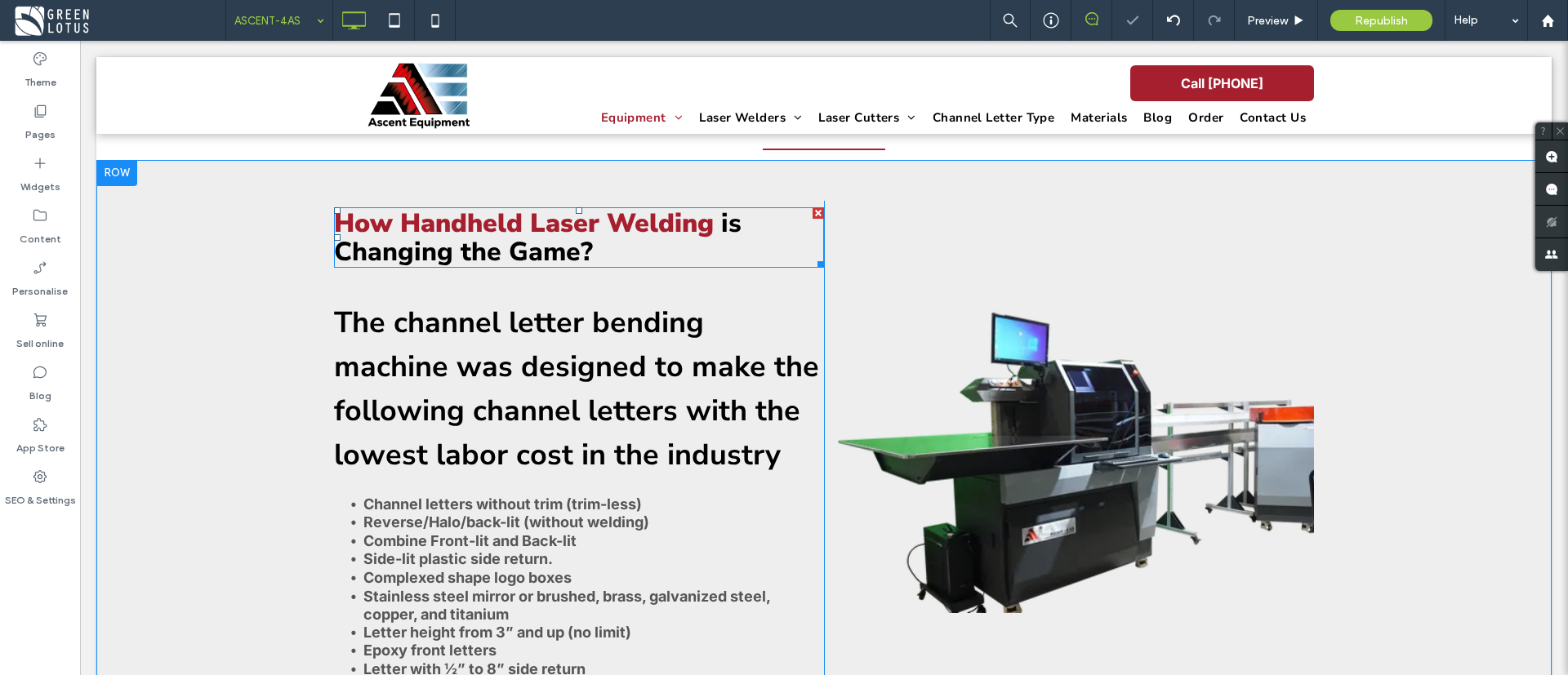 click on "is Changing the Game?" at bounding box center (537, 238) 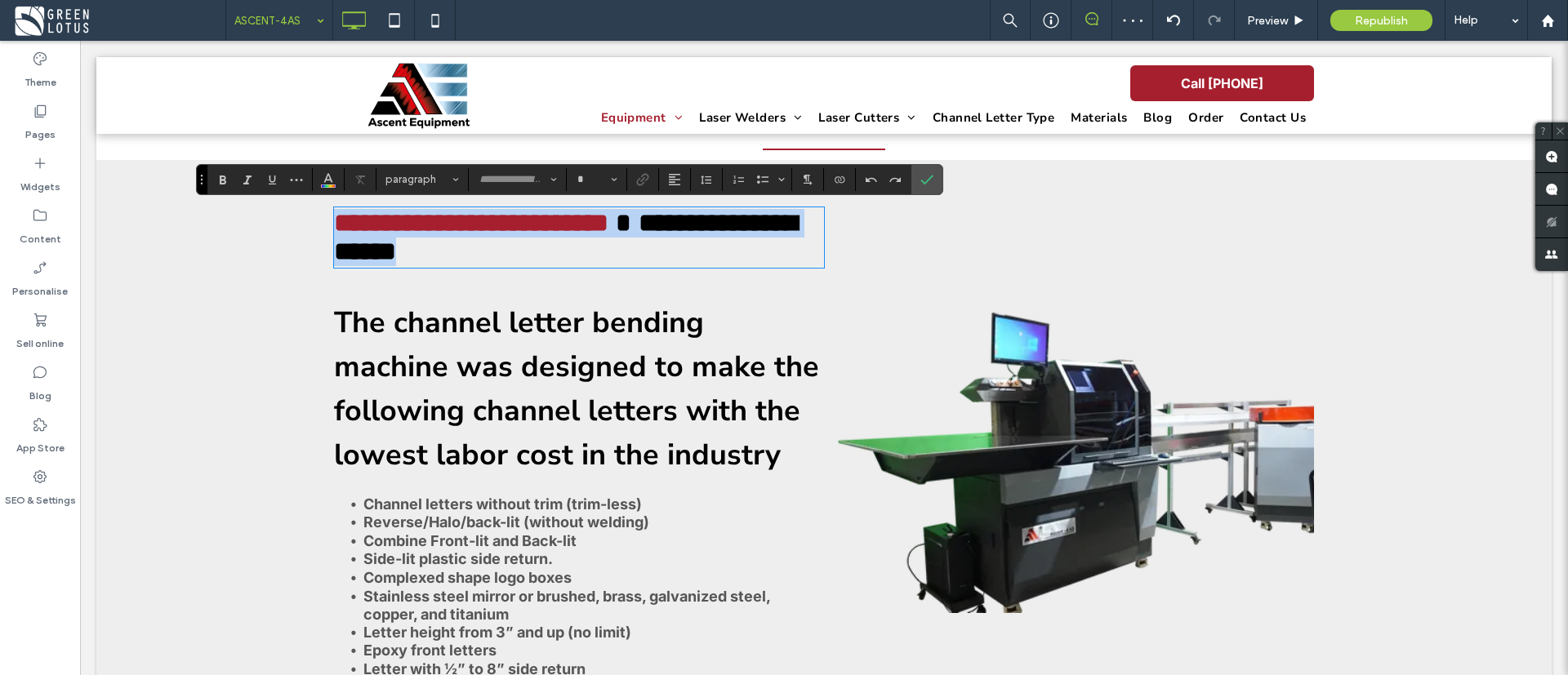 type on "**********" 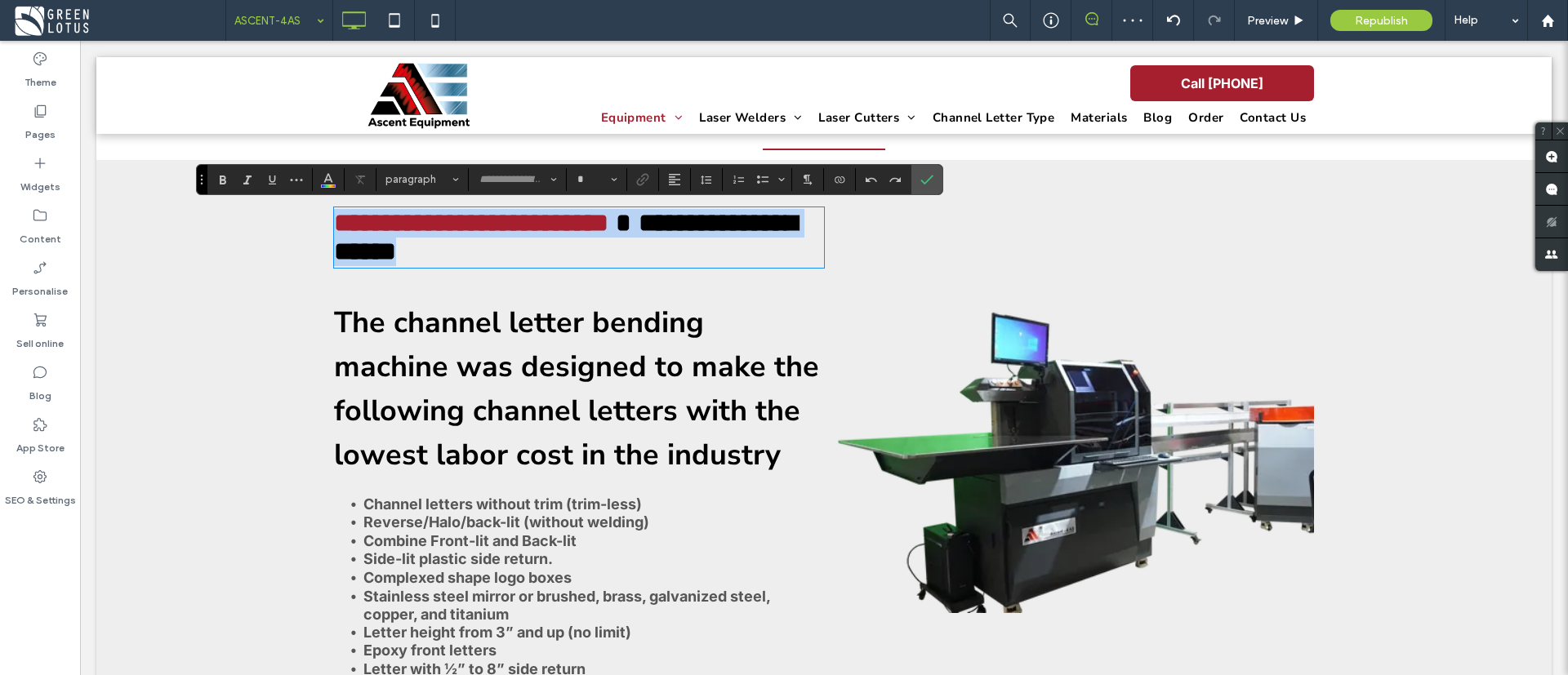 type on "**" 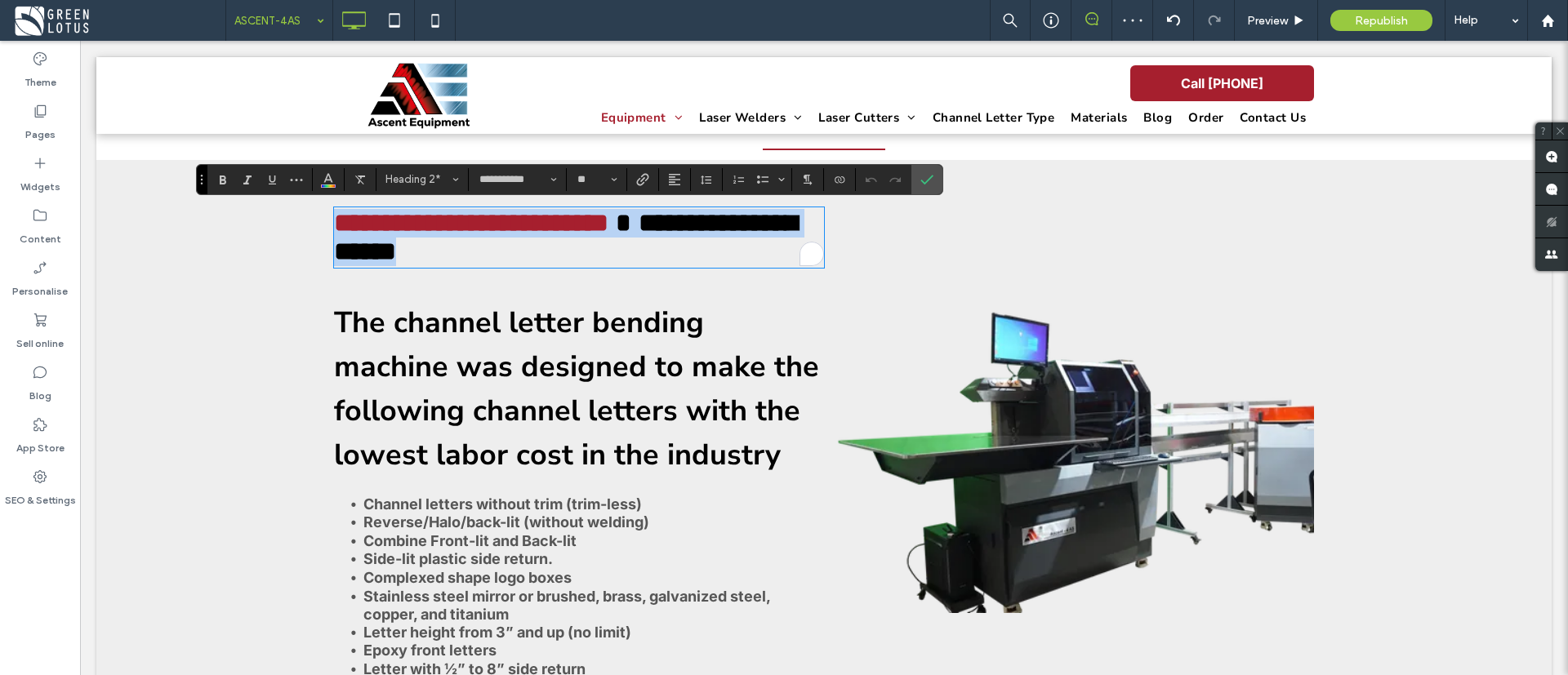 click on "**********" at bounding box center (471, 223) 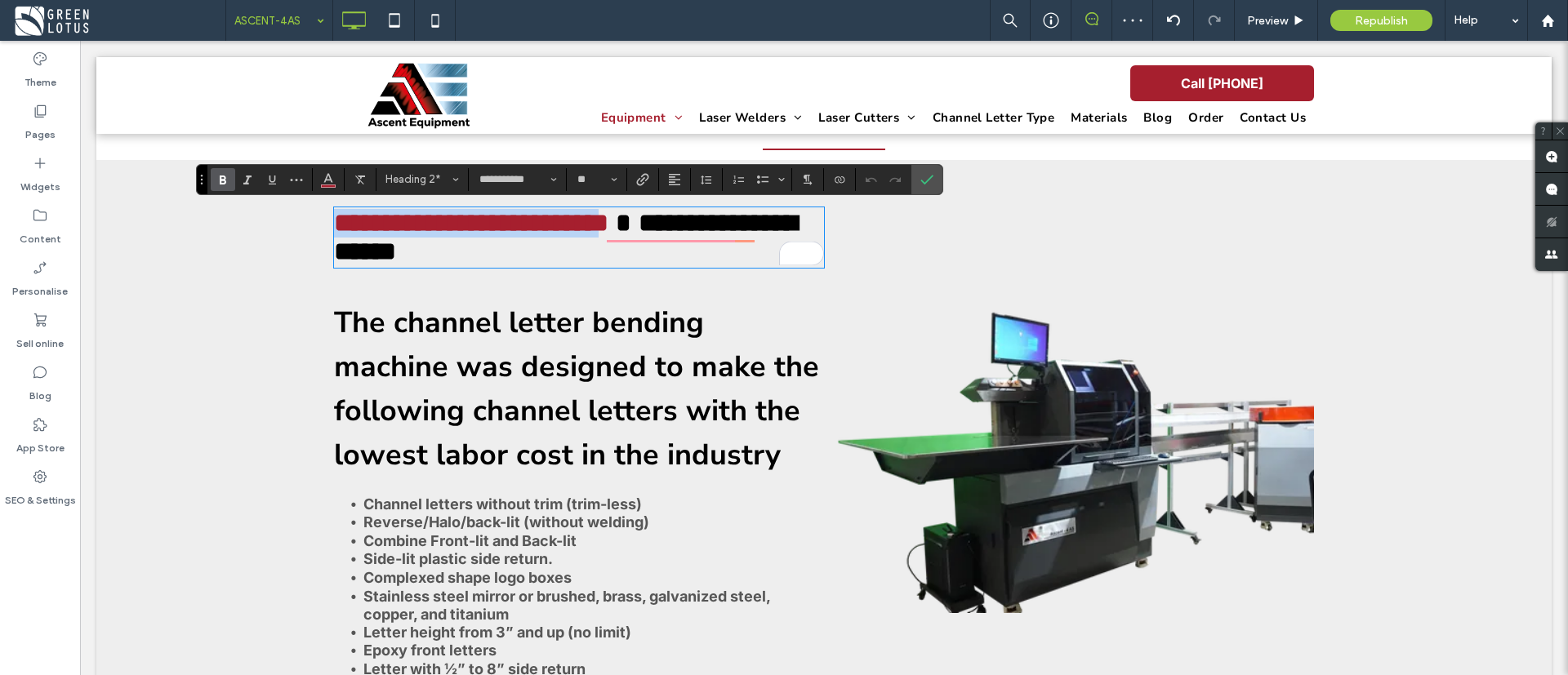 drag, startPoint x: 690, startPoint y: 223, endPoint x: 322, endPoint y: 204, distance: 368.4902 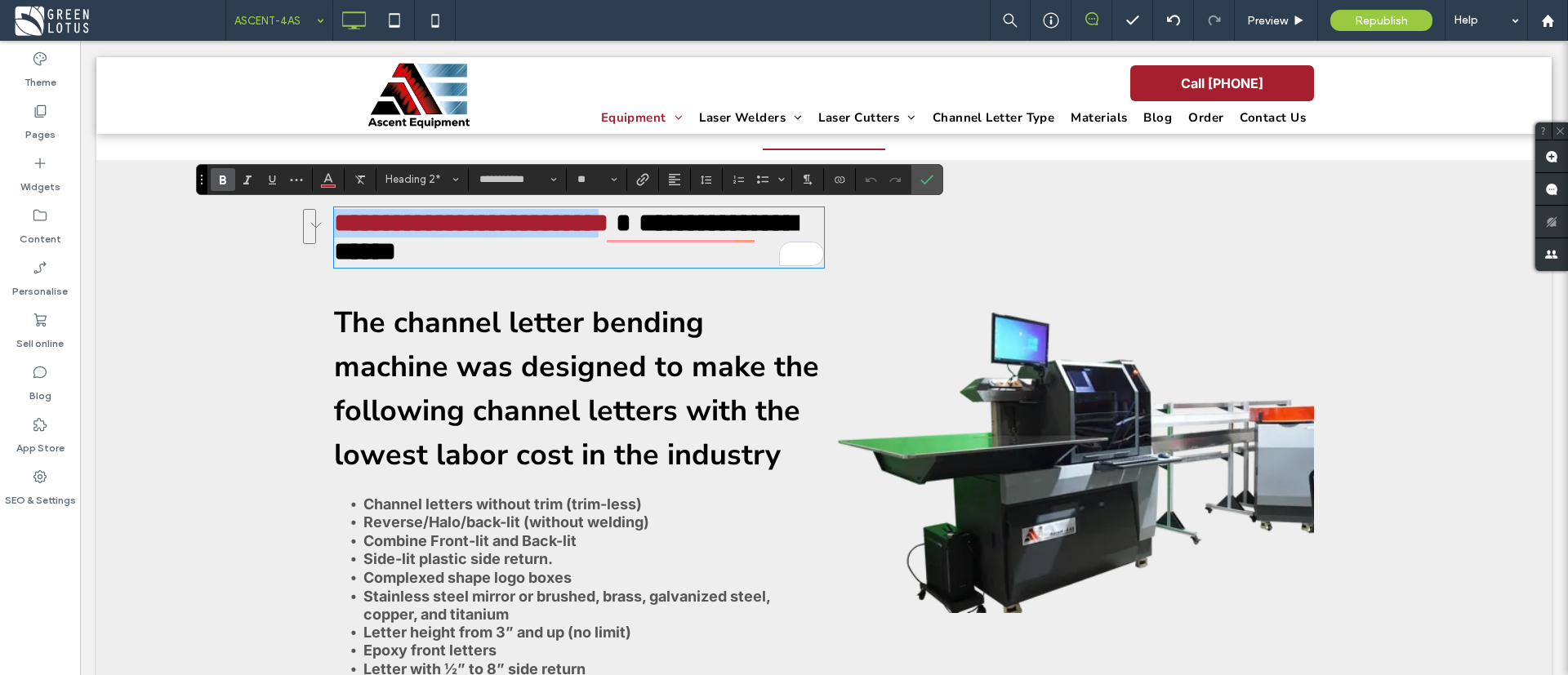 type 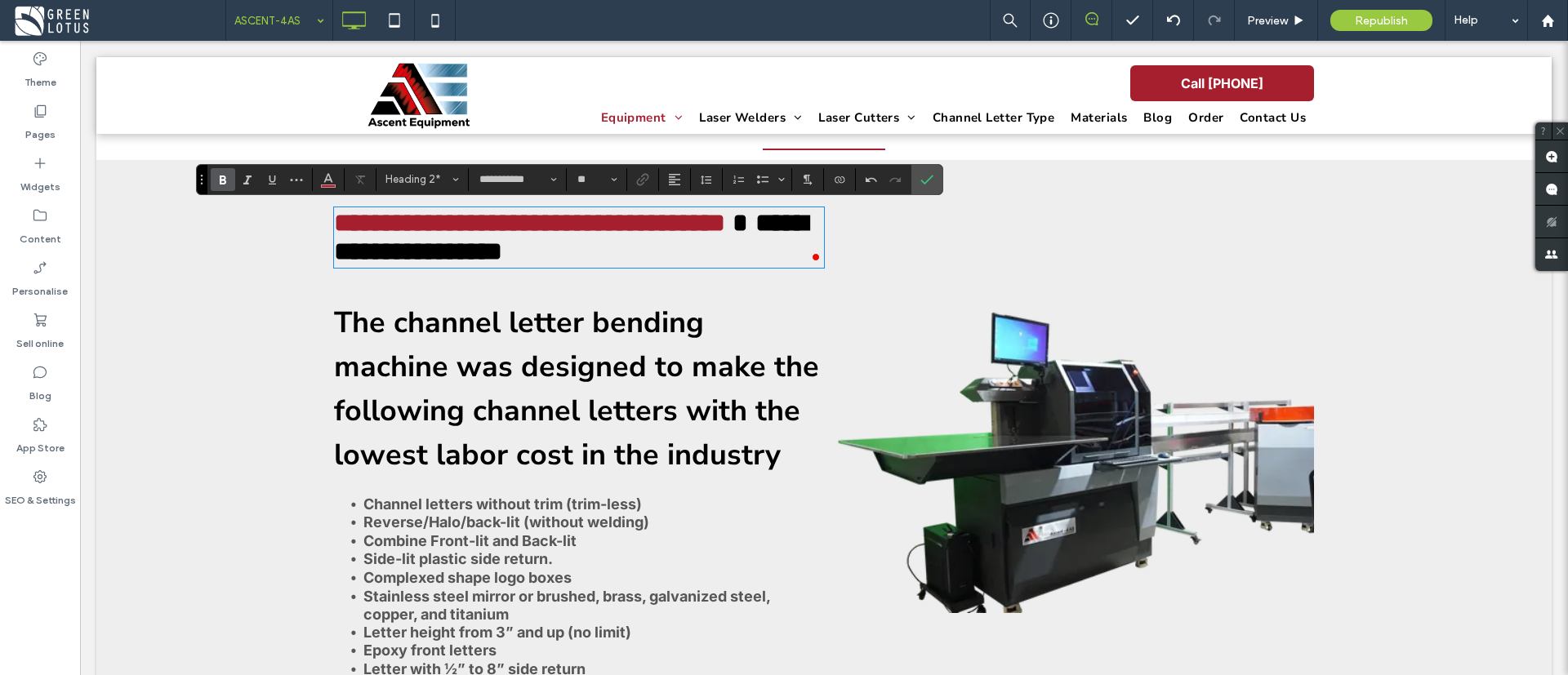 scroll, scrollTop: 3, scrollLeft: 0, axis: vertical 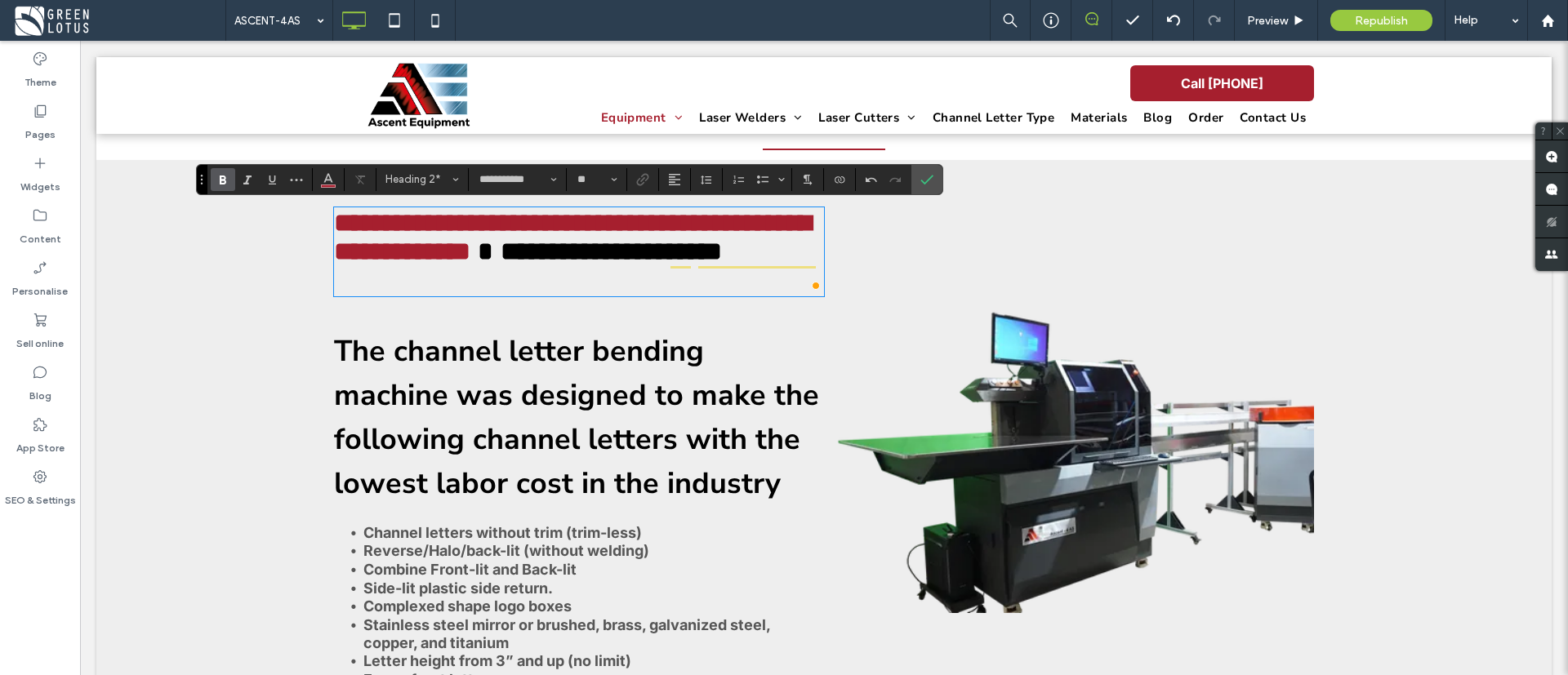 type 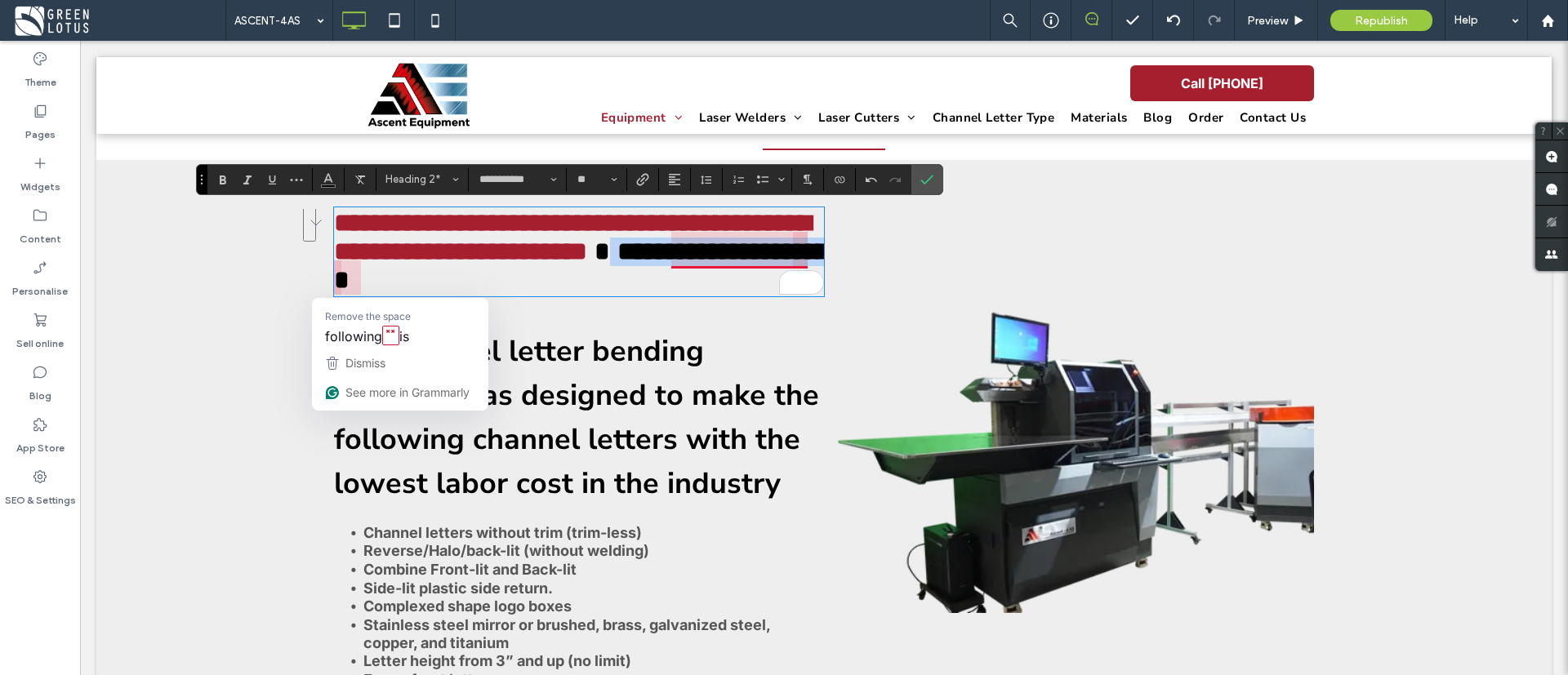 drag, startPoint x: 609, startPoint y: 278, endPoint x: 323, endPoint y: 295, distance: 286.5048 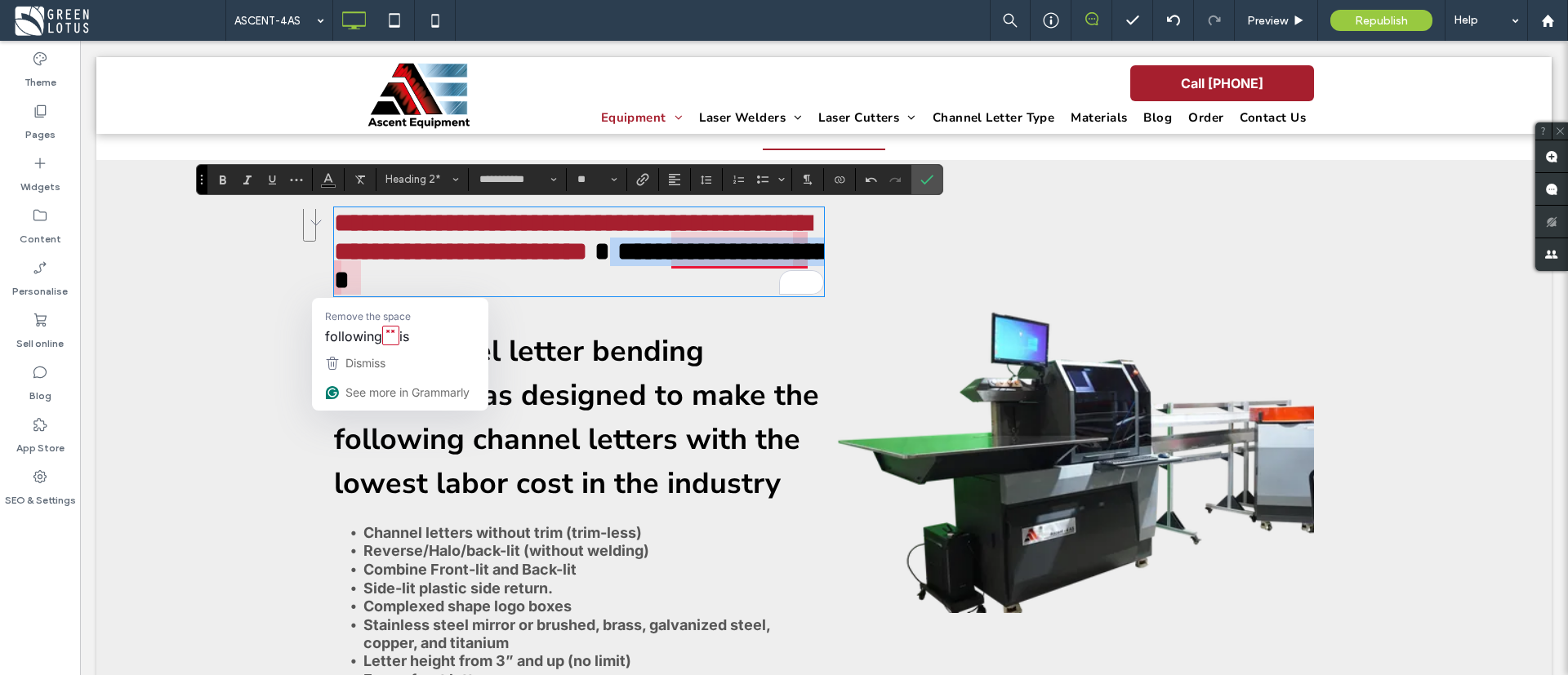 click on "**********" at bounding box center [824, 495] 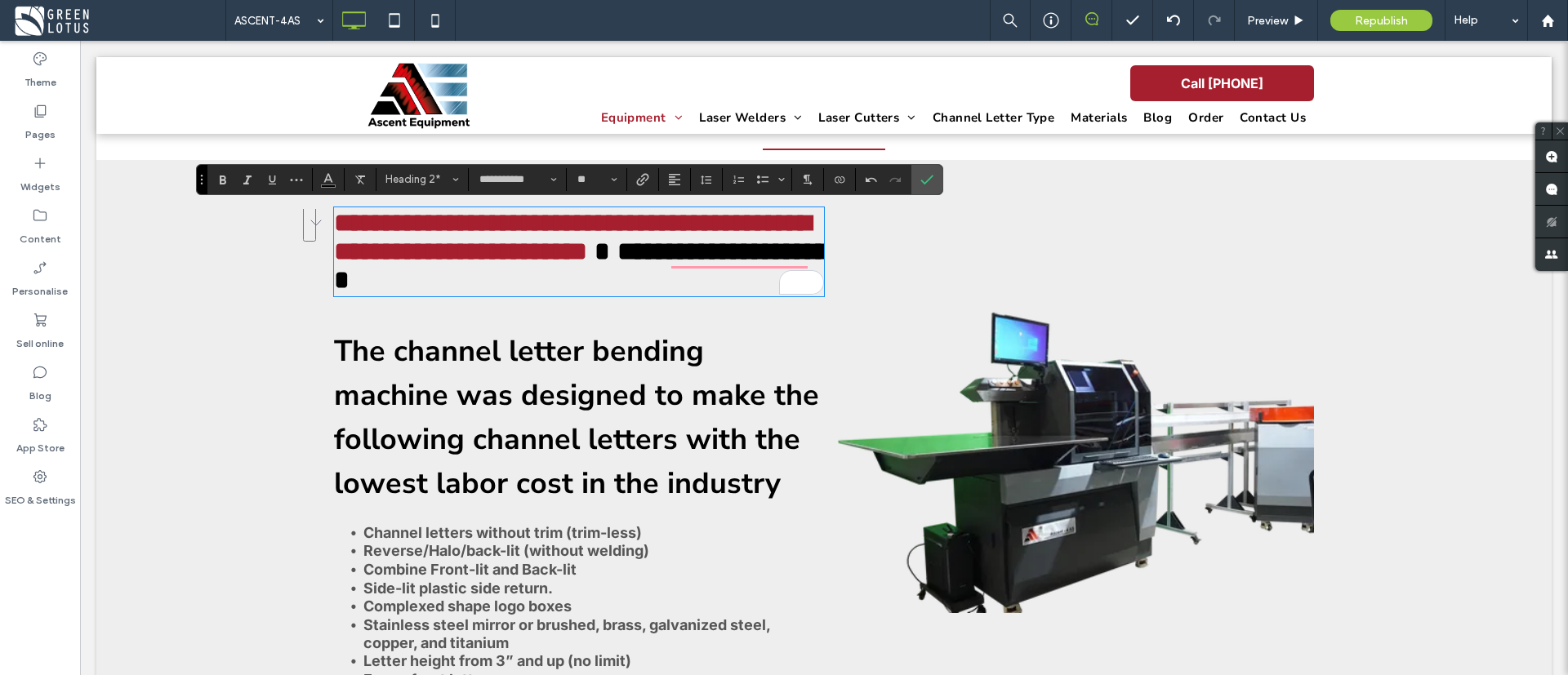 scroll, scrollTop: 3, scrollLeft: 0, axis: vertical 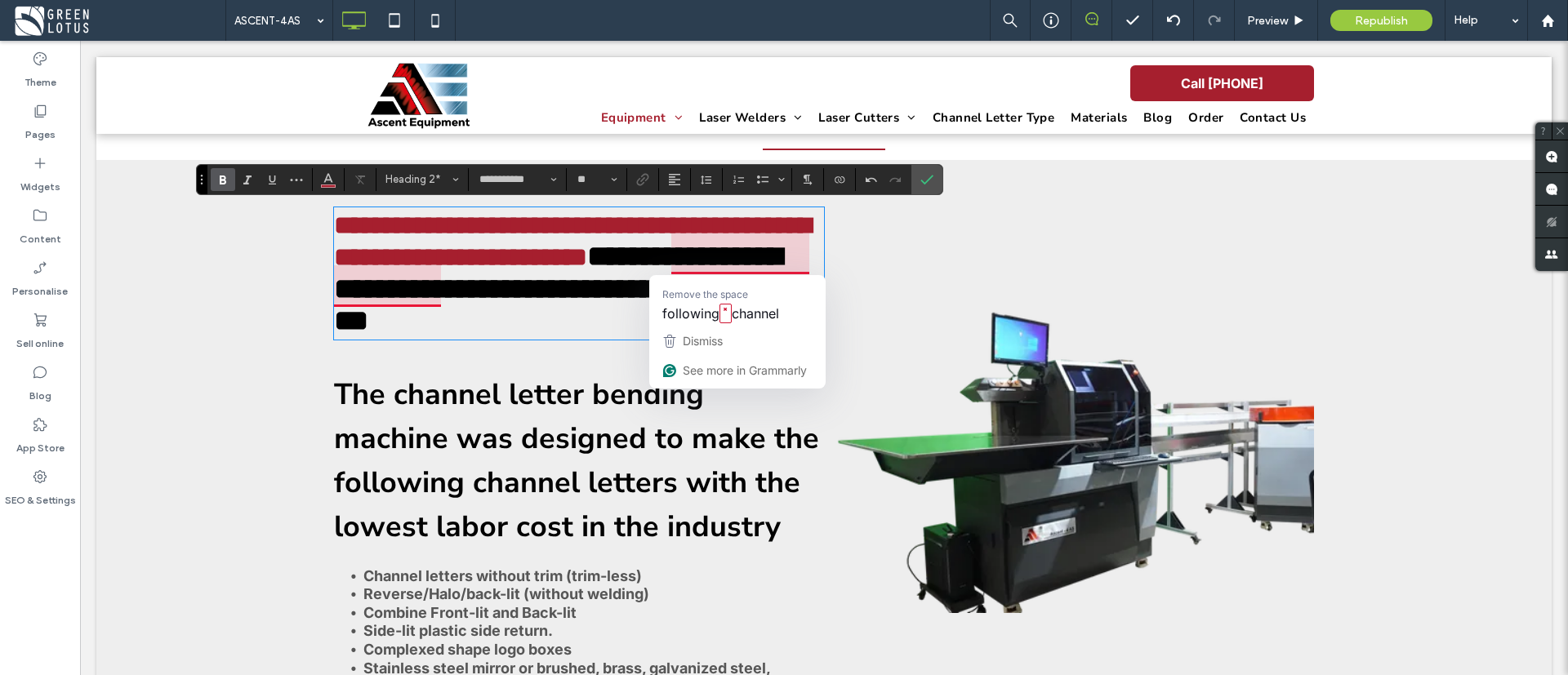 click on "**********" at bounding box center [572, 242] 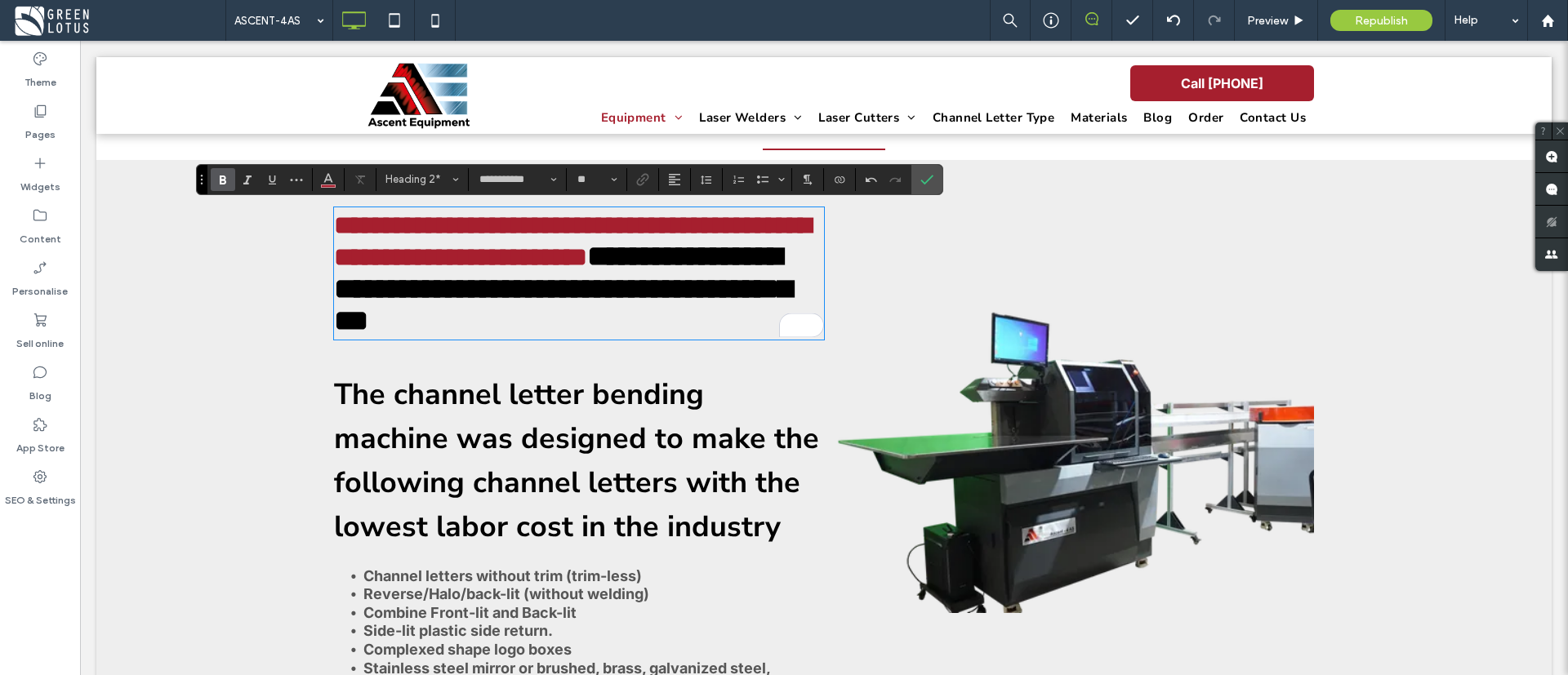 click on "**********" at bounding box center [563, 288] 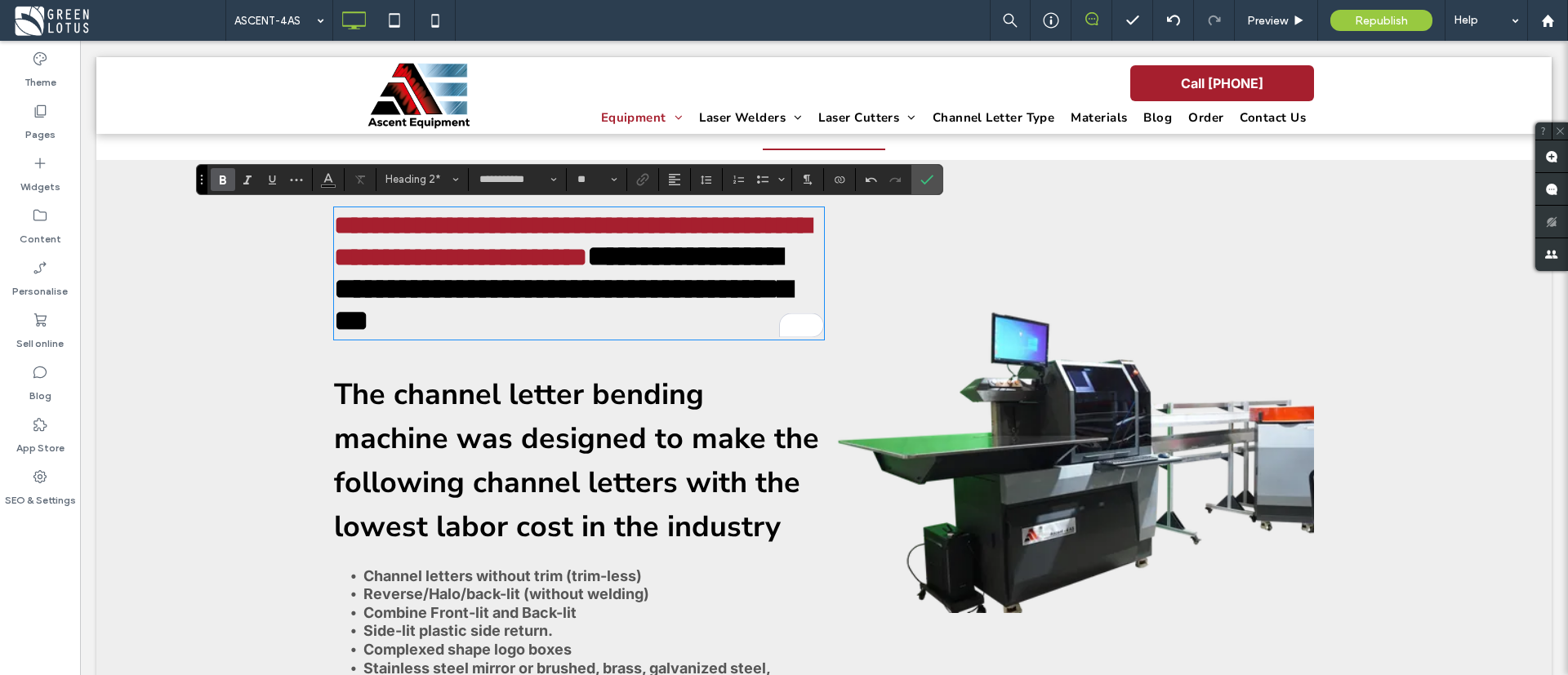 click on "**********" at bounding box center (563, 288) 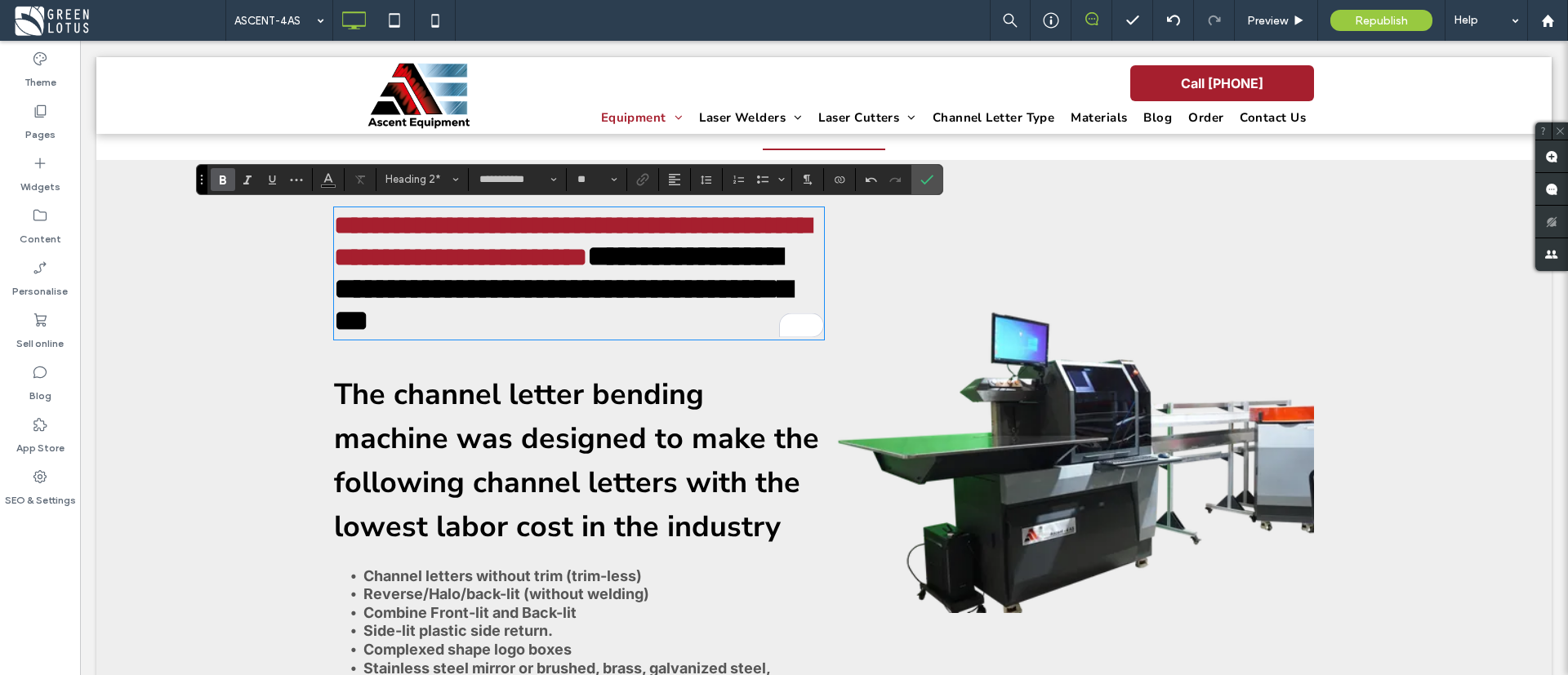 type on "**" 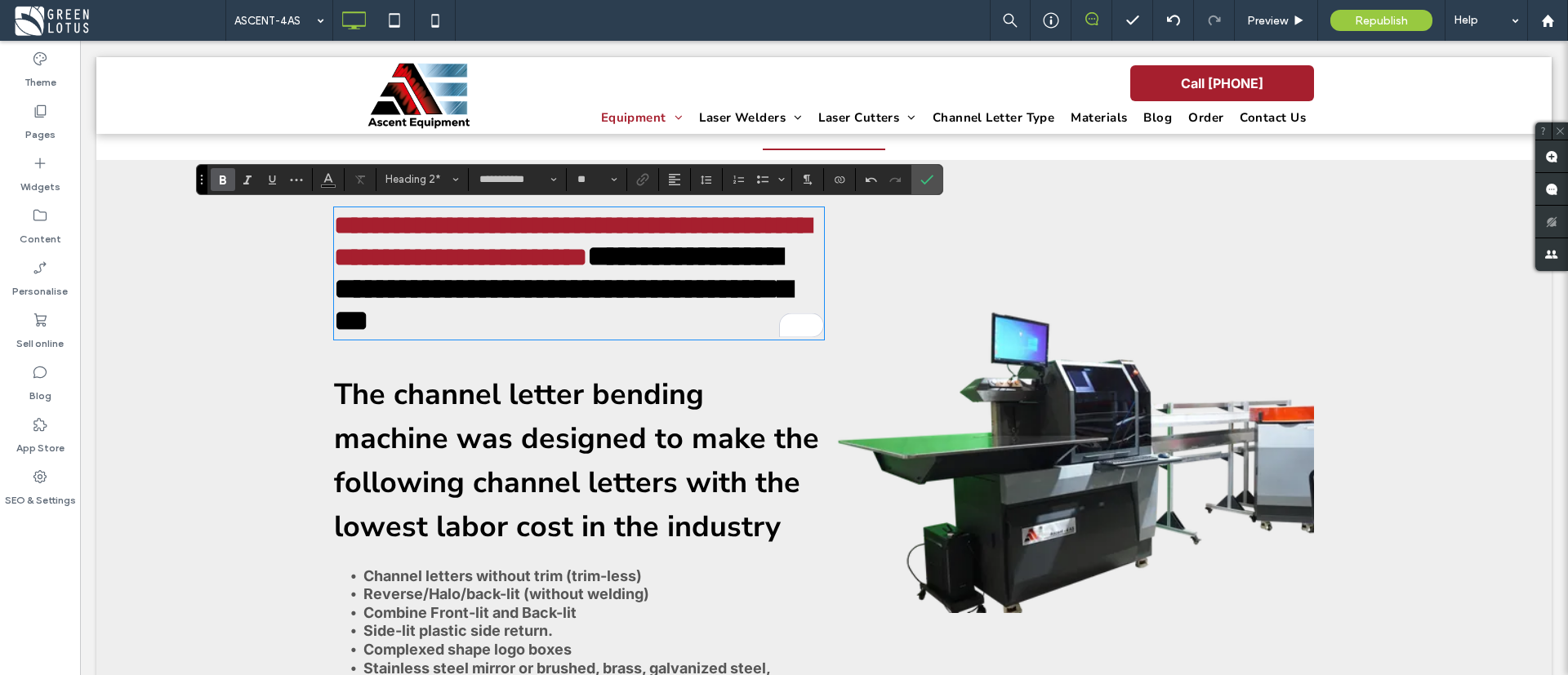 click on "**********" at bounding box center (572, 242) 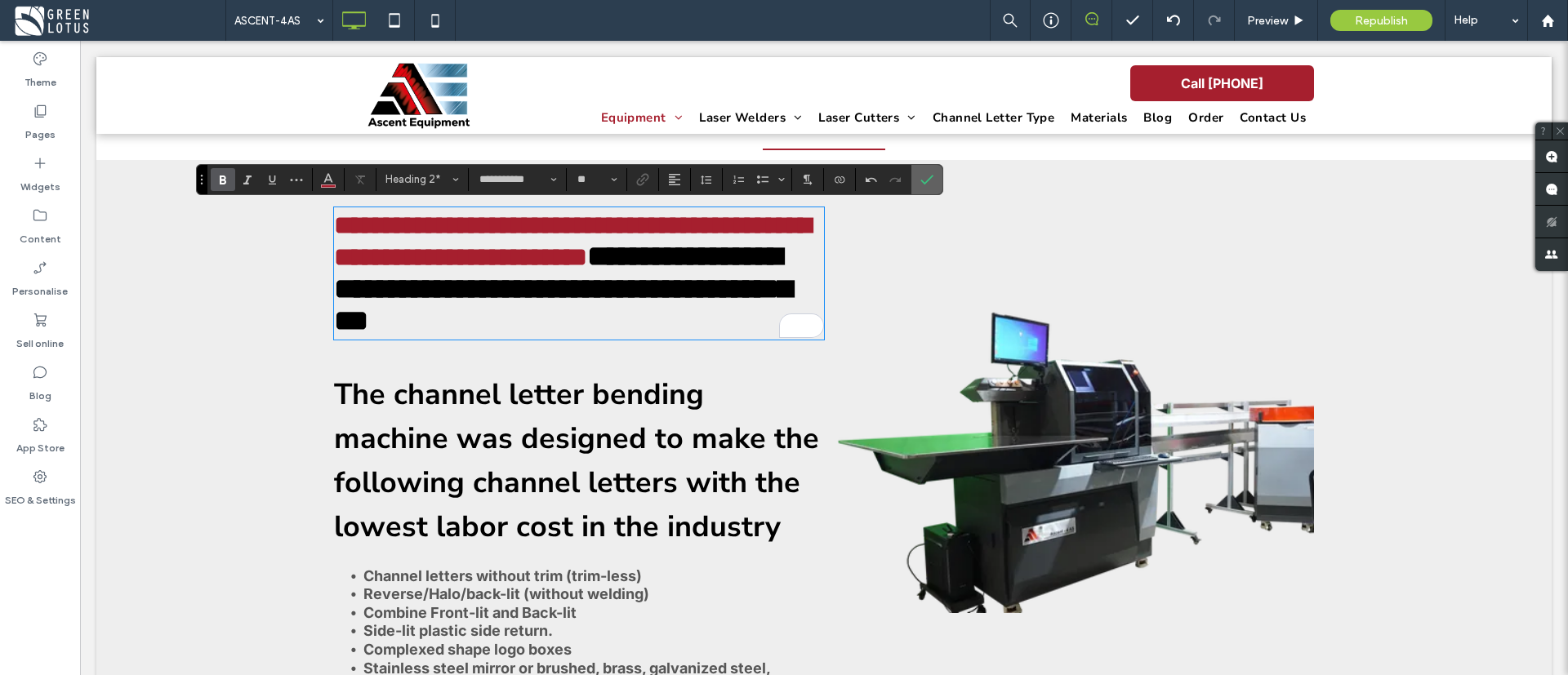 click 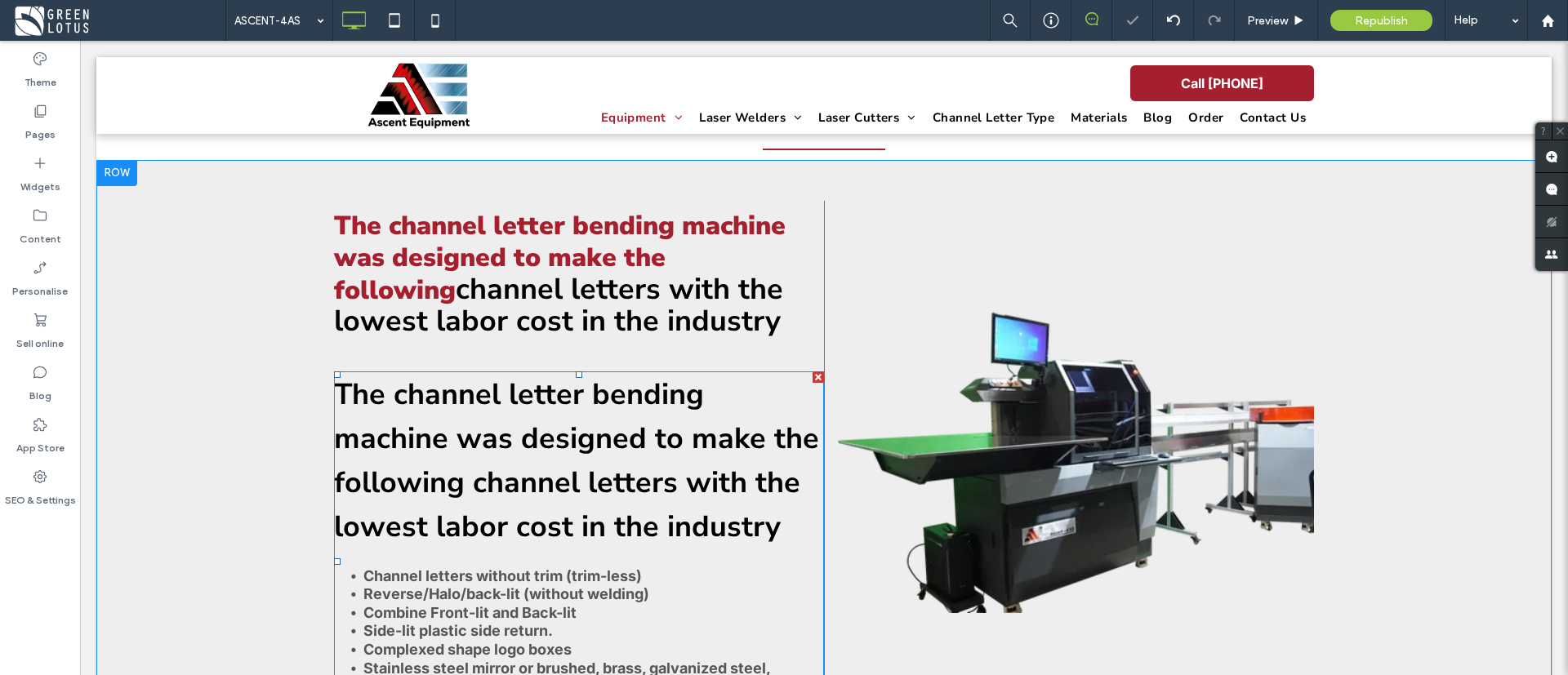 click on "The channel letter bending machine was designed to make the following channel letters with the lowest labor cost in the industry" at bounding box center (577, 460) 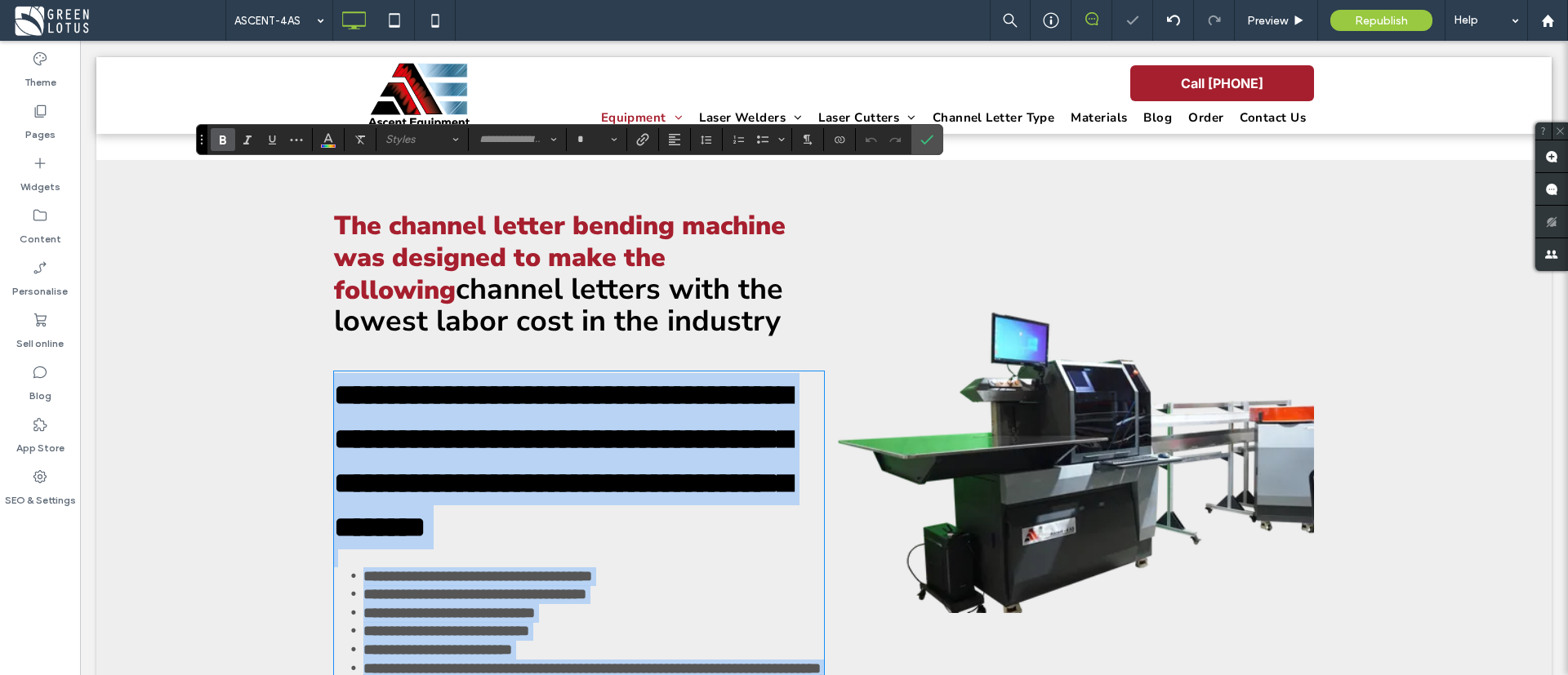 scroll, scrollTop: 417, scrollLeft: 0, axis: vertical 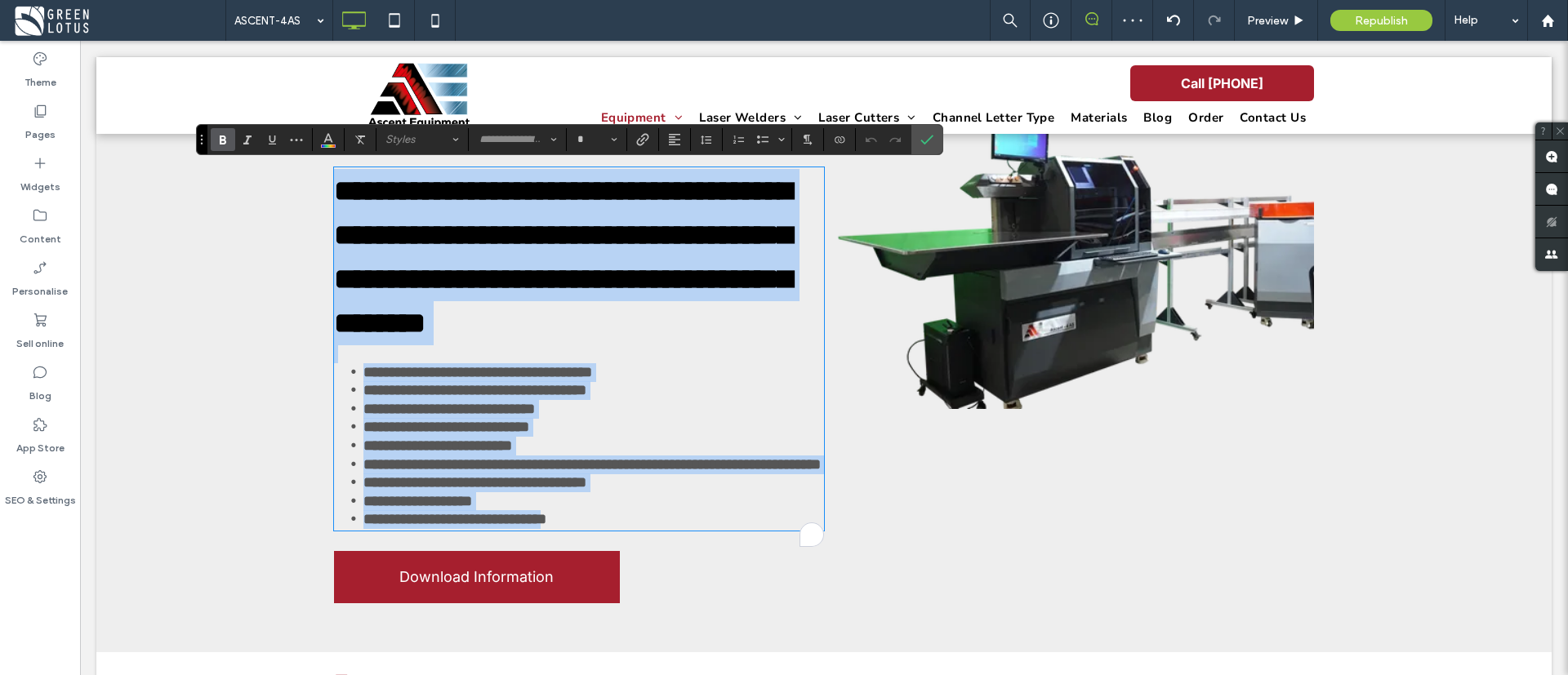 click on "**********" at bounding box center [594, 372] 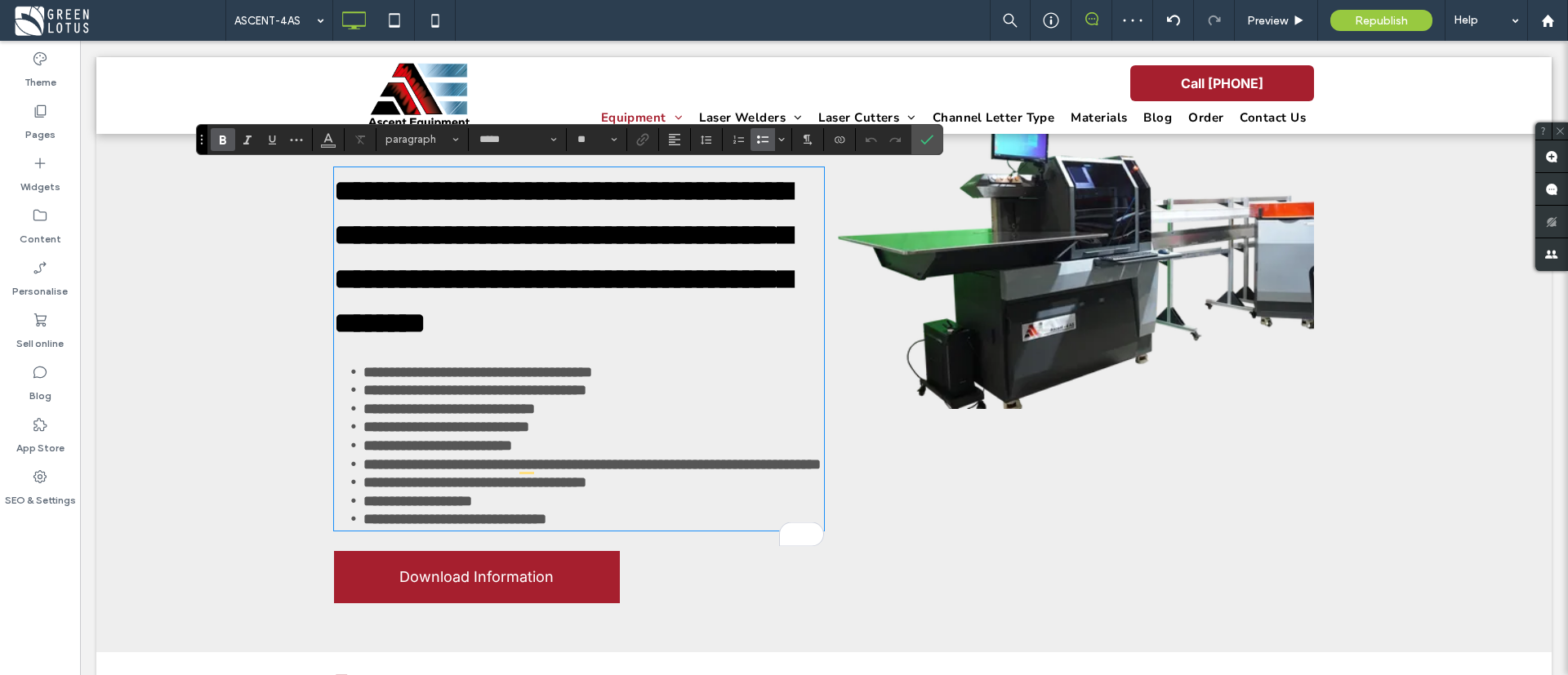 type on "**********" 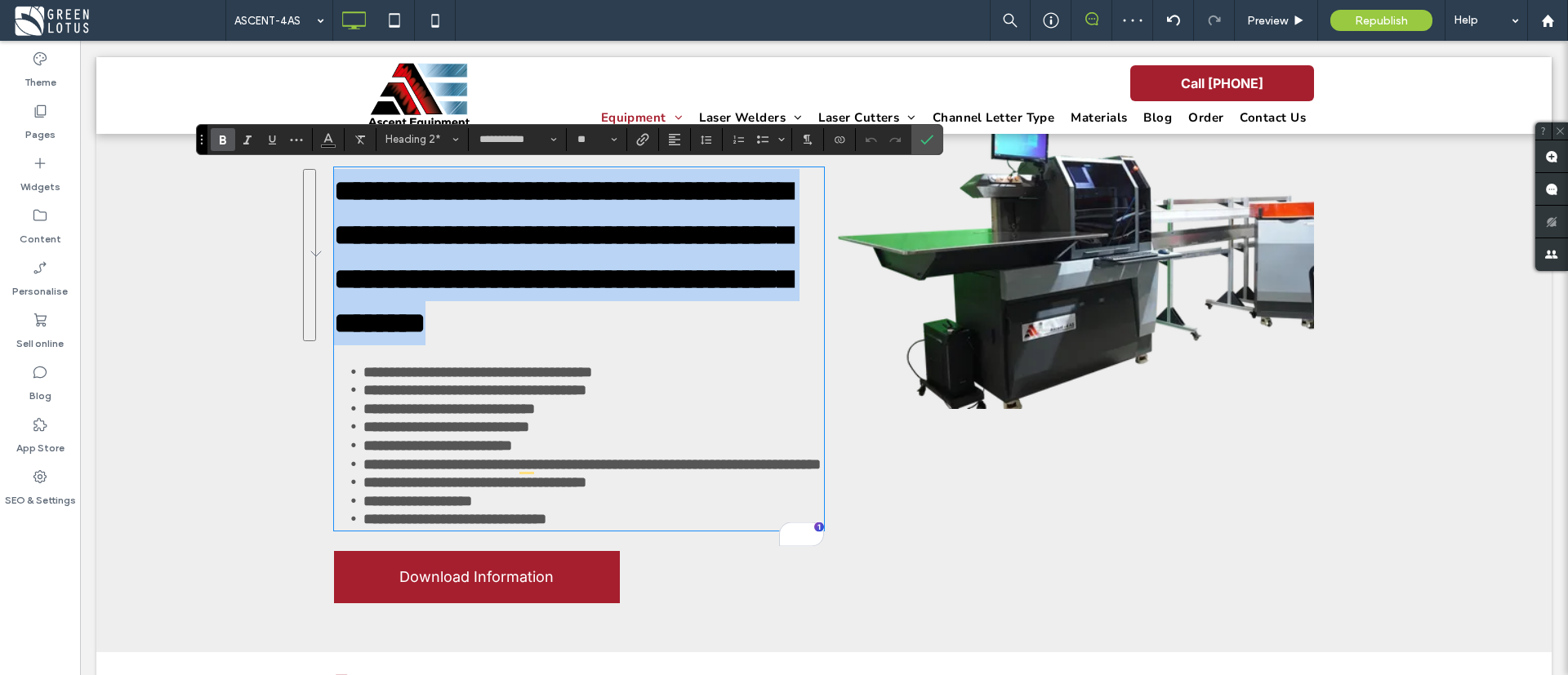 drag, startPoint x: 769, startPoint y: 323, endPoint x: 302, endPoint y: 190, distance: 485.56977 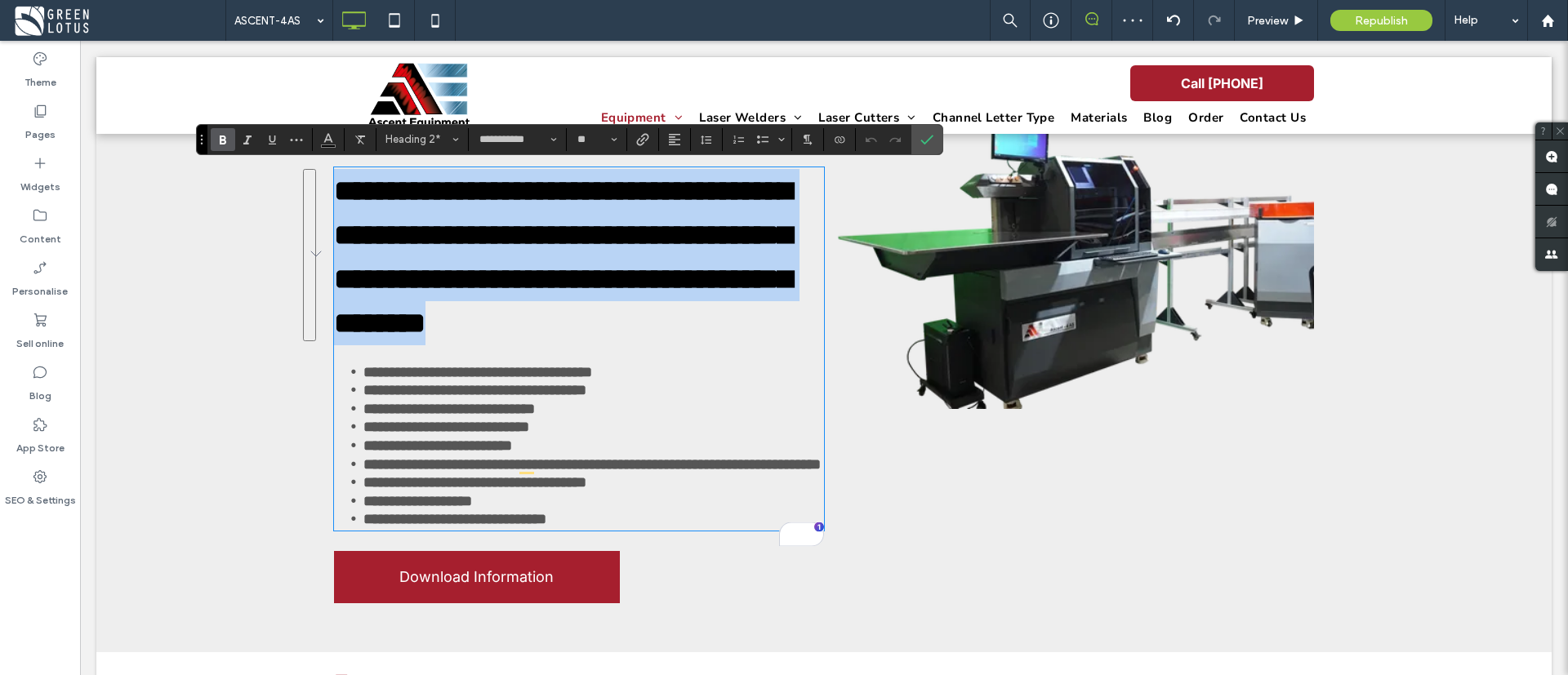 click on "**********" at bounding box center [824, 304] 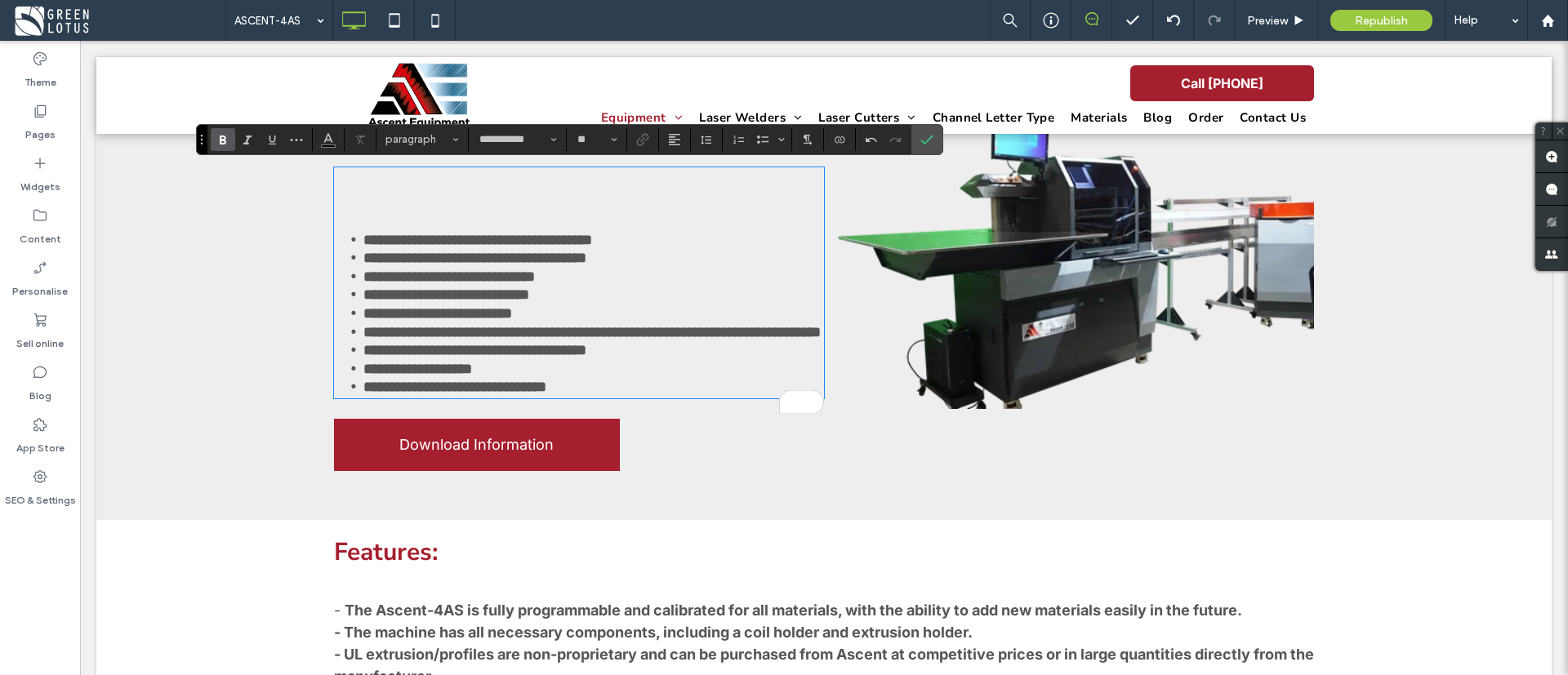 type on "*****" 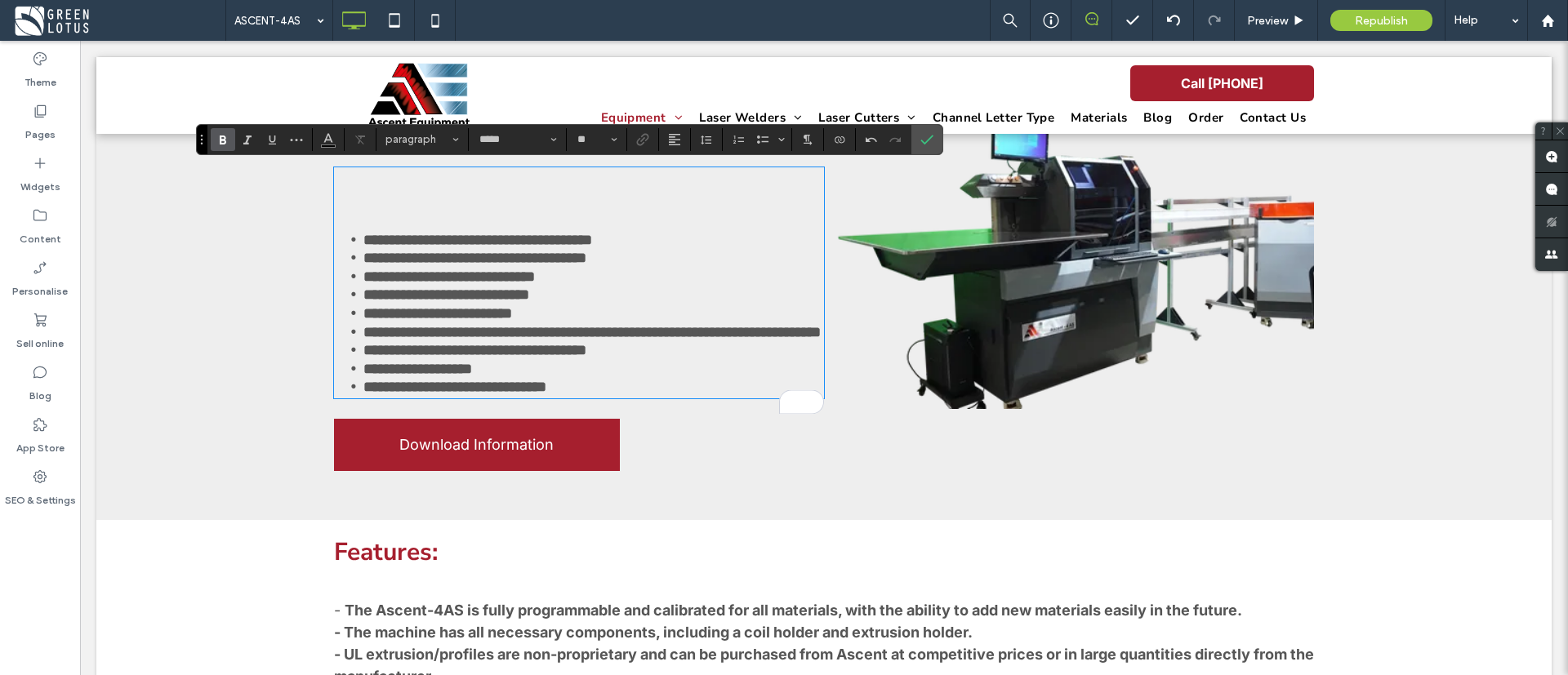 click at bounding box center [579, 222] 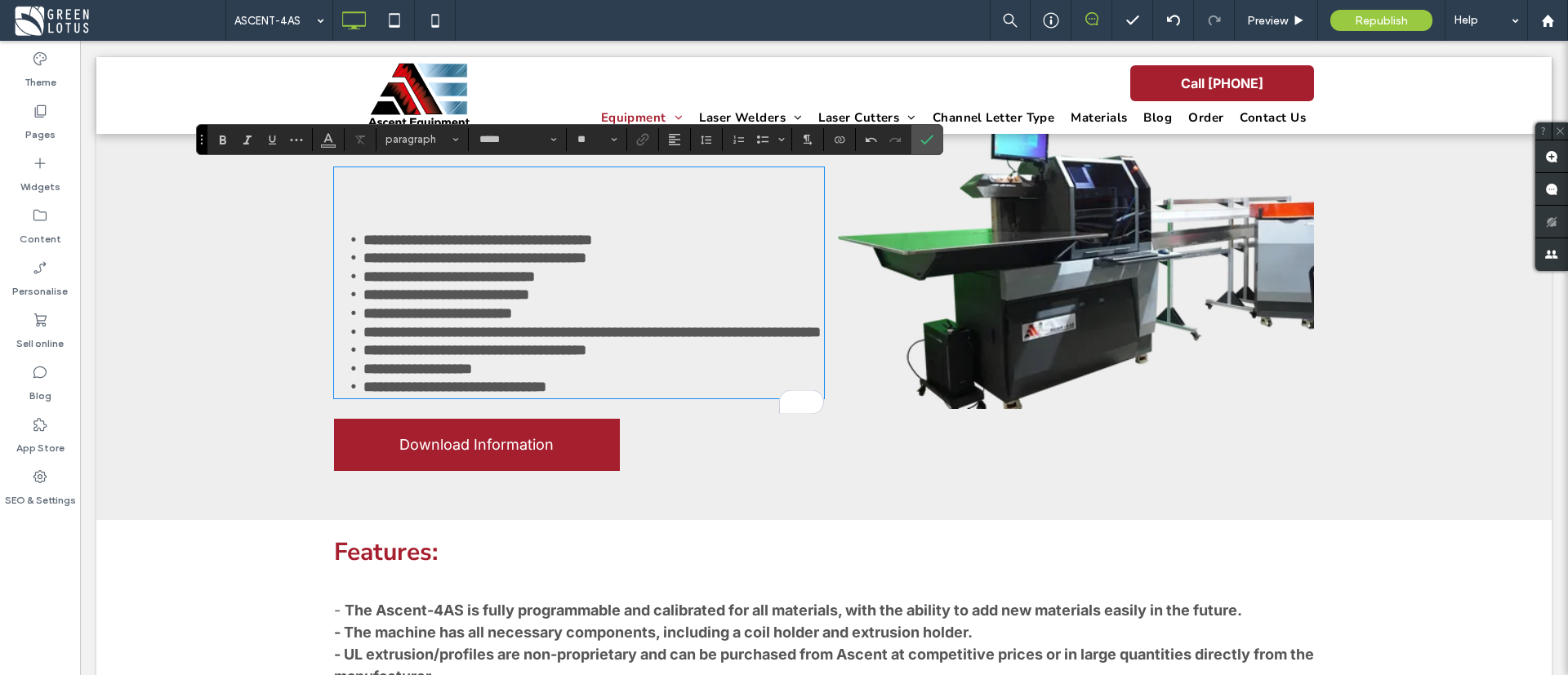 type on "**********" 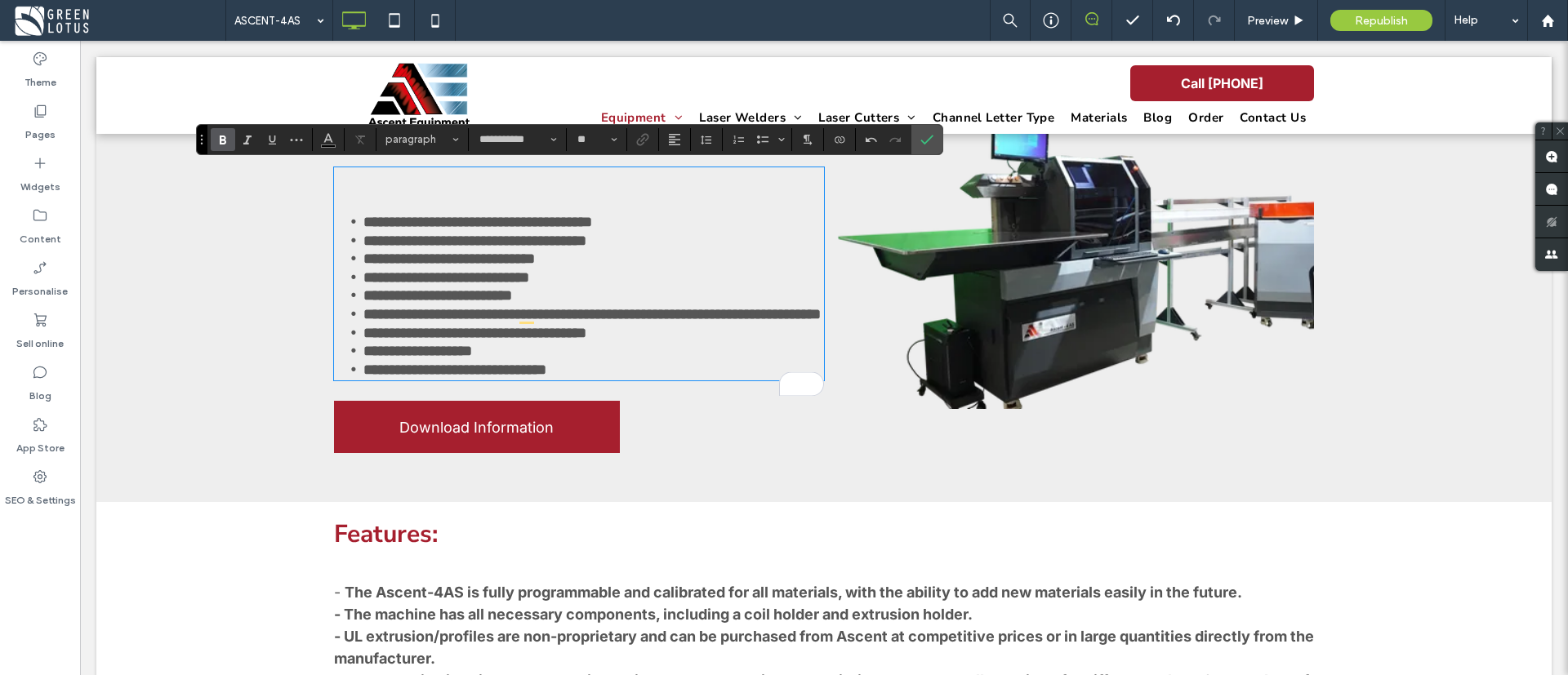 click at bounding box center (579, 191) 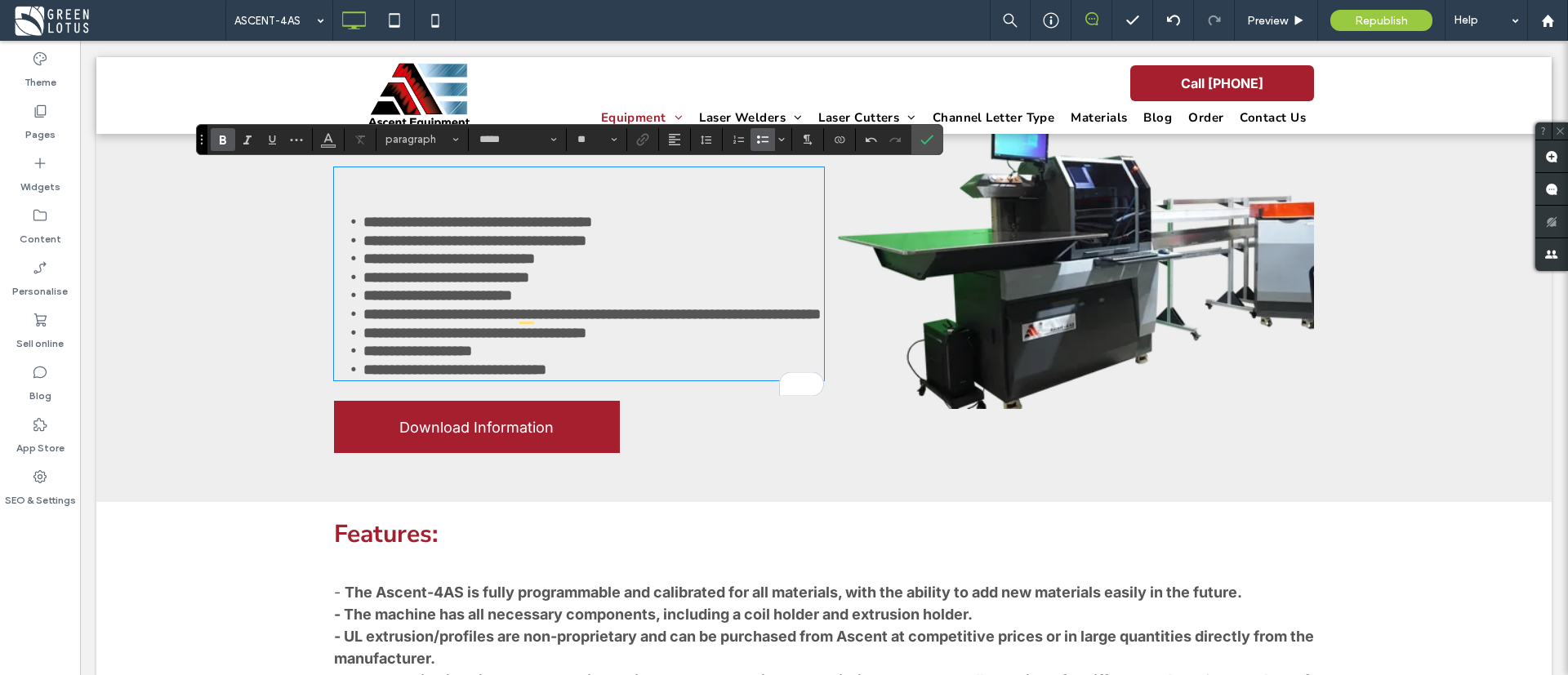 click on "**********" at bounding box center [594, 222] 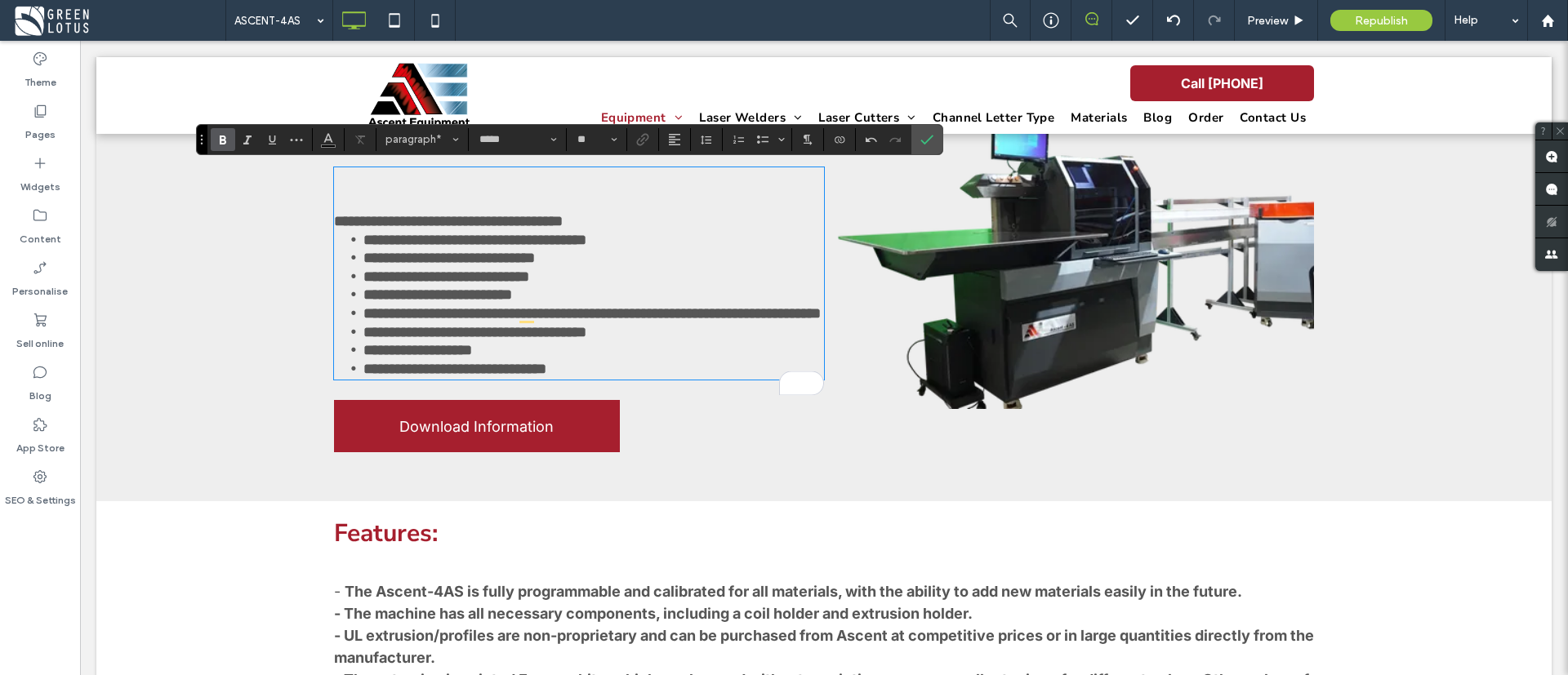 type on "**********" 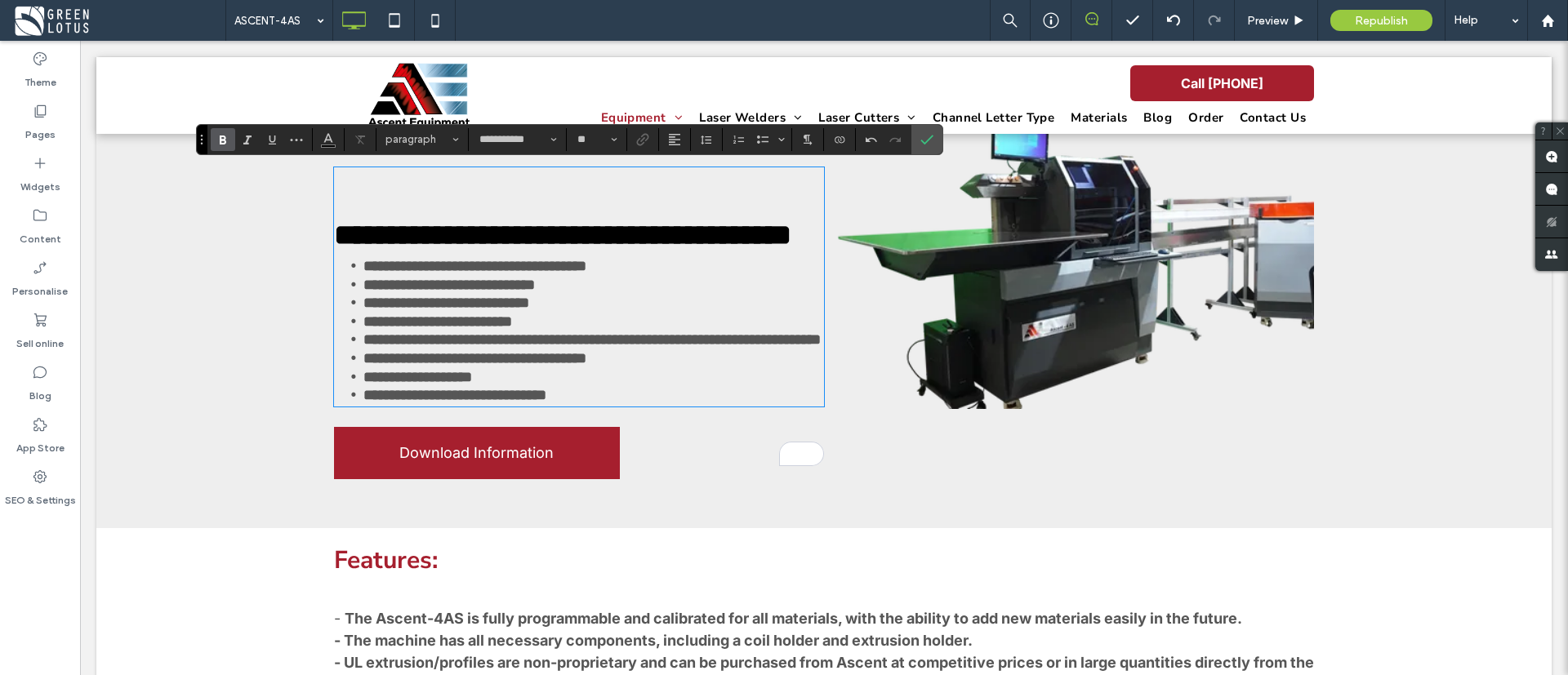 type on "*****" 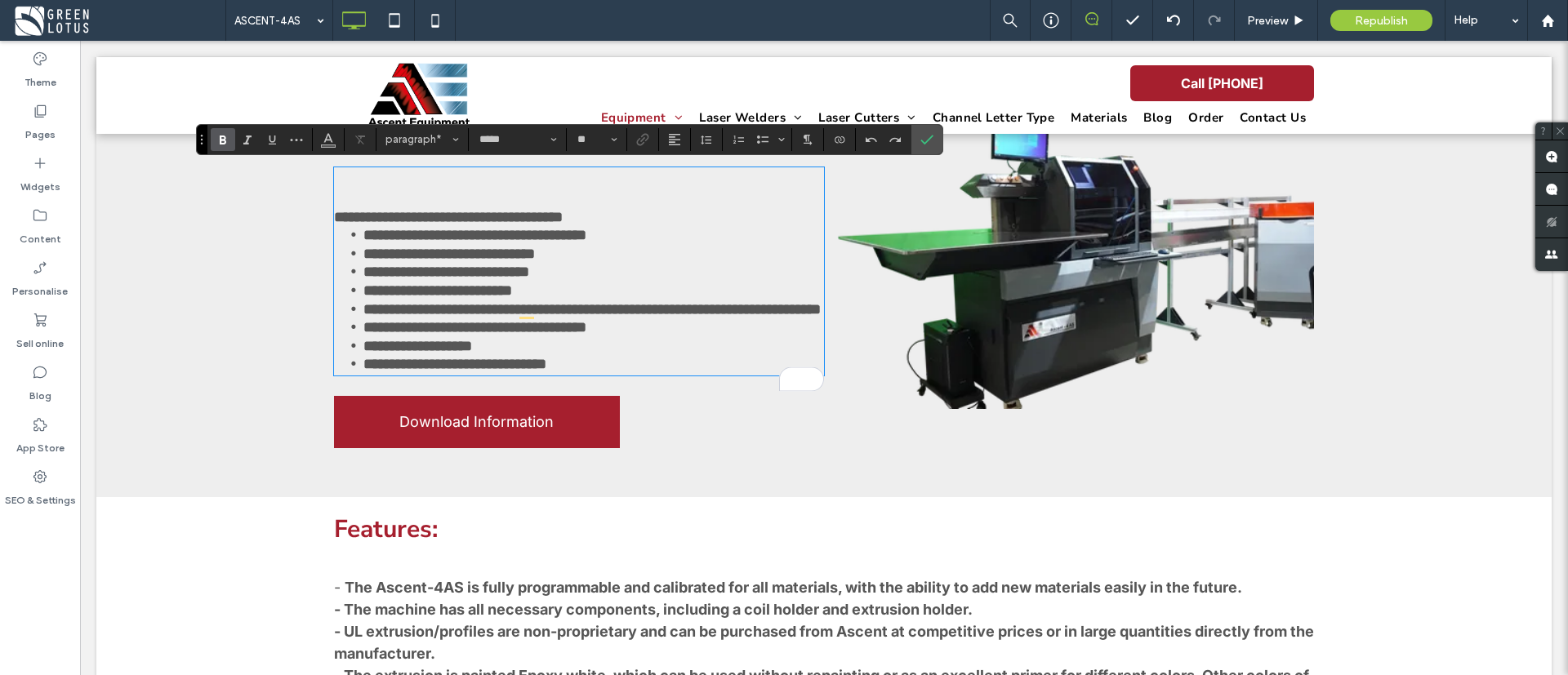 click on "**********" at bounding box center [579, 271] 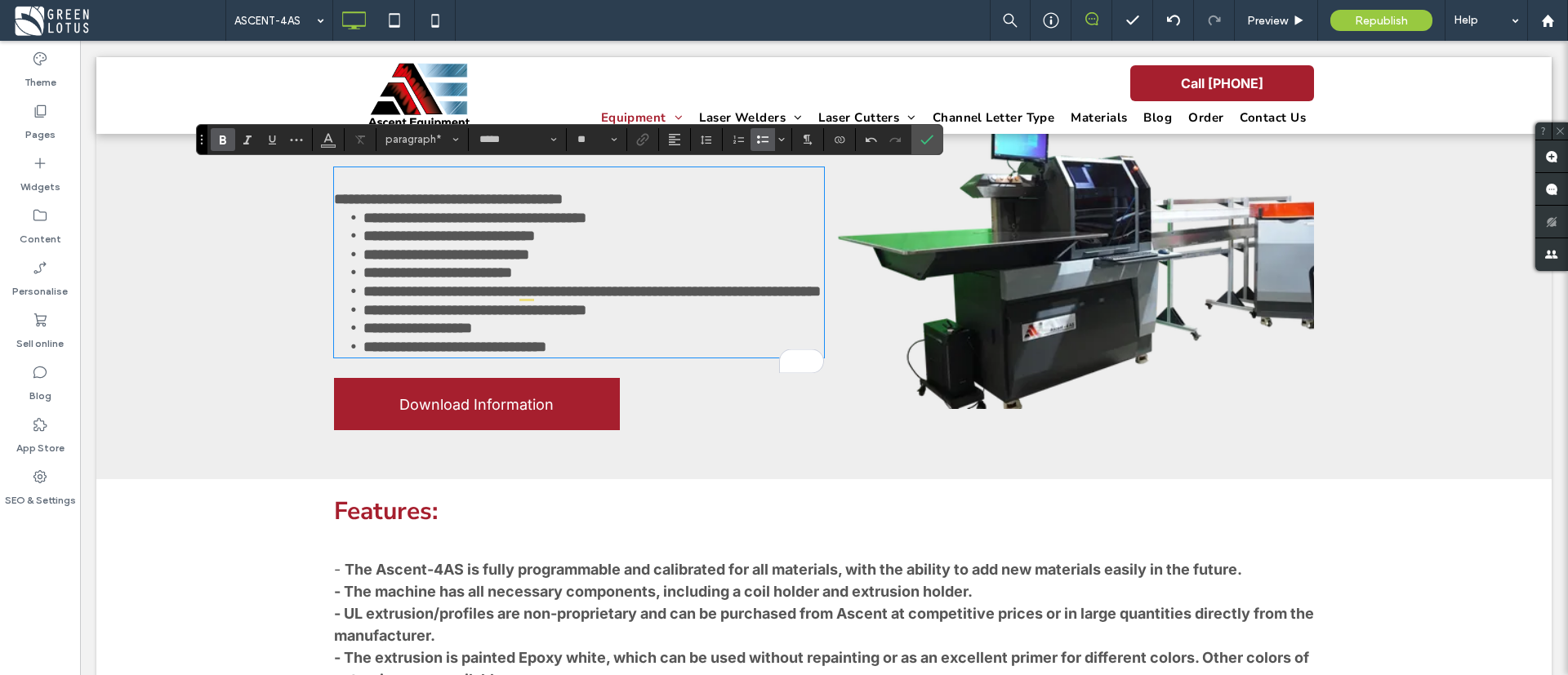 click at bounding box center (760, 140) 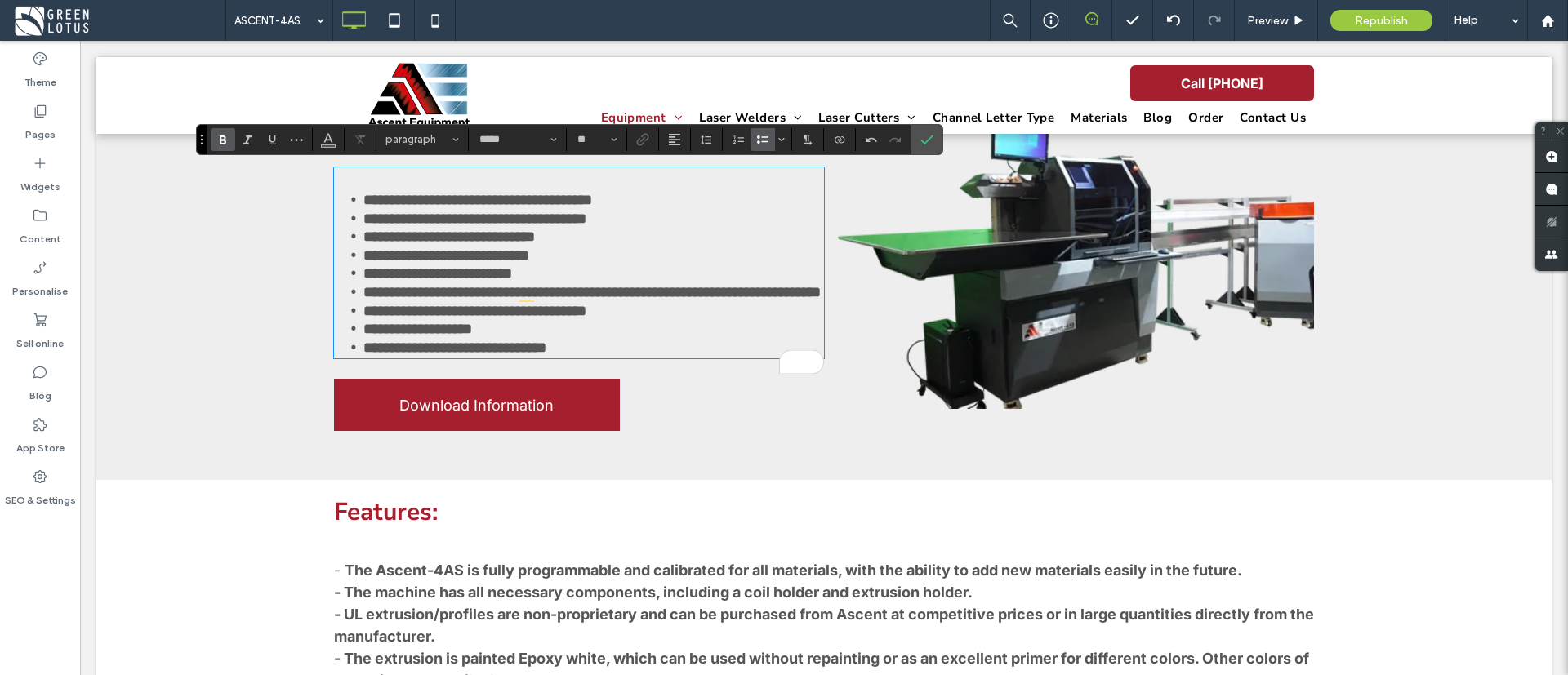 click on "﻿" at bounding box center (579, 180) 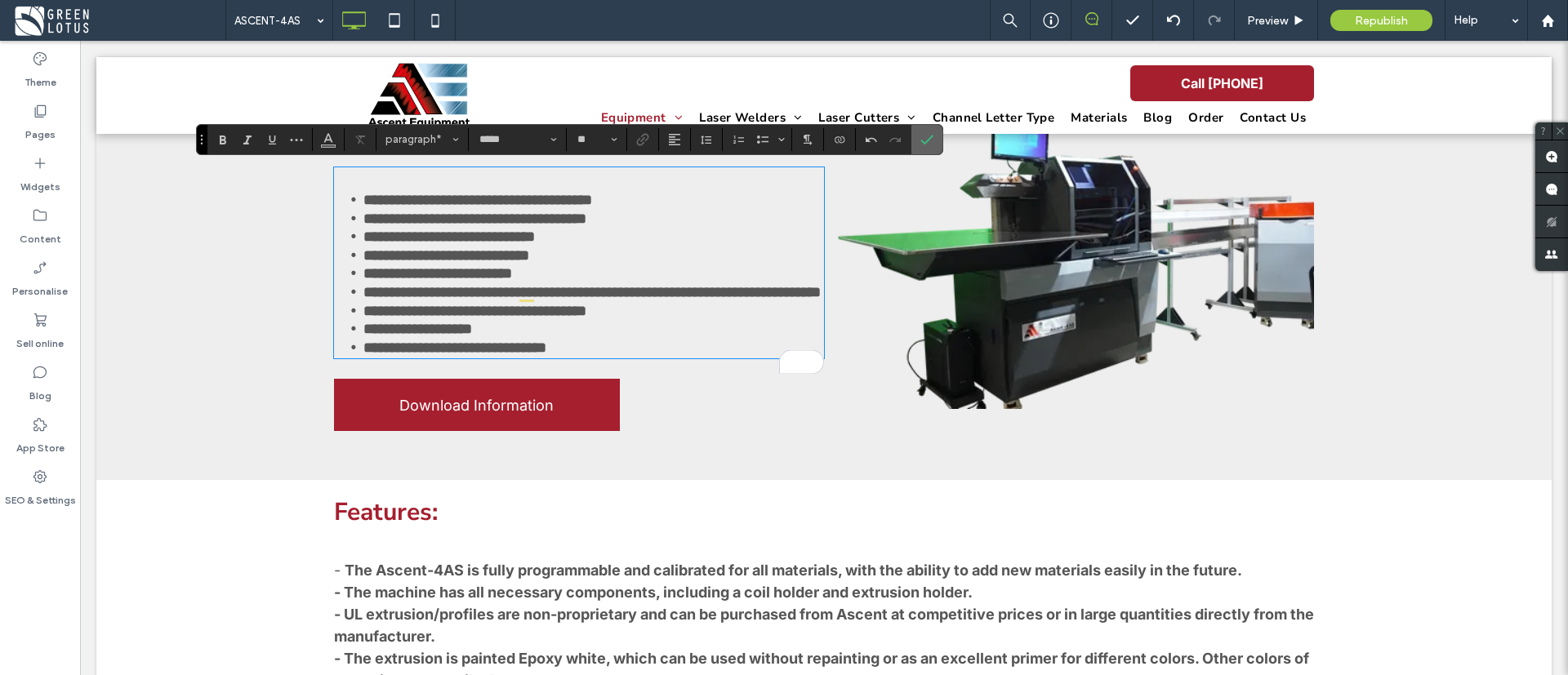 click at bounding box center [927, 140] 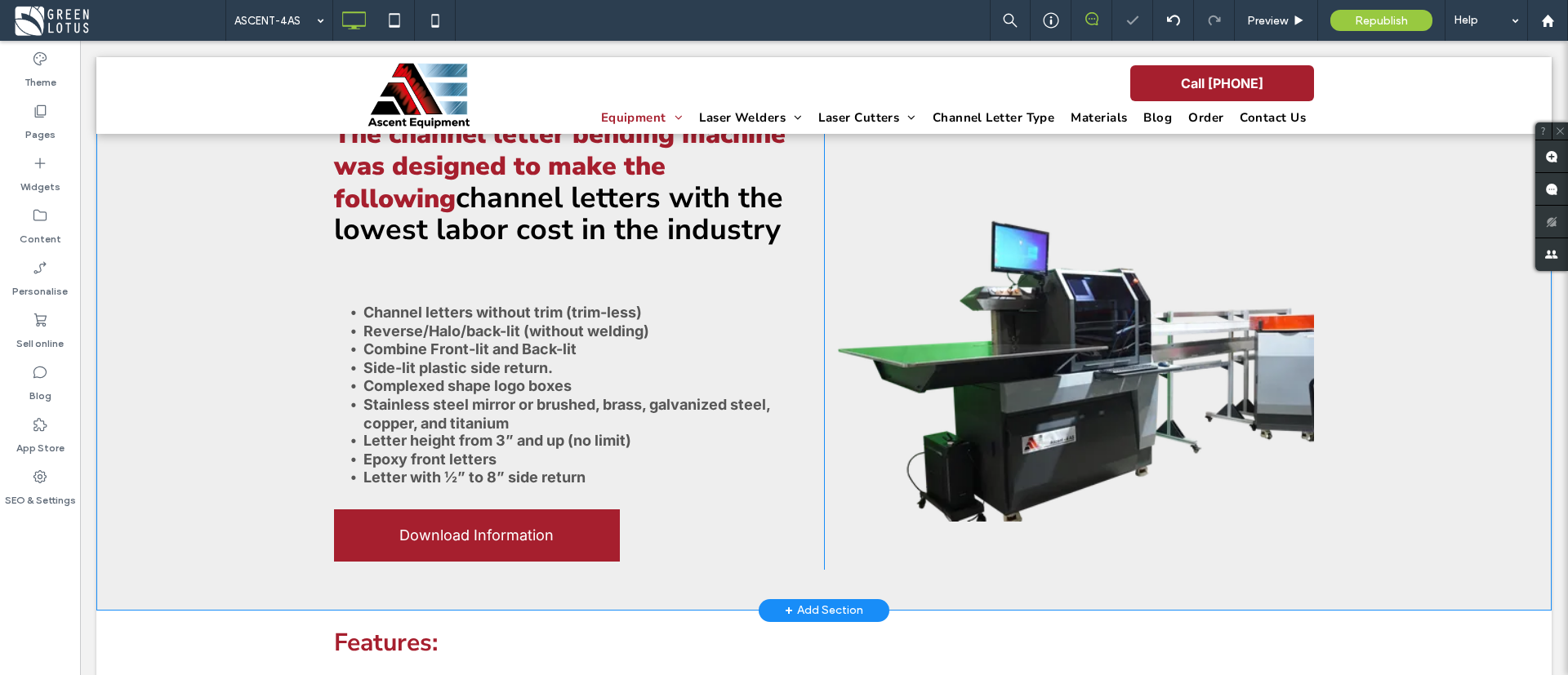 scroll, scrollTop: 172, scrollLeft: 0, axis: vertical 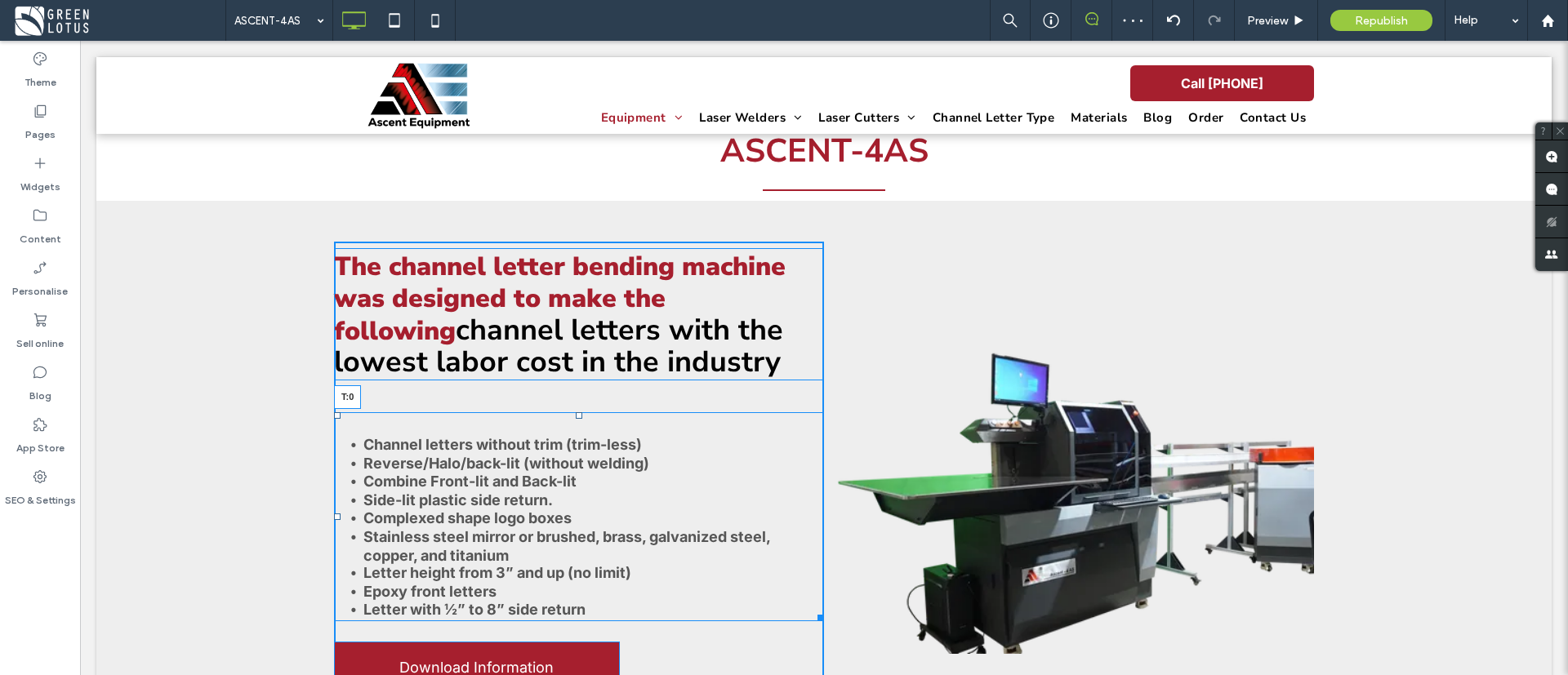 drag, startPoint x: 568, startPoint y: 414, endPoint x: 568, endPoint y: 383, distance: 31 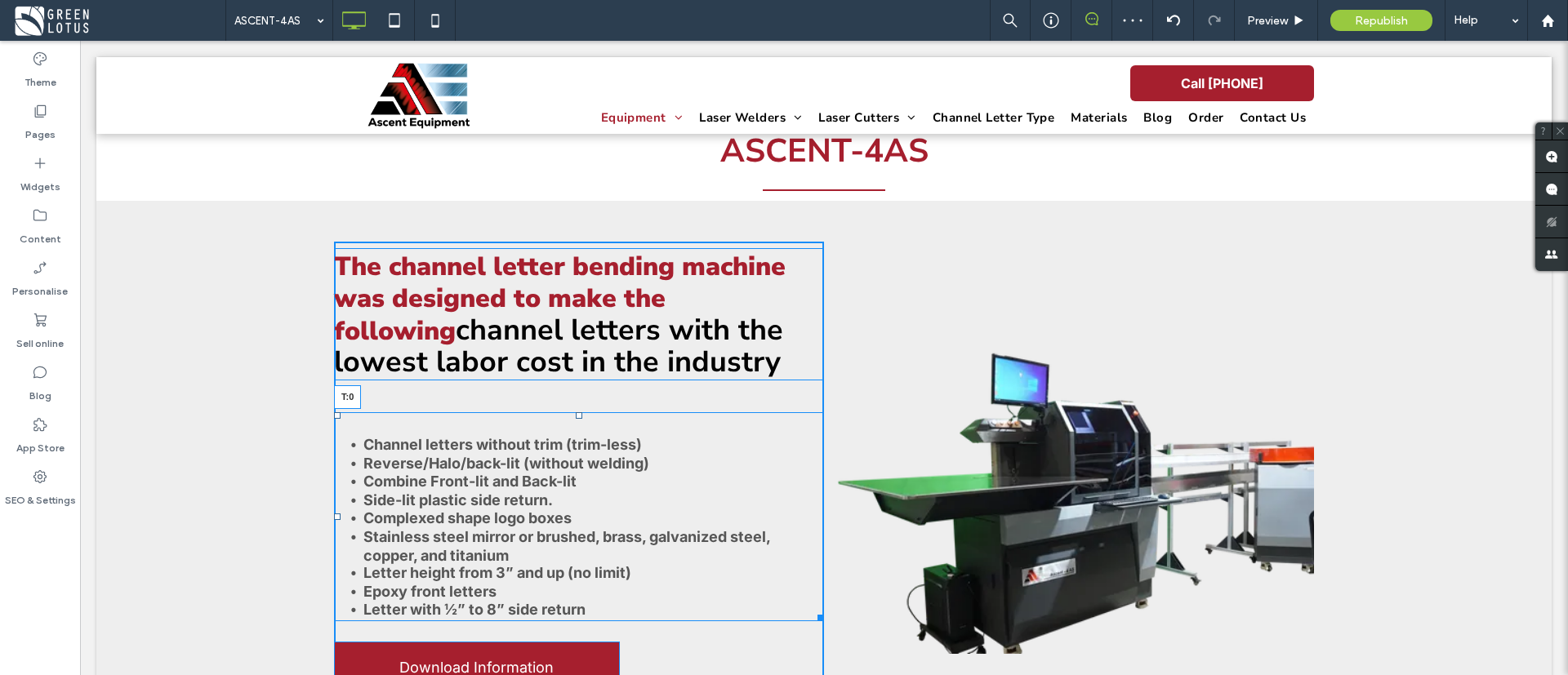 click on "The channel letter bending machine was designed to make the following   channel letters with the lowest labor cost in the industry ﻿ Channel letters without trim (trim-less) Reverse/Halo/back-lit (without welding) Combine Front-lit and Back-lit  Side-lit plastic side return.  Complexed shape logo boxes  Stainless steel mirror or brushed, brass, galvanized steel, copper, and titanium  Letter height from 3” and up (no limit)  Epoxy front letters  Letter with ½” to 8” side return T:0
Download Information
Click To Paste" at bounding box center [579, 472] 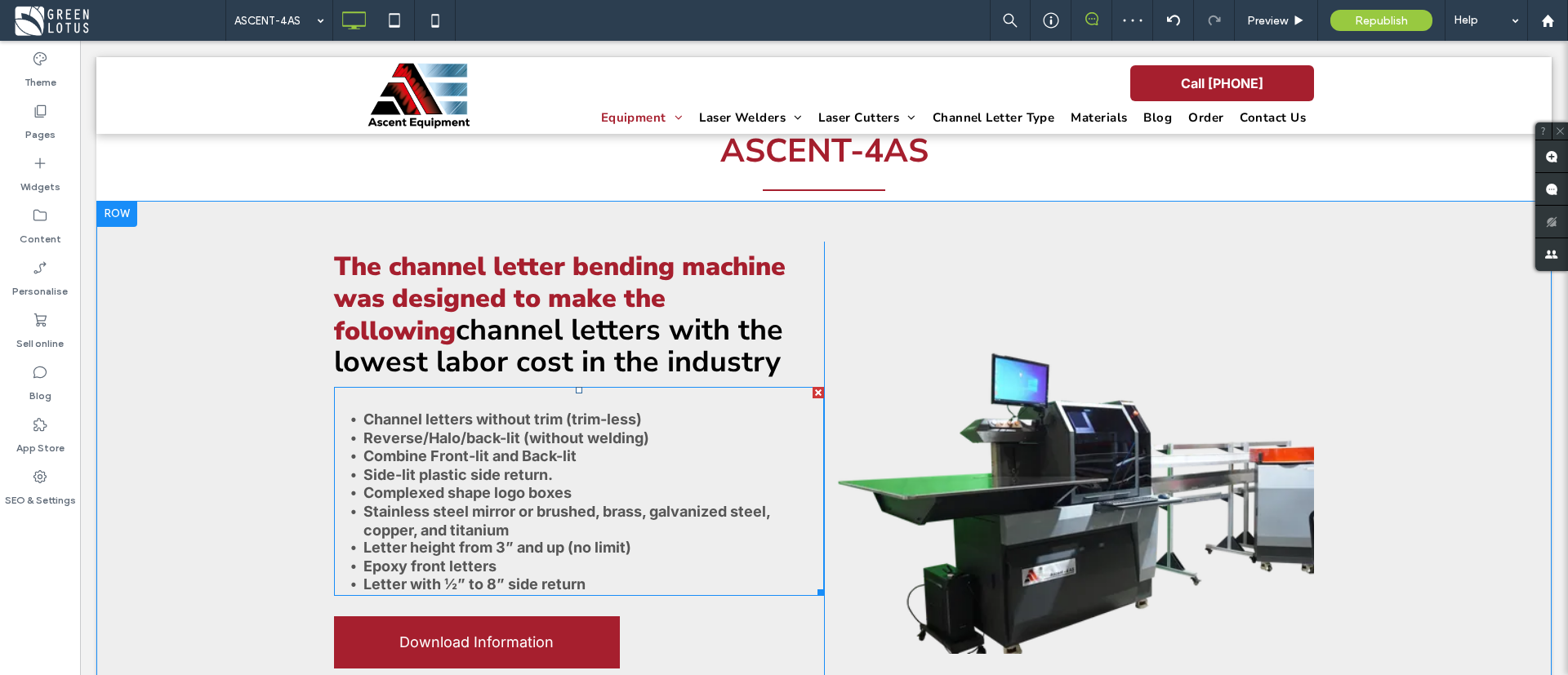 scroll, scrollTop: 295, scrollLeft: 0, axis: vertical 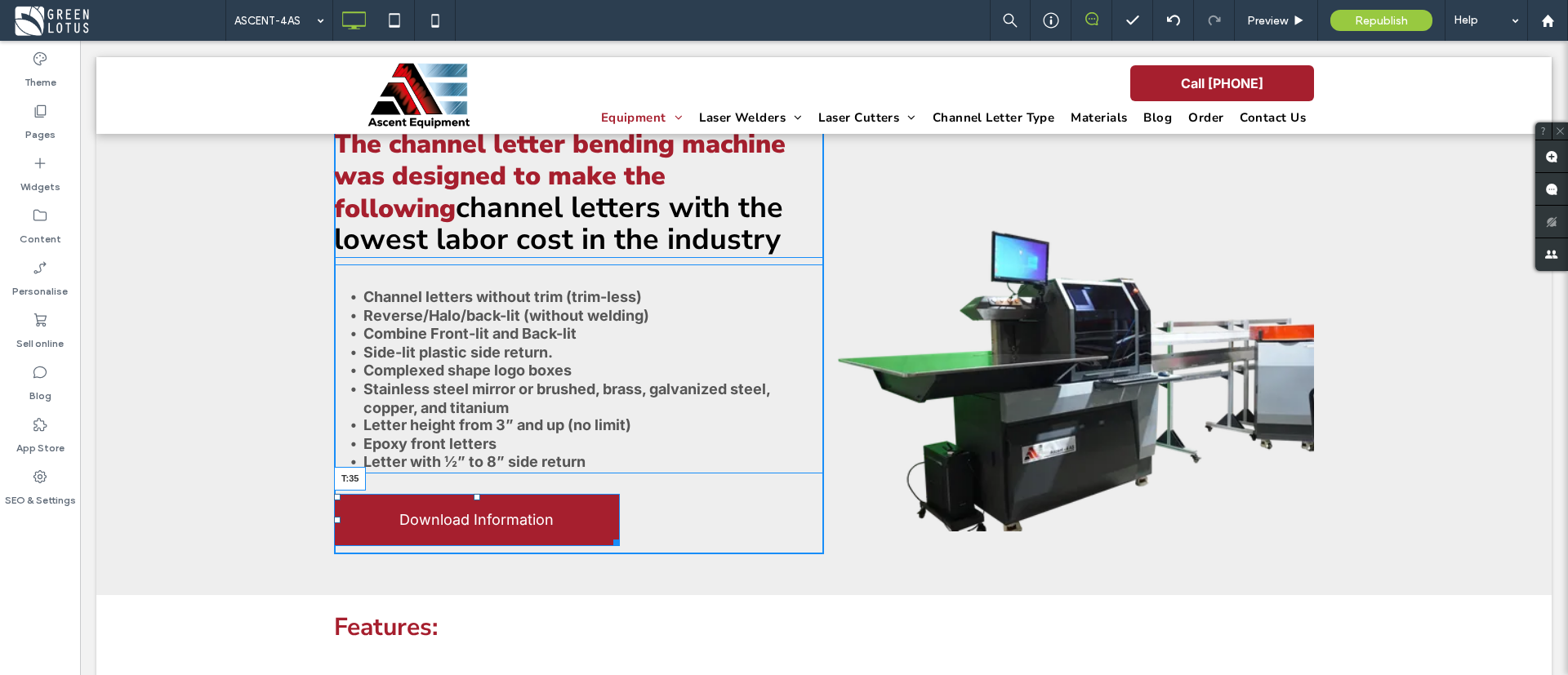 drag, startPoint x: 468, startPoint y: 495, endPoint x: 955, endPoint y: 512, distance: 487.2966 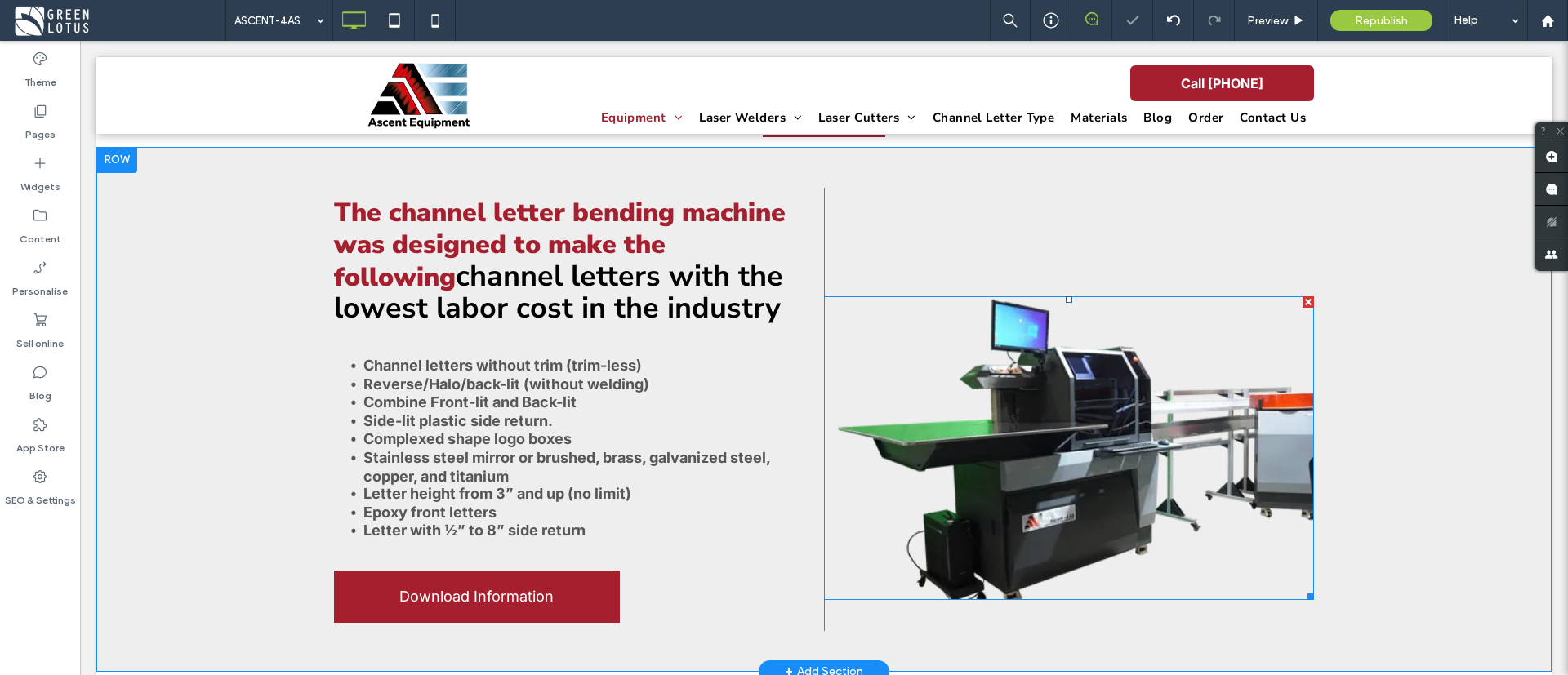 scroll, scrollTop: 172, scrollLeft: 0, axis: vertical 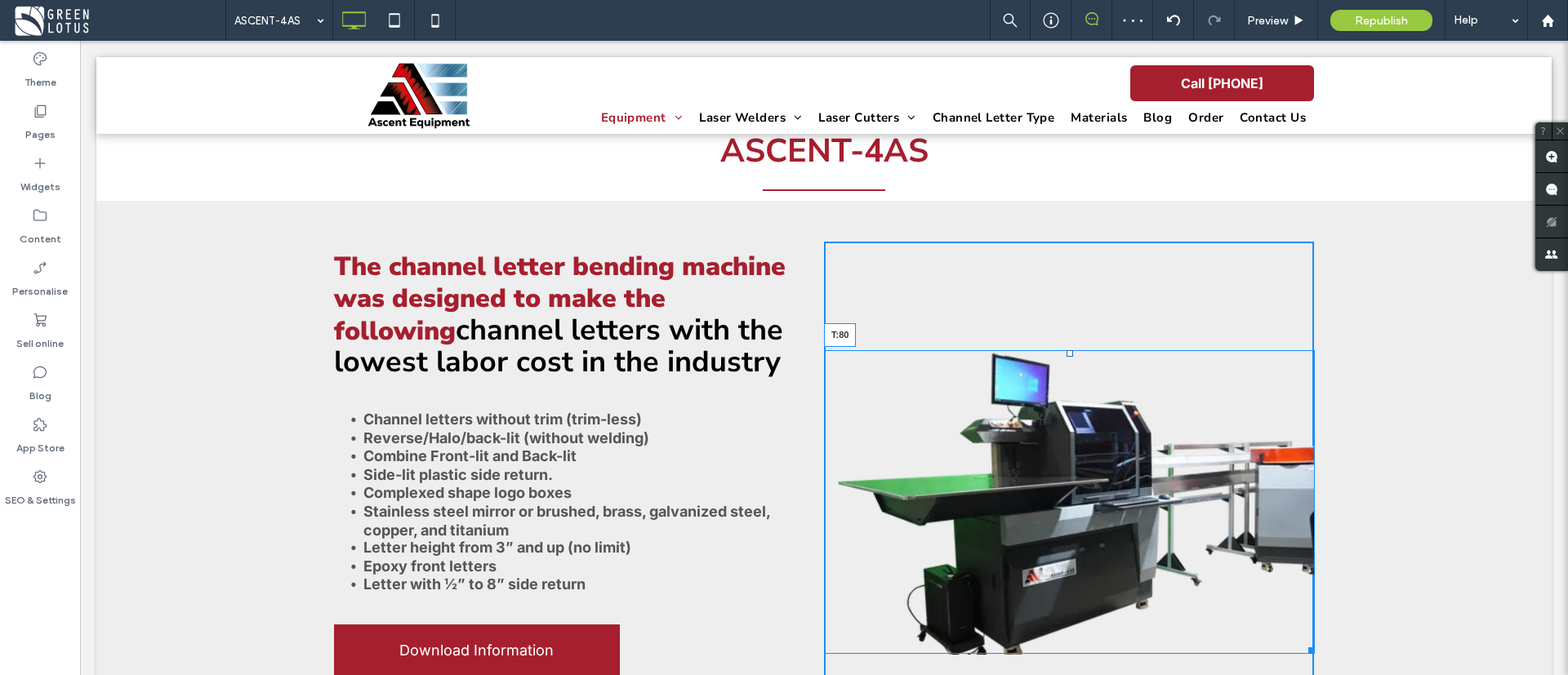 drag, startPoint x: 1058, startPoint y: 352, endPoint x: 1087, endPoint y: 308, distance: 52.697249 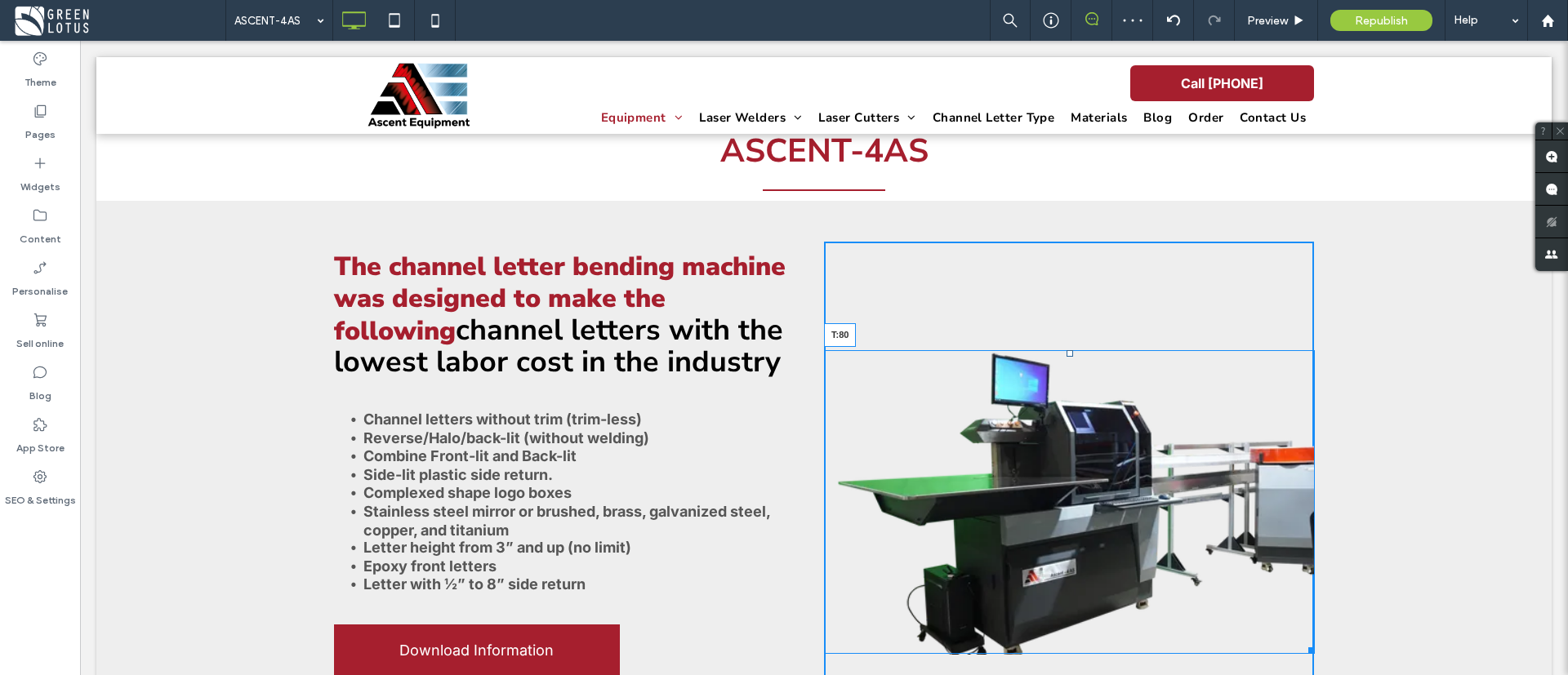 click on "T:80" at bounding box center [1069, 502] 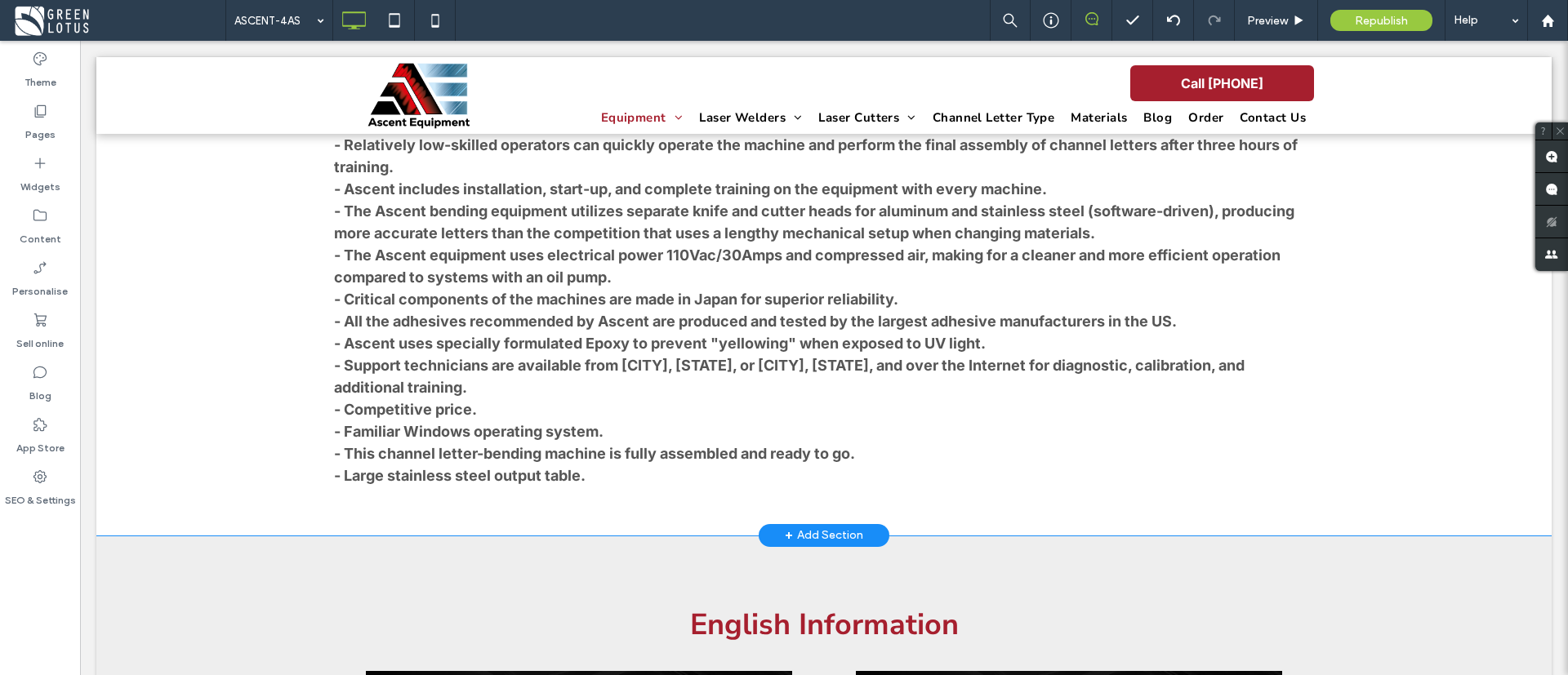 scroll, scrollTop: 907, scrollLeft: 0, axis: vertical 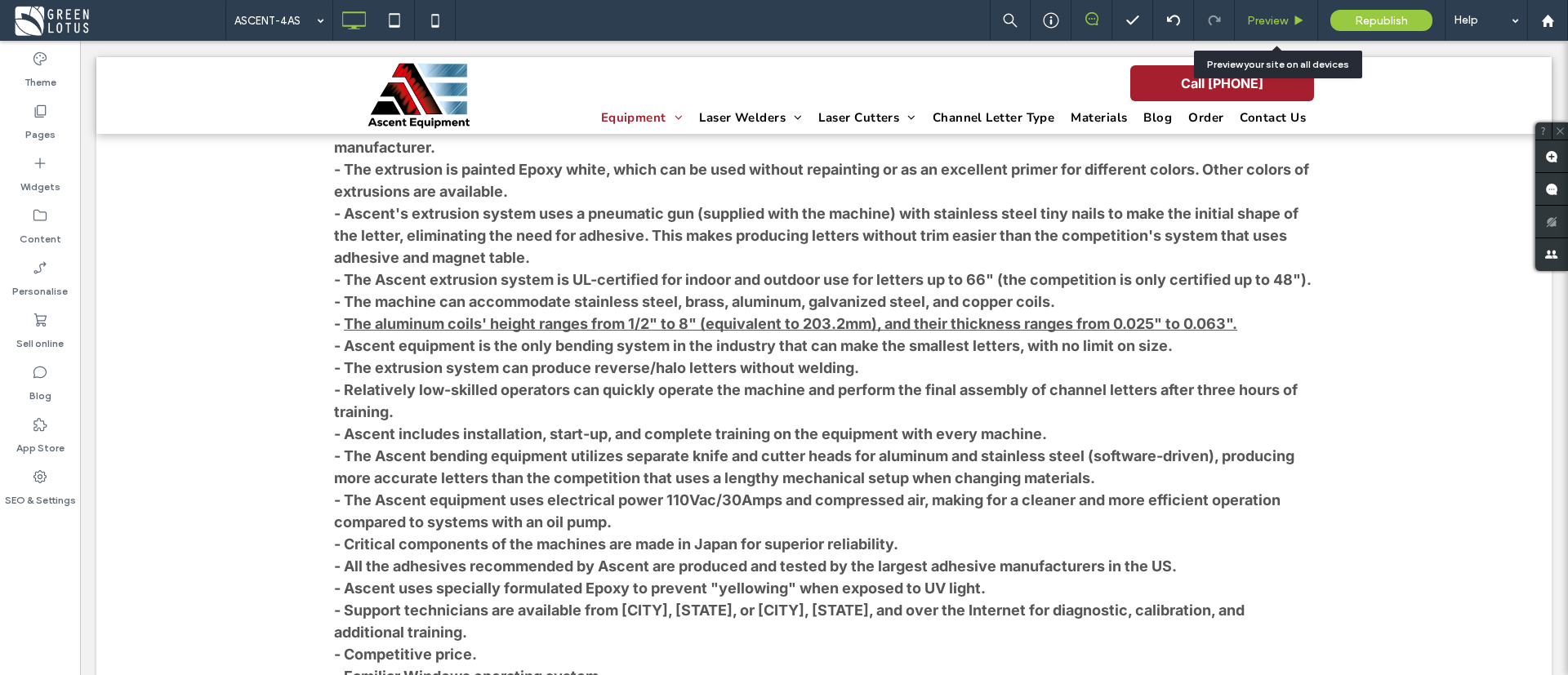click on "Preview" at bounding box center (1276, 20) 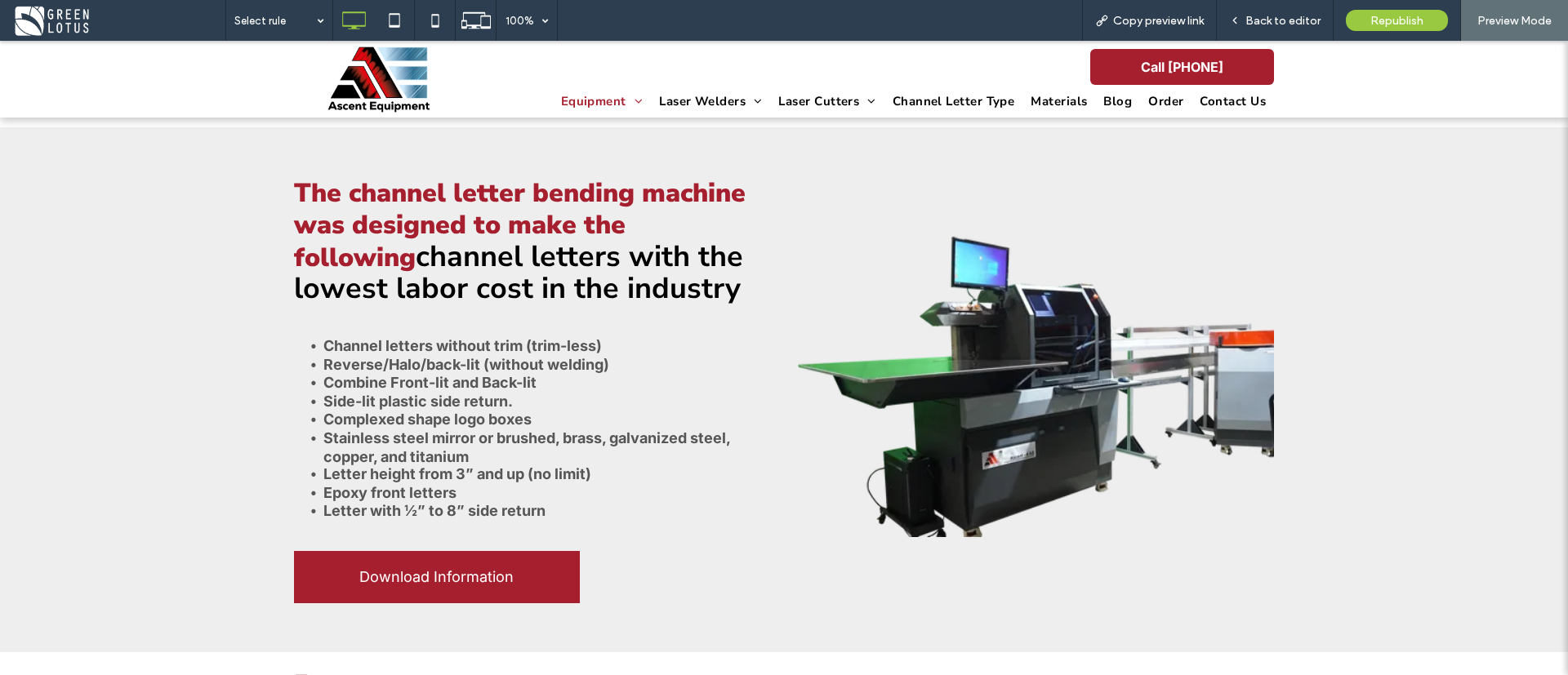 scroll, scrollTop: 367, scrollLeft: 0, axis: vertical 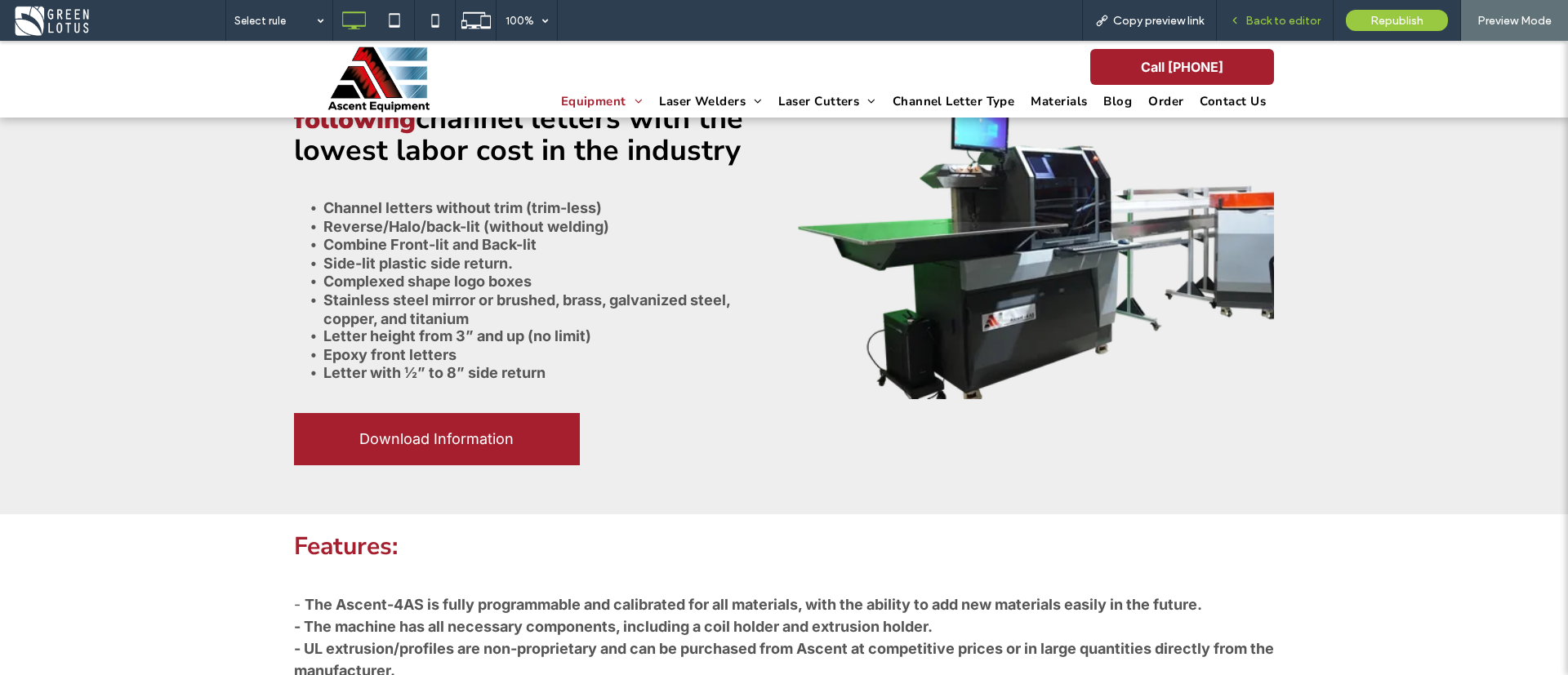 click on "Back to editor" at bounding box center [1275, 20] 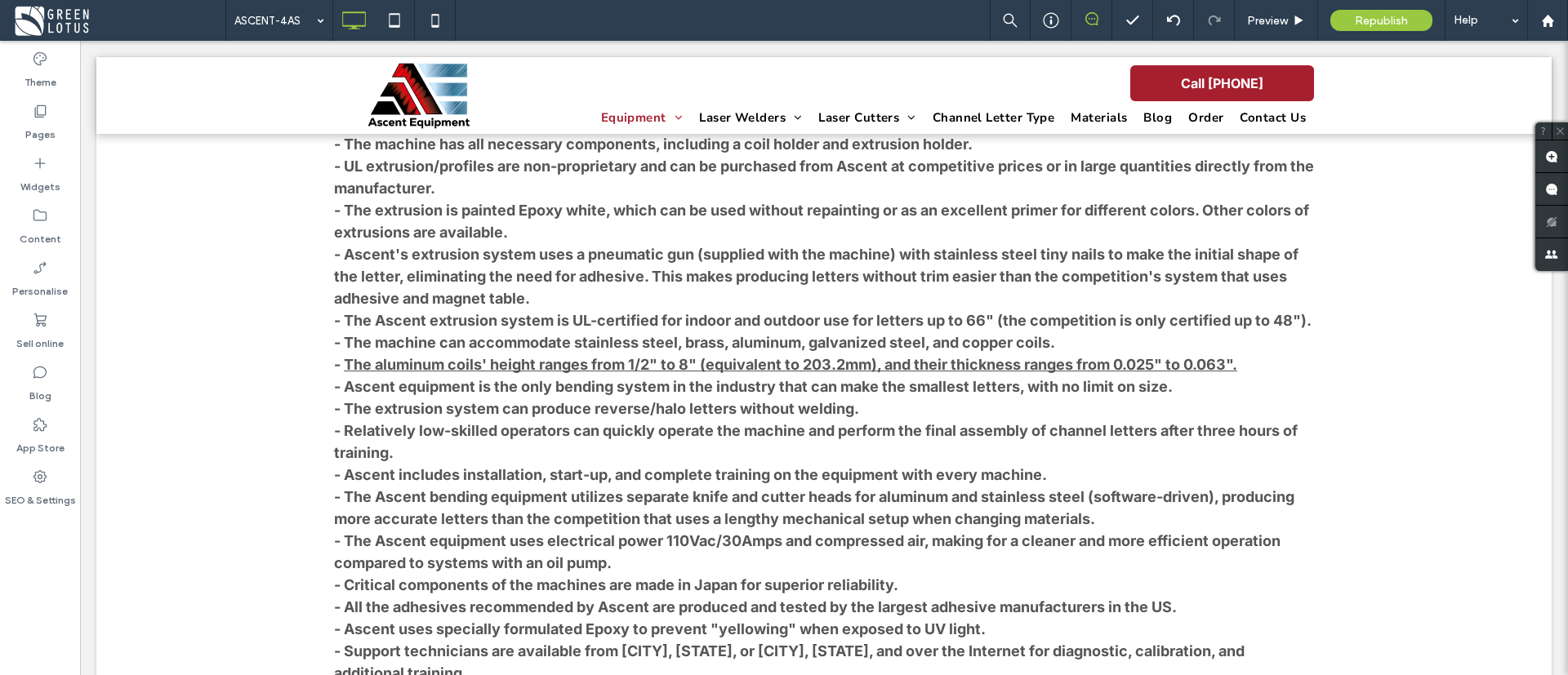 scroll, scrollTop: 735, scrollLeft: 0, axis: vertical 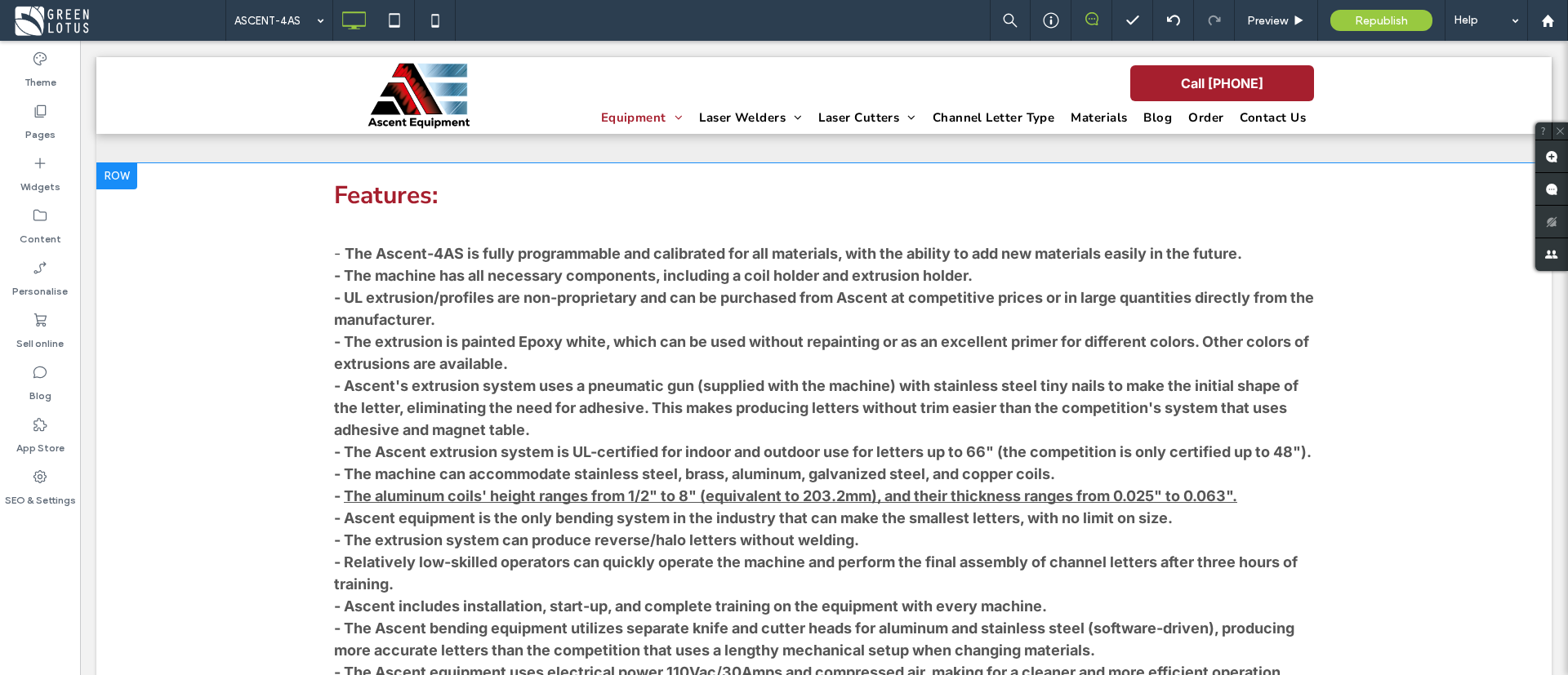 click on "Features:
-
The Ascent-4AS is fully programmable and calibrated for all materials, with the ability to add new materials easily in the future.  - The machine has all necessary components, including a coil holder and extrusion holder.  - UL extrusion/profiles are non-proprietary and can be purchased from Ascent at competitive prices or in large quantities directly from the manufacturer.  - The extrusion is painted Epoxy white, which can be used without repainting or as an excellent primer for different colors. Other colors of extrusions are available.  - Ascent's extrusion system uses a pneumatic gun (supplied with the machine) with stainless steel tiny nails to make the initial shape of the letter, eliminating the need for adhesive. This makes producing letters without trim easier than the competition's system that uses adhesive and magnet table.  - The Ascent extrusion system is UL-certified for indoor and outdoor use for letters up to 66" (the competition is only certified up to 48").  -" at bounding box center [824, 557] 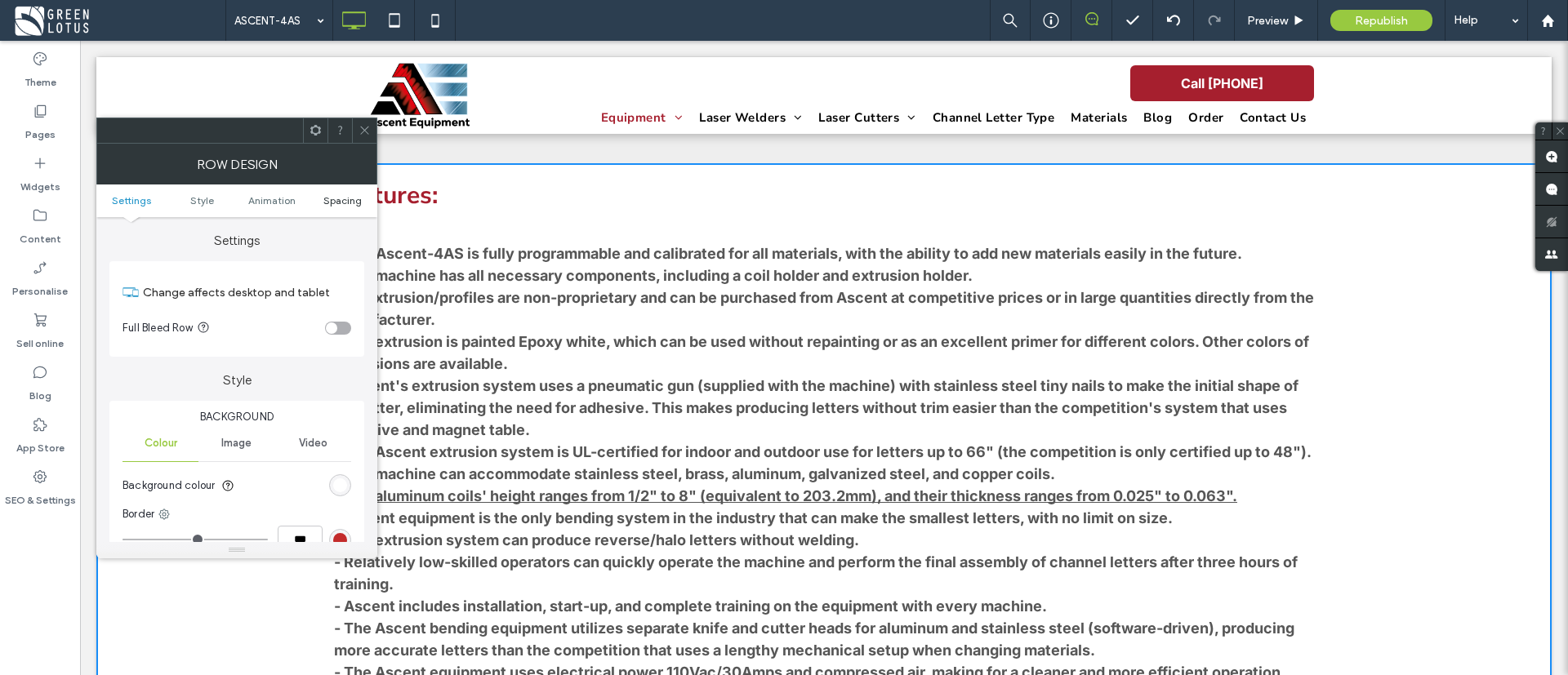 click on "Spacing" at bounding box center [342, 200] 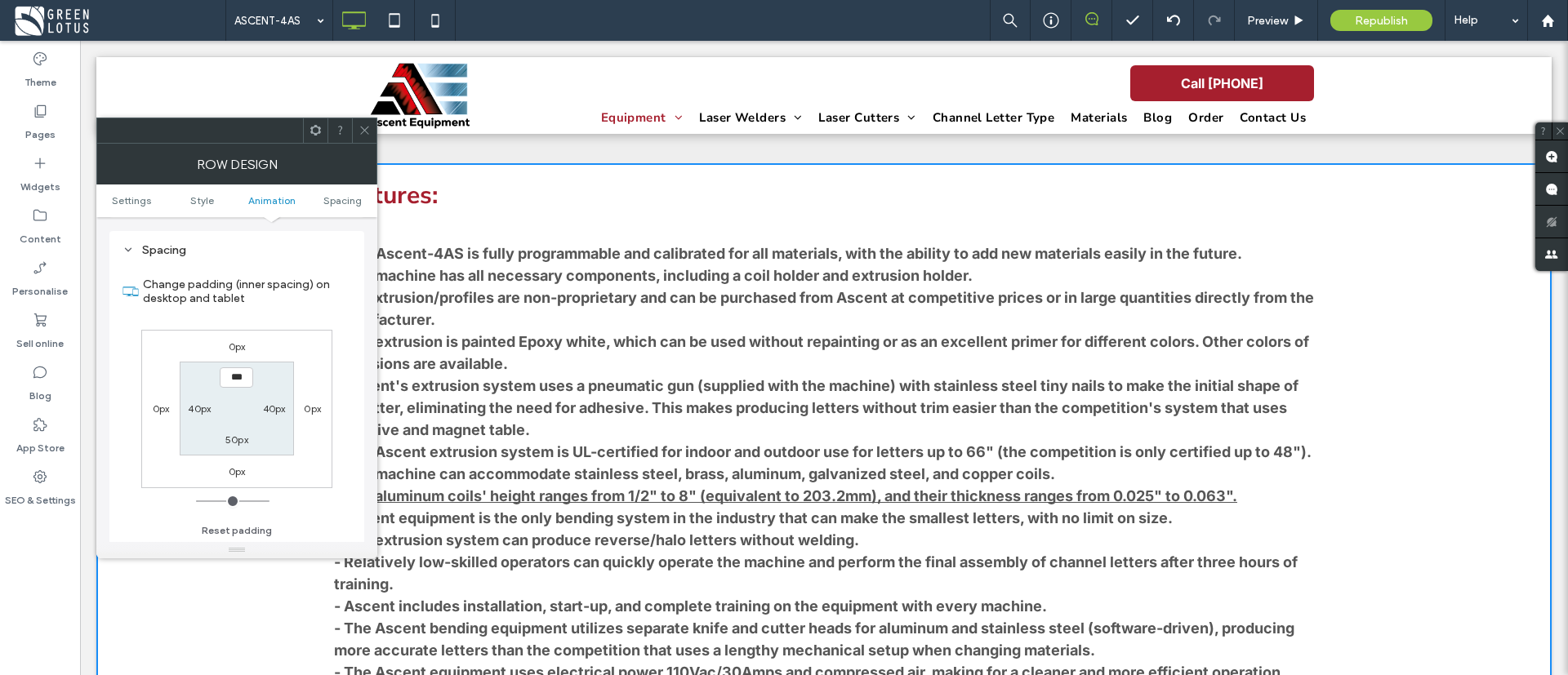scroll, scrollTop: 461, scrollLeft: 0, axis: vertical 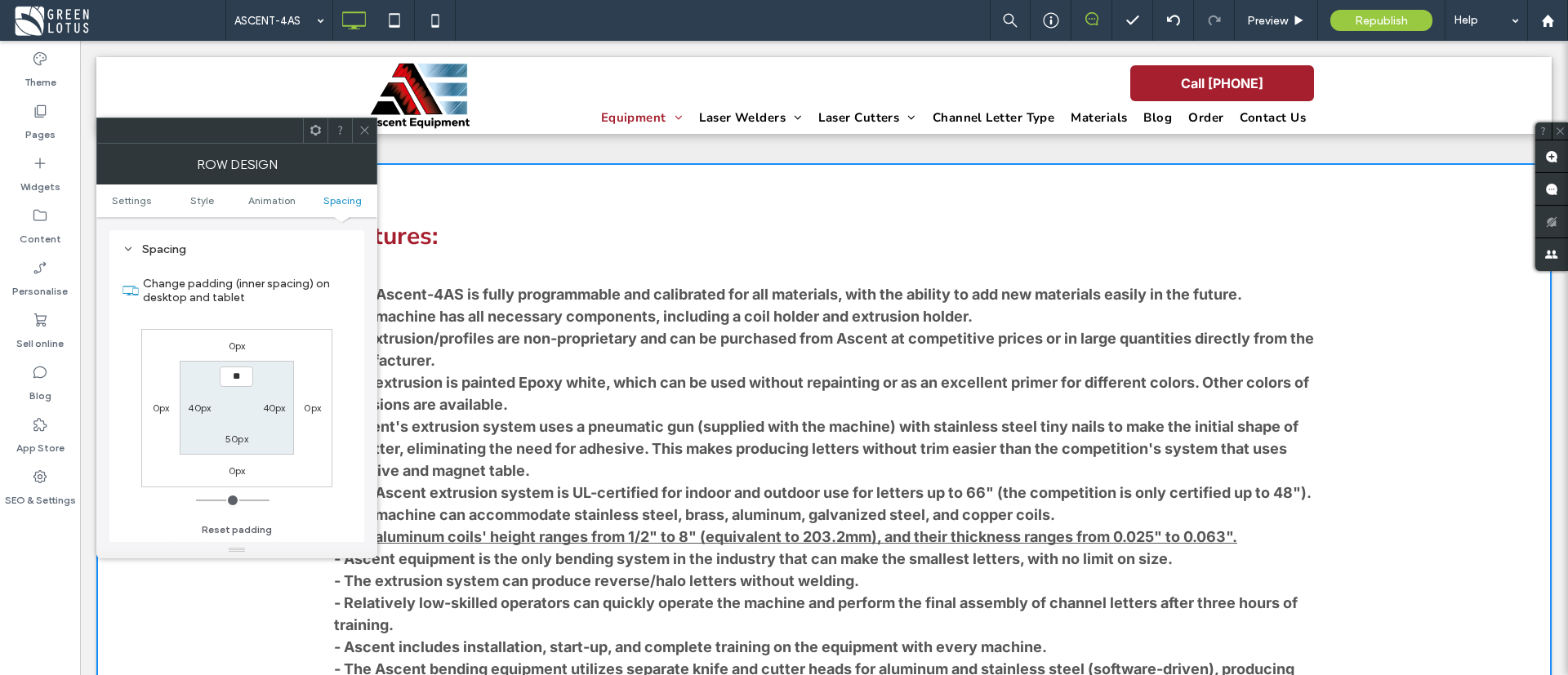 type on "****" 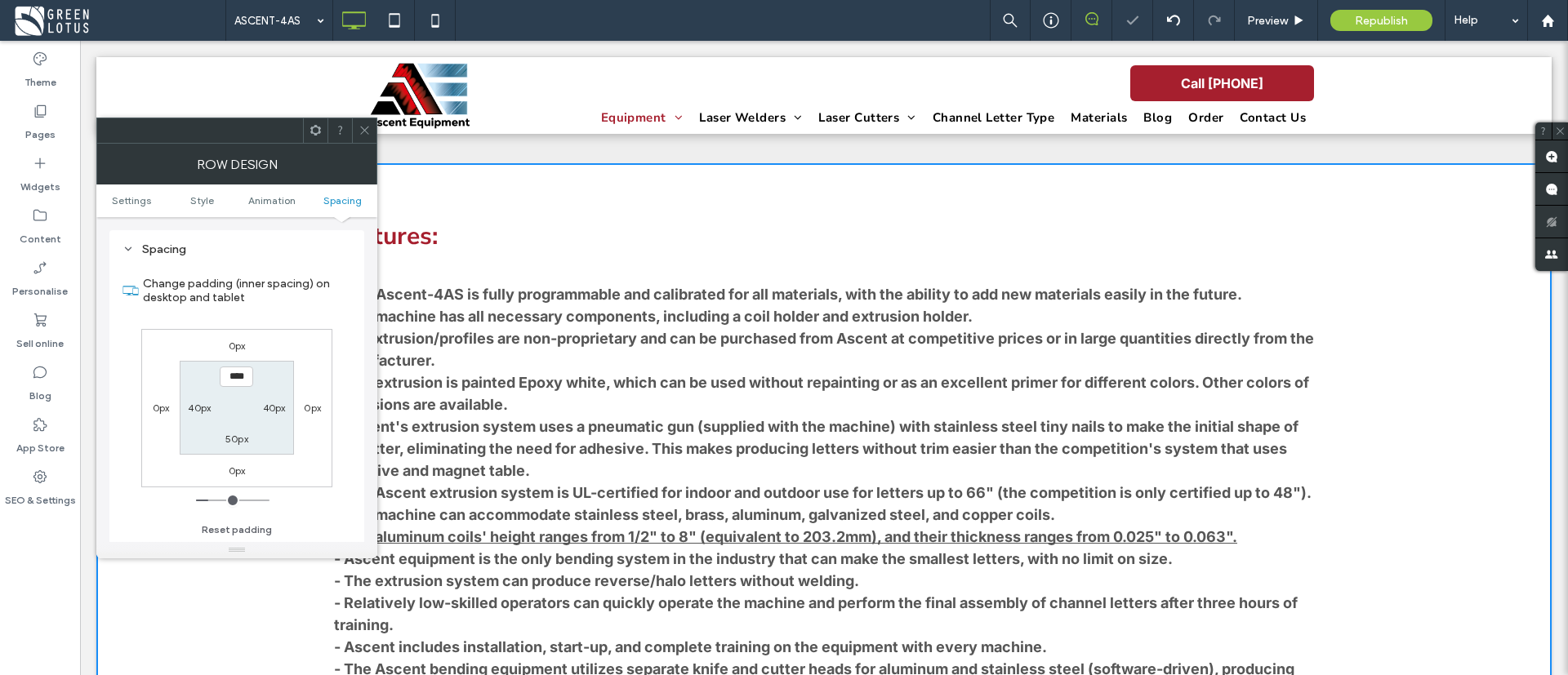 click on "**** 40px 50px 40px" at bounding box center [236, 407] 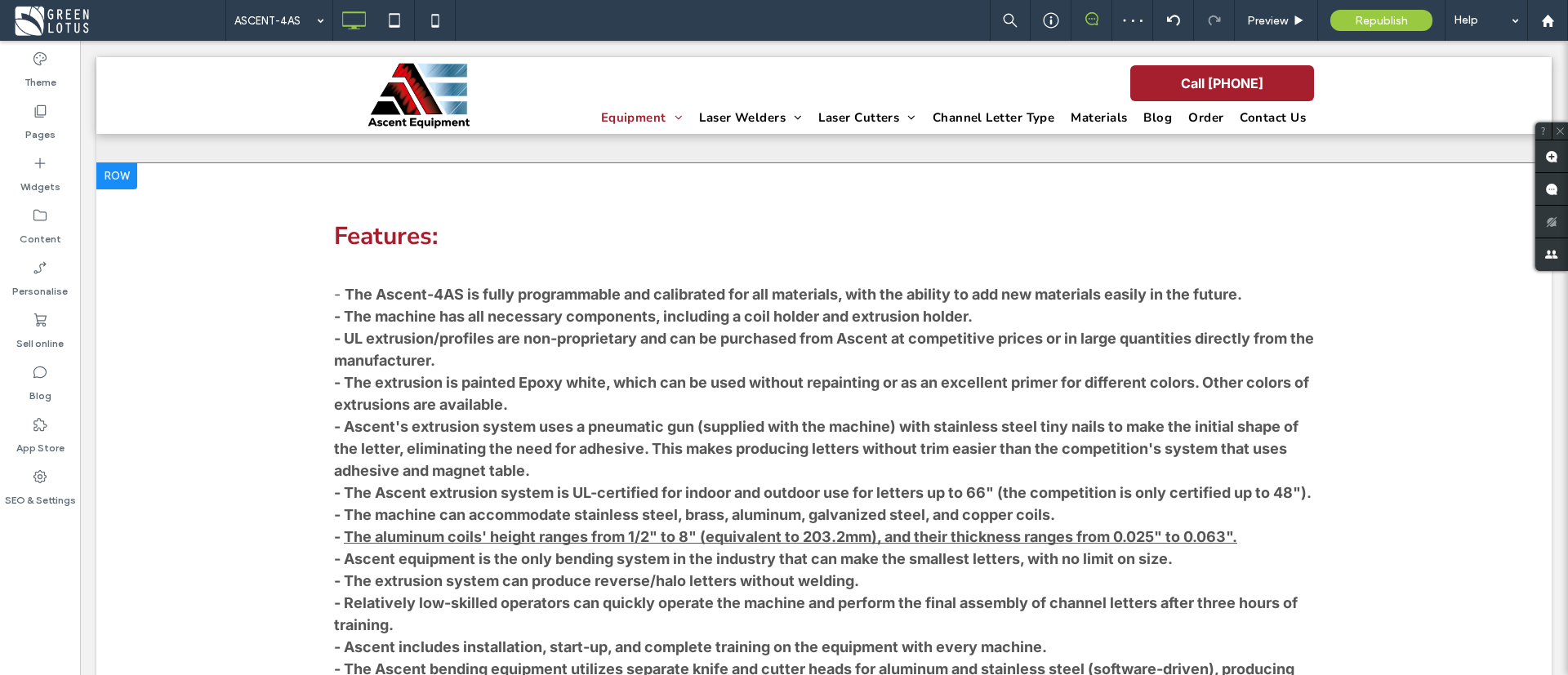 click on "Features:
-
The Ascent-4AS is fully programmable and calibrated for all materials, with the ability to add new materials easily in the future.  - The machine has all necessary components, including a coil holder and extrusion holder.  - UL extrusion/profiles are non-proprietary and can be purchased from Ascent at competitive prices or in large quantities directly from the manufacturer.  - The extrusion is painted Epoxy white, which can be used without repainting or as an excellent primer for different colors. Other colors of extrusions are available.  - Ascent's extrusion system uses a pneumatic gun (supplied with the machine) with stainless steel tiny nails to make the initial shape of the letter, eliminating the need for adhesive. This makes producing letters without trim easier than the competition's system that uses adhesive and magnet table.  - The Ascent extrusion system is UL-certified for indoor and outdoor use for letters up to 66" (the competition is only certified up to 48").  -" at bounding box center (824, 578) 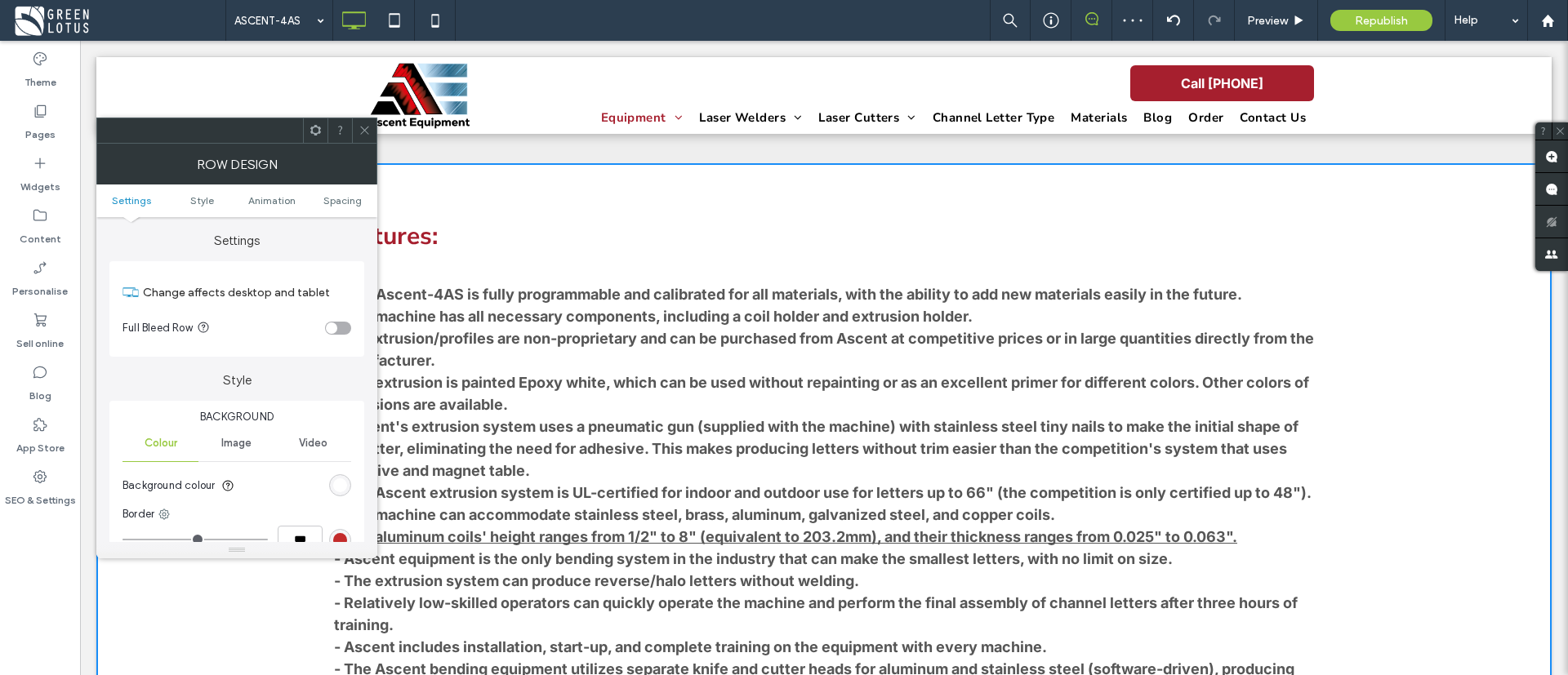 click 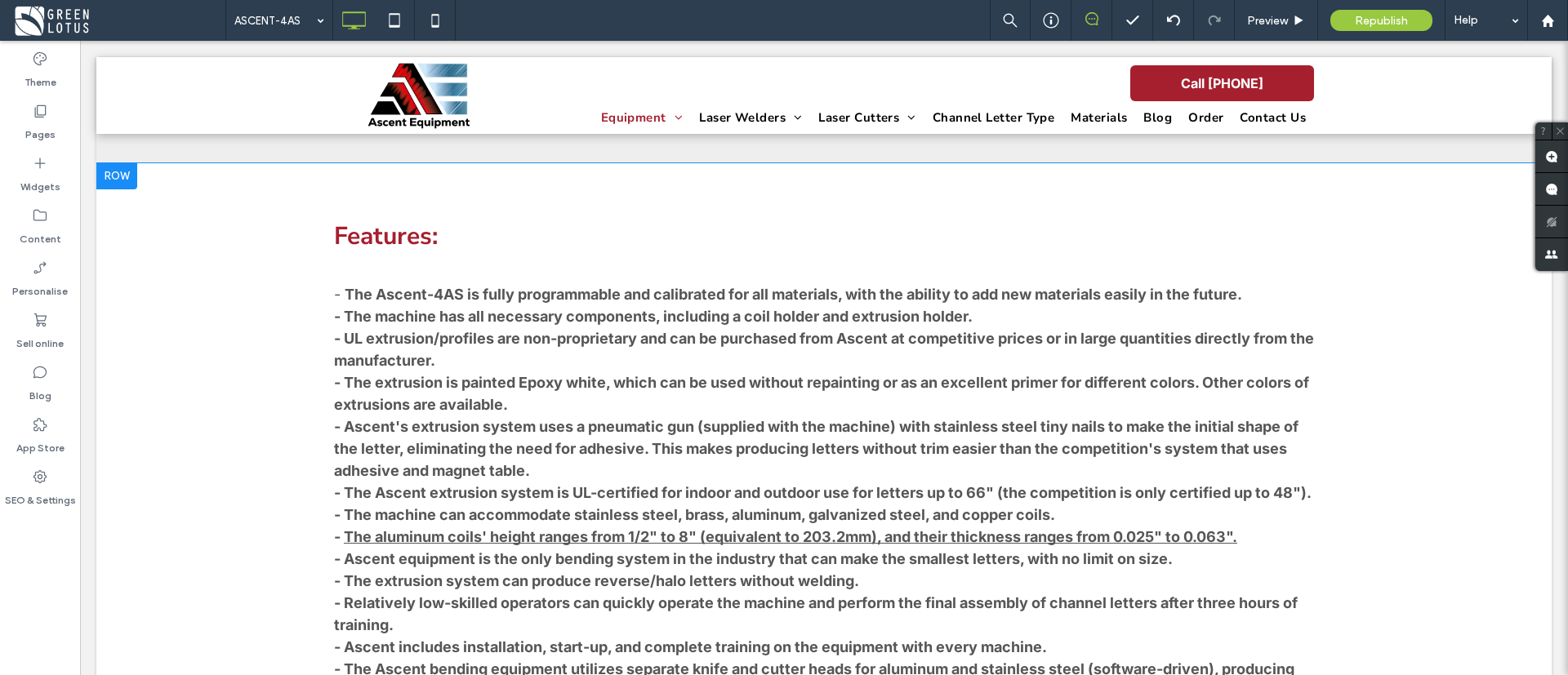 click at bounding box center (117, 176) 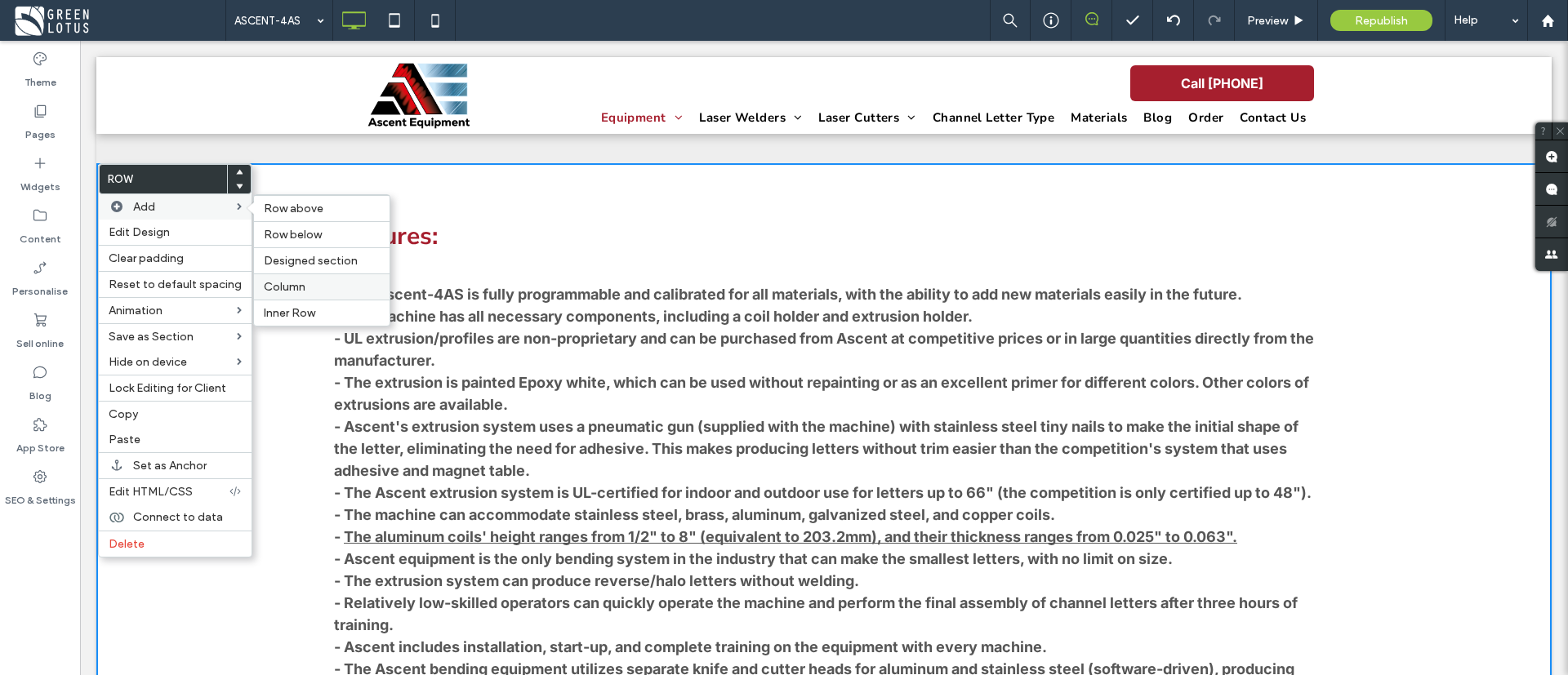 click on "Column" at bounding box center [322, 286] 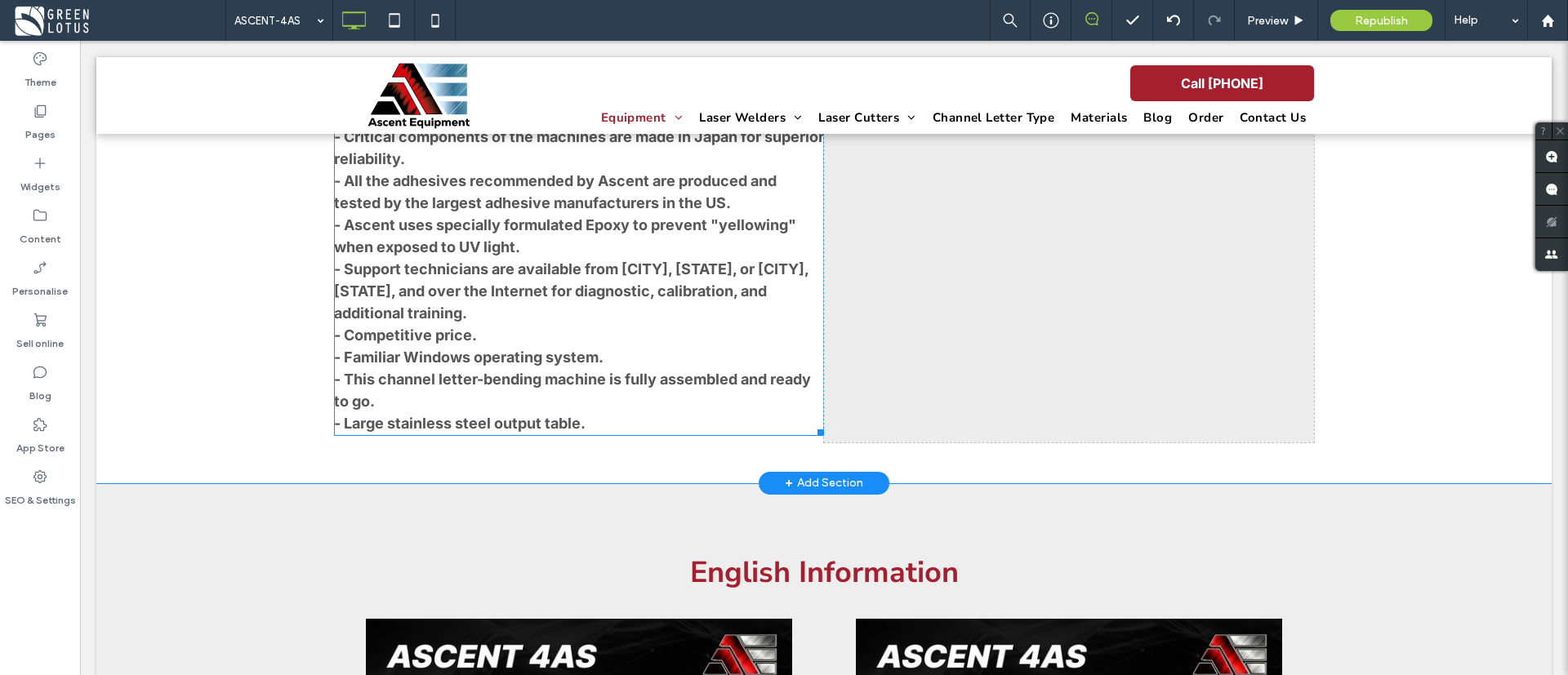 scroll, scrollTop: 1592, scrollLeft: 0, axis: vertical 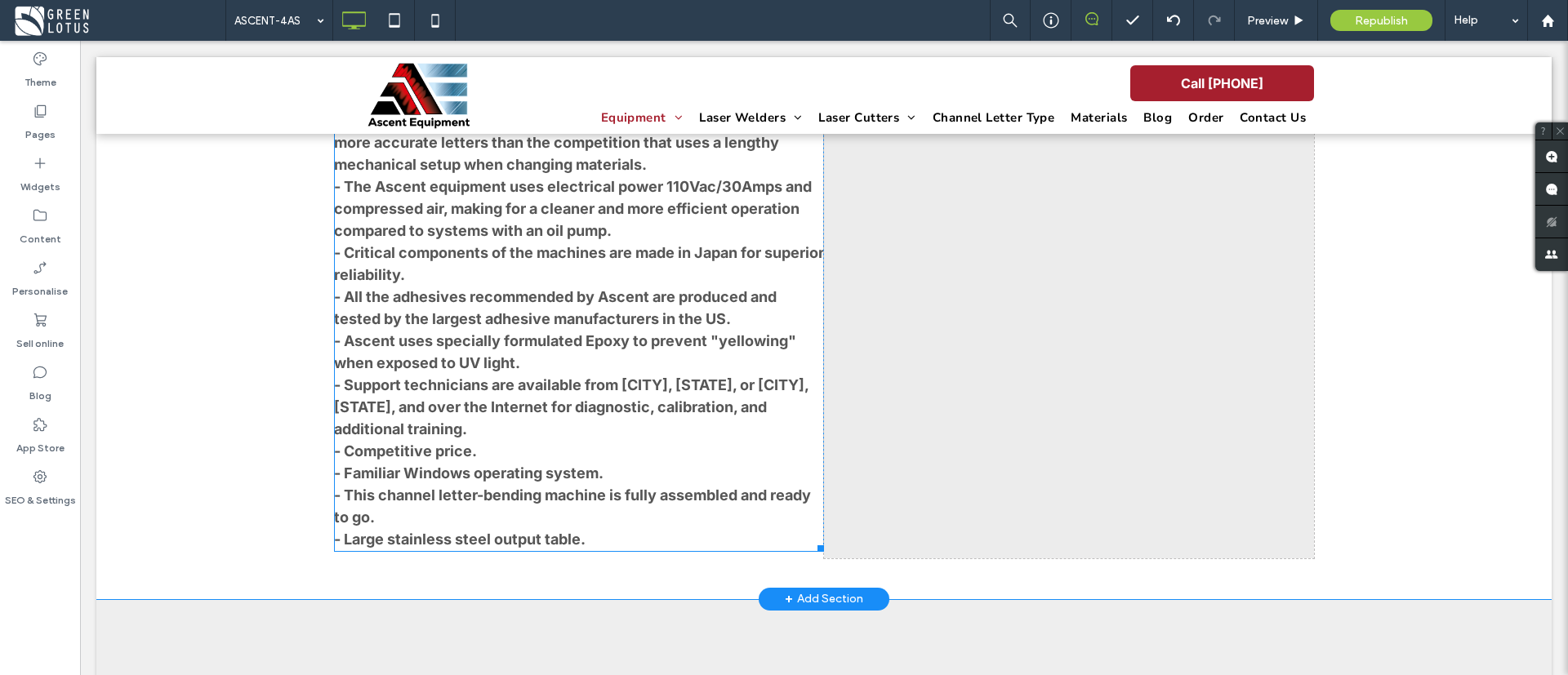 click on "-
The Ascent-4AS is fully programmable and calibrated for all materials, with the ability to add new materials easily in the future.  - The machine has all necessary components, including a coil holder and extrusion holder.  - UL extrusion/profiles are non-proprietary and can be purchased from Ascent at competitive prices or in large quantities directly from the manufacturer.  - The extrusion is painted Epoxy white, which can be used without repainting or as an excellent primer for different colors. Other colors of extrusions are available.  - Ascent's extrusion system uses a pneumatic gun (supplied with the machine) with stainless steel tiny nails to make the initial shape of the letter, eliminating the need for adhesive. This makes producing letters without trim easier than the competition's system that uses adhesive and magnet table.  - The Ascent extrusion system is UL-certified for indoor and outdoor use for letters up to 66" (the competition is only certified up to 48").  -
- Competitive price." at bounding box center [579, -23] 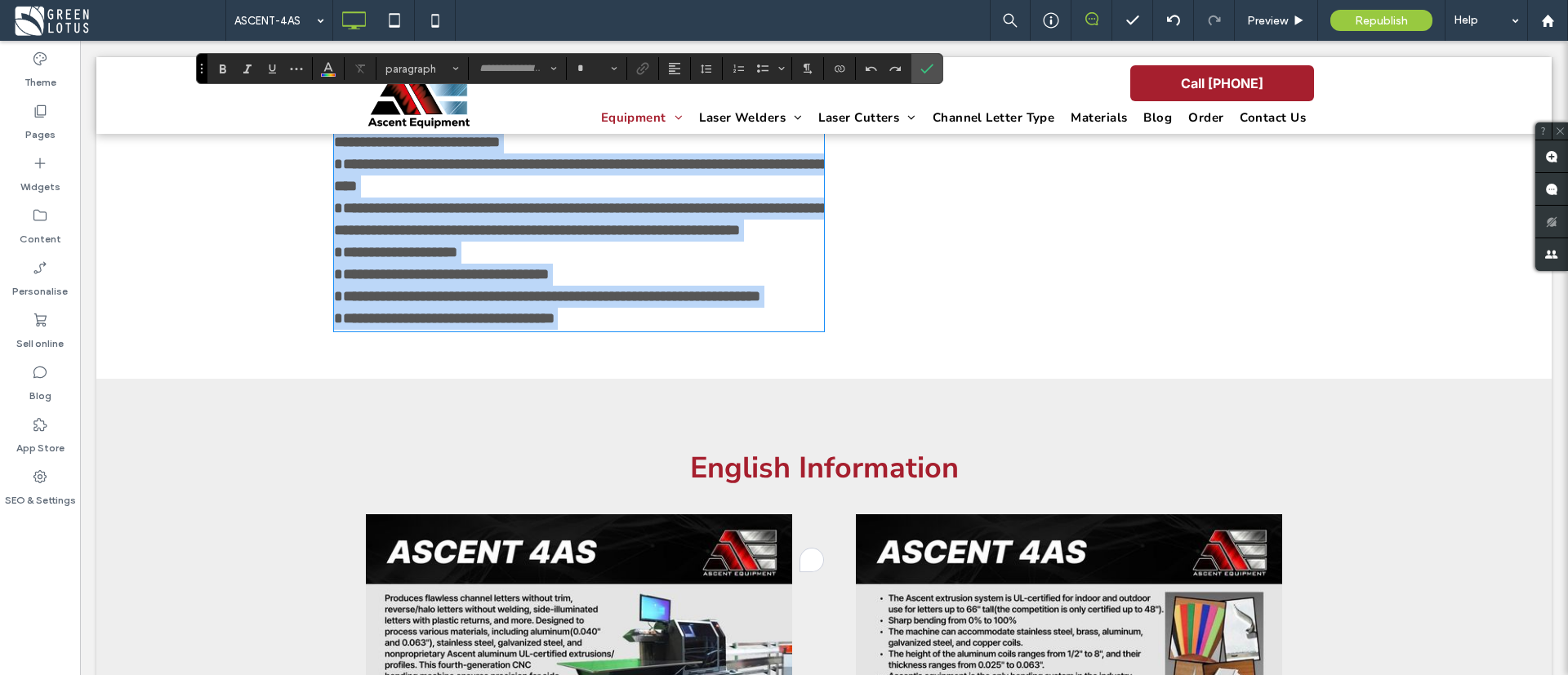 scroll, scrollTop: 613, scrollLeft: 0, axis: vertical 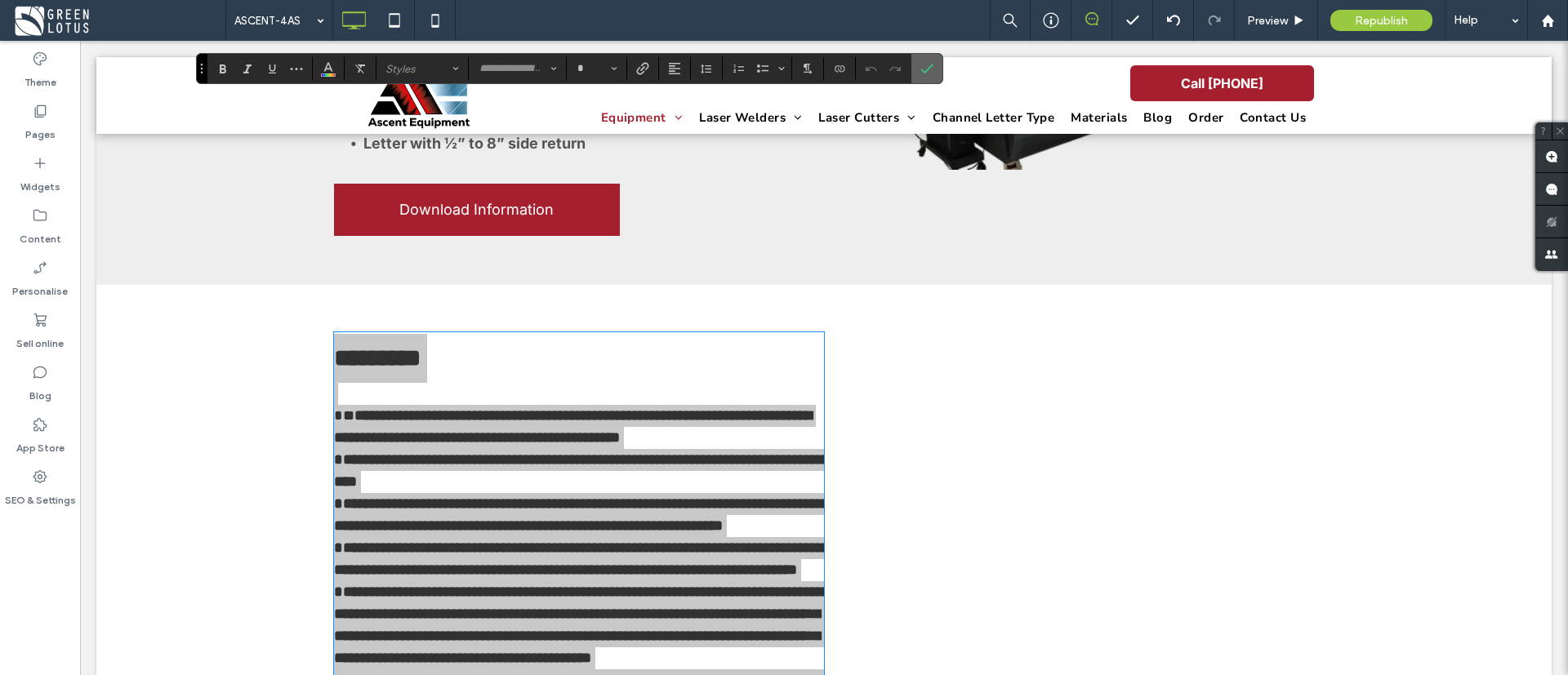 drag, startPoint x: 920, startPoint y: 78, endPoint x: 831, endPoint y: 44, distance: 95.273 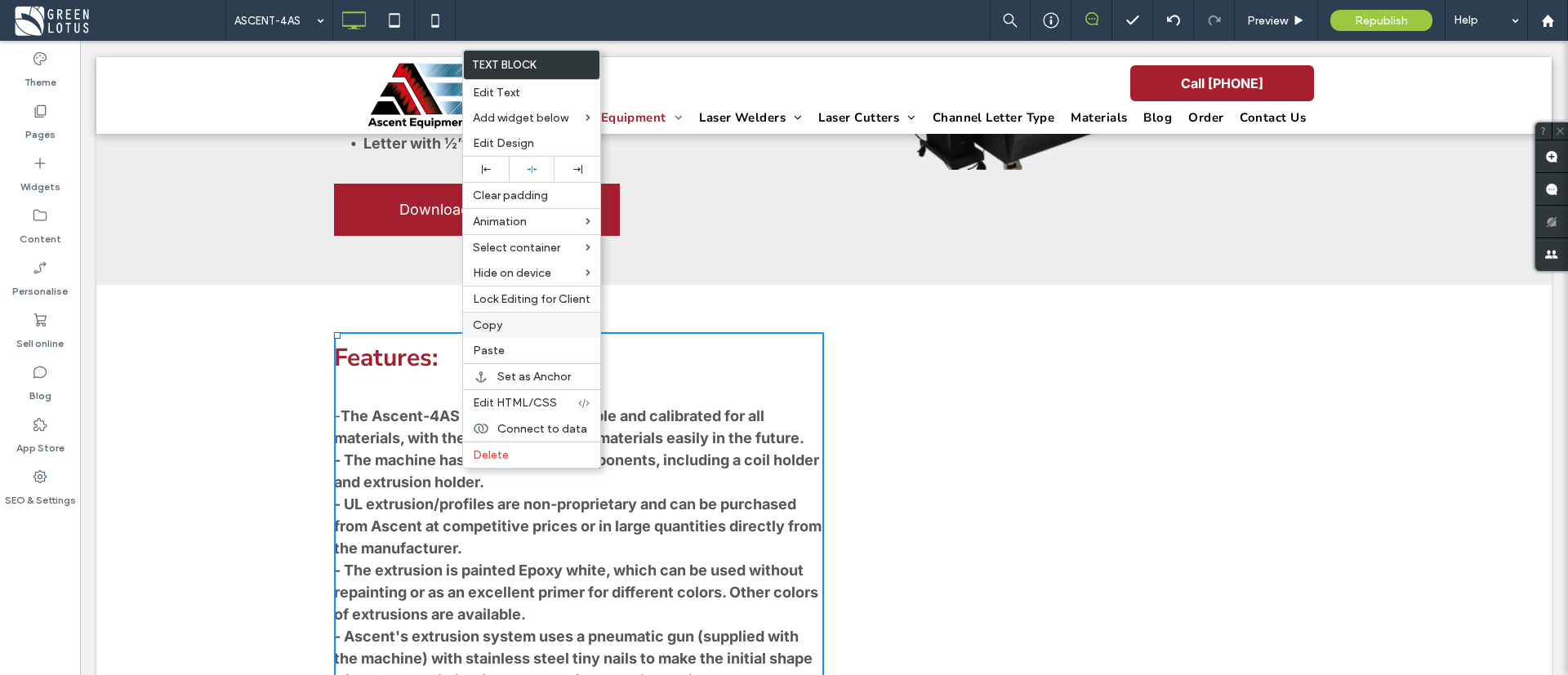 click on "Copy" at bounding box center (532, 325) 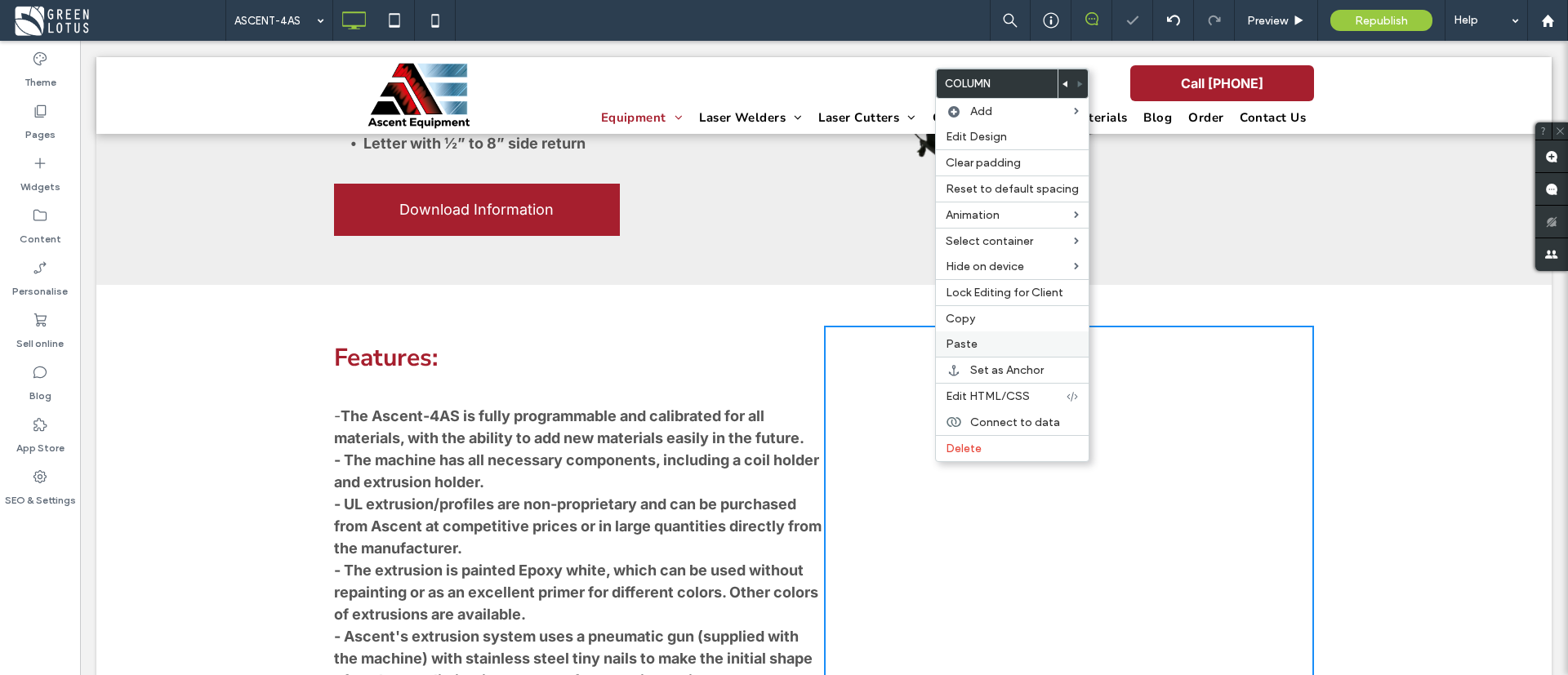 click on "Paste" at bounding box center [961, 344] 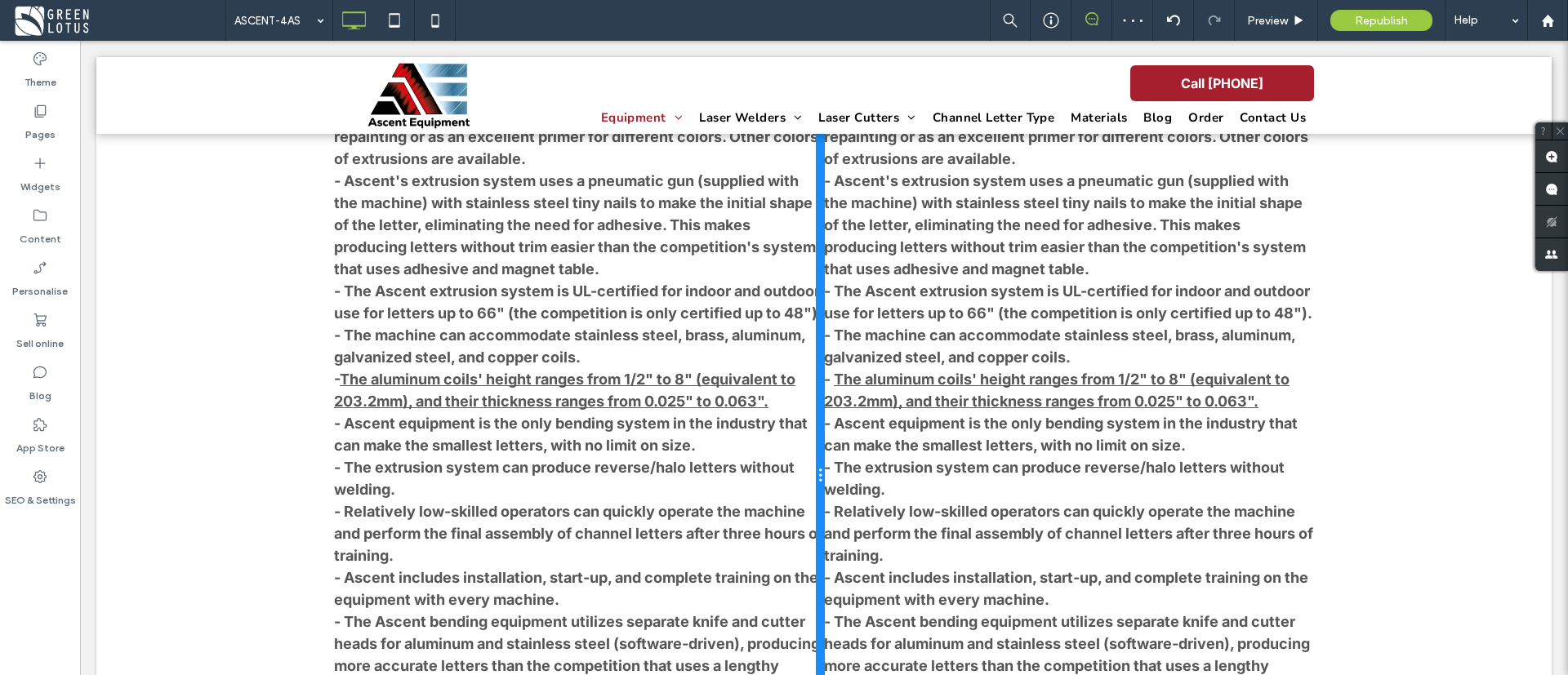scroll, scrollTop: 1103, scrollLeft: 0, axis: vertical 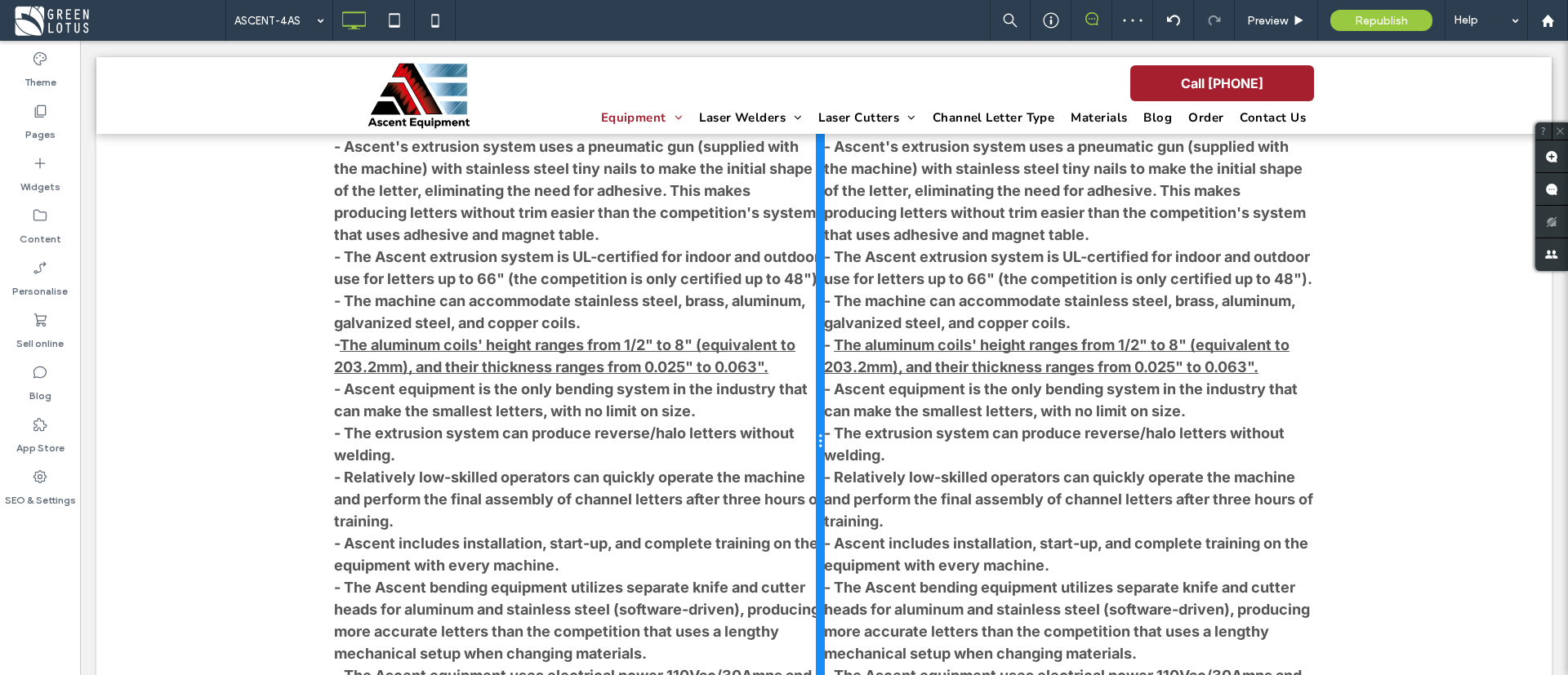 click at bounding box center (820, 442) 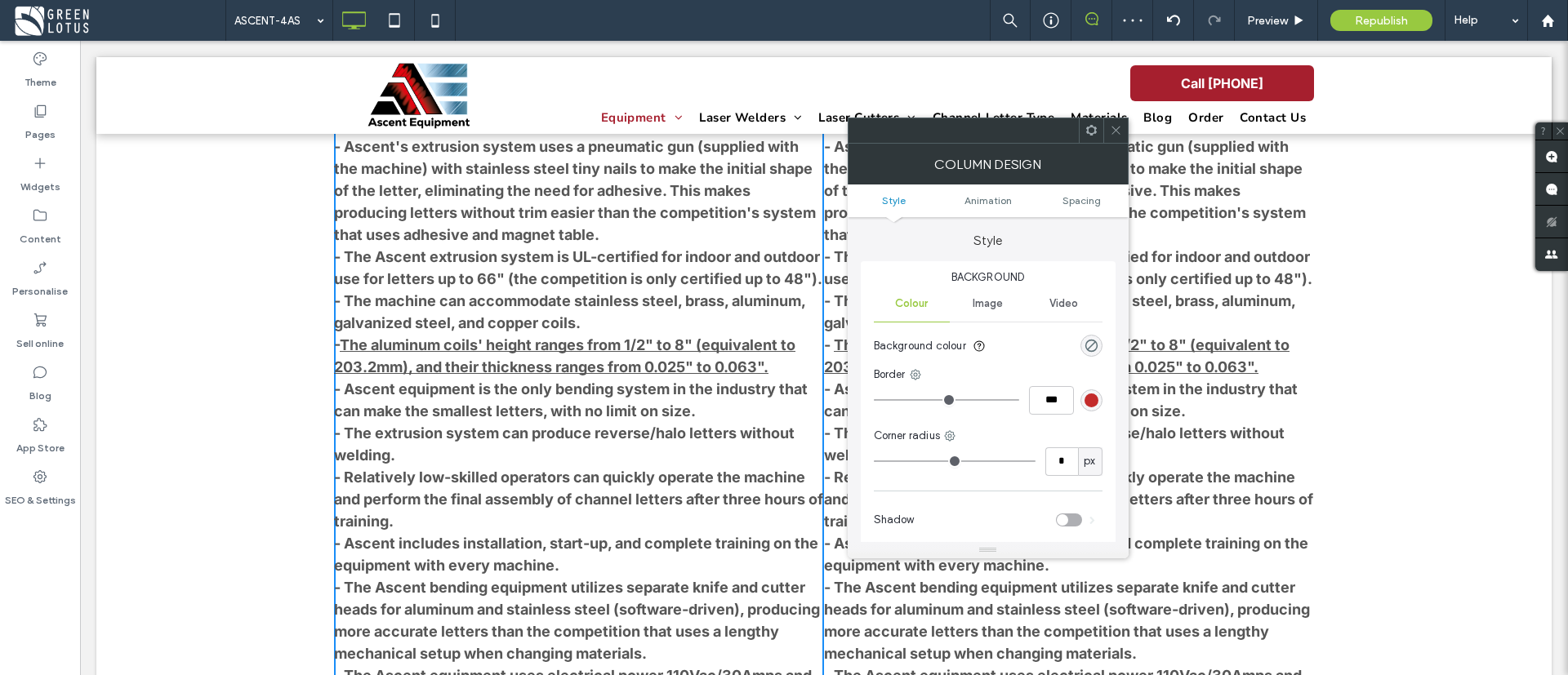 click on "Style Animation Spacing" at bounding box center [988, 201] 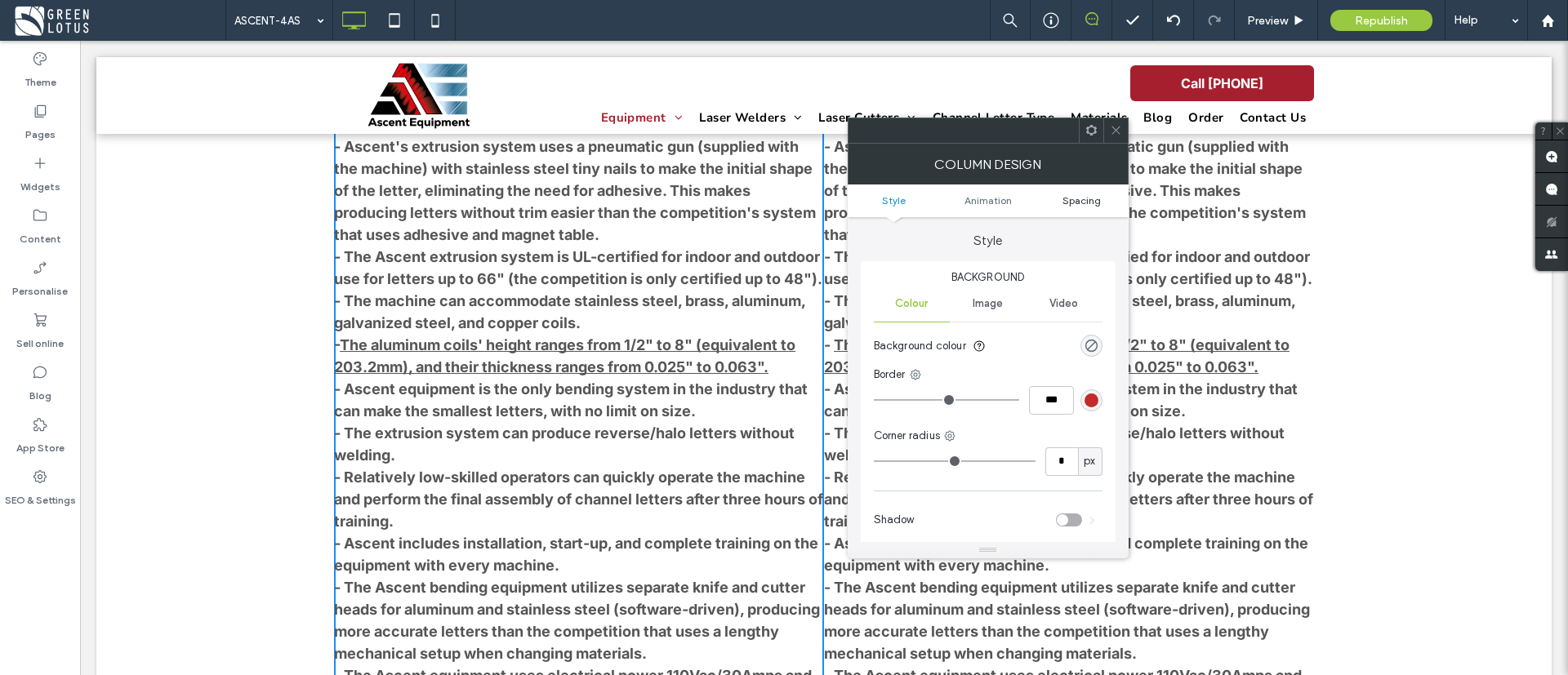 click on "Spacing" at bounding box center (1081, 200) 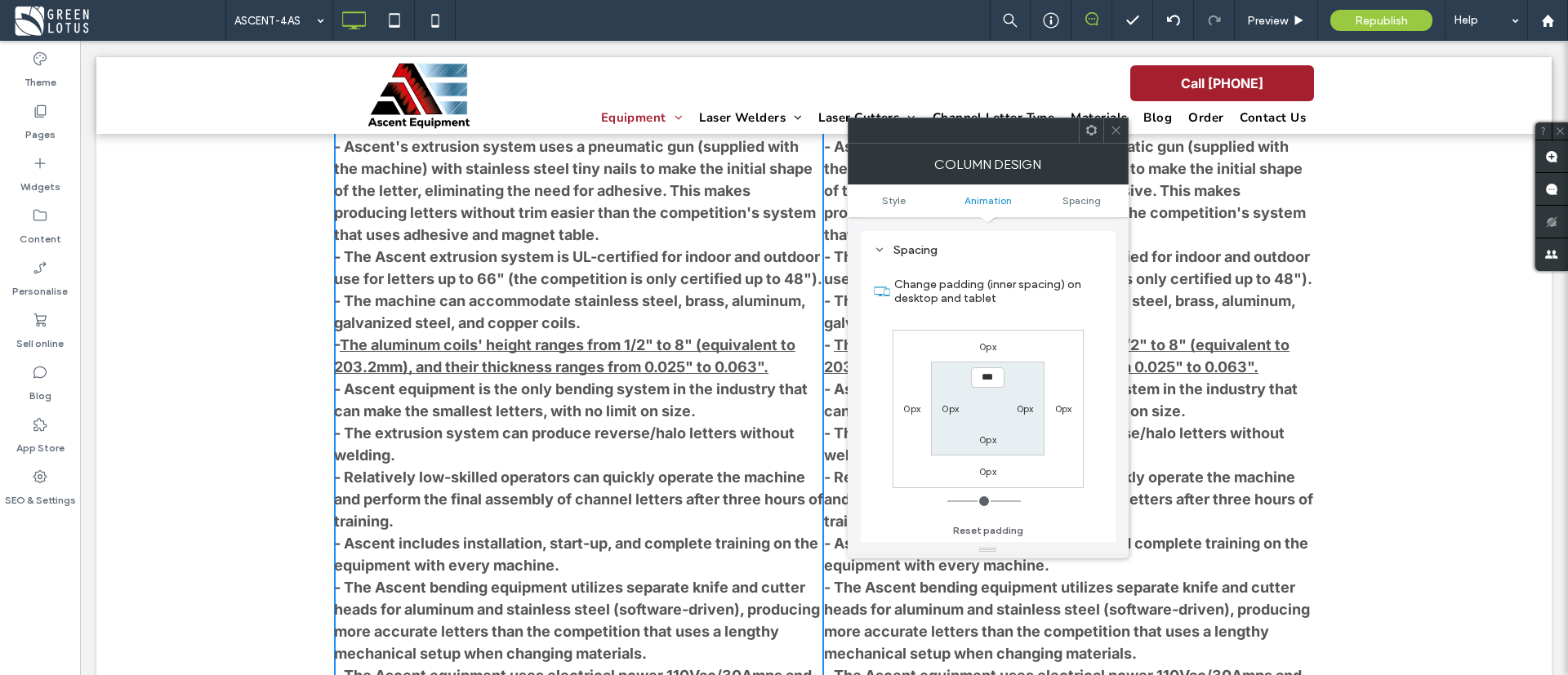 scroll, scrollTop: 383, scrollLeft: 0, axis: vertical 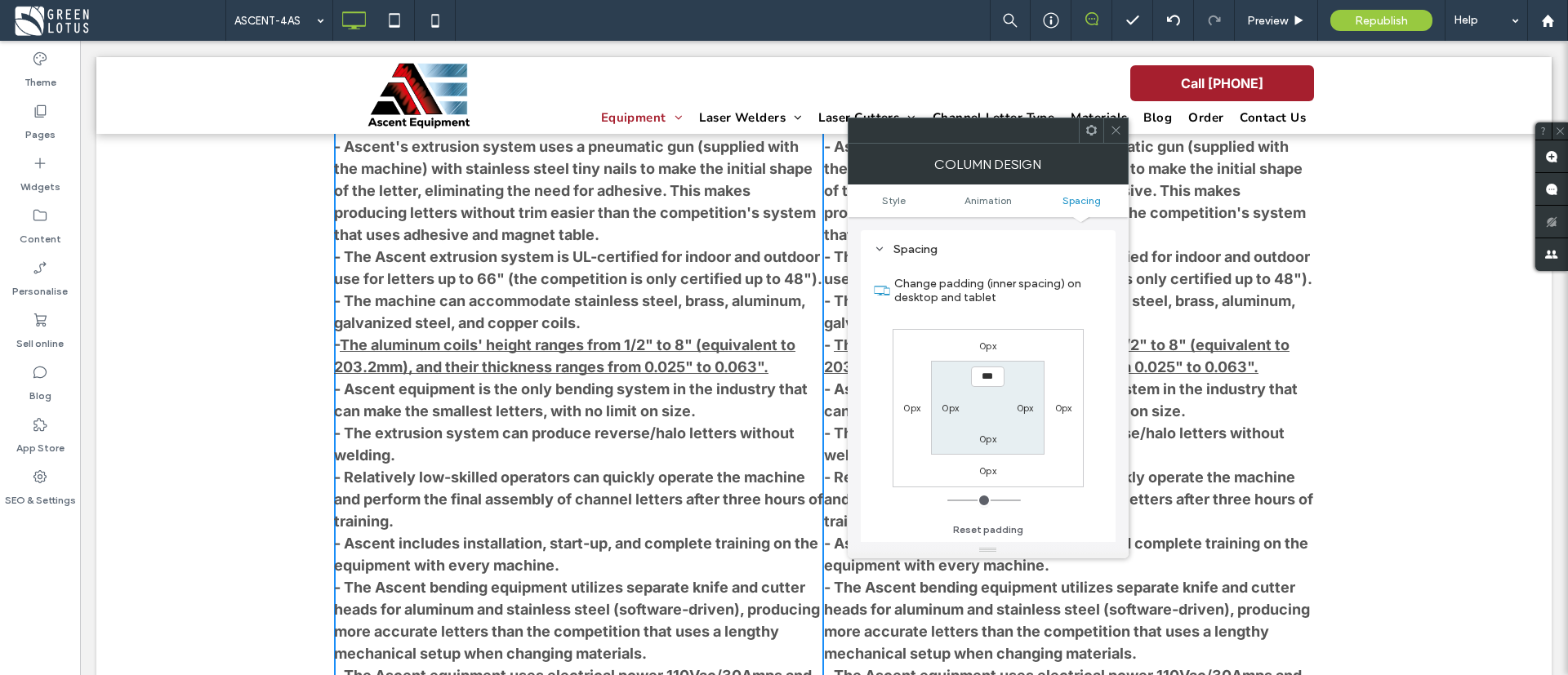 click on "0px" at bounding box center (1063, 407) 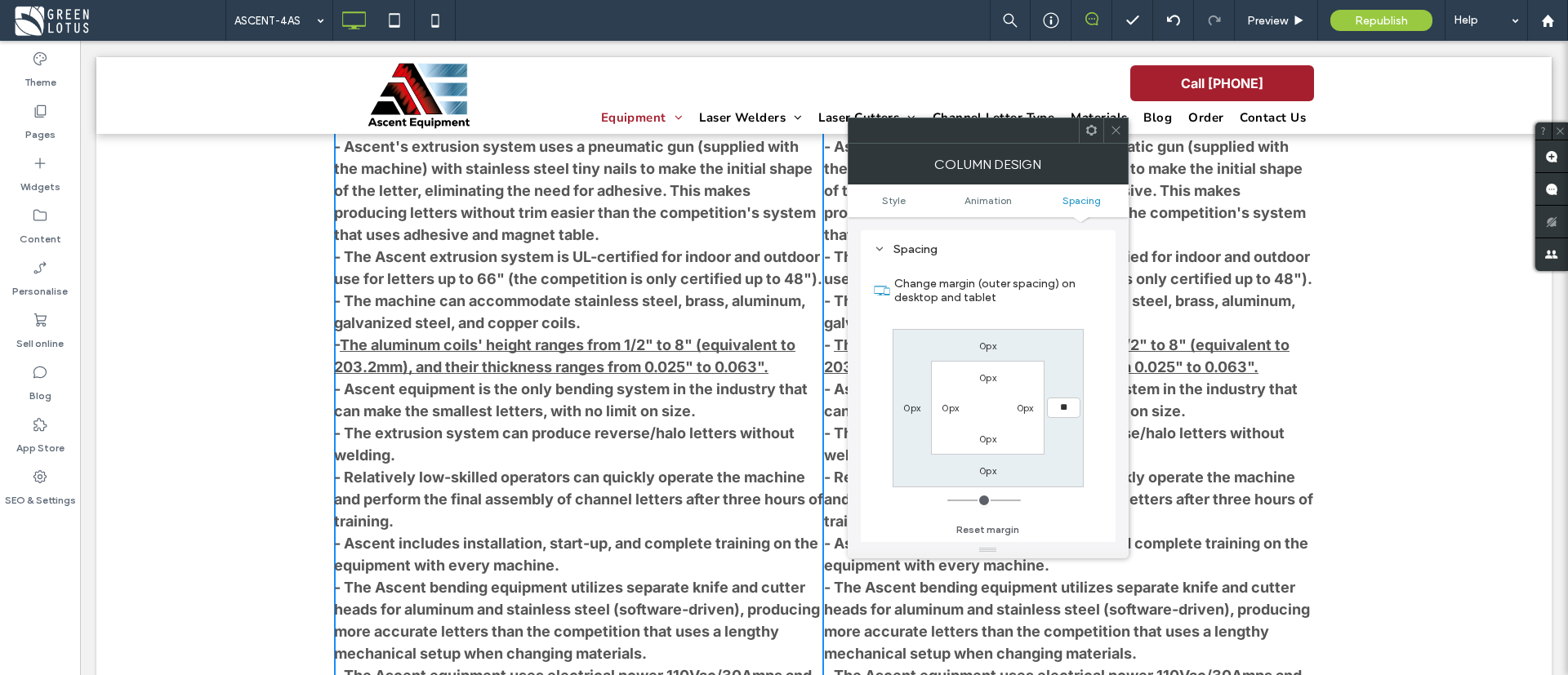 type on "**" 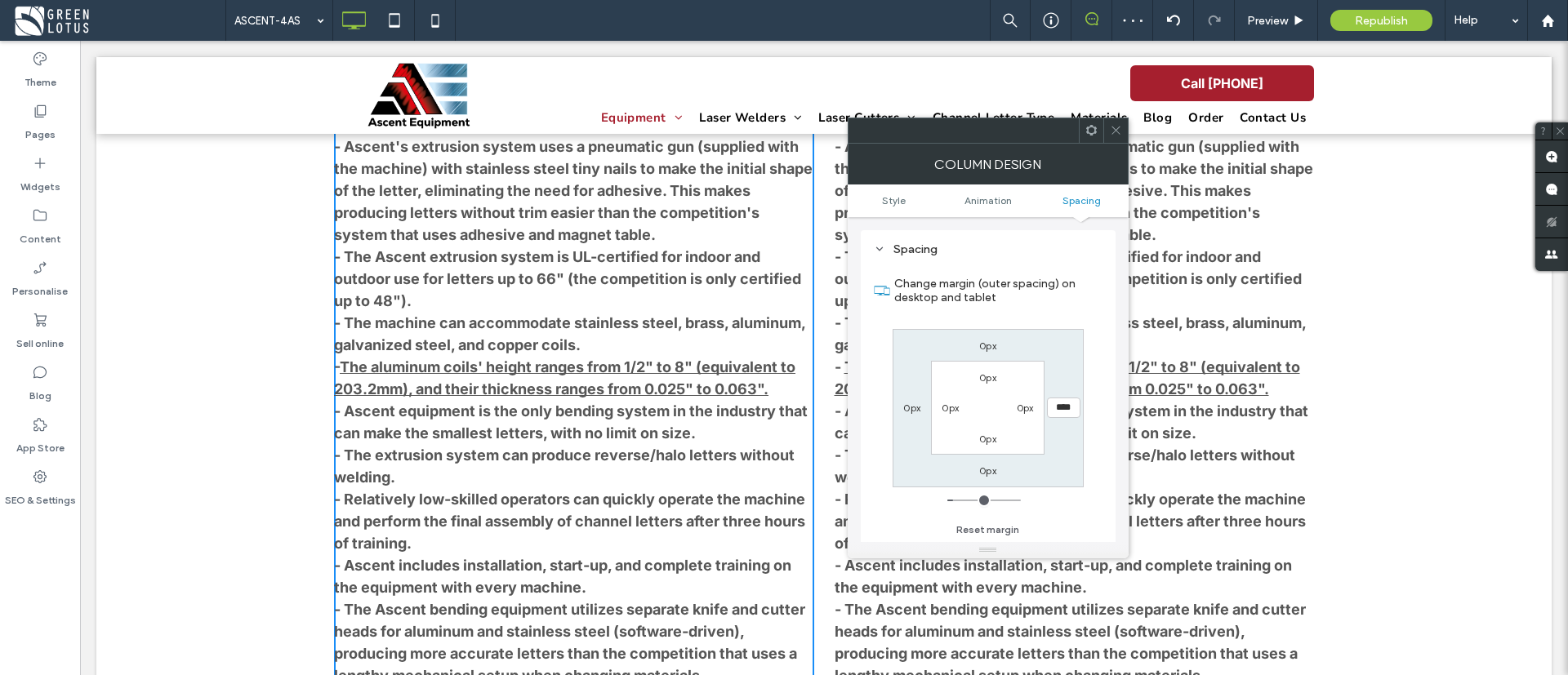 click on "****" at bounding box center [1063, 407] 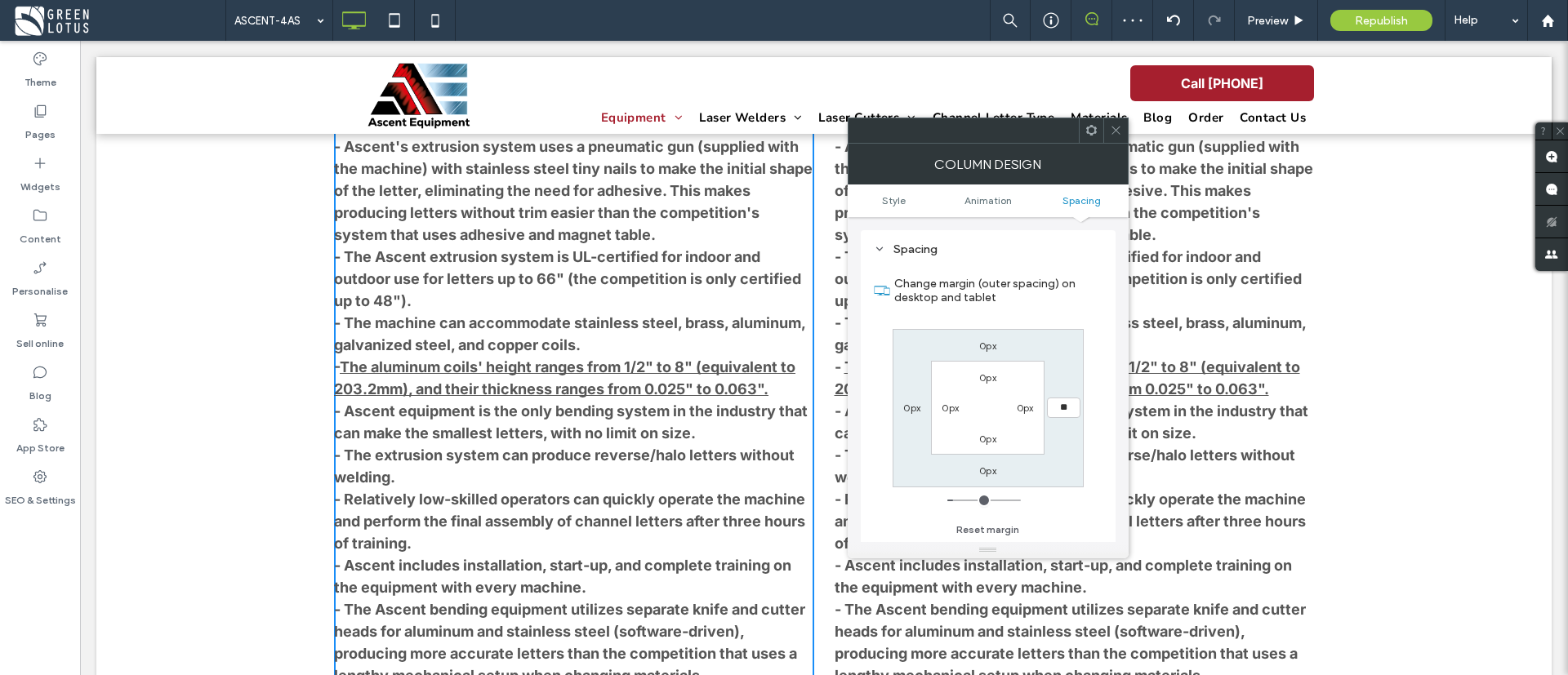 type on "**" 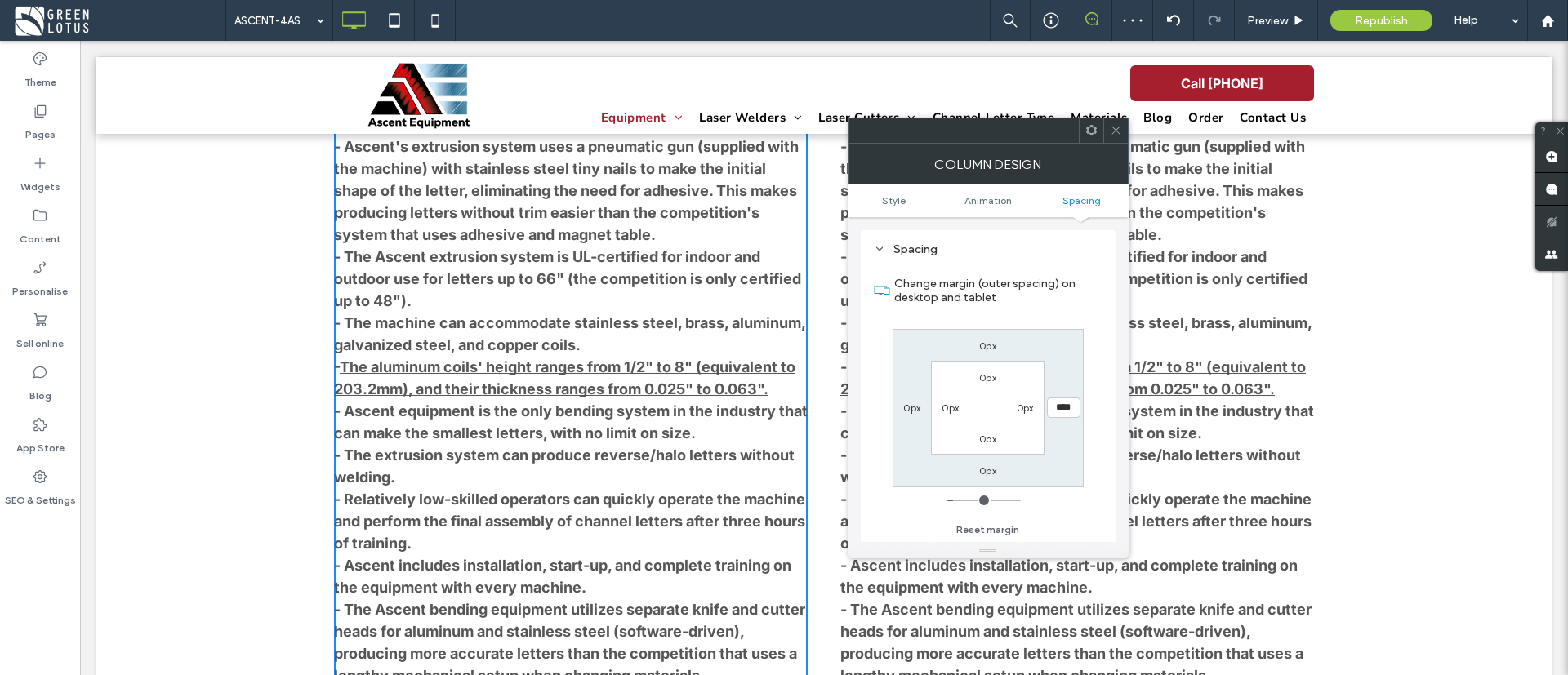 scroll, scrollTop: 1125, scrollLeft: 0, axis: vertical 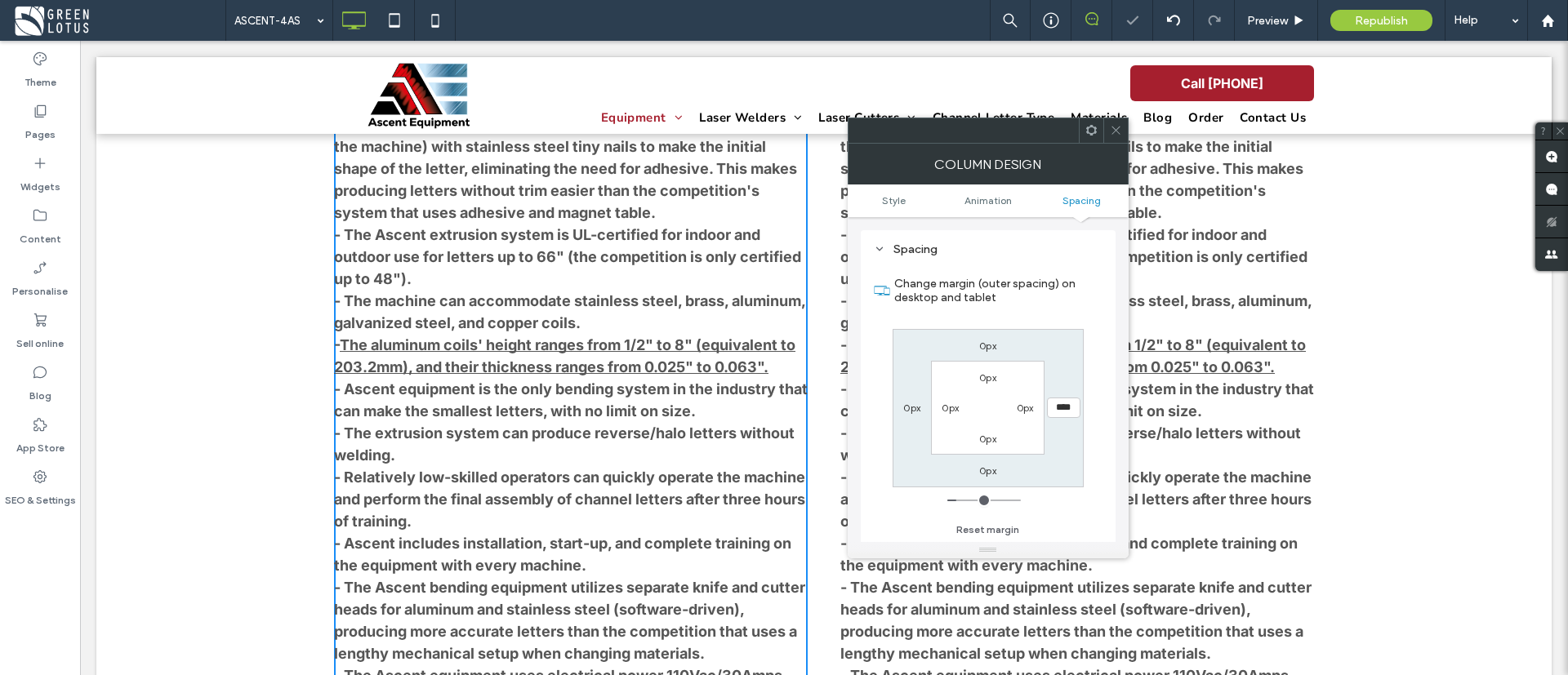 click 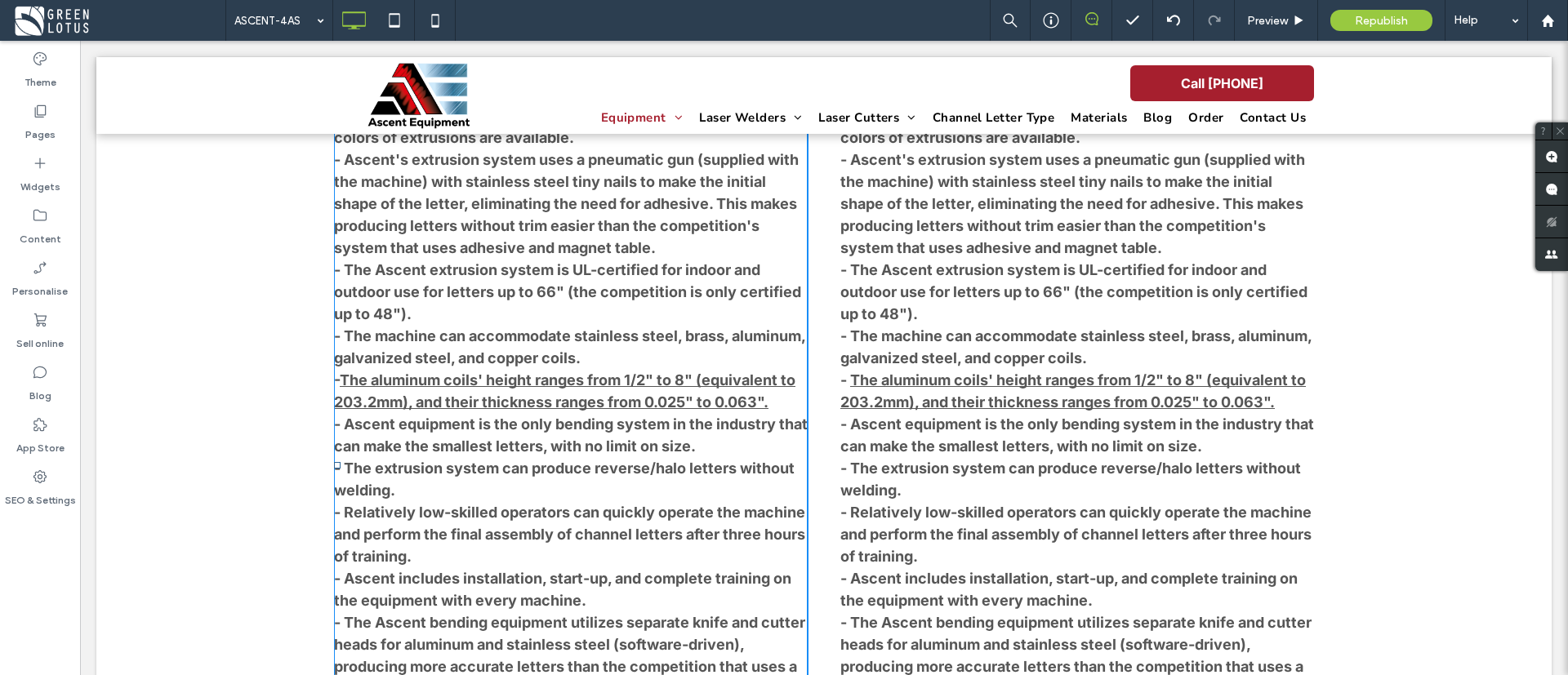 scroll, scrollTop: 1126, scrollLeft: 0, axis: vertical 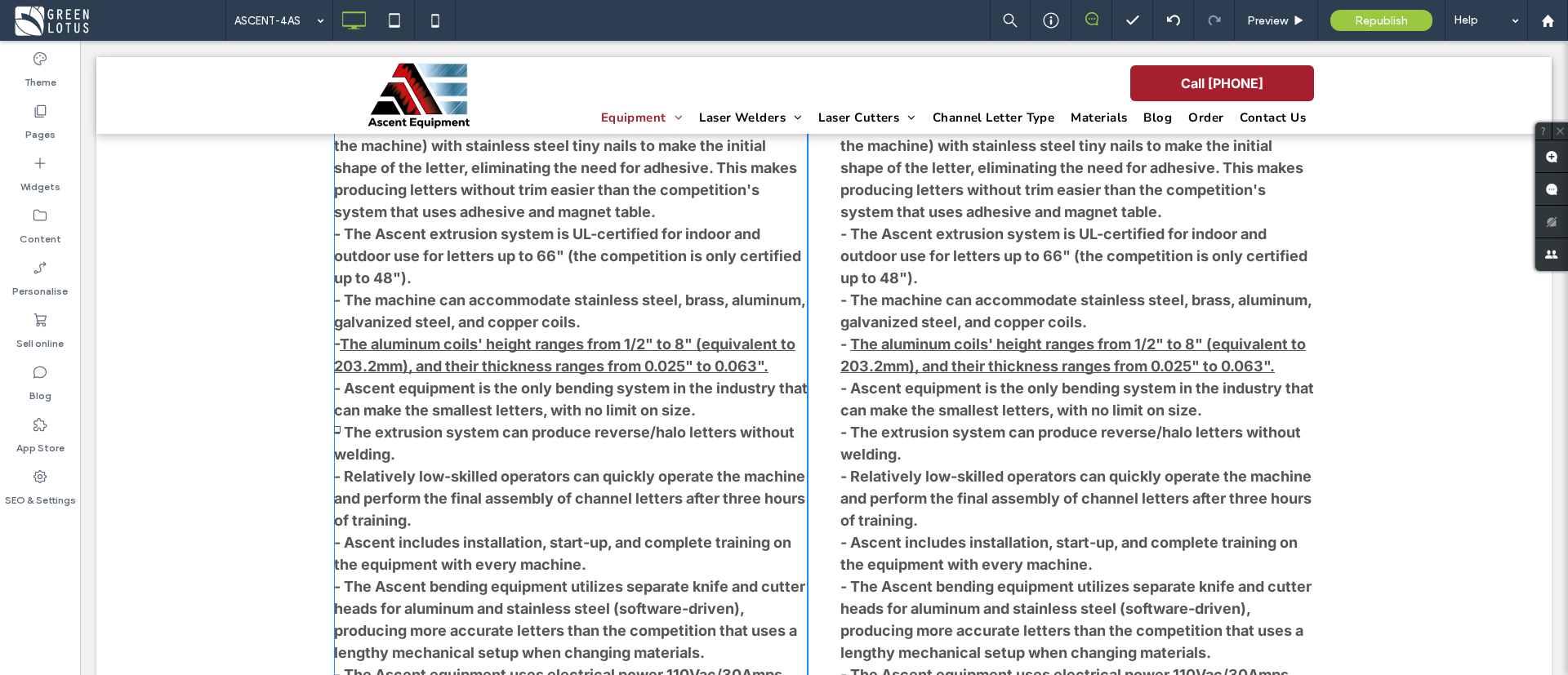 click on "-  The Ascent-4AS is fully programmable and calibrated for all materials, with the ability to add new materials easily in the future.  - The machine has all necessary components, including a coil holder and extrusion holder.  - UL extrusion/profiles are non-proprietary and can be purchased from Ascent at competitive prices or in large quantities directly from the manufacturer.  - The extrusion is painted Epoxy white, which can be used without repainting or as an excellent primer for different colors. Other colors of extrusions are available.  - Ascent's extrusion system uses a pneumatic gun (supplied with the machine) with stainless steel tiny nails to make the initial shape of the letter, eliminating the need for adhesive. This makes producing letters without trim easier than the competition's system that uses adhesive and magnet table.  - The Ascent extrusion system is UL-certified for indoor and outdoor use for letters up to 66" (the competition is only certified up to 48").  -   - Competitive price." at bounding box center [571, 454] 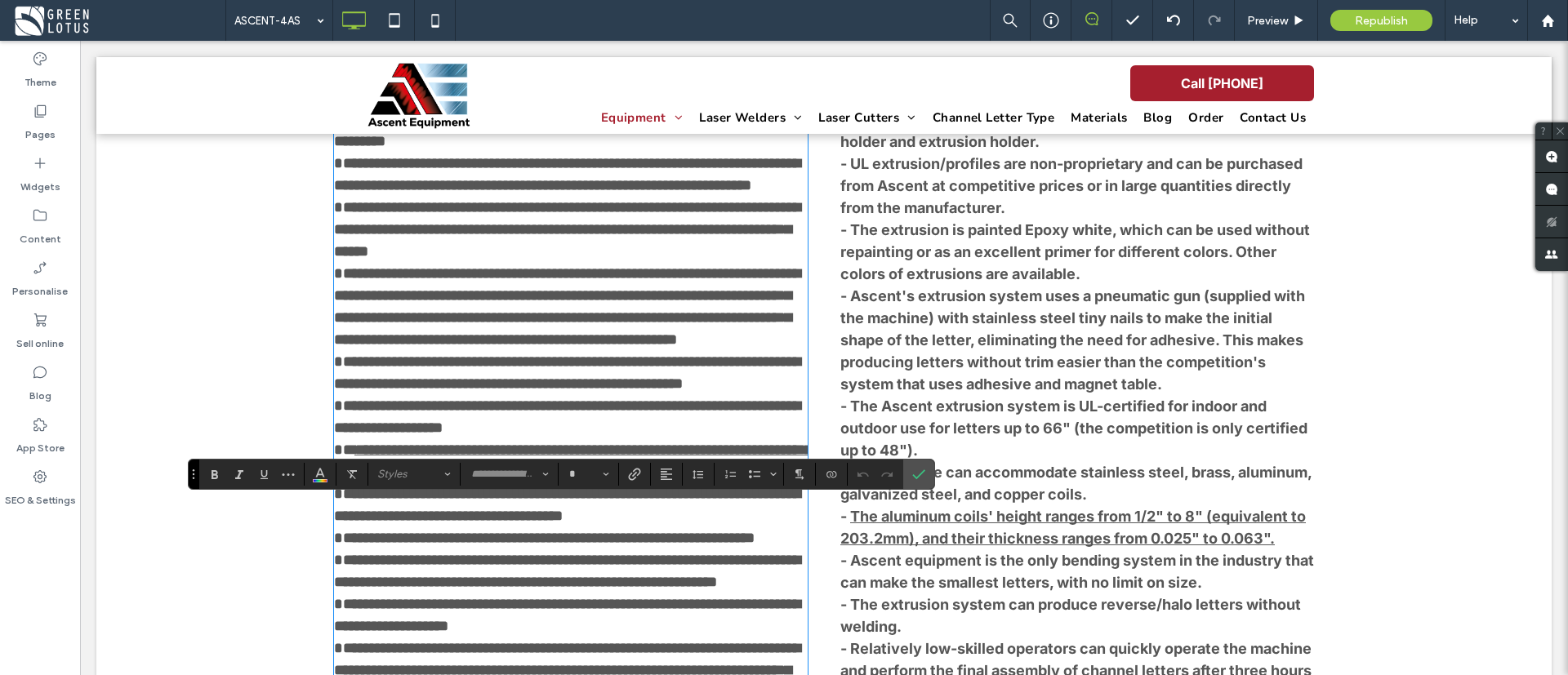scroll, scrollTop: 980, scrollLeft: 0, axis: vertical 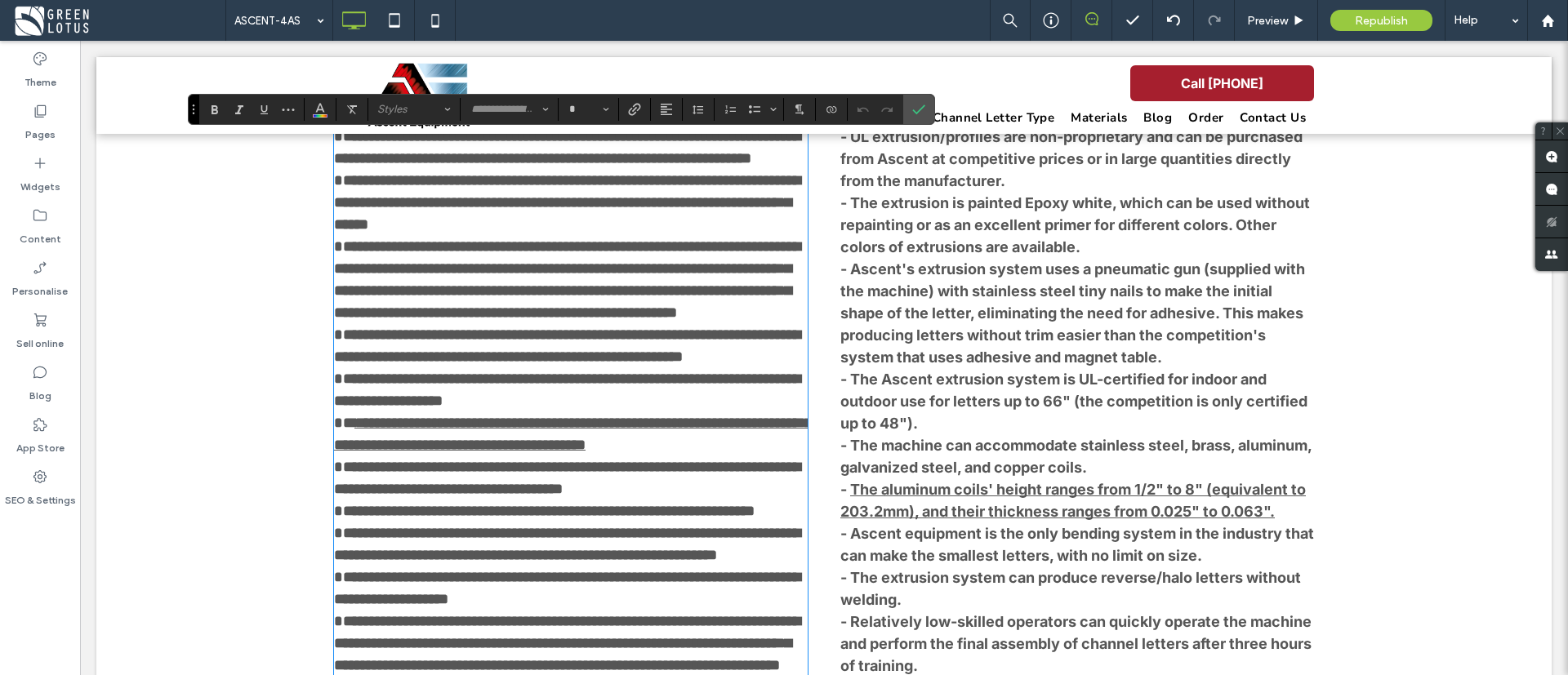 click on "**********" at bounding box center (572, 433) 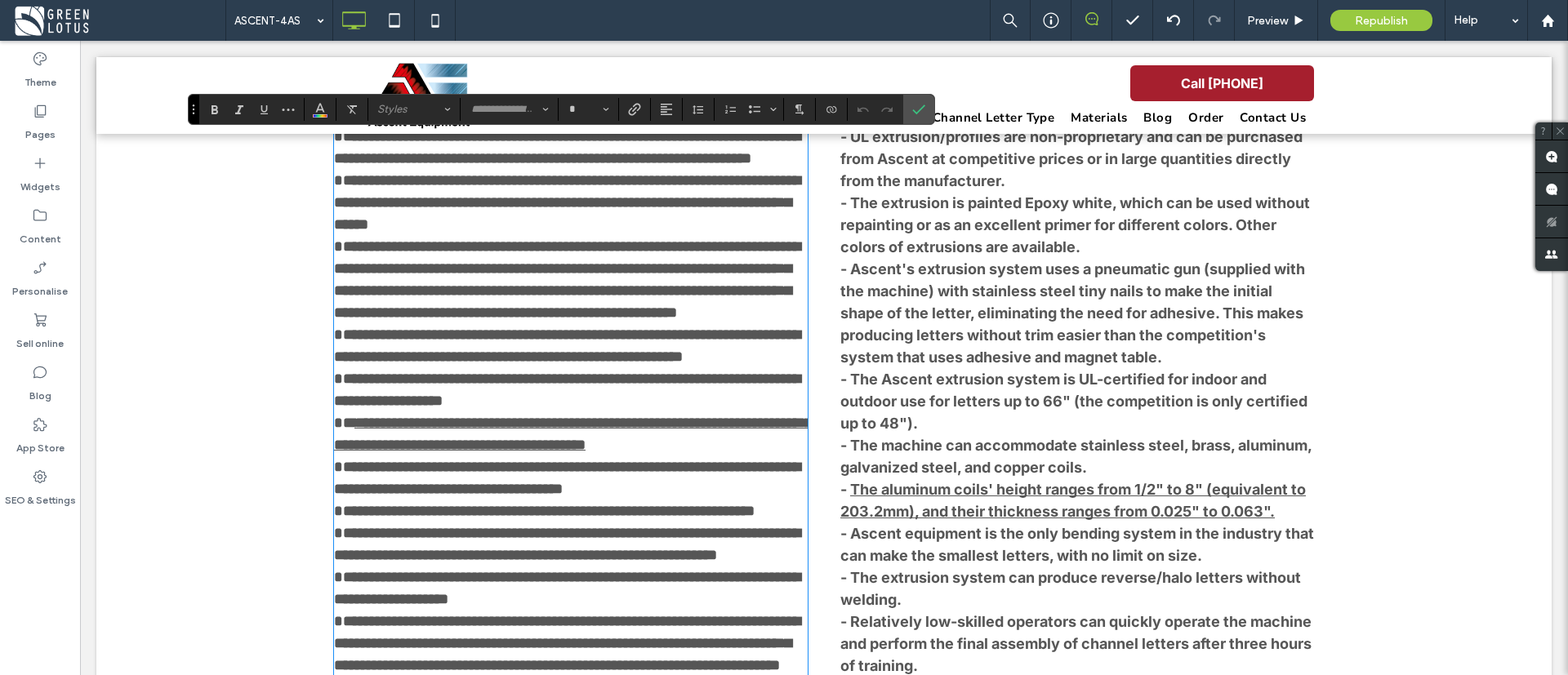 type on "**" 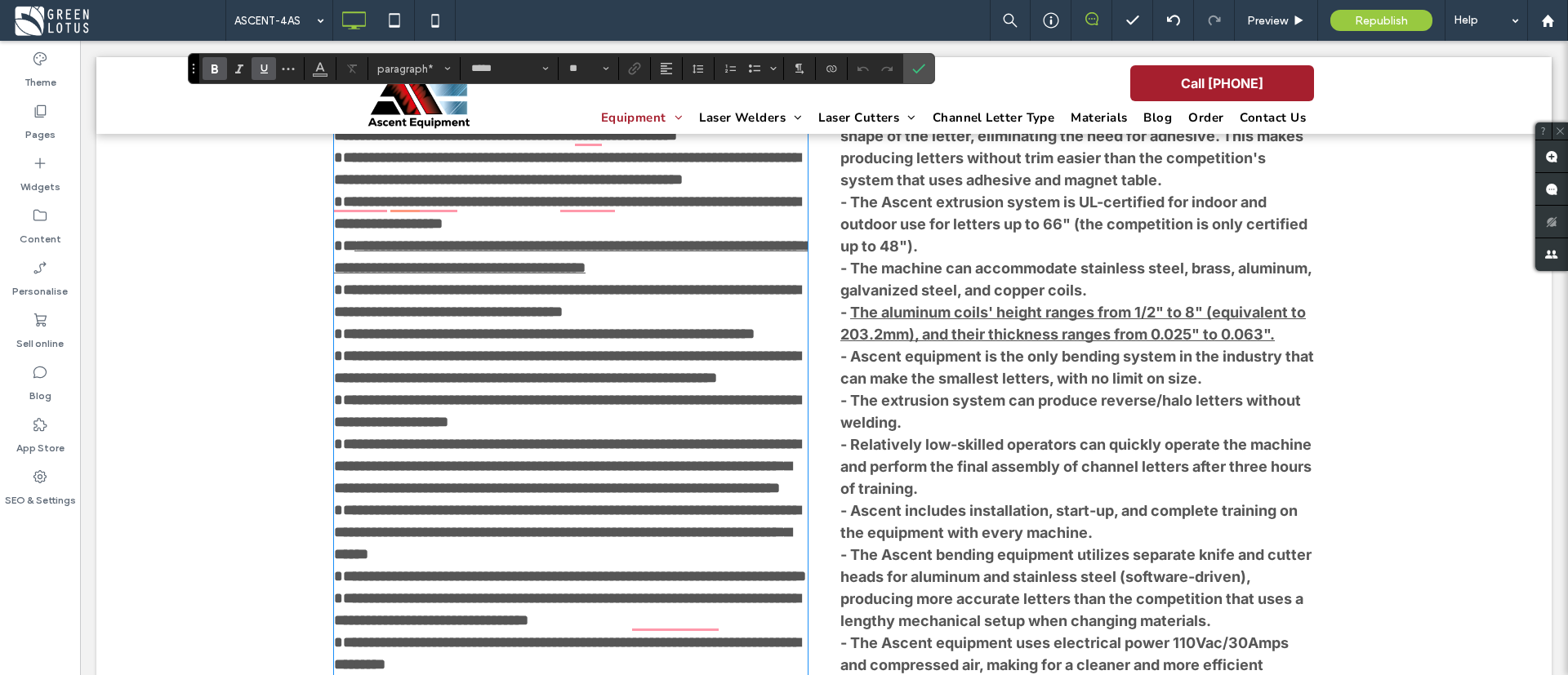 scroll, scrollTop: 1225, scrollLeft: 0, axis: vertical 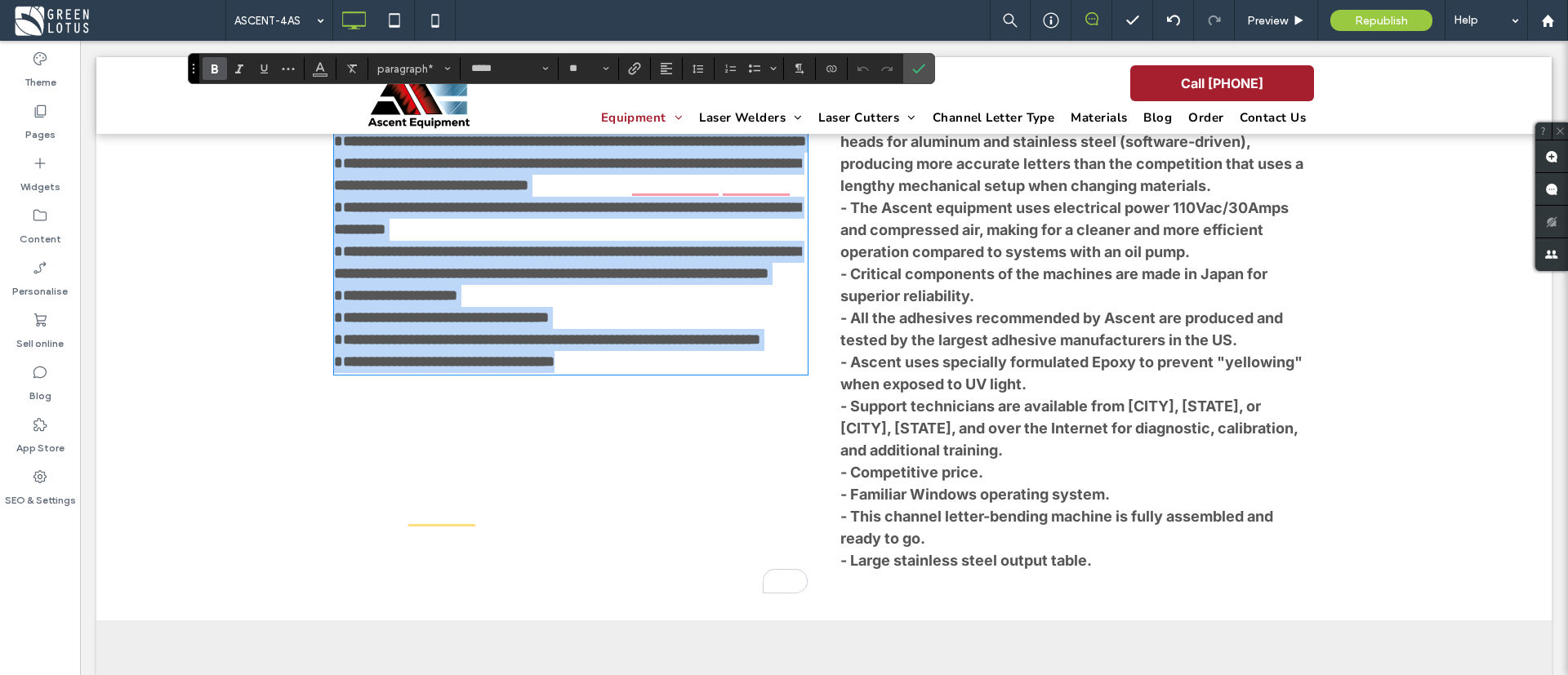 drag, startPoint x: 327, startPoint y: 397, endPoint x: 623, endPoint y: 582, distance: 349.0573 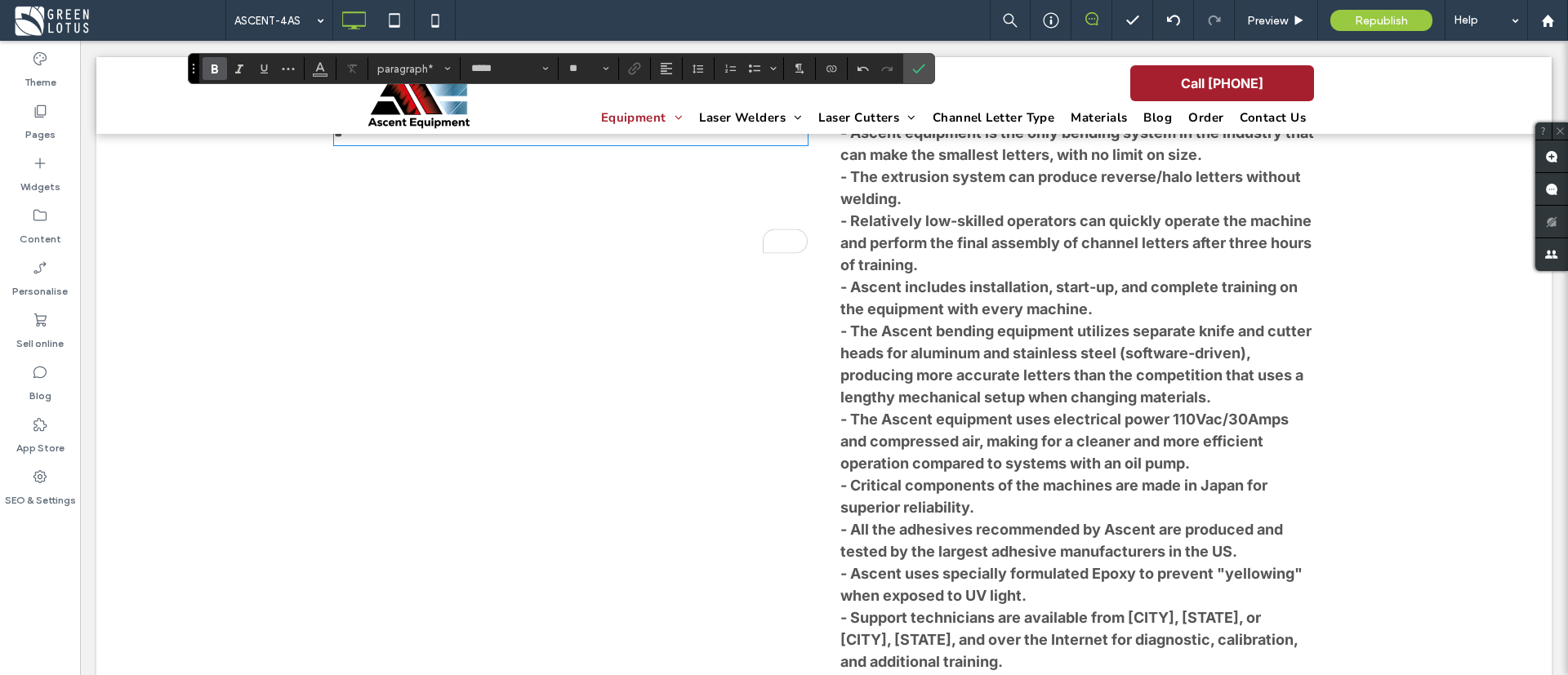 scroll, scrollTop: 1225, scrollLeft: 0, axis: vertical 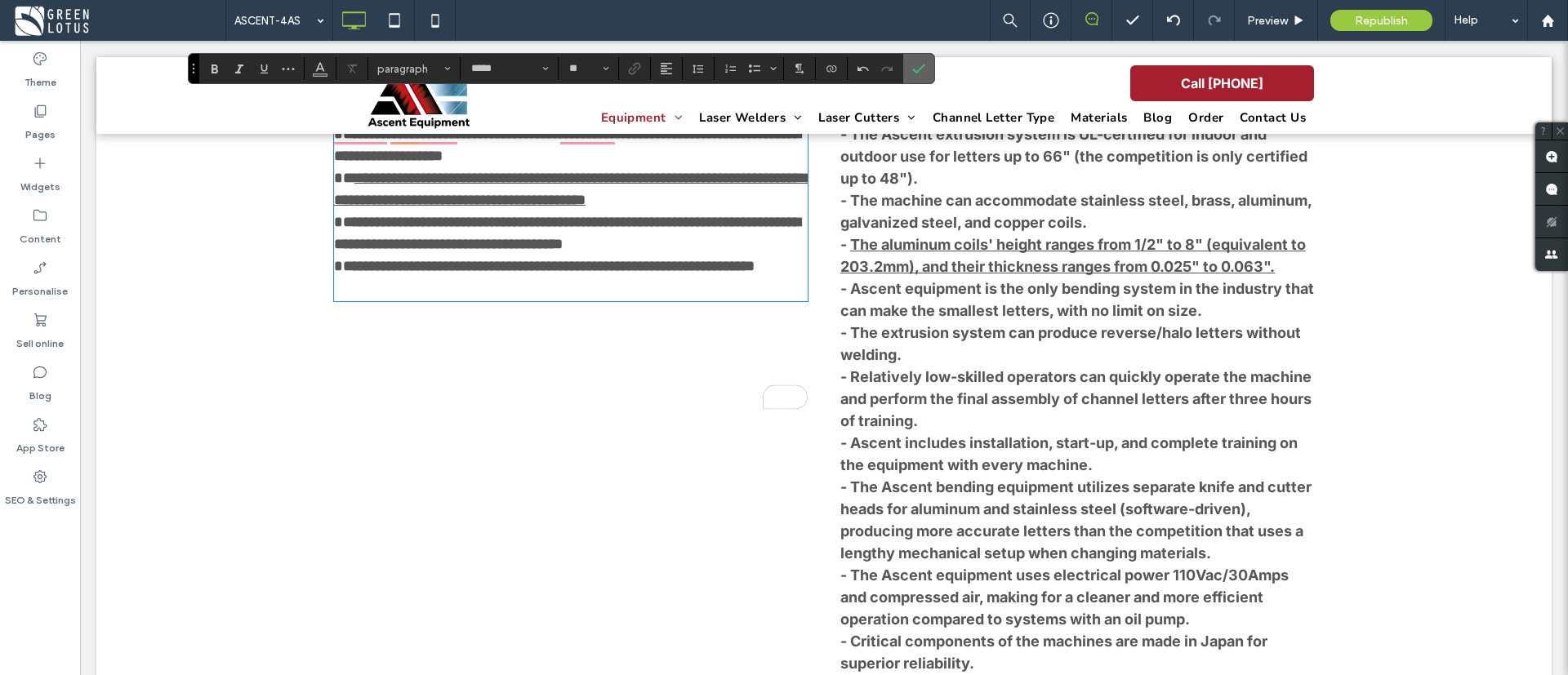 click 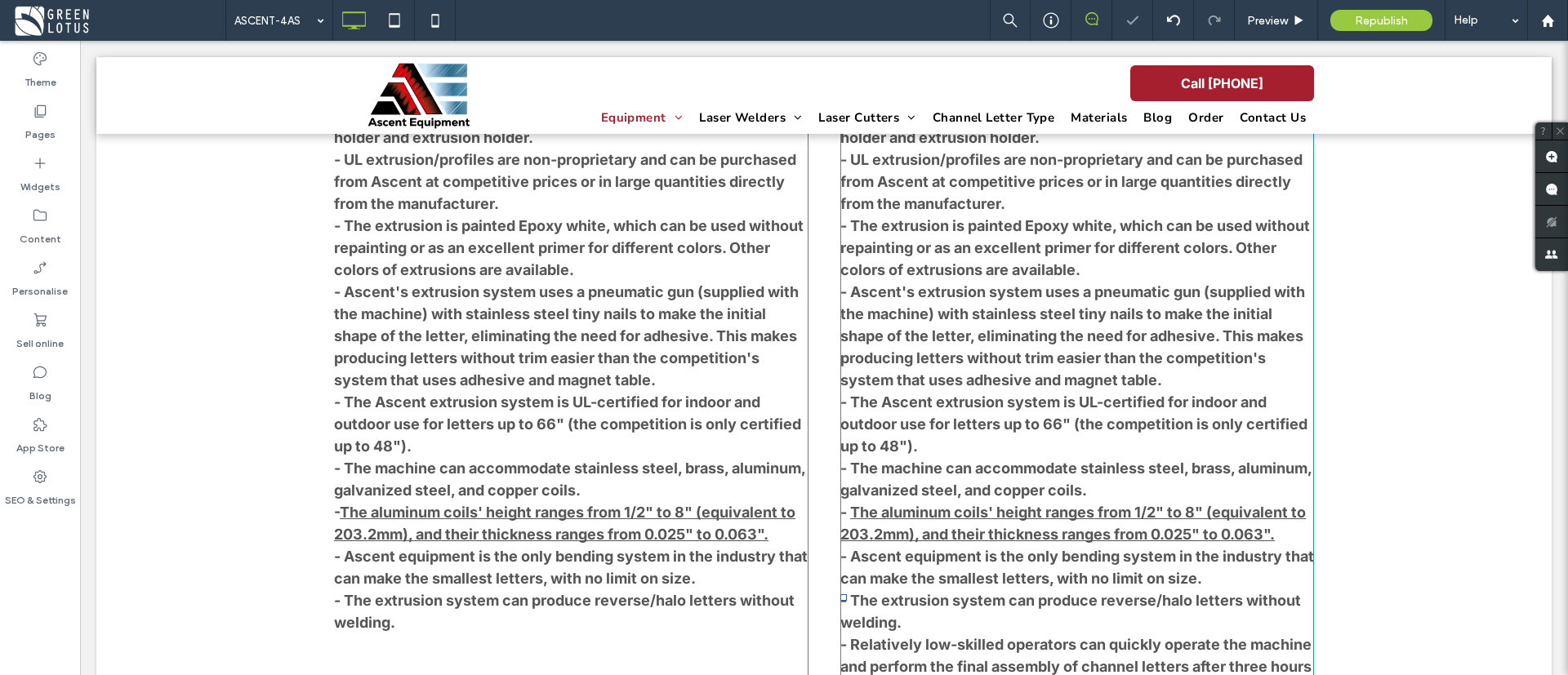 scroll, scrollTop: 1103, scrollLeft: 0, axis: vertical 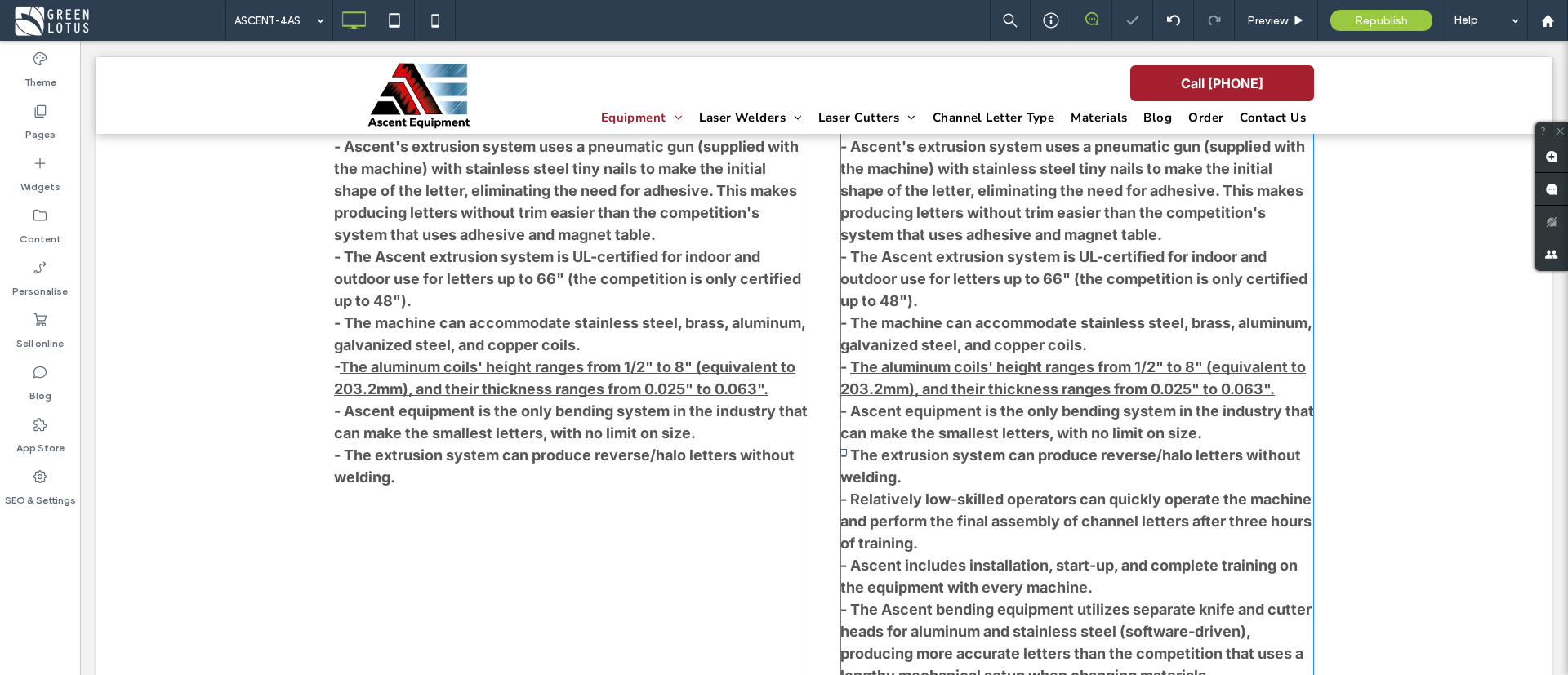 click on "-
The Ascent-4AS is fully programmable and calibrated for all materials, with the ability to add new materials easily in the future.  - The machine has all necessary components, including a coil holder and extrusion holder.  - UL extrusion/profiles are non-proprietary and can be purchased from Ascent at competitive prices or in large quantities directly from the manufacturer.  - The extrusion is painted Epoxy white, which can be used without repainting or as an excellent primer for different colors. Other colors of extrusions are available.  - Ascent's extrusion system uses a pneumatic gun (supplied with the machine) with stainless steel tiny nails to make the initial shape of the letter, eliminating the need for adhesive. This makes producing letters without trim easier than the competition's system that uses adhesive and magnet table.  - The Ascent extrusion system is UL-certified for indoor and outdoor use for letters up to 66" (the competition is only certified up to 48").  -
- Competitive price." at bounding box center (1077, 477) 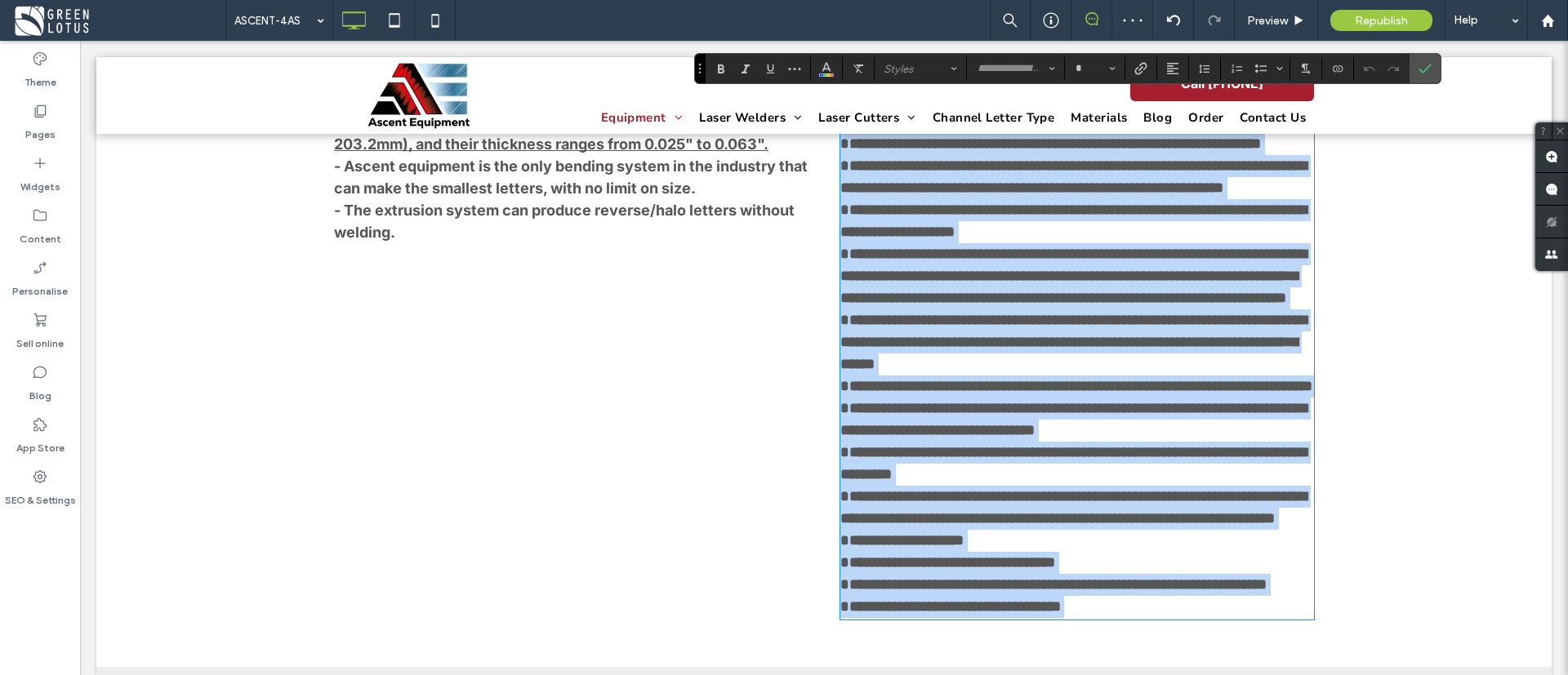 click on "**********" at bounding box center (1076, 353) 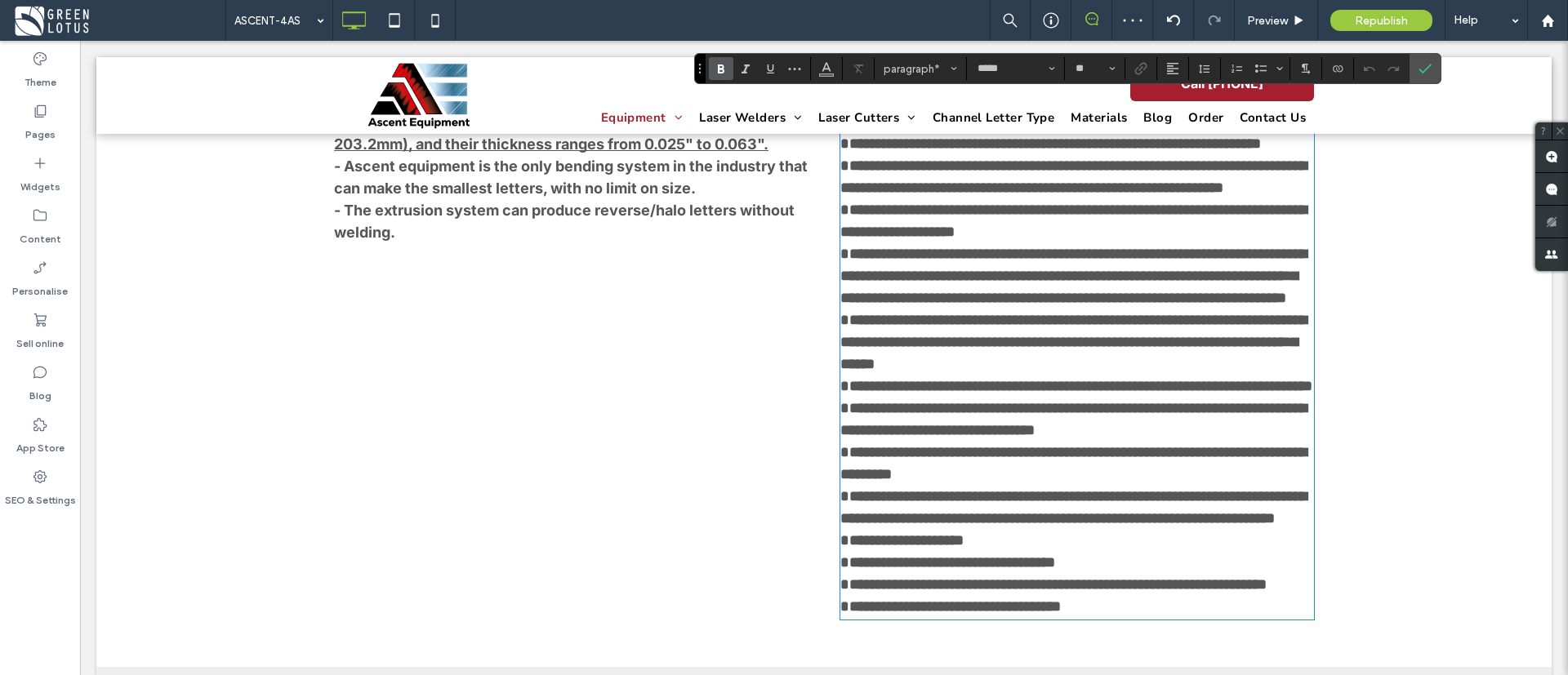scroll, scrollTop: 1225, scrollLeft: 0, axis: vertical 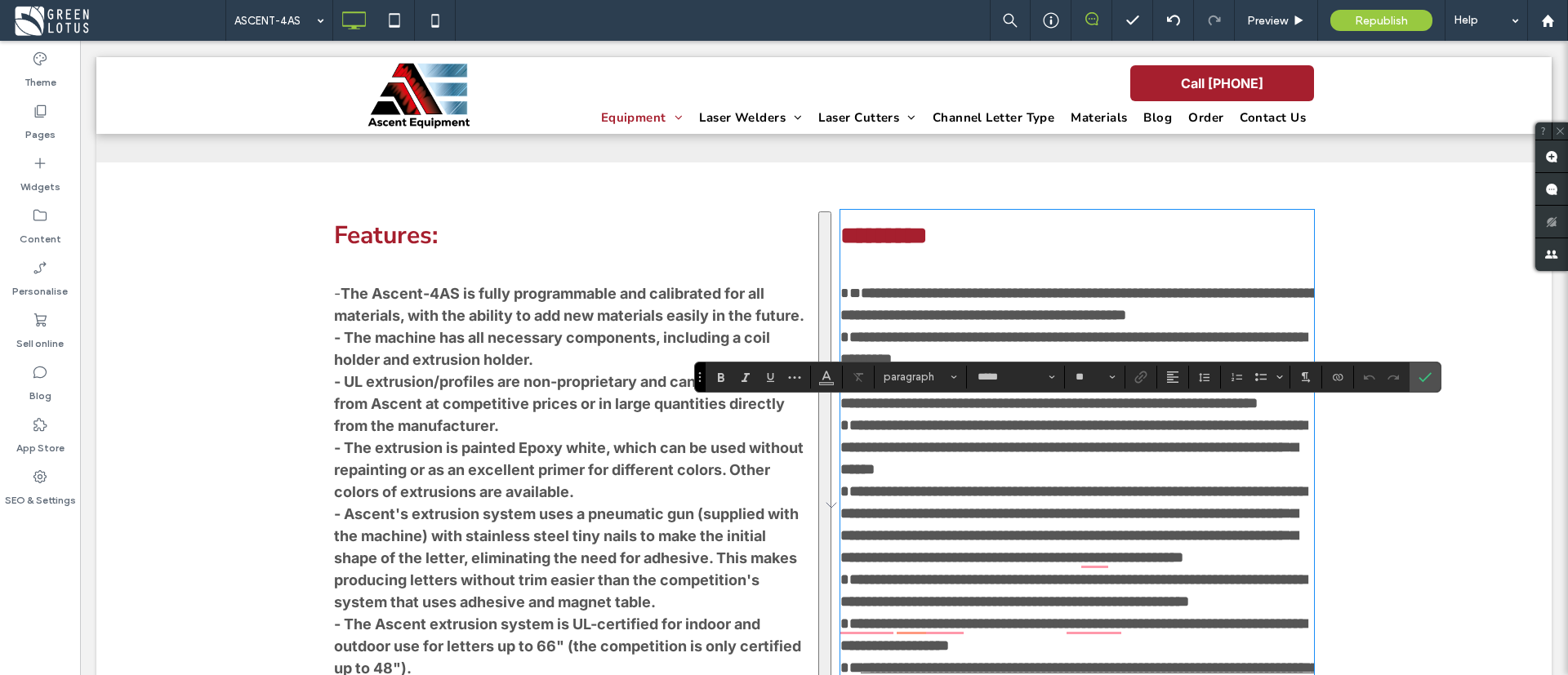 type on "**********" 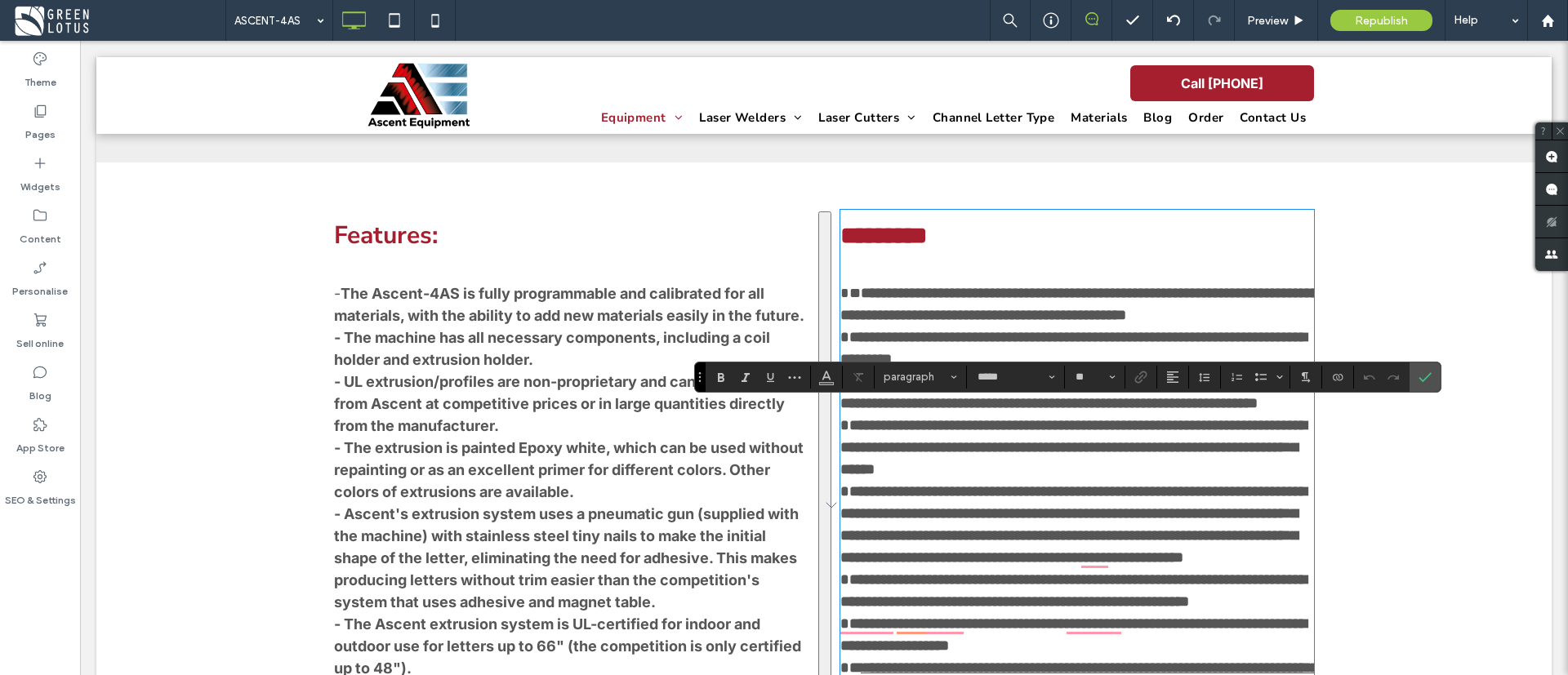 type on "**" 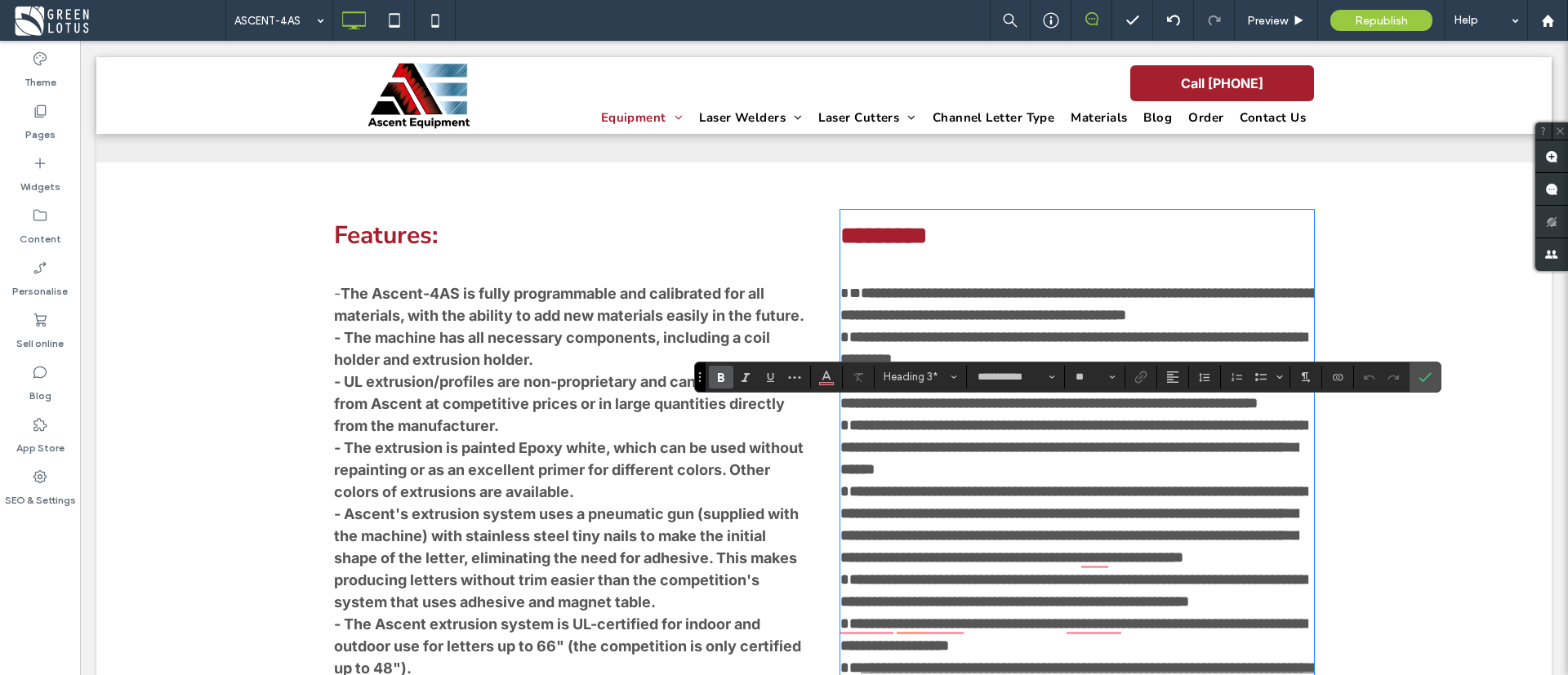 drag, startPoint x: 910, startPoint y: 379, endPoint x: 818, endPoint y: 255, distance: 154.40207 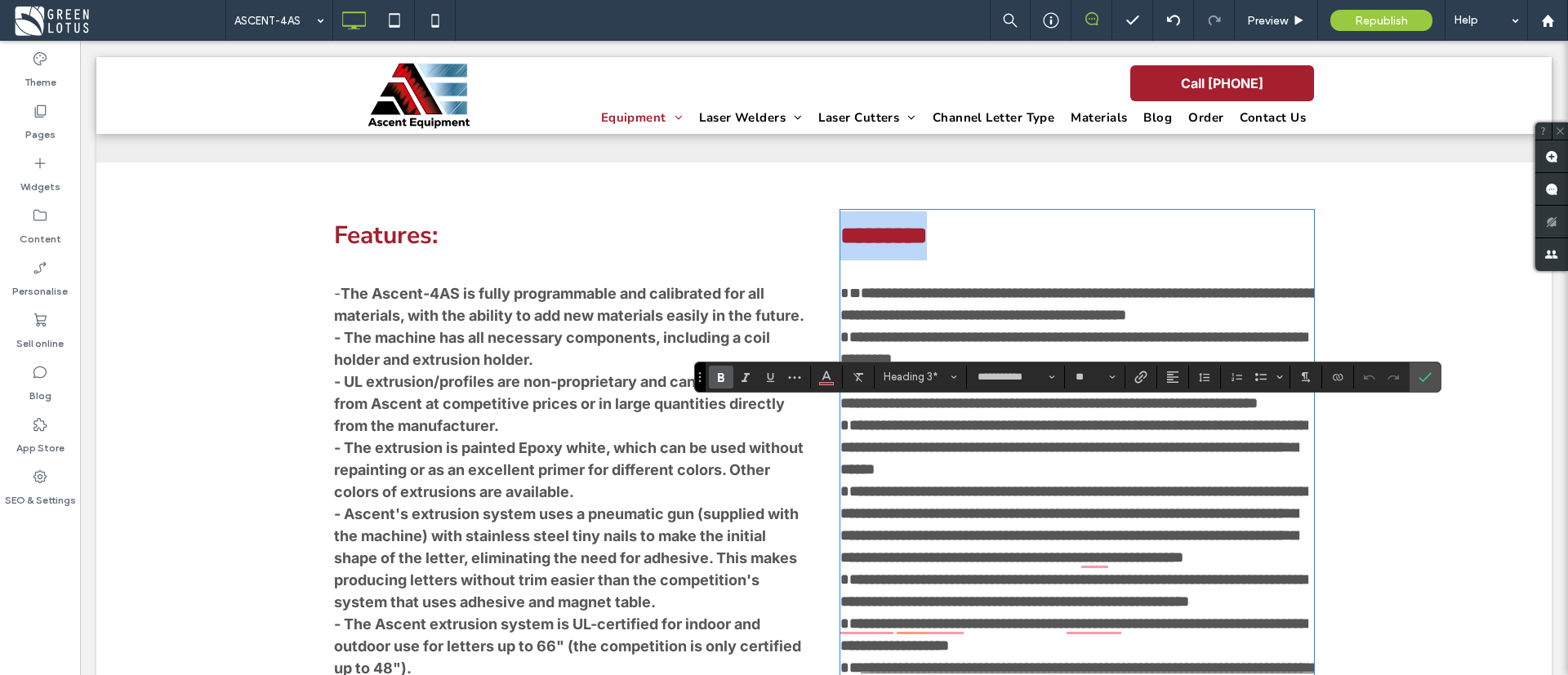 type 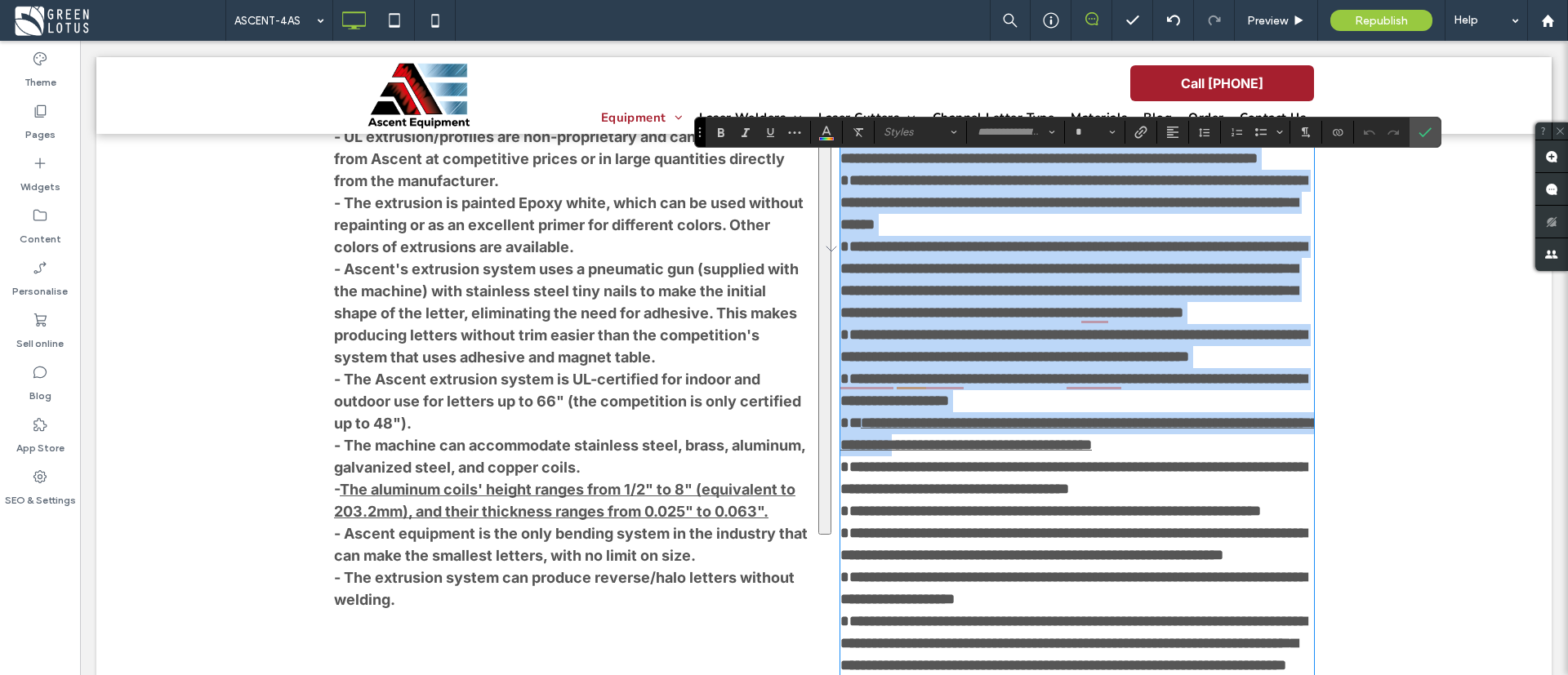 scroll, scrollTop: 1103, scrollLeft: 0, axis: vertical 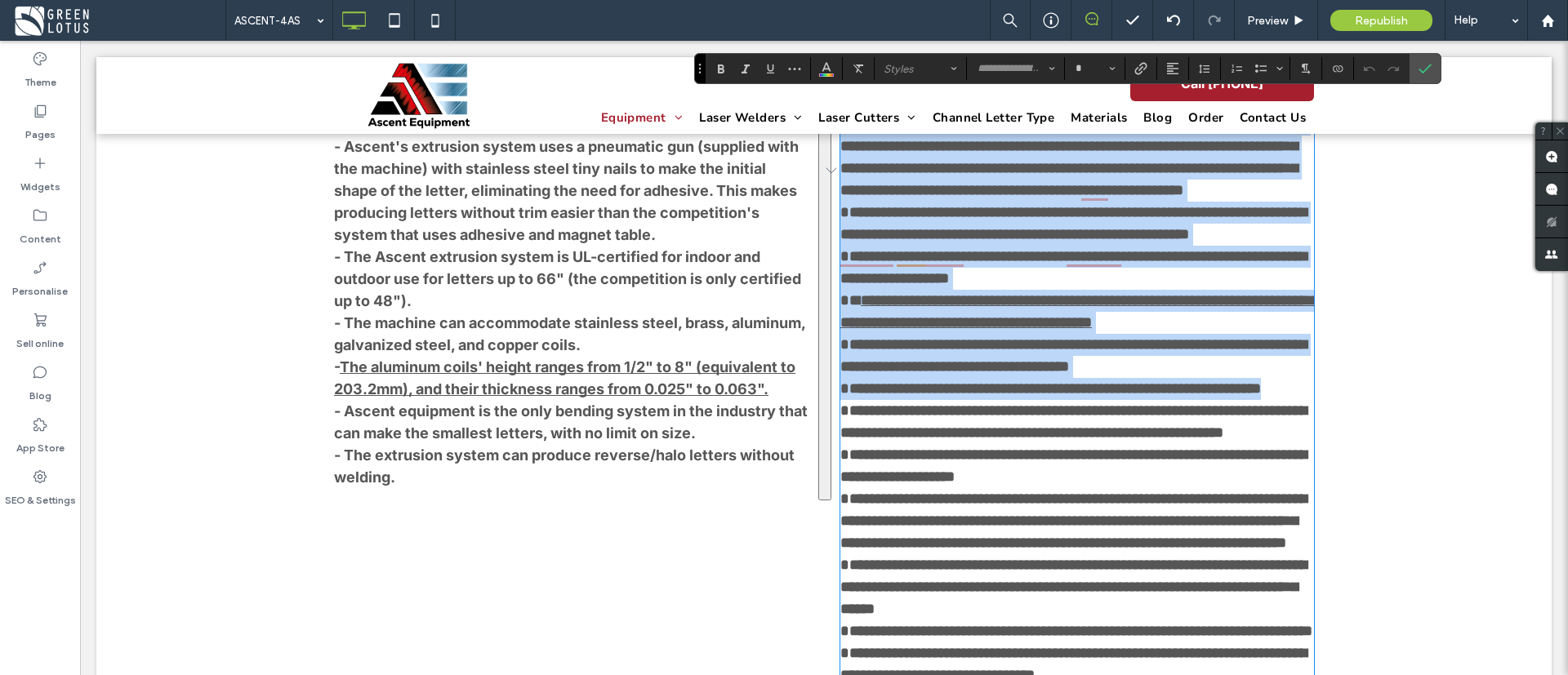 drag, startPoint x: 835, startPoint y: 238, endPoint x: 975, endPoint y: 493, distance: 290.90376 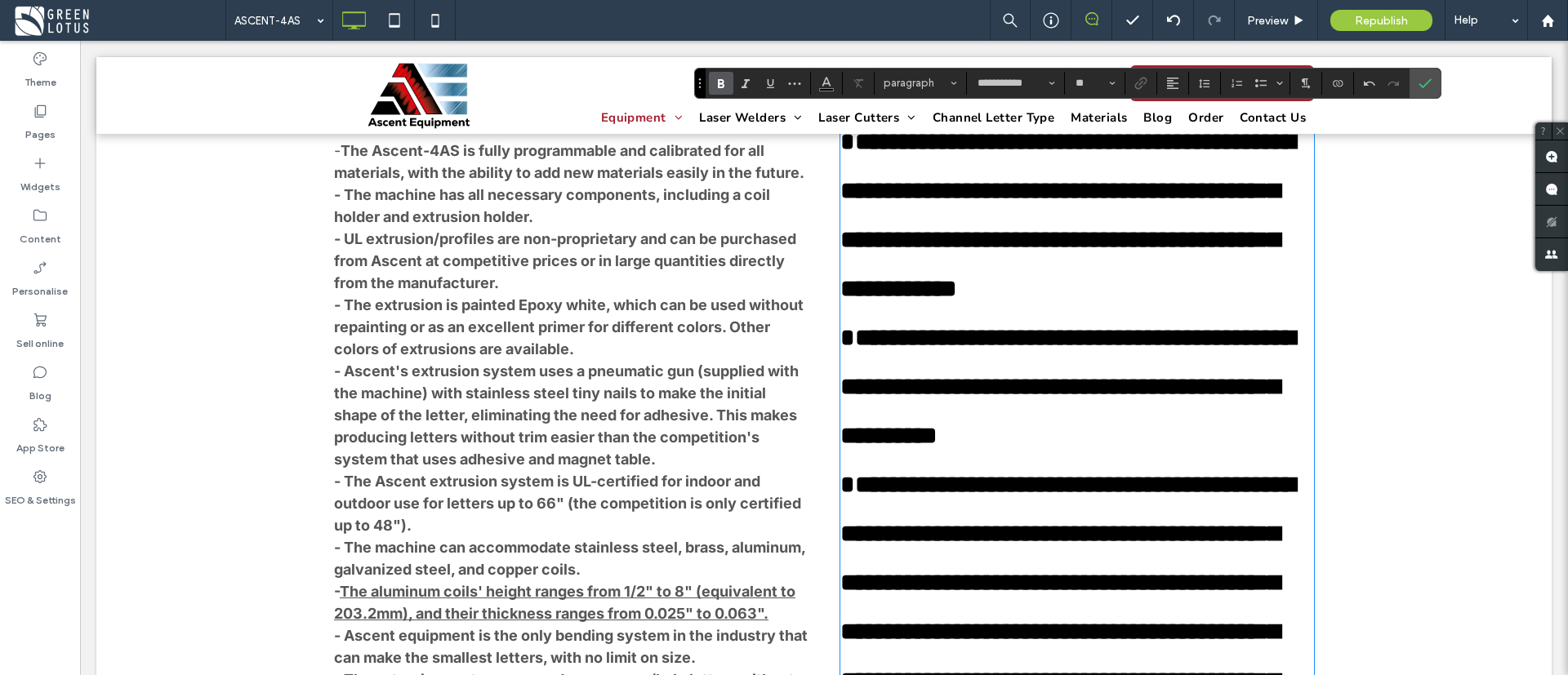 scroll, scrollTop: 735, scrollLeft: 0, axis: vertical 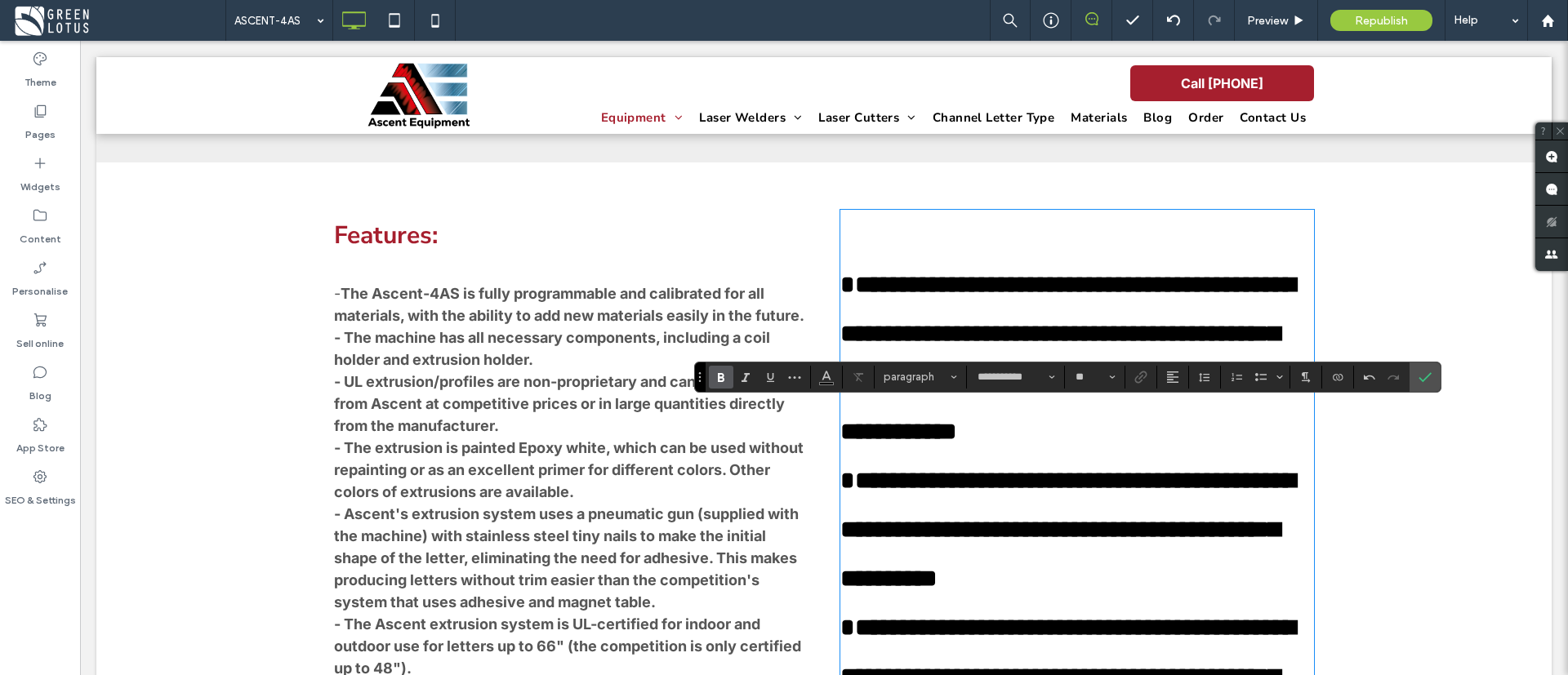 click on "The Ascent-4AS is fully programmable and calibrated for all materials, with the ability to add new materials easily in the future.  - The machine has all necessary components, including a coil holder and extrusion holder.  - UL extrusion/profiles are non-proprietary and can be purchased from Ascent at competitive prices or in large quantities directly from the manufacturer.  - The extrusion is painted Epoxy white, which can be used without repainting or as an excellent primer for different colors. Other colors of extrusions are available.  - Ascent's extrusion system uses a pneumatic gun (supplied with the machine) with stainless steel tiny nails to make the initial shape of the letter, eliminating the need for adhesive. This makes producing letters without trim easier than the competition's system that uses adhesive and magnet table.  - The Ascent extrusion system is UL-certified for indoor and outdoor use for letters up to 66" (the competition is only certified up to 48").  -" at bounding box center (569, 513) 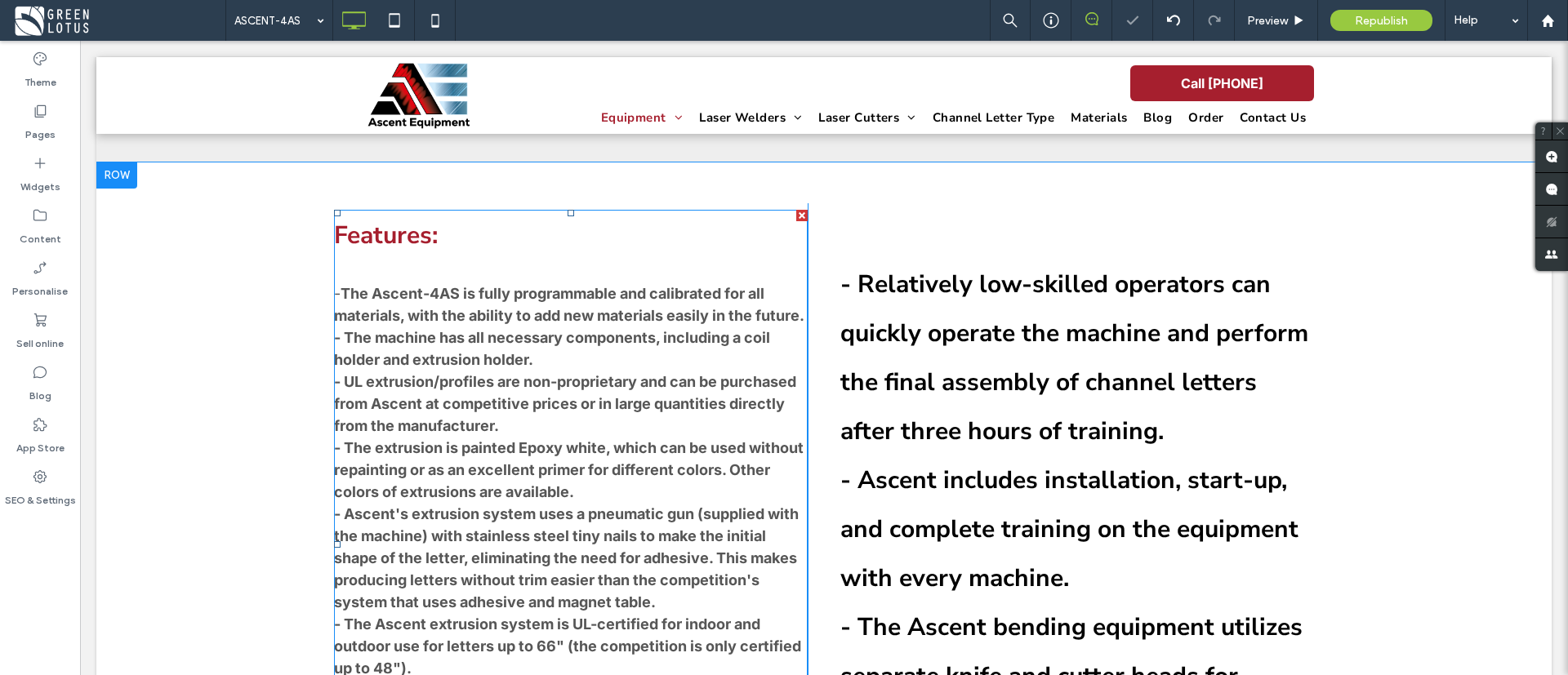 click on "The Ascent-4AS is fully programmable and calibrated for all materials, with the ability to add new materials easily in the future.  - The machine has all necessary components, including a coil holder and extrusion holder.  - UL extrusion/profiles are non-proprietary and can be purchased from Ascent at competitive prices or in large quantities directly from the manufacturer.  - The extrusion is painted Epoxy white, which can be used without repainting or as an excellent primer for different colors. Other colors of extrusions are available.  - Ascent's extrusion system uses a pneumatic gun (supplied with the machine) with stainless steel tiny nails to make the initial shape of the letter, eliminating the need for adhesive. This makes producing letters without trim easier than the competition's system that uses adhesive and magnet table.  - The Ascent extrusion system is UL-certified for indoor and outdoor use for letters up to 66" (the competition is only certified up to 48").  -" at bounding box center (569, 513) 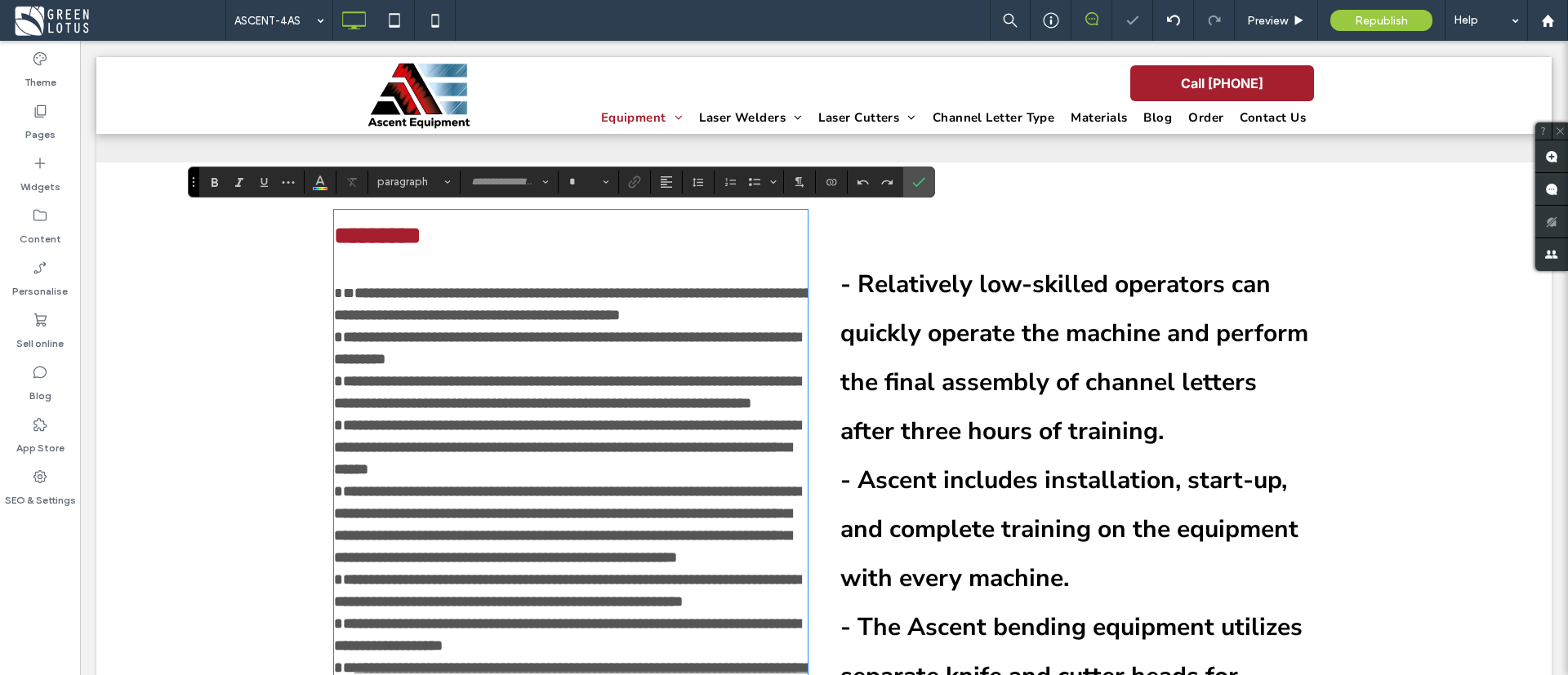 type on "*****" 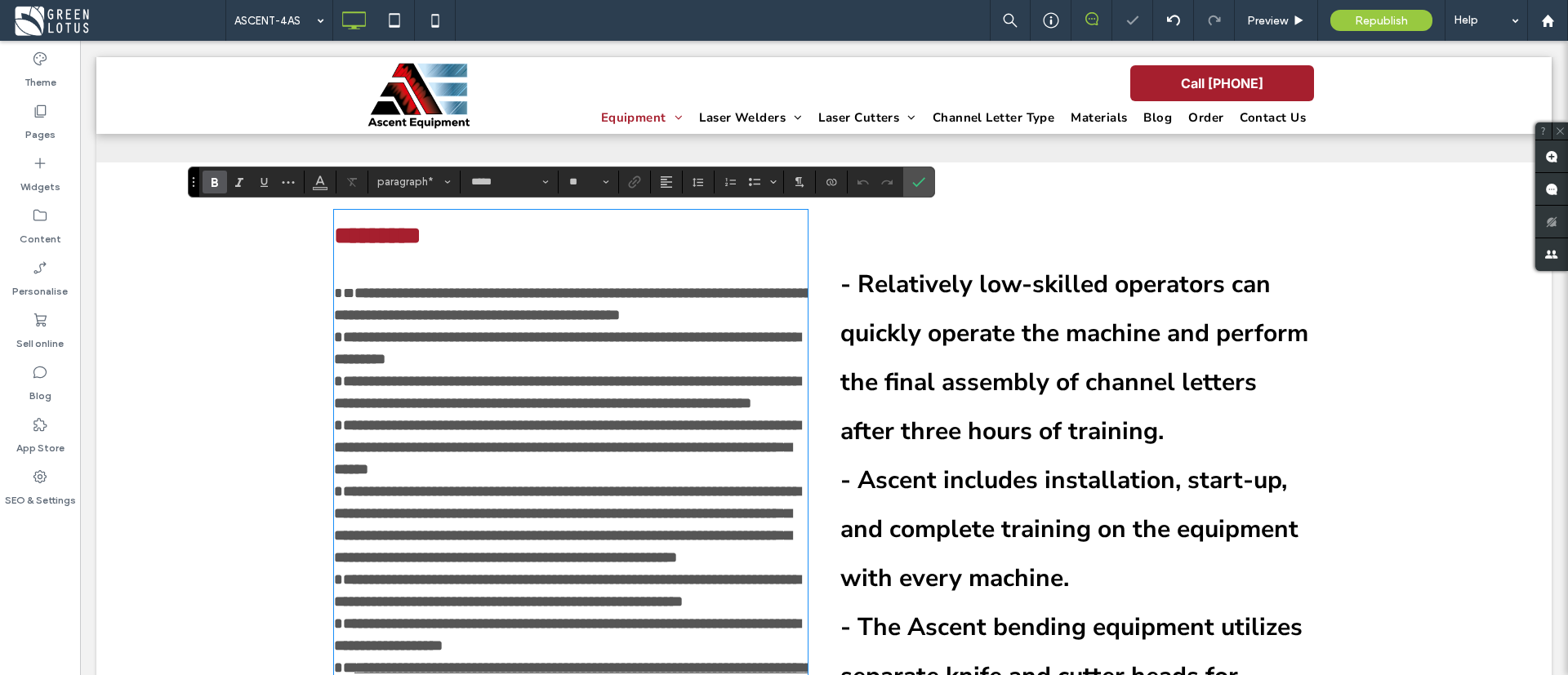 click on "**********" at bounding box center (572, 480) 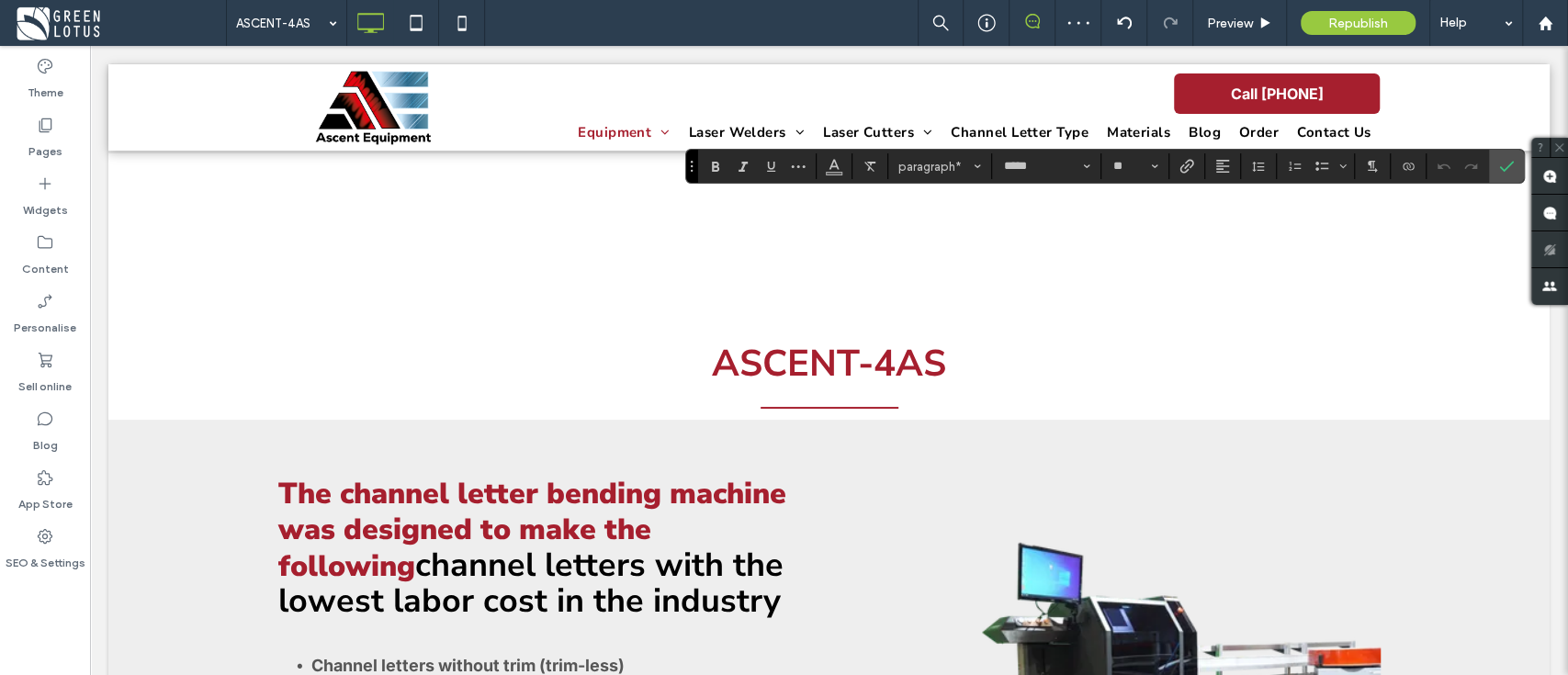 scroll, scrollTop: 857, scrollLeft: 0, axis: vertical 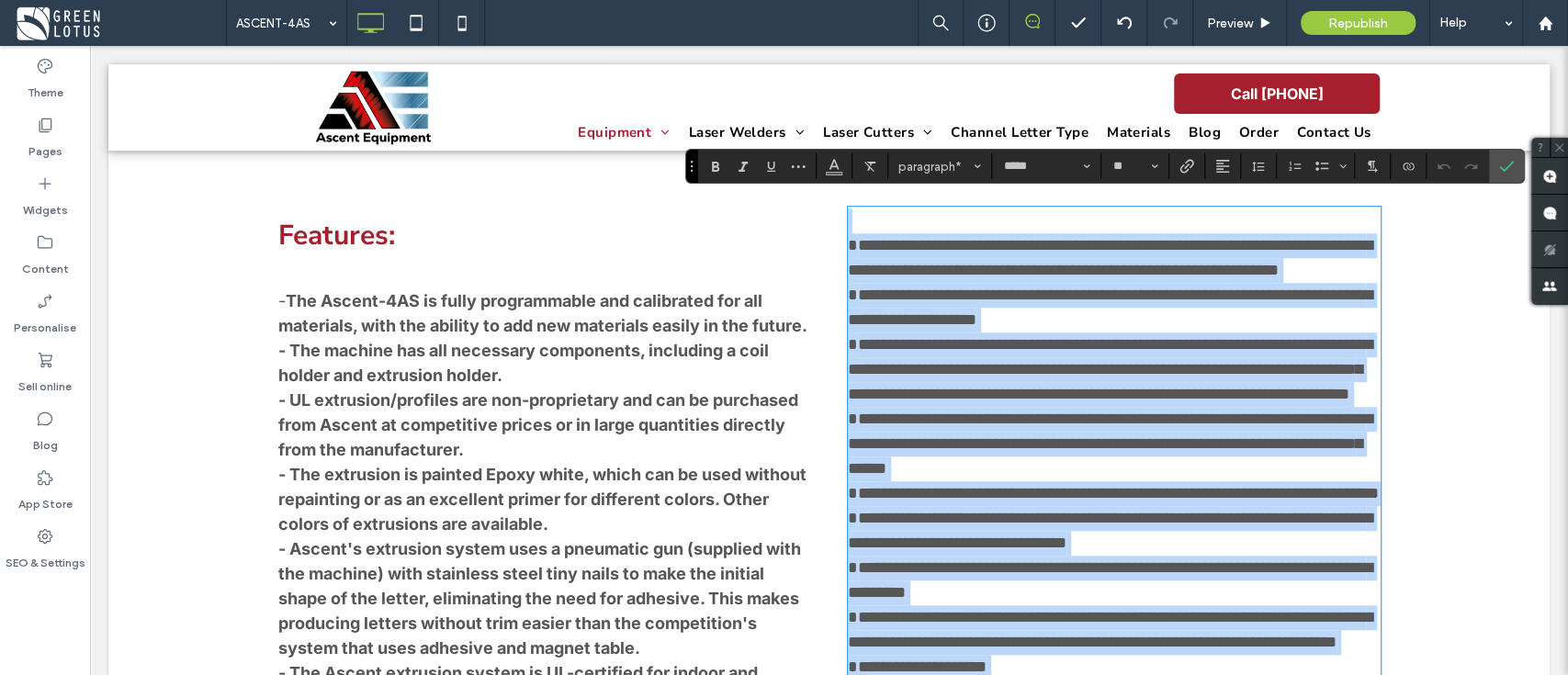 click on "**********" at bounding box center (1110, 257) 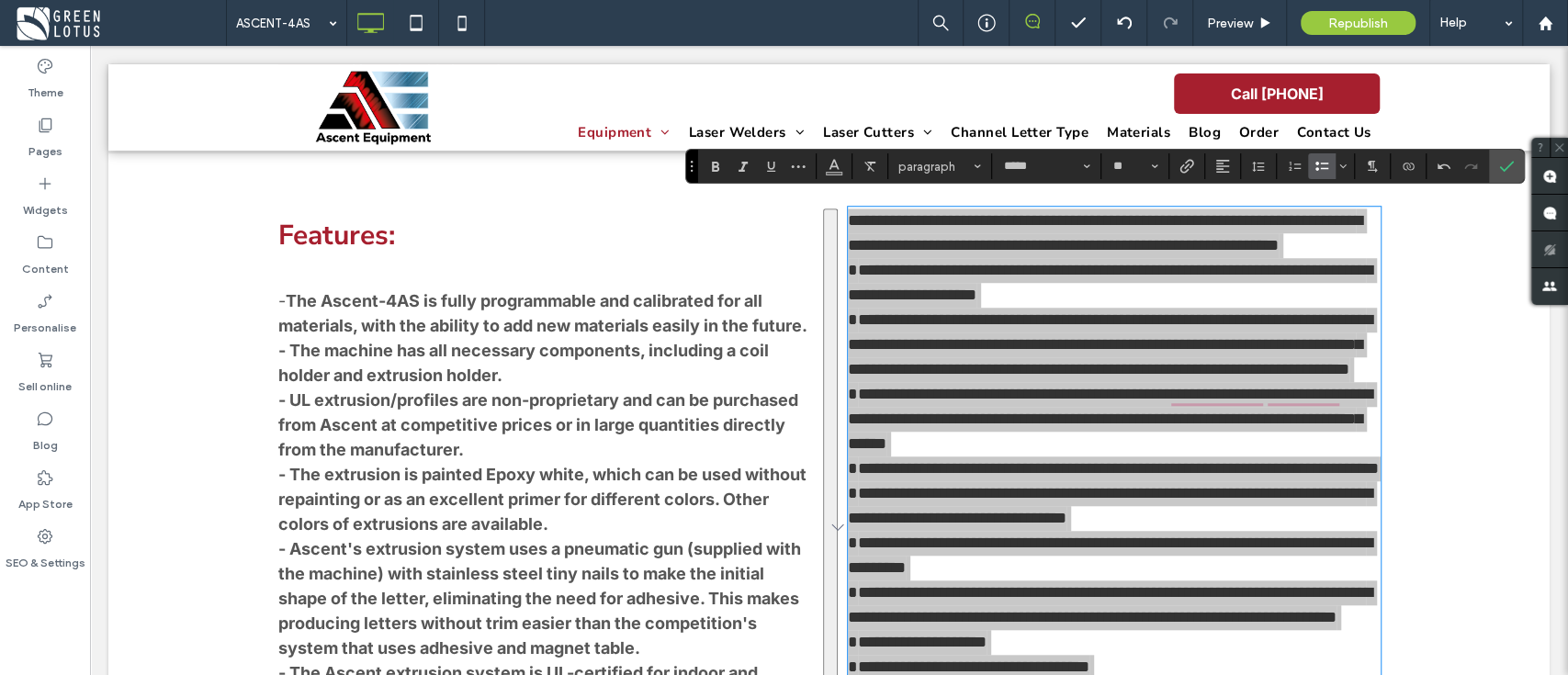 click 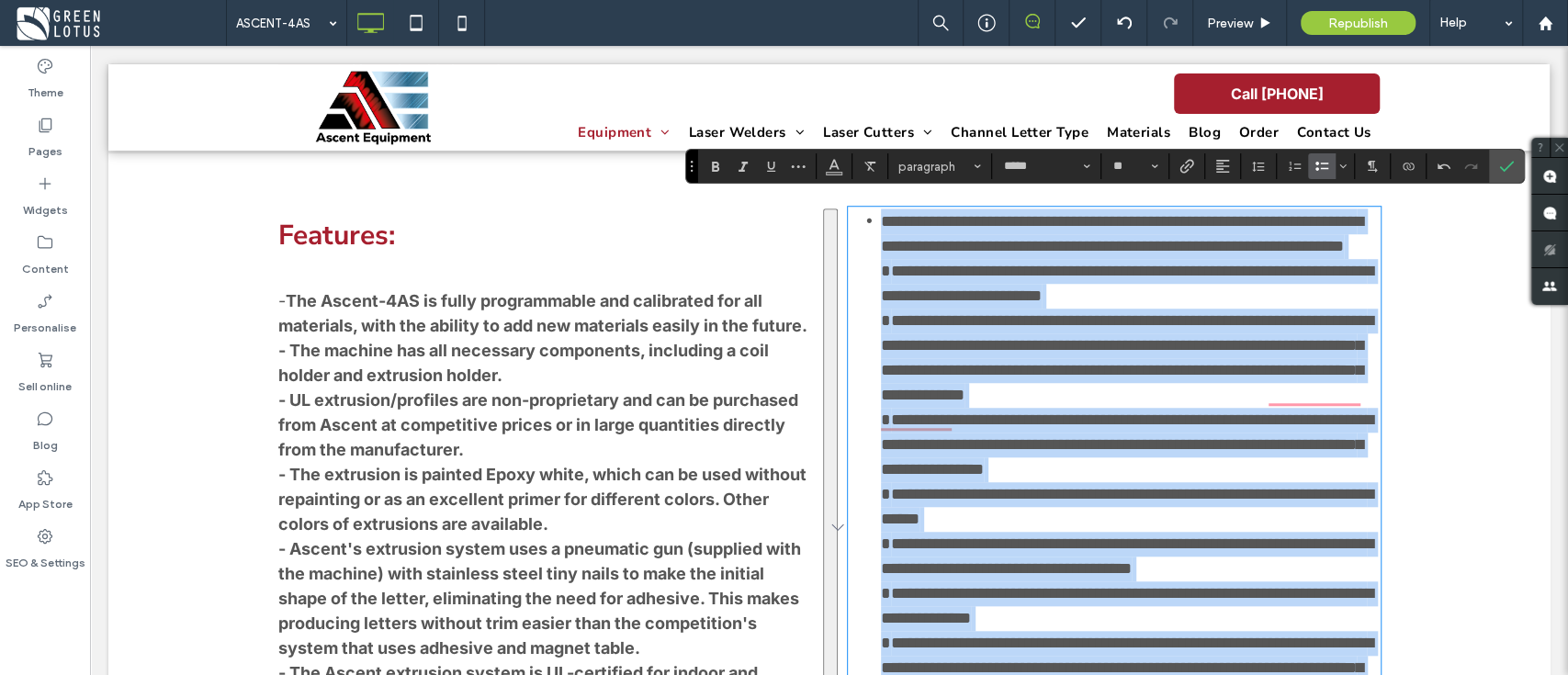 click on "**********" at bounding box center [1122, 233] 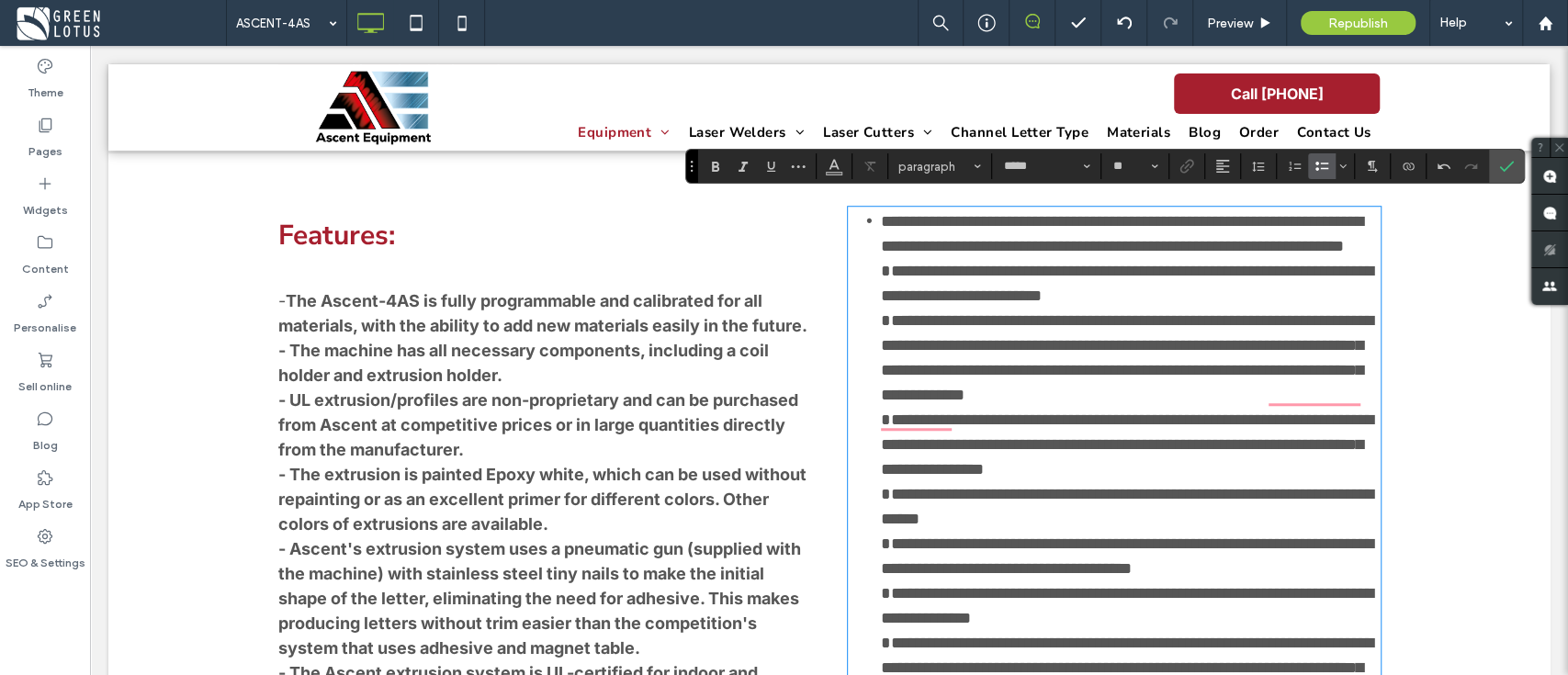 type 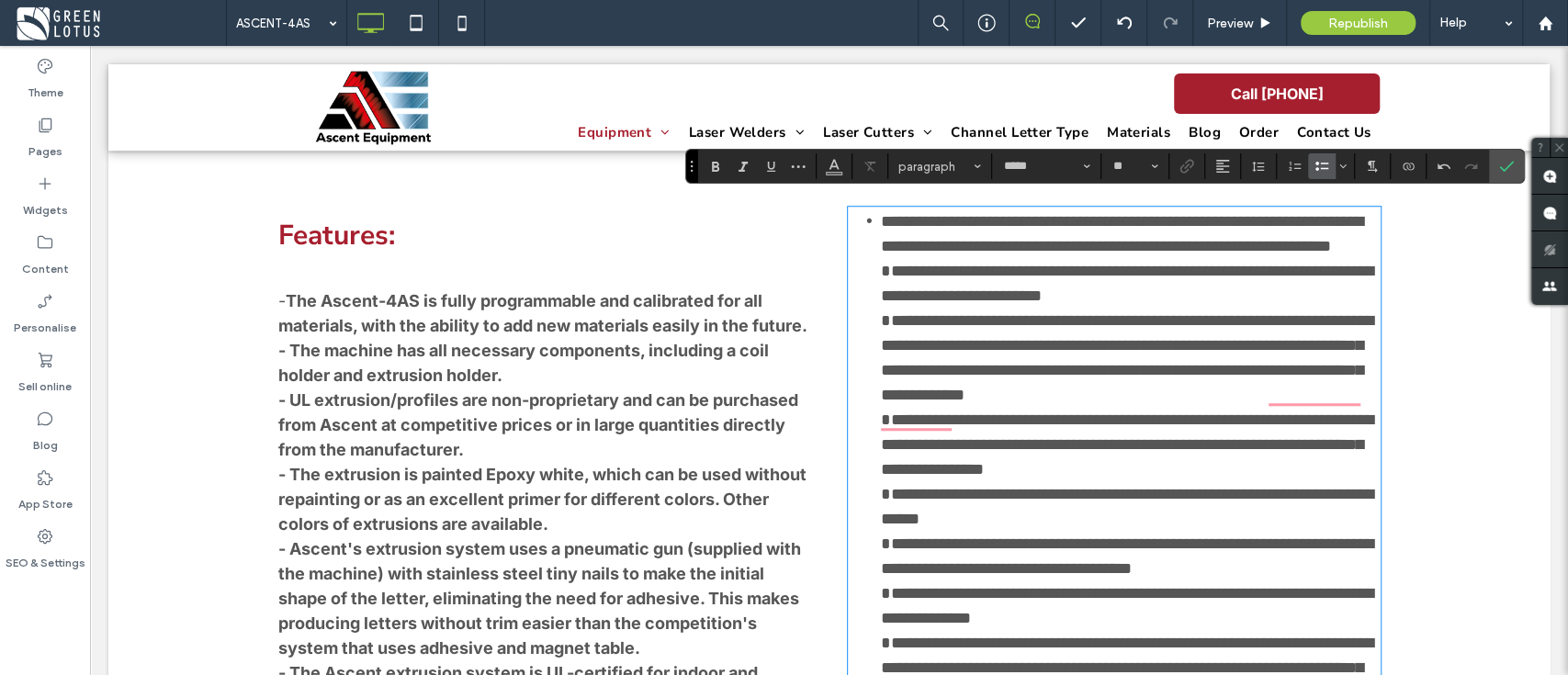 click on "**********" at bounding box center [1127, 283] 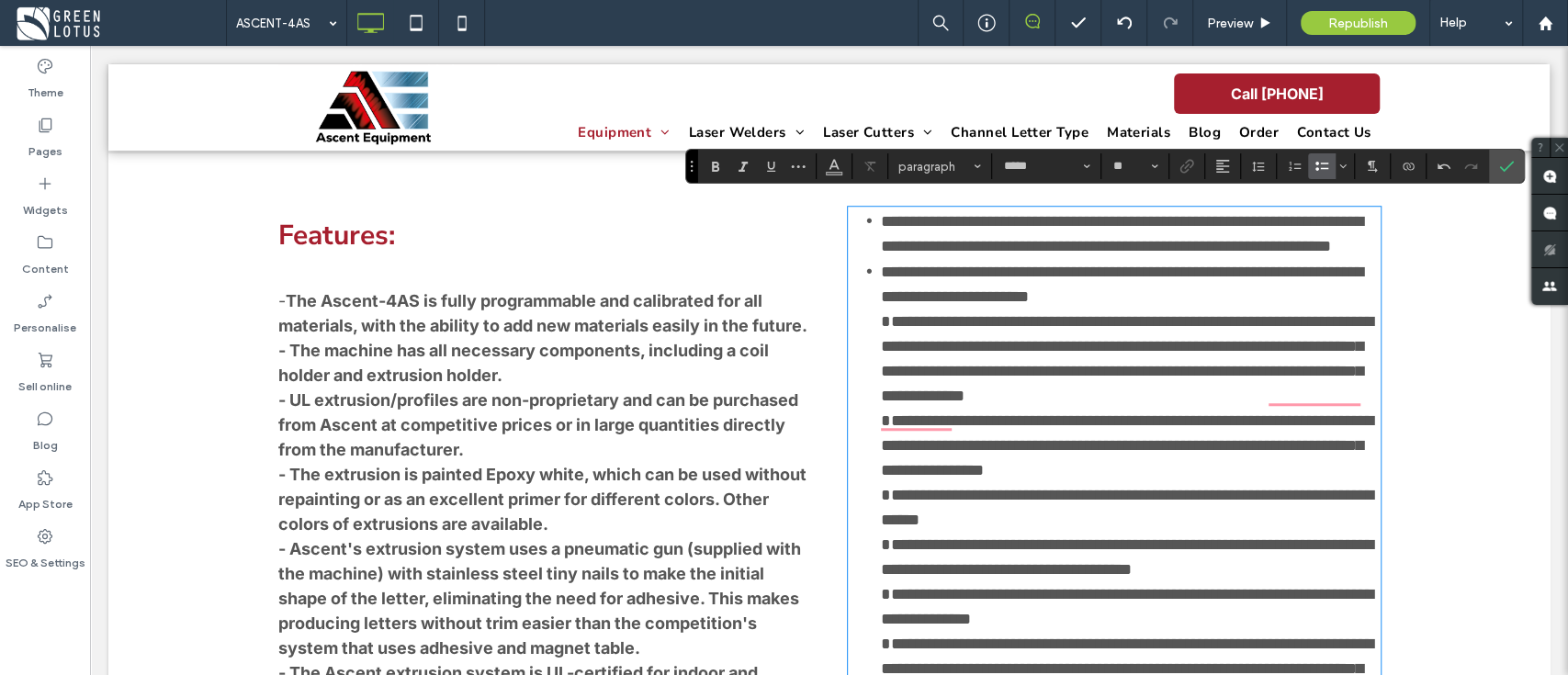 click on "**********" at bounding box center [1131, 233] 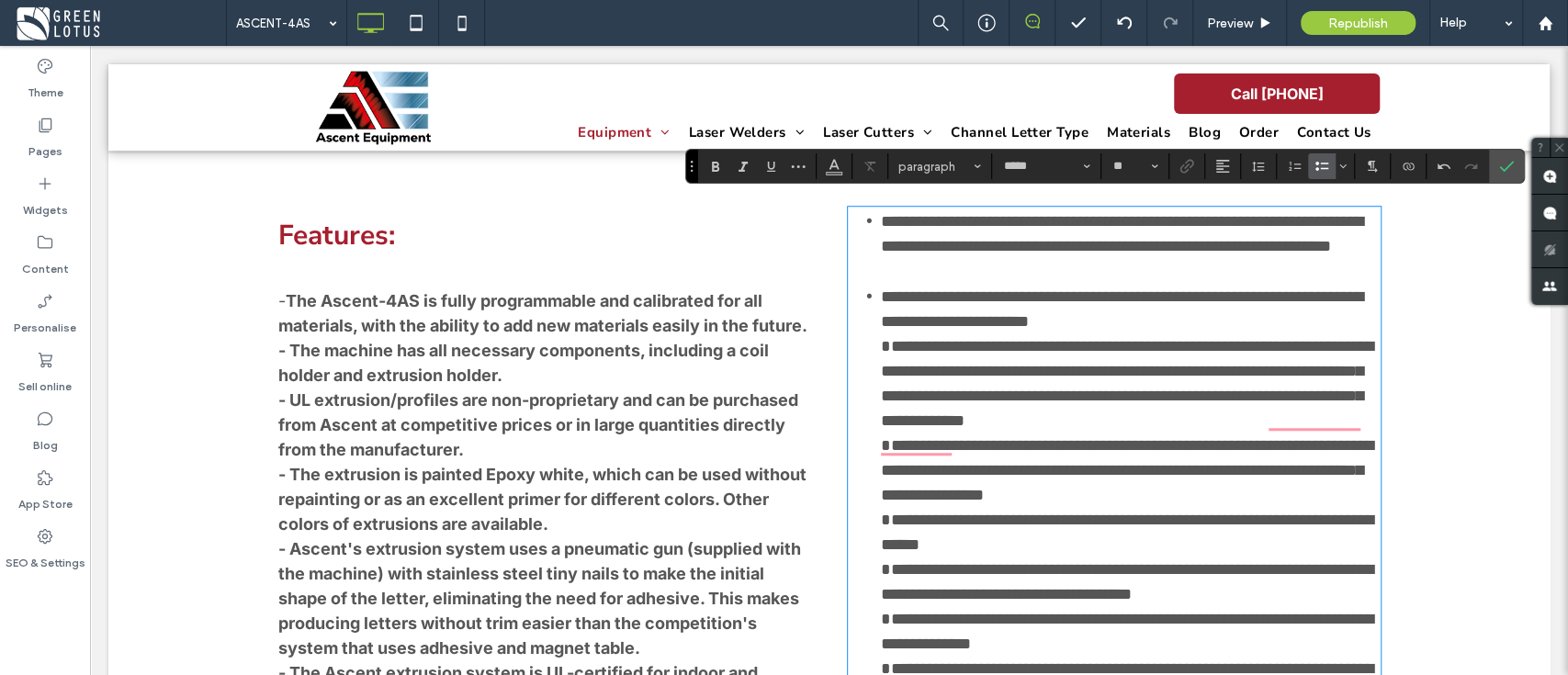 click on "**********" at bounding box center (1127, 383) 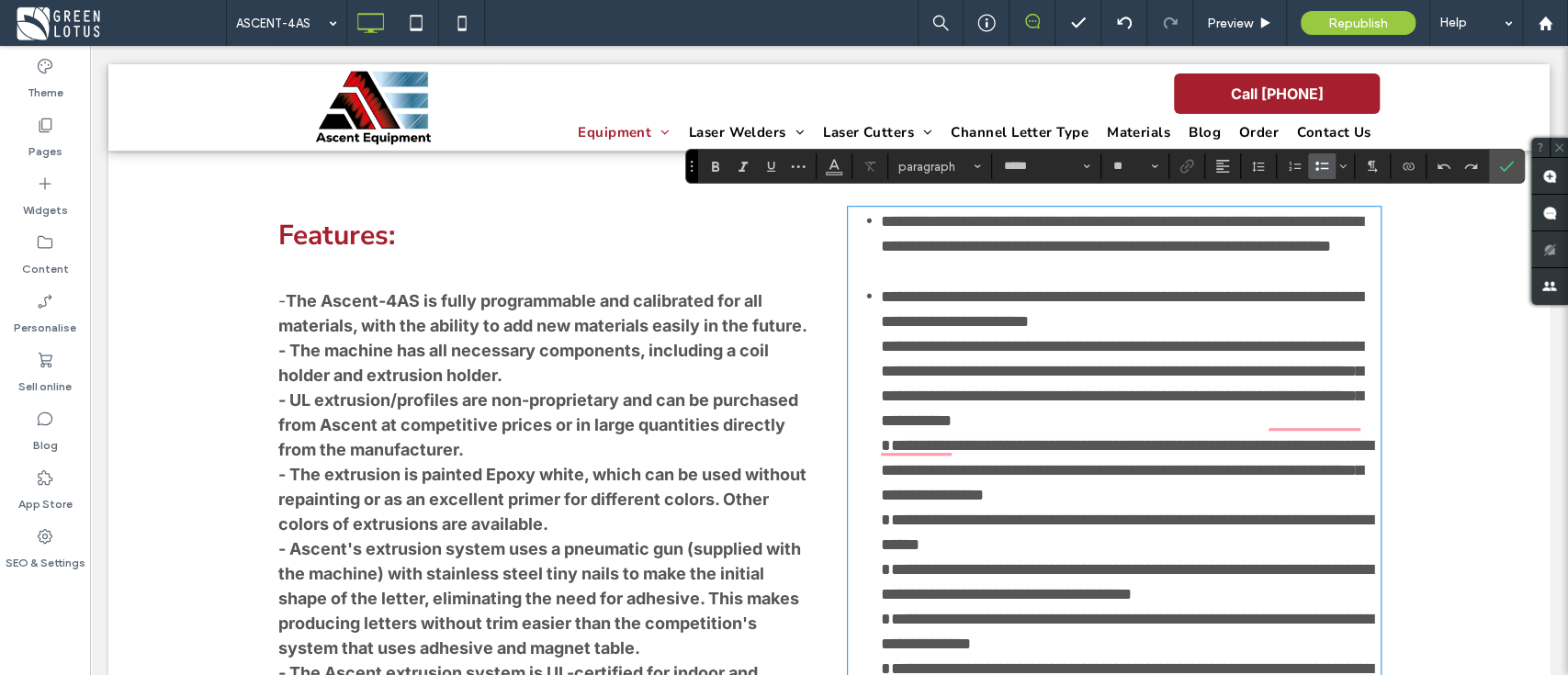 click on "**********" at bounding box center [1122, 383] 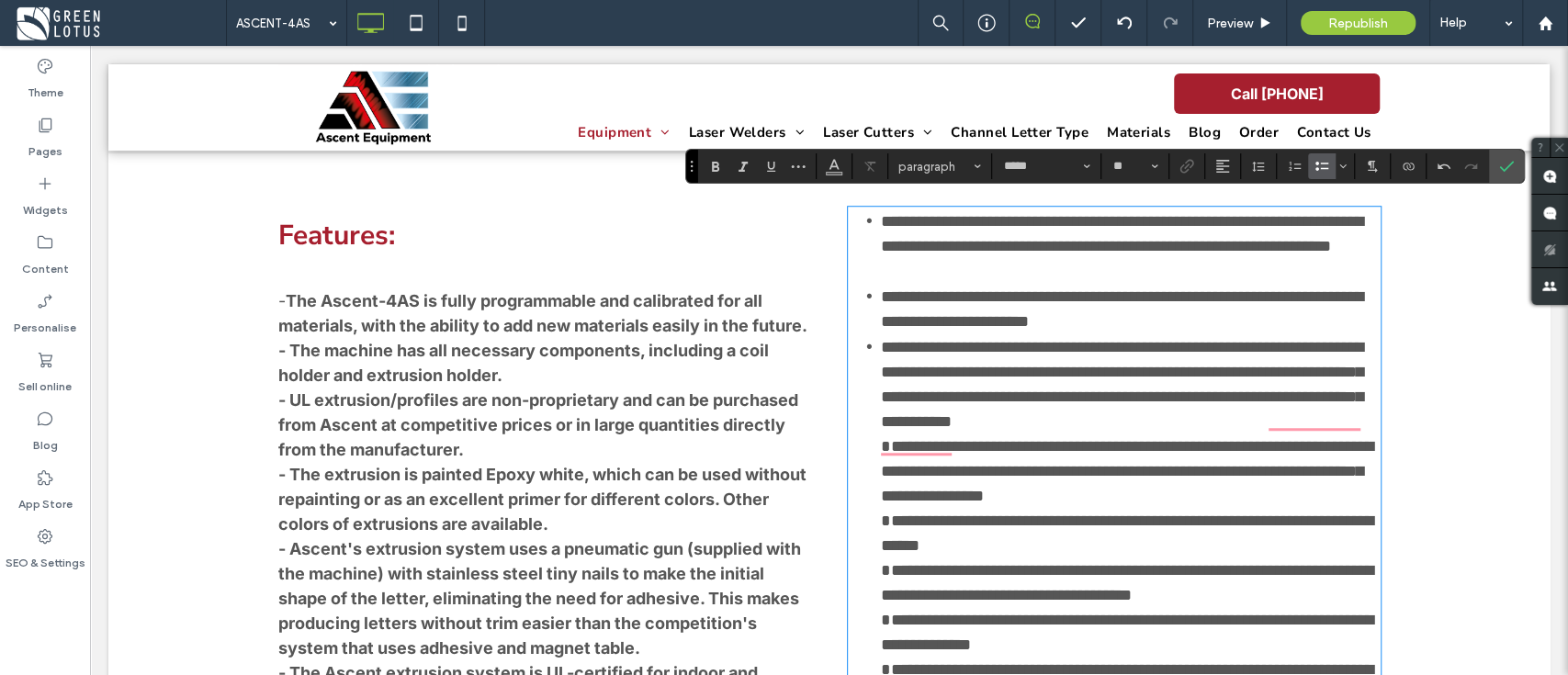 click on "**********" at bounding box center (1131, 309) 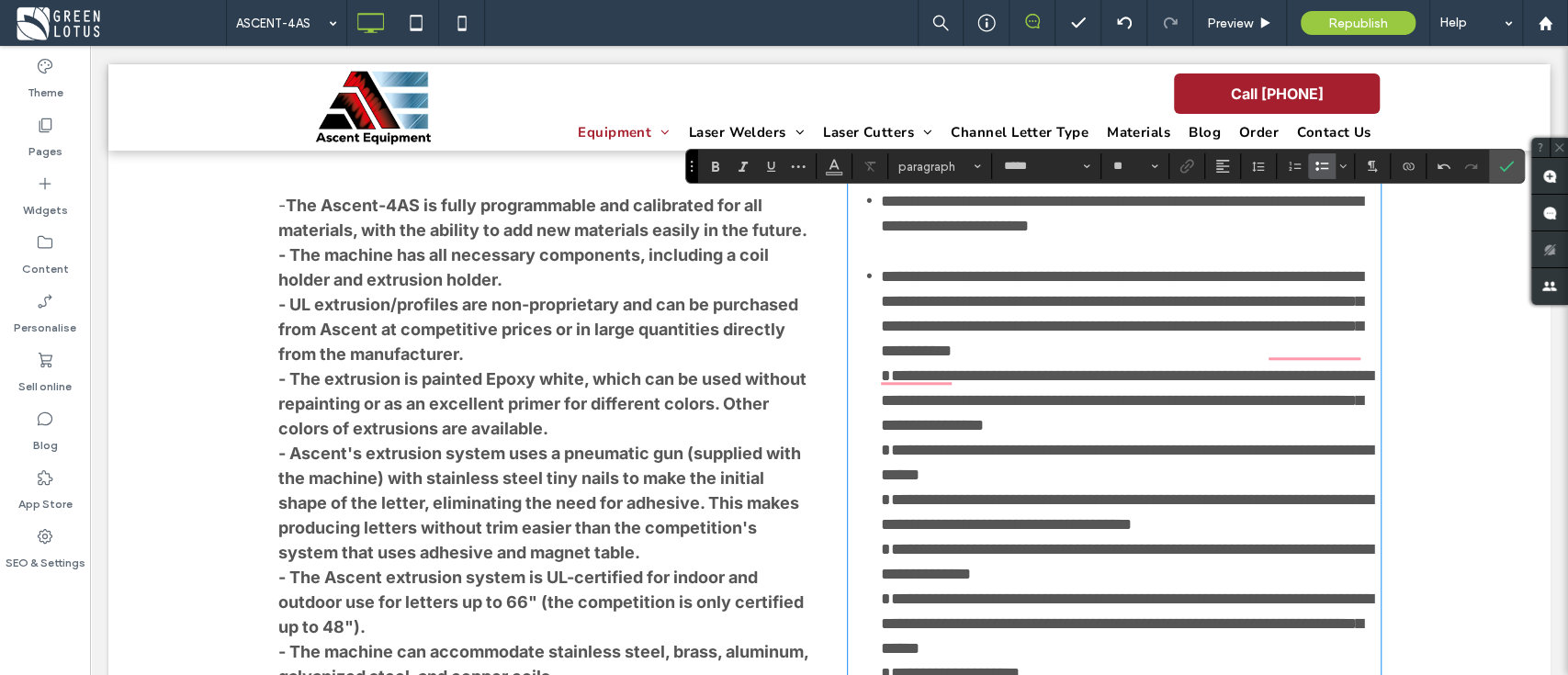 scroll, scrollTop: 979, scrollLeft: 0, axis: vertical 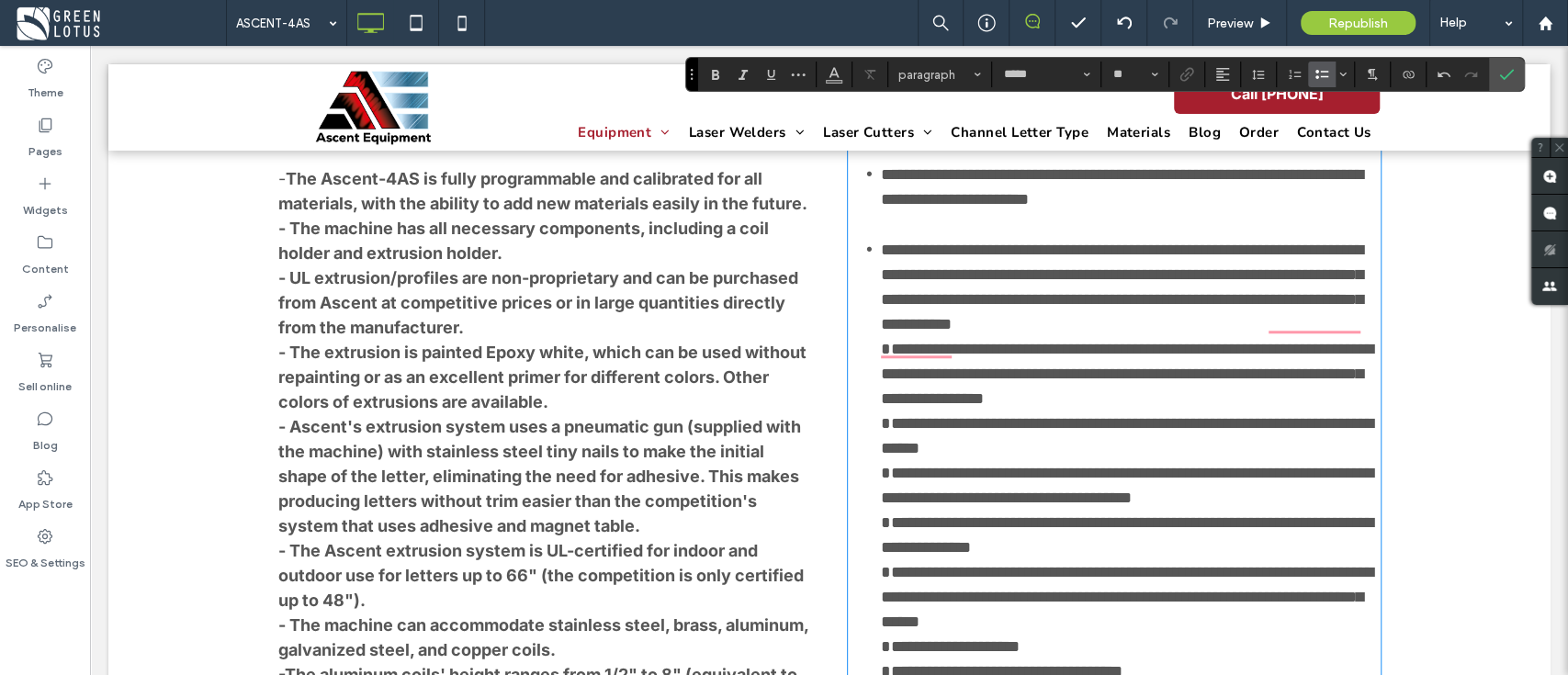 click on "**********" at bounding box center (1127, 374) 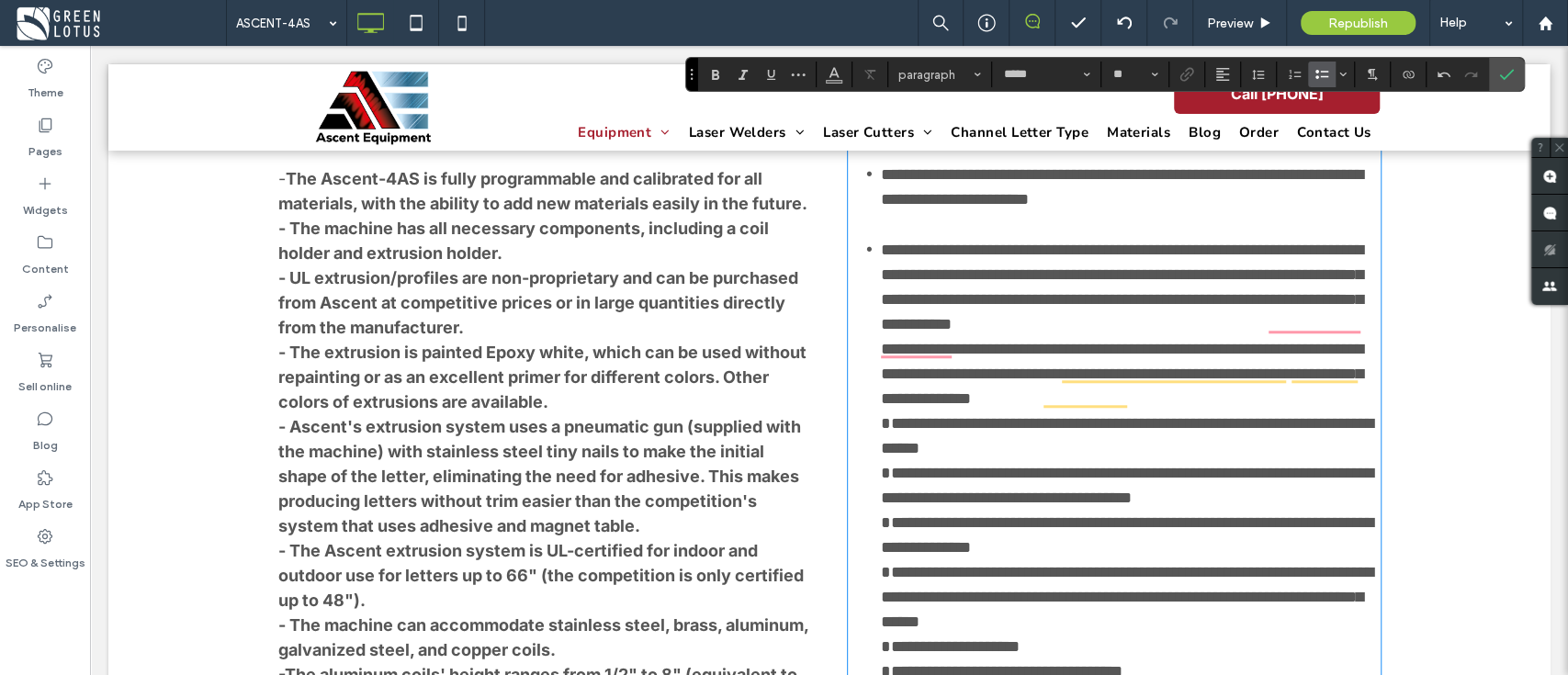click on "**********" at bounding box center [1122, 374] 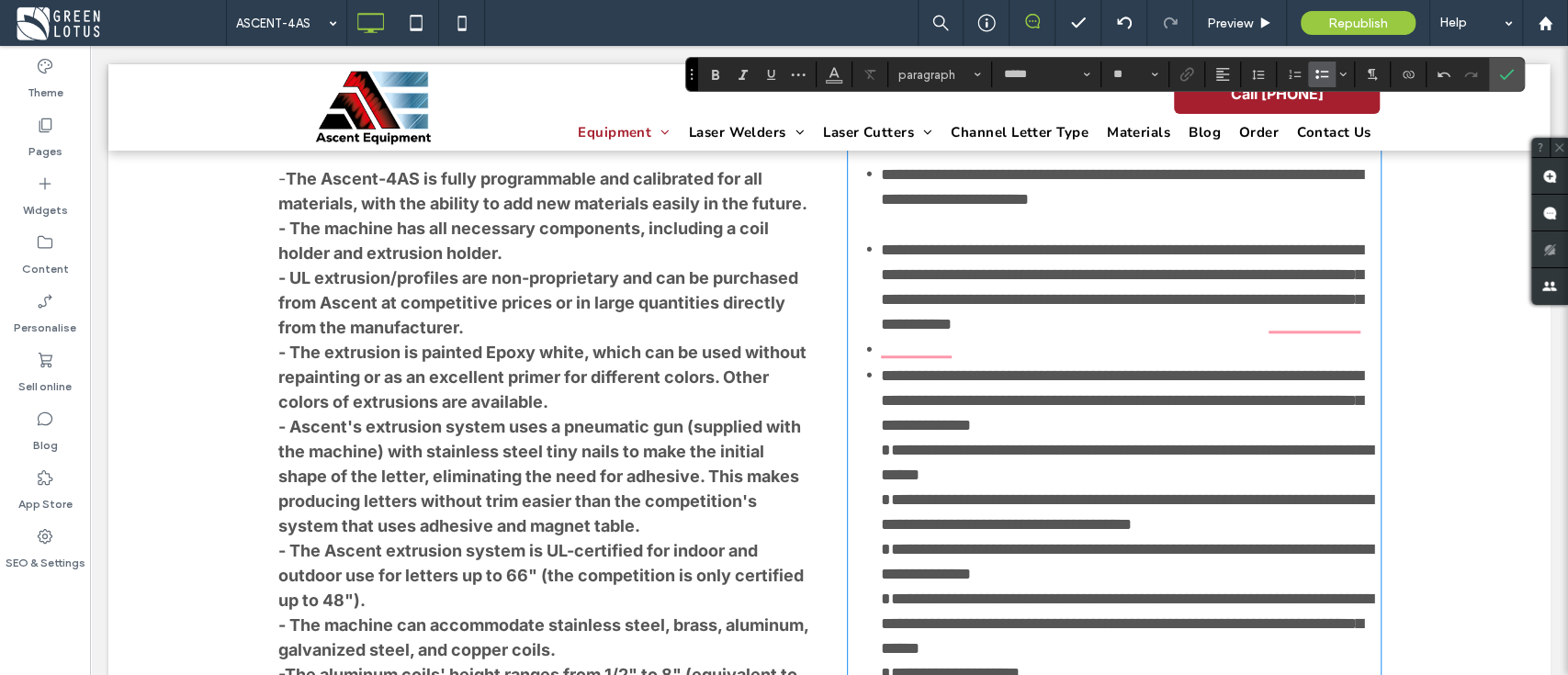 click at bounding box center [1131, 350] 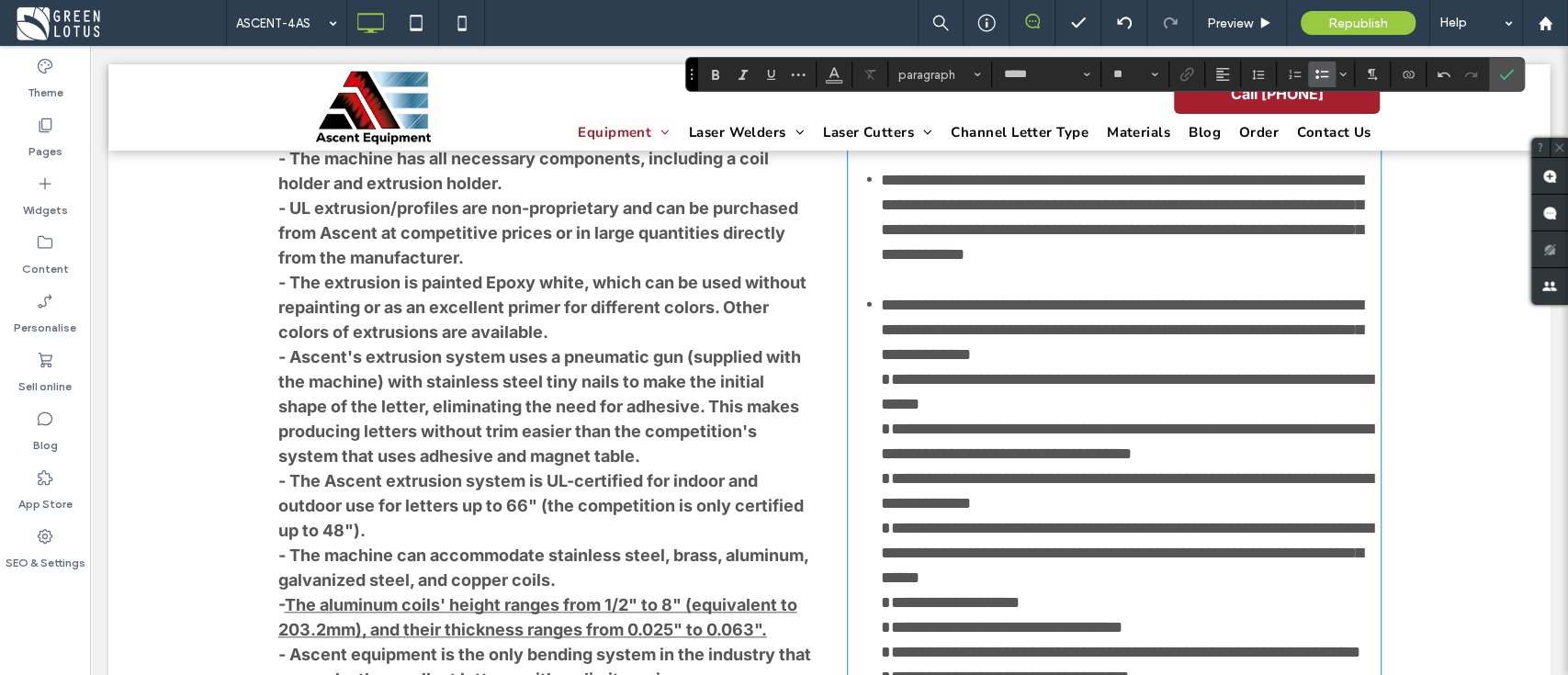 scroll, scrollTop: 1102, scrollLeft: 0, axis: vertical 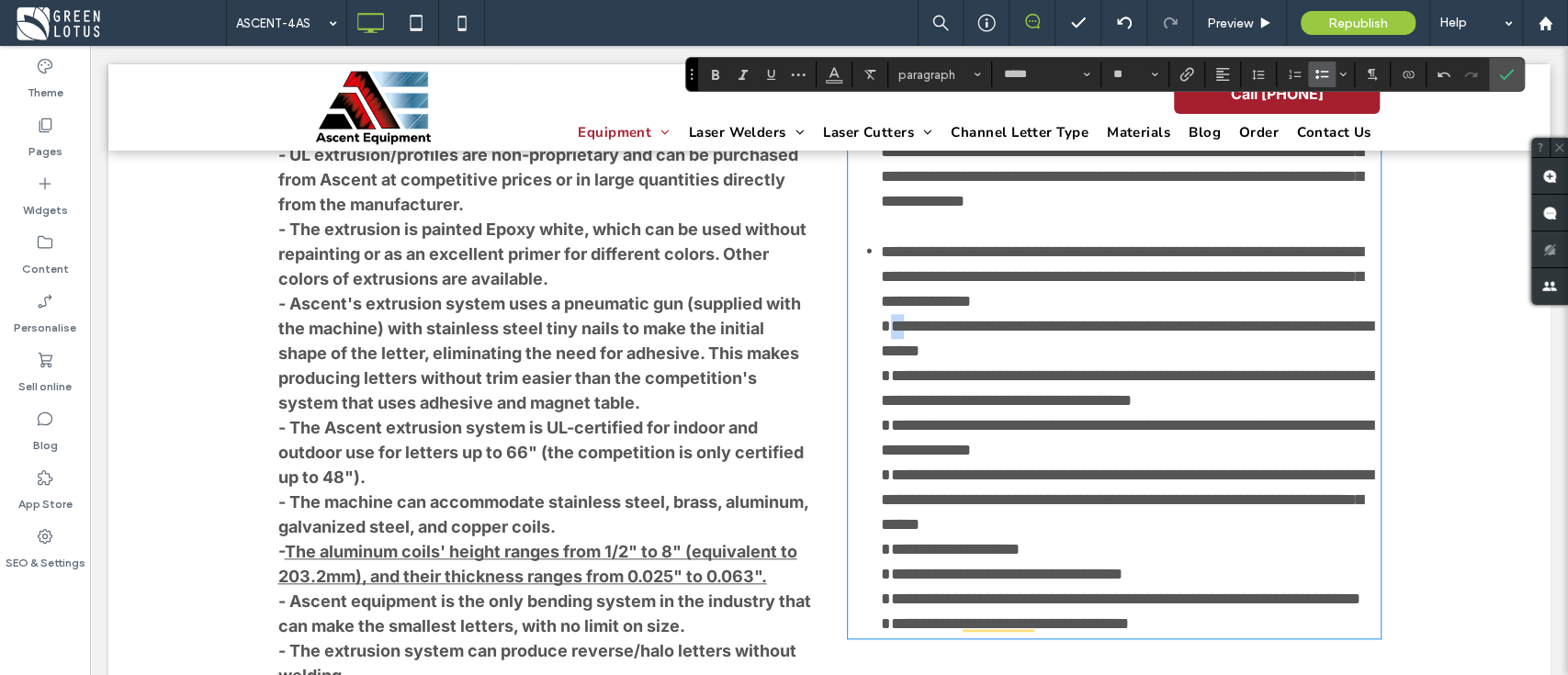 drag, startPoint x: 887, startPoint y: 361, endPoint x: 875, endPoint y: 361, distance: 12 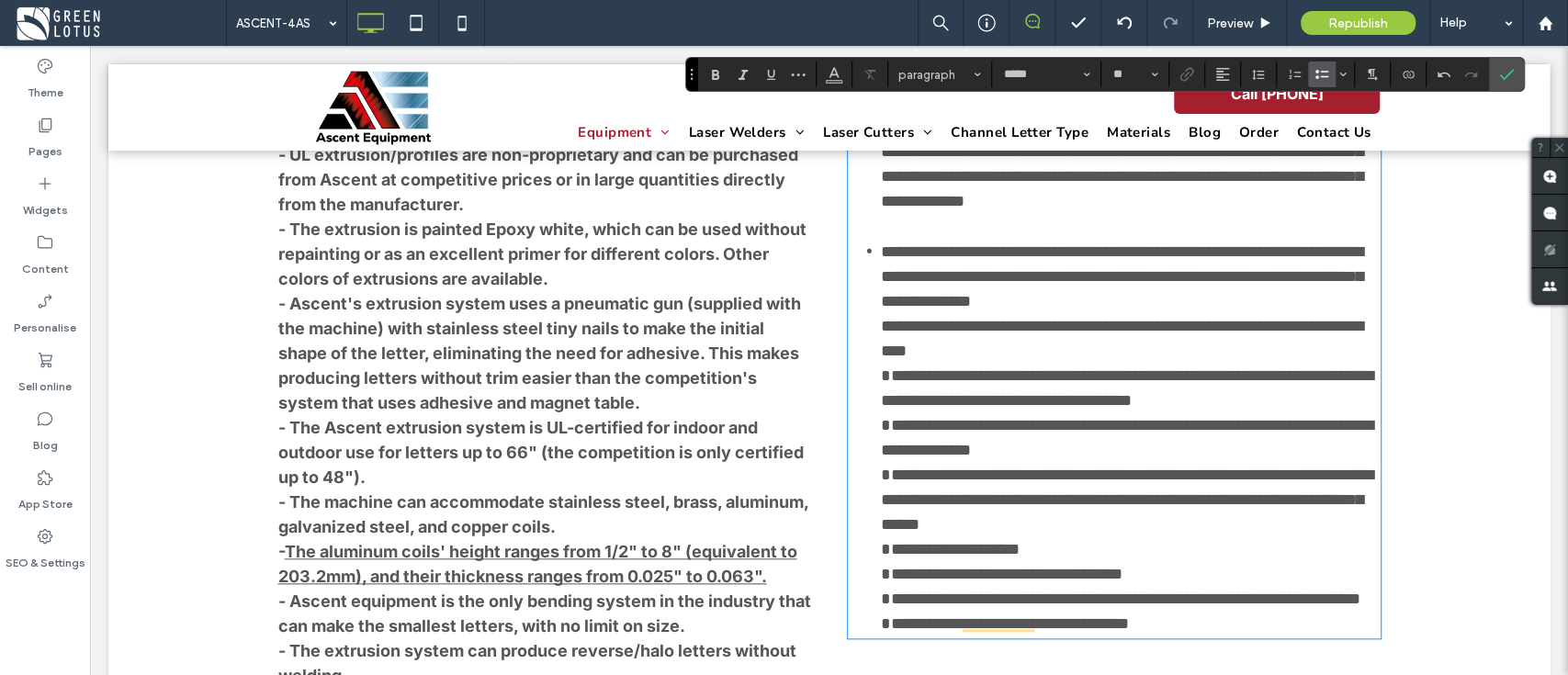 click on "**********" at bounding box center [1122, 338] 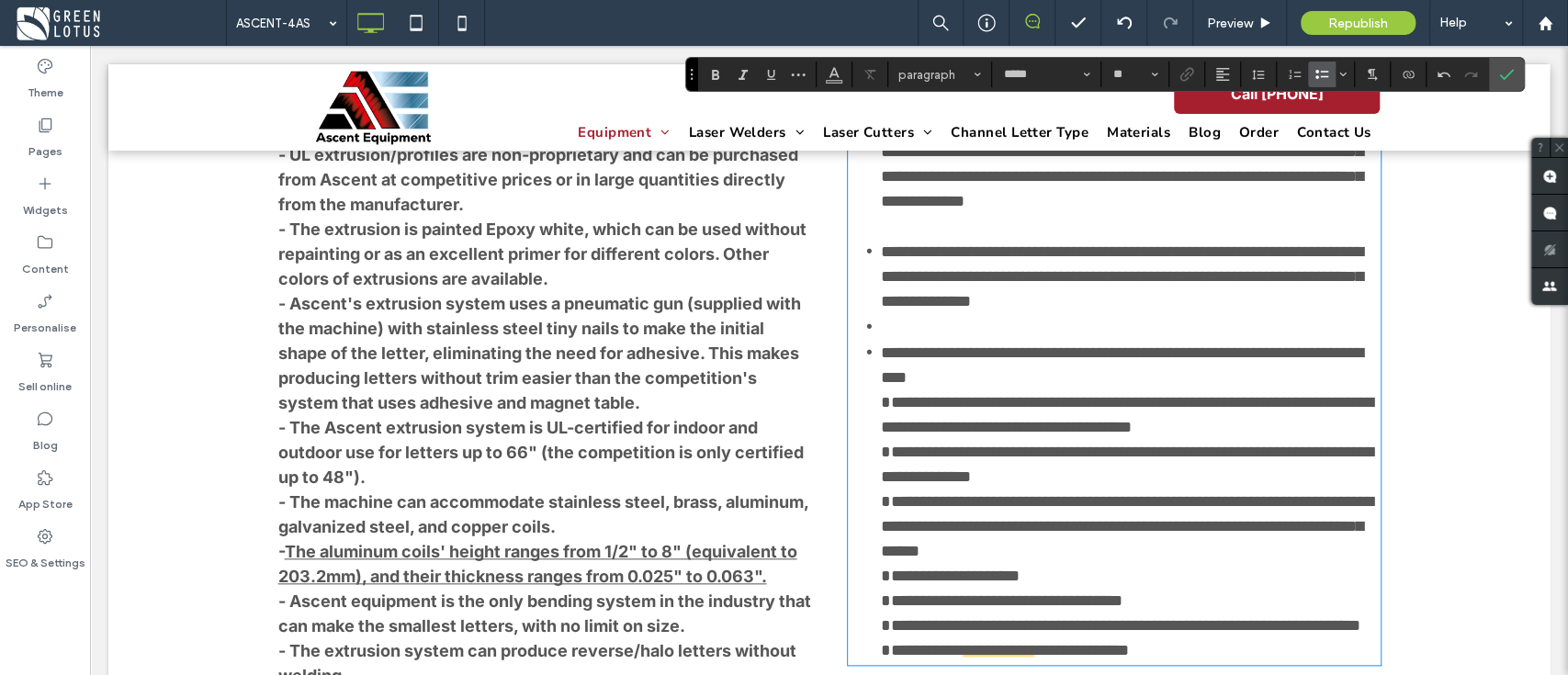 click at bounding box center [1131, 327] 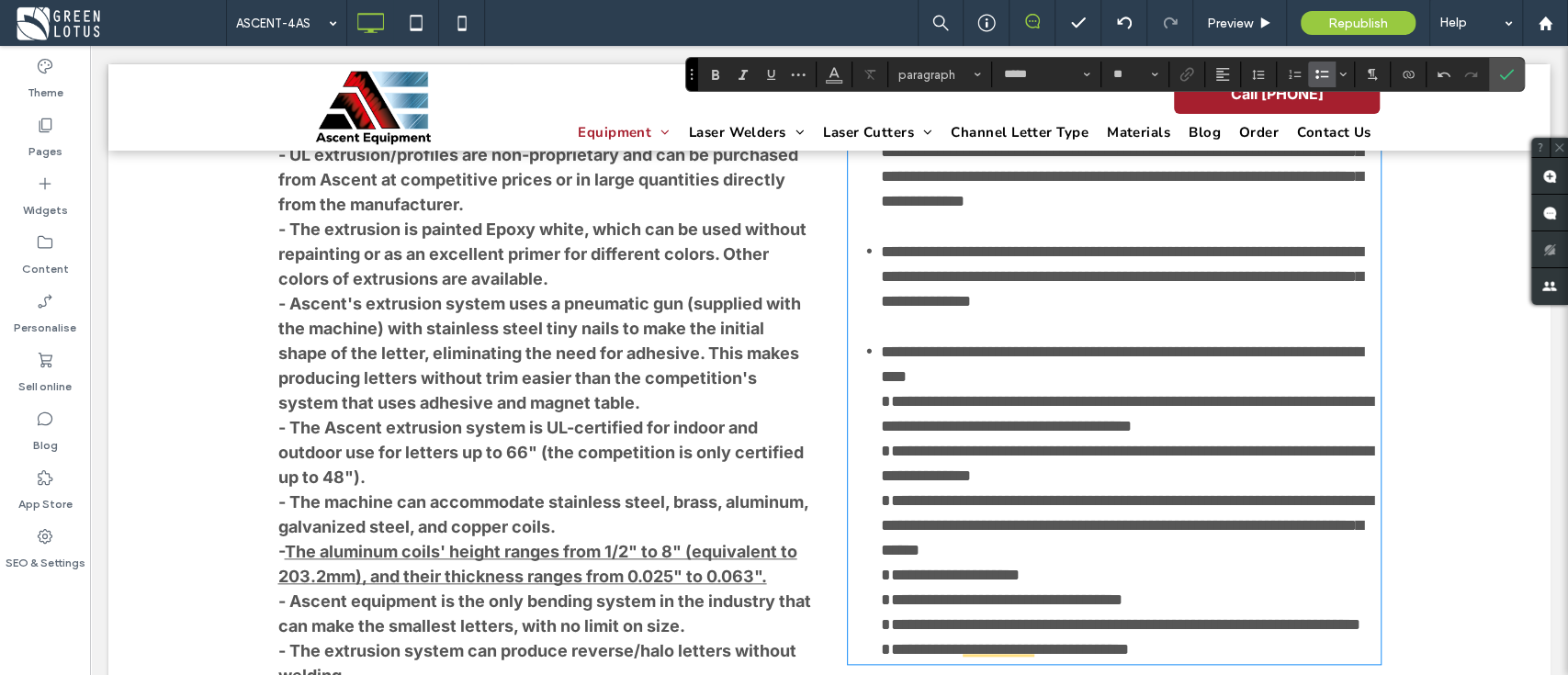 click on "**********" at bounding box center [1127, 413] 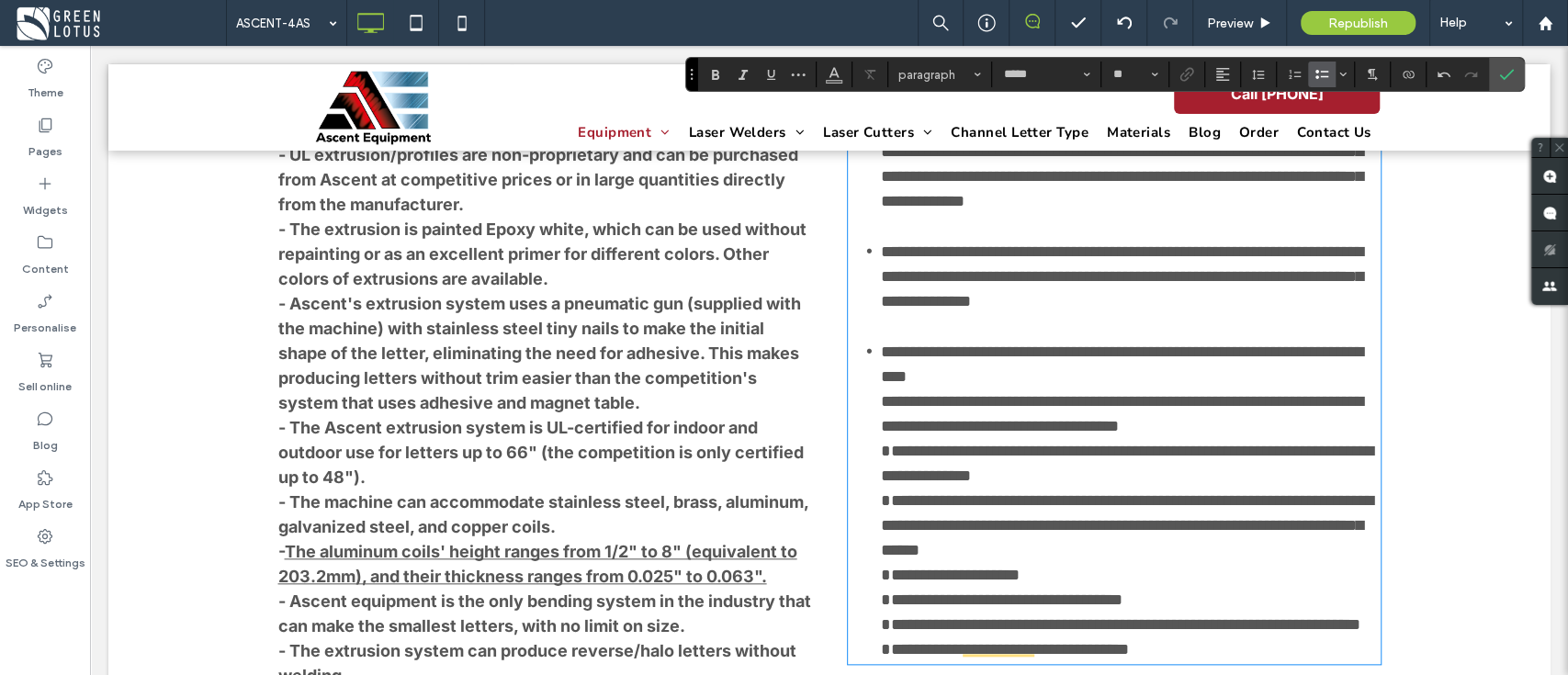 click on "**********" at bounding box center [1122, 364] 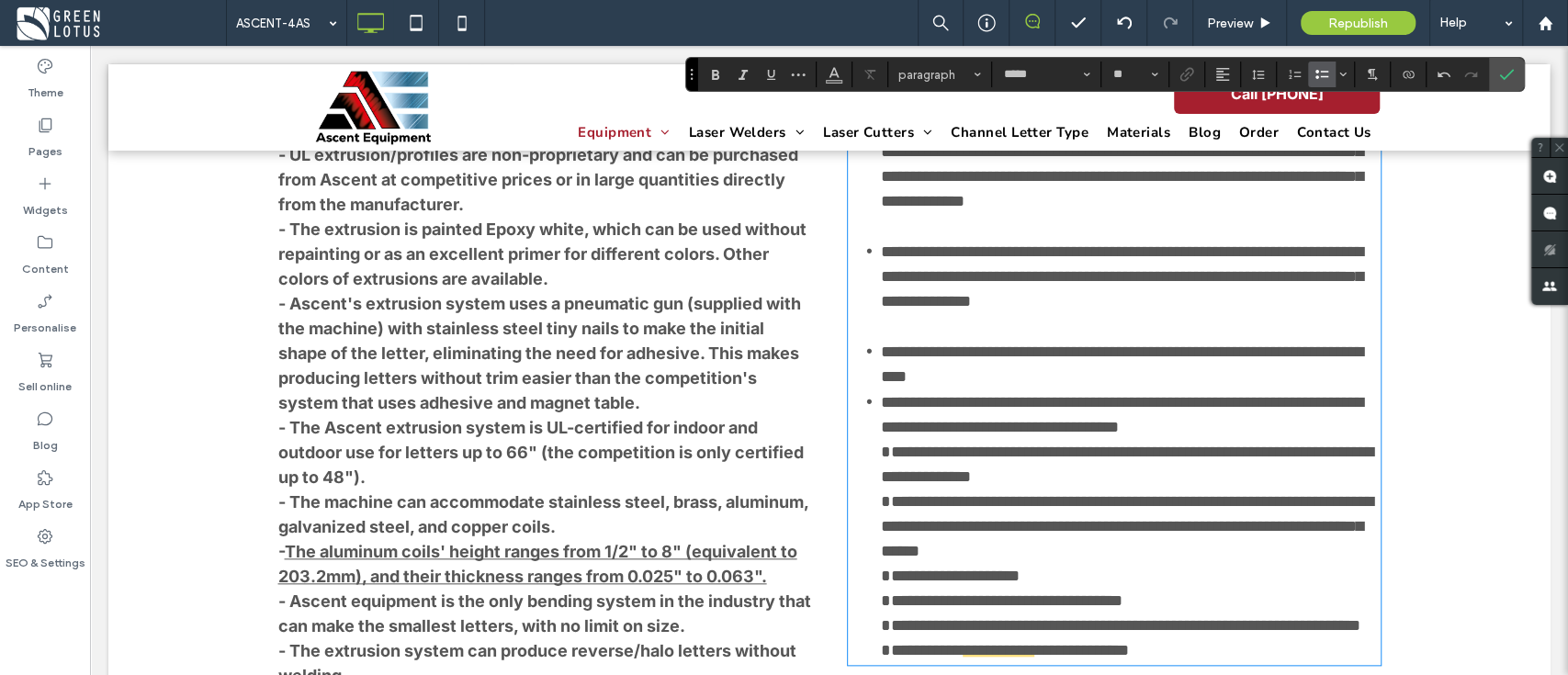 click on "**********" at bounding box center (1131, 364) 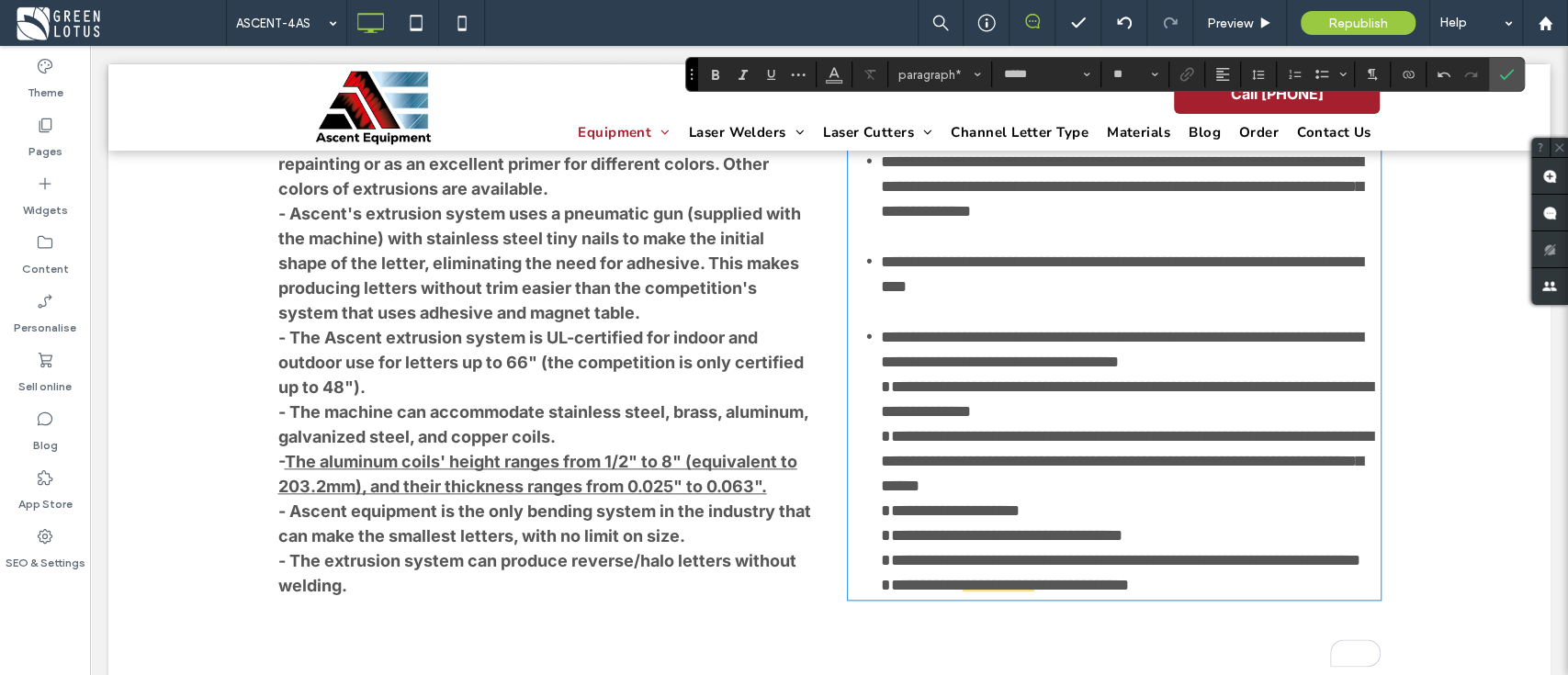 scroll, scrollTop: 1224, scrollLeft: 0, axis: vertical 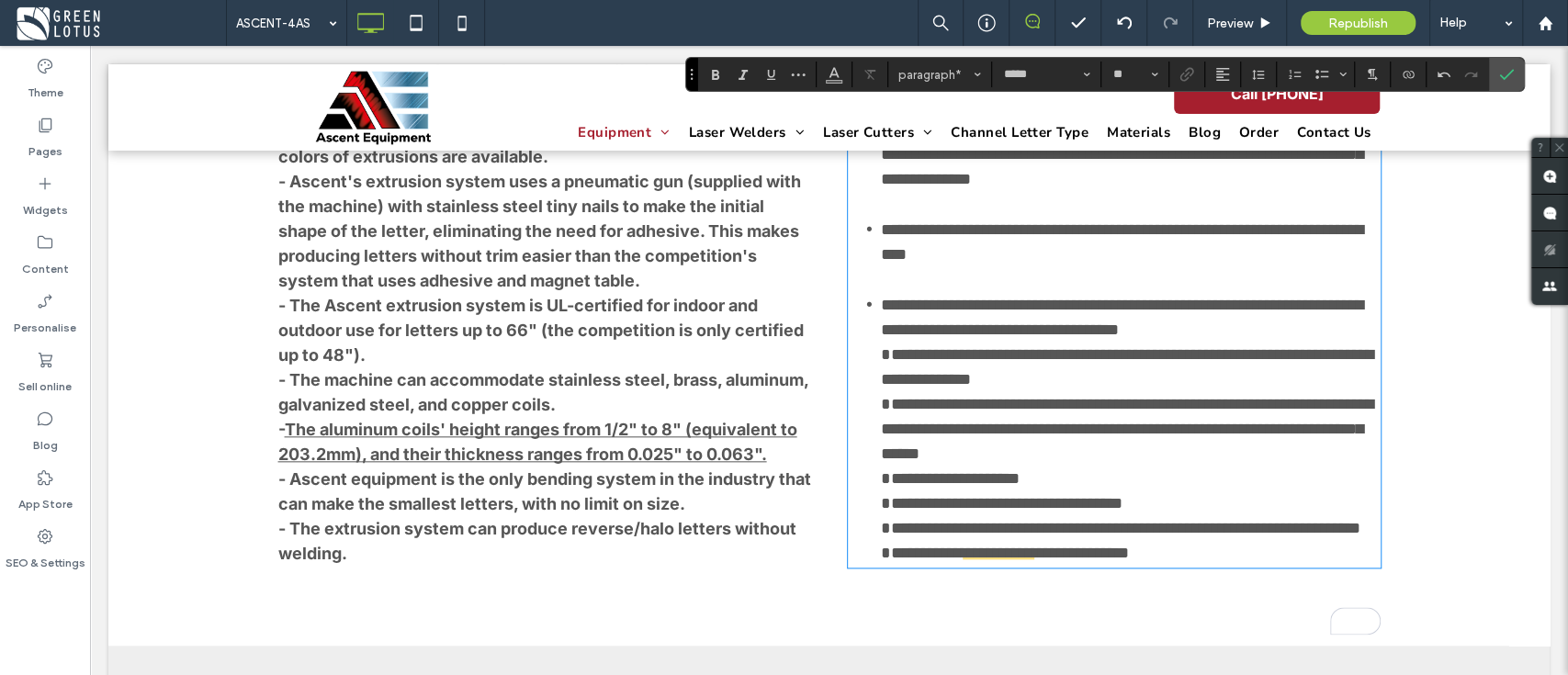click on "**********" at bounding box center [1127, 366] 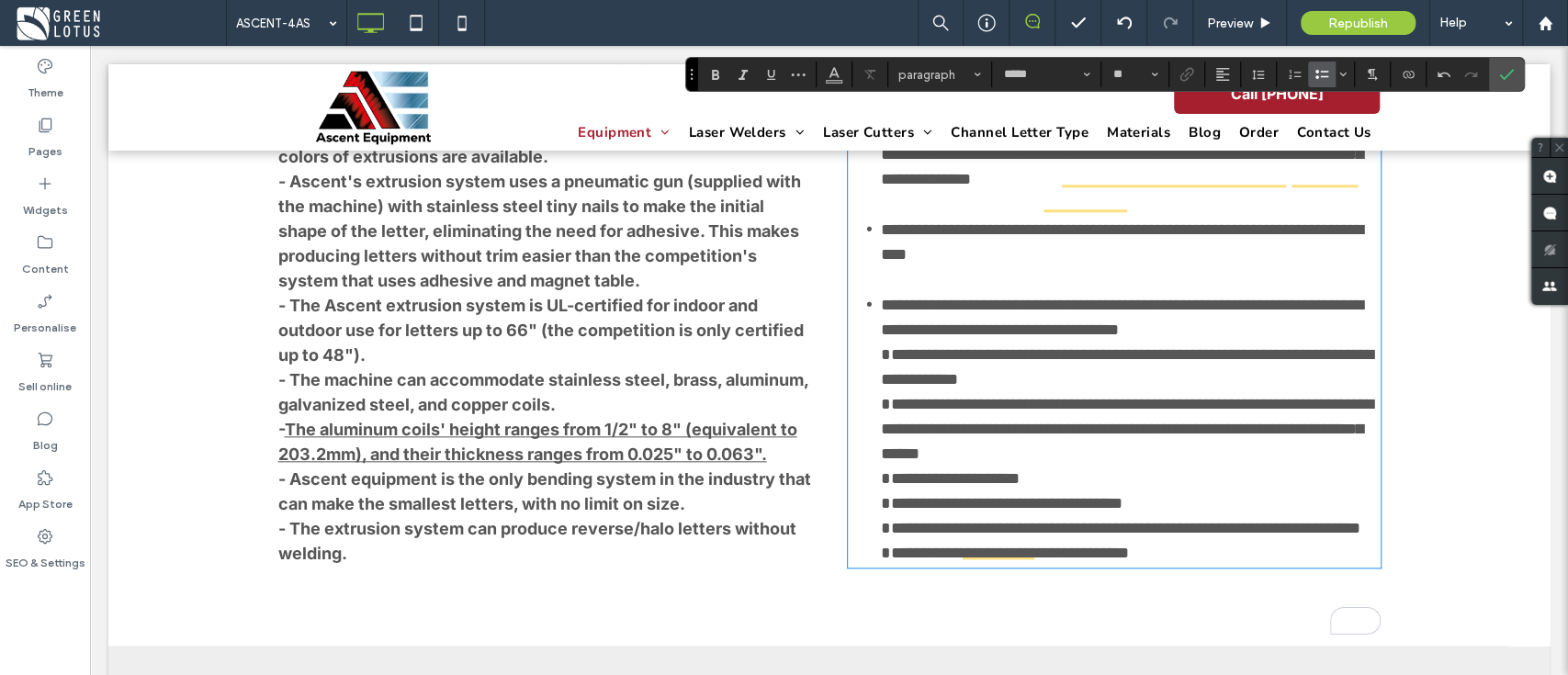 click on "**********" at bounding box center (1127, 366) 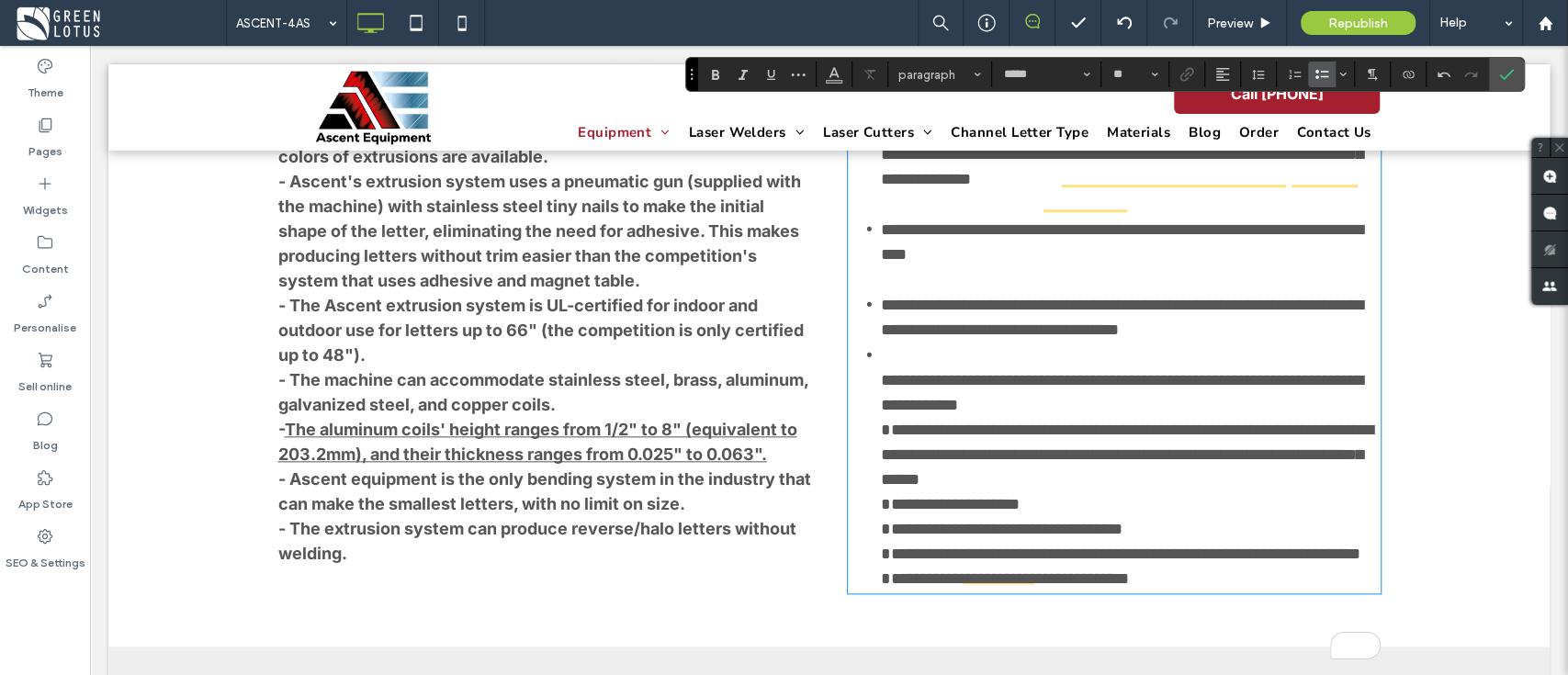 click on "**********" at bounding box center [1114, 442] 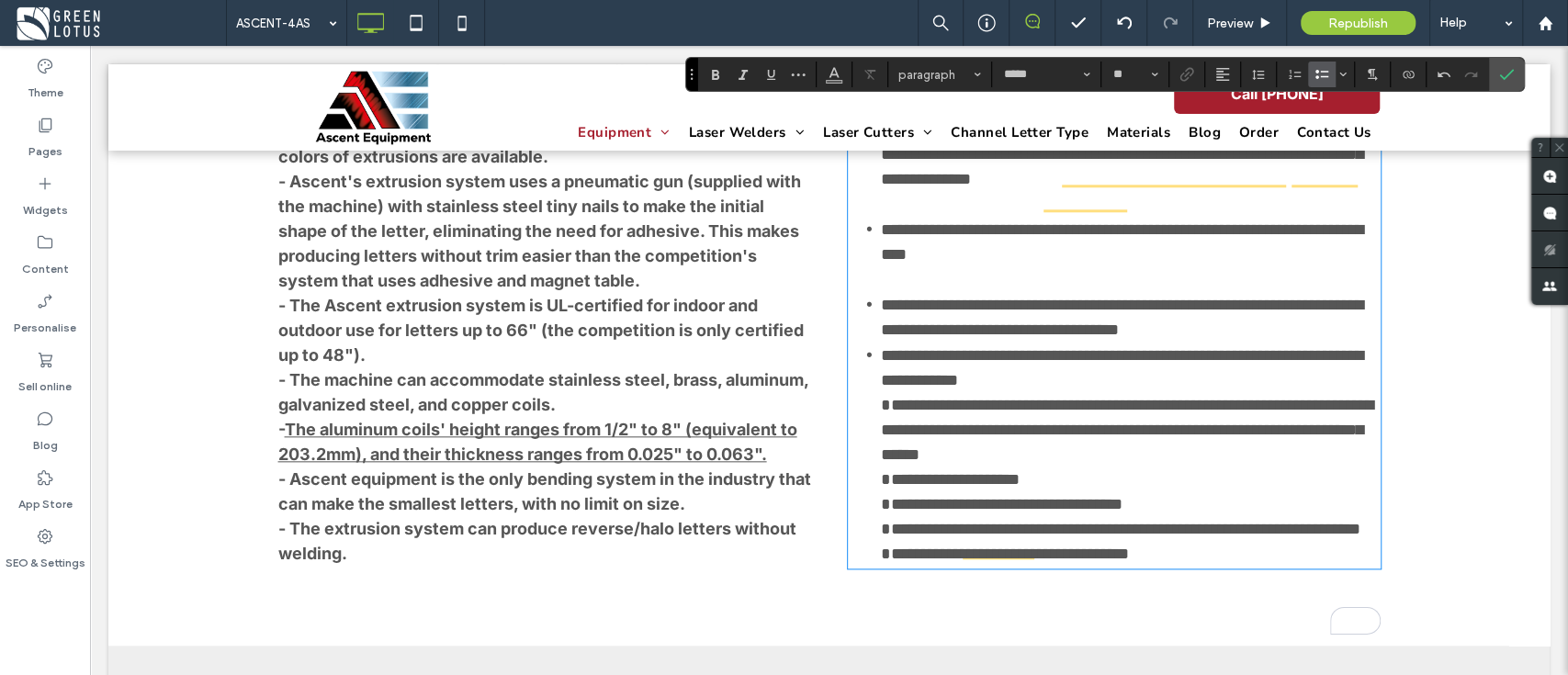 click on "**********" at bounding box center [1131, 317] 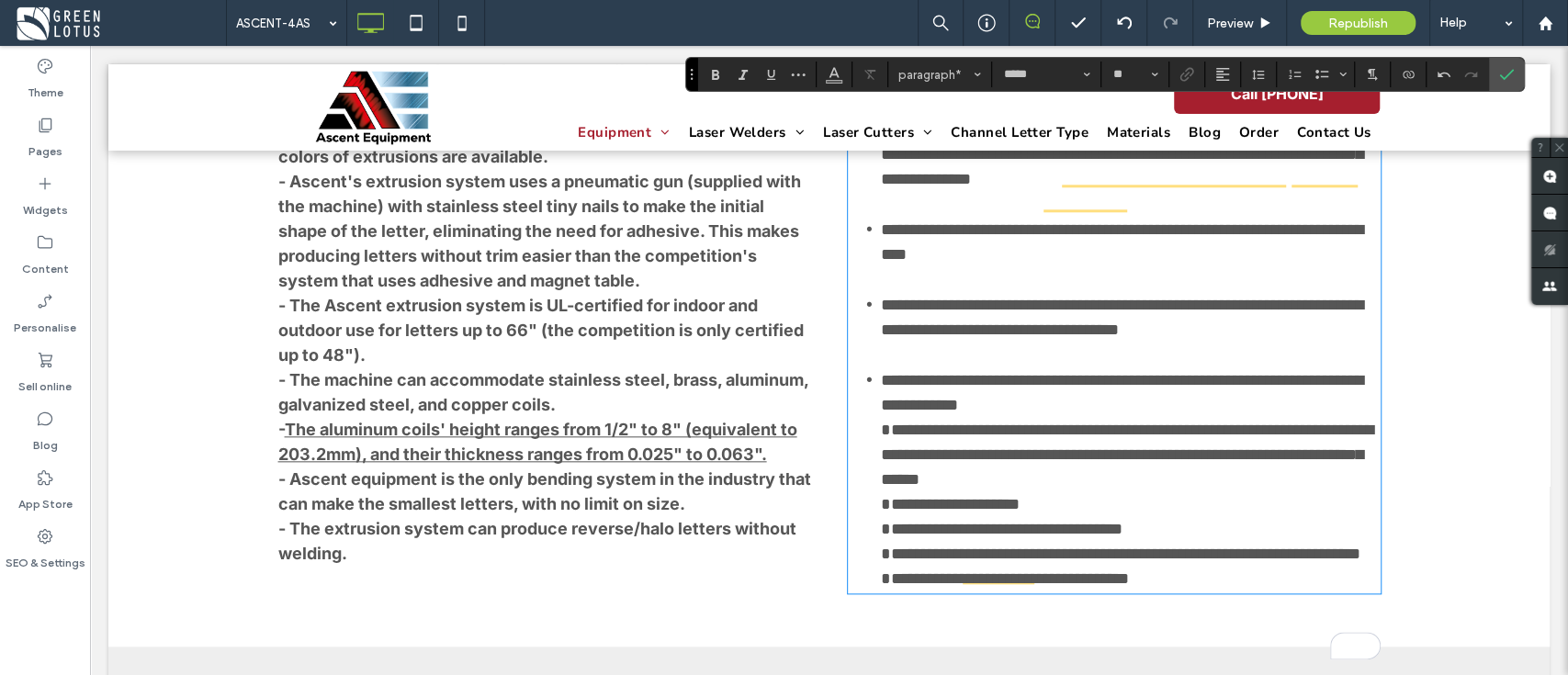 click on "**********" at bounding box center (1127, 455) 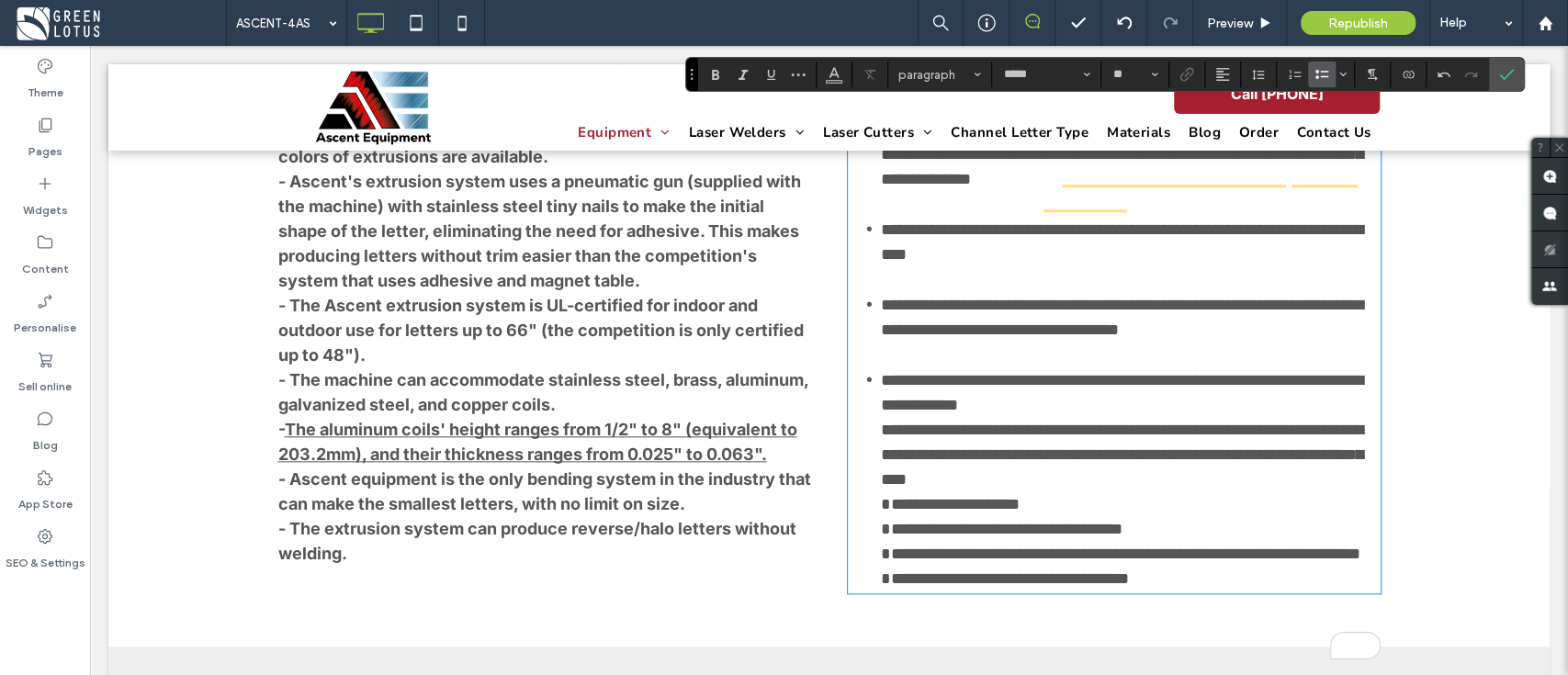 click on "**********" at bounding box center [1122, 455] 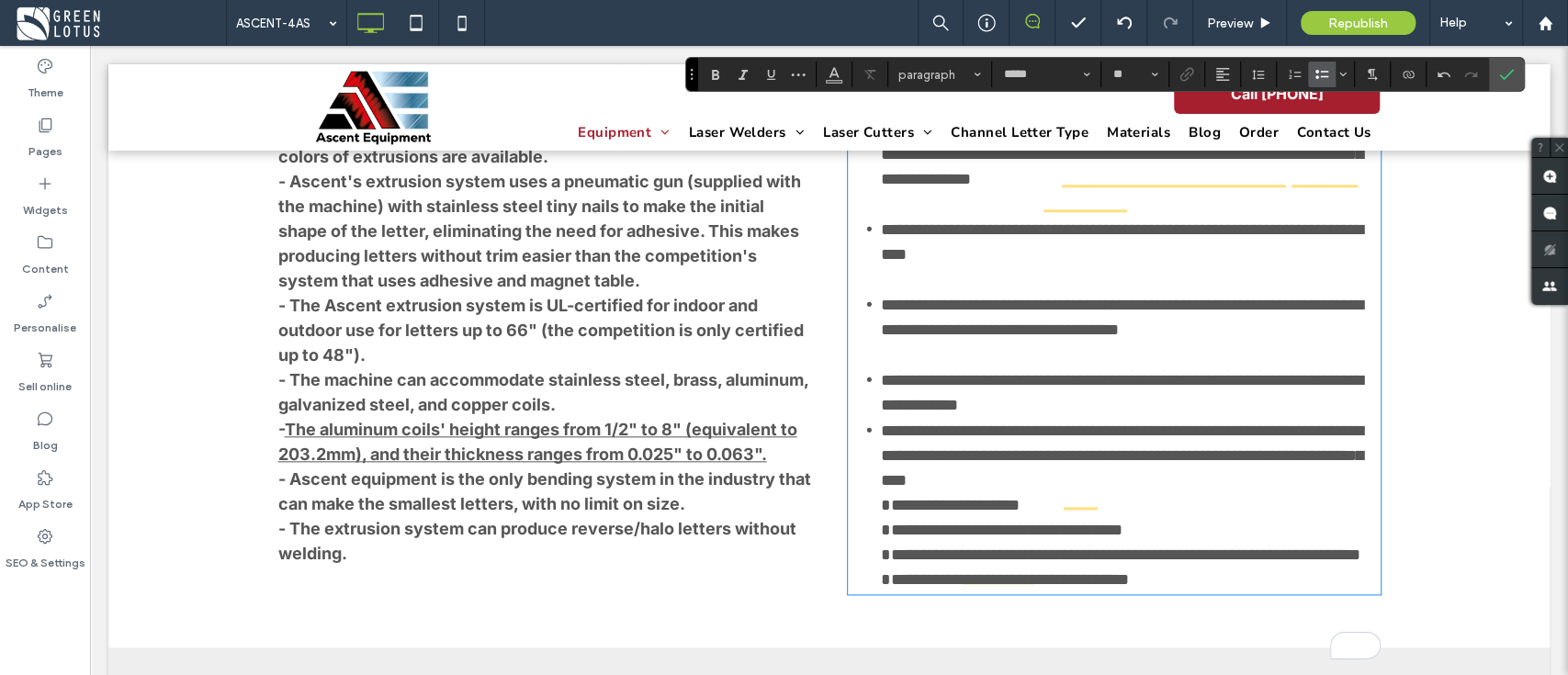 click on "**********" at bounding box center (1131, 392) 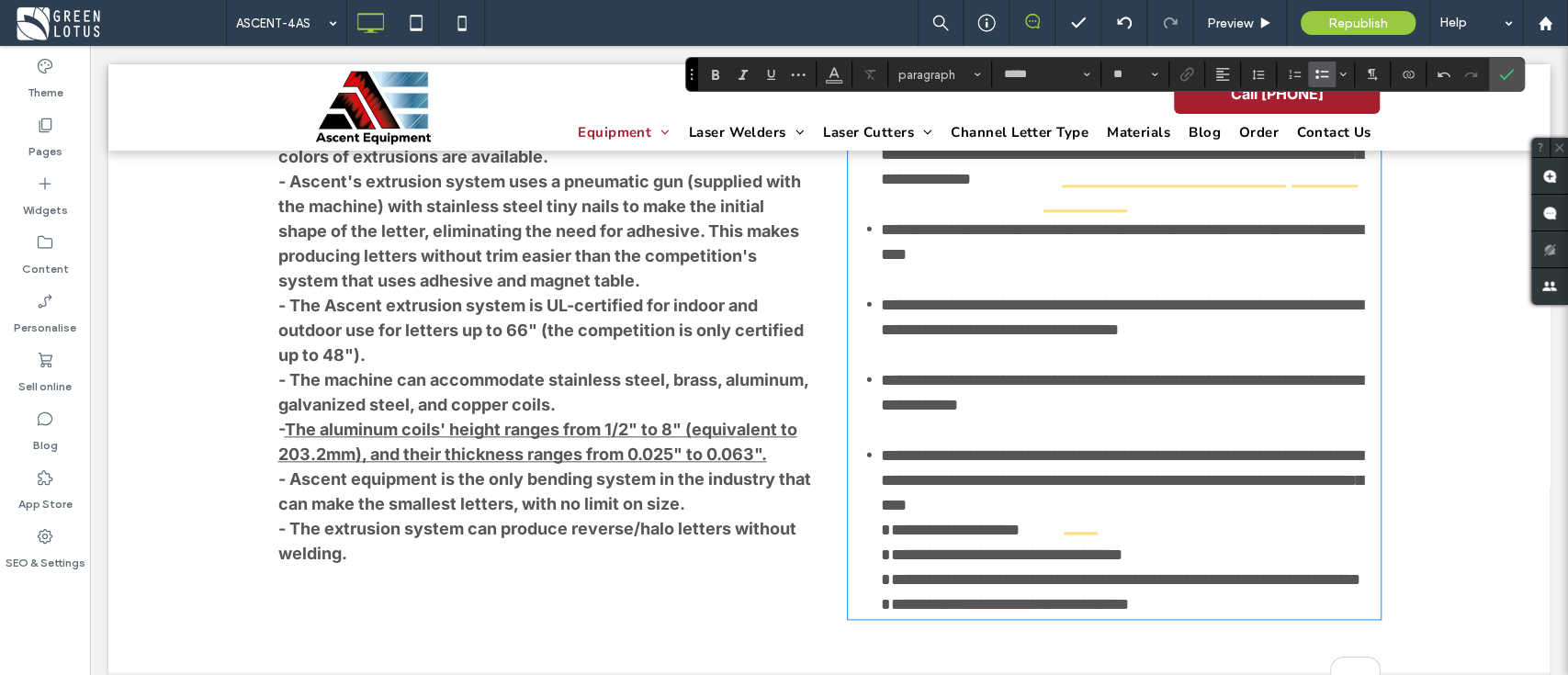 click on "**********" at bounding box center (950, 530) 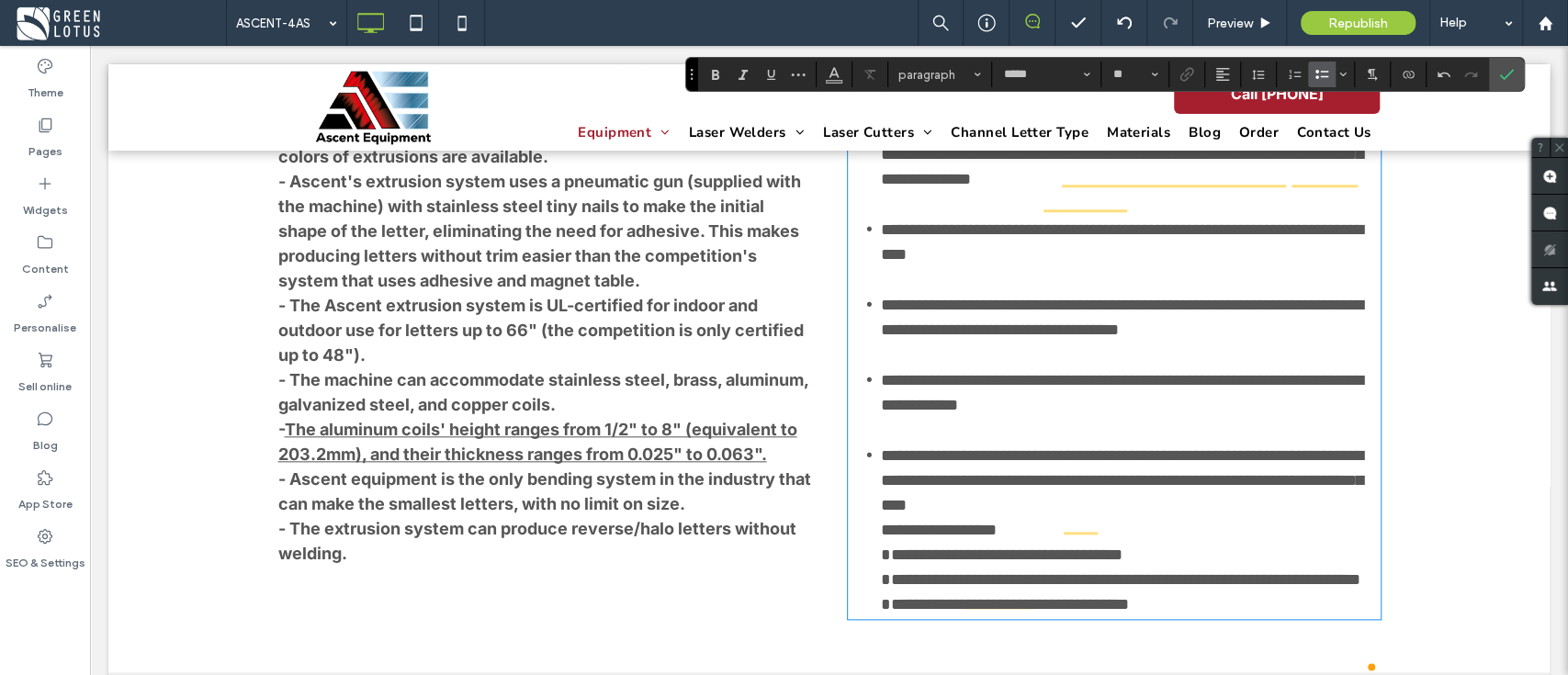 click on "**********" at bounding box center [939, 530] 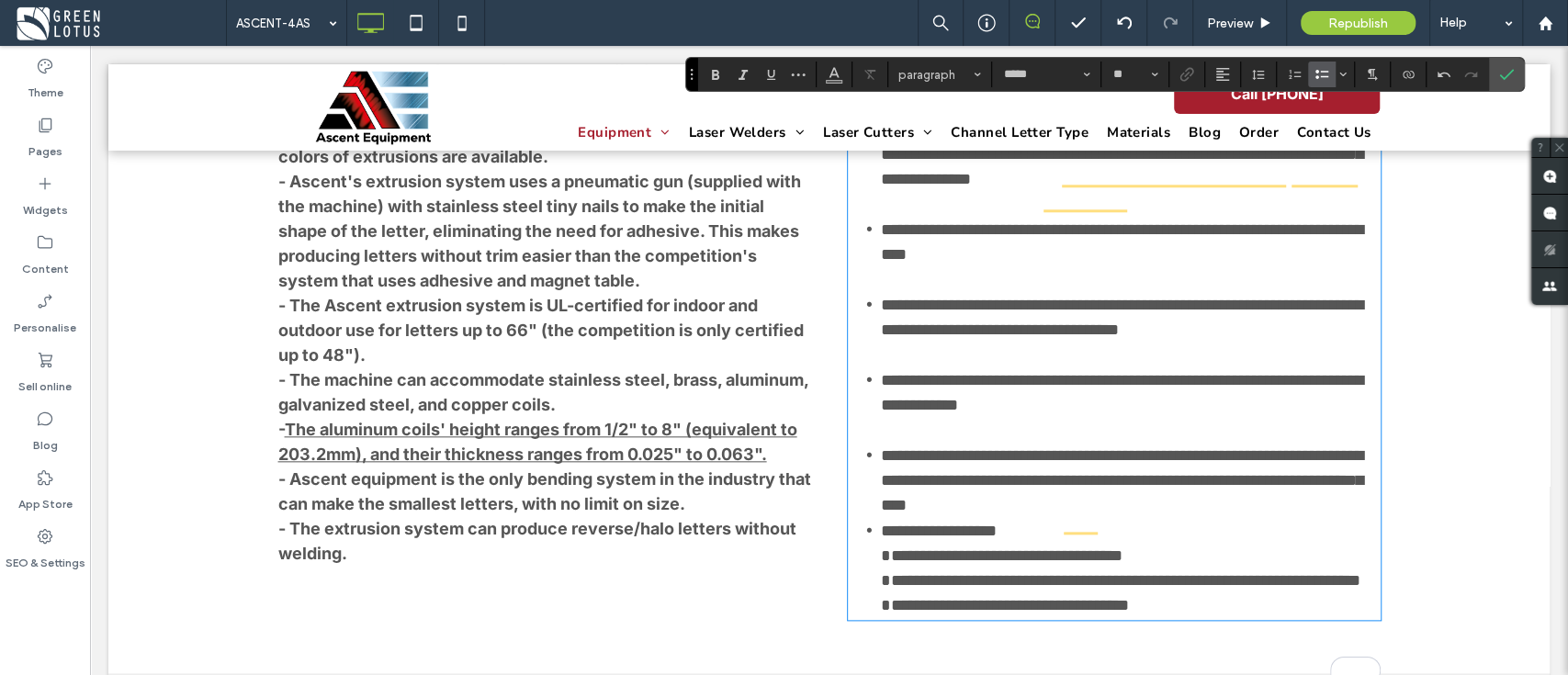 click on "**********" at bounding box center (1131, 480) 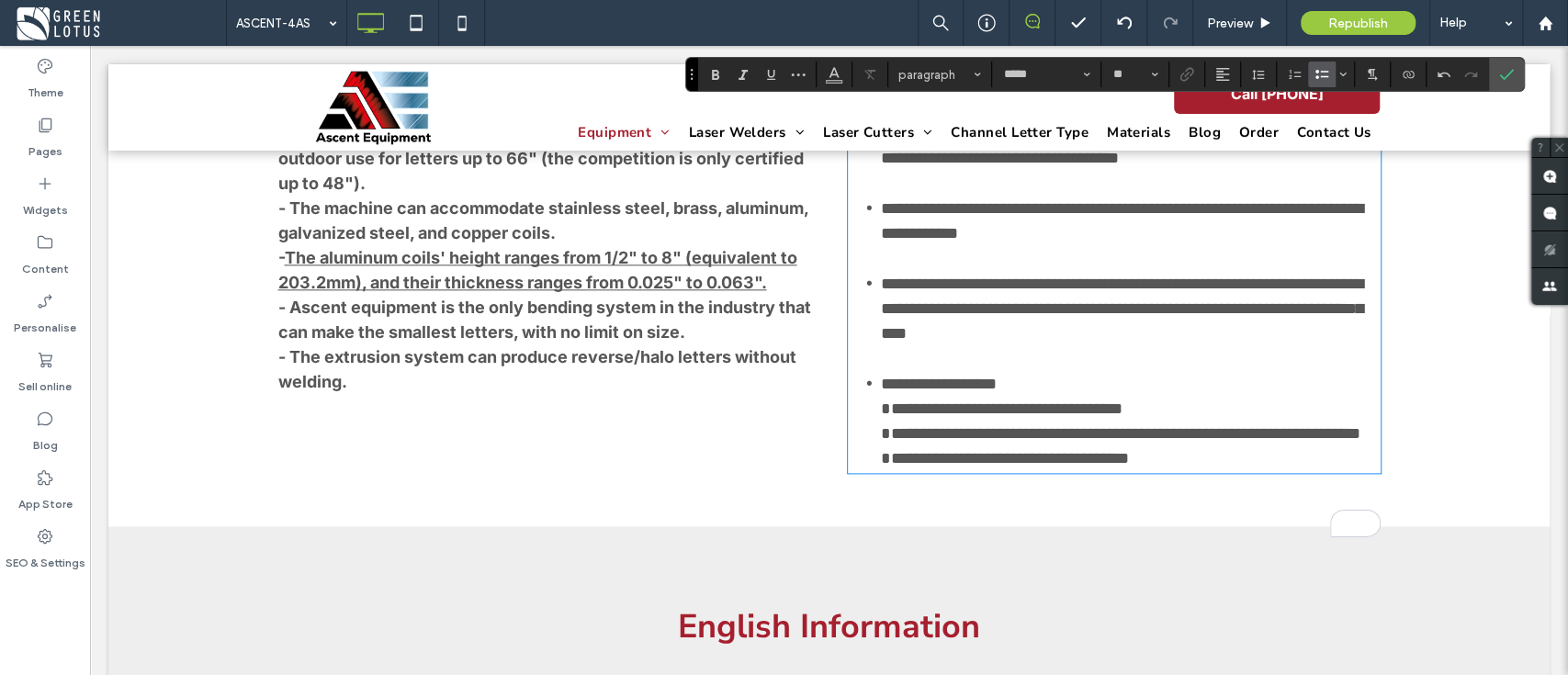 scroll, scrollTop: 1469, scrollLeft: 0, axis: vertical 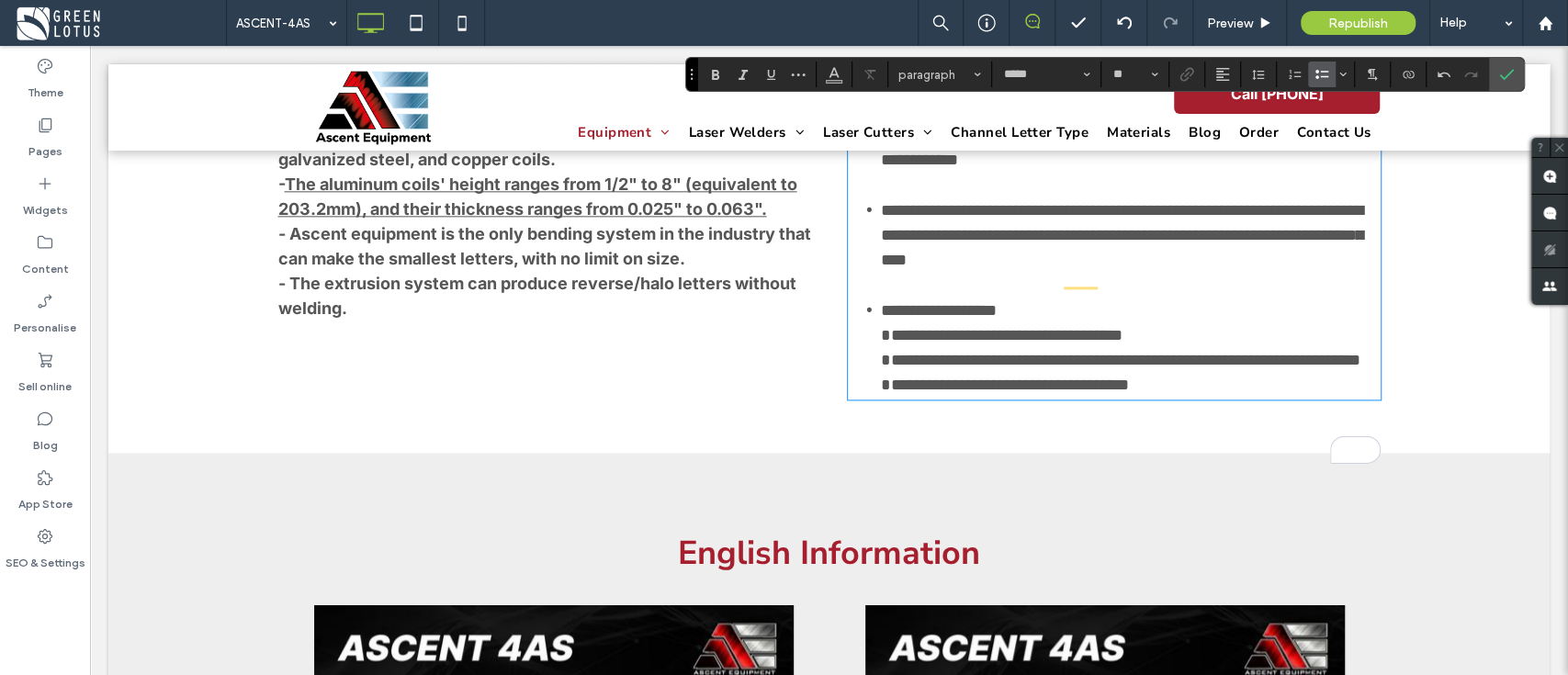 click on "**********" at bounding box center [1001, 335] 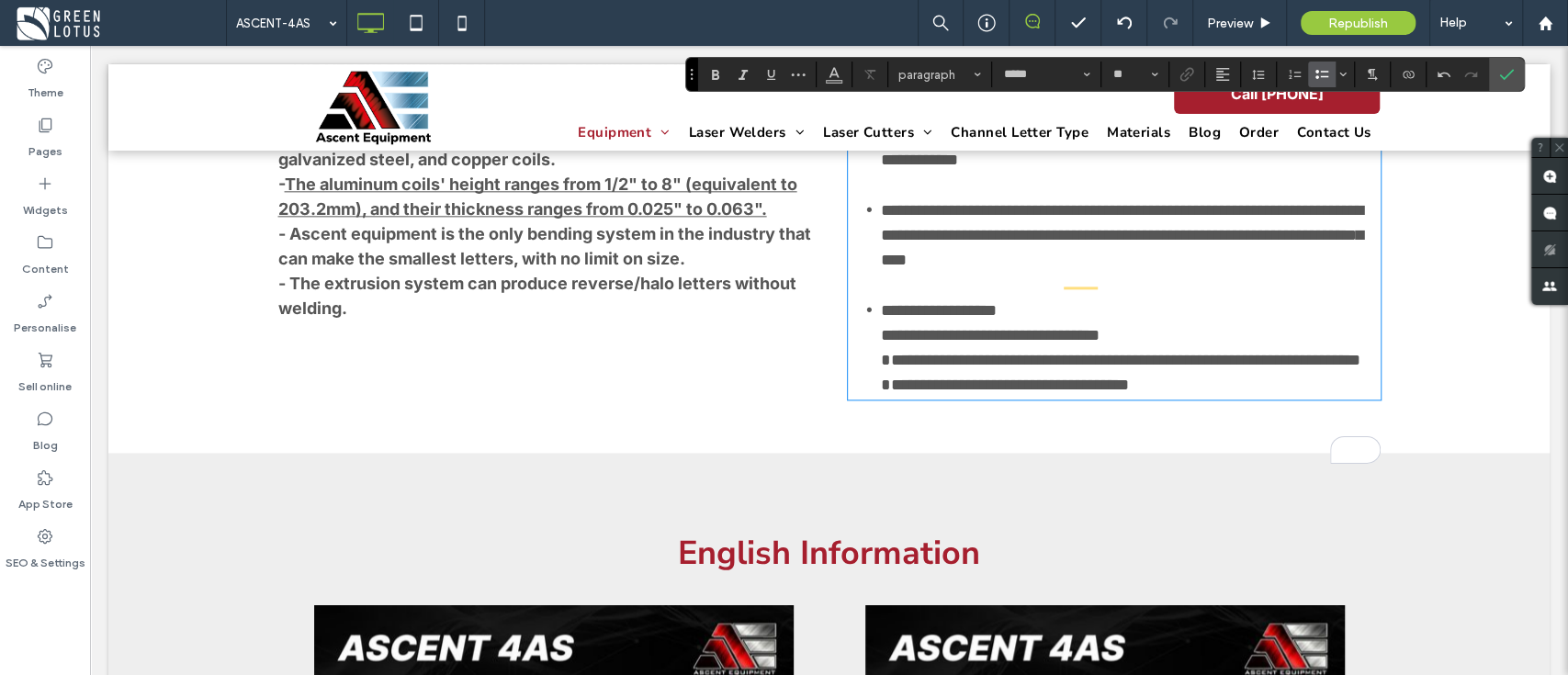 click on "**********" at bounding box center [990, 335] 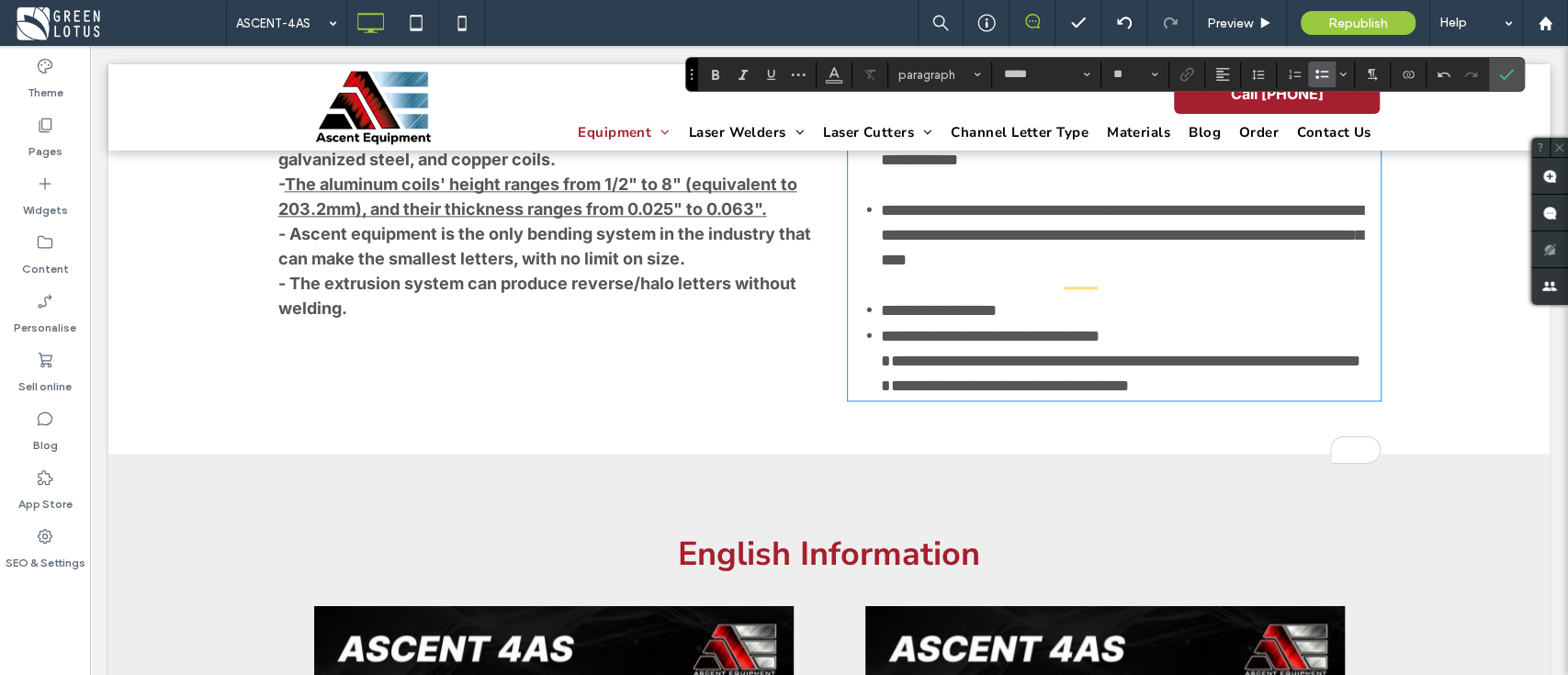 click on "**********" at bounding box center [1131, 310] 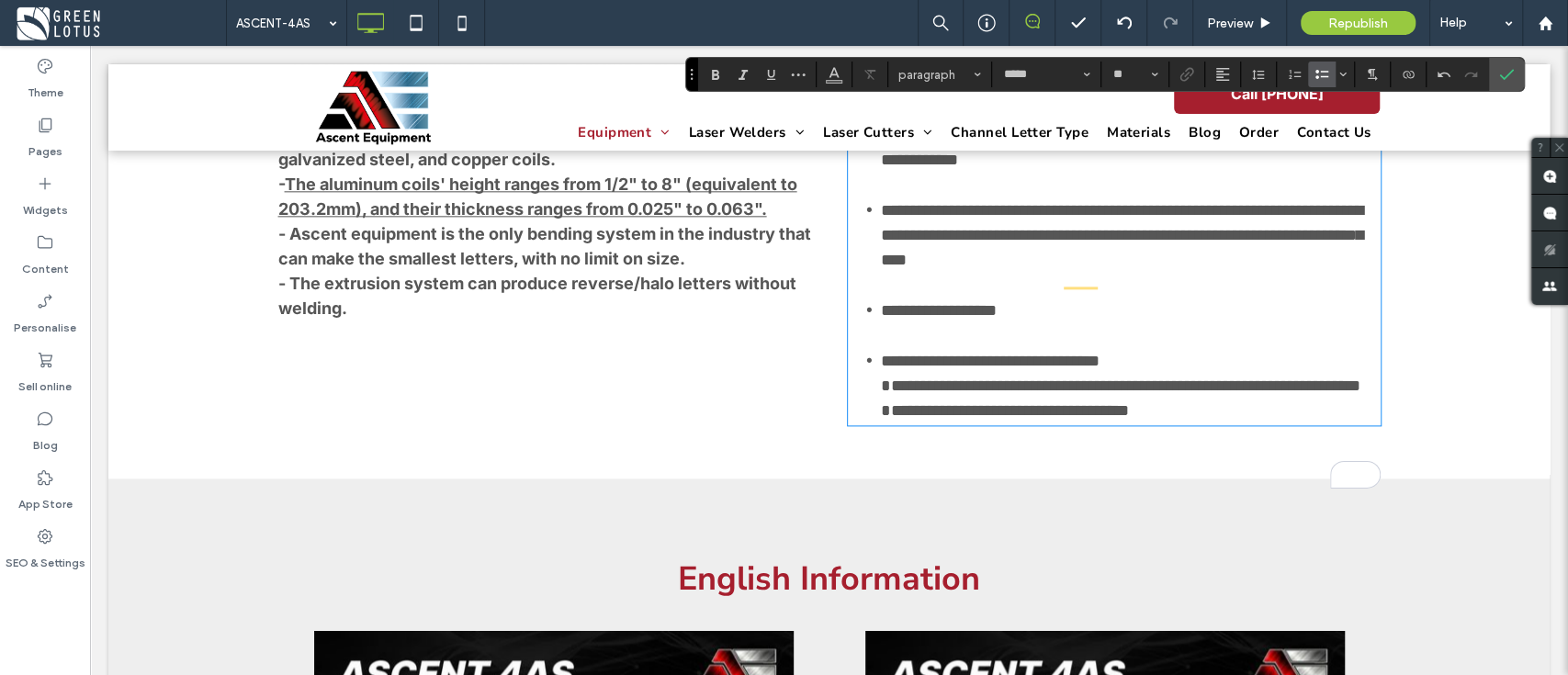 click on "**********" at bounding box center [1121, 386] 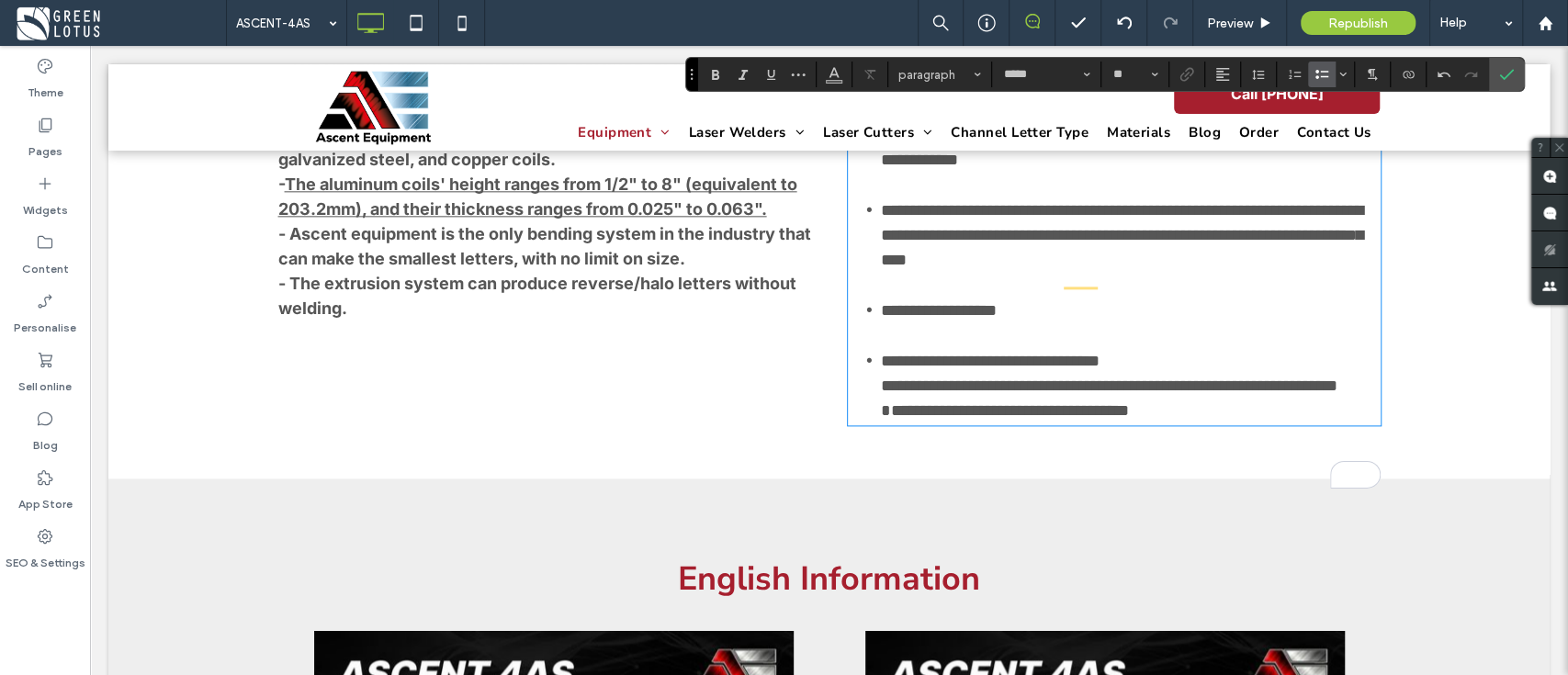 click on "**********" at bounding box center [1114, 273] 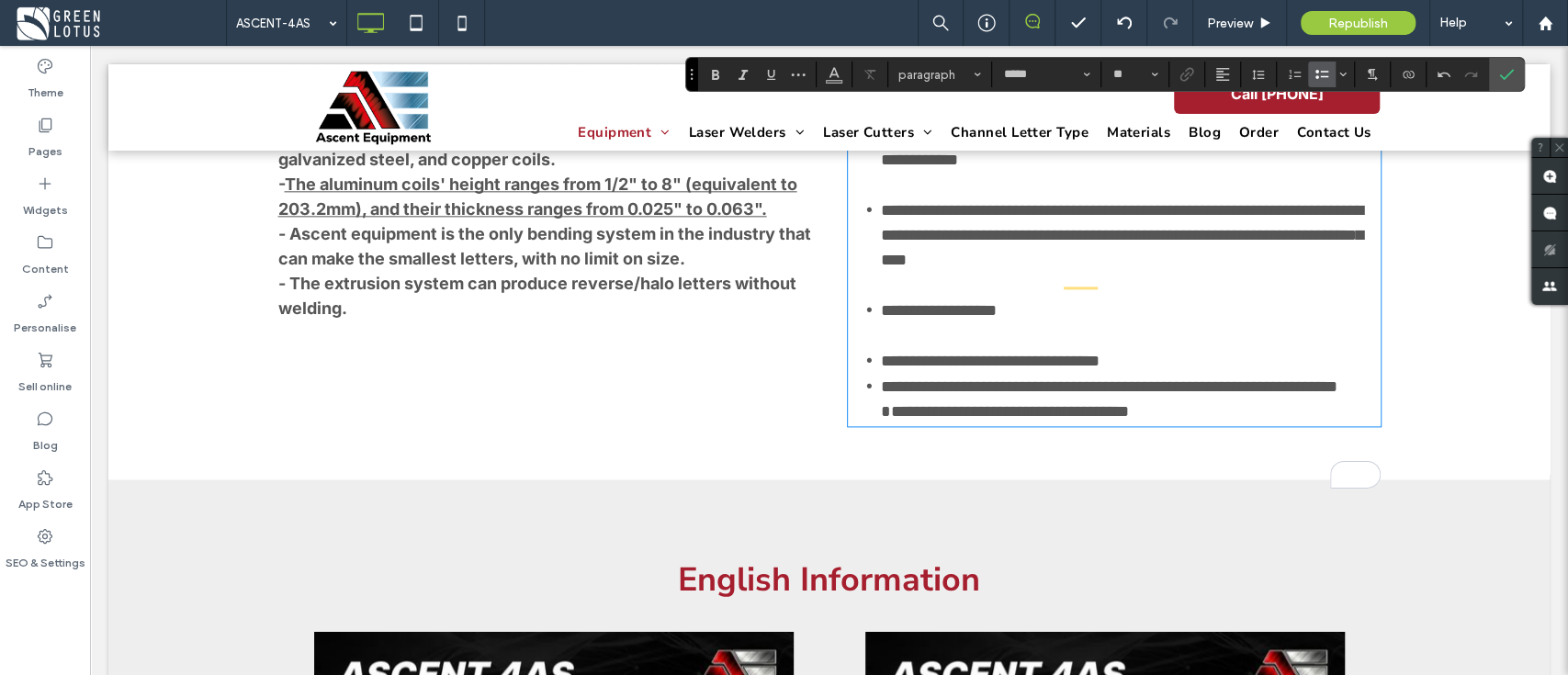 click on "**********" at bounding box center [1131, 361] 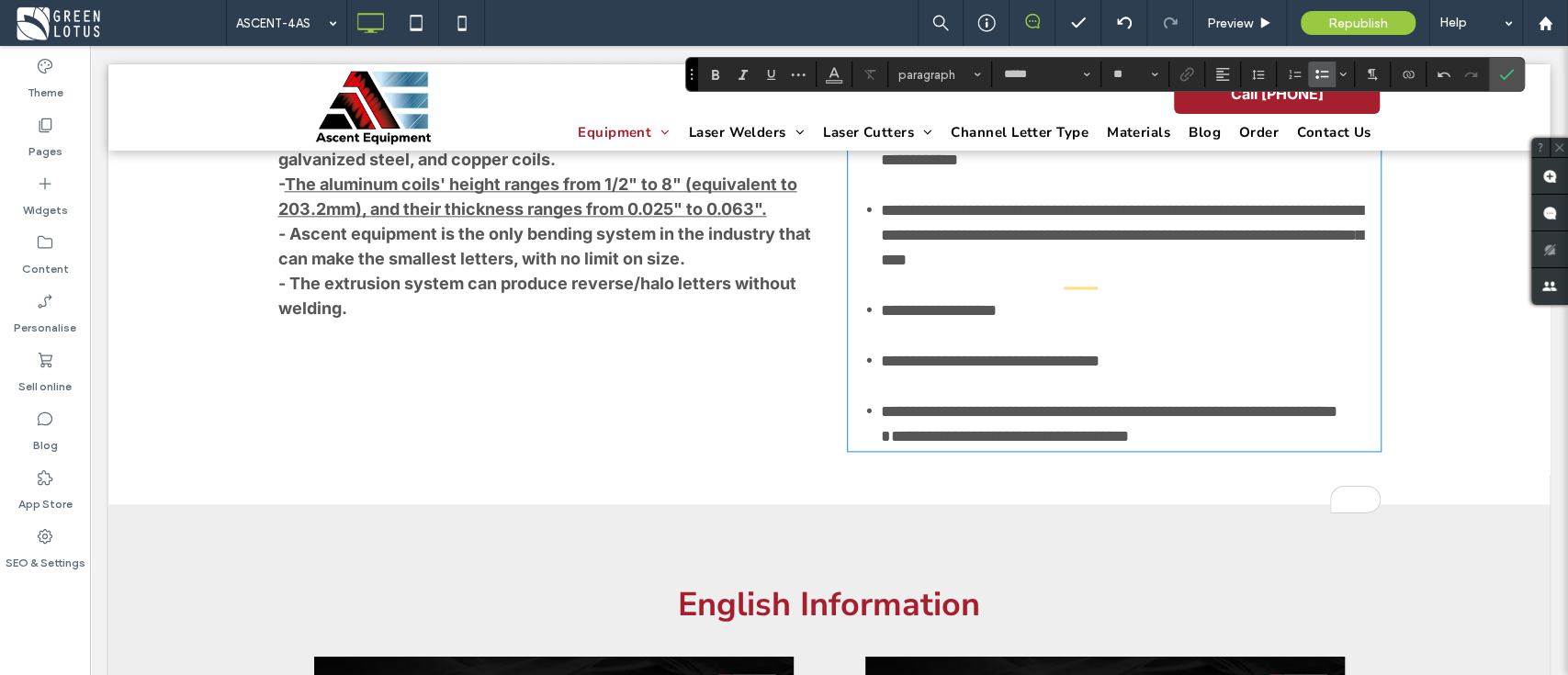 click on "**********" at bounding box center [1005, 436] 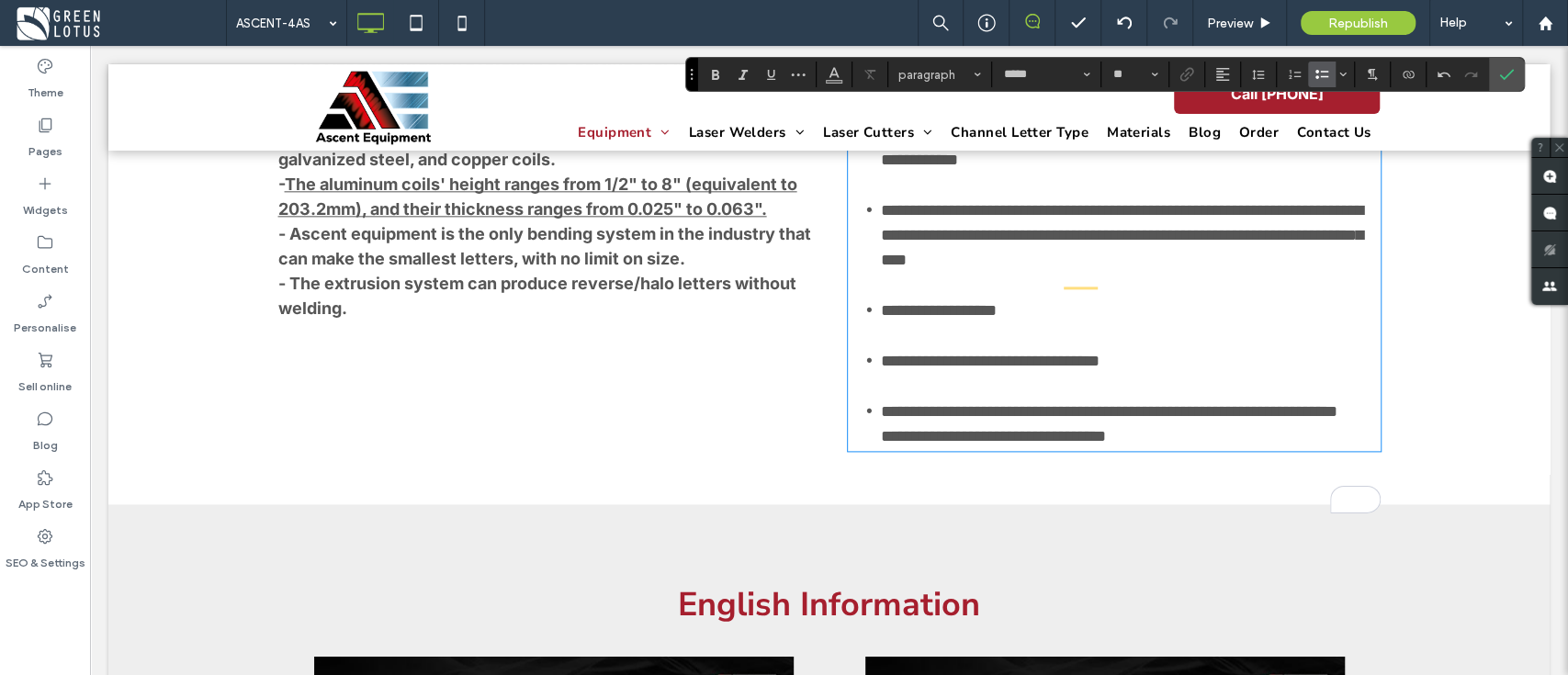 click on "**********" at bounding box center (993, 436) 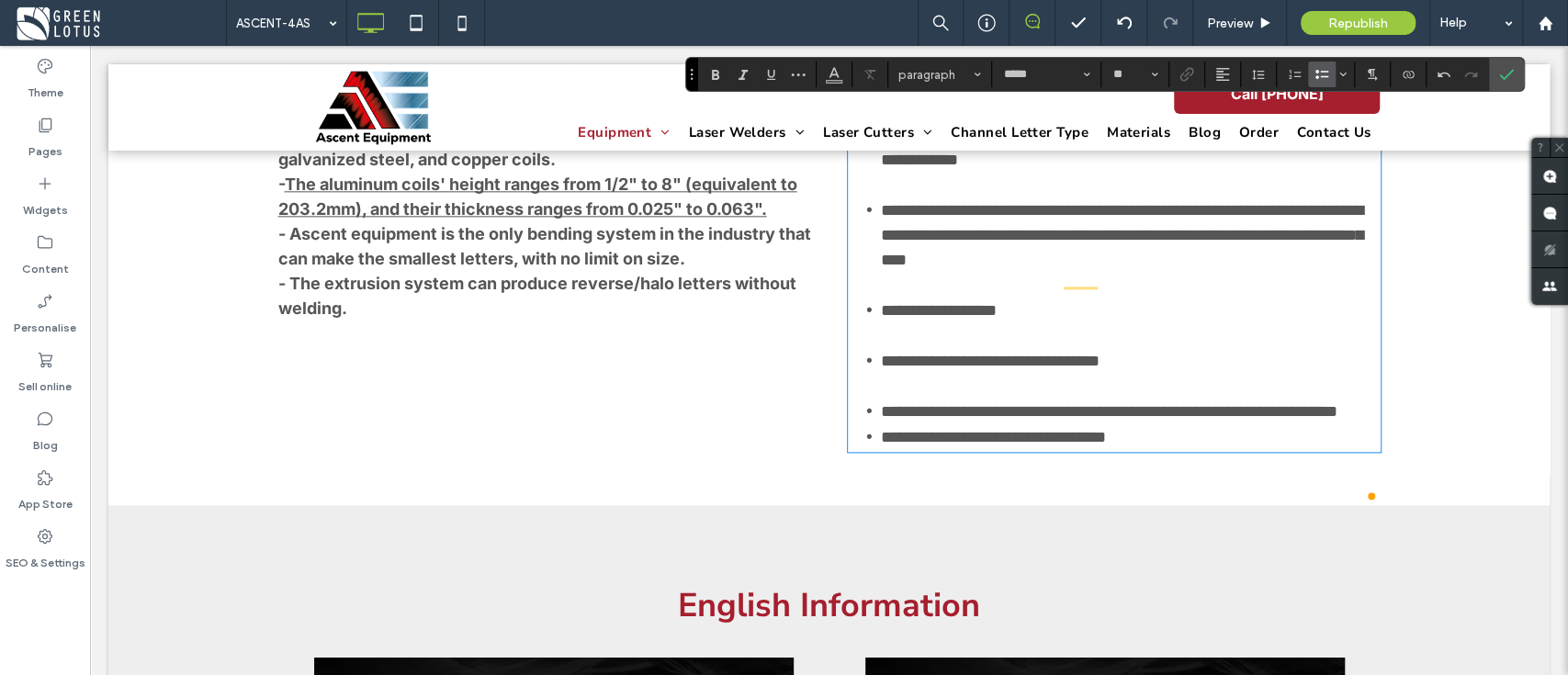 click on "**********" at bounding box center [1131, 411] 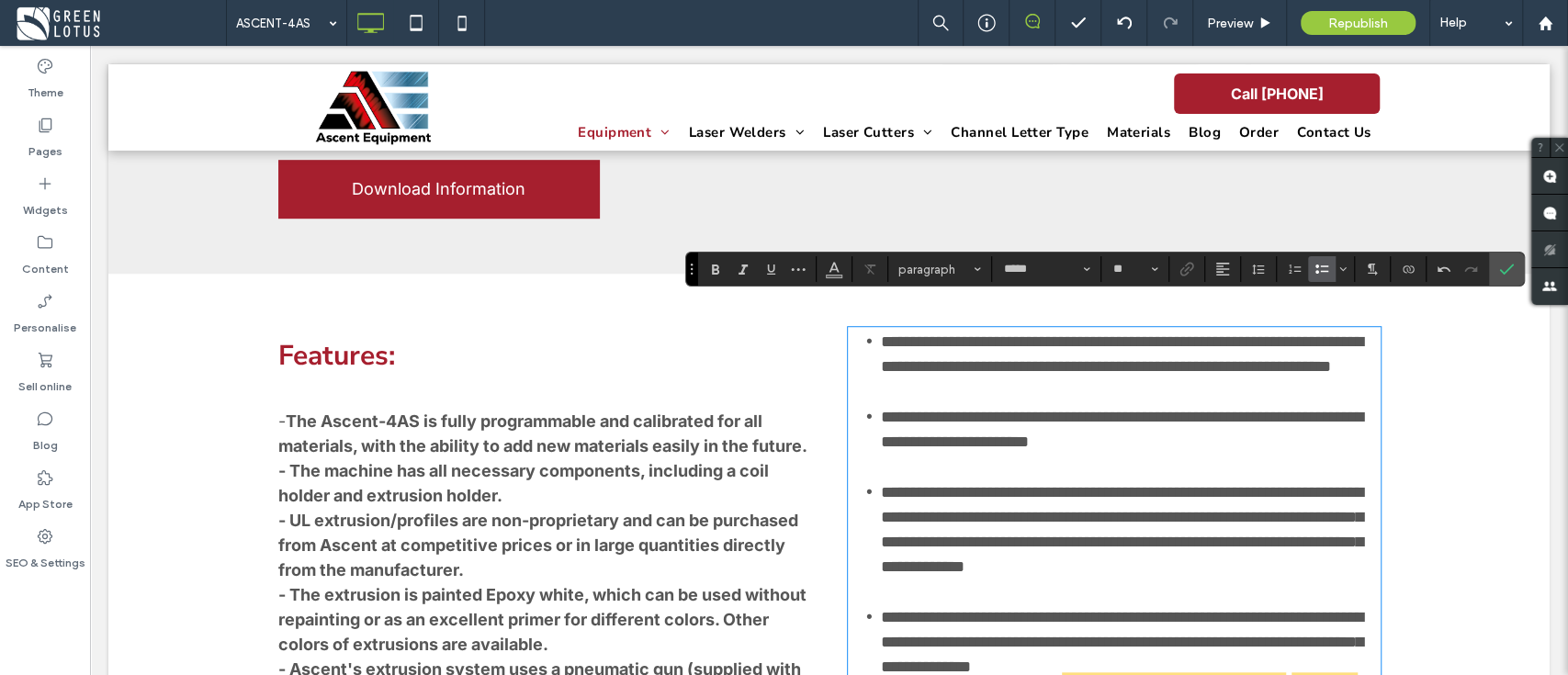 scroll, scrollTop: 735, scrollLeft: 0, axis: vertical 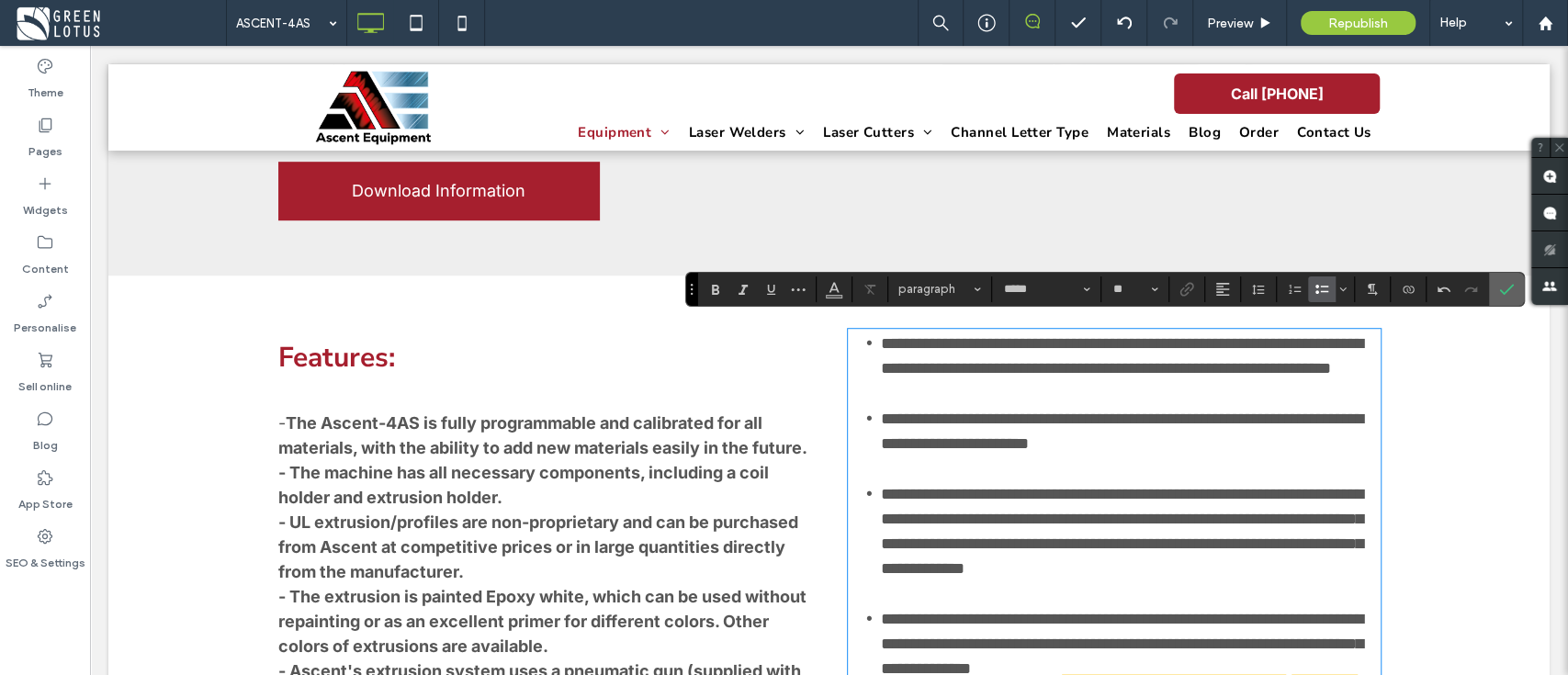 drag, startPoint x: 1504, startPoint y: 291, endPoint x: 1382, endPoint y: 271, distance: 123.62848 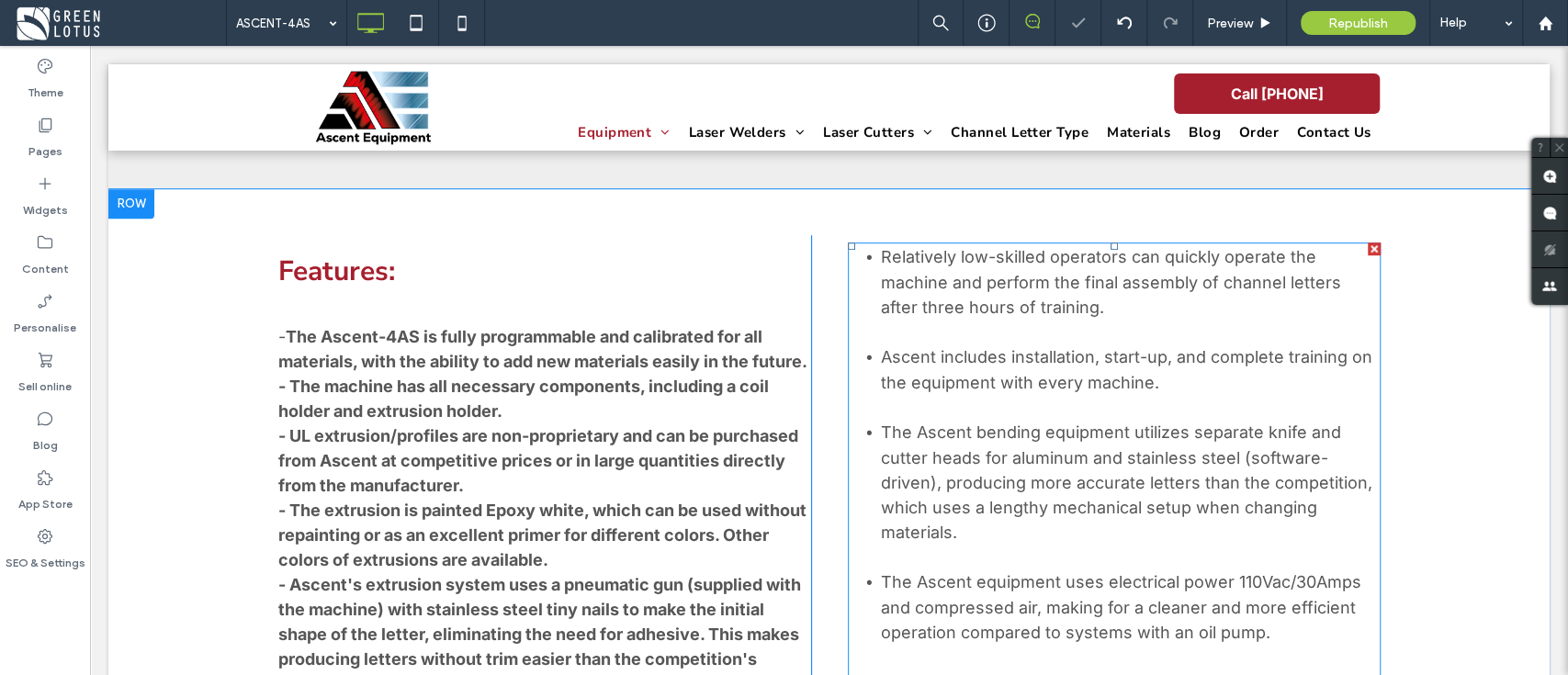 scroll, scrollTop: 857, scrollLeft: 0, axis: vertical 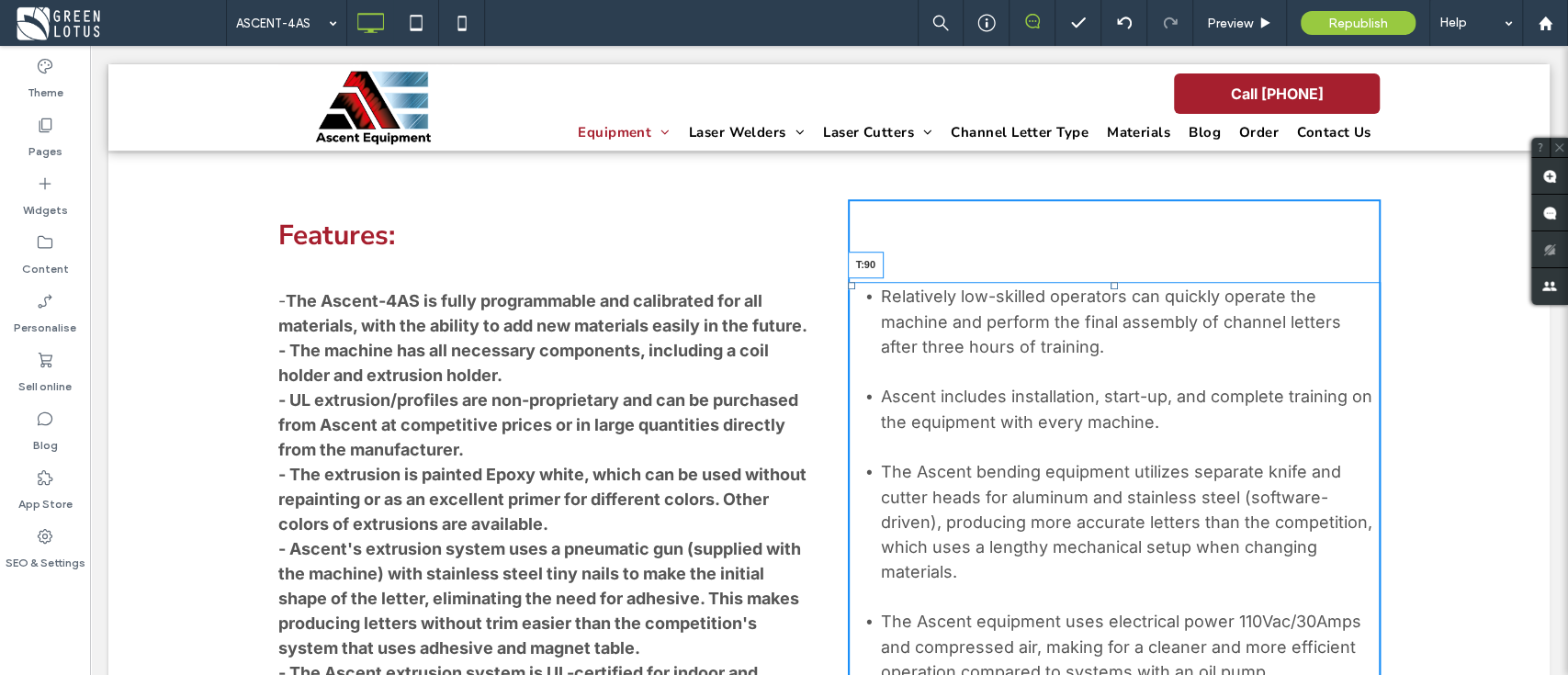 drag, startPoint x: 1106, startPoint y: 199, endPoint x: 1102, endPoint y: 275, distance: 76.1052 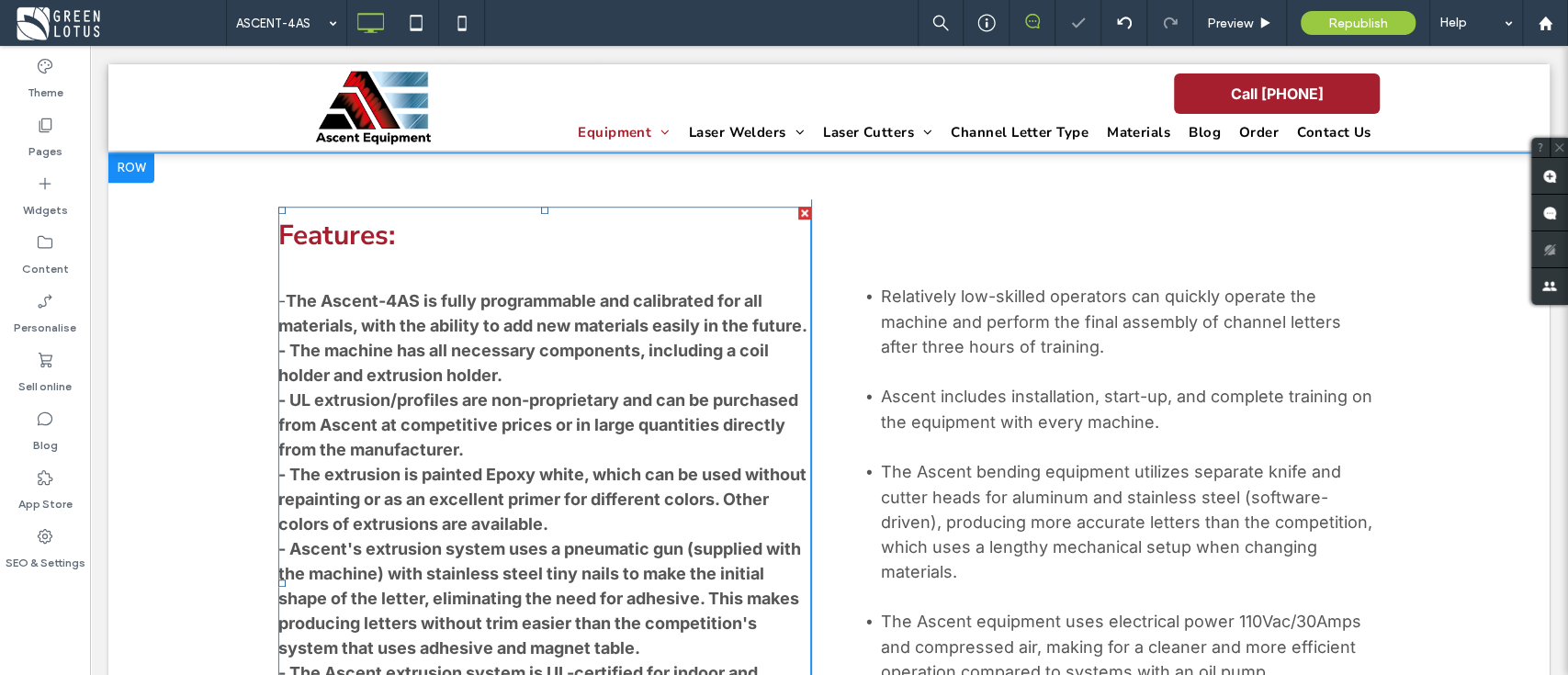 click on "-  The Ascent-4AS is fully programmable and calibrated for all materials, with the ability to add new materials easily in the future.  - The machine has all necessary components, including a coil holder and extrusion holder.  - UL extrusion/profiles are non-proprietary and can be purchased from Ascent at competitive prices or in large quantities directly from the manufacturer.  - The extrusion is painted Epoxy white, which can be used without repainting or as an excellent primer for different colors. Other colors of extrusions are available.  - Ascent's extrusion system uses a pneumatic gun (supplied with the machine) with stainless steel tiny nails to make the initial shape of the letter, eliminating the need for adhesive. This makes producing letters without trim easier than the competition's system that uses adhesive and magnet table.  - The Ascent extrusion system is UL-certified for indoor and outdoor use for letters up to 66" (the competition is only certified up to 48").  -" at bounding box center (545, 611) 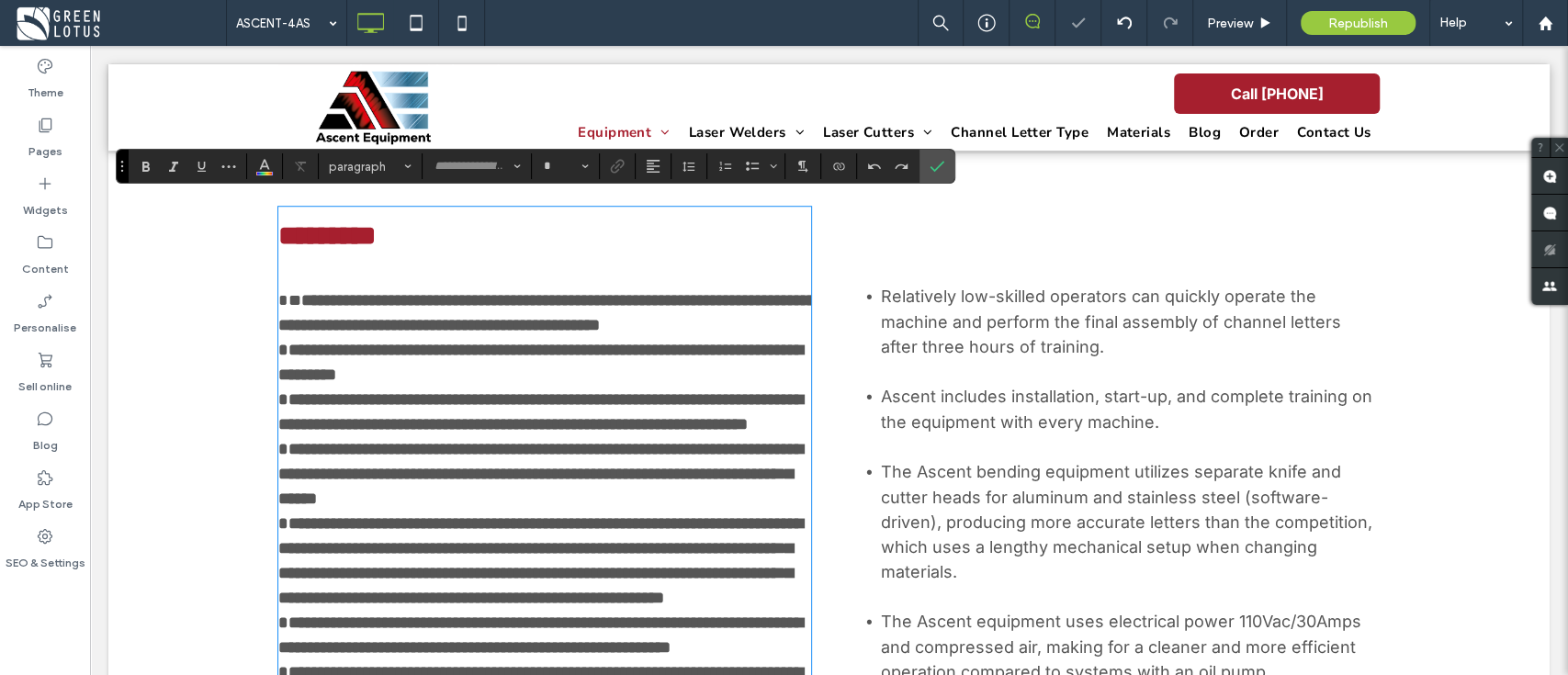 type on "*****" 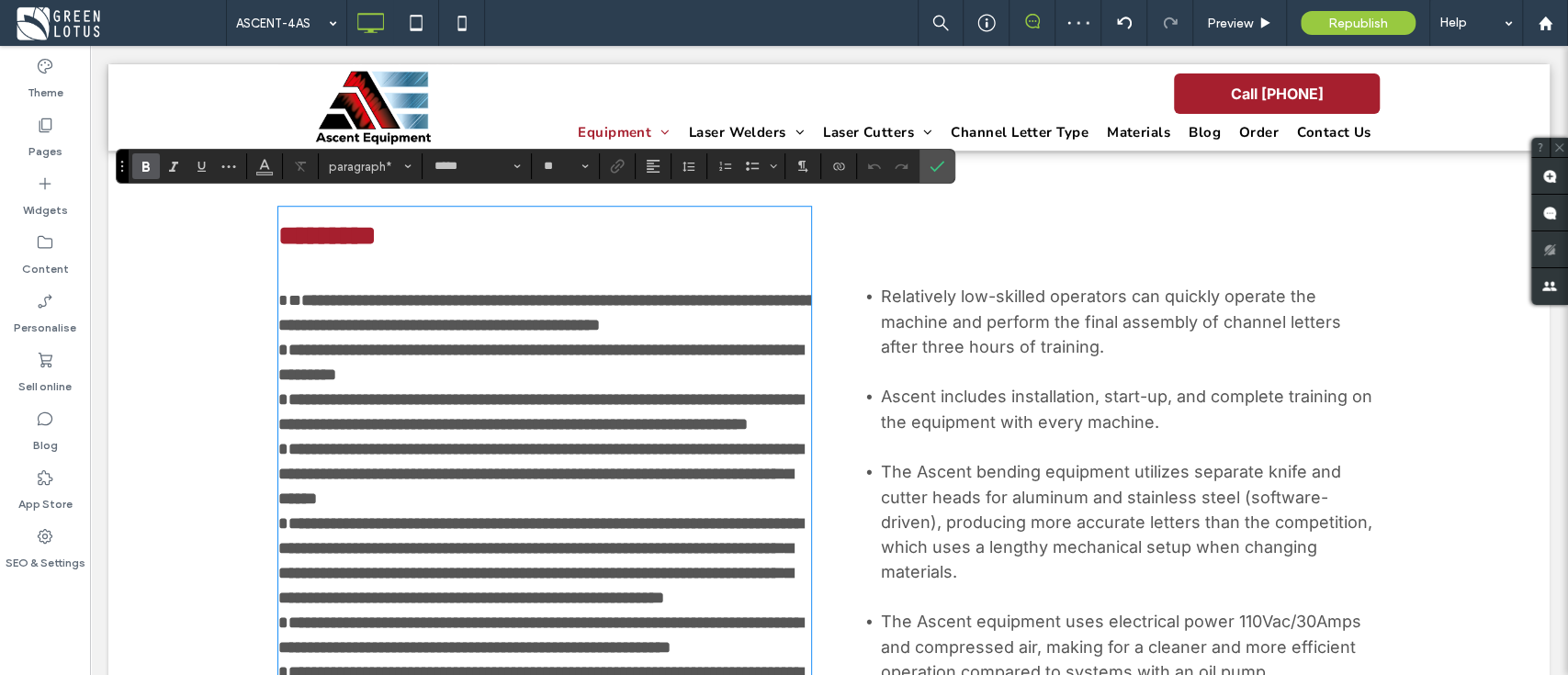 click on "**********" at bounding box center [545, 561] 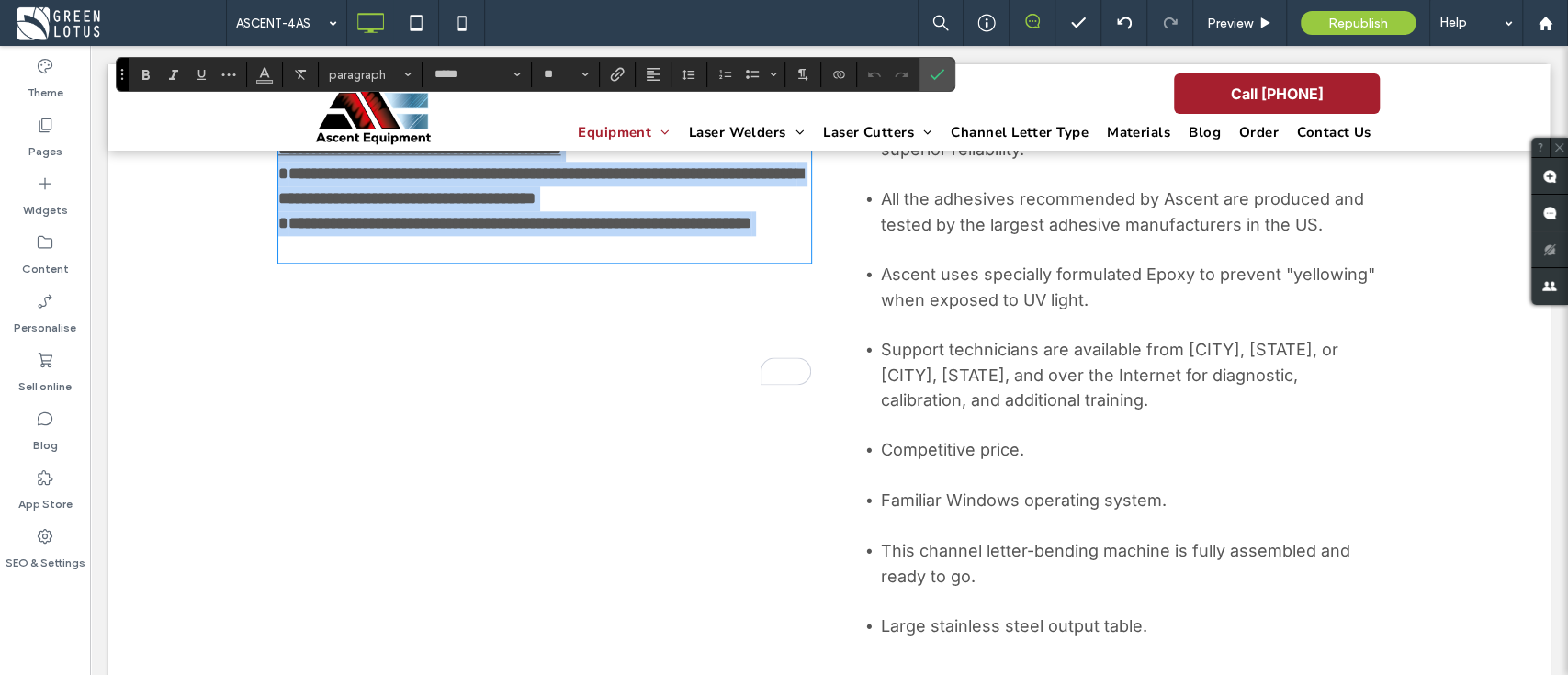 scroll, scrollTop: 1346, scrollLeft: 0, axis: vertical 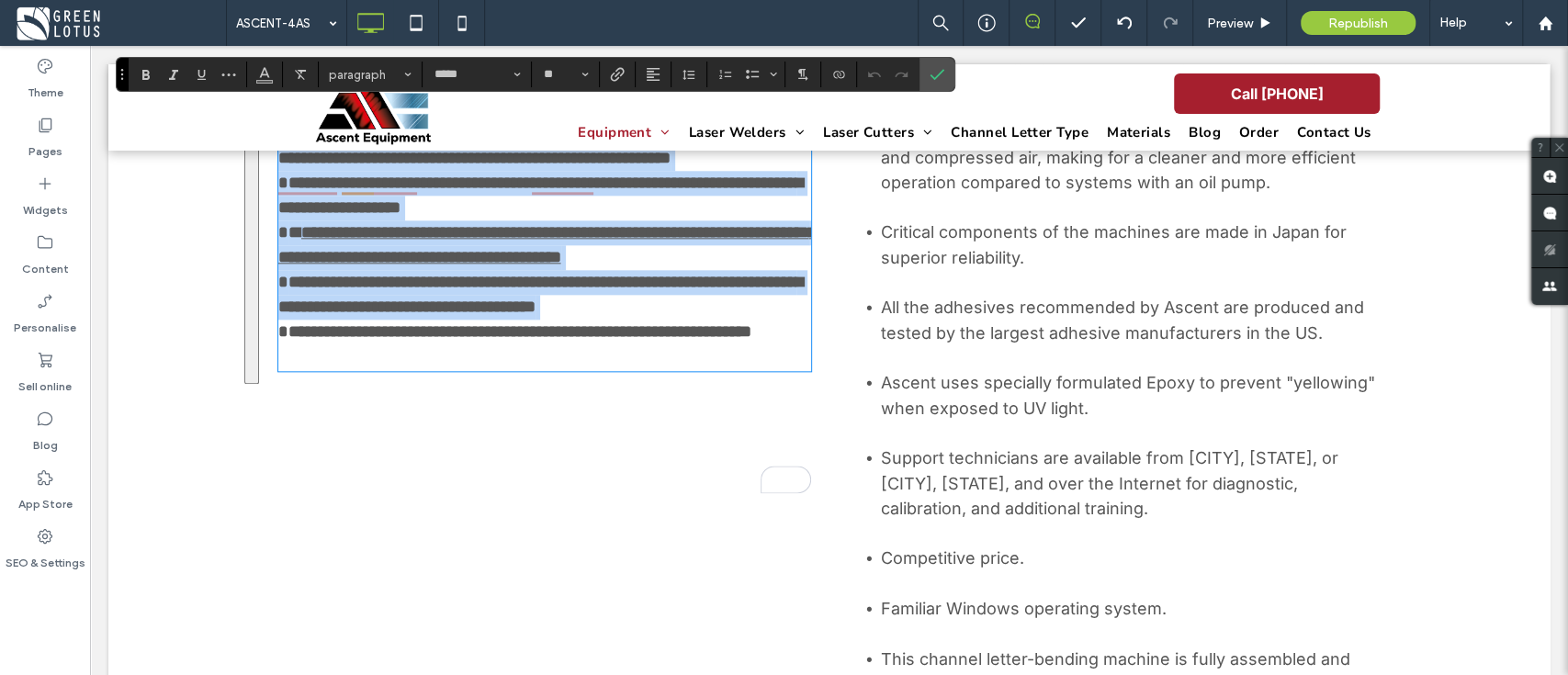 drag, startPoint x: 275, startPoint y: 297, endPoint x: 530, endPoint y: 468, distance: 307.02769 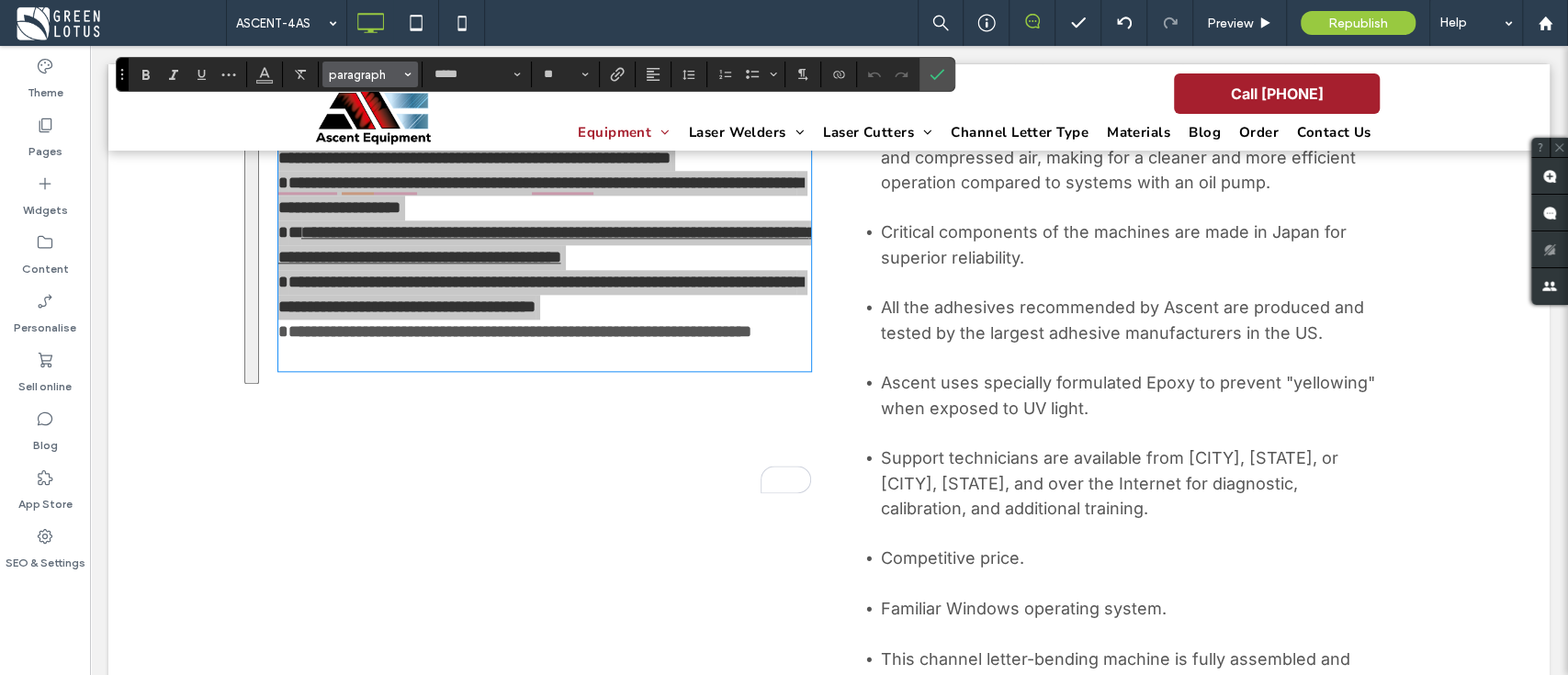 click on "paragraph" at bounding box center [365, 74] 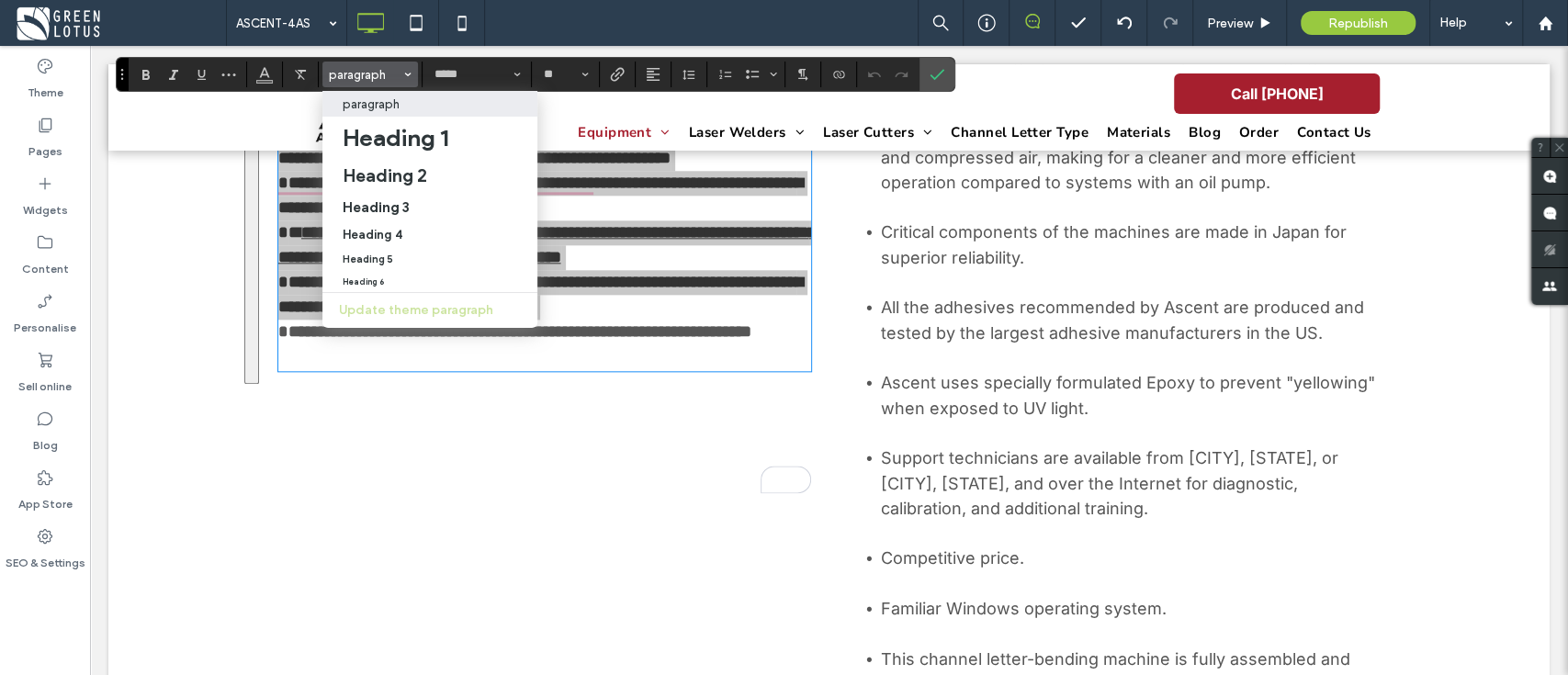 click on "paragraph" at bounding box center [371, 104] 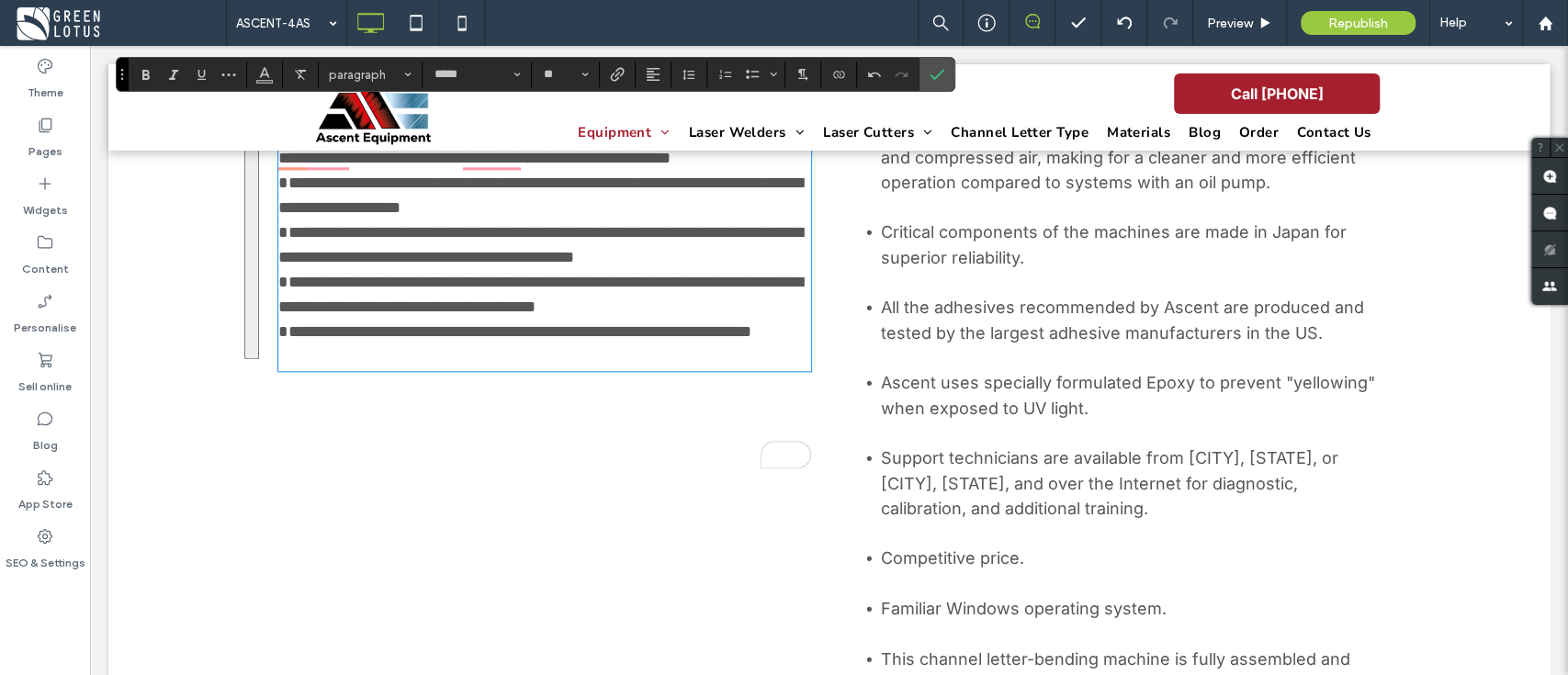 click on "**********" at bounding box center [545, 72] 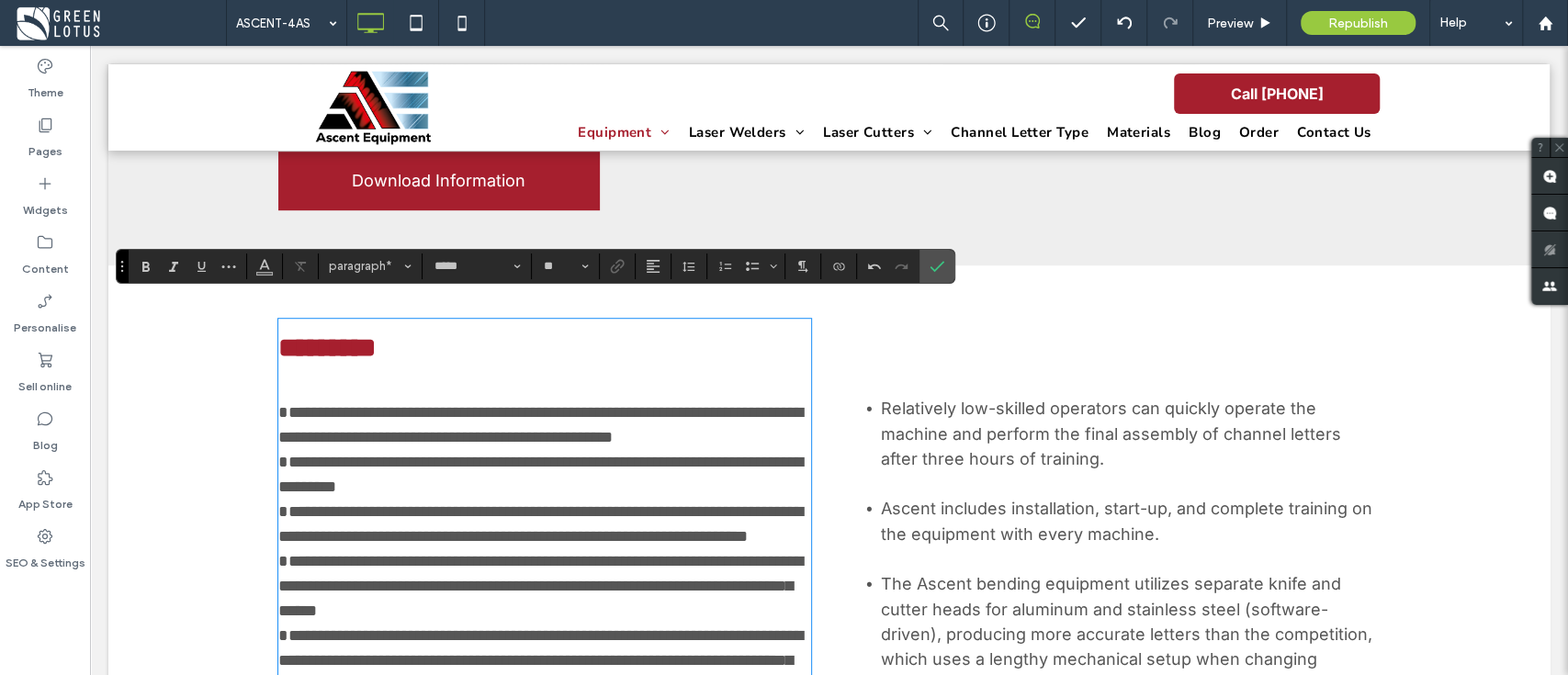 scroll, scrollTop: 735, scrollLeft: 0, axis: vertical 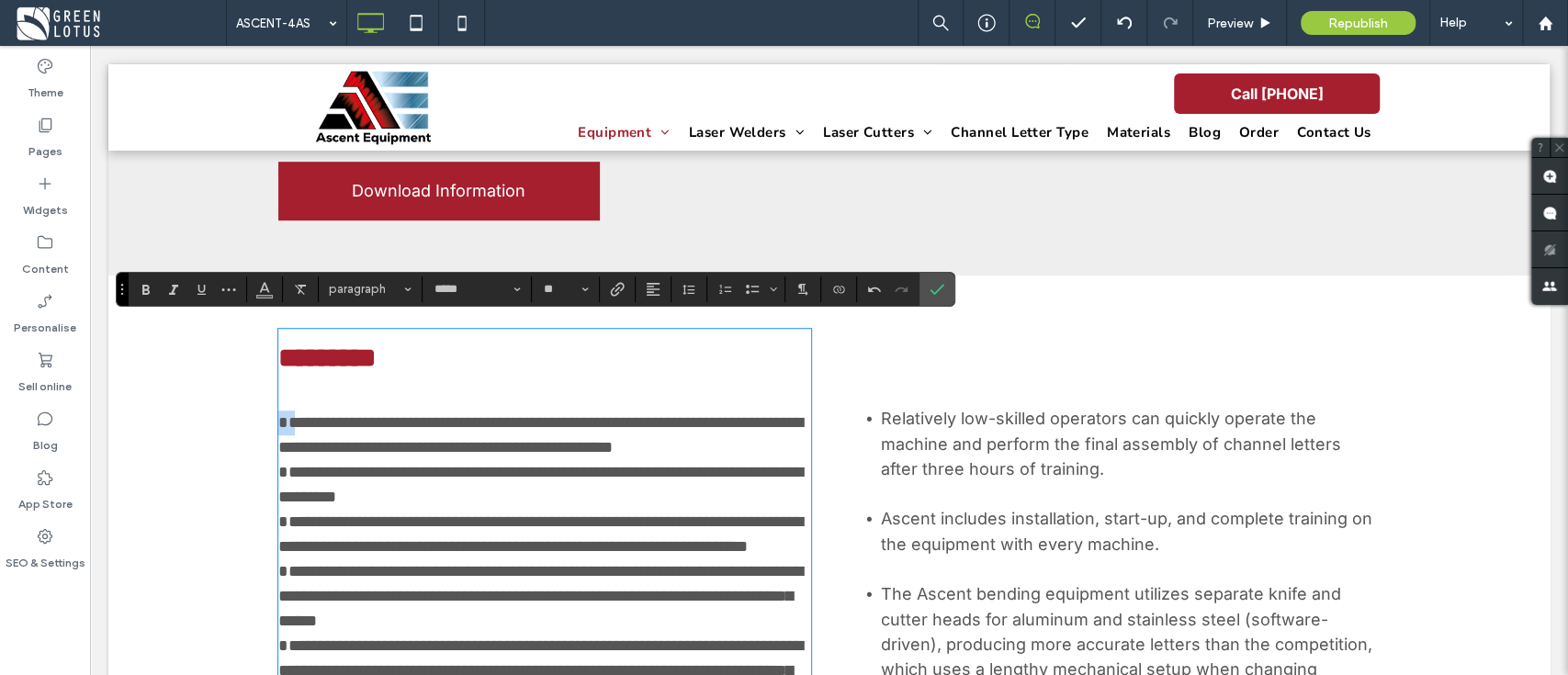 drag, startPoint x: 279, startPoint y: 411, endPoint x: 269, endPoint y: 411, distance: 10 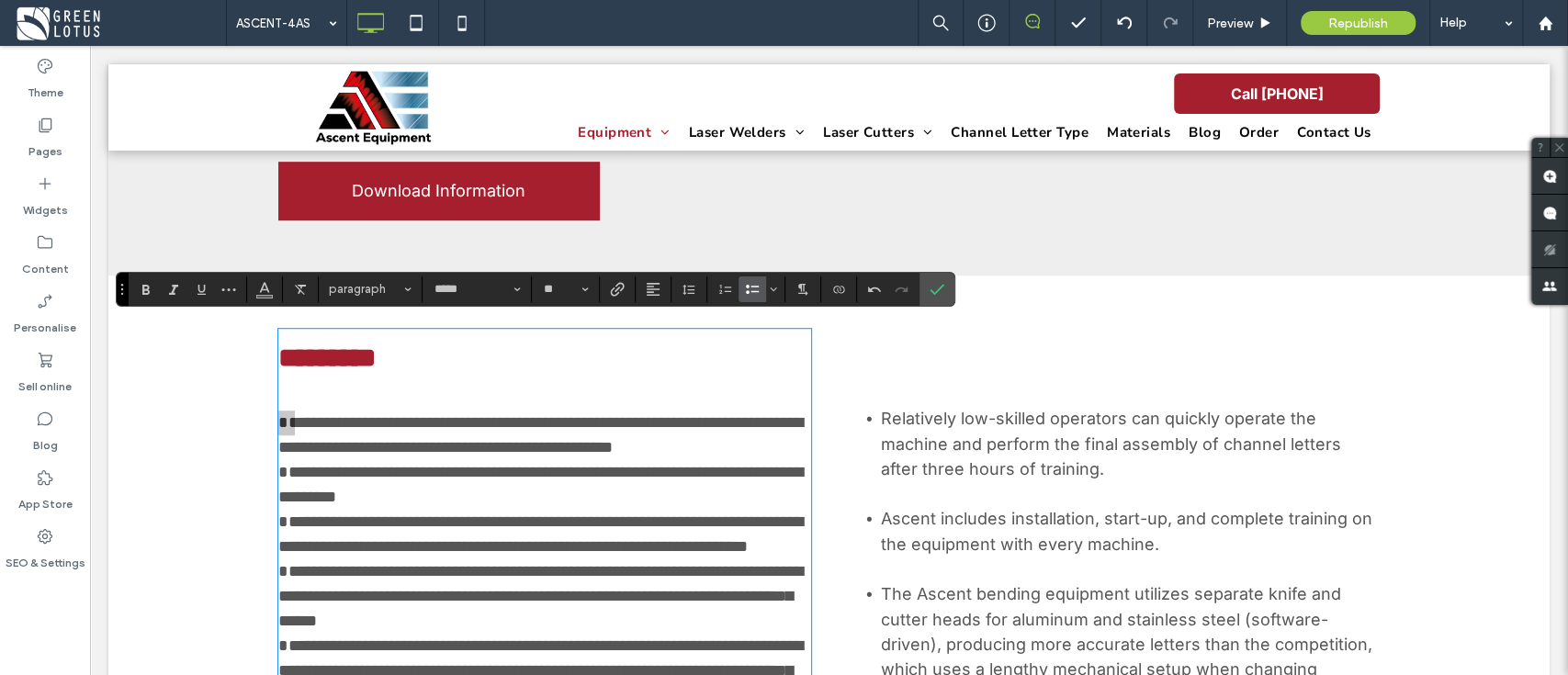 click 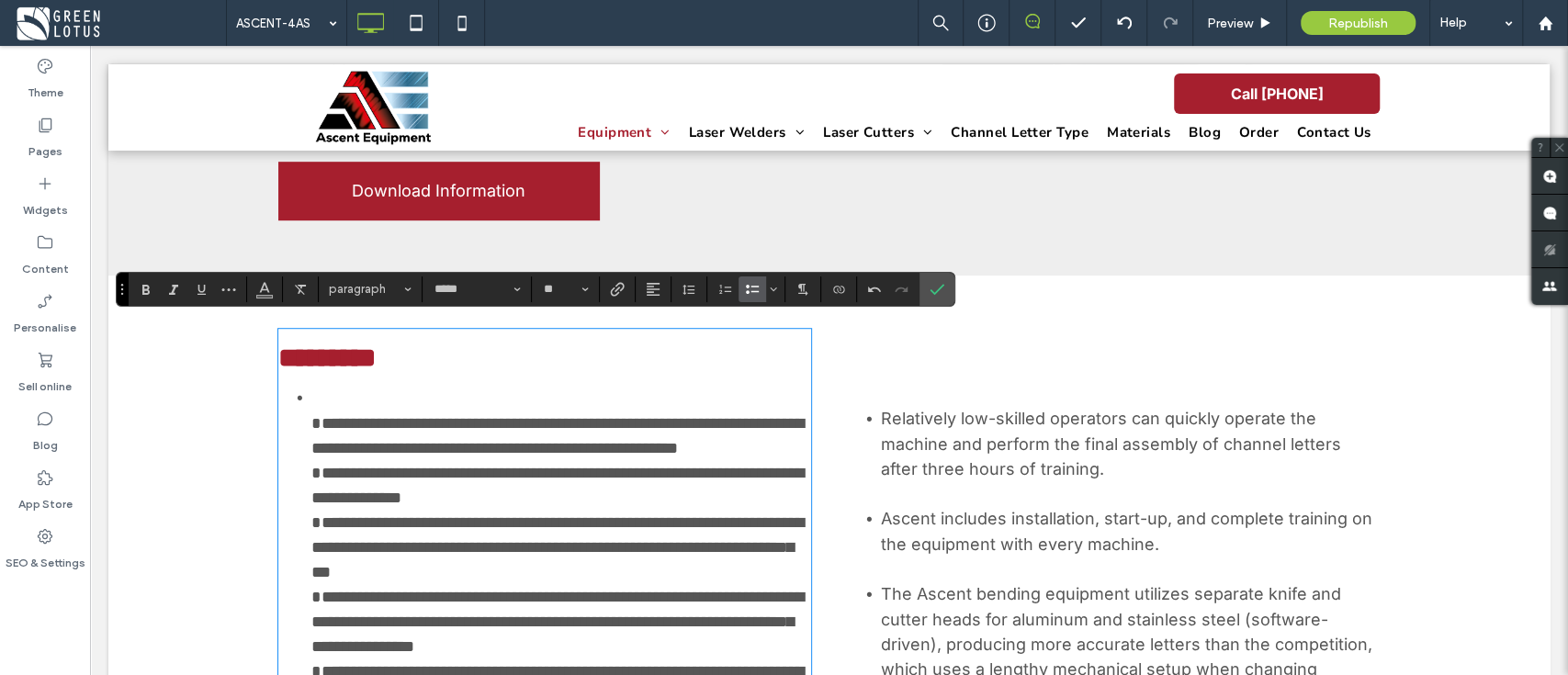 click on "**********" at bounding box center (558, 435) 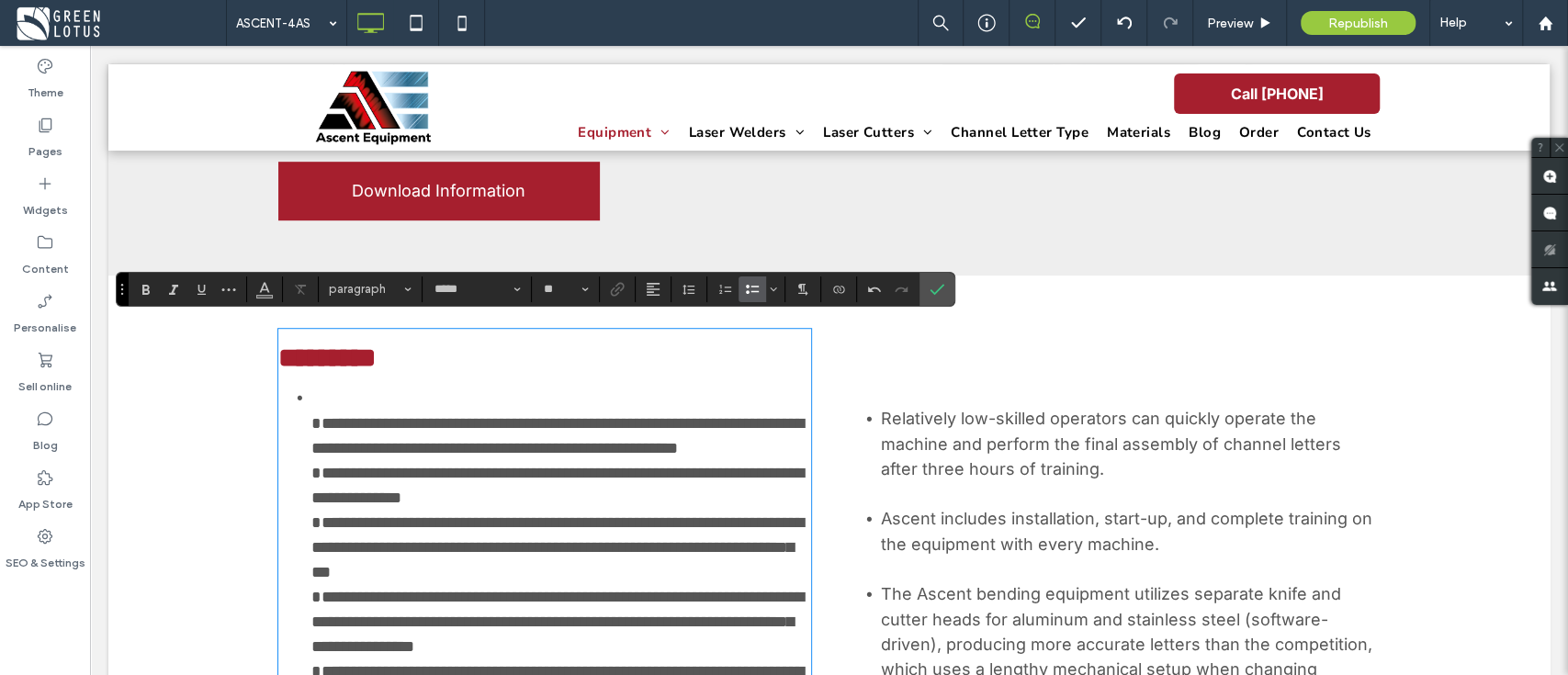 click on "**********" at bounding box center (558, 435) 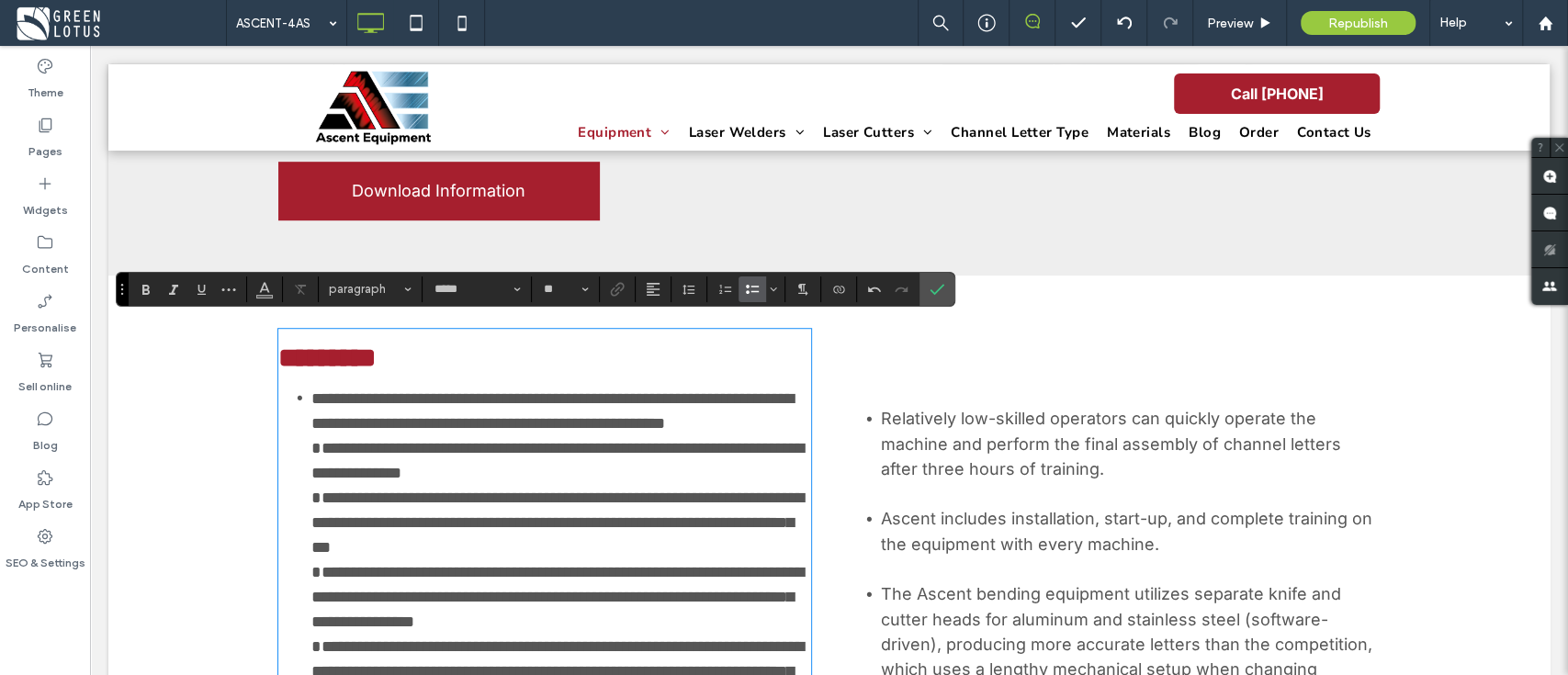 click on "**********" at bounding box center [561, 671] 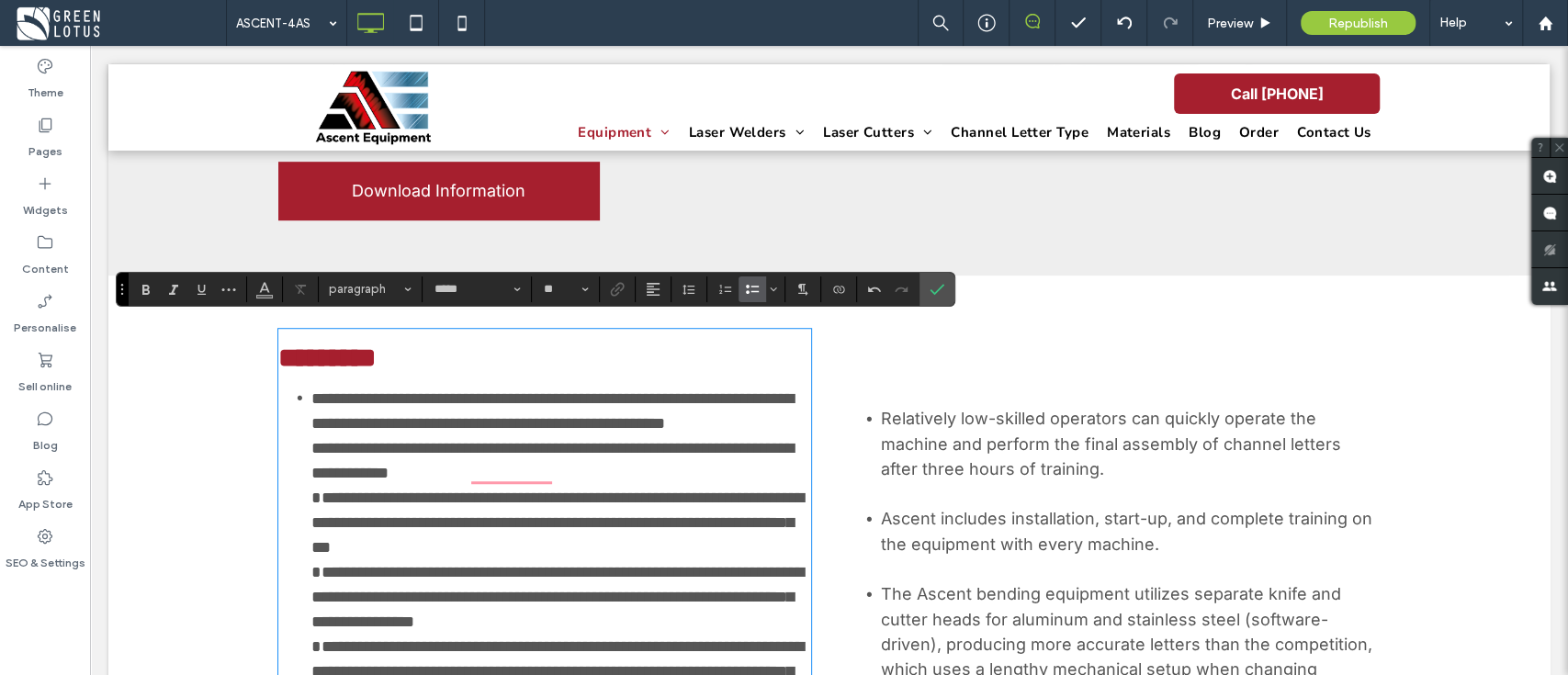 click on "**********" at bounding box center (552, 460) 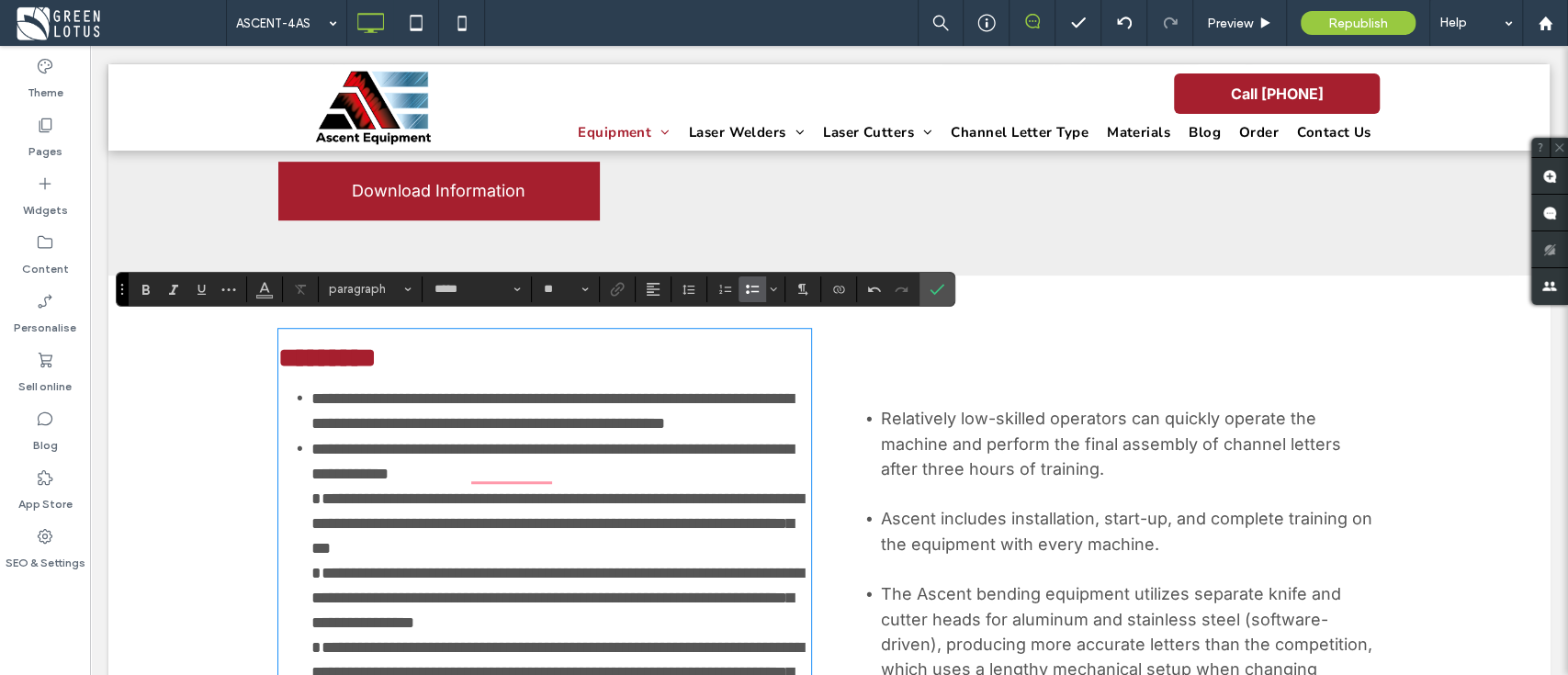 click on "**********" at bounding box center [558, 523] 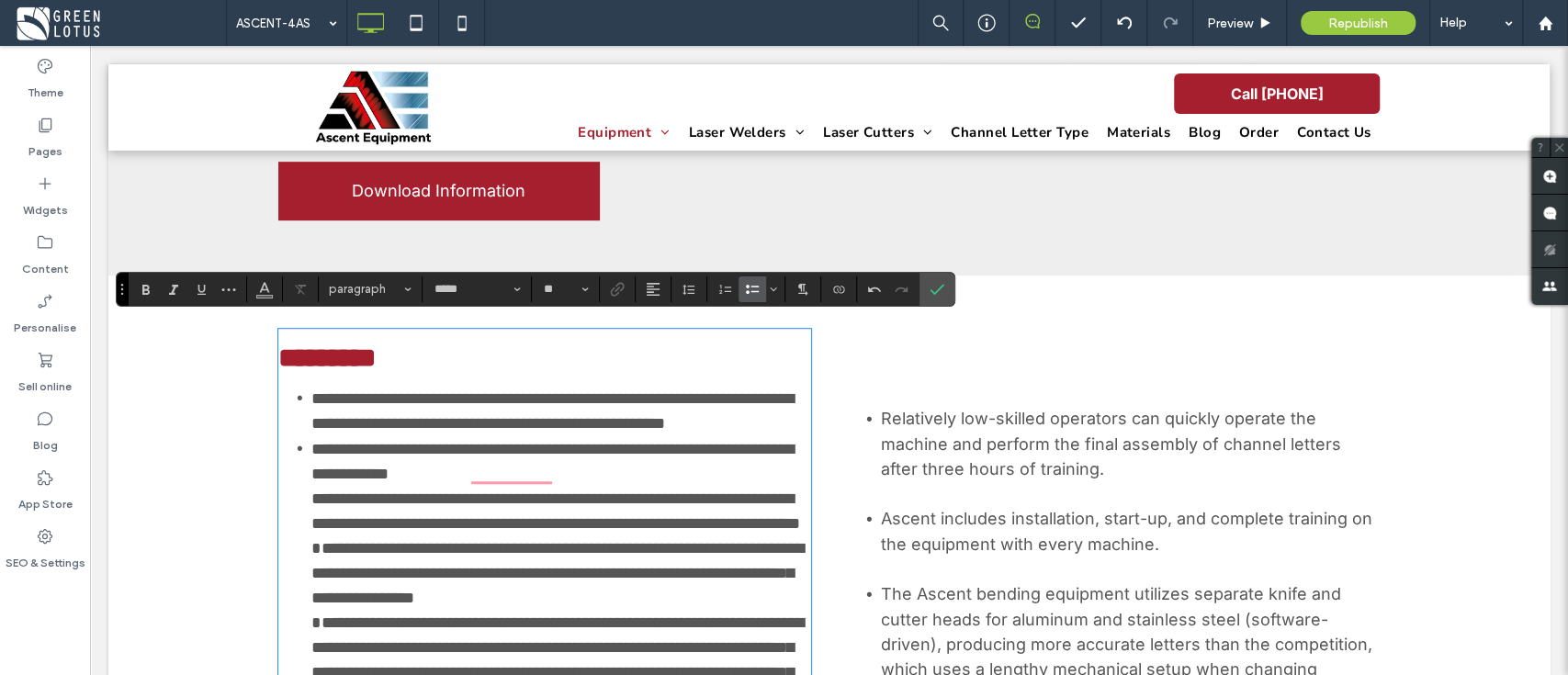 click on "**********" at bounding box center (556, 511) 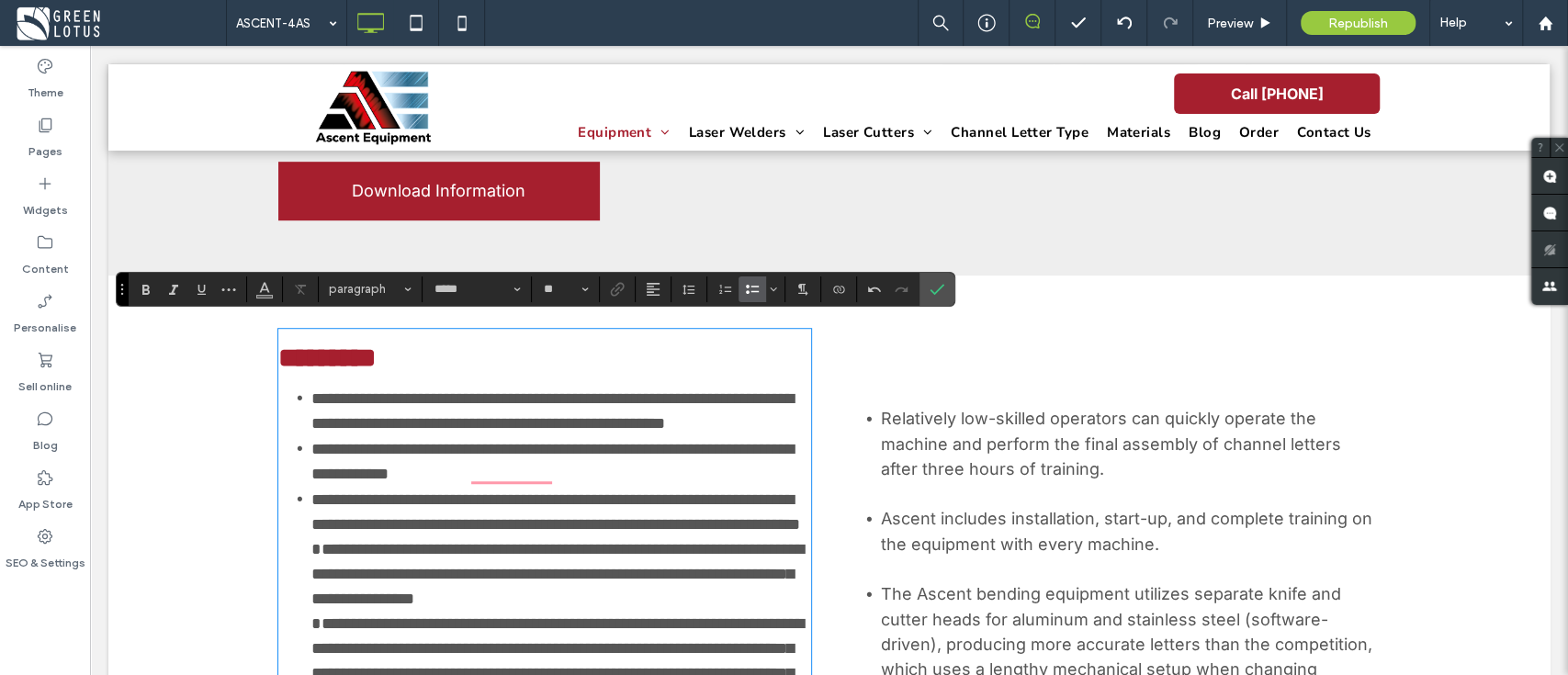 scroll, scrollTop: 857, scrollLeft: 0, axis: vertical 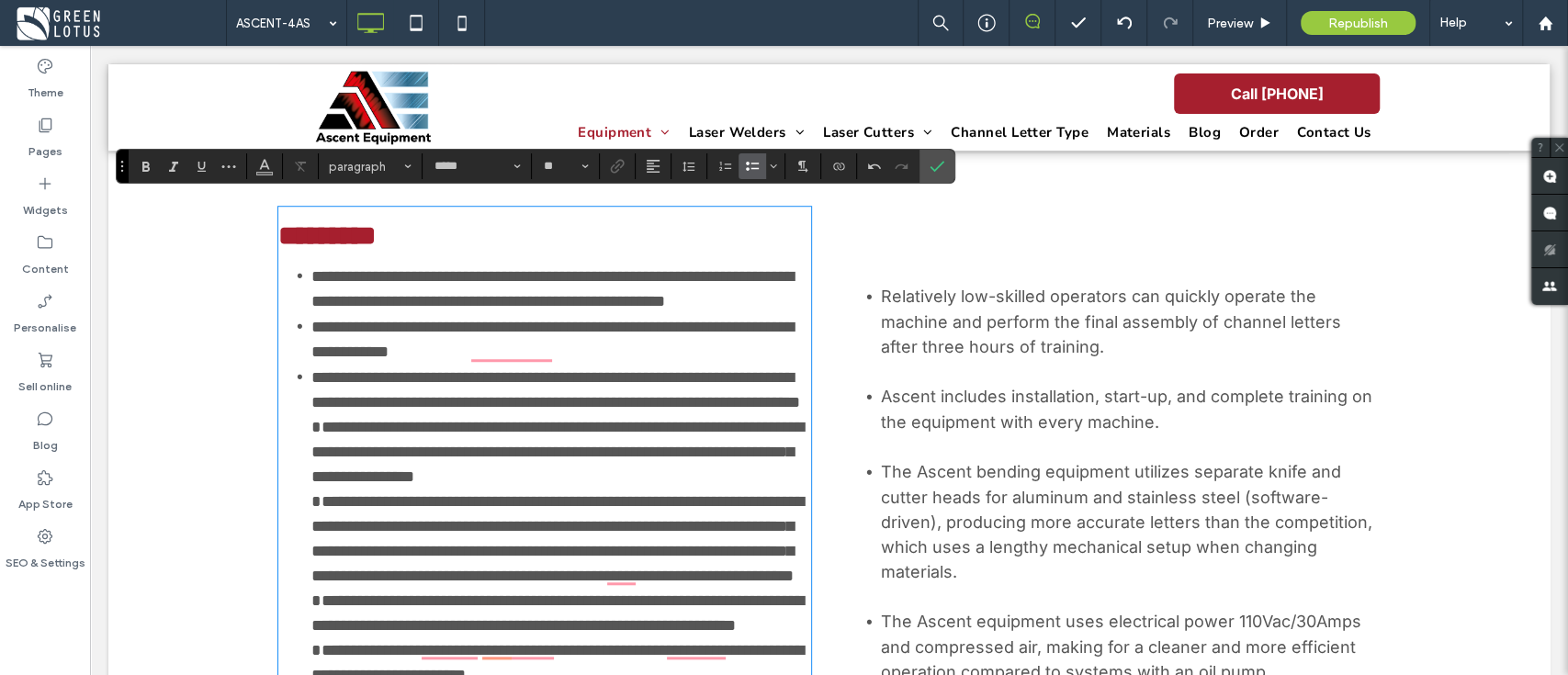 click on "**********" at bounding box center (558, 452) 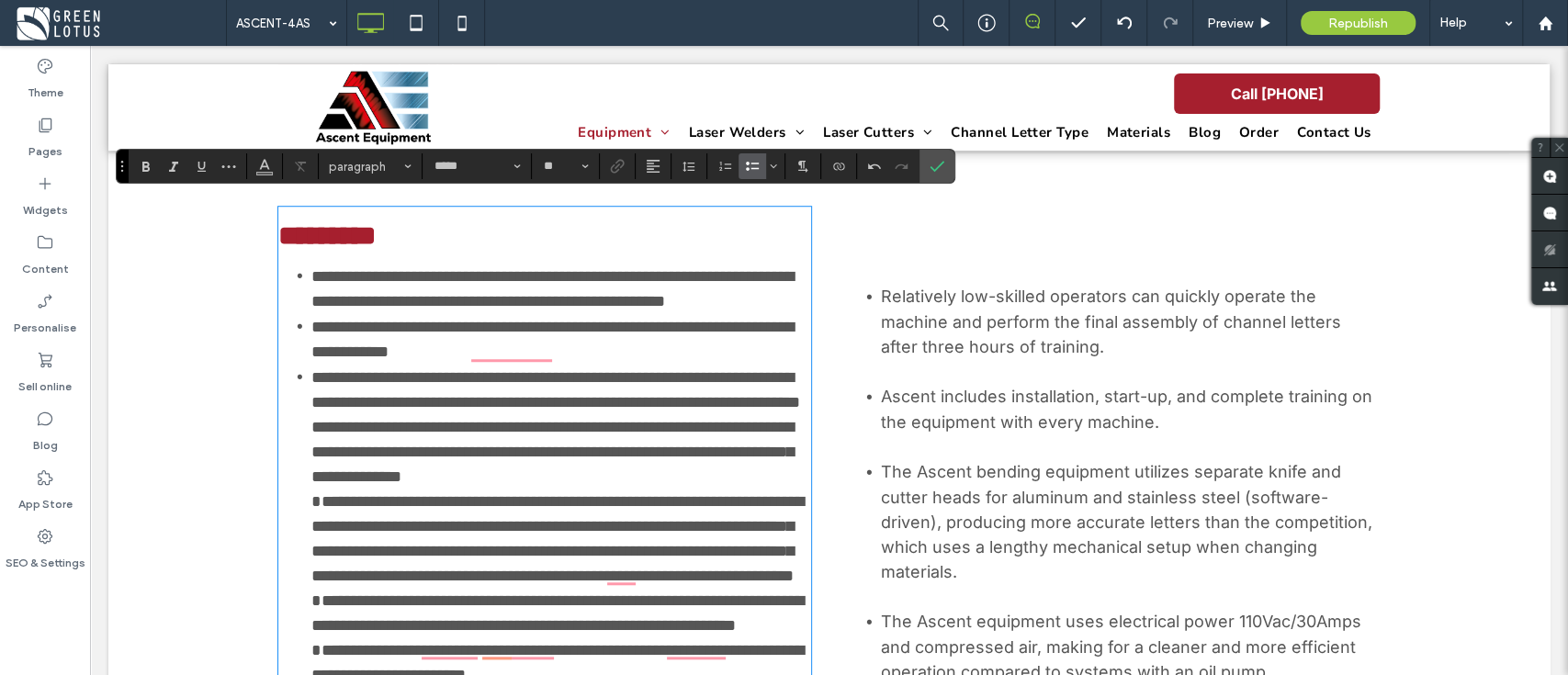 click on "**********" at bounding box center (552, 452) 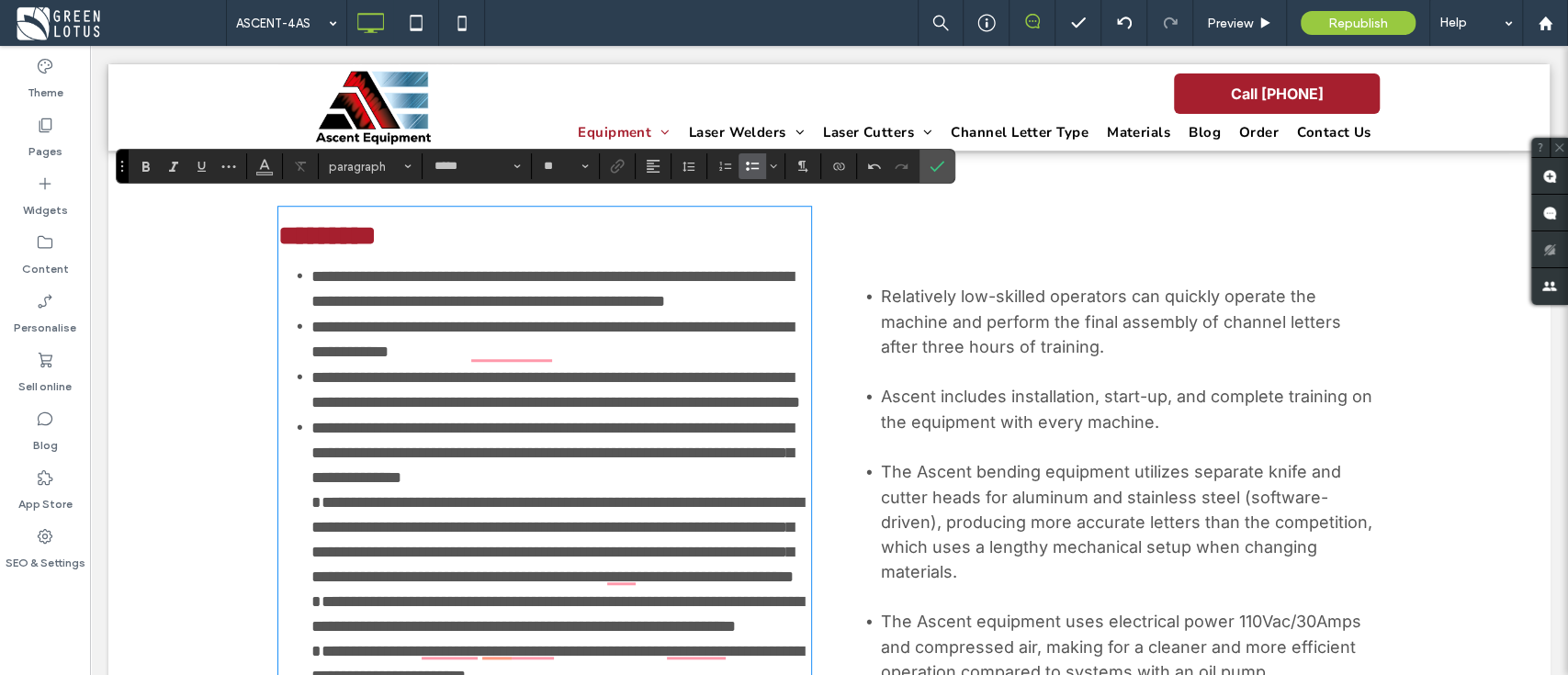 click on "**********" at bounding box center [558, 539] 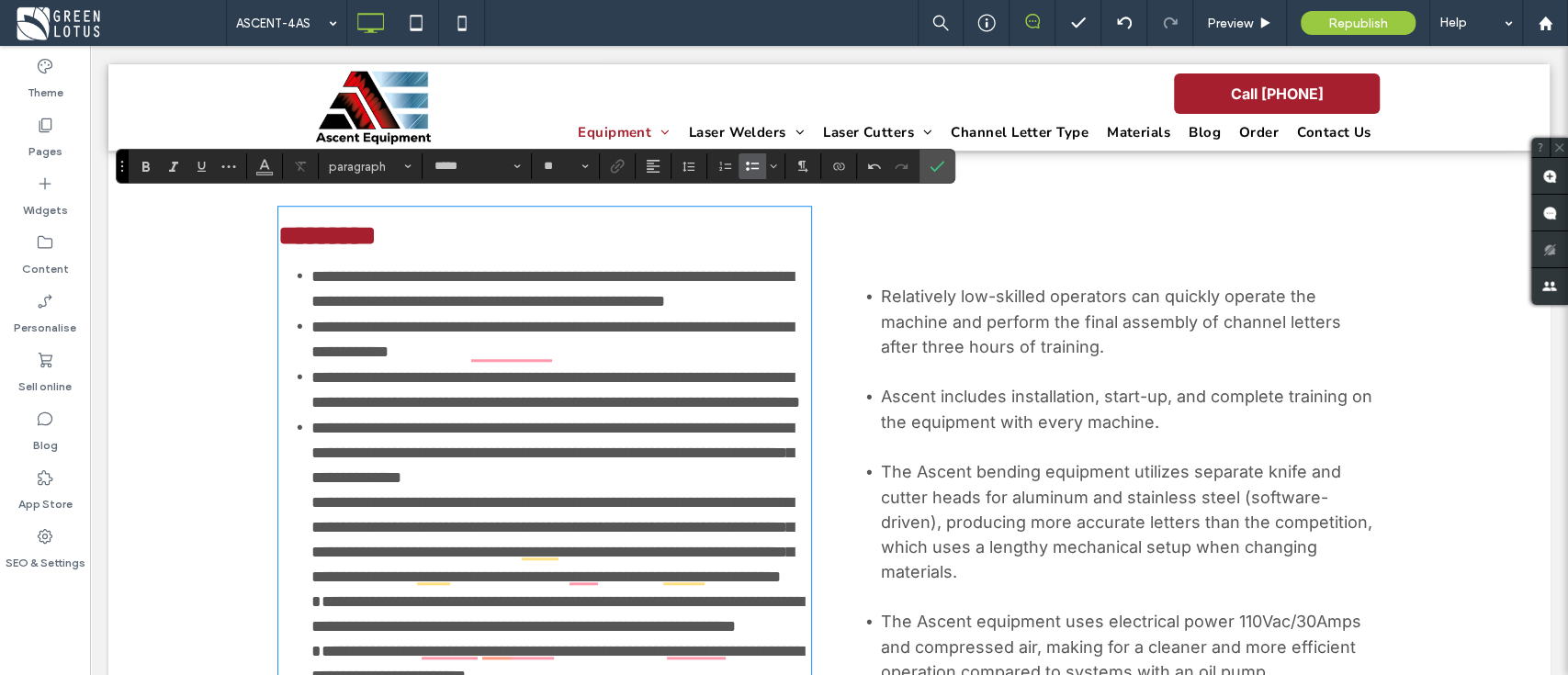 click on "**********" at bounding box center (552, 539) 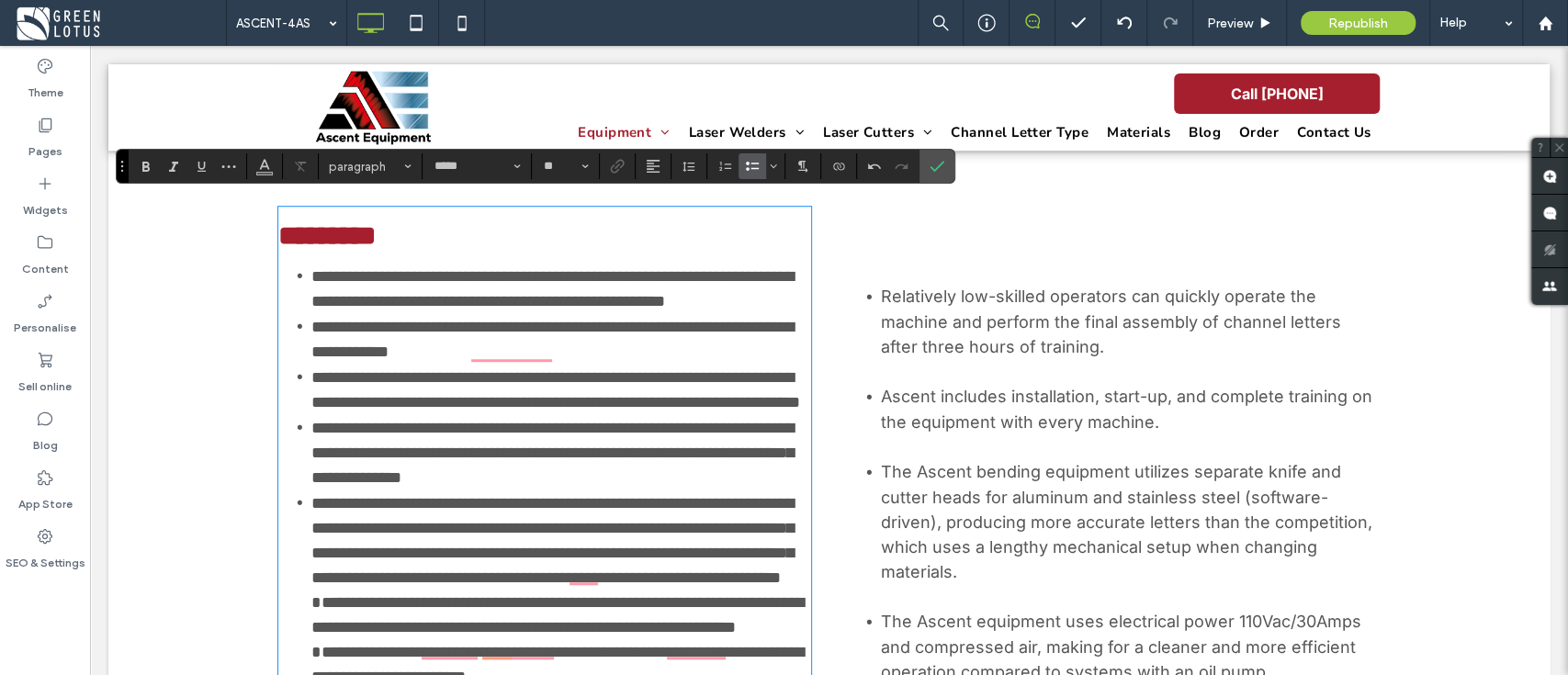 scroll, scrollTop: 979, scrollLeft: 0, axis: vertical 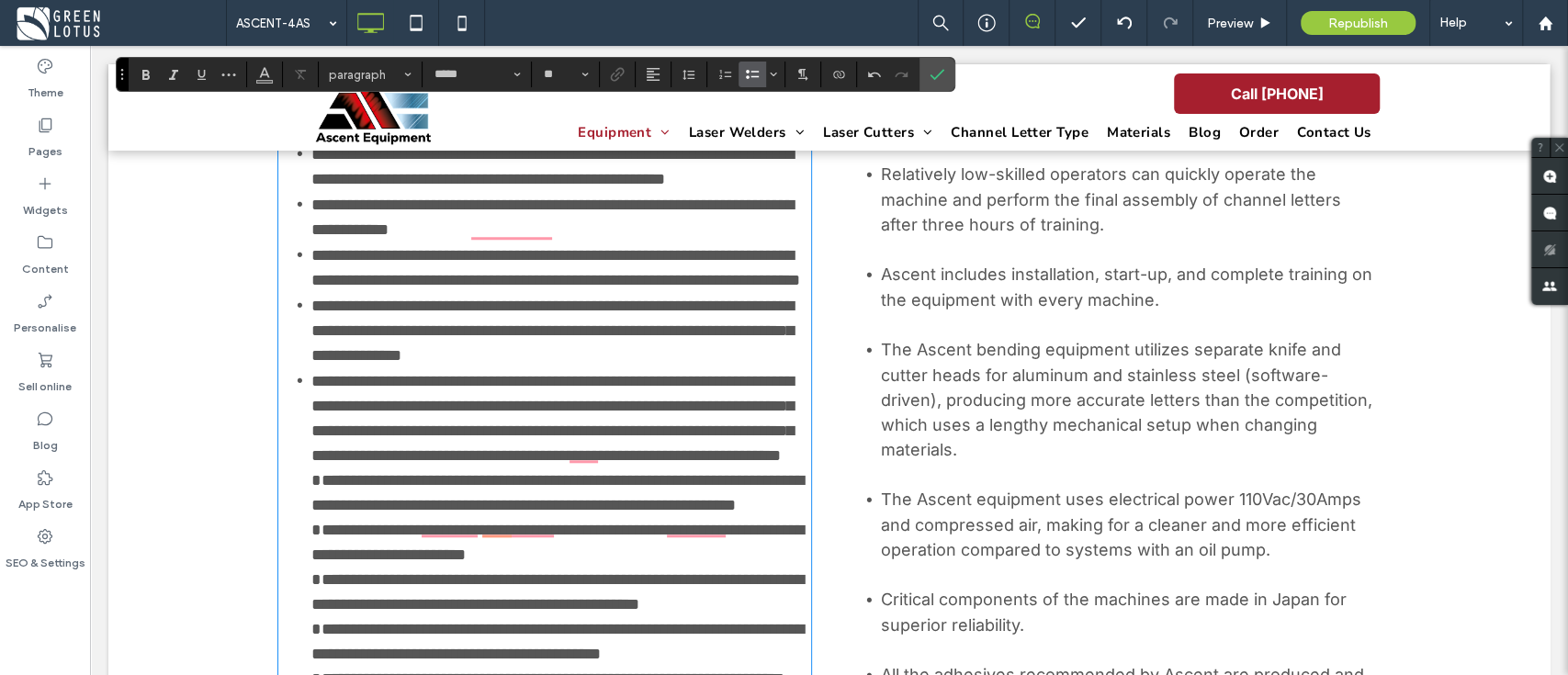 click on "**********" at bounding box center (558, 492) 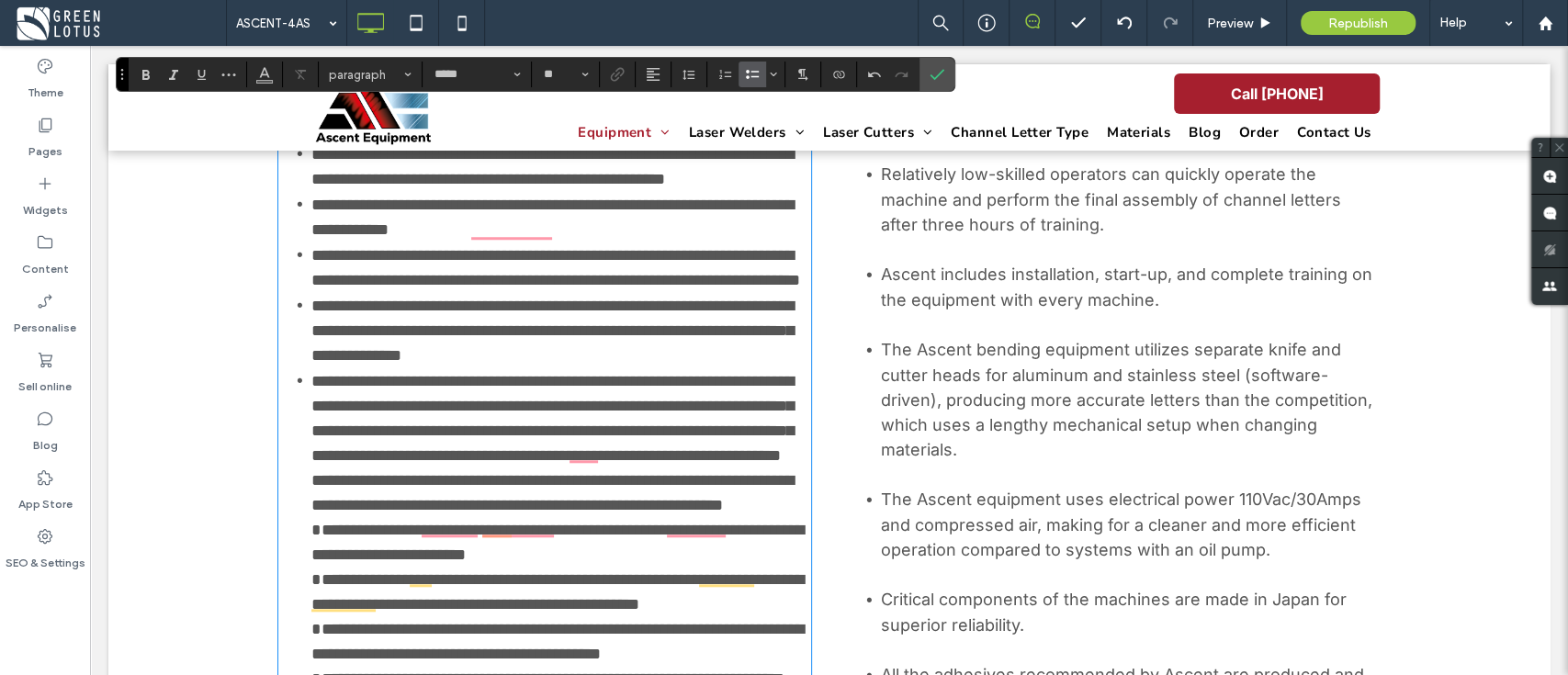 click on "**********" at bounding box center (552, 492) 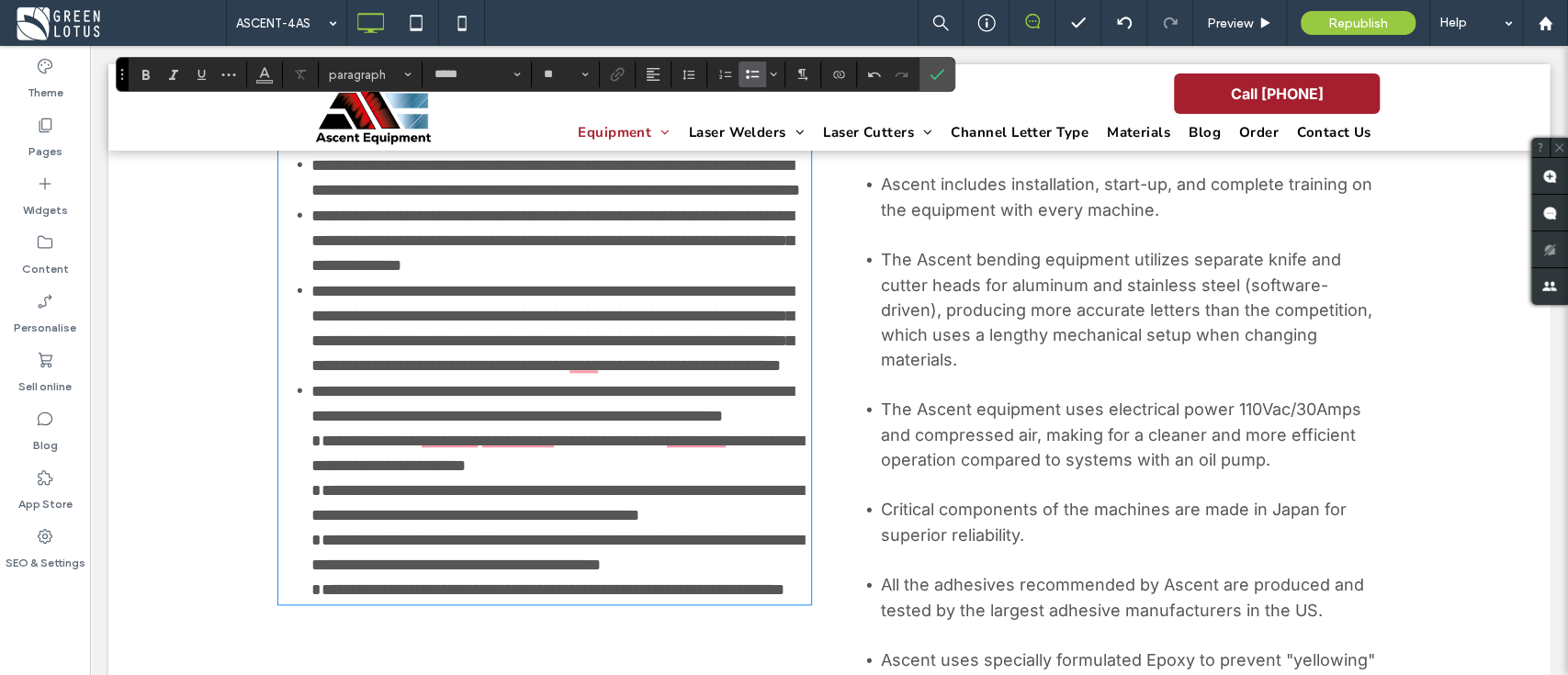 scroll, scrollTop: 1102, scrollLeft: 0, axis: vertical 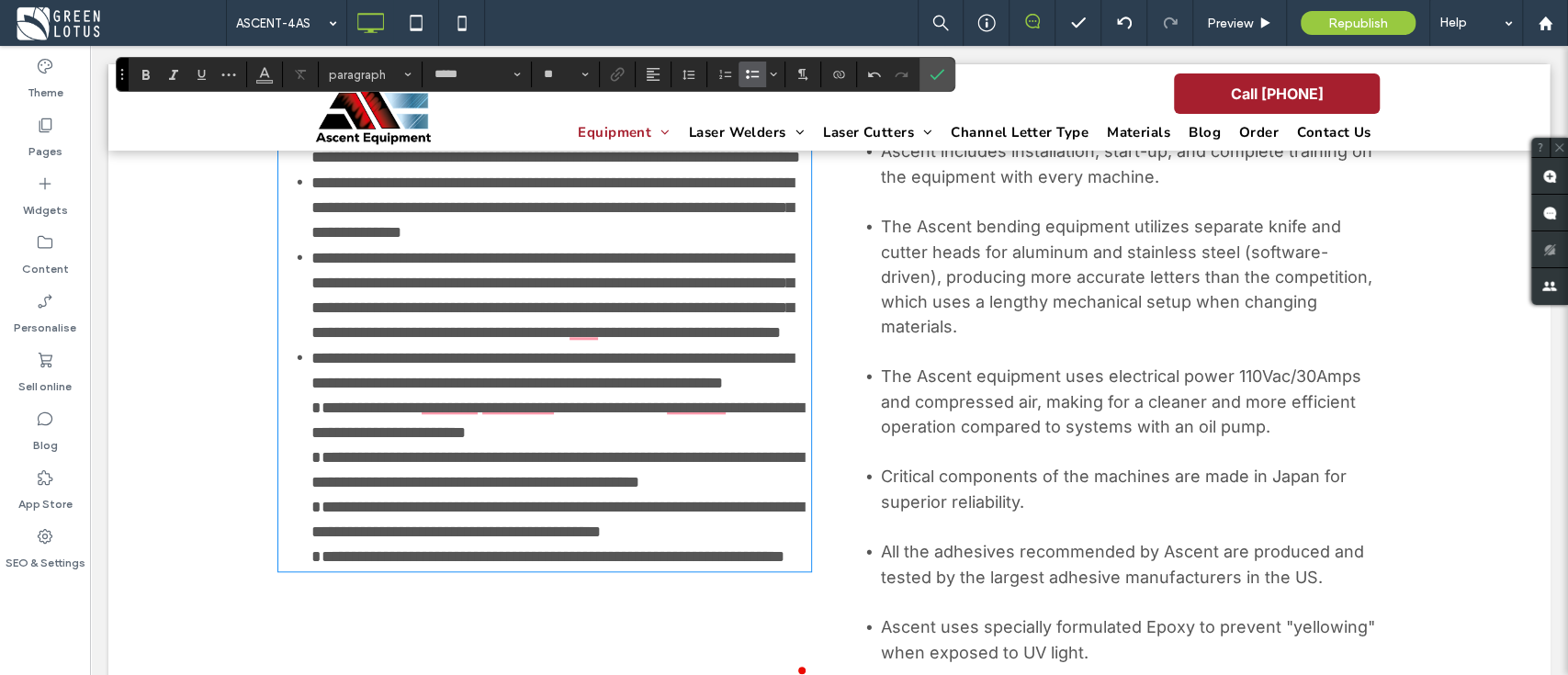 click on "**********" at bounding box center [558, 420] 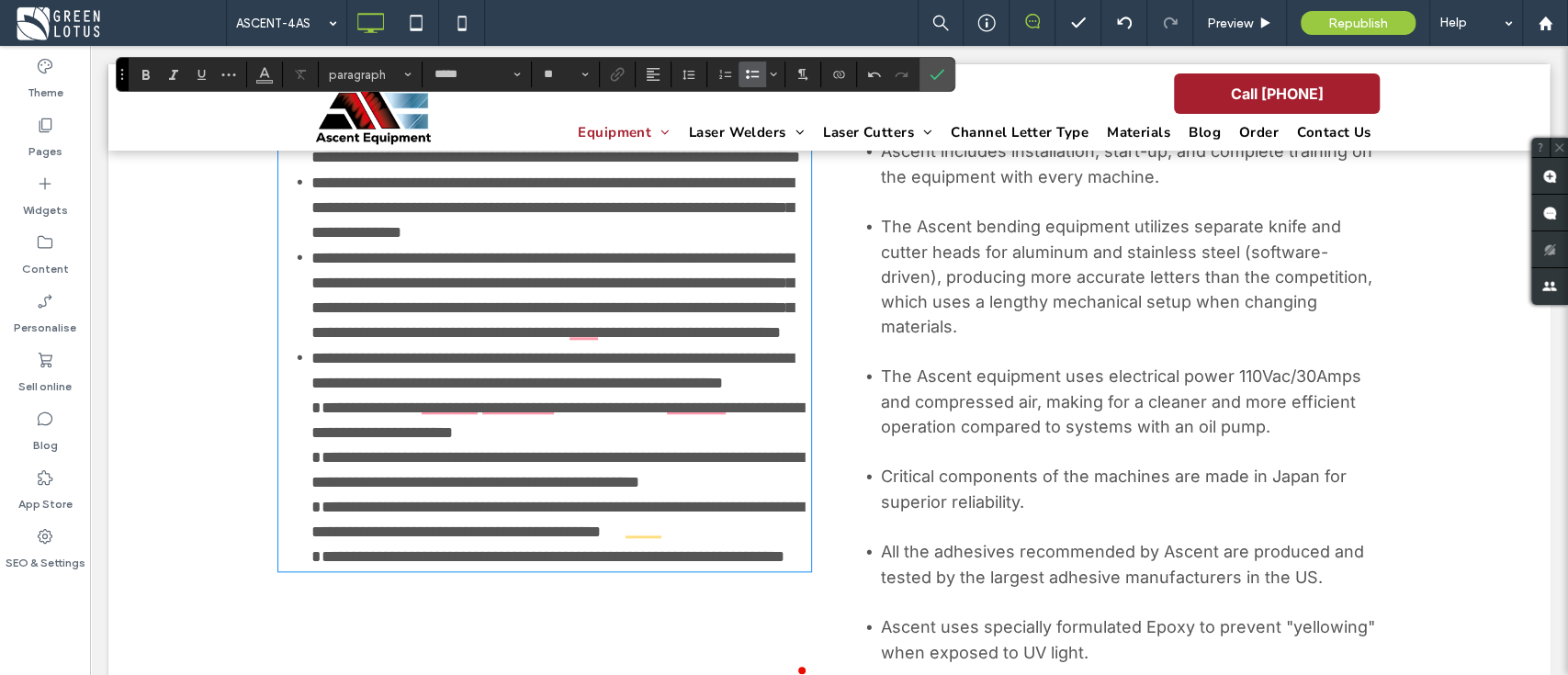 click on "**********" at bounding box center (558, 420) 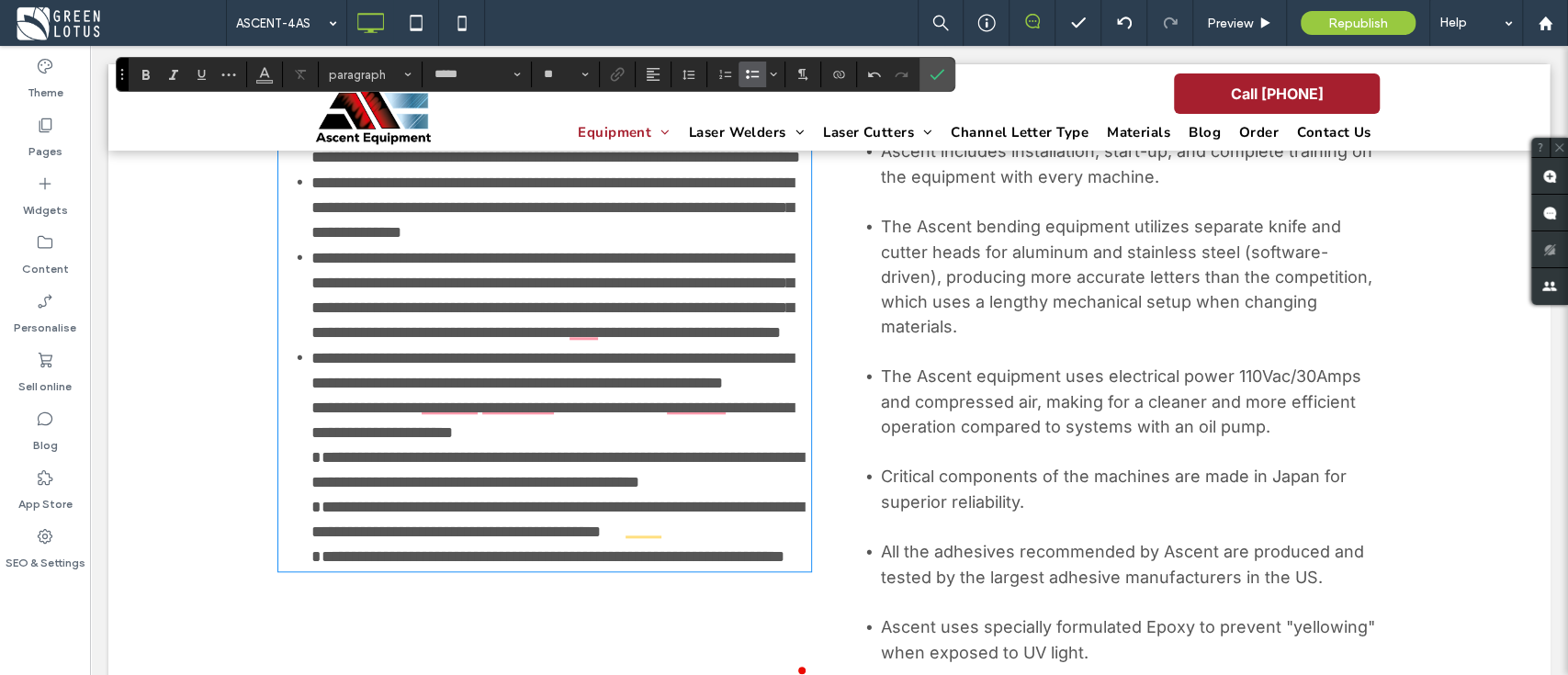 click on "**********" at bounding box center [545, 294] 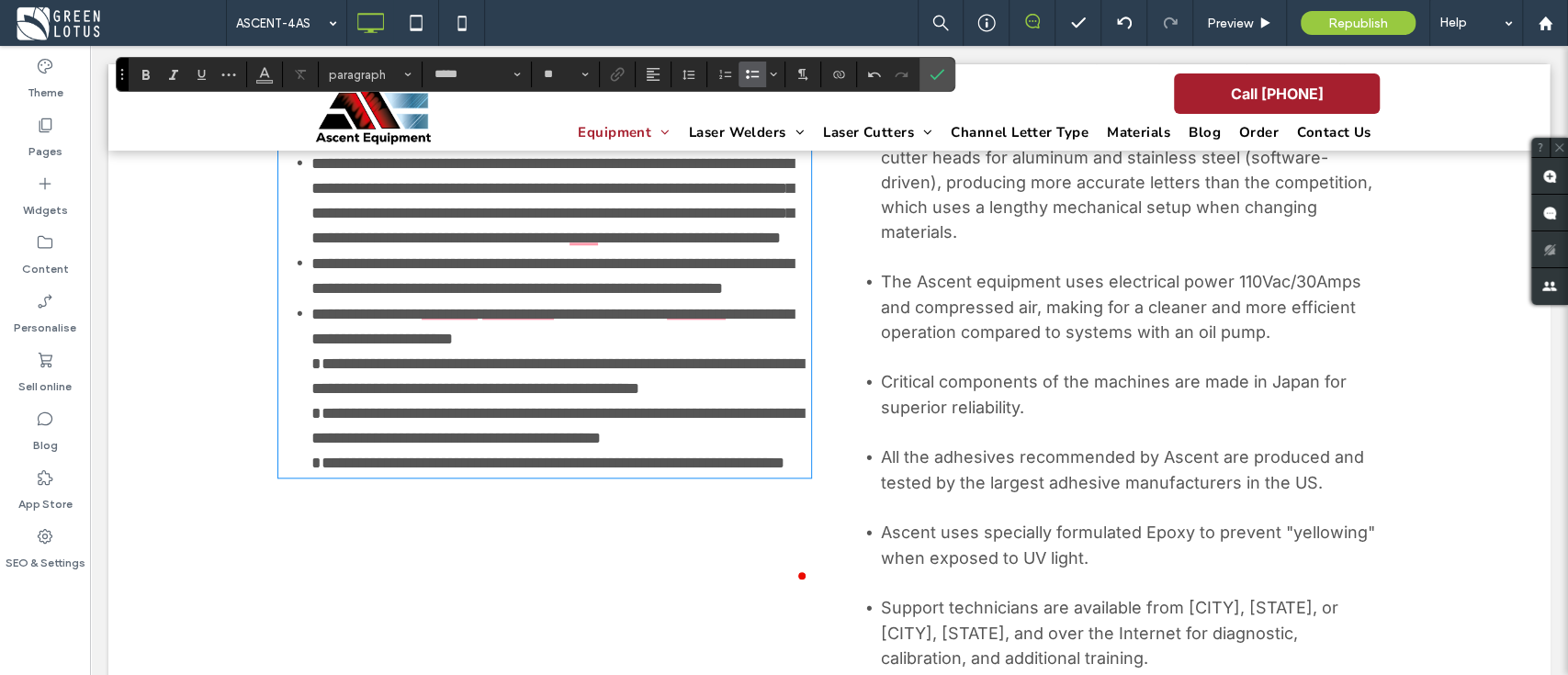 scroll, scrollTop: 1224, scrollLeft: 0, axis: vertical 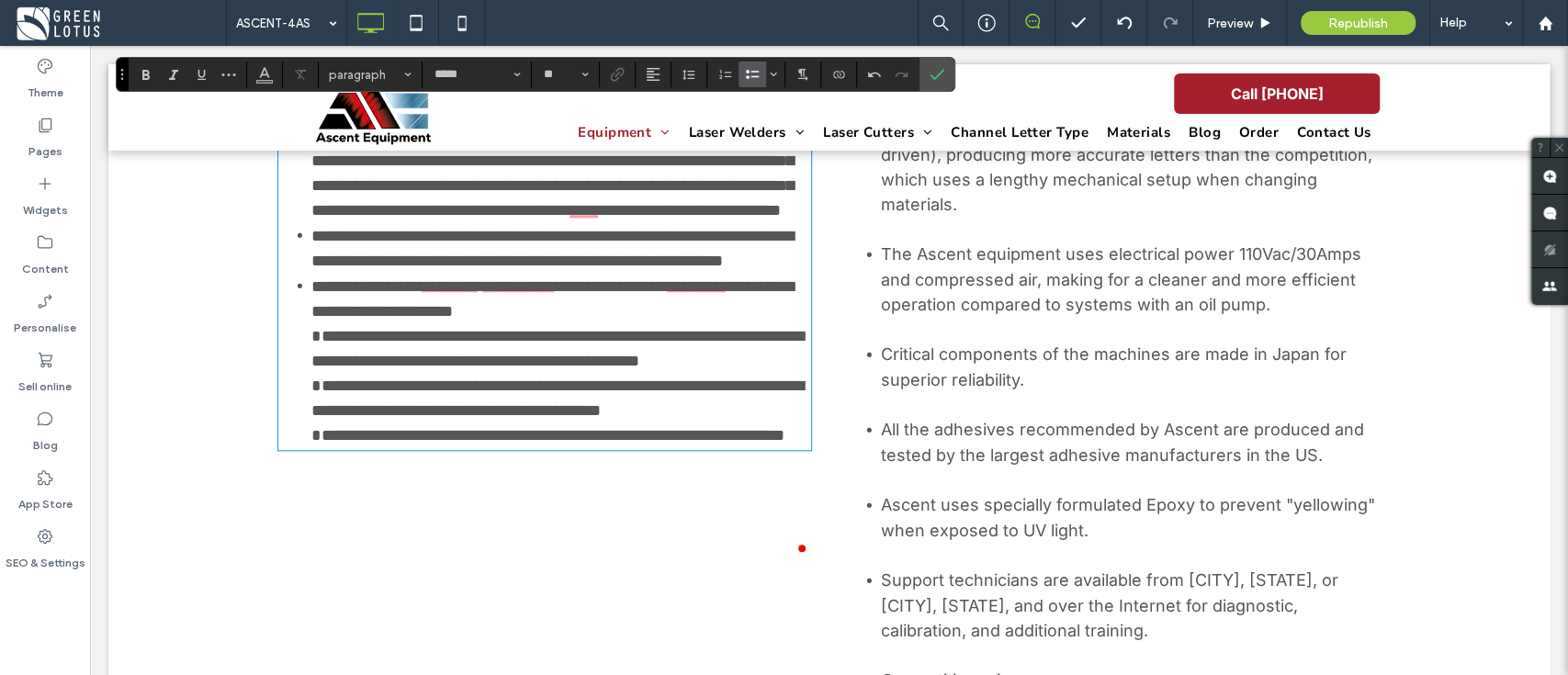 click on "**********" at bounding box center [558, 348] 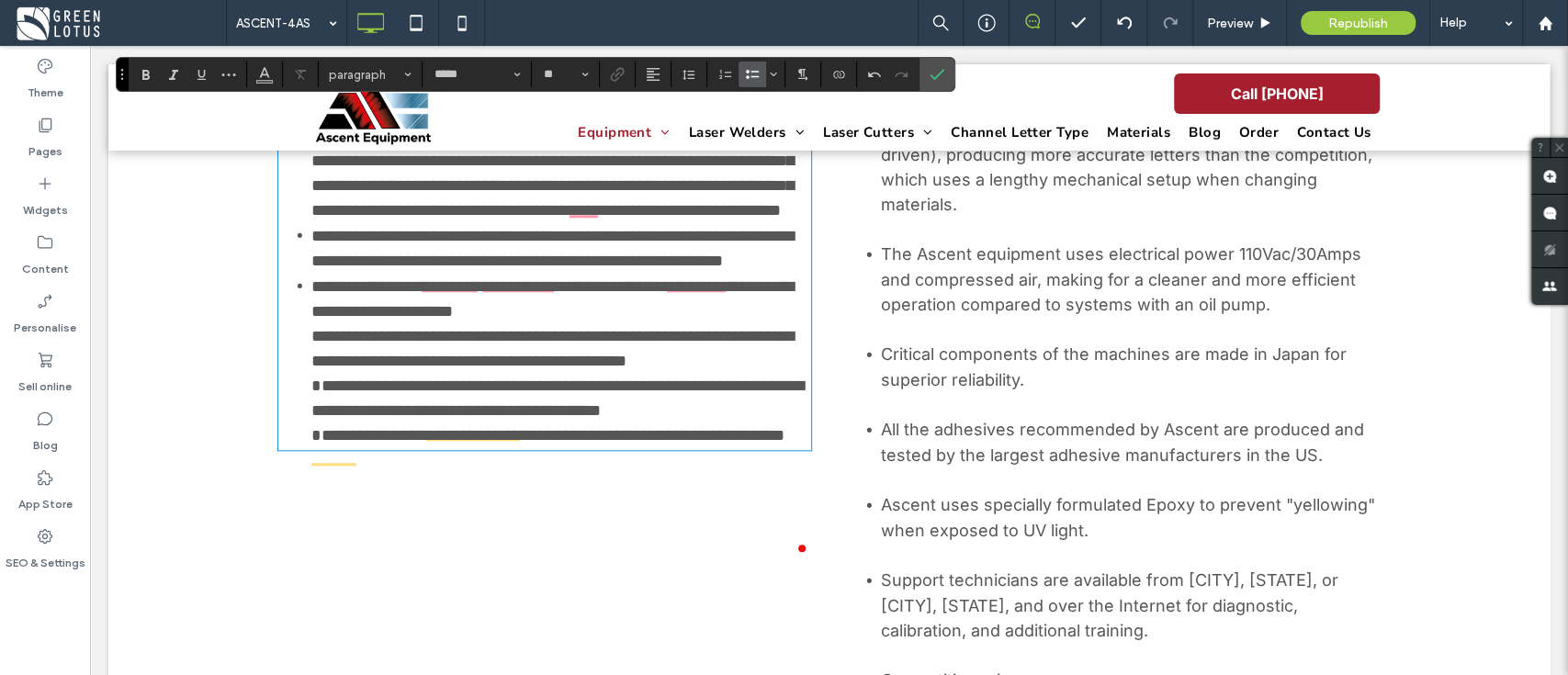 click on "**********" at bounding box center [552, 348] 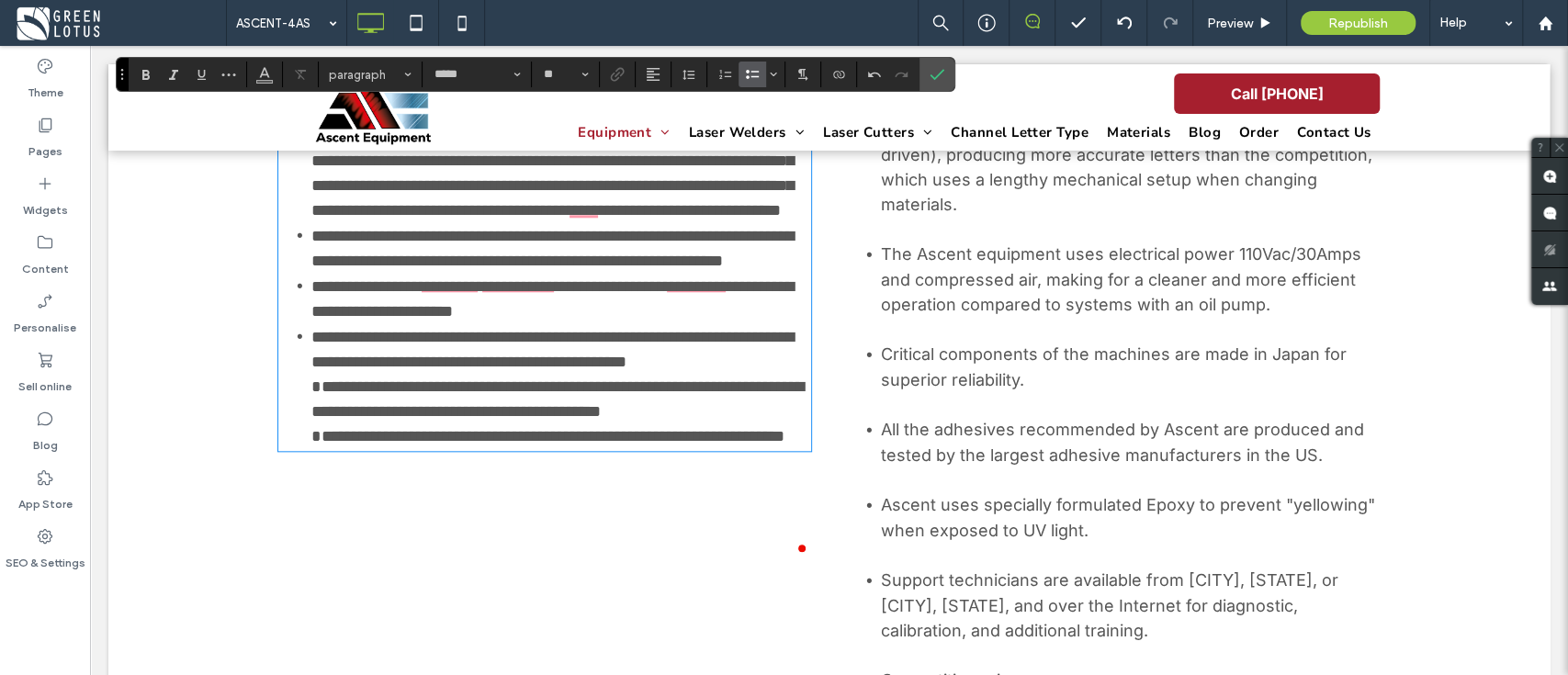 click on "**********" at bounding box center [558, 399] 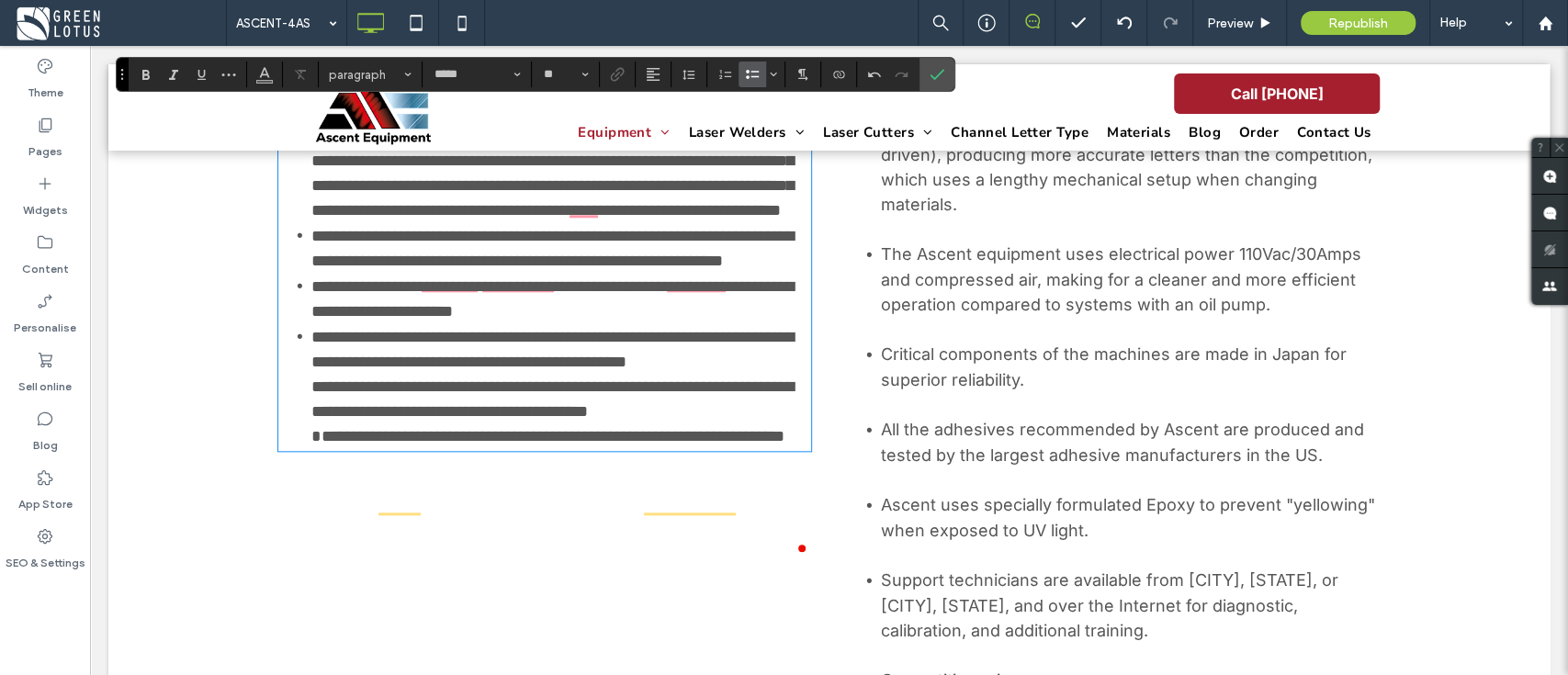 click on "**********" at bounding box center [545, 173] 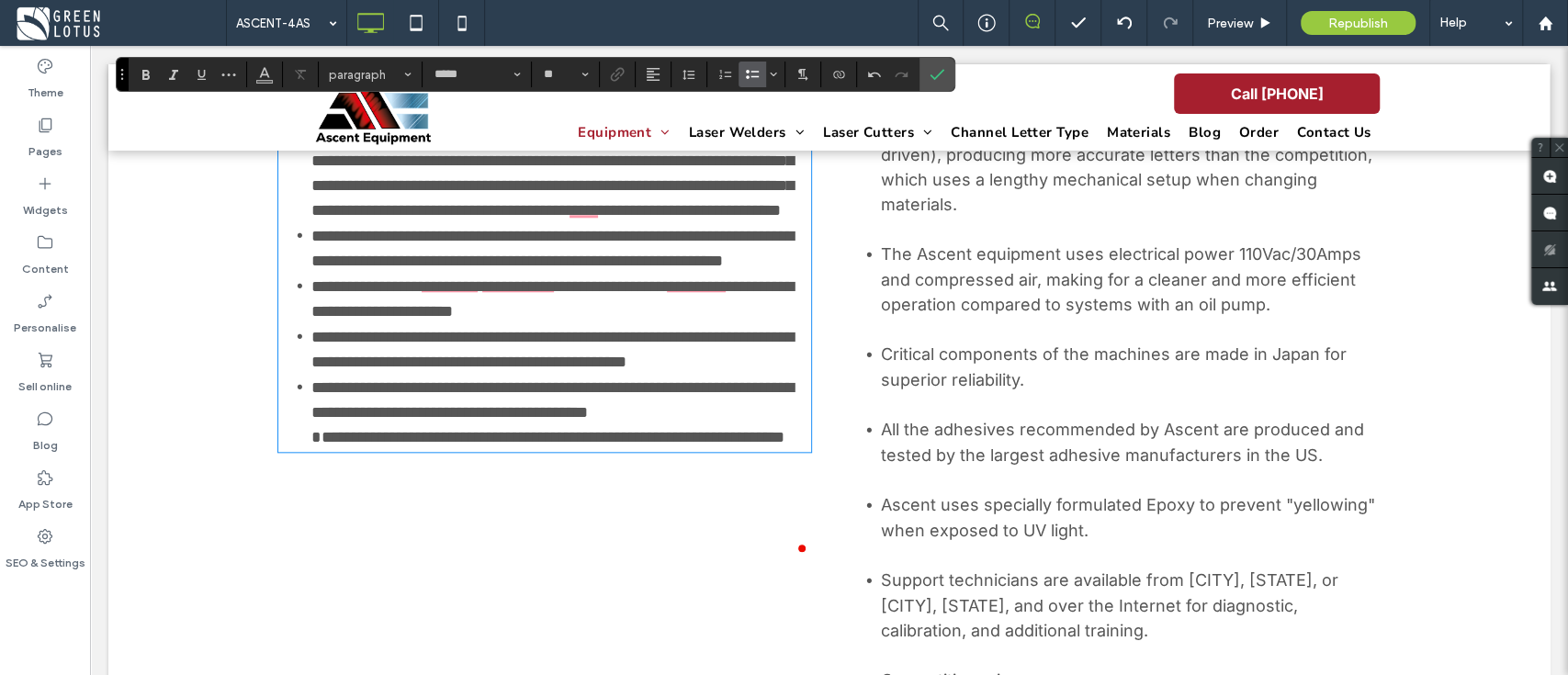 click on "**********" at bounding box center (547, 437) 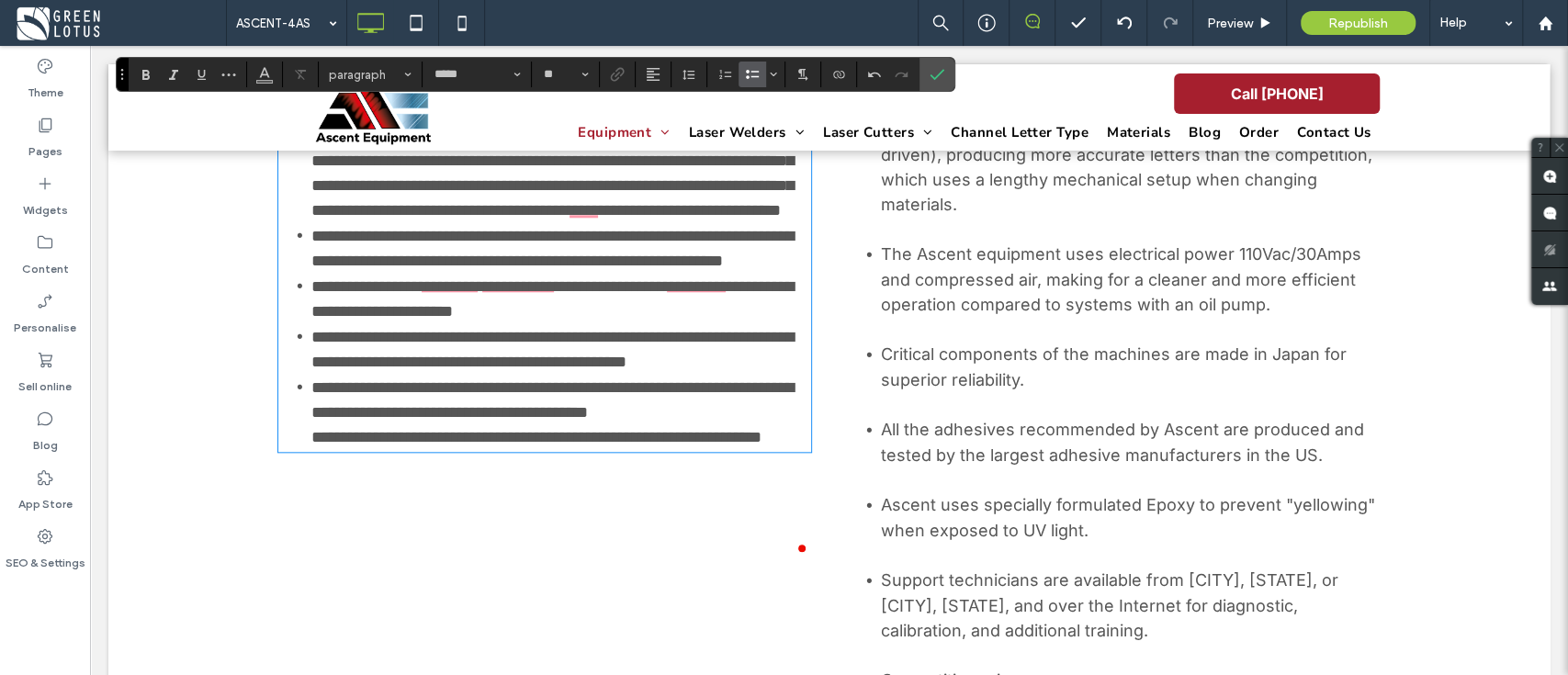 click on "**********" at bounding box center [545, 173] 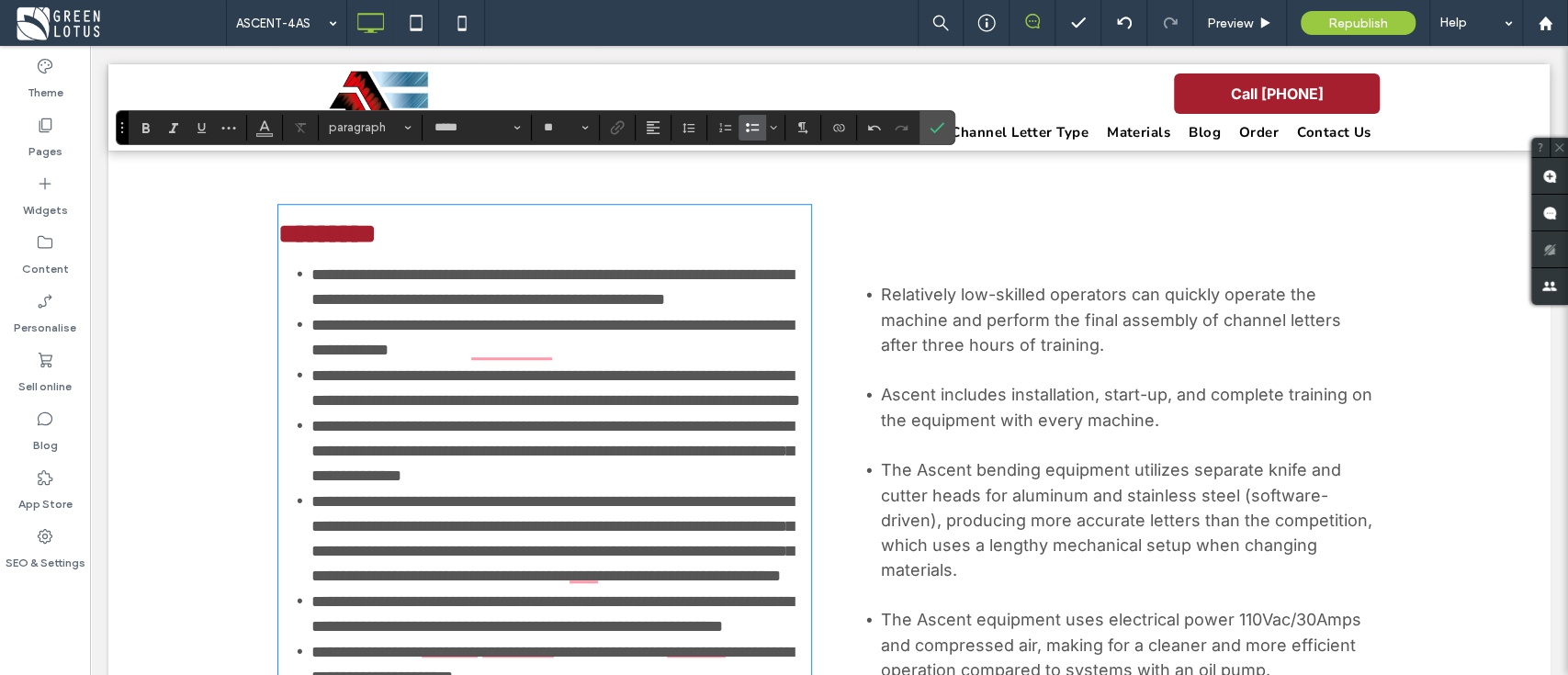 scroll, scrollTop: 857, scrollLeft: 0, axis: vertical 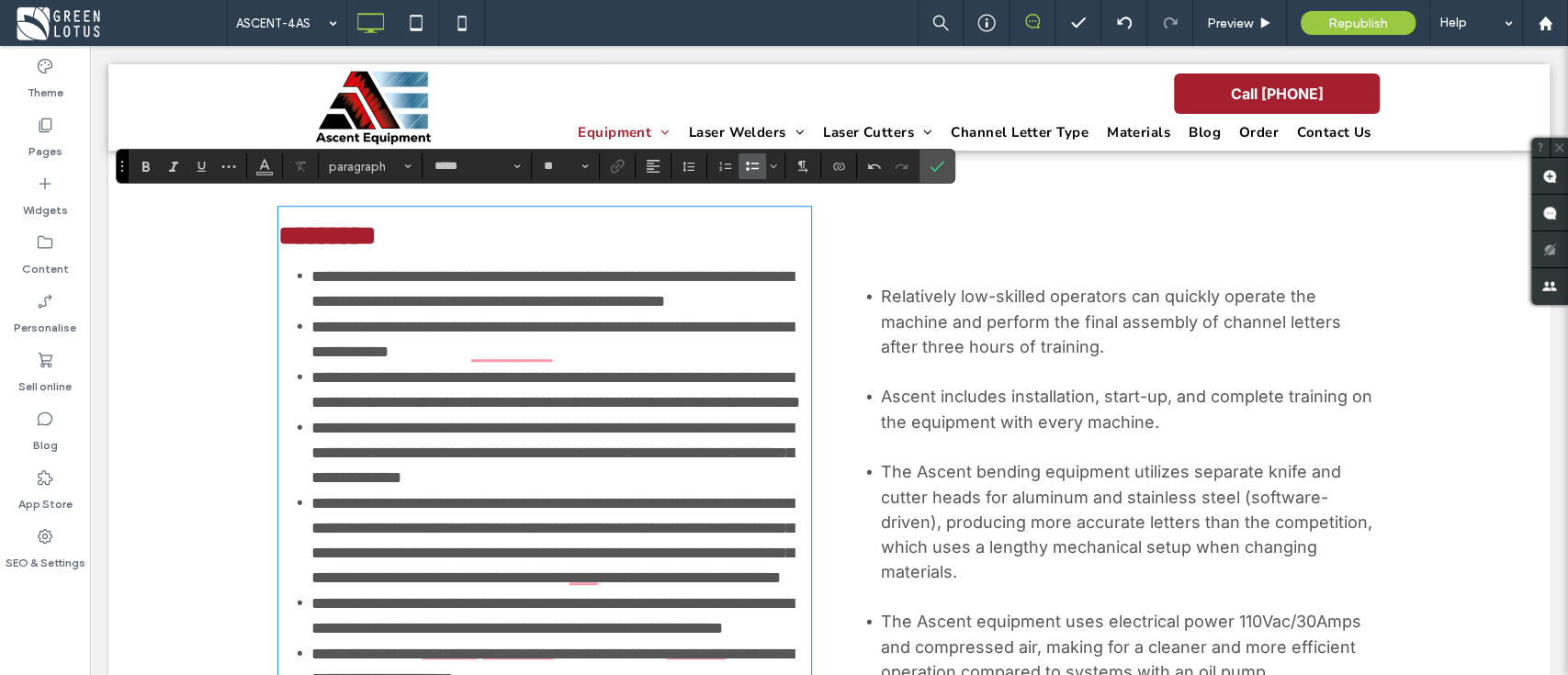 click on "**********" at bounding box center [561, 288] 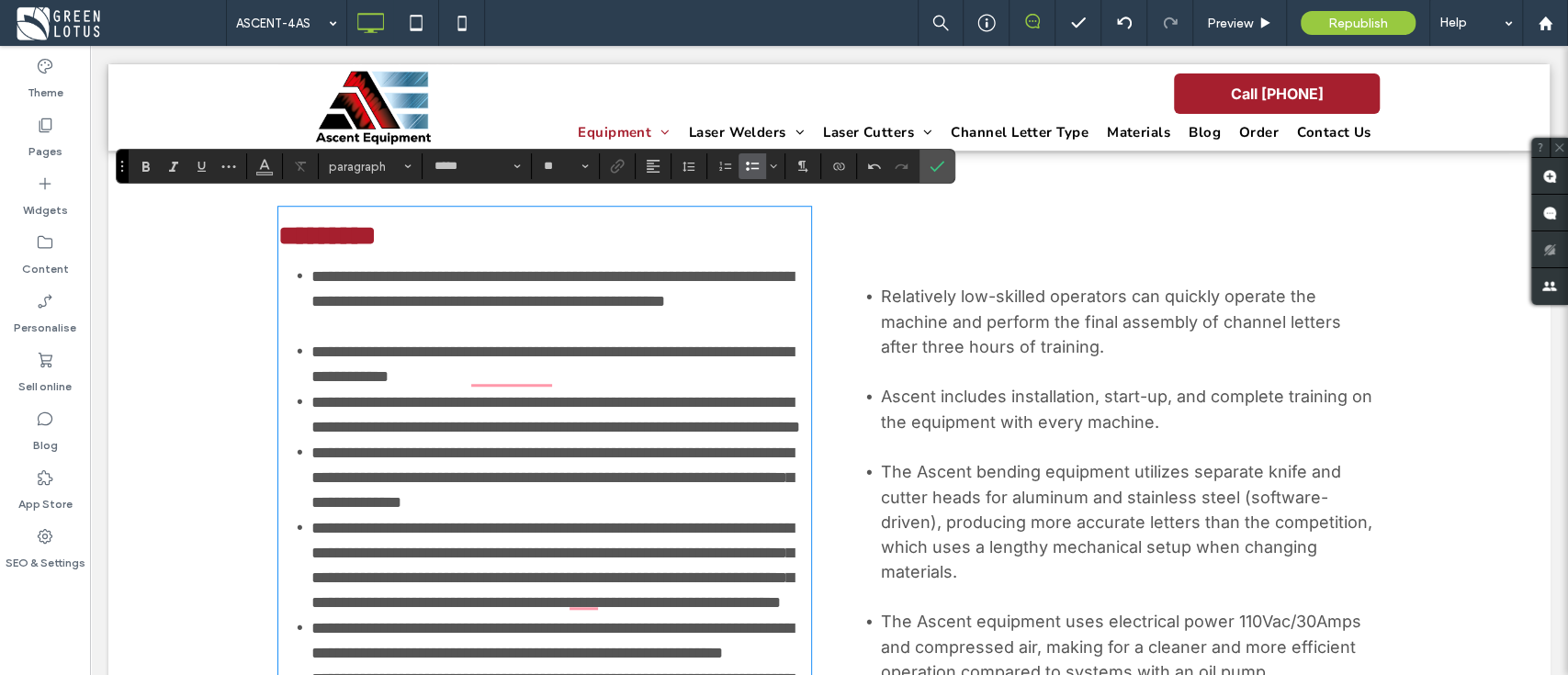 click on "**********" at bounding box center [561, 364] 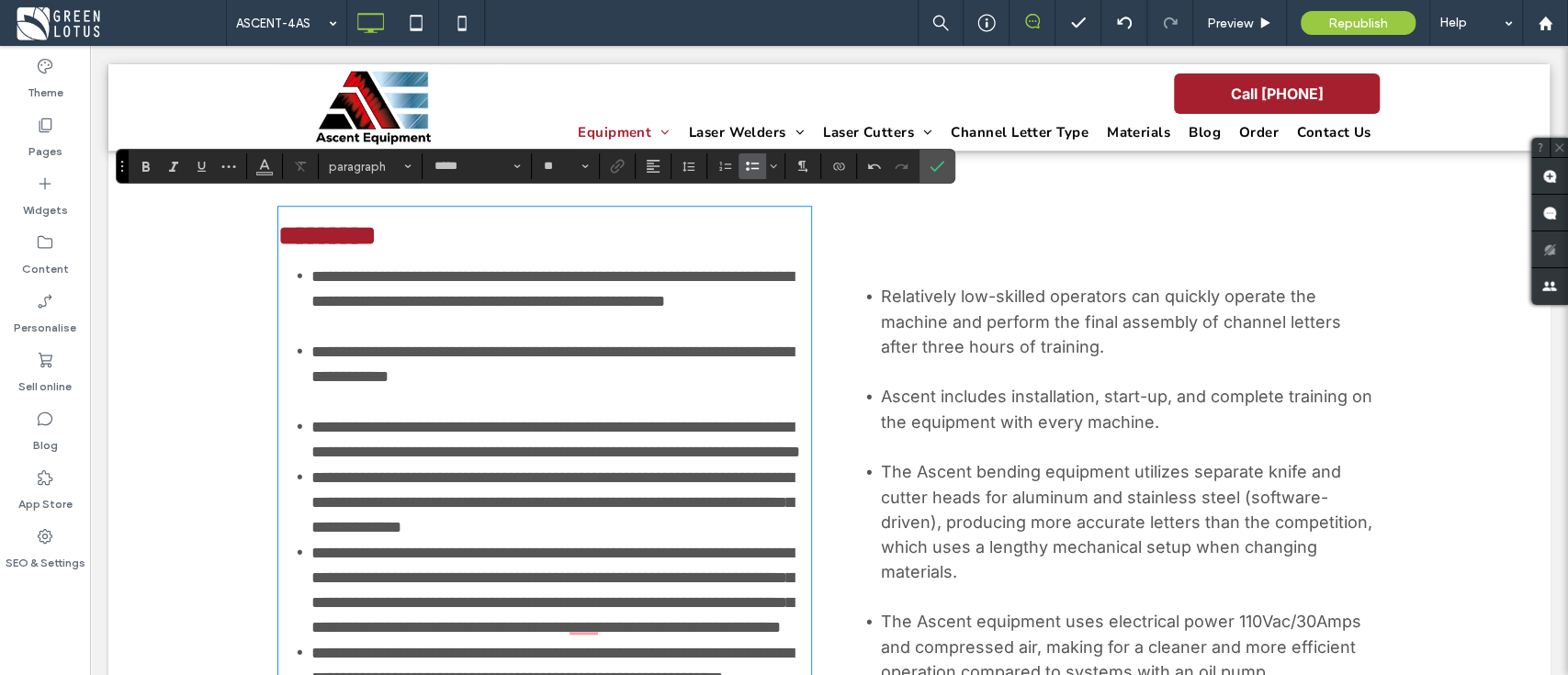 click on "**********" at bounding box center (552, 364) 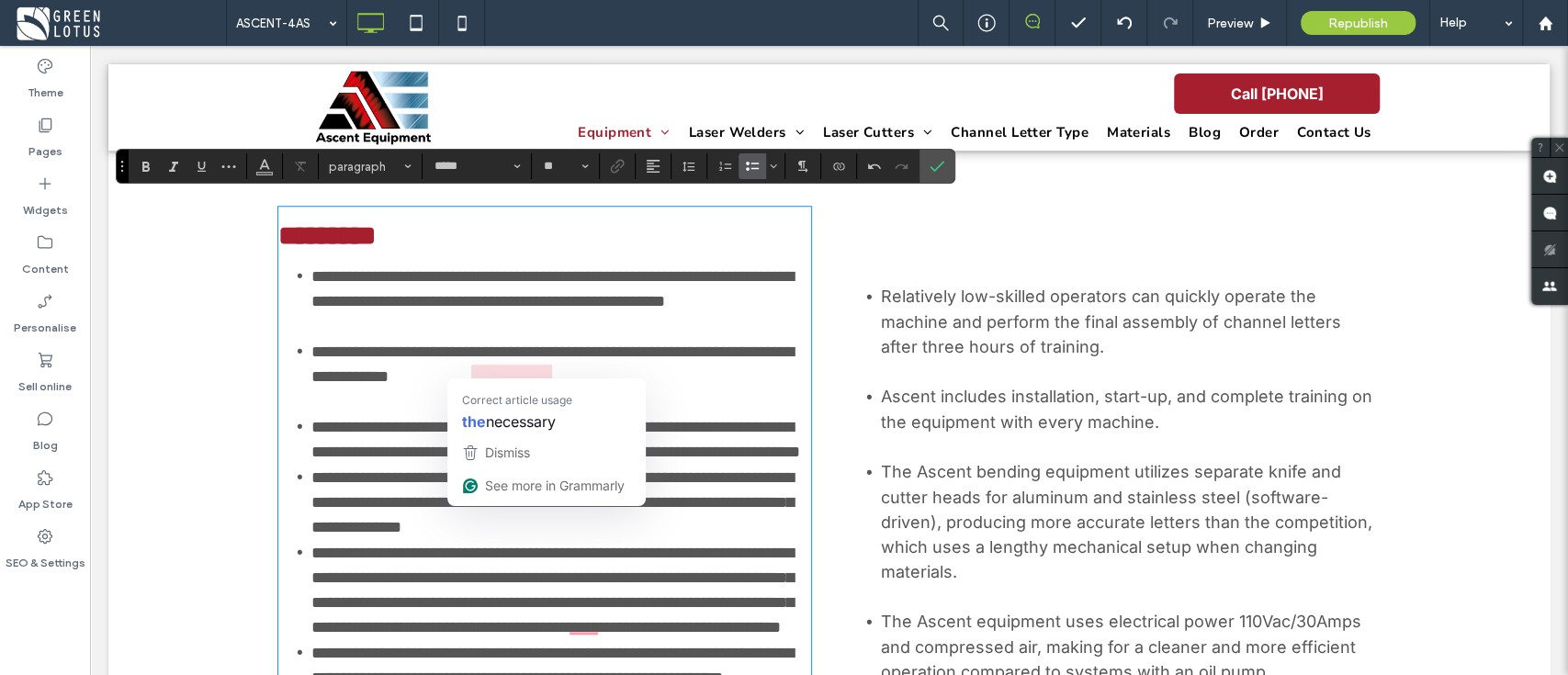 click on "**********" at bounding box center (552, 364) 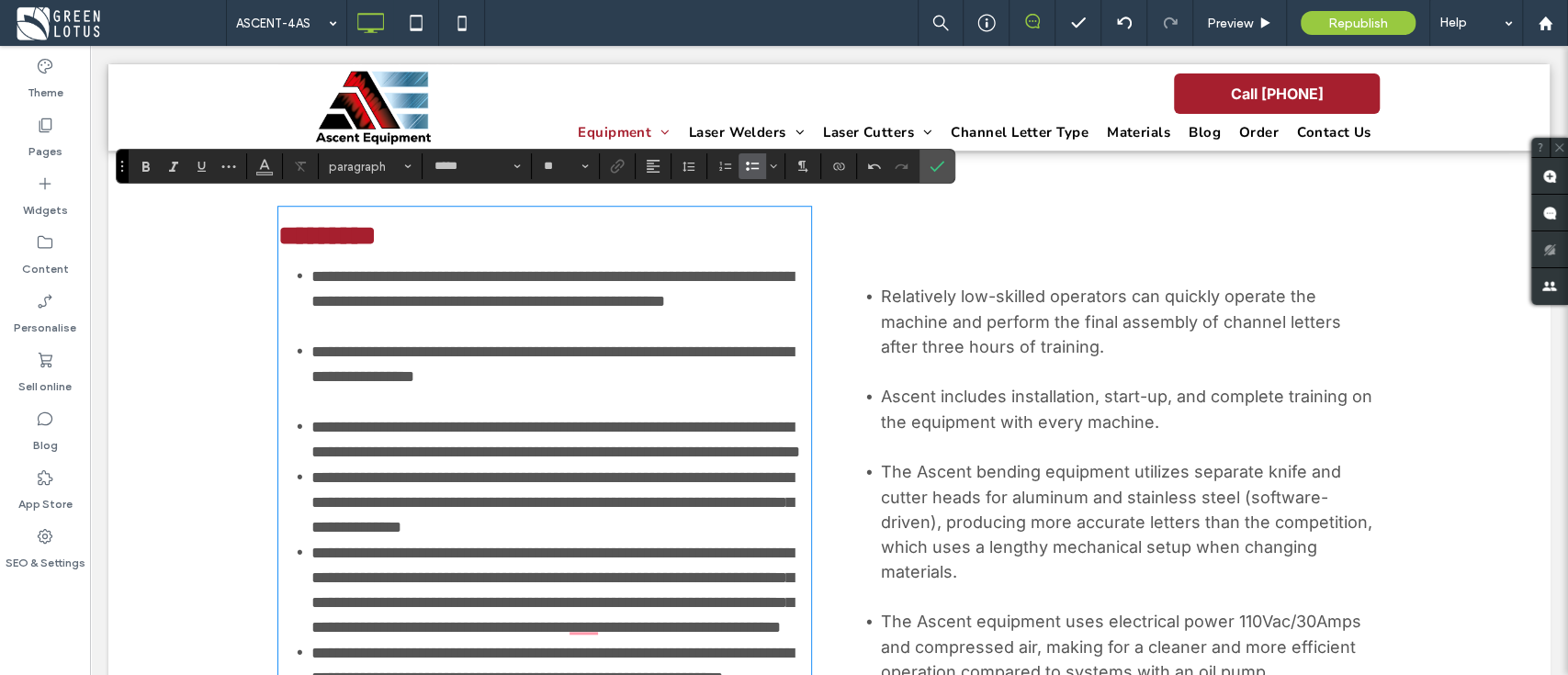 click on "**********" at bounding box center [561, 439] 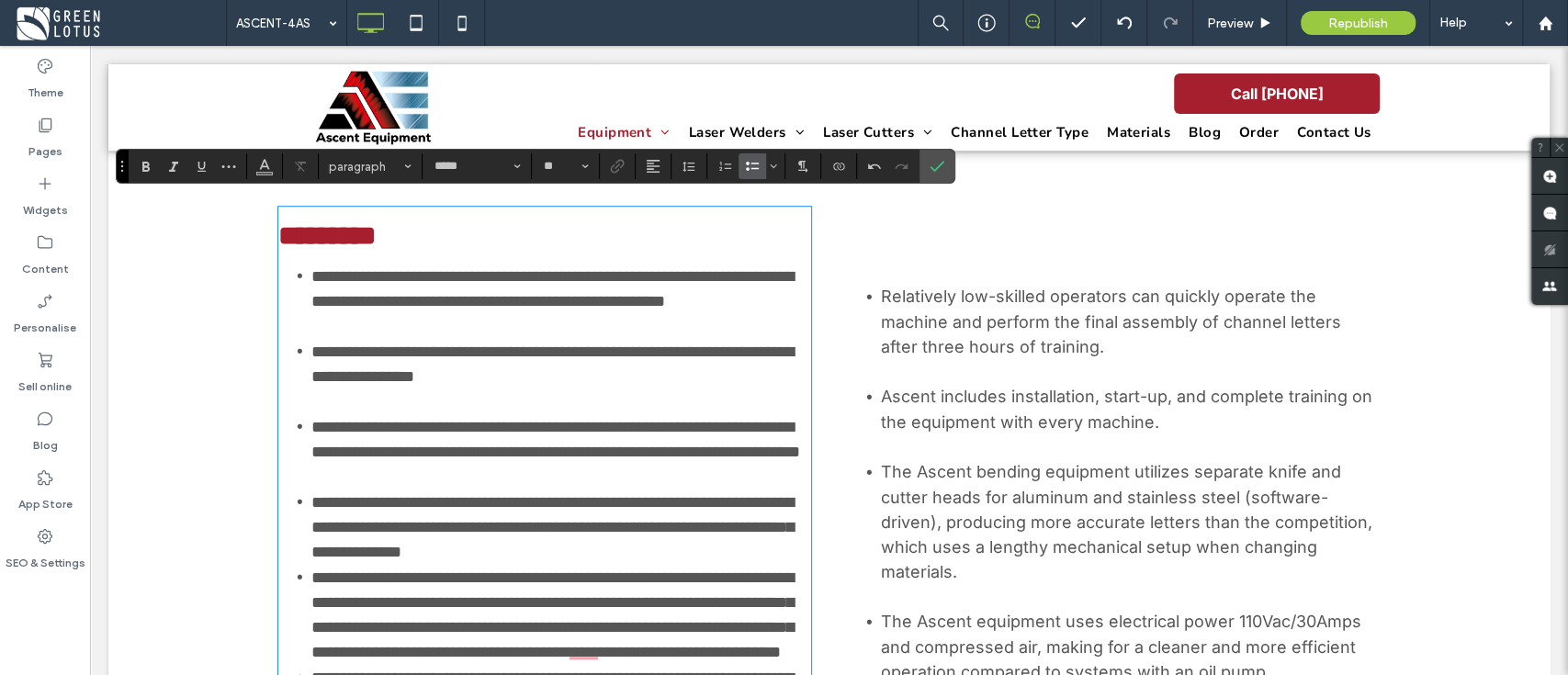 click on "**********" at bounding box center (561, 527) 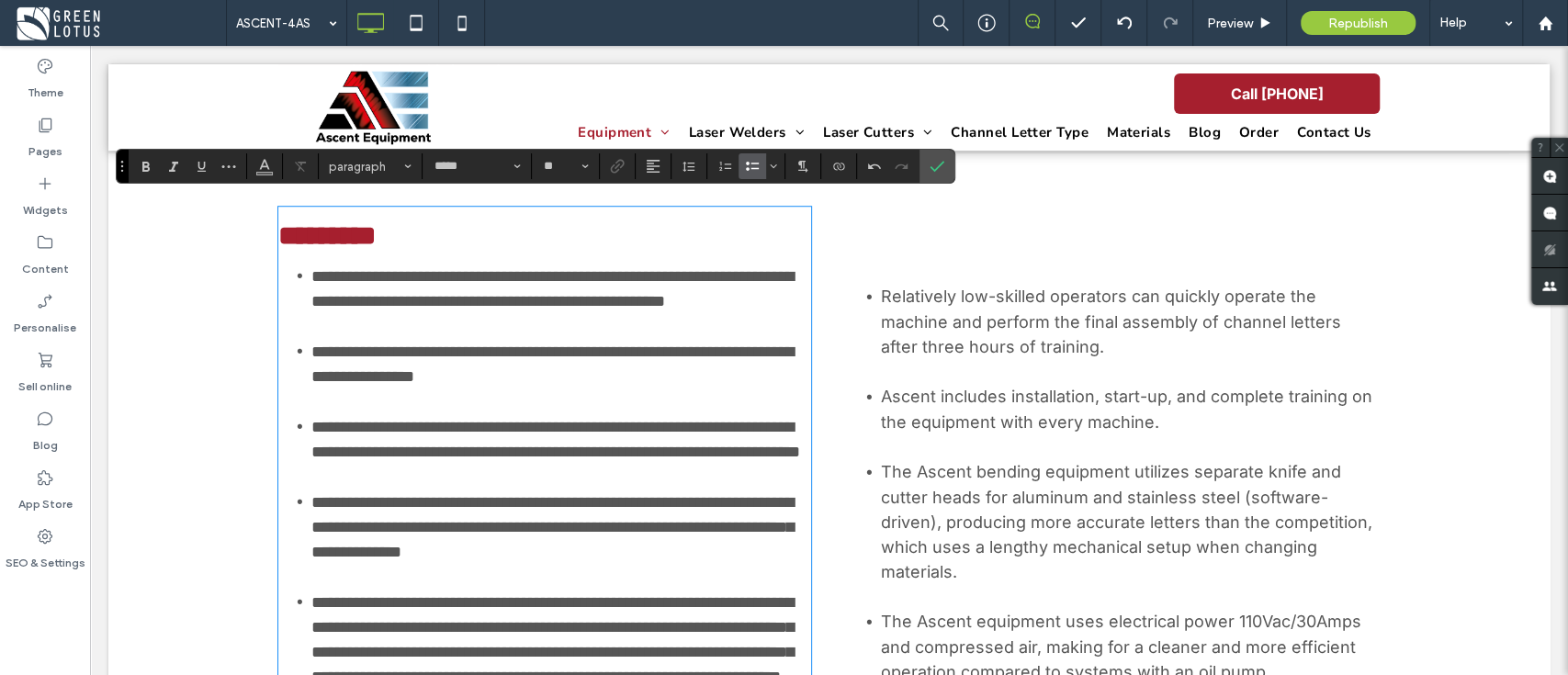 scroll, scrollTop: 979, scrollLeft: 0, axis: vertical 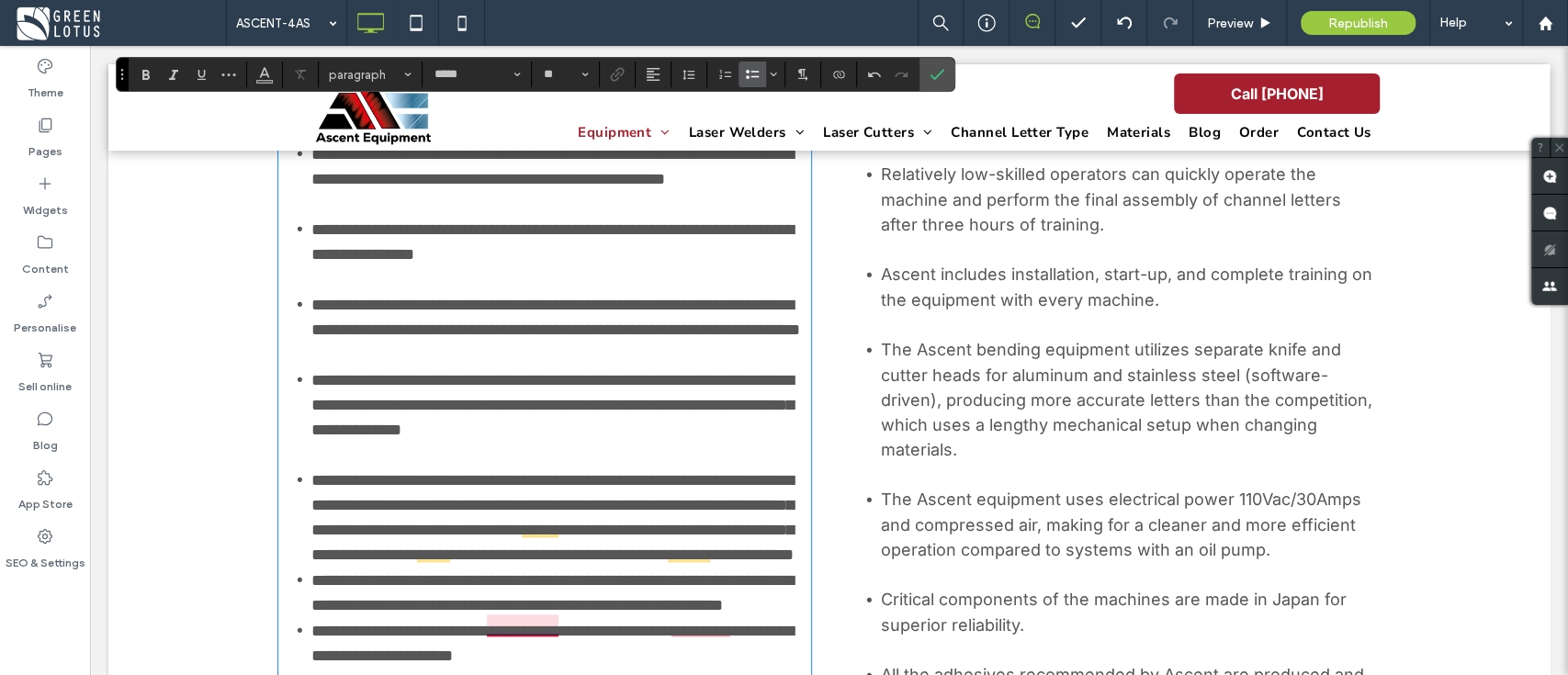 click on "**********" at bounding box center (552, 517) 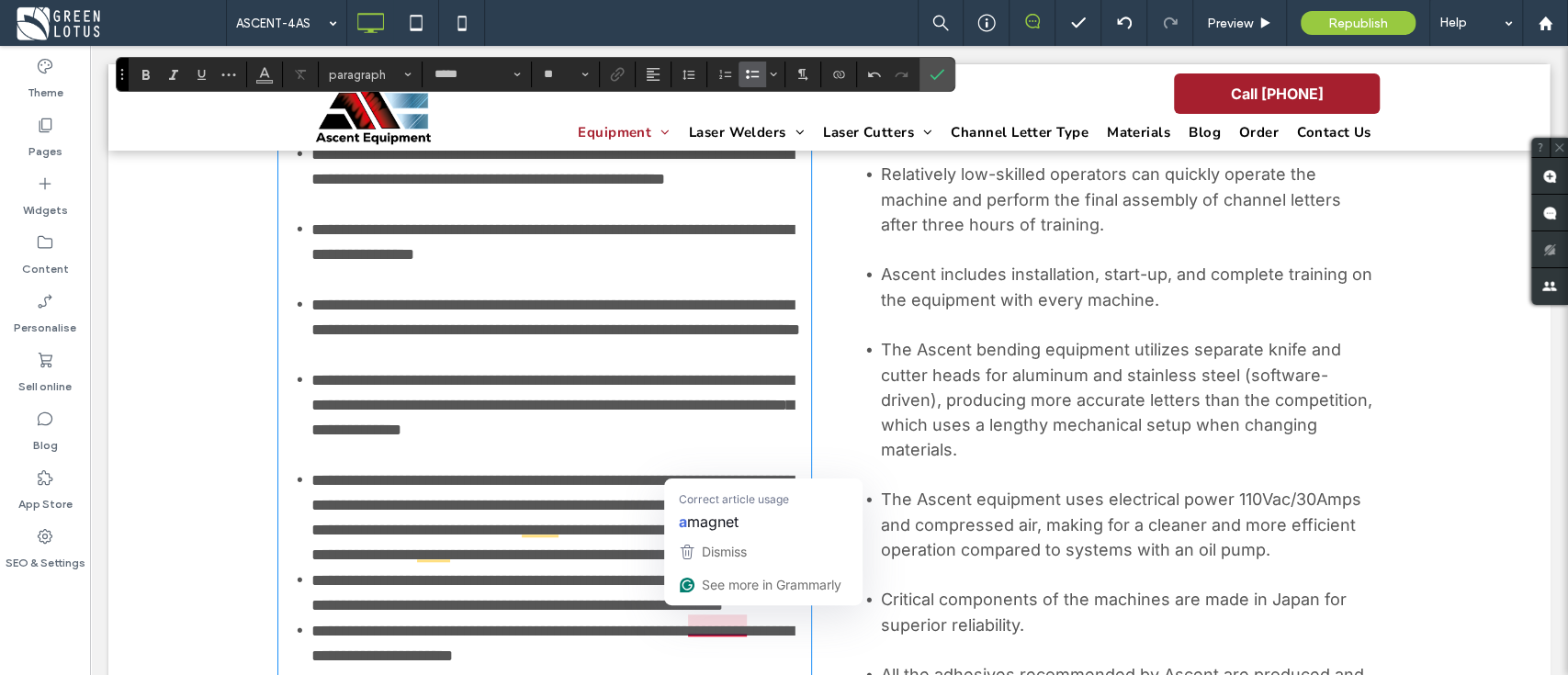 click on "**********" at bounding box center [556, 517] 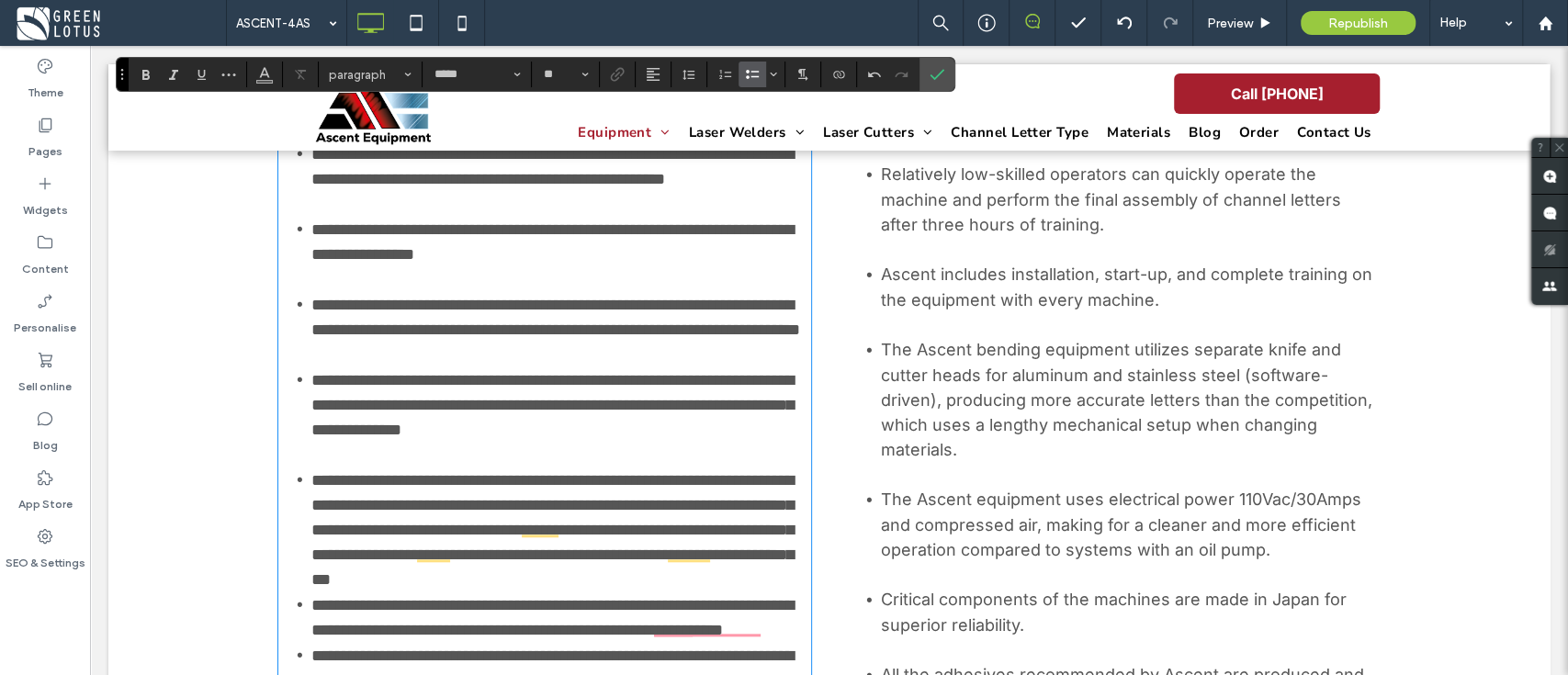 scroll, scrollTop: 1102, scrollLeft: 0, axis: vertical 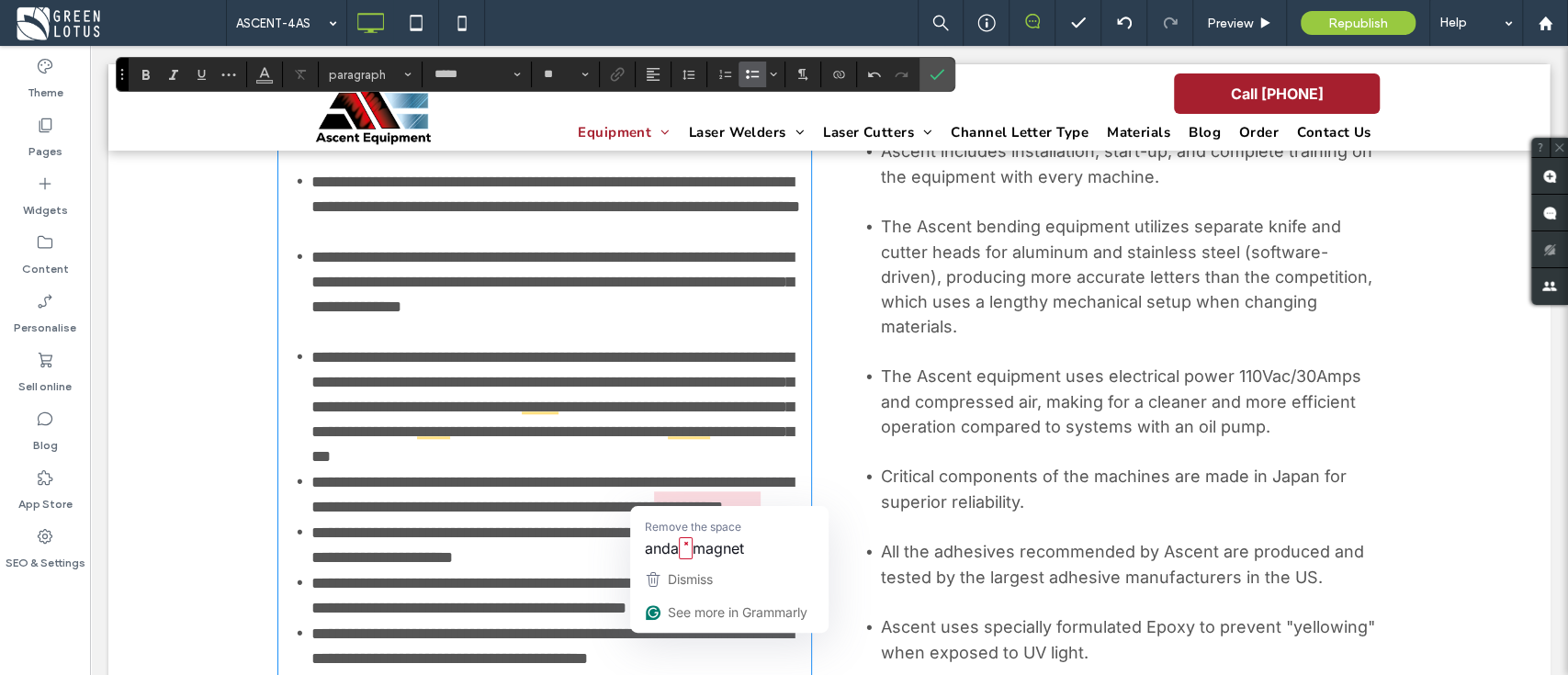 click on "**********" at bounding box center [552, 407] 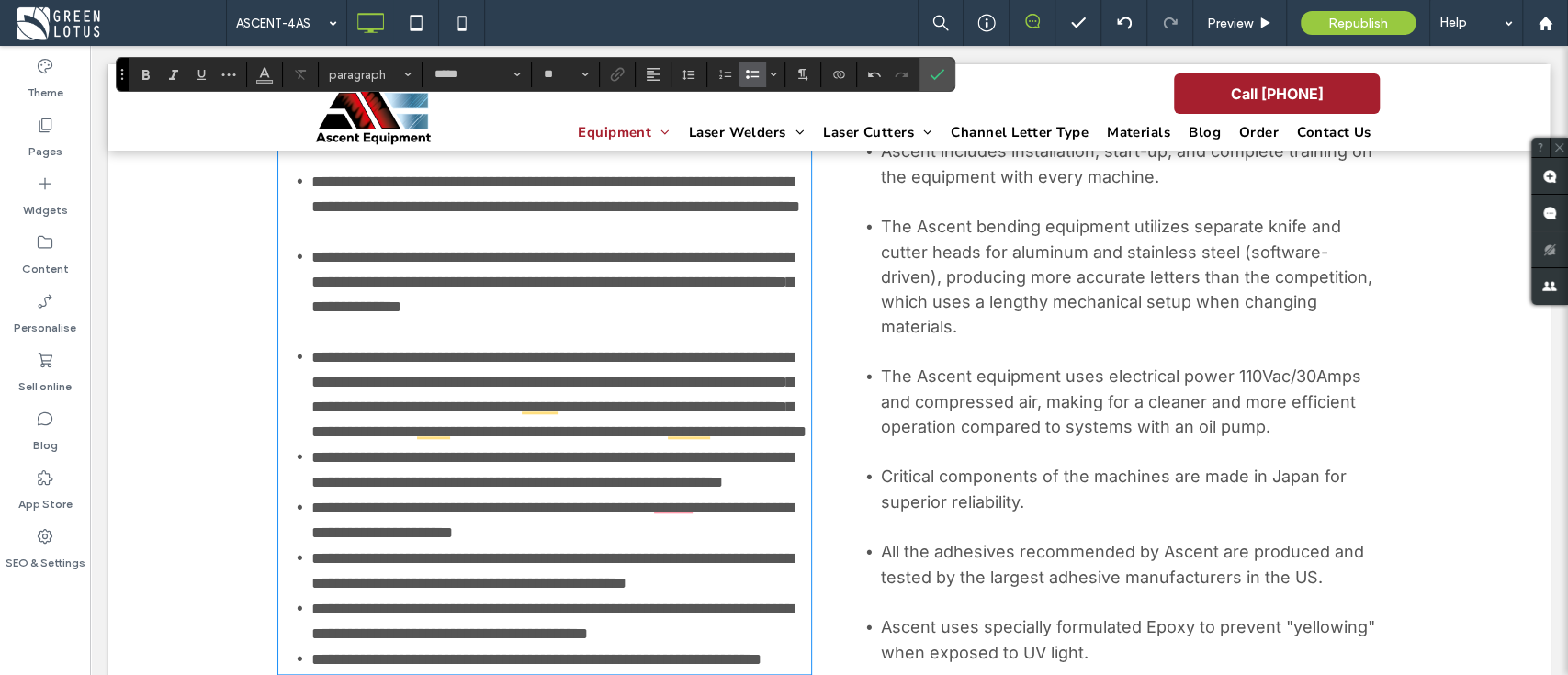 click on "**********" at bounding box center (558, 394) 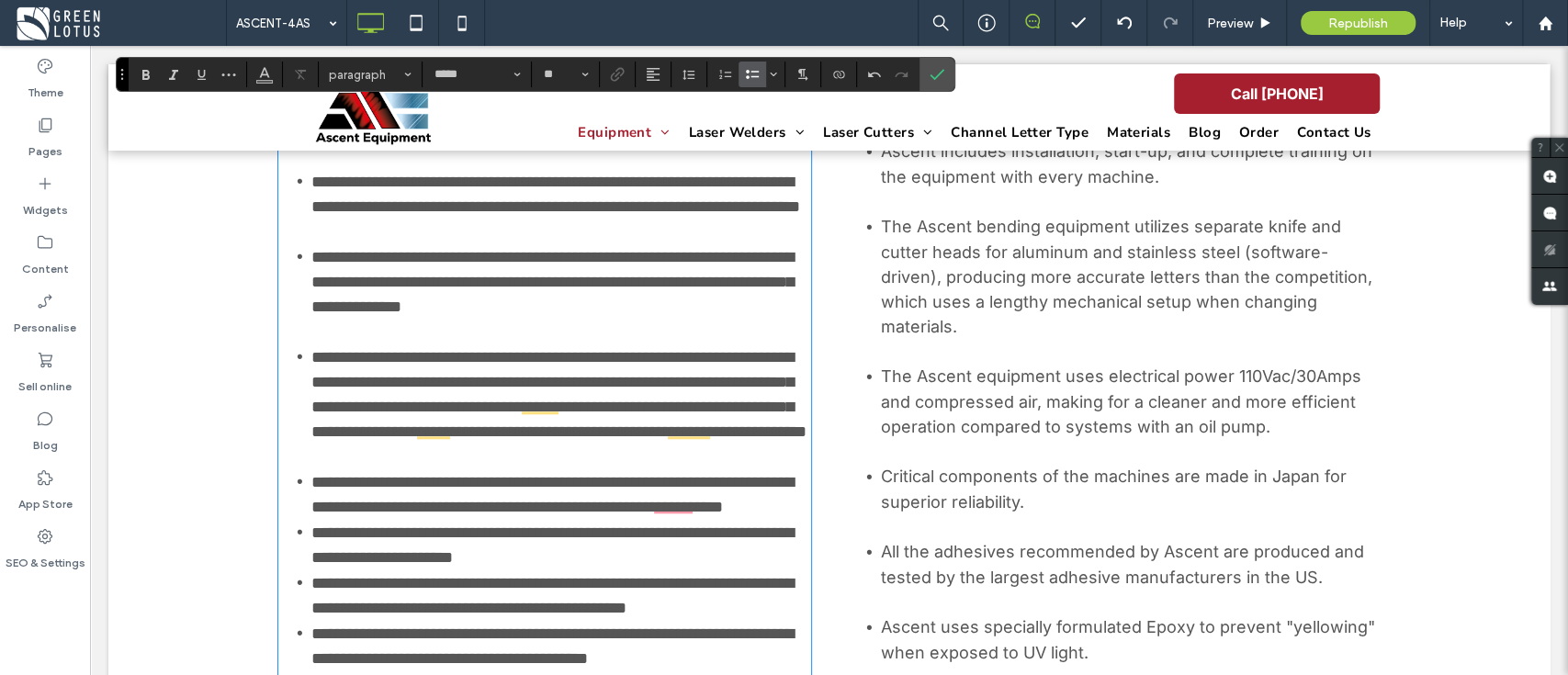 click on "**********" at bounding box center (561, 407) 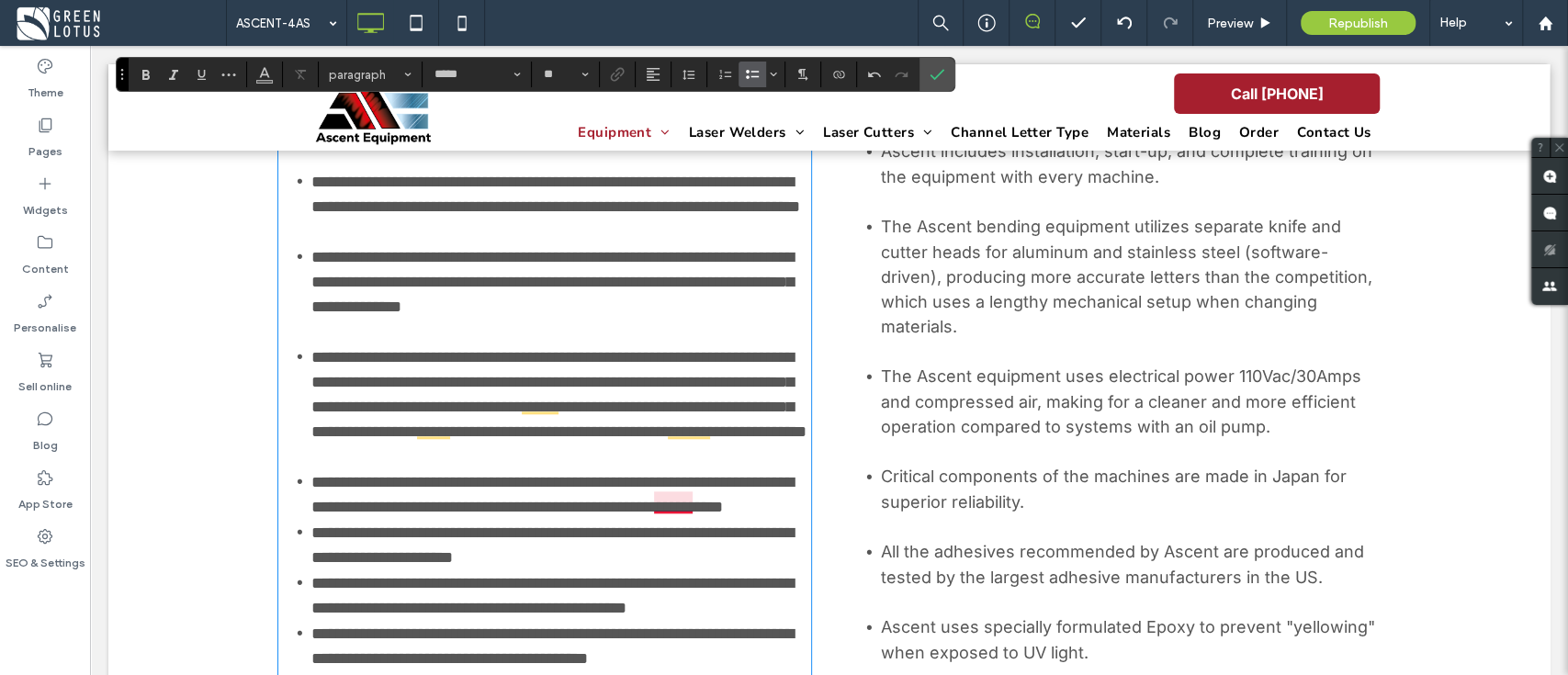 click on "**********" at bounding box center [558, 394] 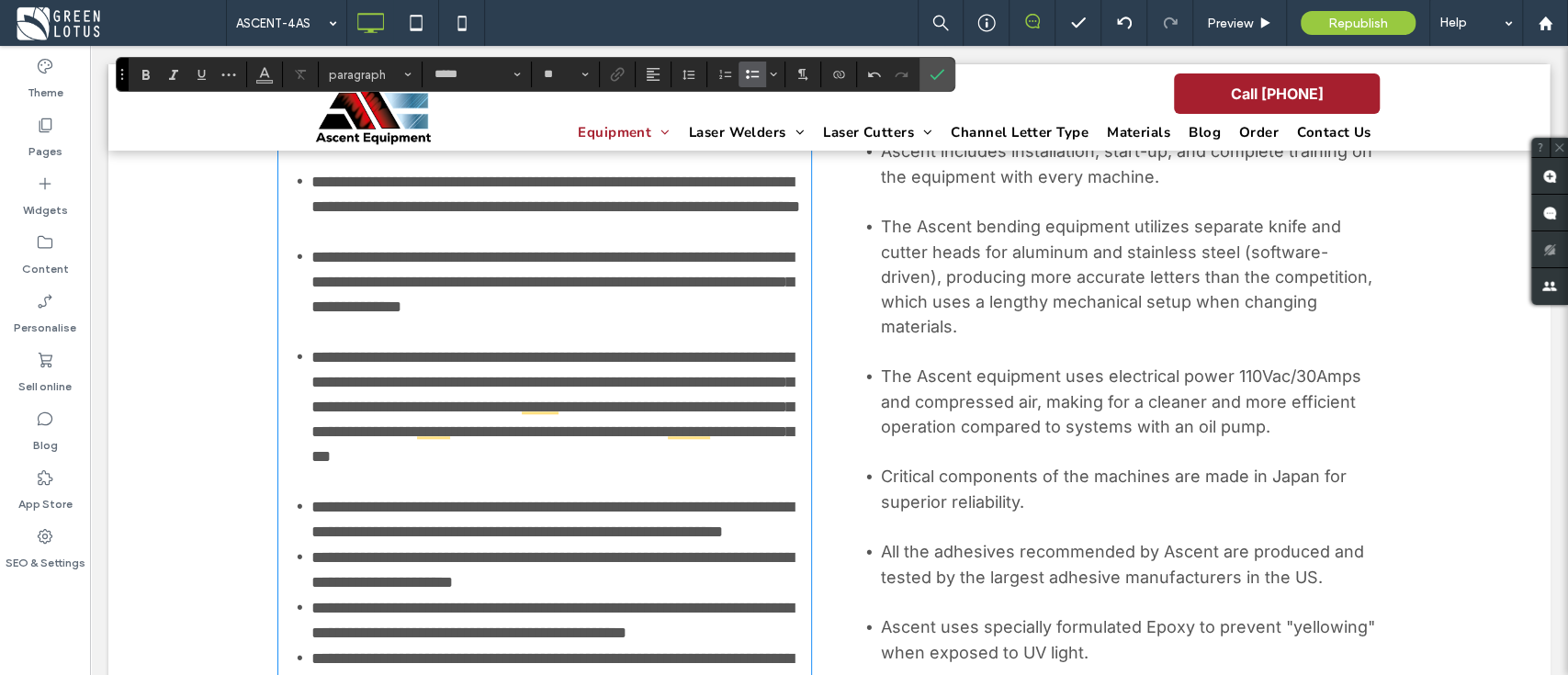 click on "**********" at bounding box center [561, 519] 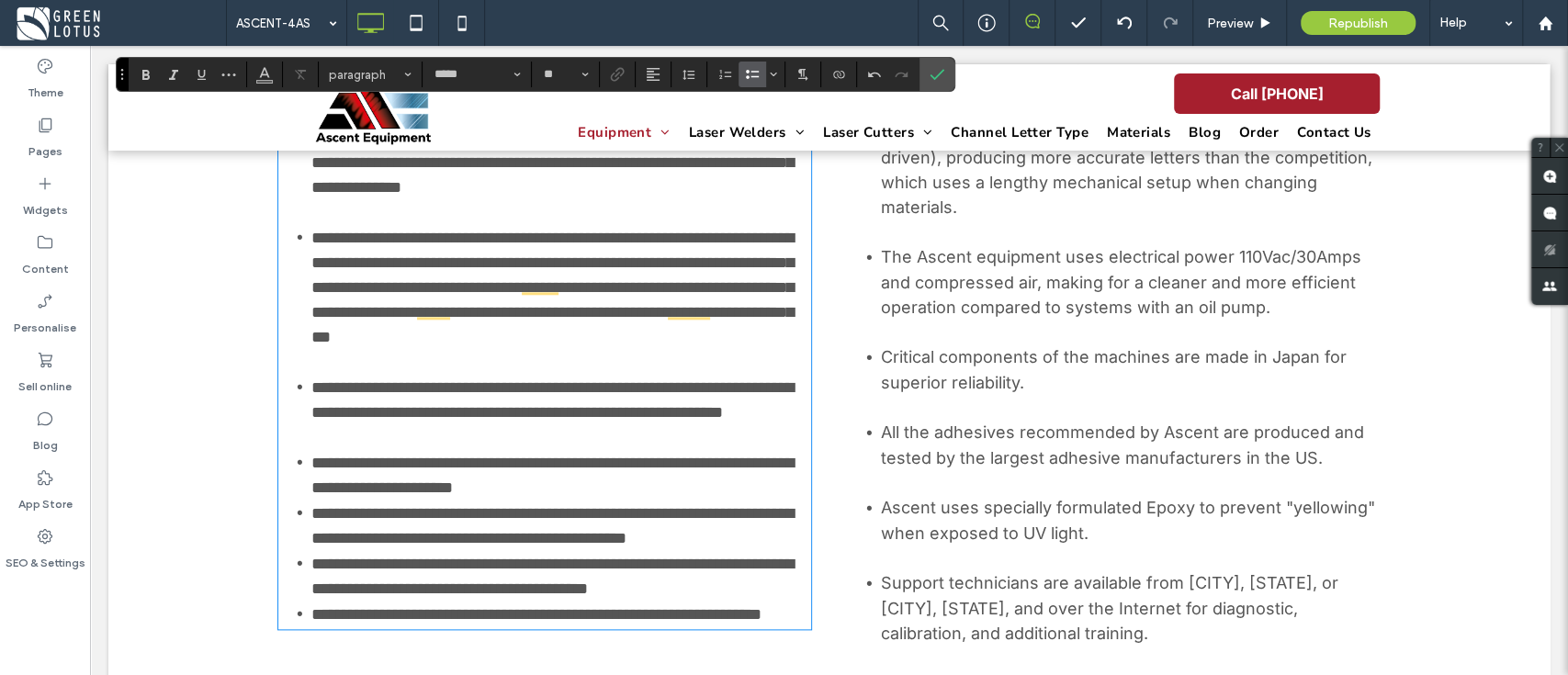 scroll, scrollTop: 1224, scrollLeft: 0, axis: vertical 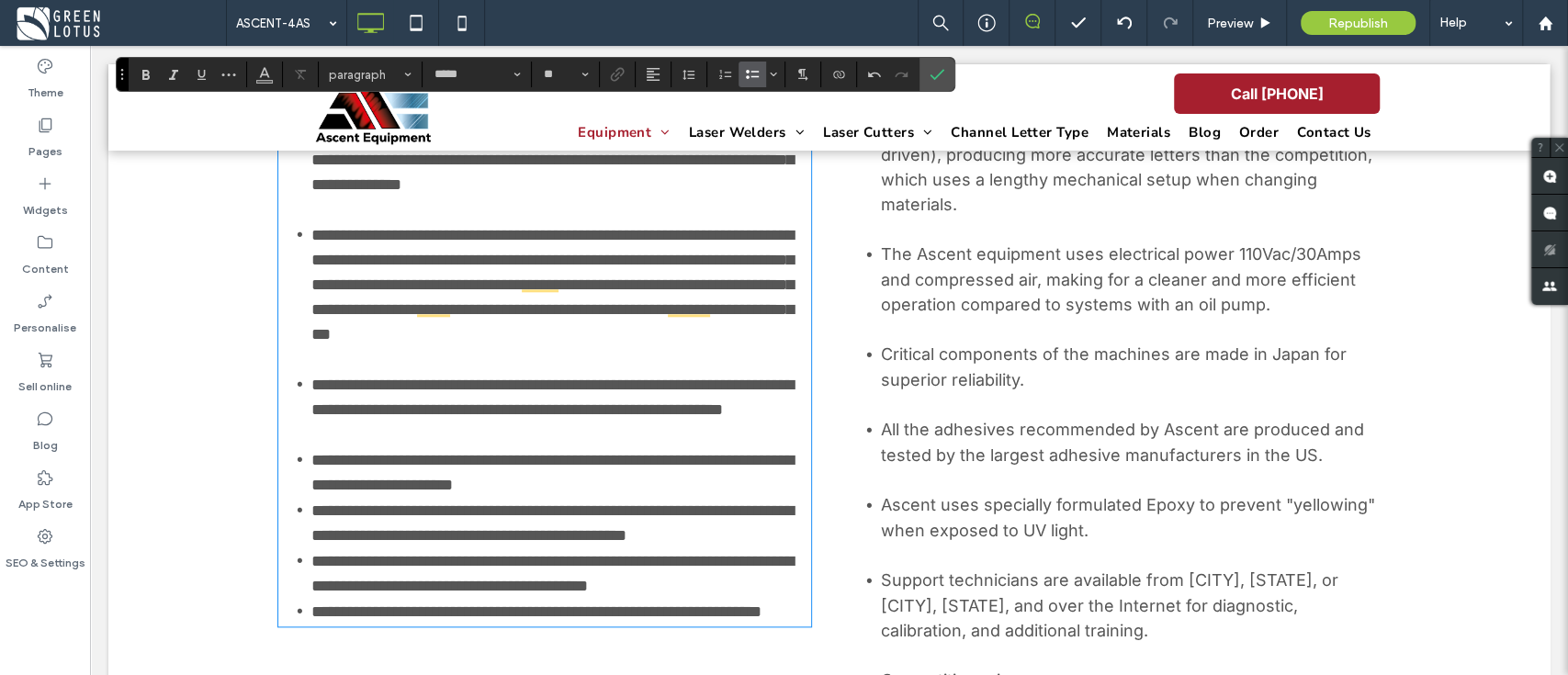 click on "**********" at bounding box center [561, 472] 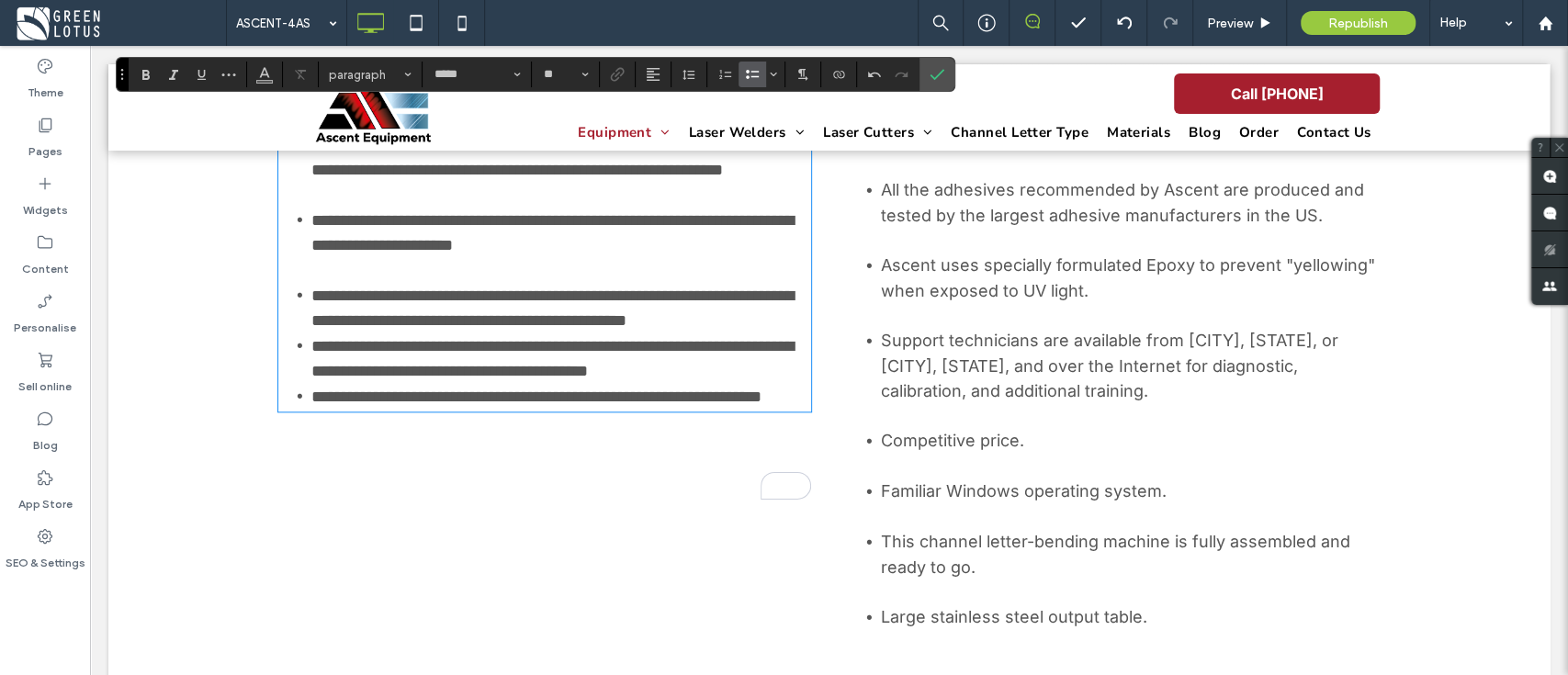 scroll, scrollTop: 1469, scrollLeft: 0, axis: vertical 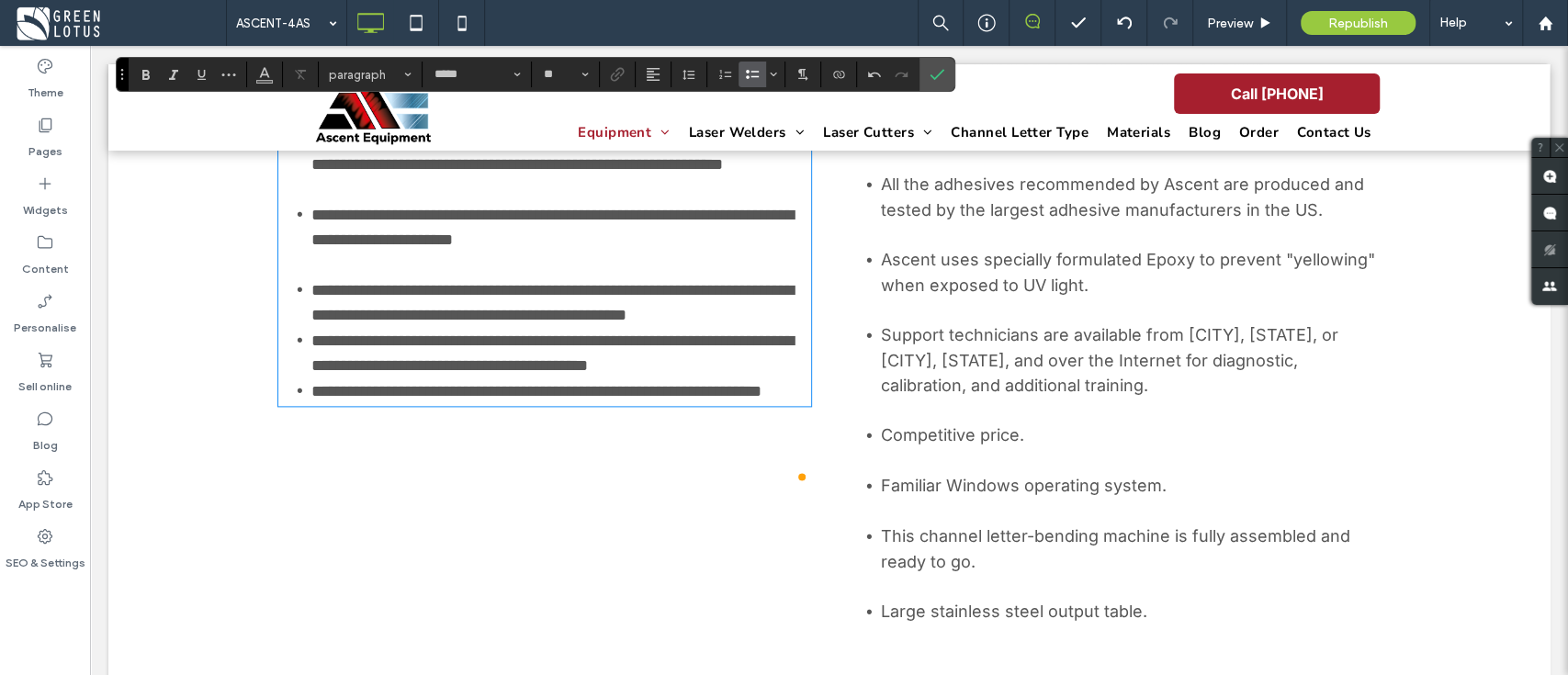 click on "**********" at bounding box center [561, 302] 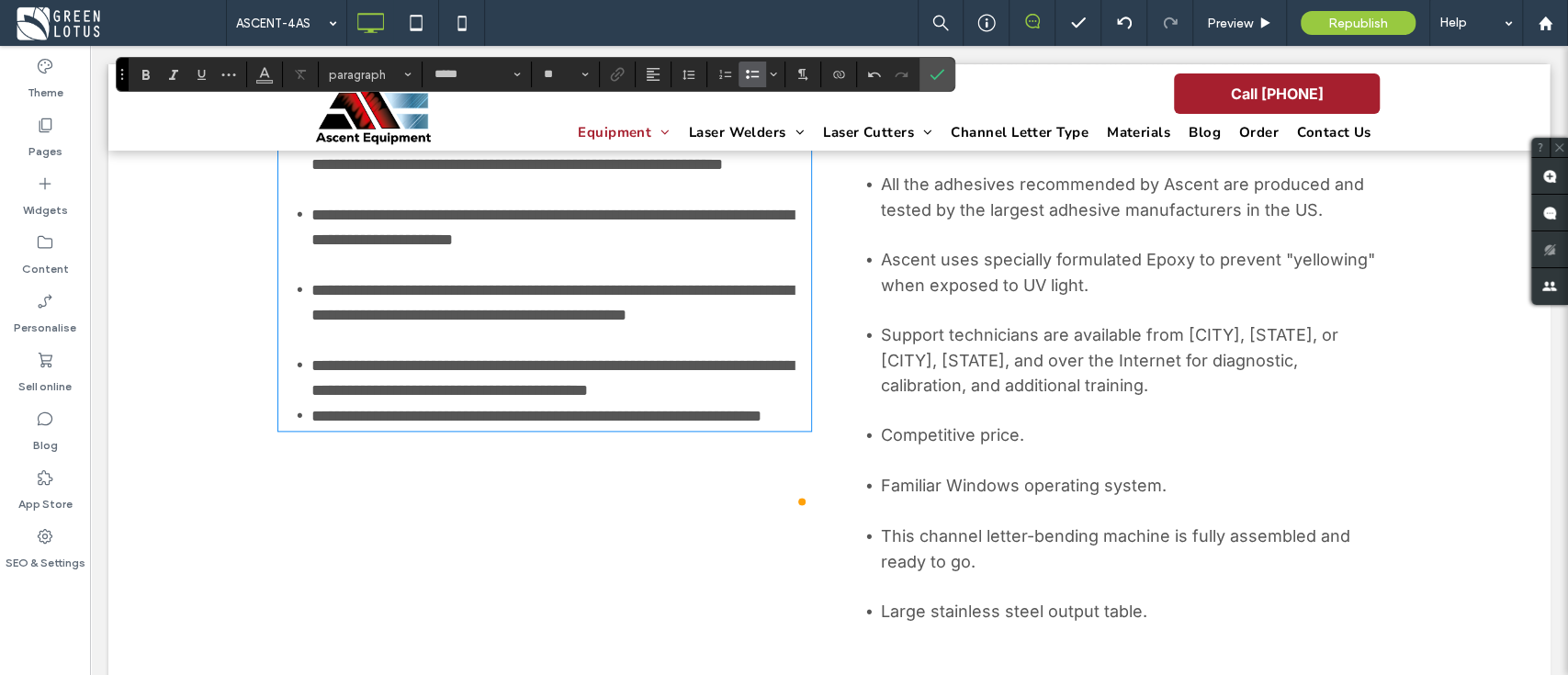 click on "**********" at bounding box center [561, 377] 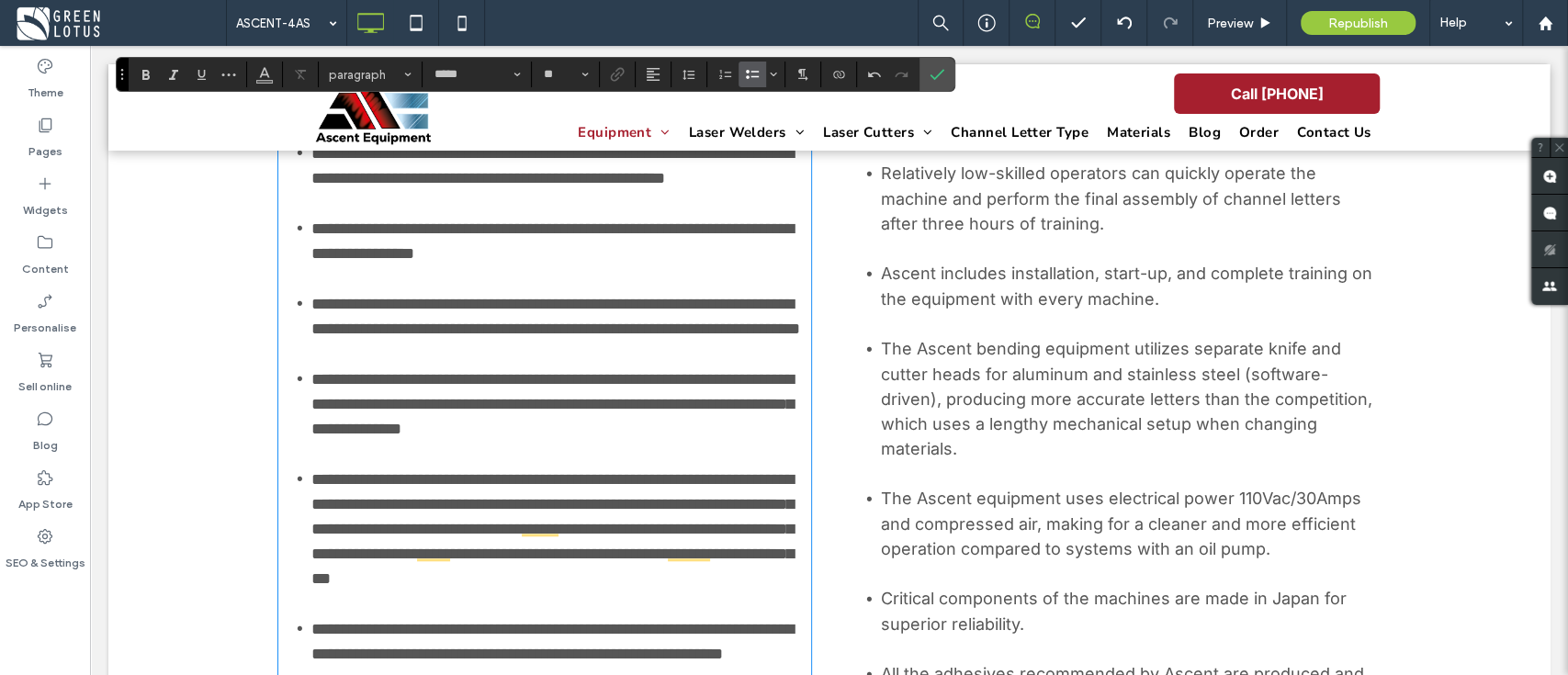 scroll, scrollTop: 979, scrollLeft: 0, axis: vertical 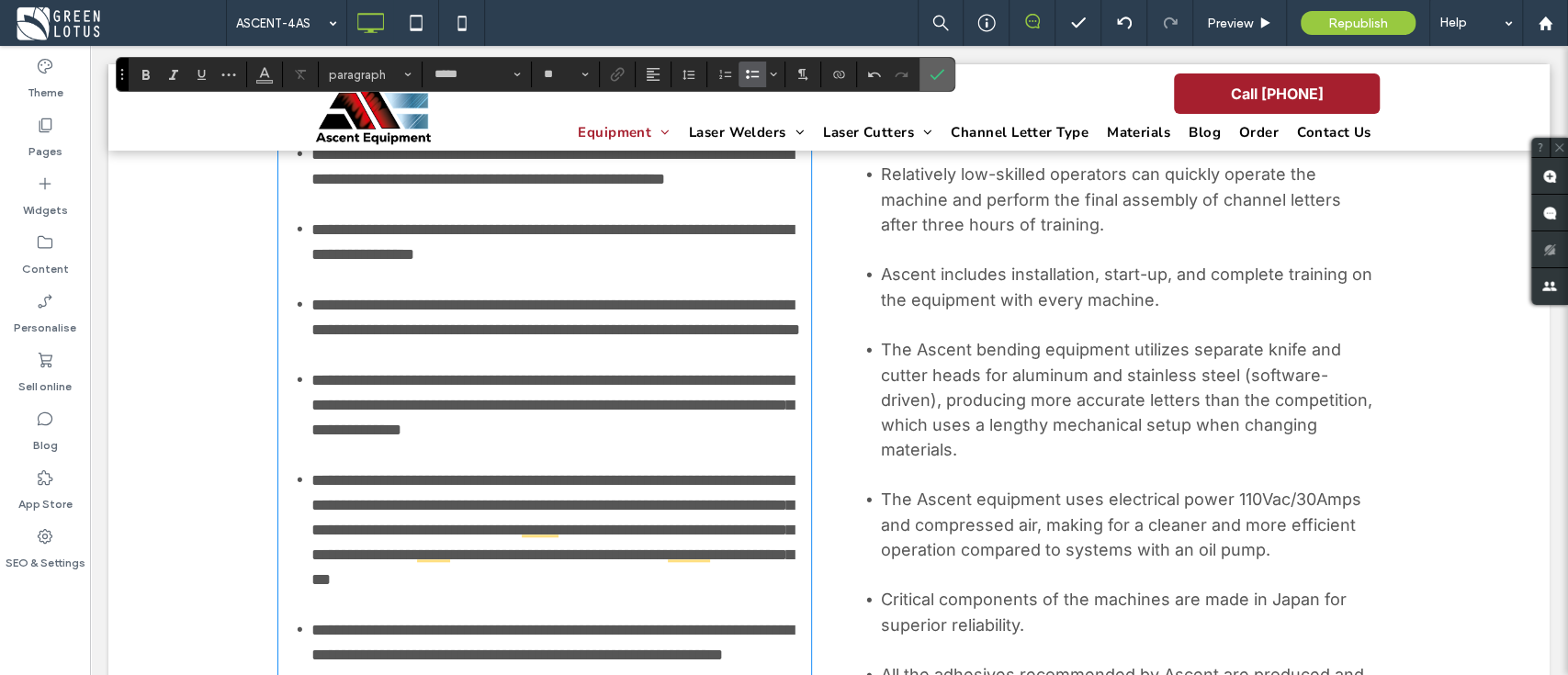 drag, startPoint x: 938, startPoint y: 83, endPoint x: 845, endPoint y: 42, distance: 101.63661 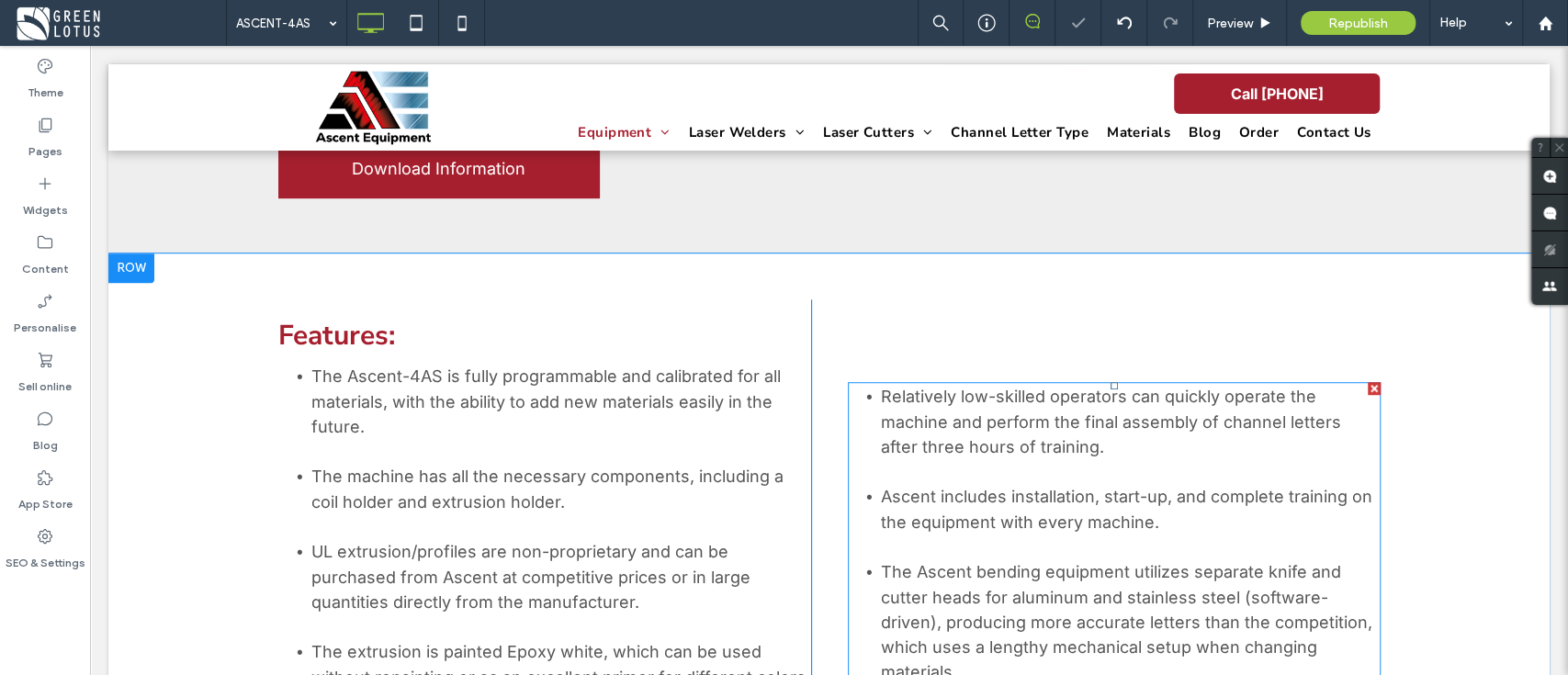 scroll, scrollTop: 735, scrollLeft: 0, axis: vertical 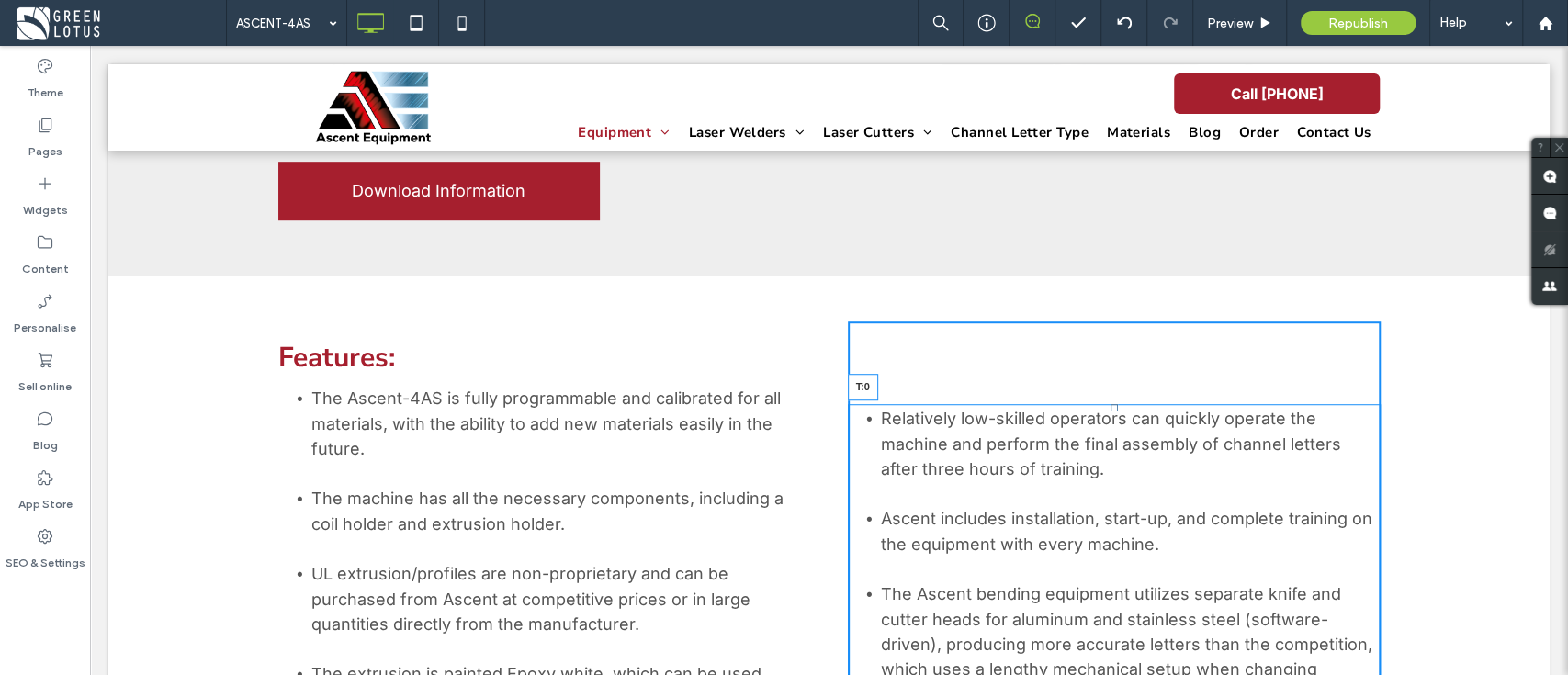 drag, startPoint x: 1100, startPoint y: 399, endPoint x: 927, endPoint y: 488, distance: 194.55076 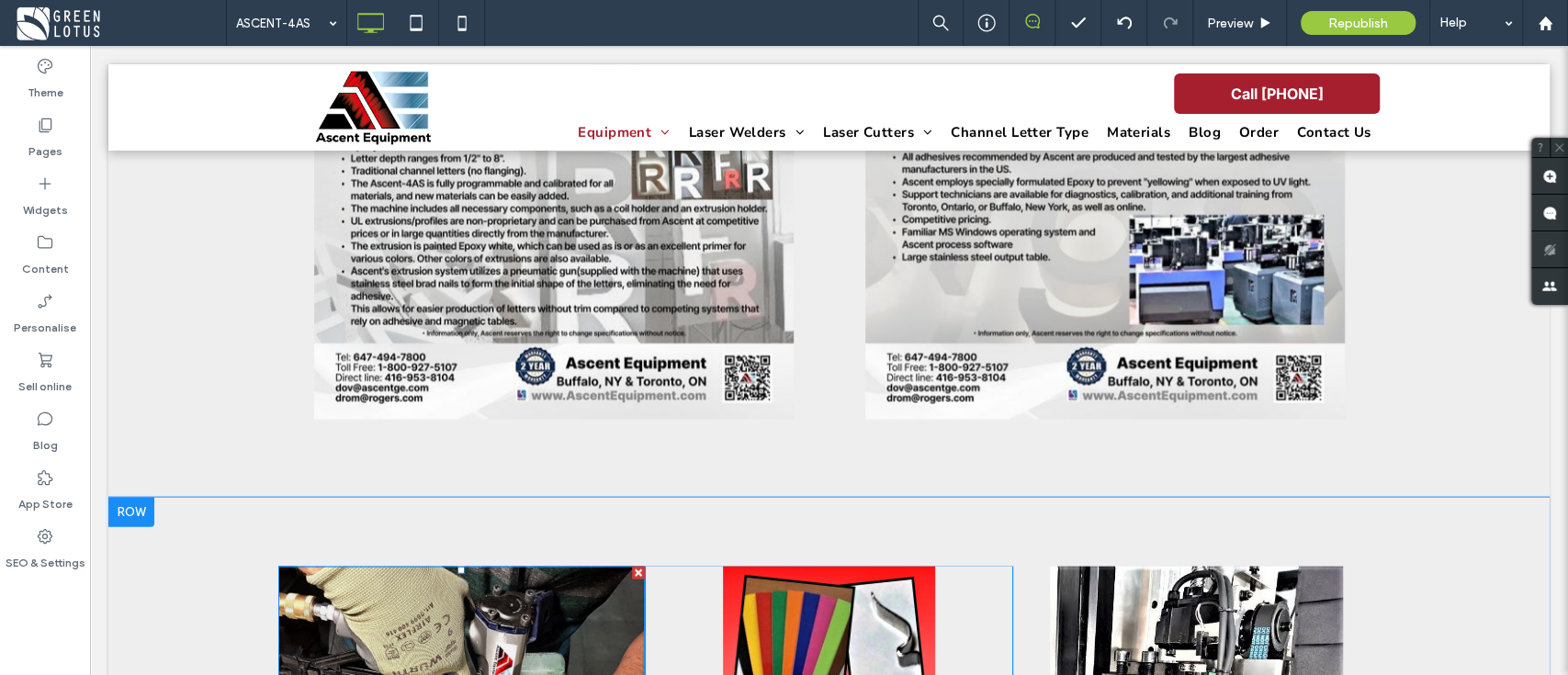 scroll, scrollTop: 2326, scrollLeft: 0, axis: vertical 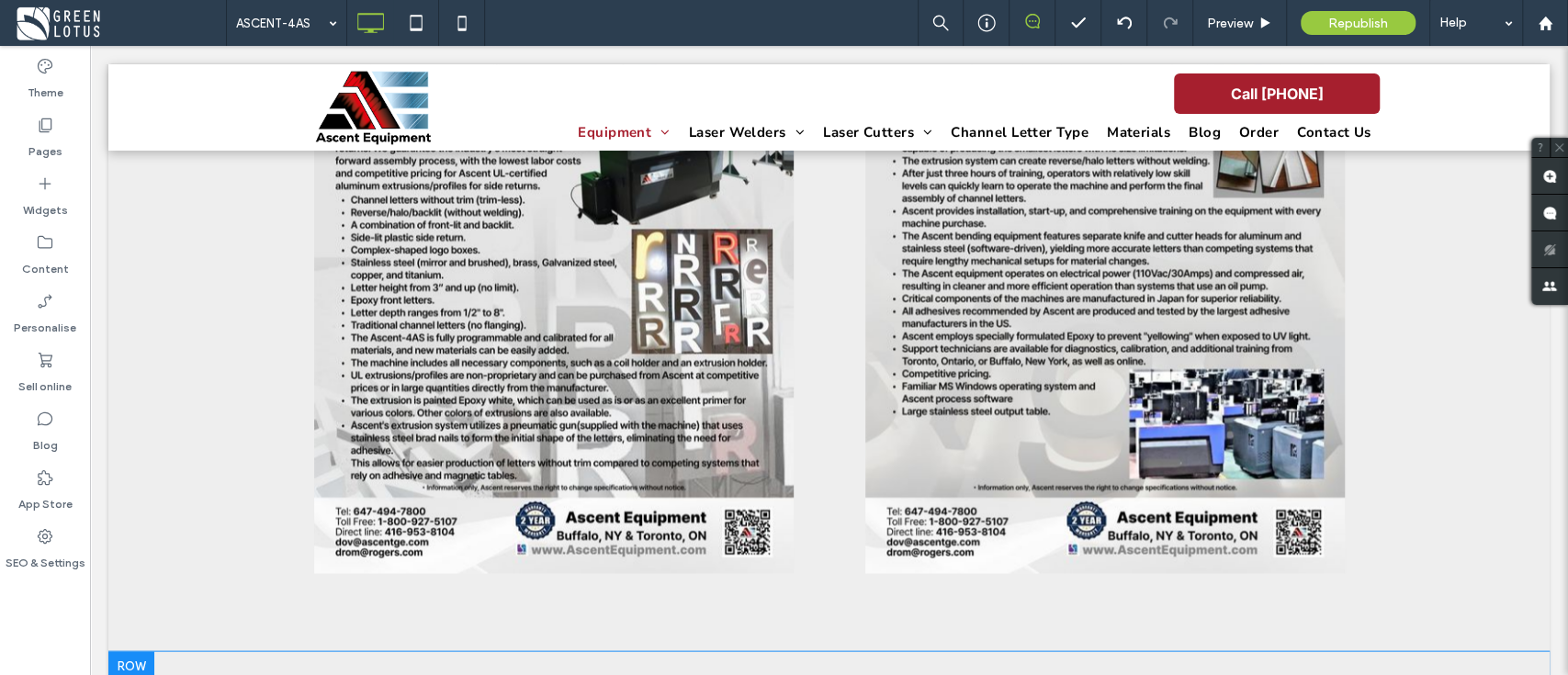 click on "Click To Paste
Click To Paste
Click To Paste
Row + Add Section" at bounding box center (829, 837) 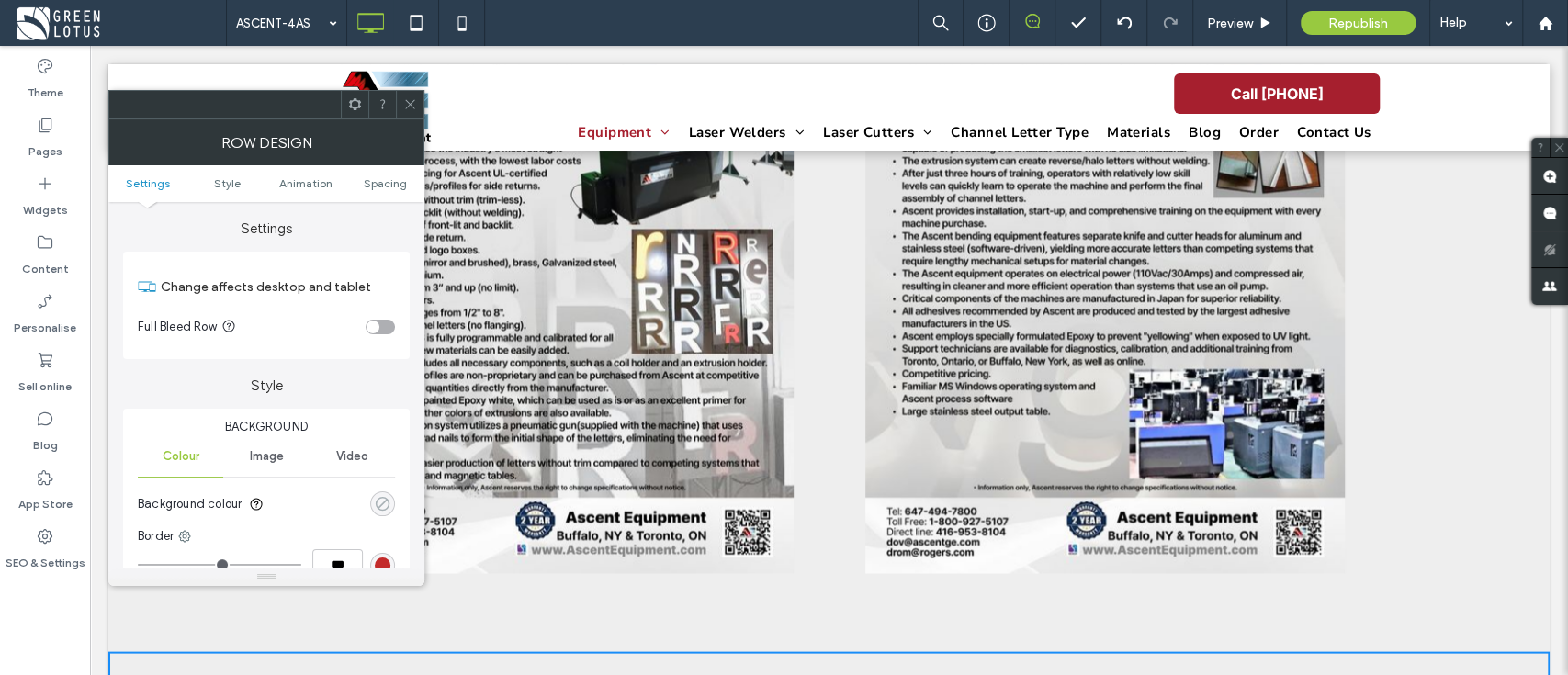 click at bounding box center [382, 503] 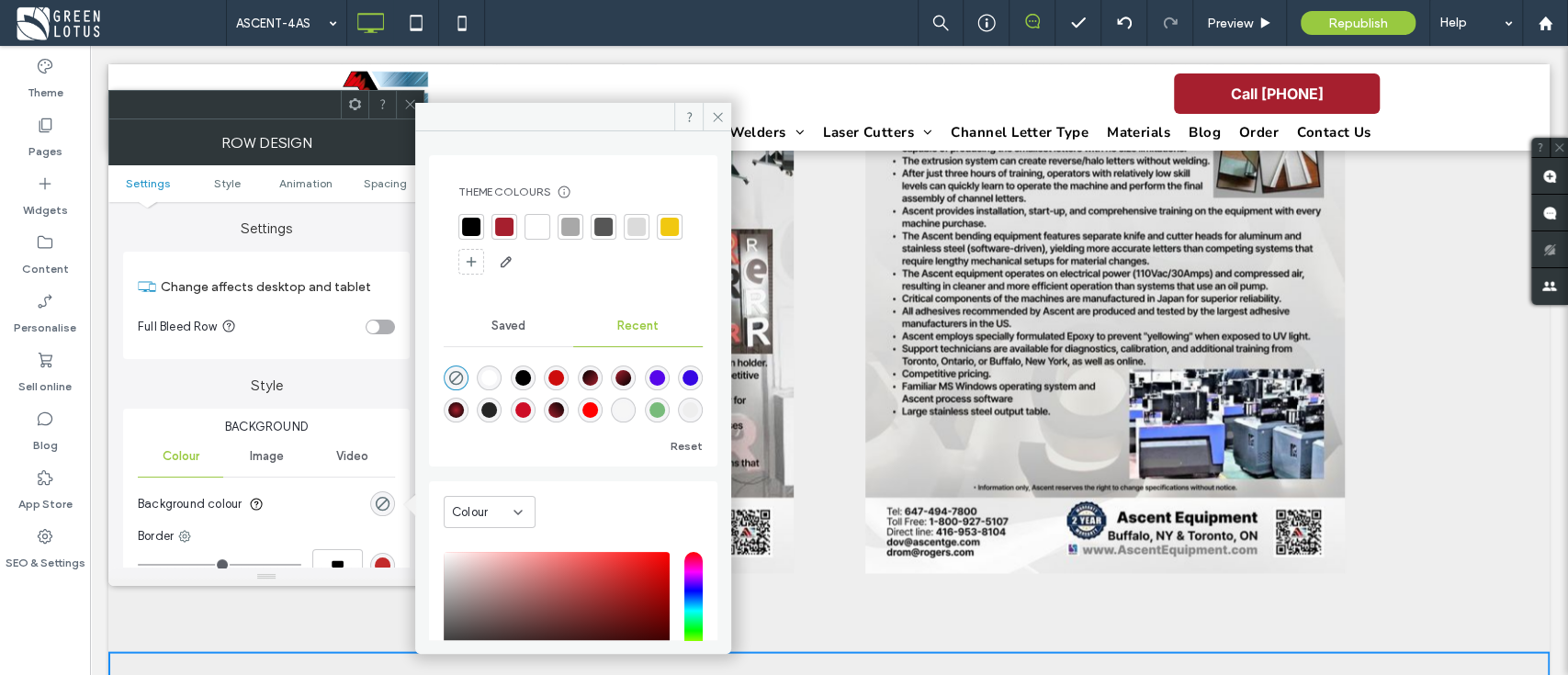 click at bounding box center (537, 227) 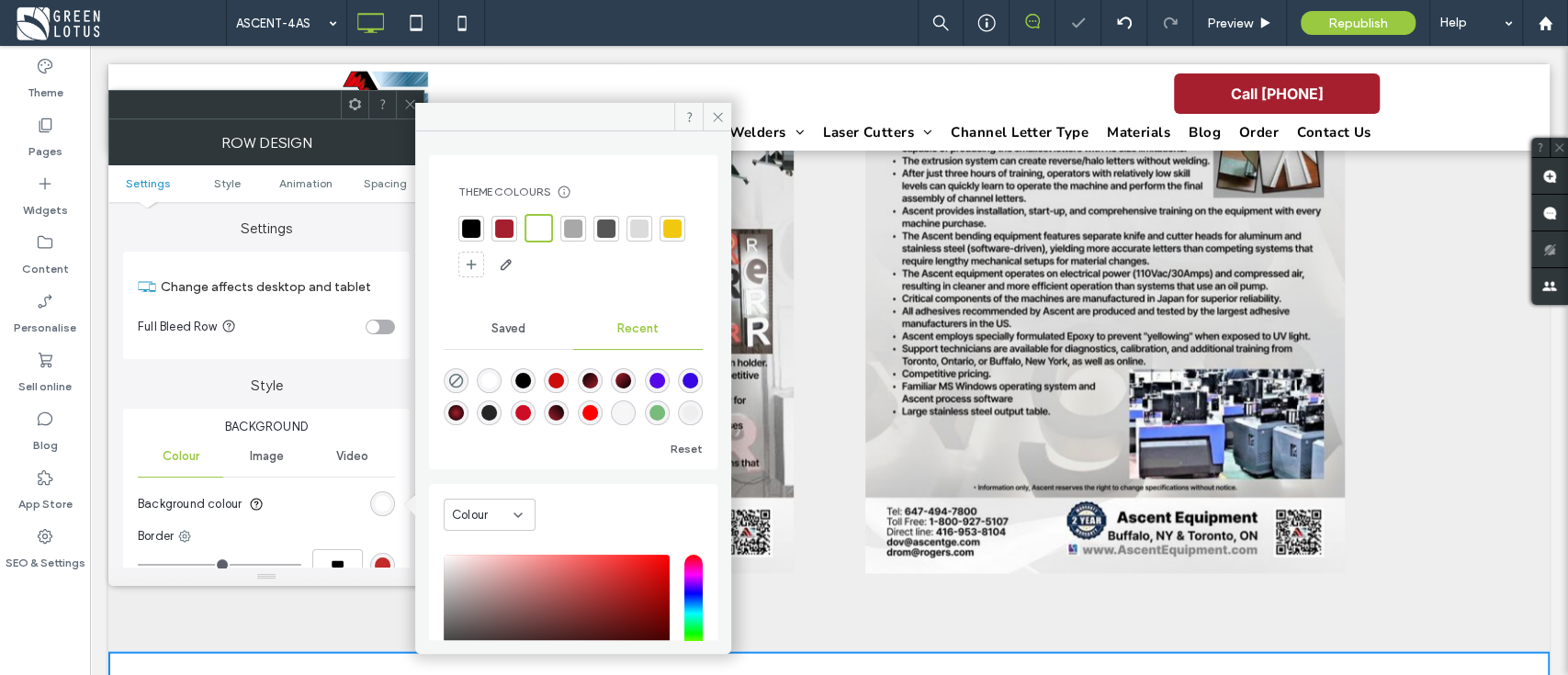 click at bounding box center [410, 105] 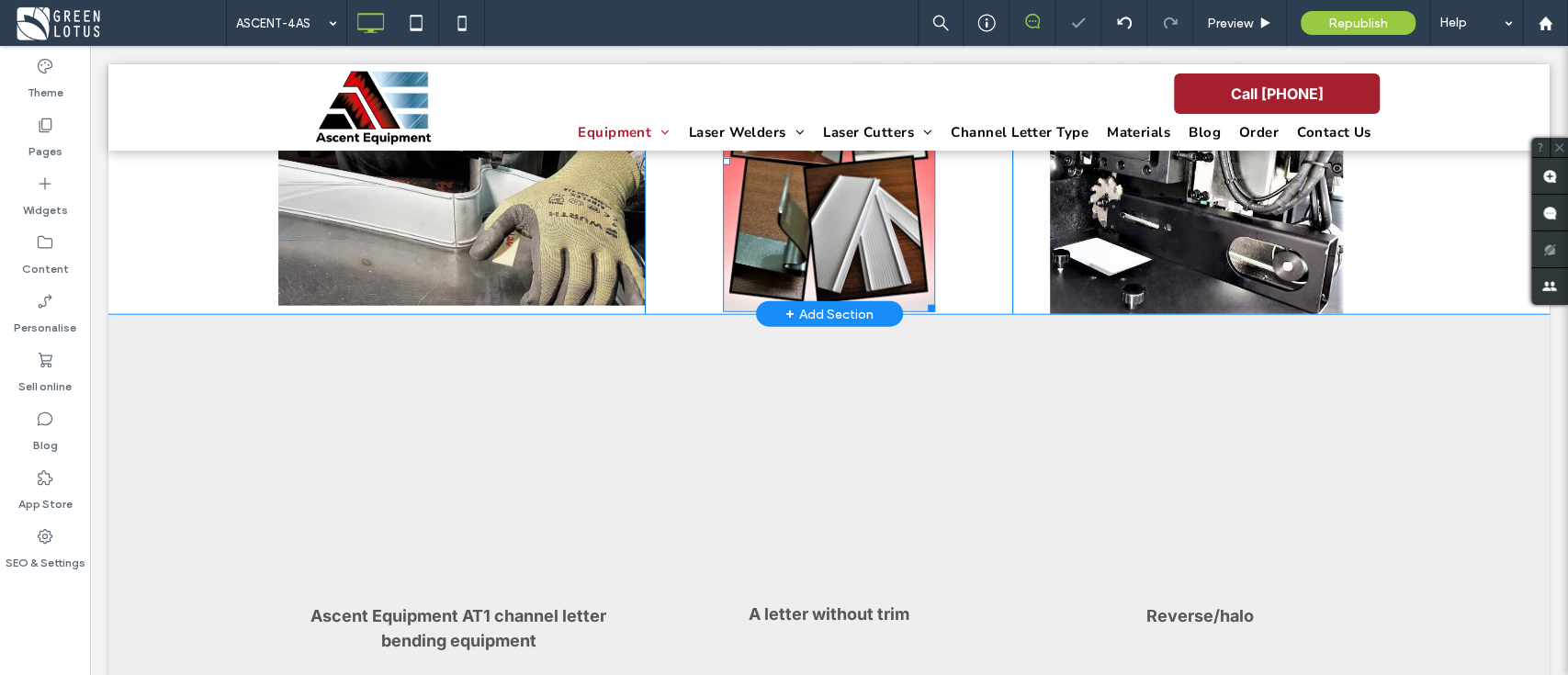 scroll, scrollTop: 3061, scrollLeft: 0, axis: vertical 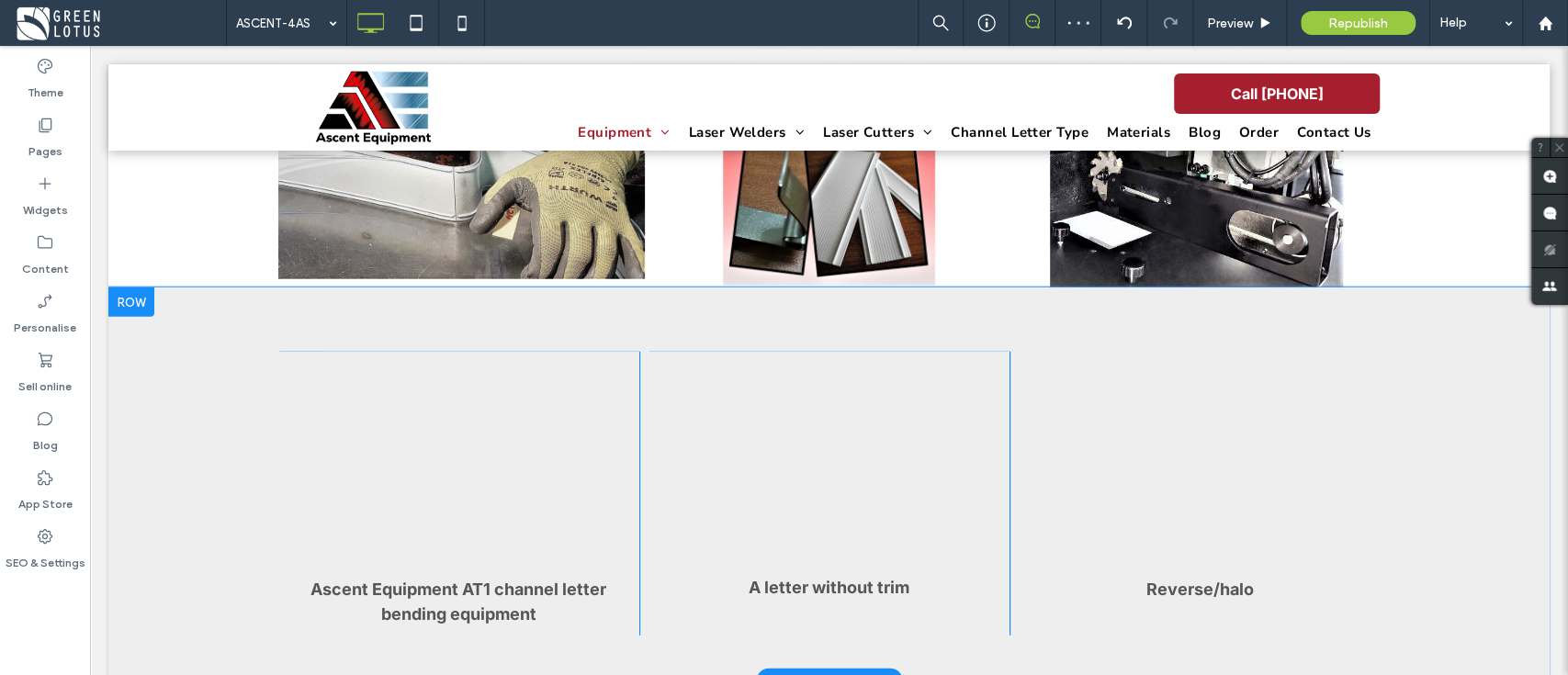click on "Ascent Equipment AT1 channel letter bending equipment
Click To Paste
A letter without trim
Click To Paste
Reverse/halo
Click To Paste
Row + Add Section" at bounding box center (829, 484) 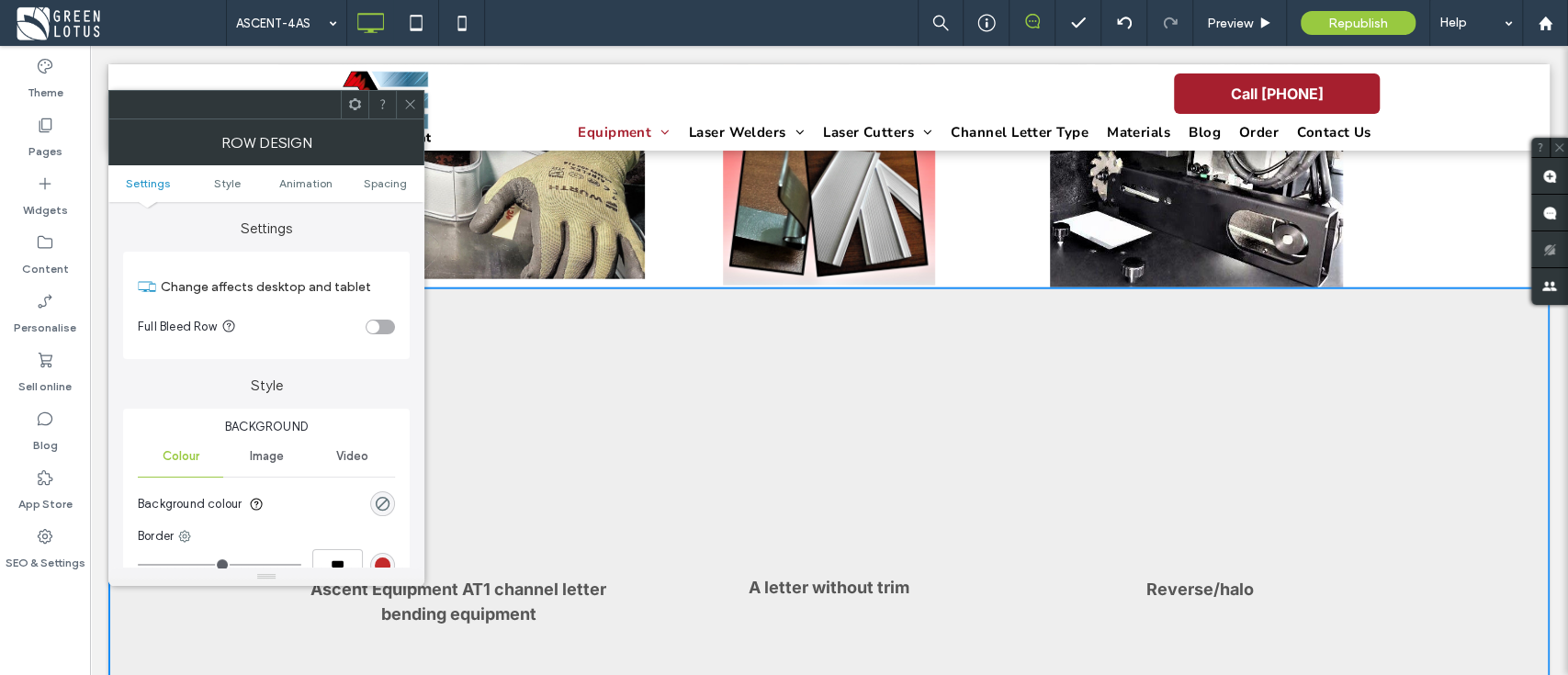 click at bounding box center [382, 503] 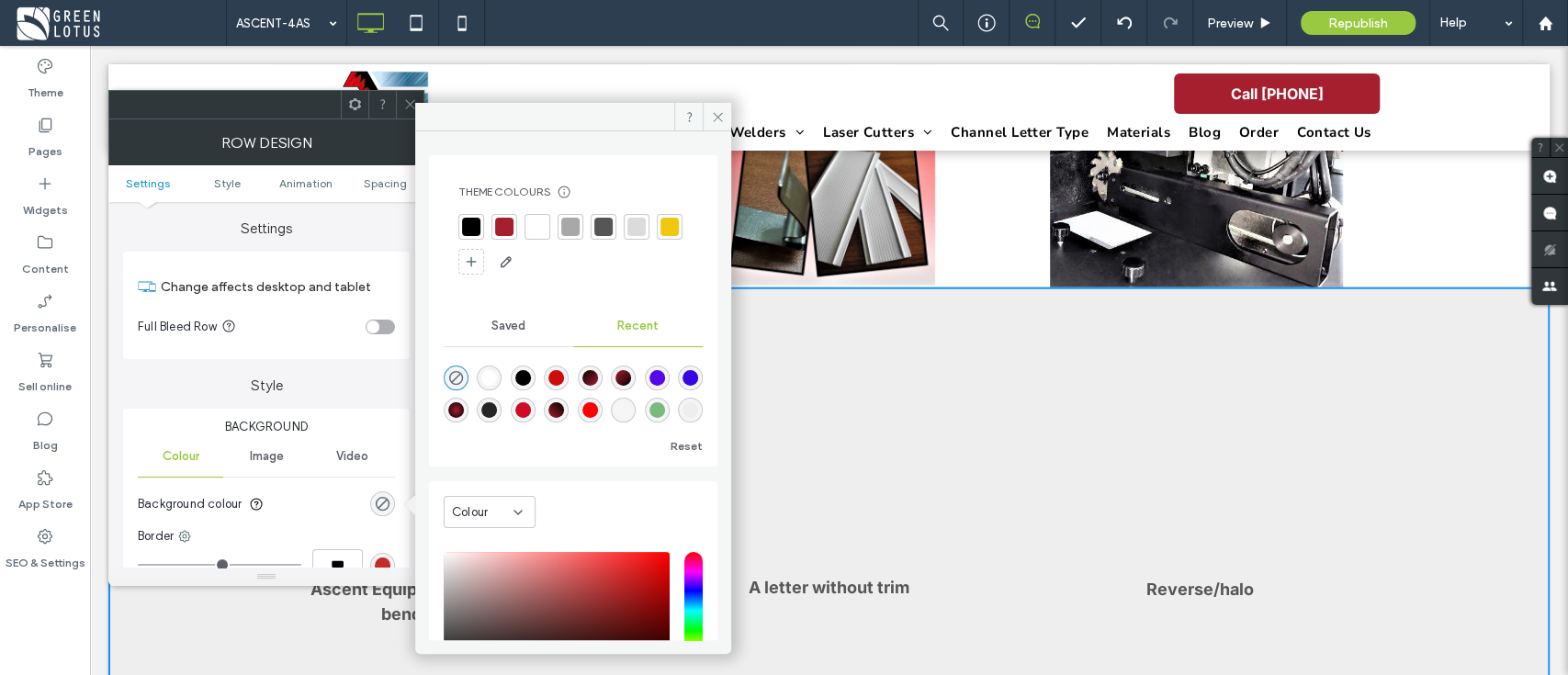 click at bounding box center [537, 227] 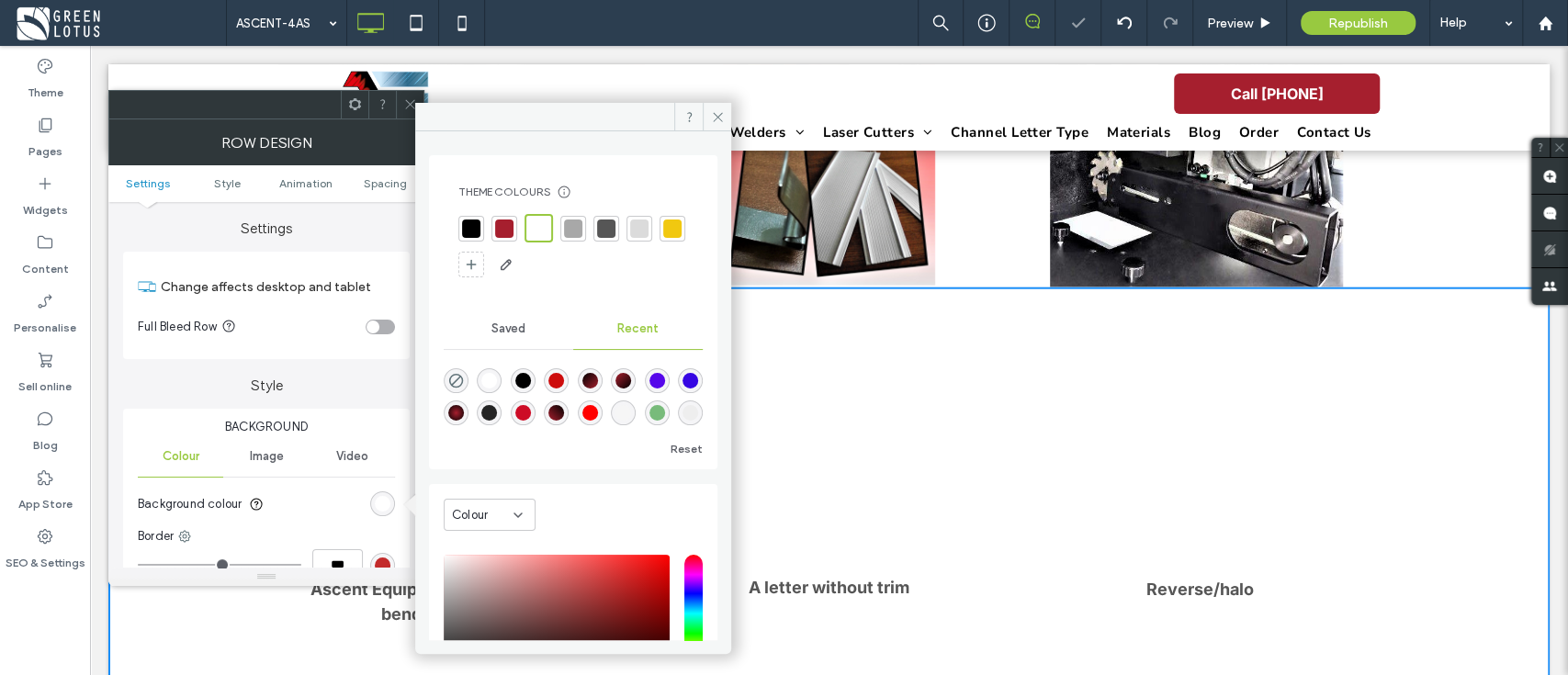 click at bounding box center (410, 105) 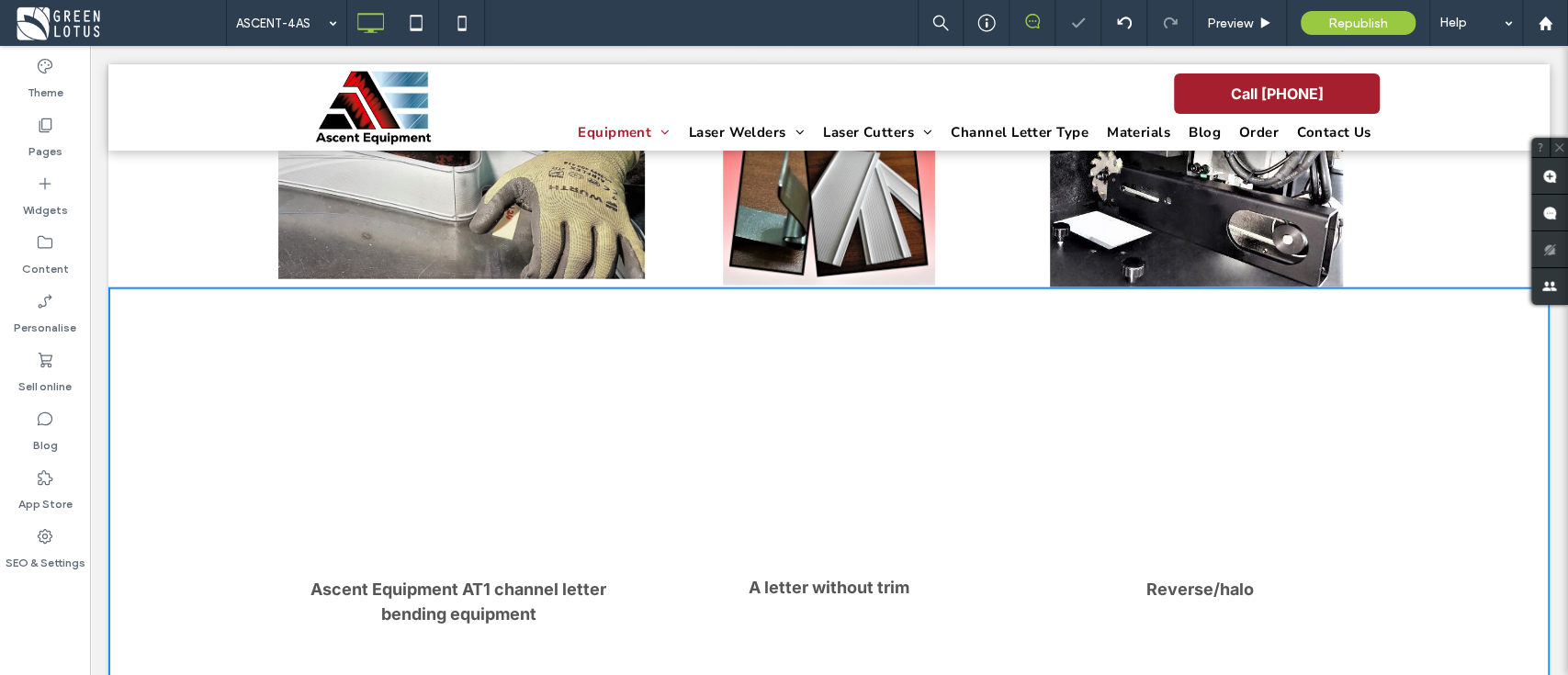 drag, startPoint x: 404, startPoint y: 114, endPoint x: 654, endPoint y: 64, distance: 254.951 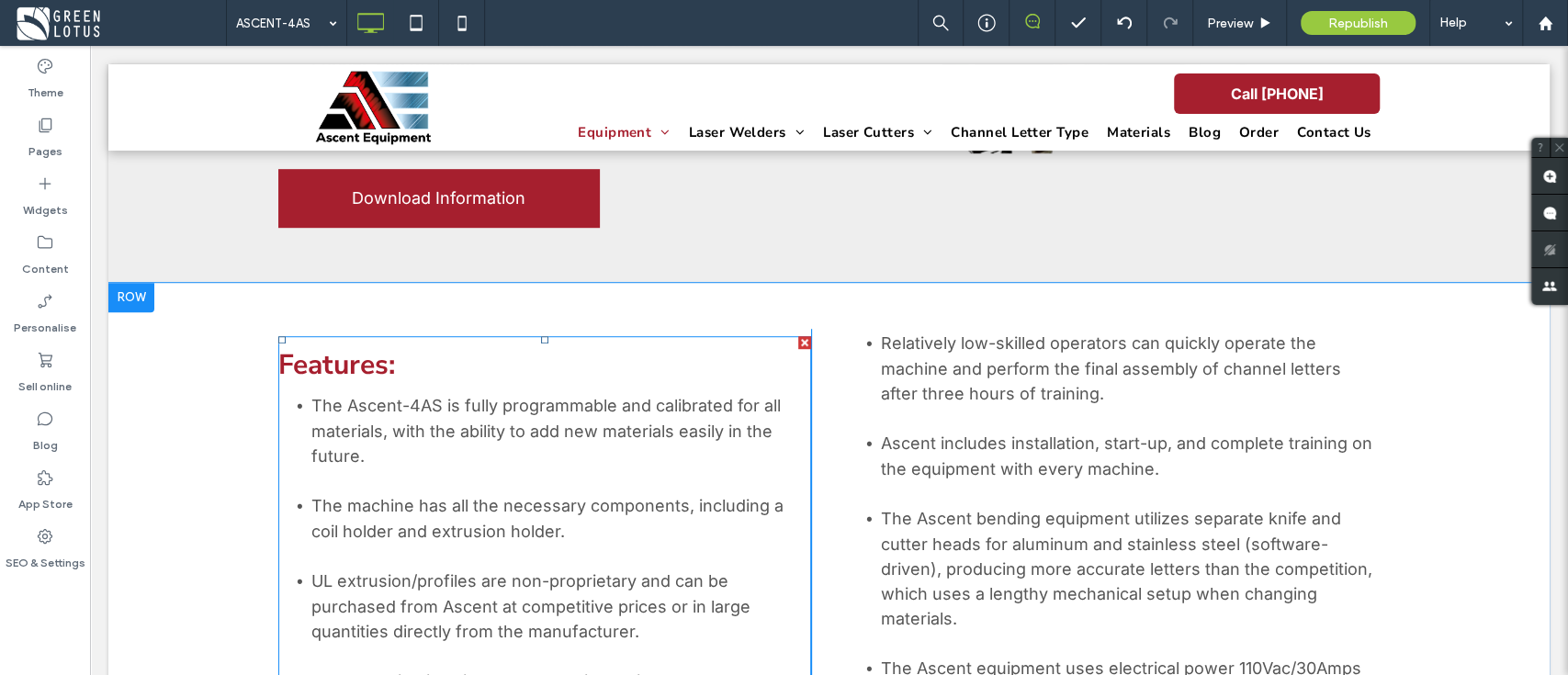 scroll, scrollTop: 612, scrollLeft: 0, axis: vertical 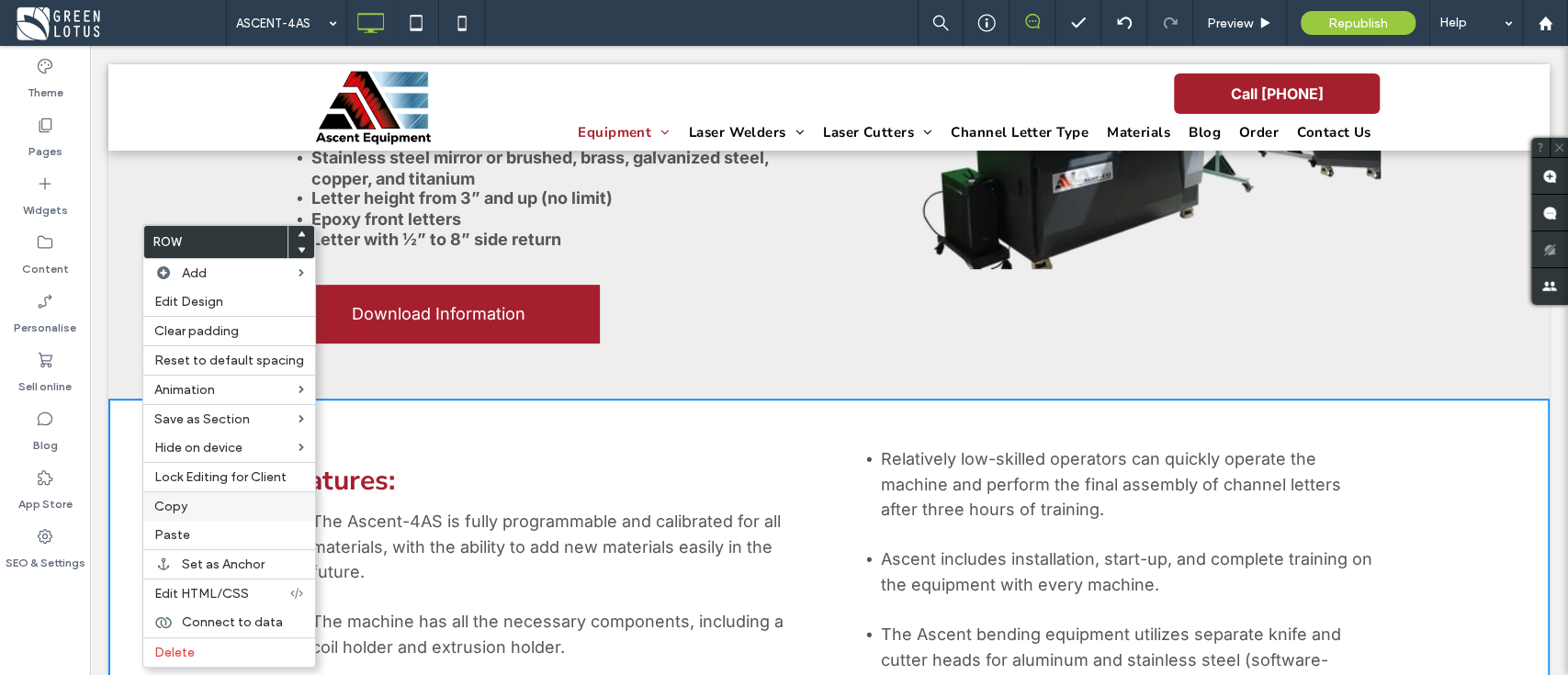 click on "Copy" at bounding box center (229, 506) 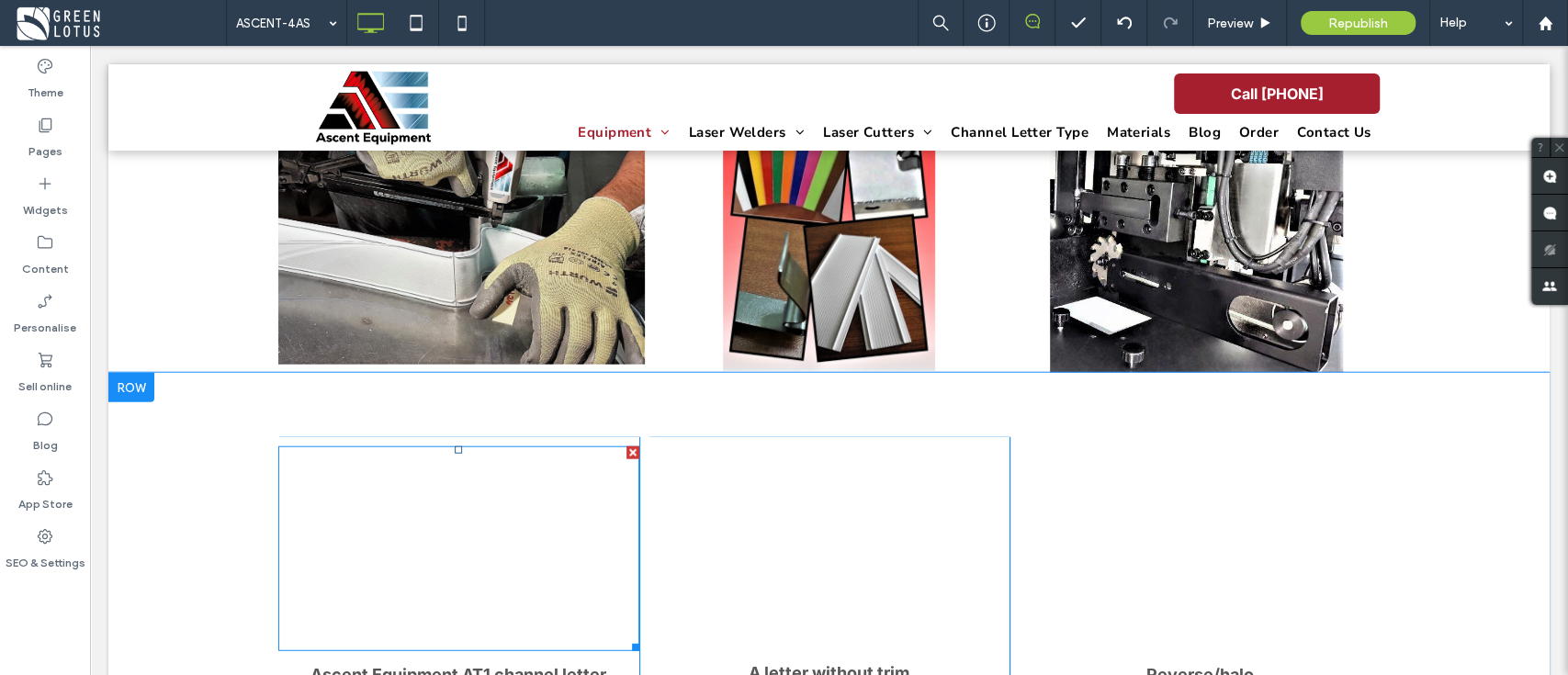 scroll, scrollTop: 2939, scrollLeft: 0, axis: vertical 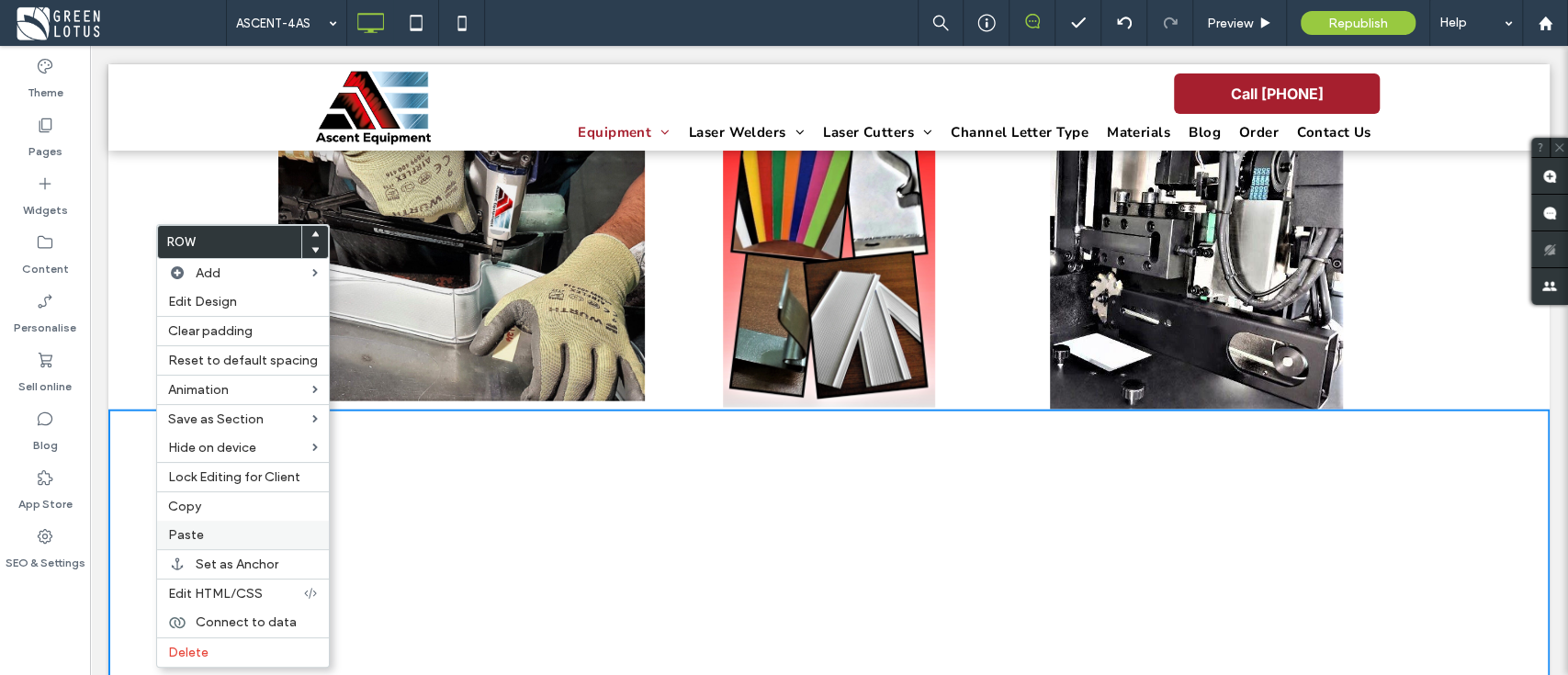 click on "Paste" at bounding box center [243, 534] 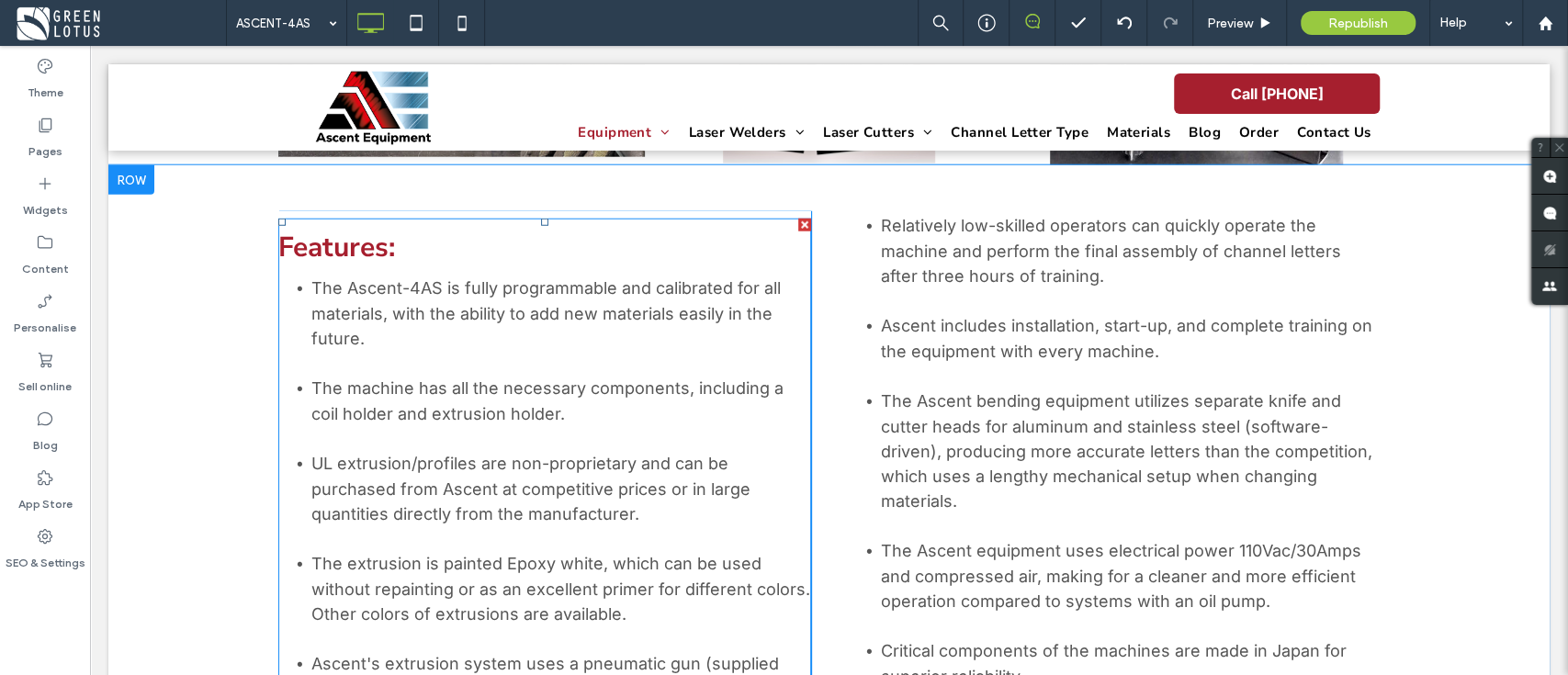 scroll, scrollTop: 3061, scrollLeft: 0, axis: vertical 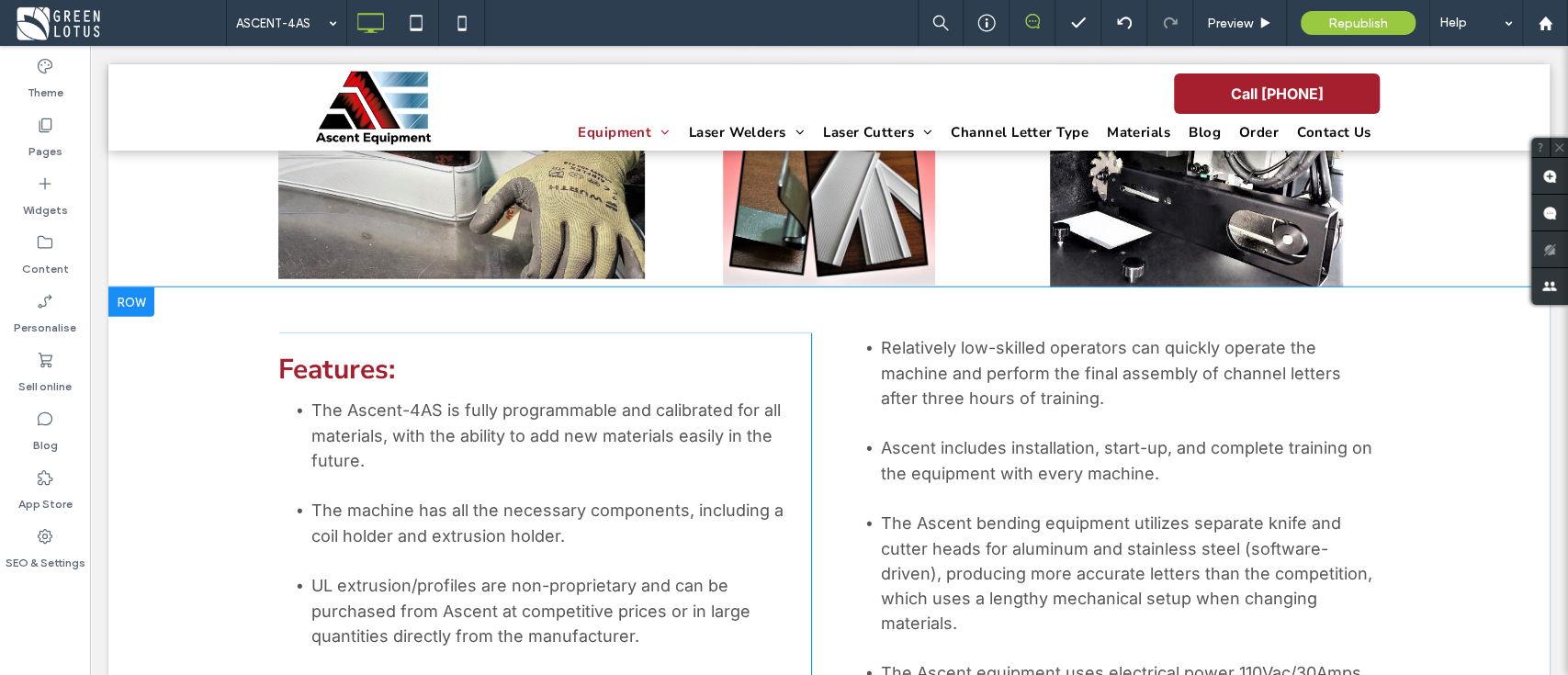 click at bounding box center (131, 302) 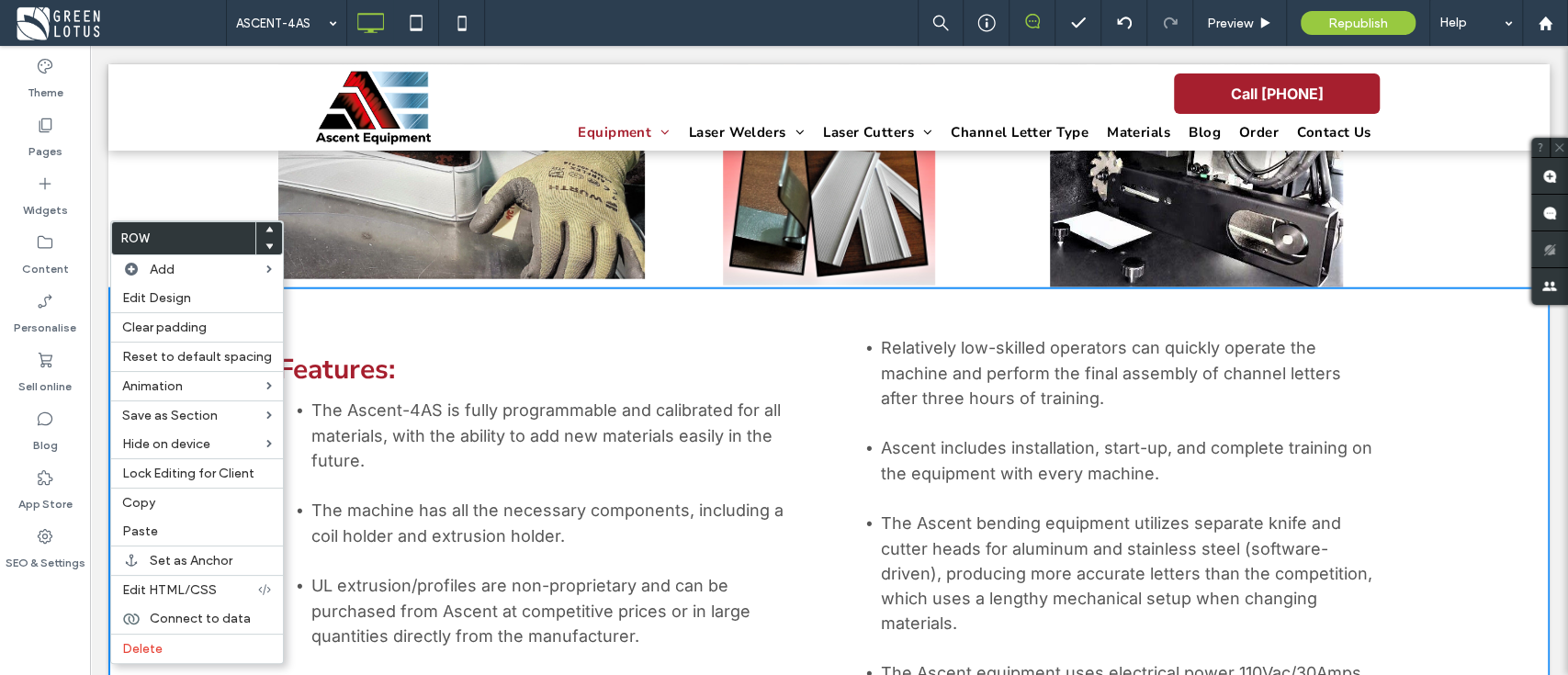 click 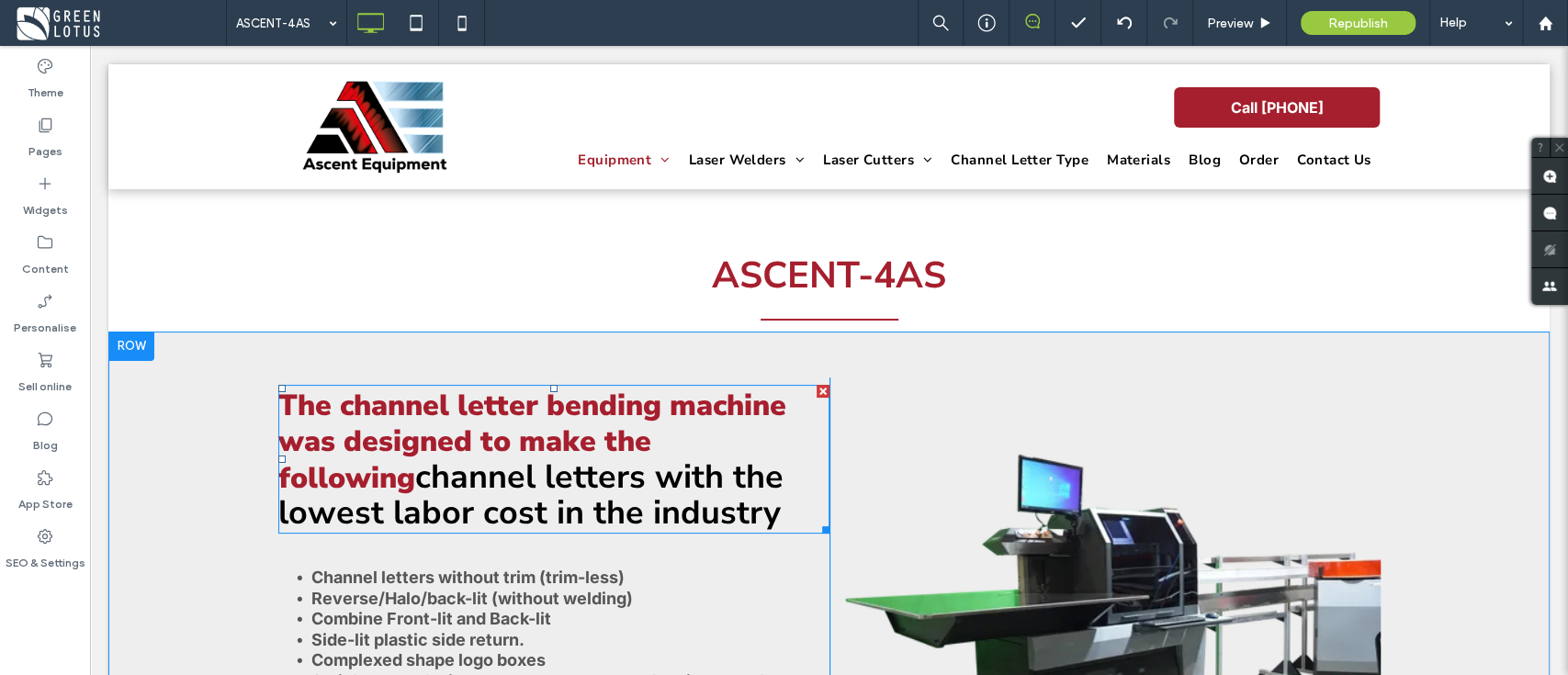 scroll, scrollTop: 122, scrollLeft: 0, axis: vertical 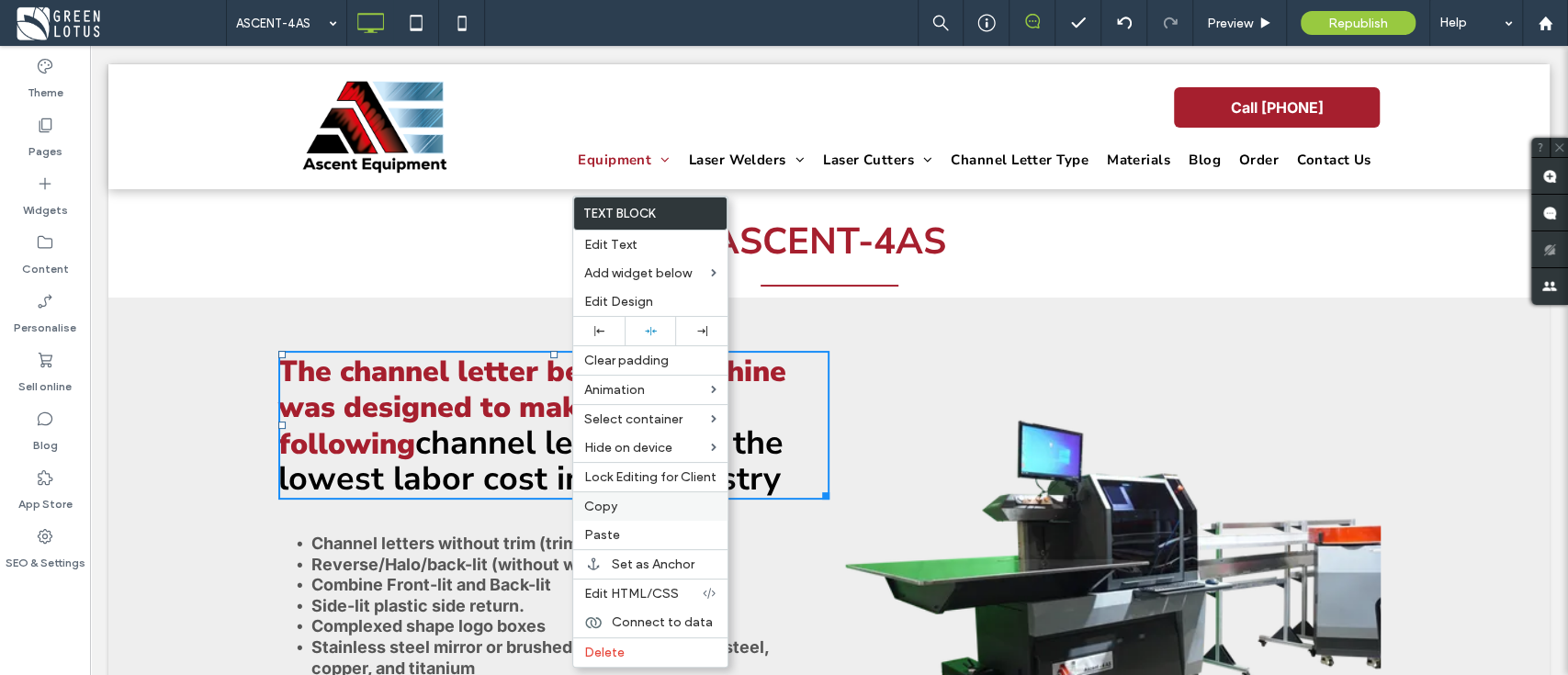 click on "Copy" at bounding box center [650, 506] 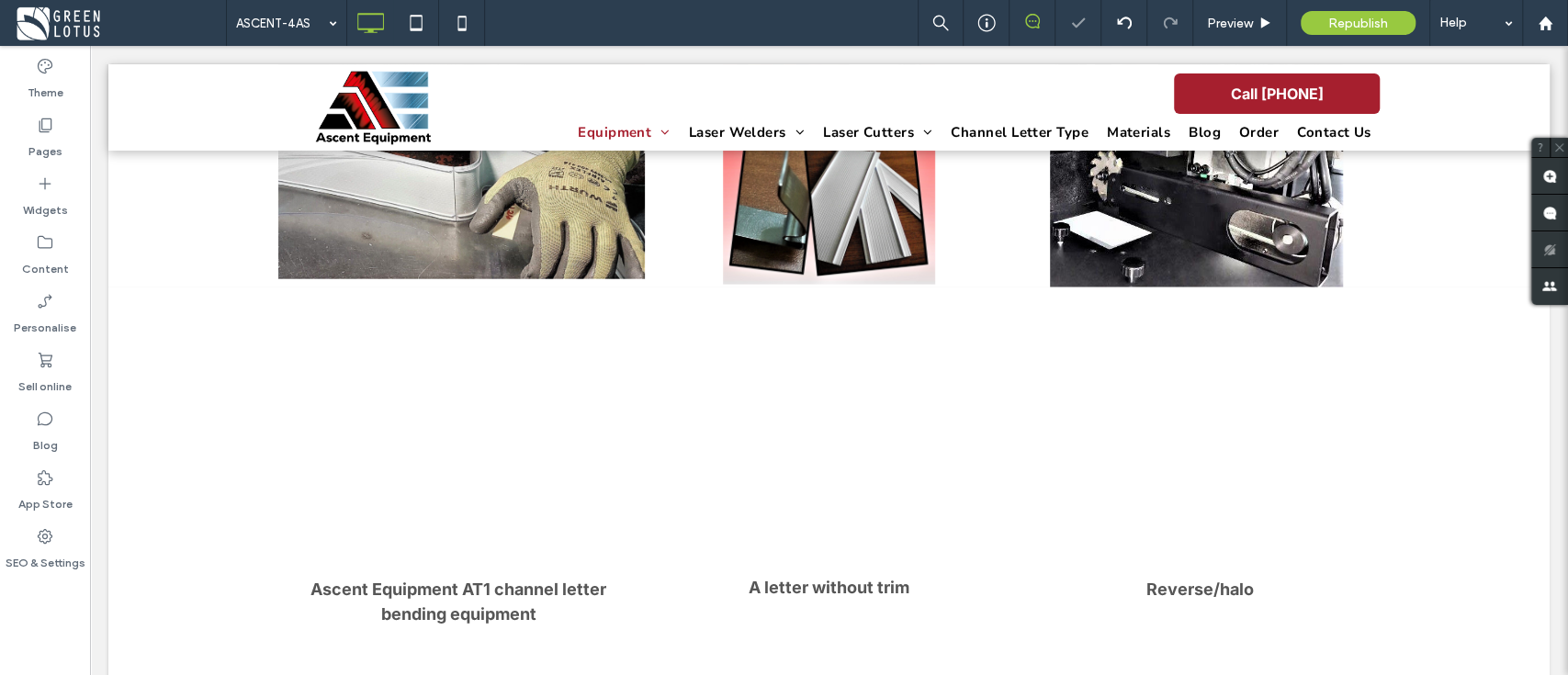 scroll, scrollTop: 3426, scrollLeft: 0, axis: vertical 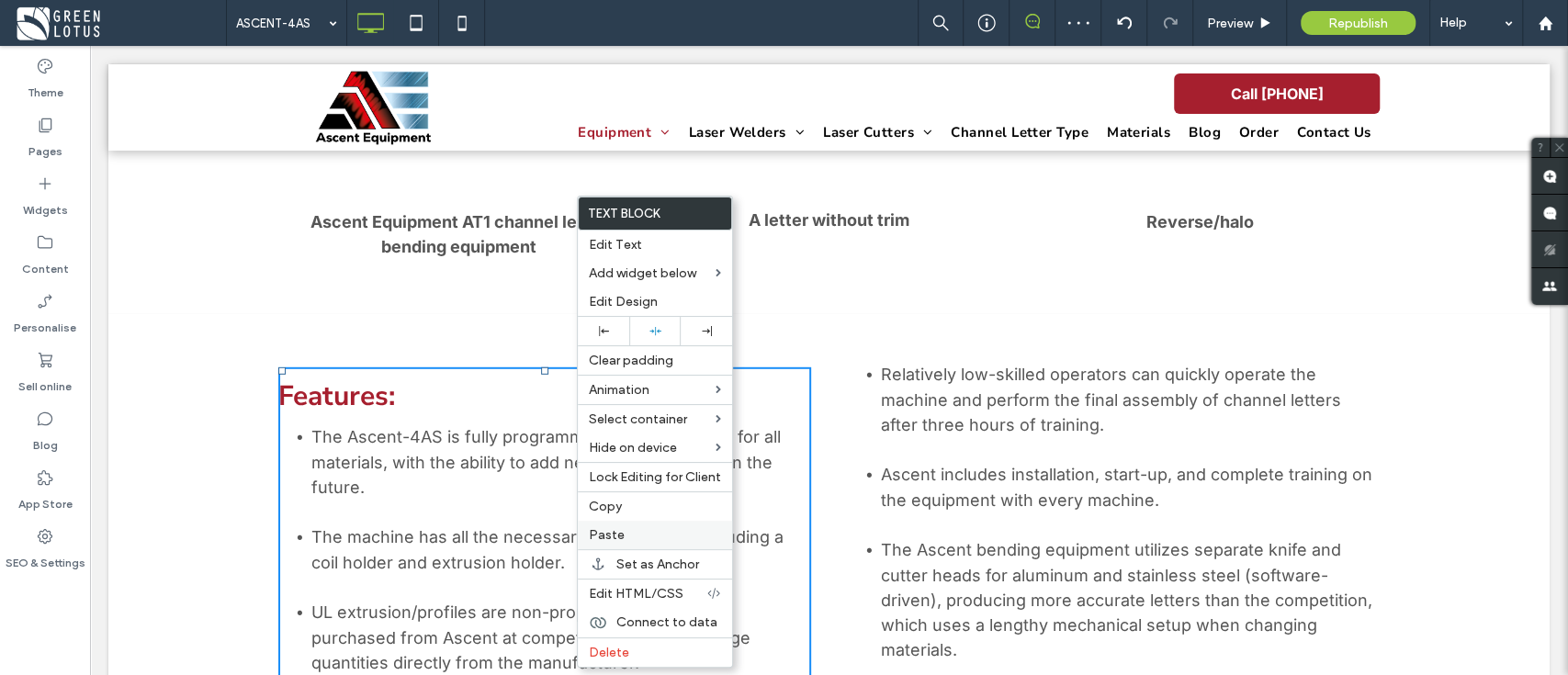 click on "Paste" at bounding box center (655, 534) 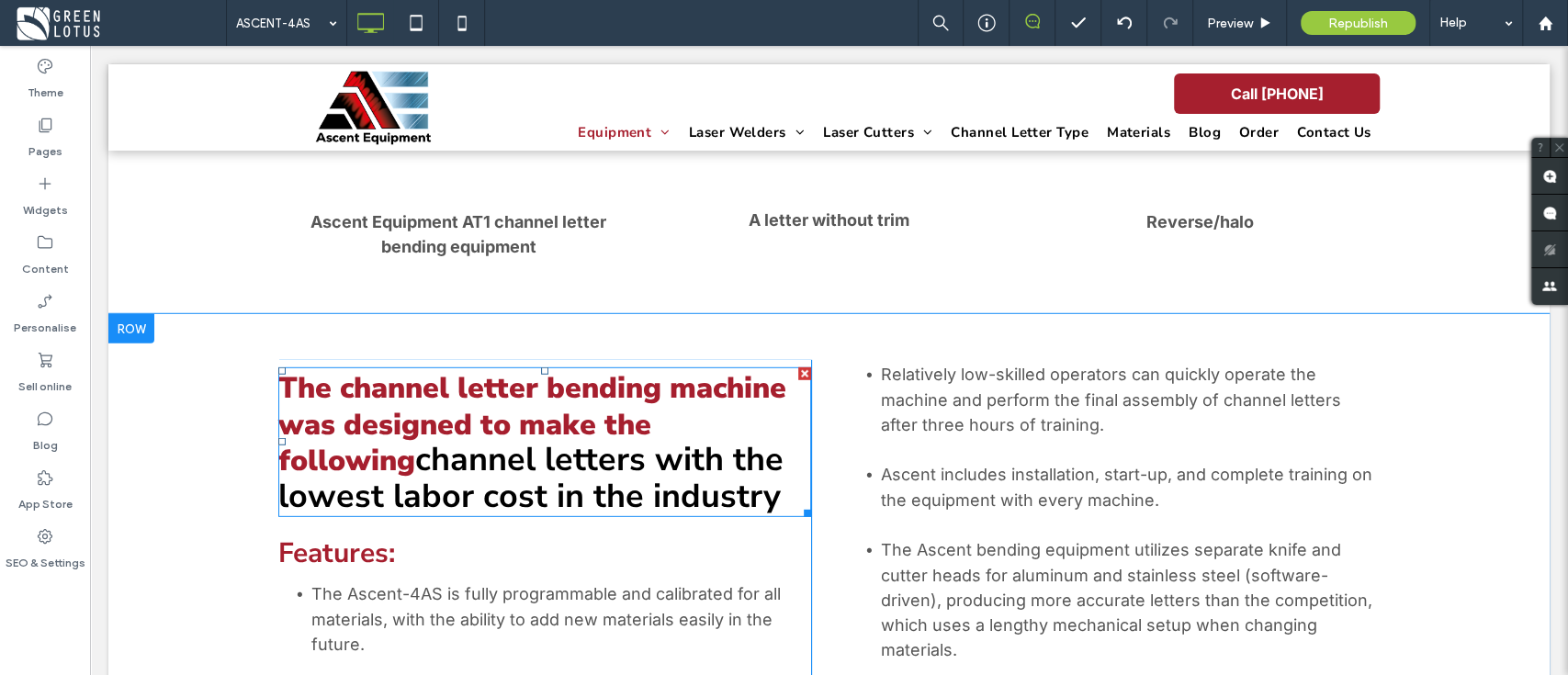 click on "The channel letter bending machine was designed to make the following" at bounding box center (532, 424) 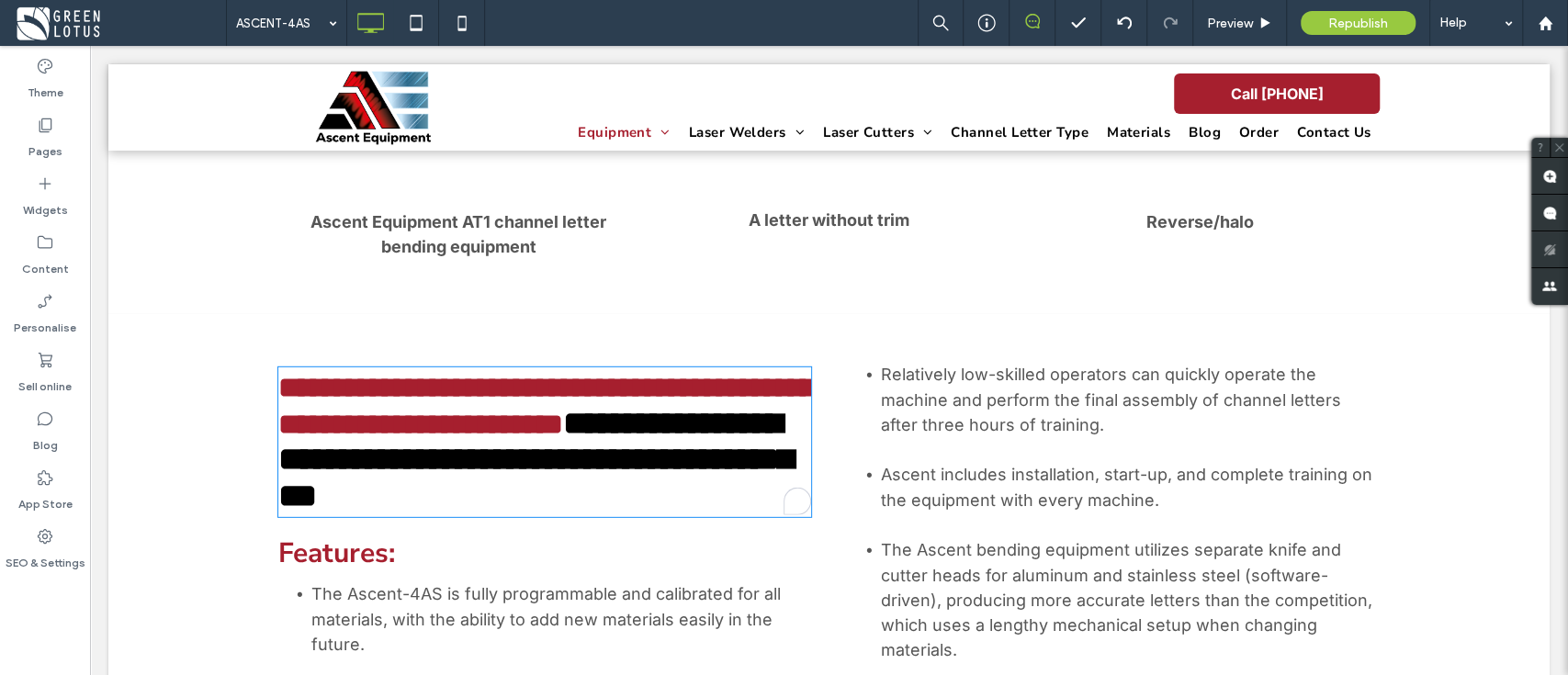 type on "**********" 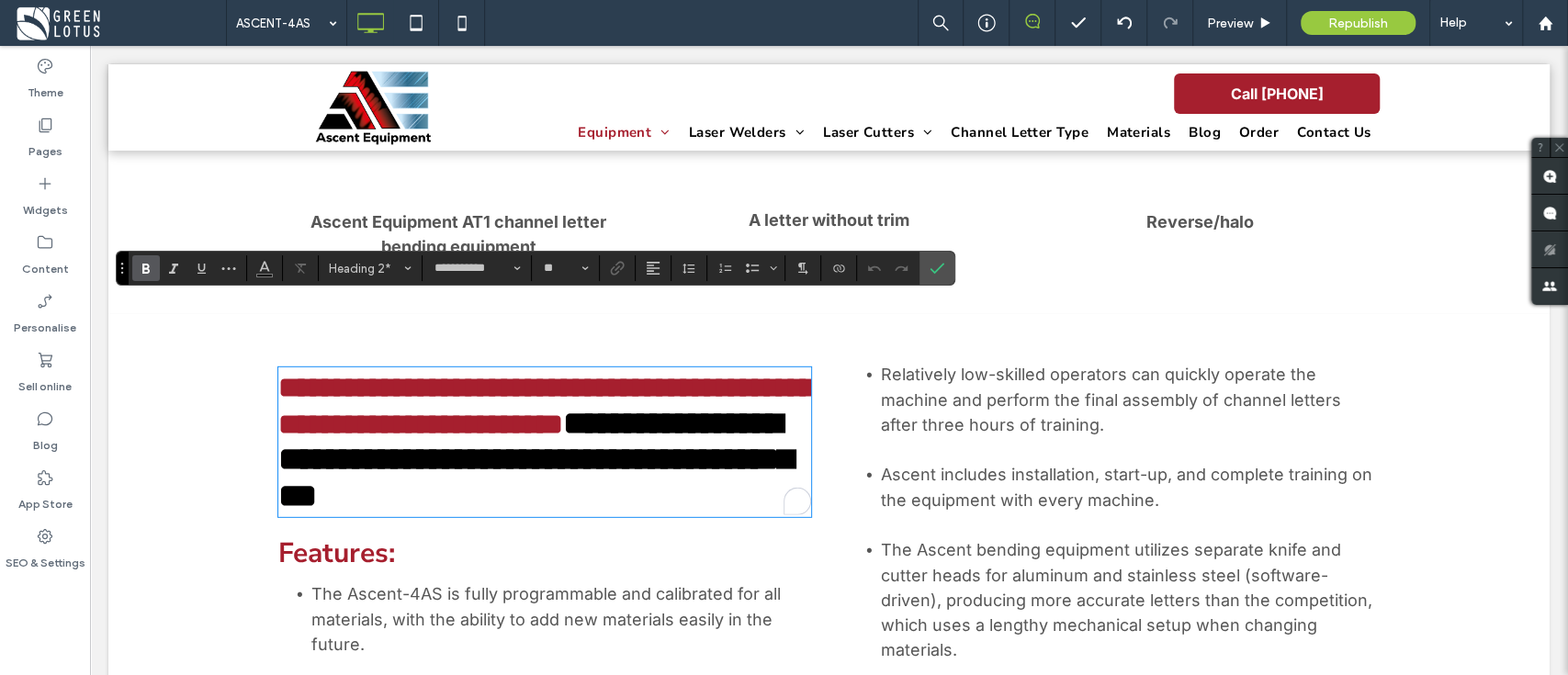 type on "**" 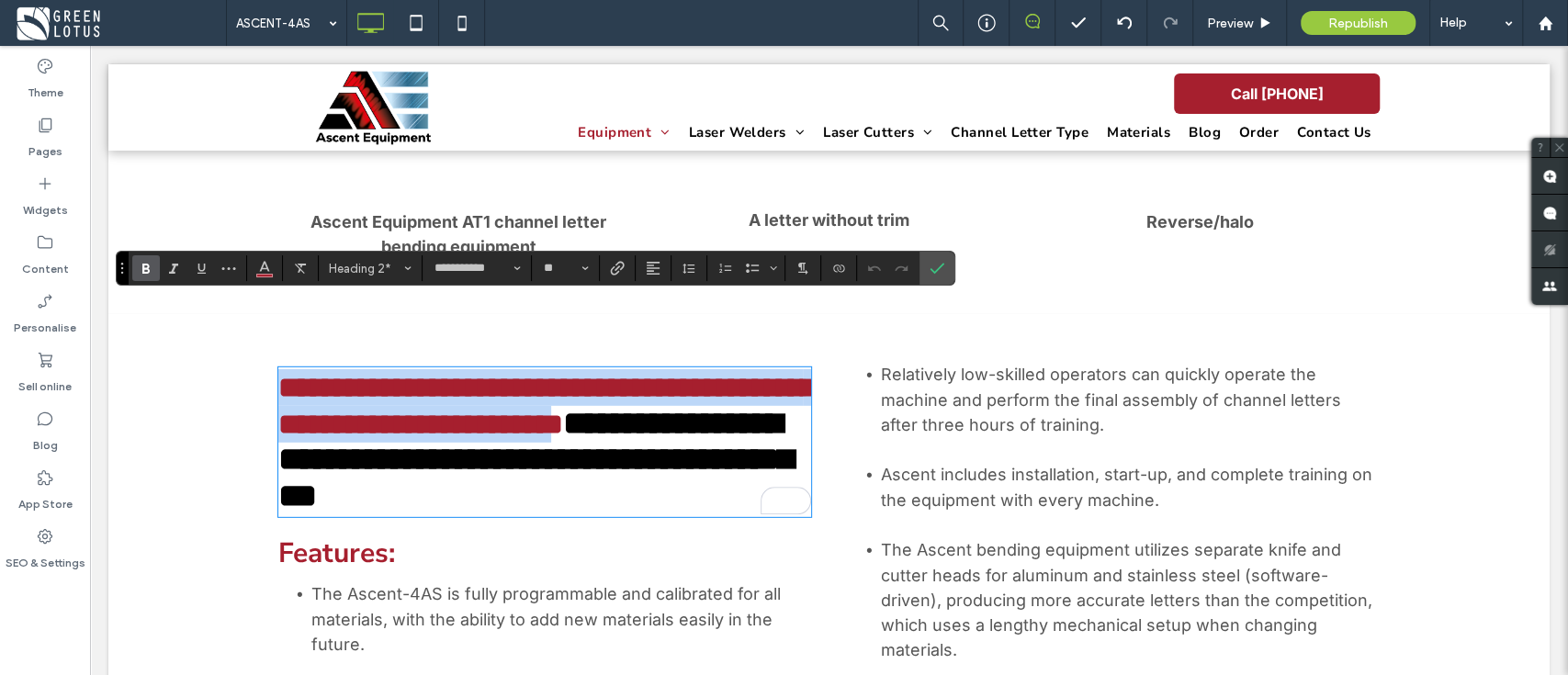 drag, startPoint x: 769, startPoint y: 362, endPoint x: 275, endPoint y: 323, distance: 495.5371 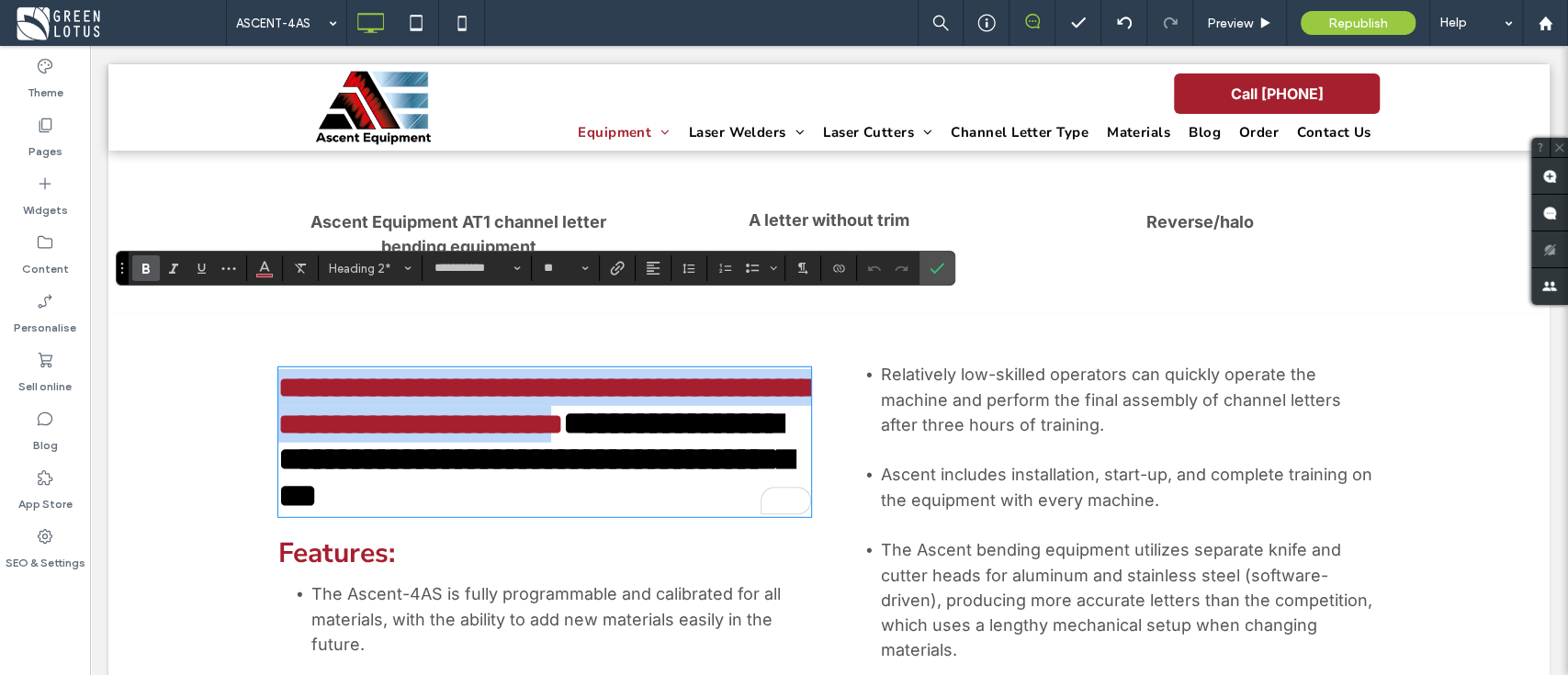 click on "**********" at bounding box center [547, 406] 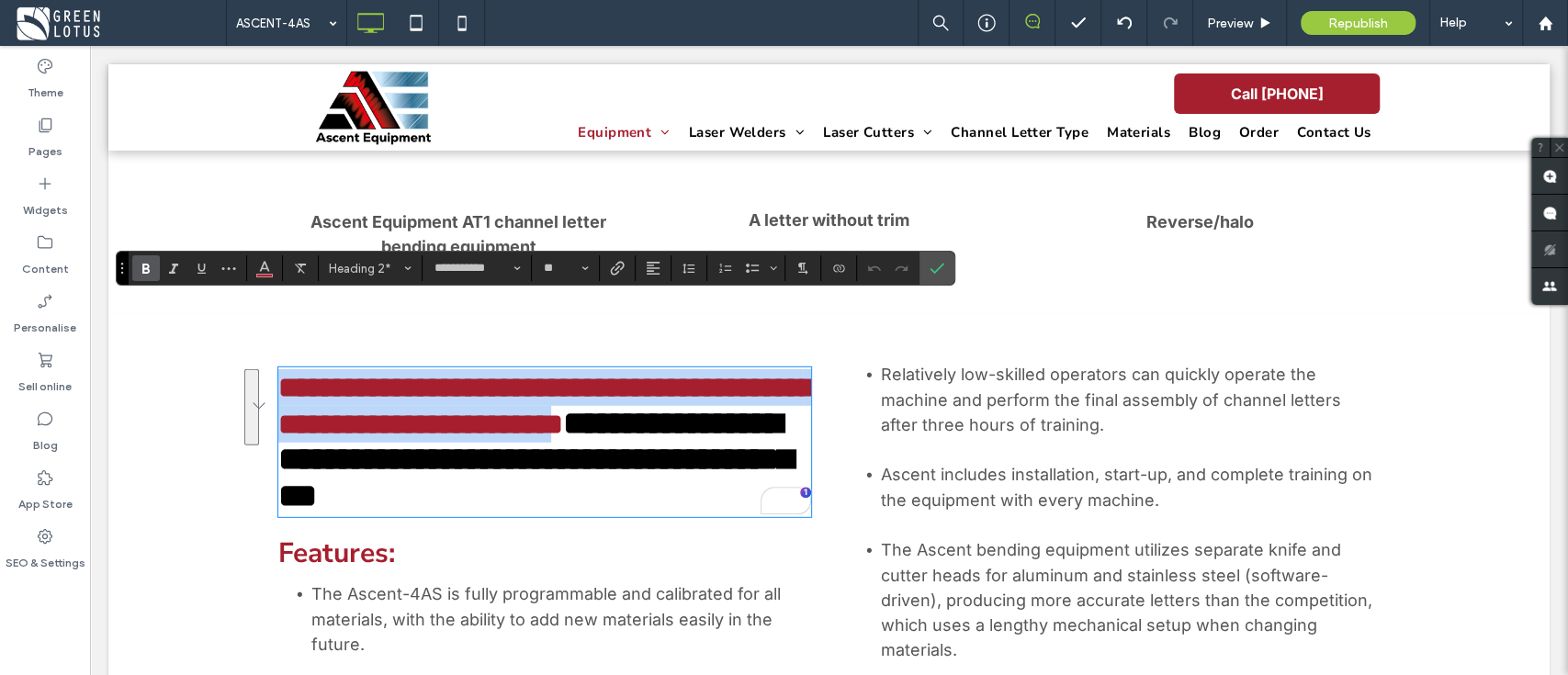 paste 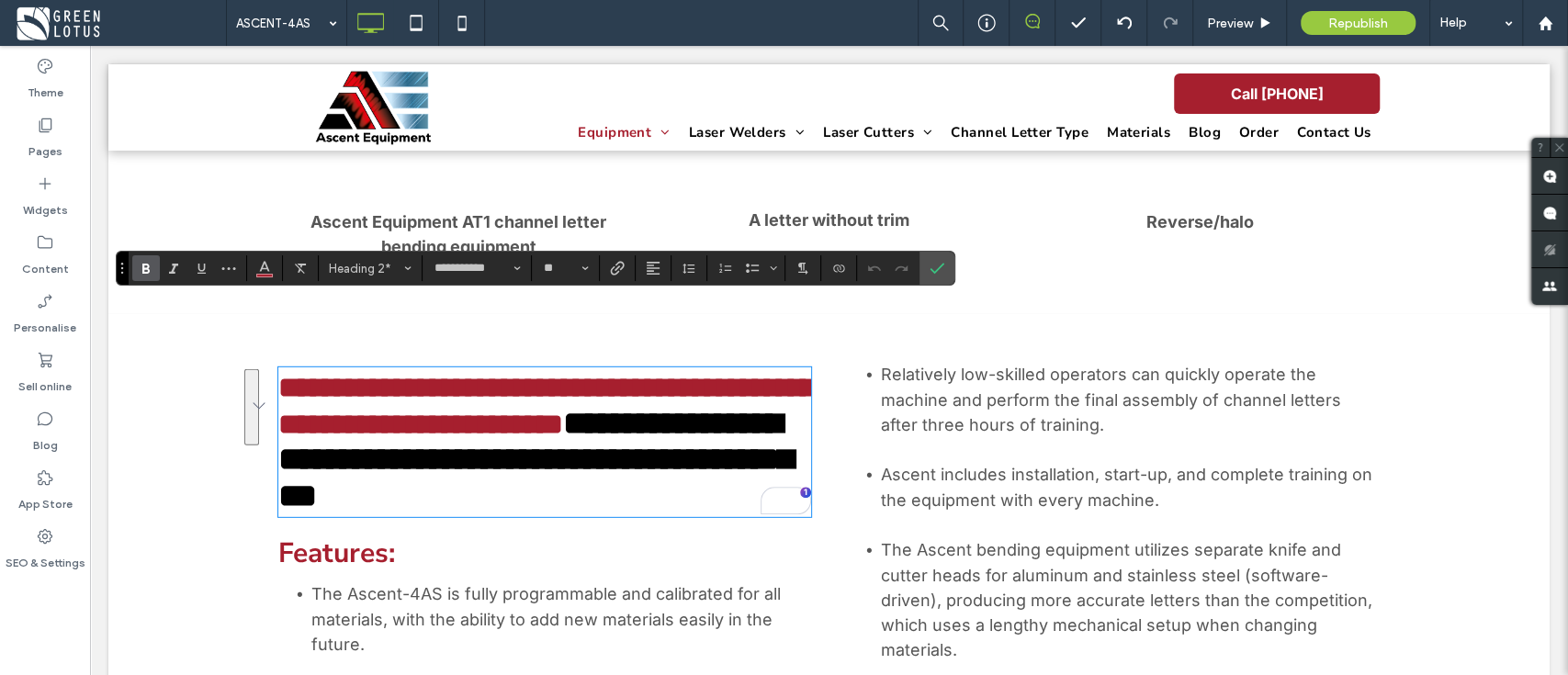 type on "*****" 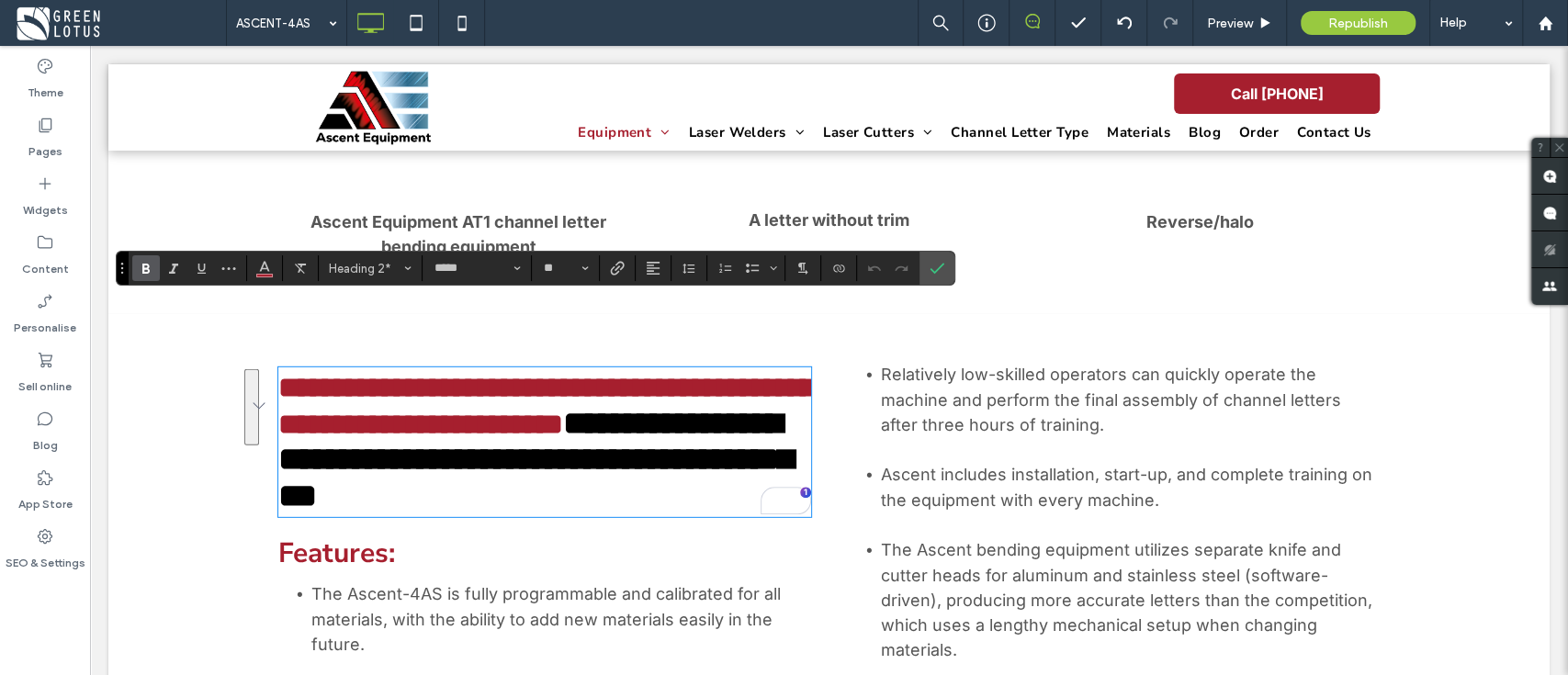 type on "**********" 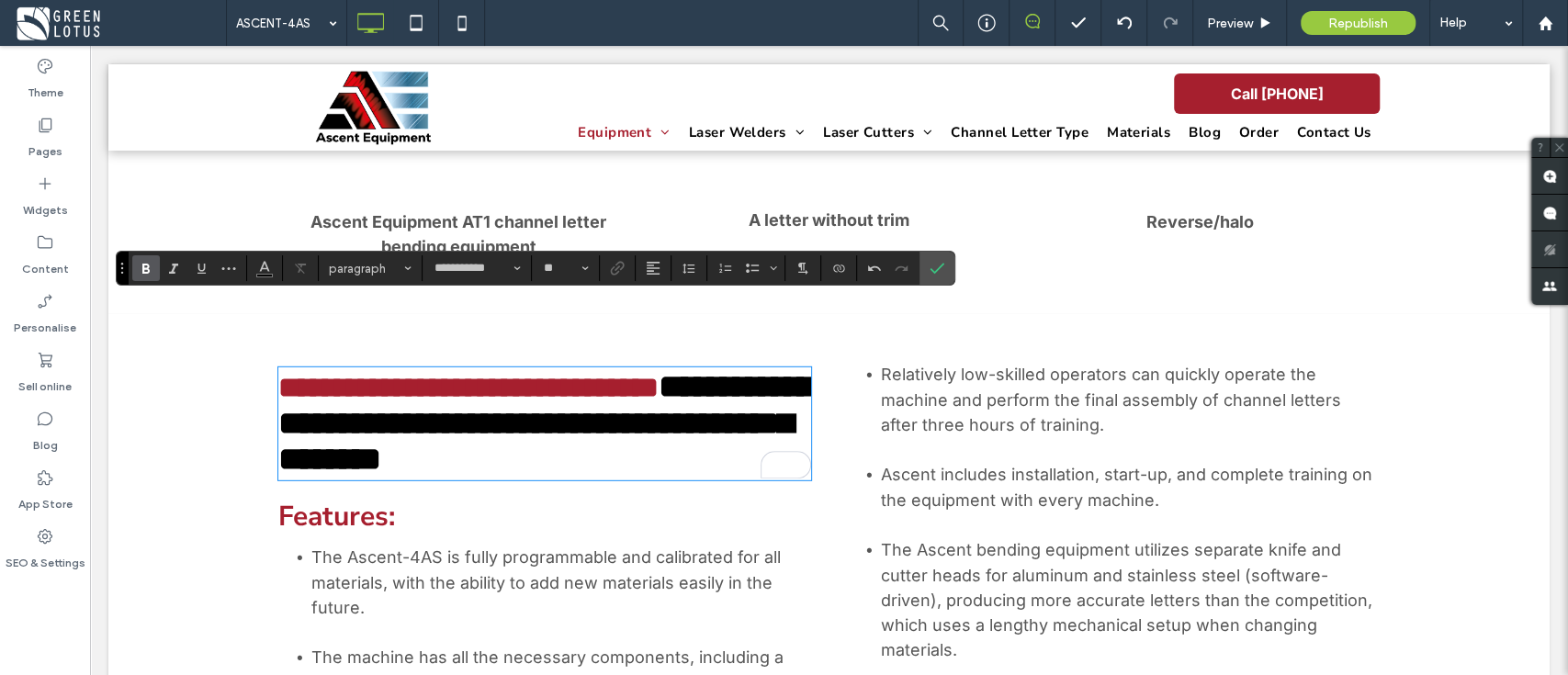 type 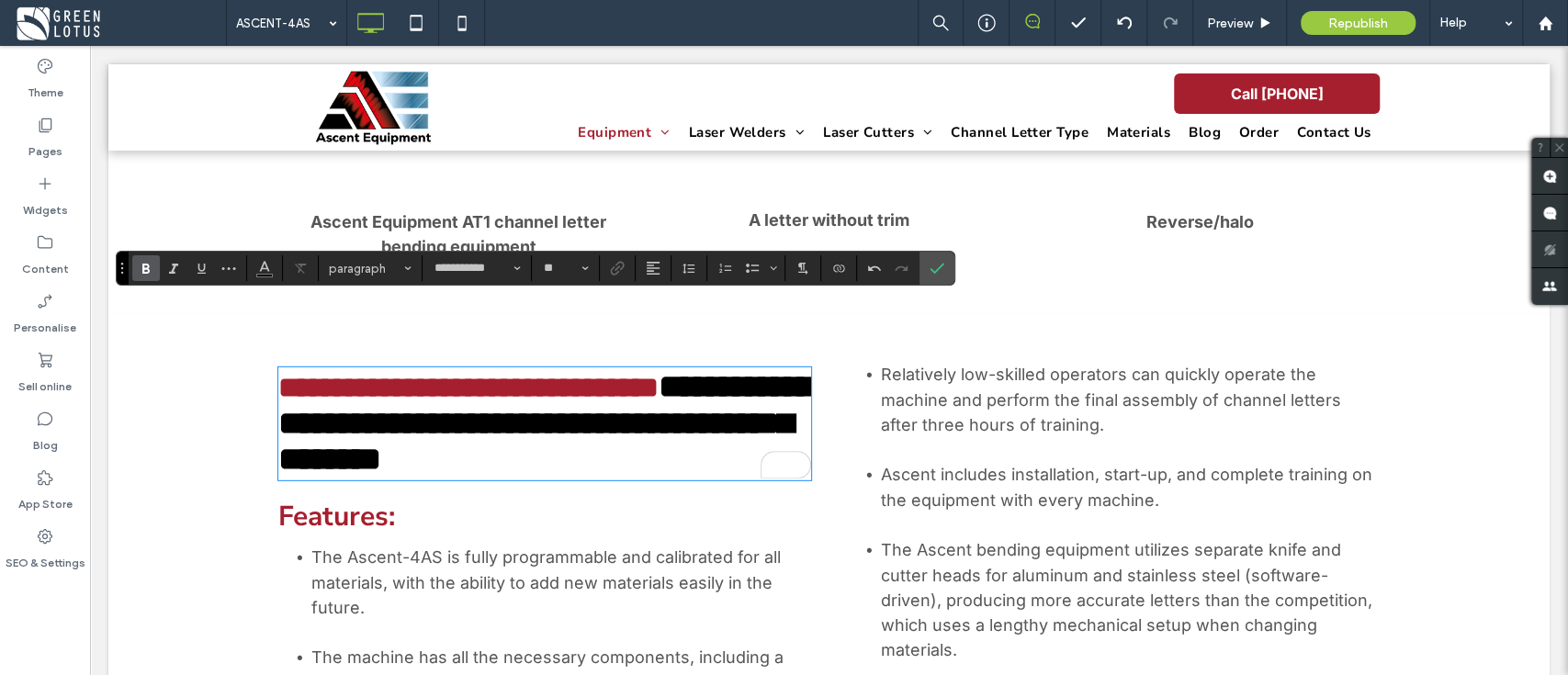 type on "**" 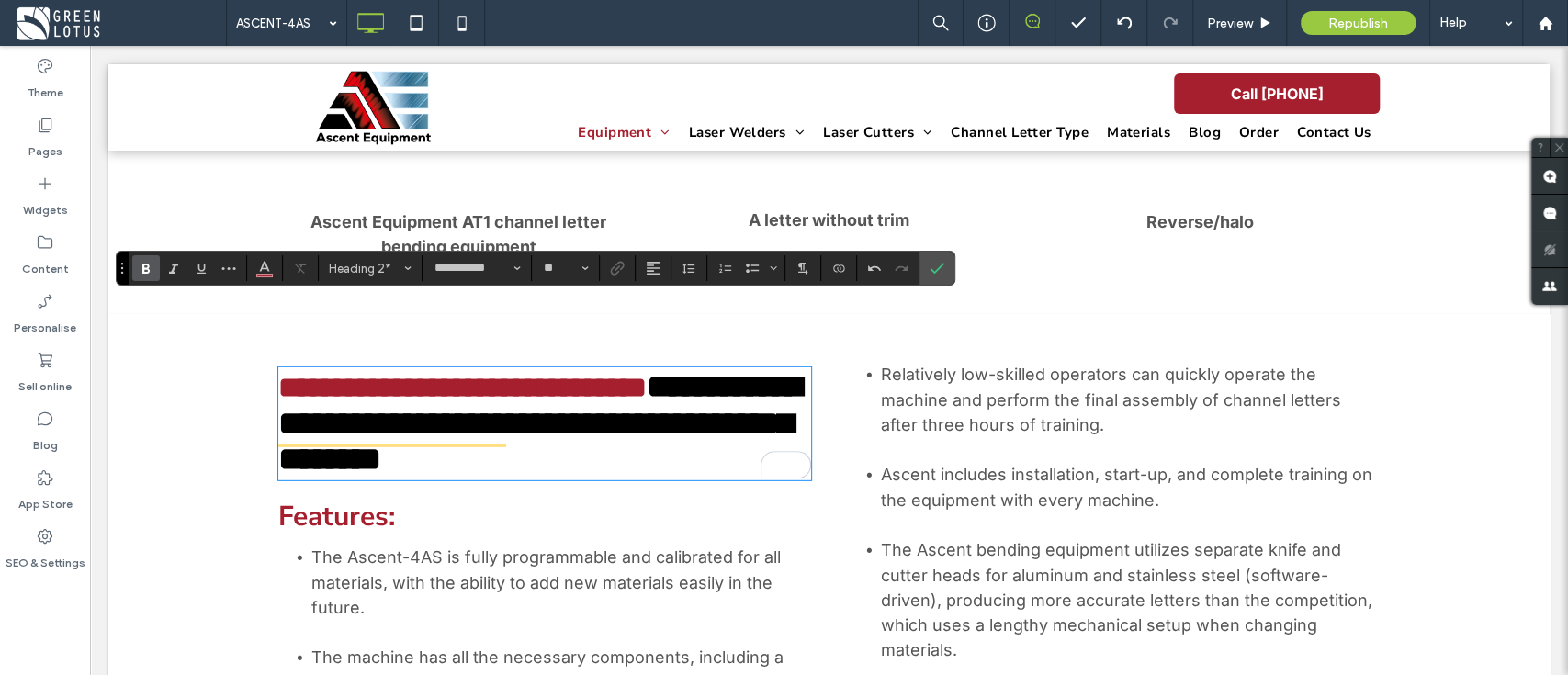 type on "**" 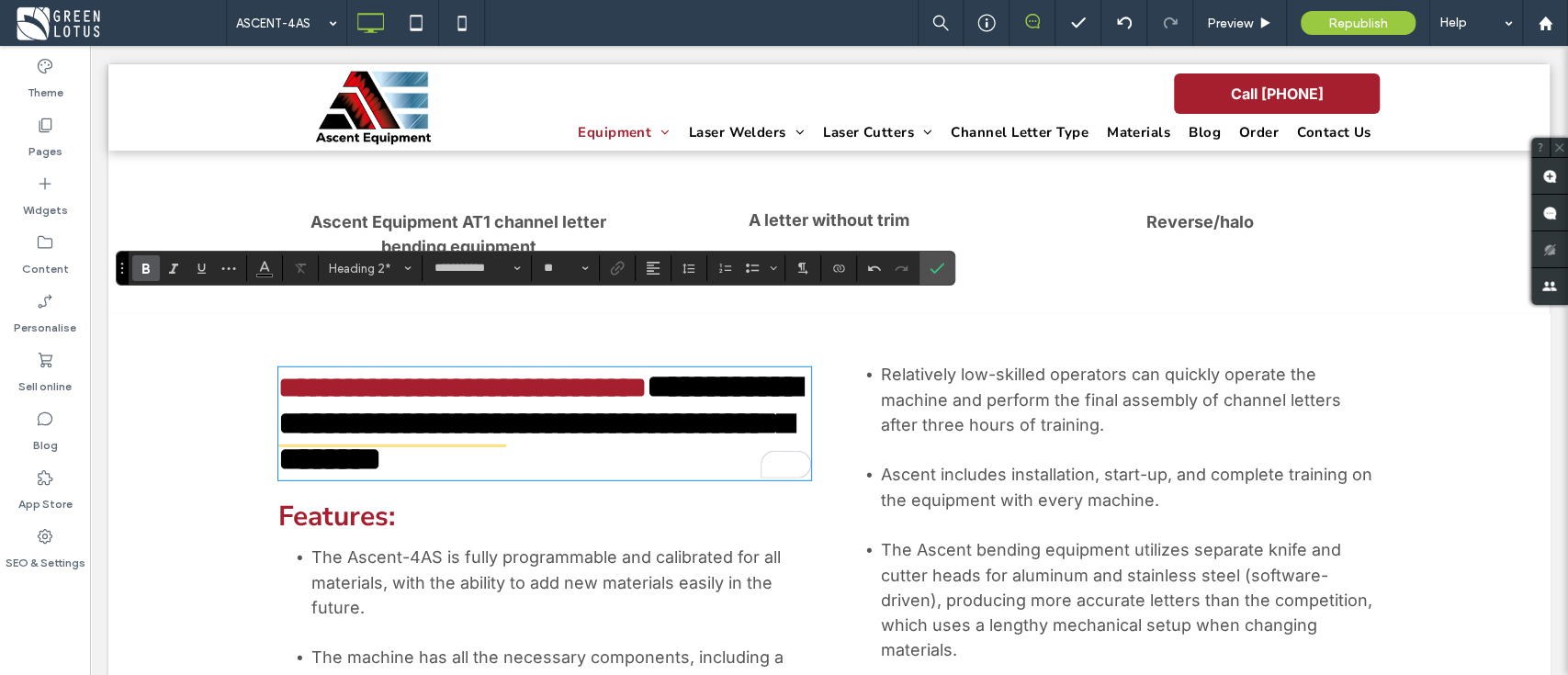 scroll, scrollTop: 3, scrollLeft: 0, axis: vertical 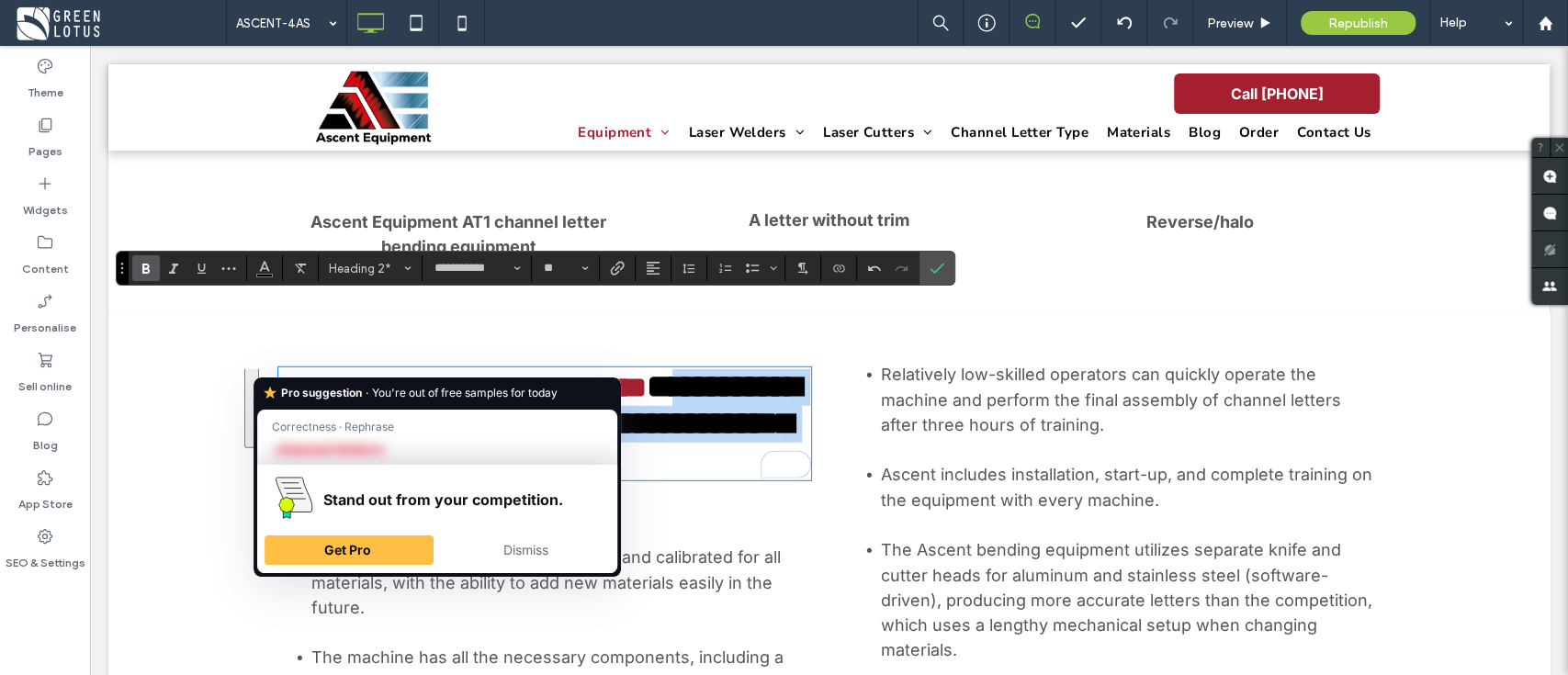 drag, startPoint x: 635, startPoint y: 392, endPoint x: 275, endPoint y: 361, distance: 361.33226 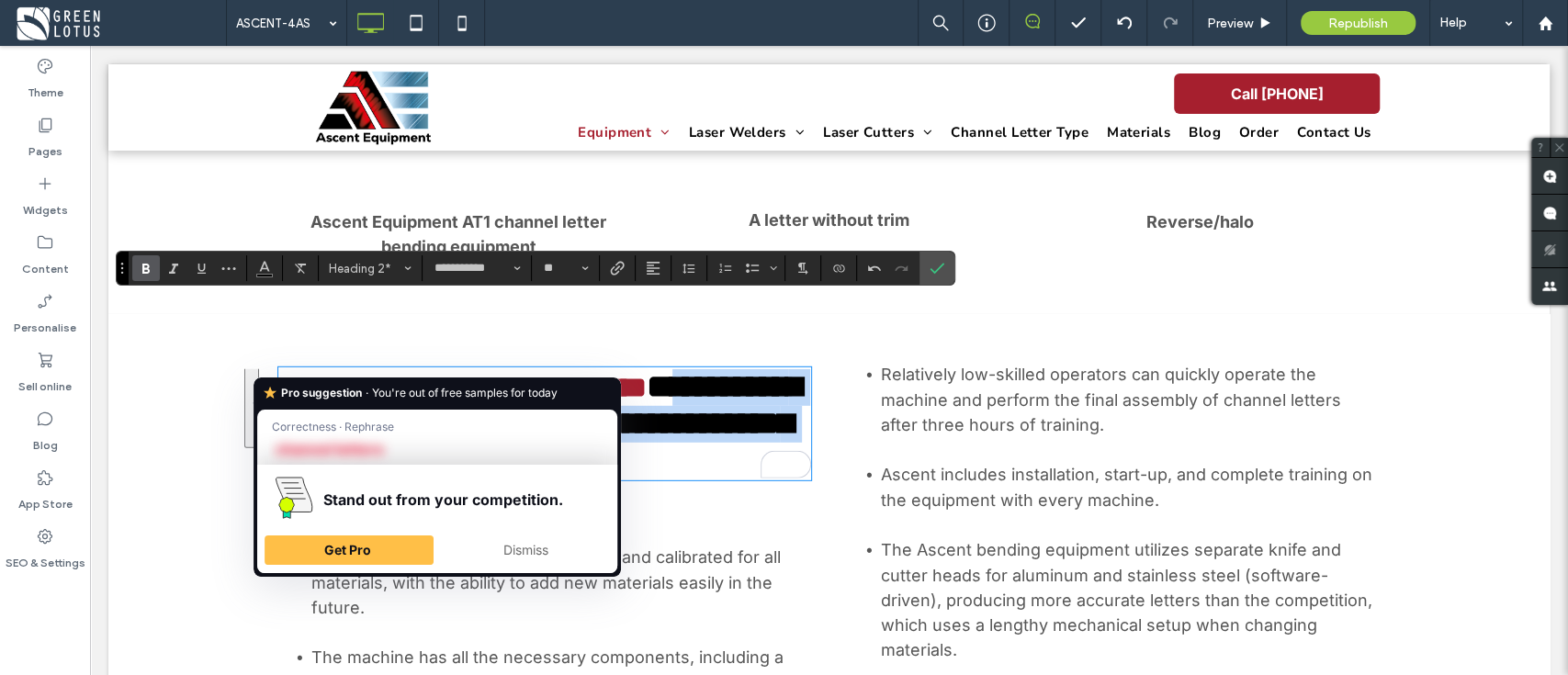 click on "**********" at bounding box center (539, 422) 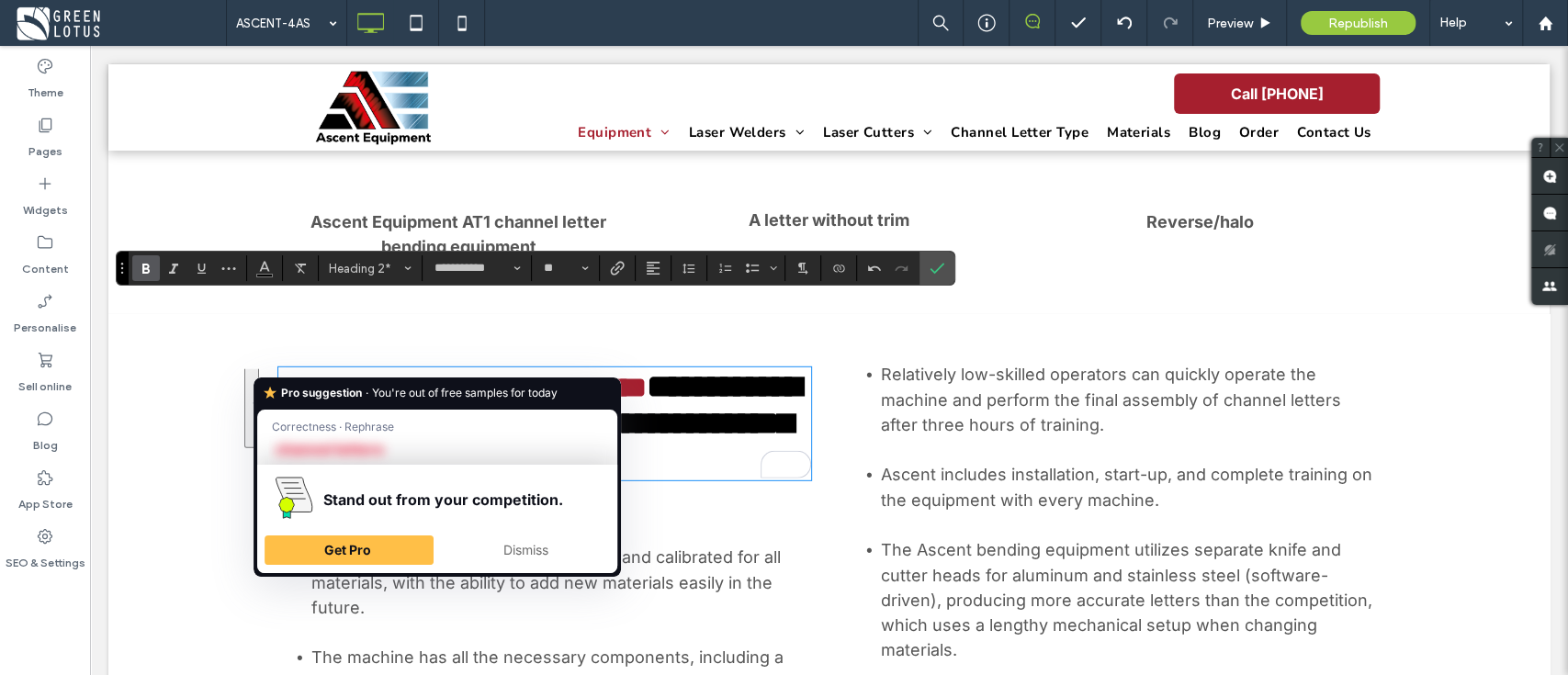 type on "*****" 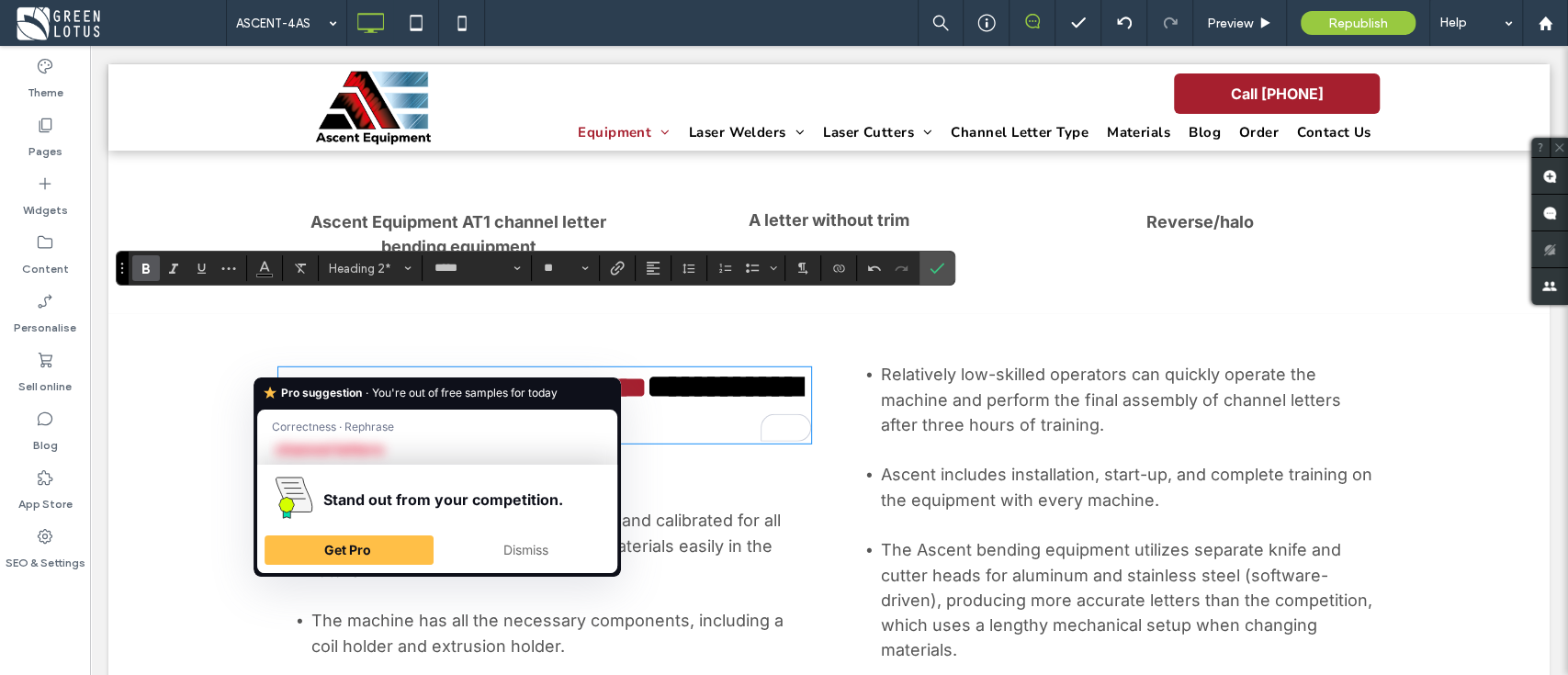 type on "**********" 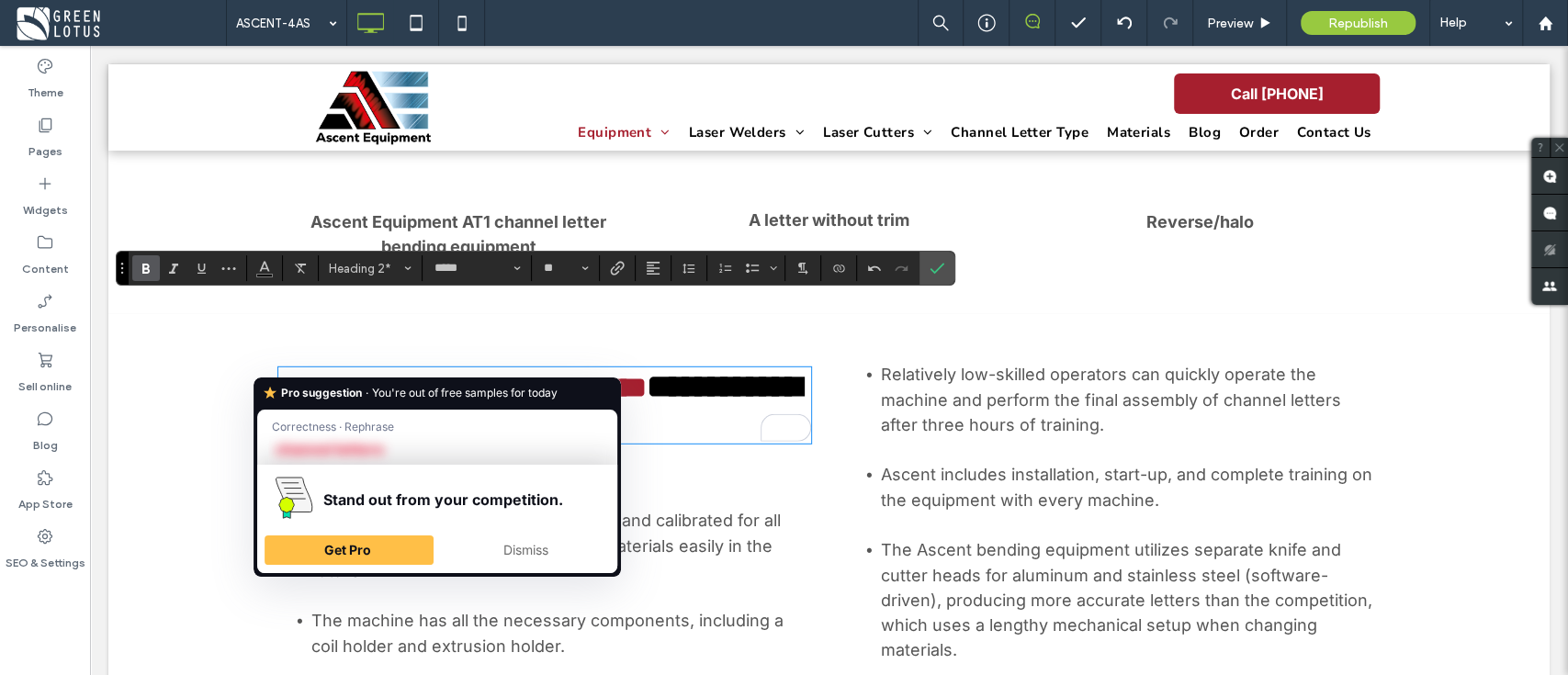 type on "**" 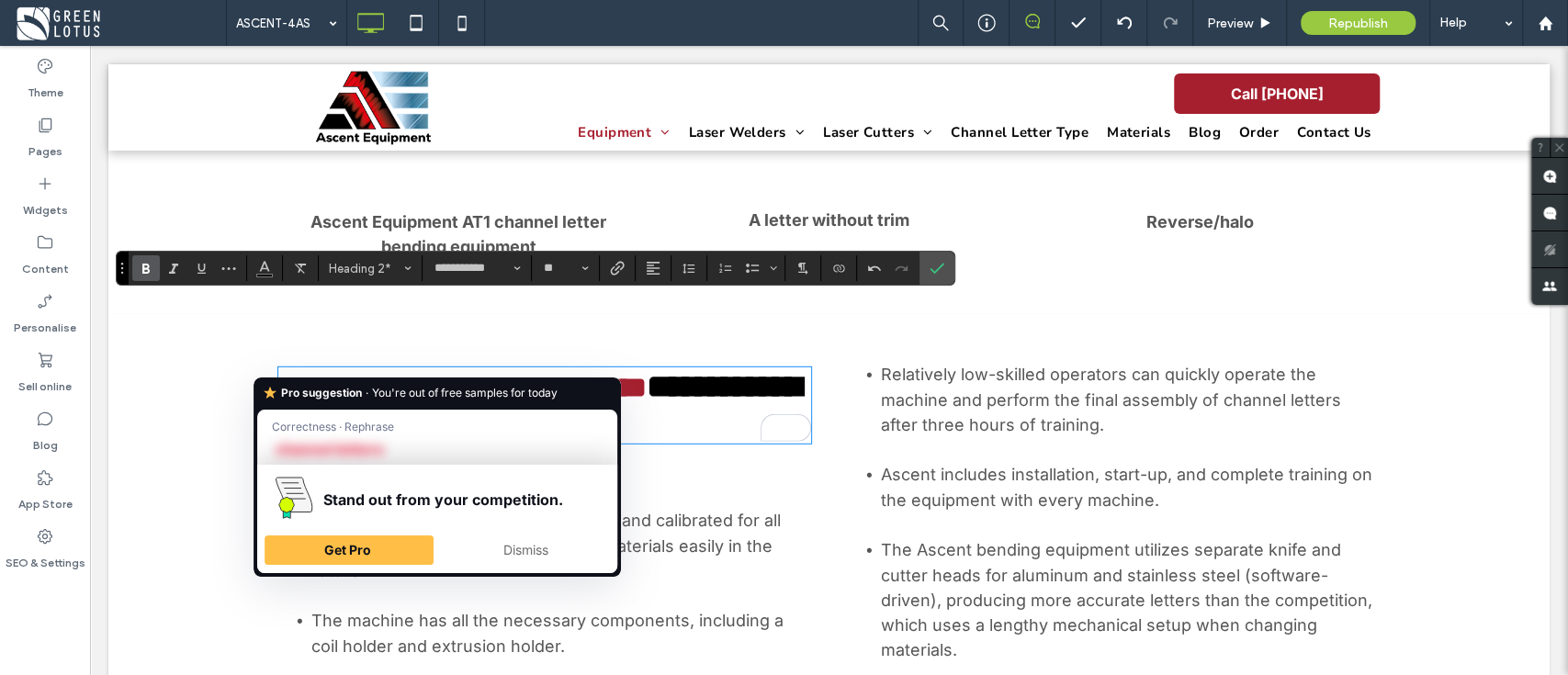 scroll, scrollTop: 3, scrollLeft: 0, axis: vertical 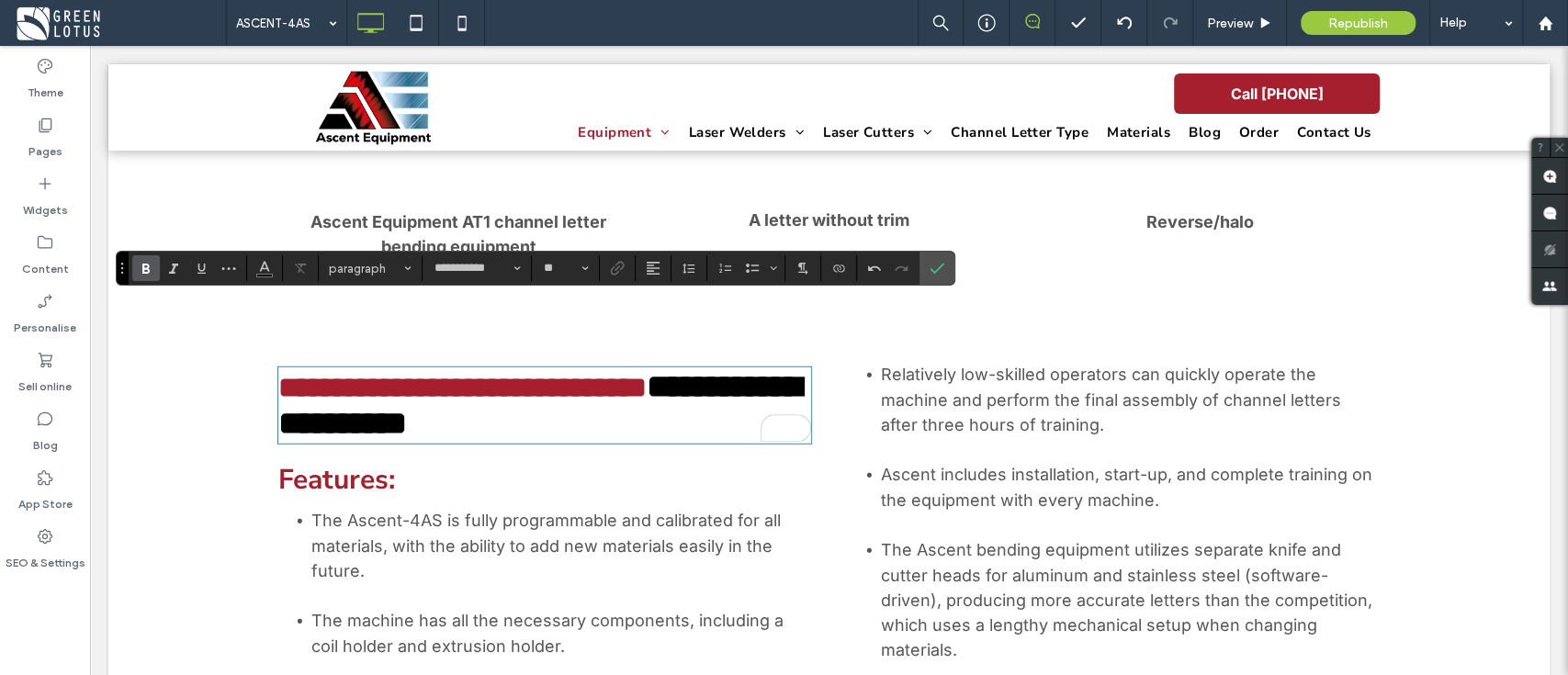 click on "**********" at bounding box center [545, 405] 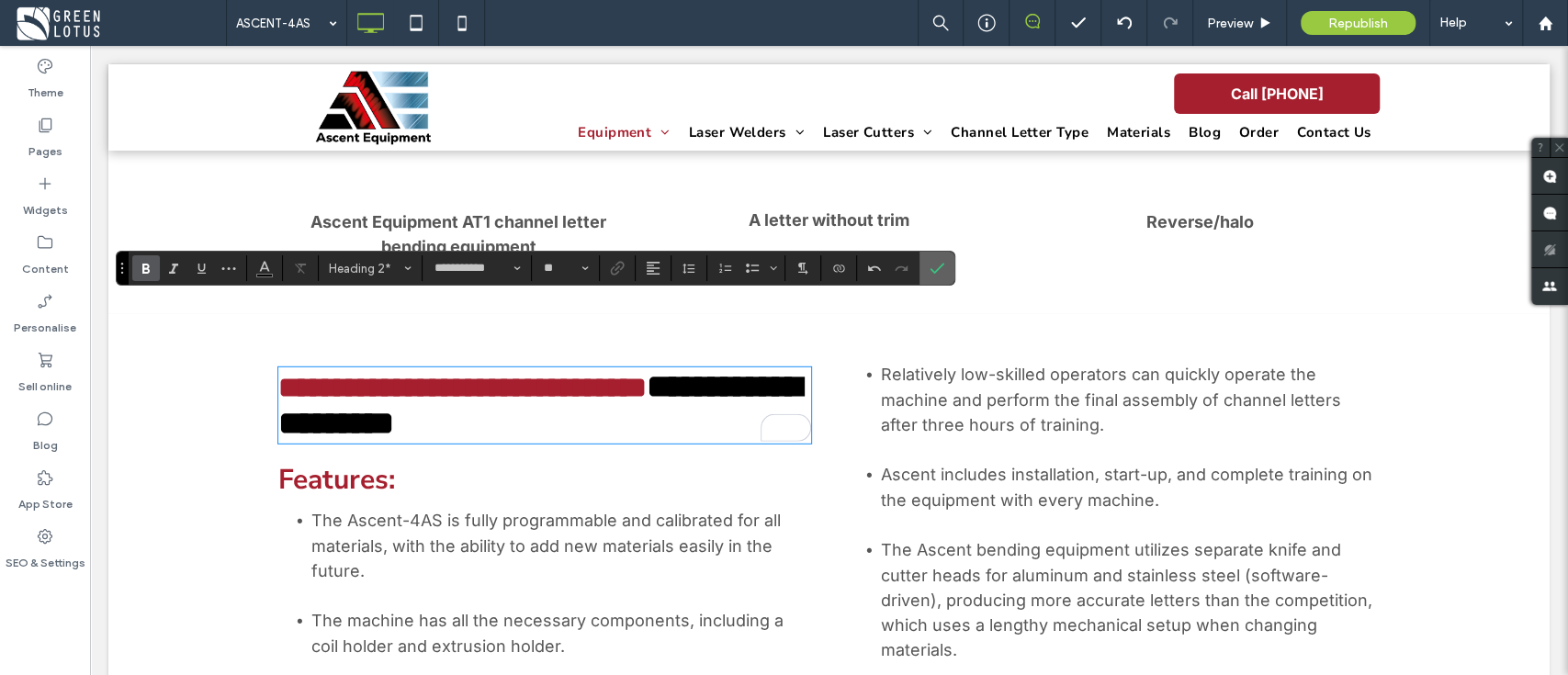 drag, startPoint x: 931, startPoint y: 276, endPoint x: 730, endPoint y: 295, distance: 201.89601 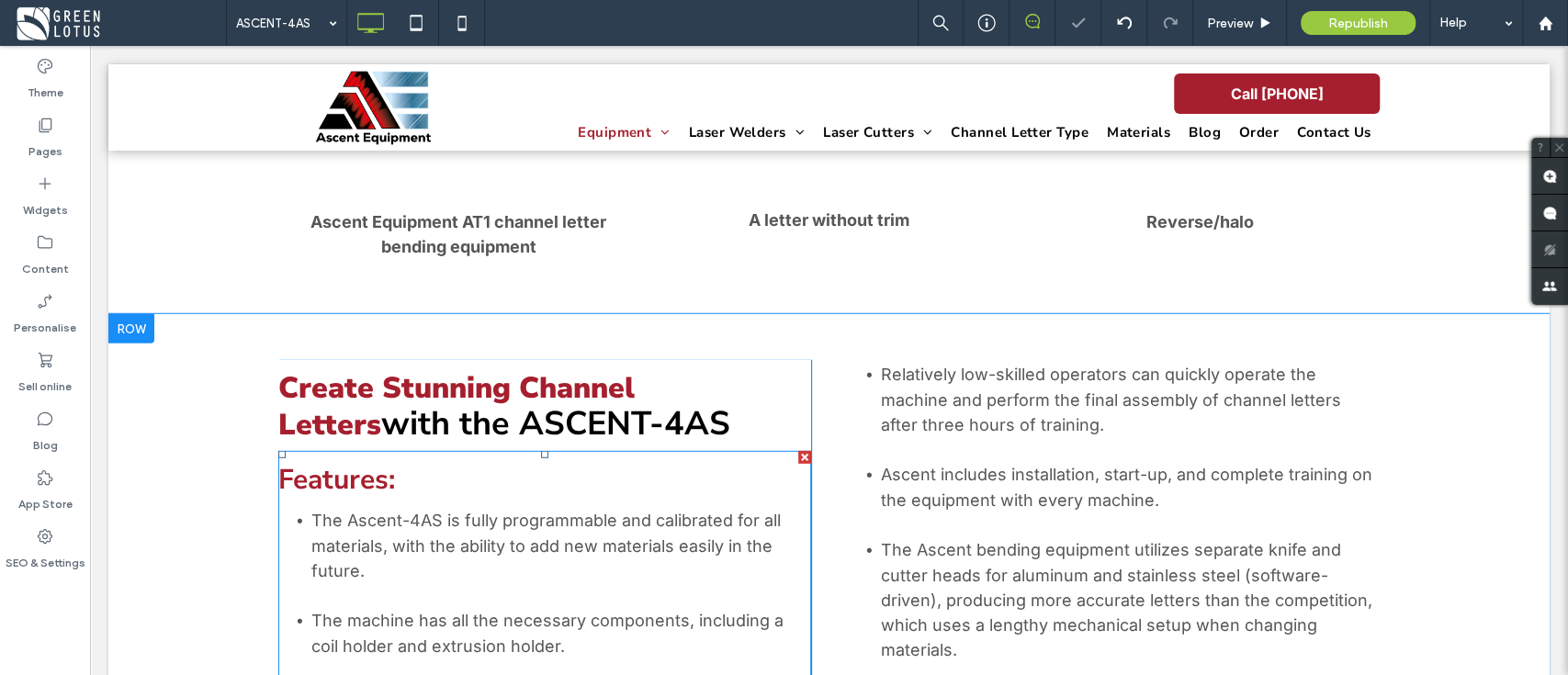 click on "The Ascent-4AS is fully programmable and calibrated for all materials, with the ability to add new materials easily in the future." at bounding box center [546, 546] 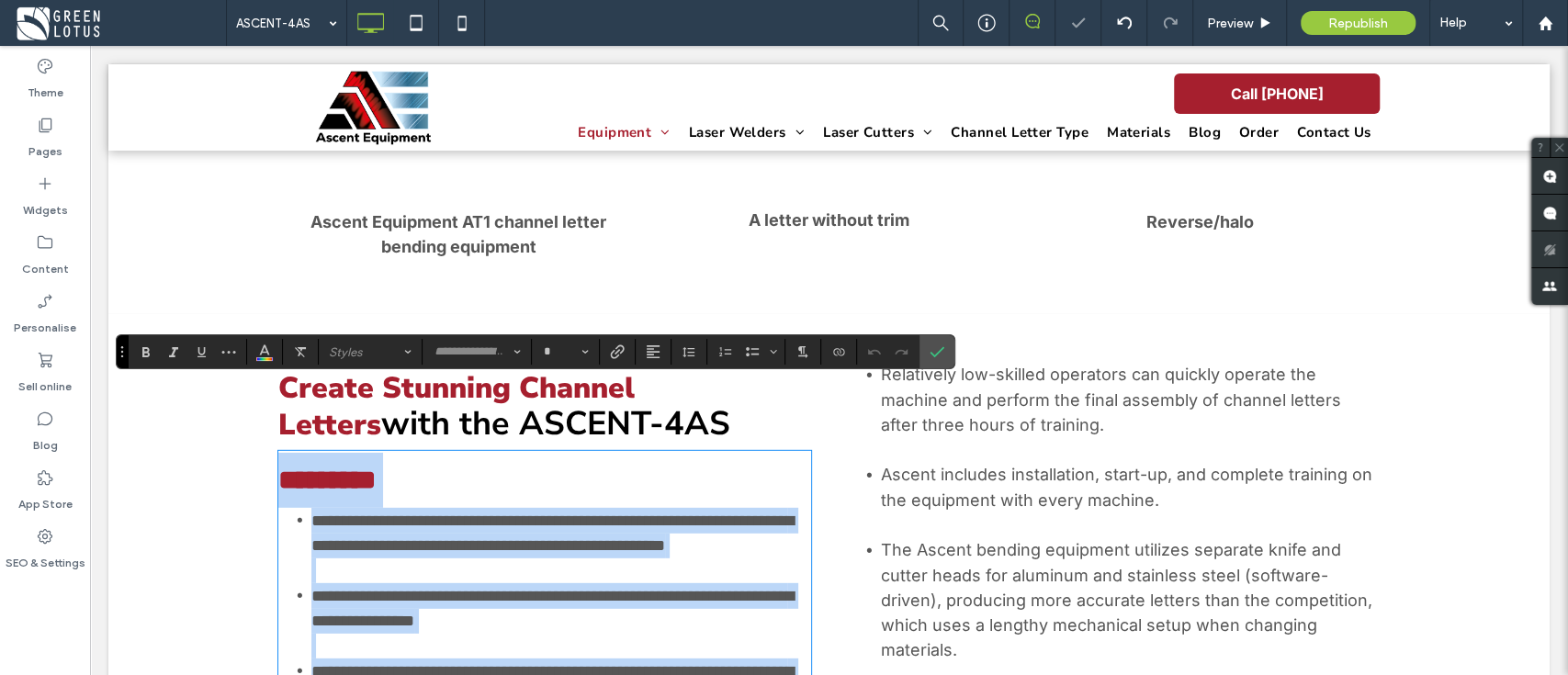 type on "**********" 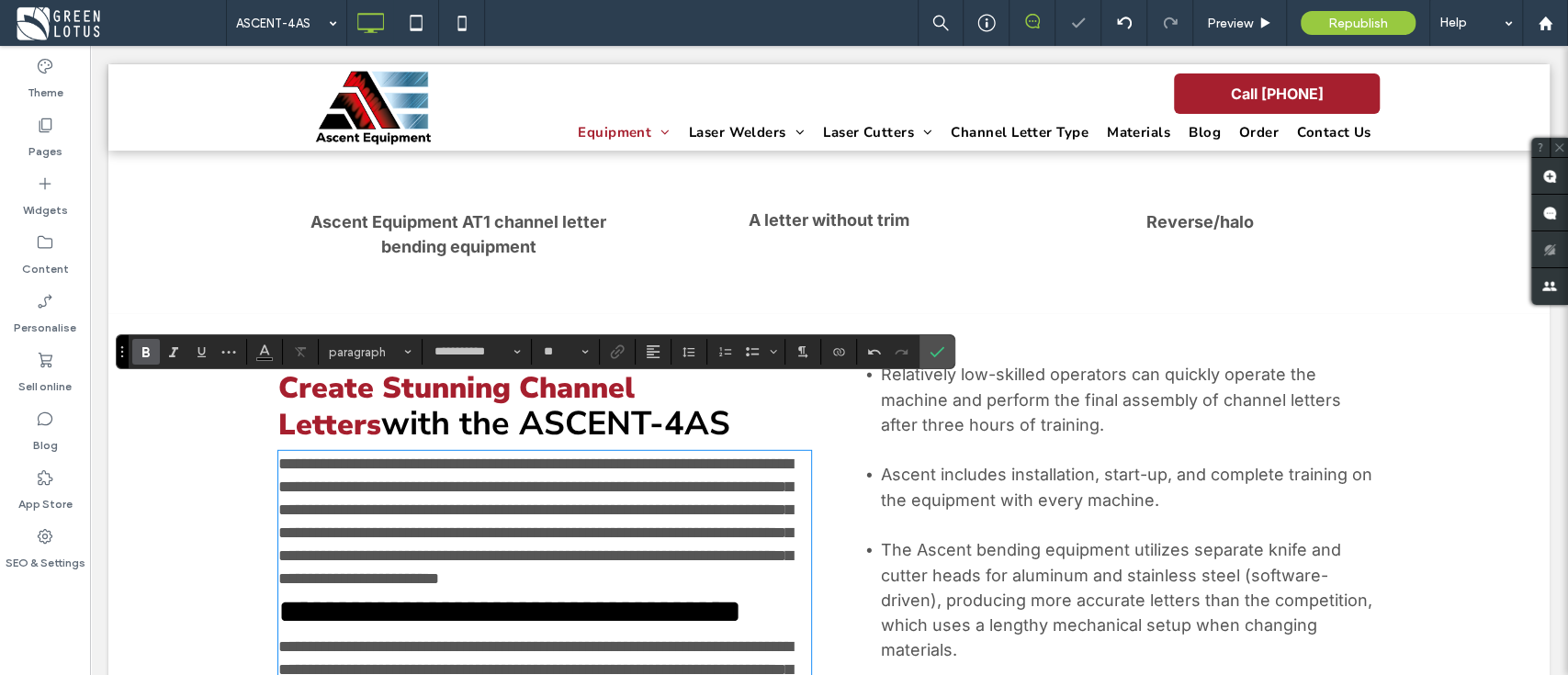 type on "*****" 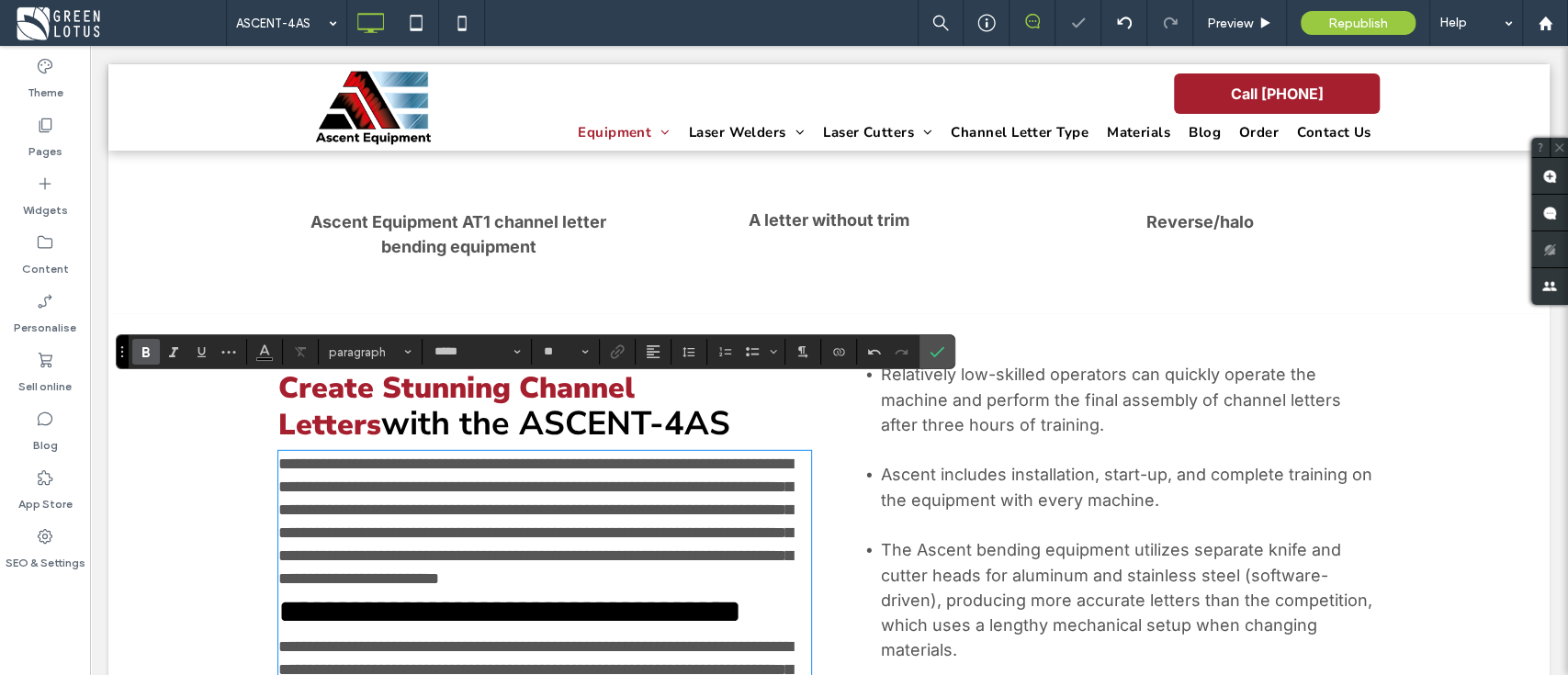 scroll, scrollTop: 4500, scrollLeft: 0, axis: vertical 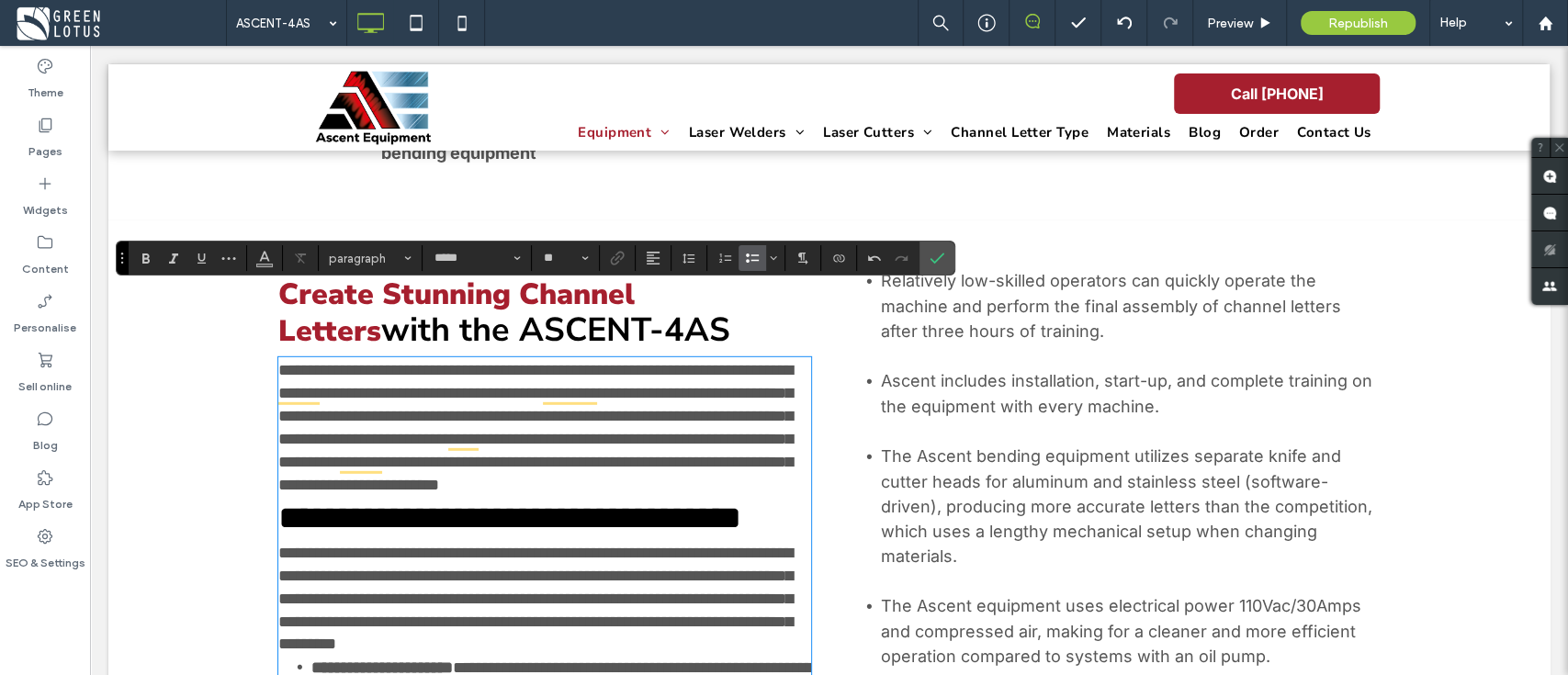 click on "**********" at bounding box center (510, 518) 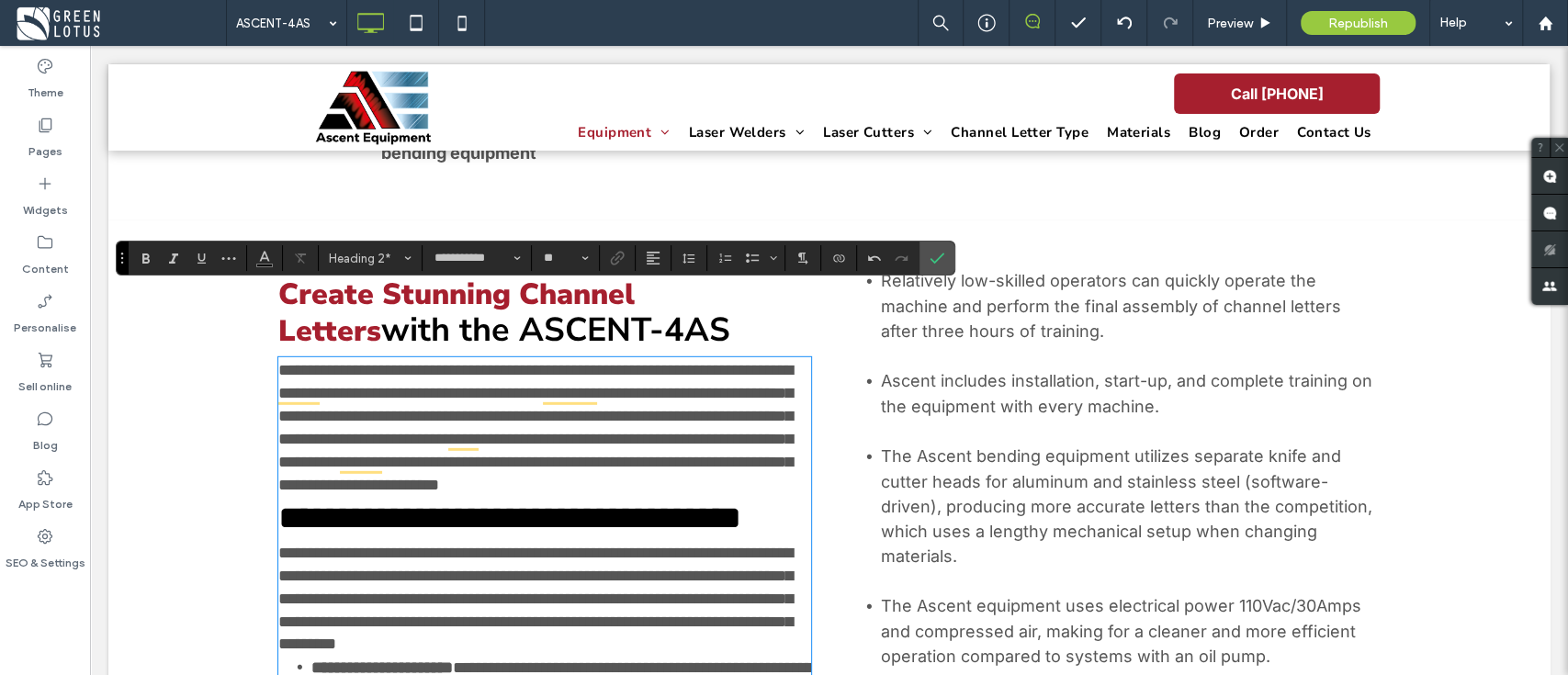 type on "*****" 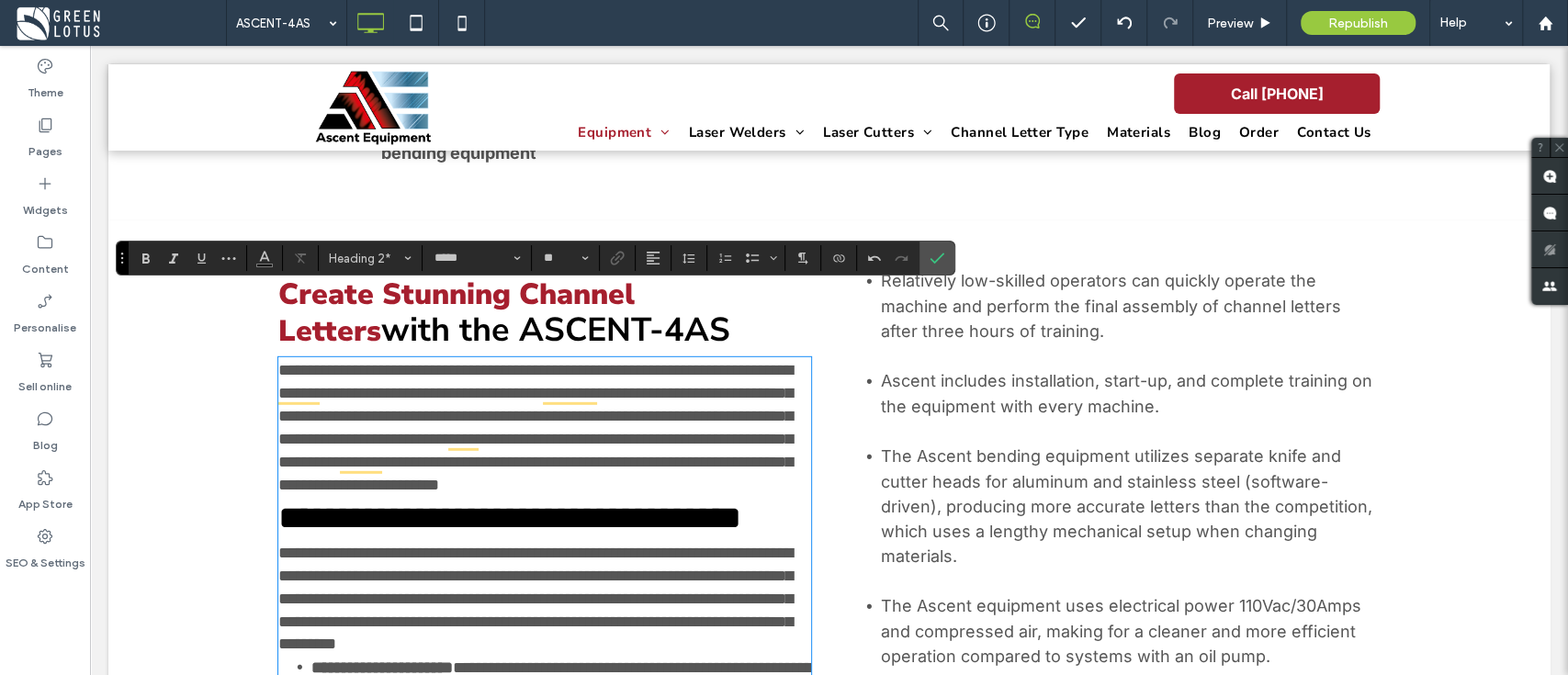 click on "**********" at bounding box center (545, 427) 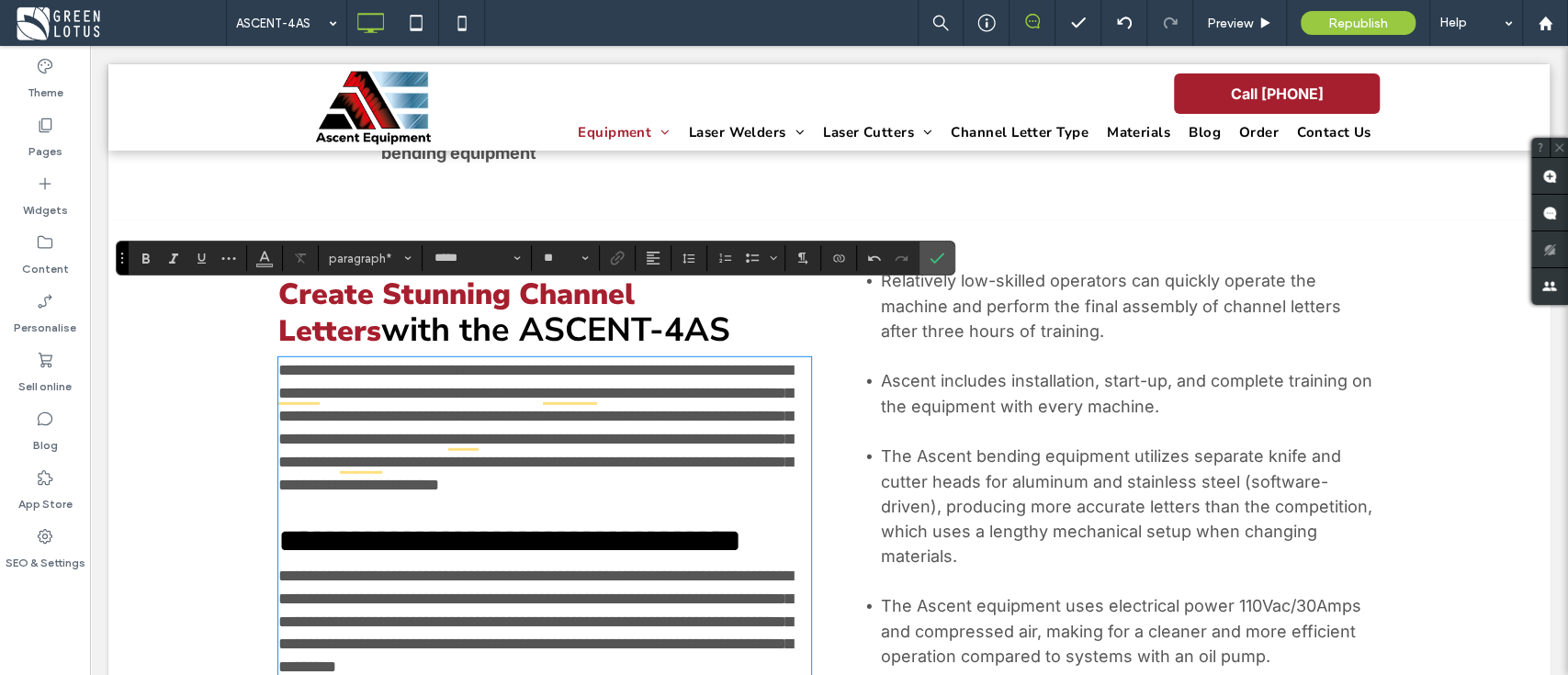 click on "**********" at bounding box center [536, 621] 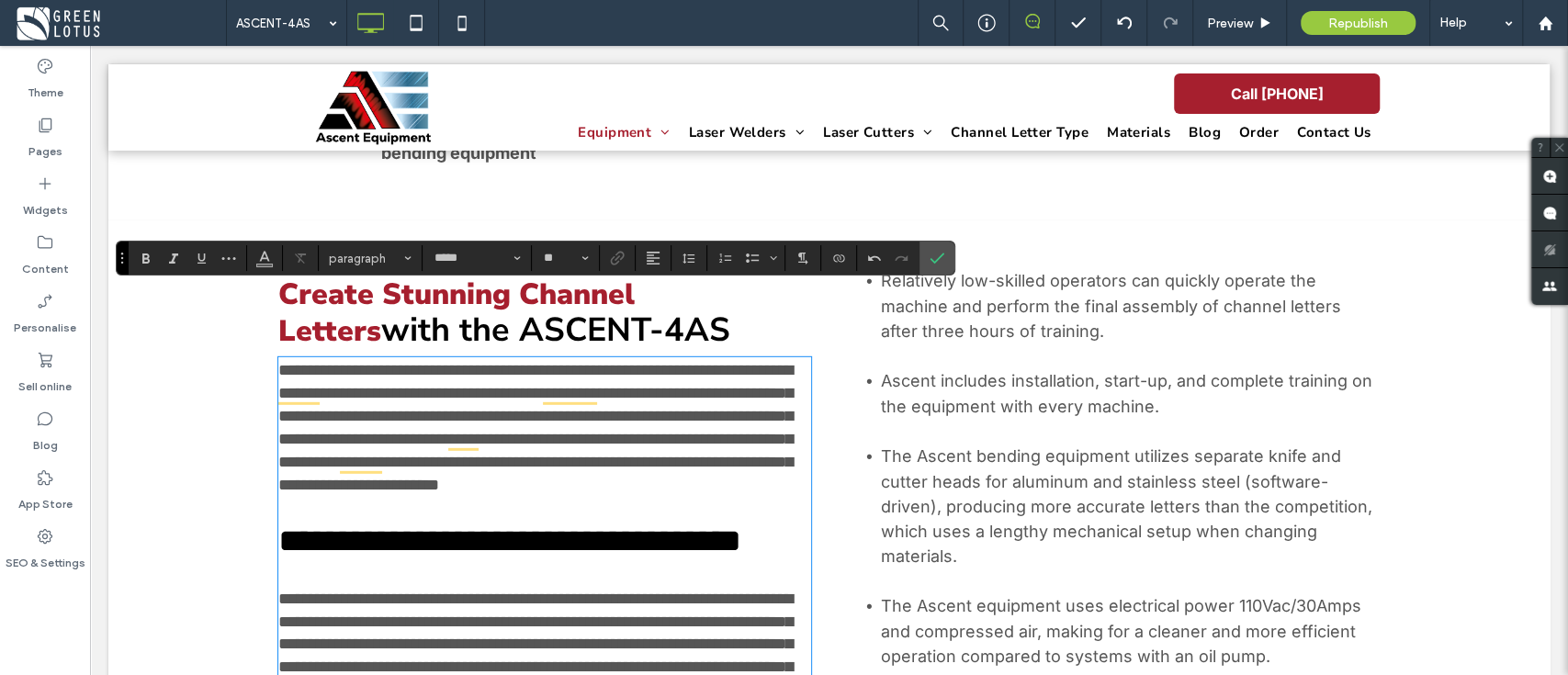 type on "**********" 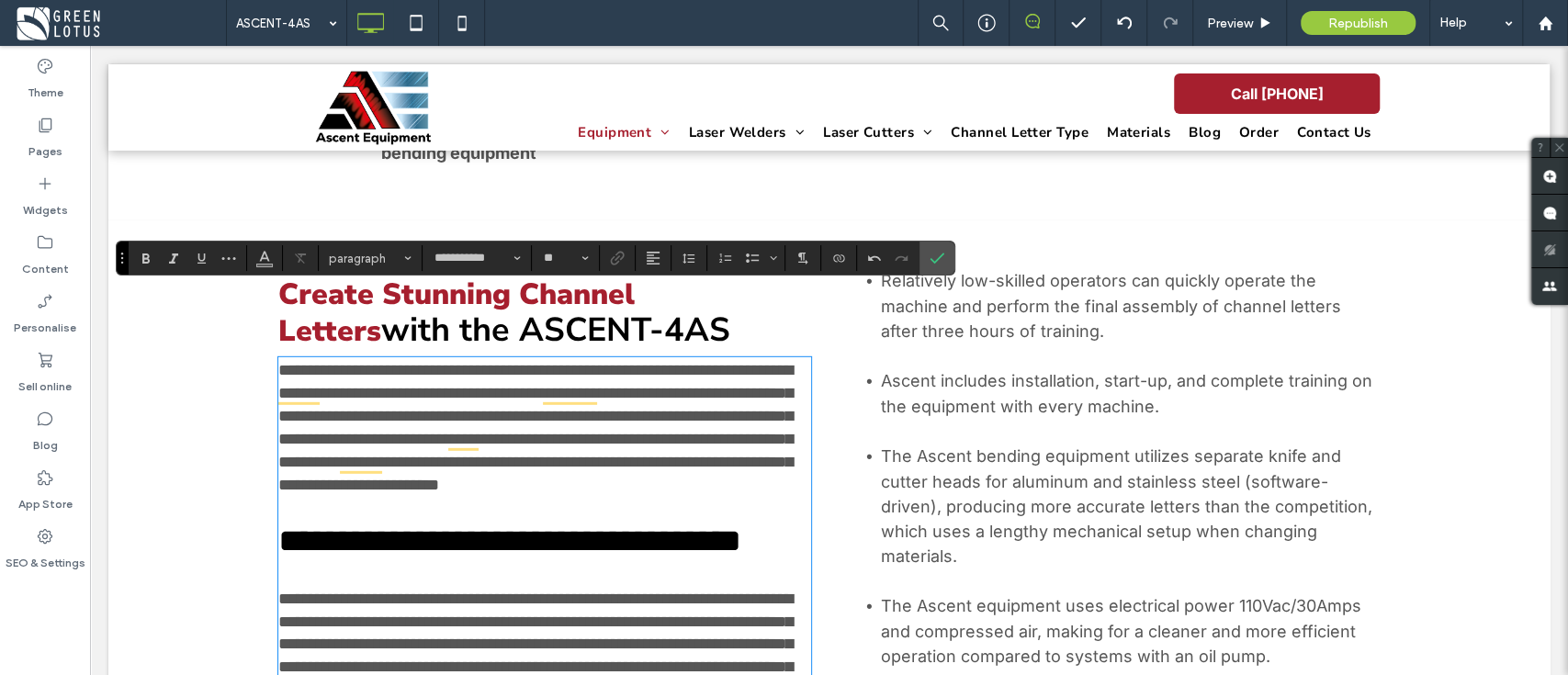 click on "**********" at bounding box center [510, 541] 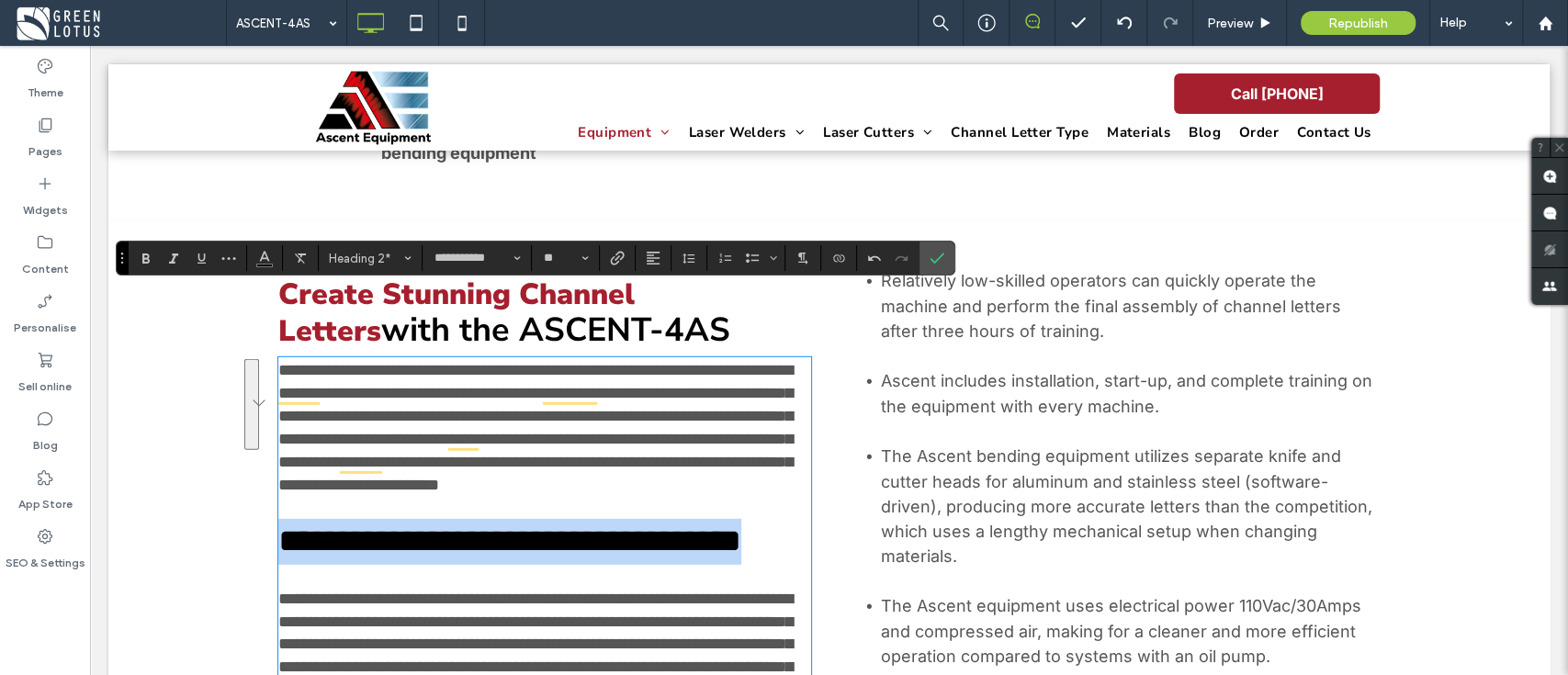 drag, startPoint x: 420, startPoint y: 540, endPoint x: 282, endPoint y: 506, distance: 142.1267 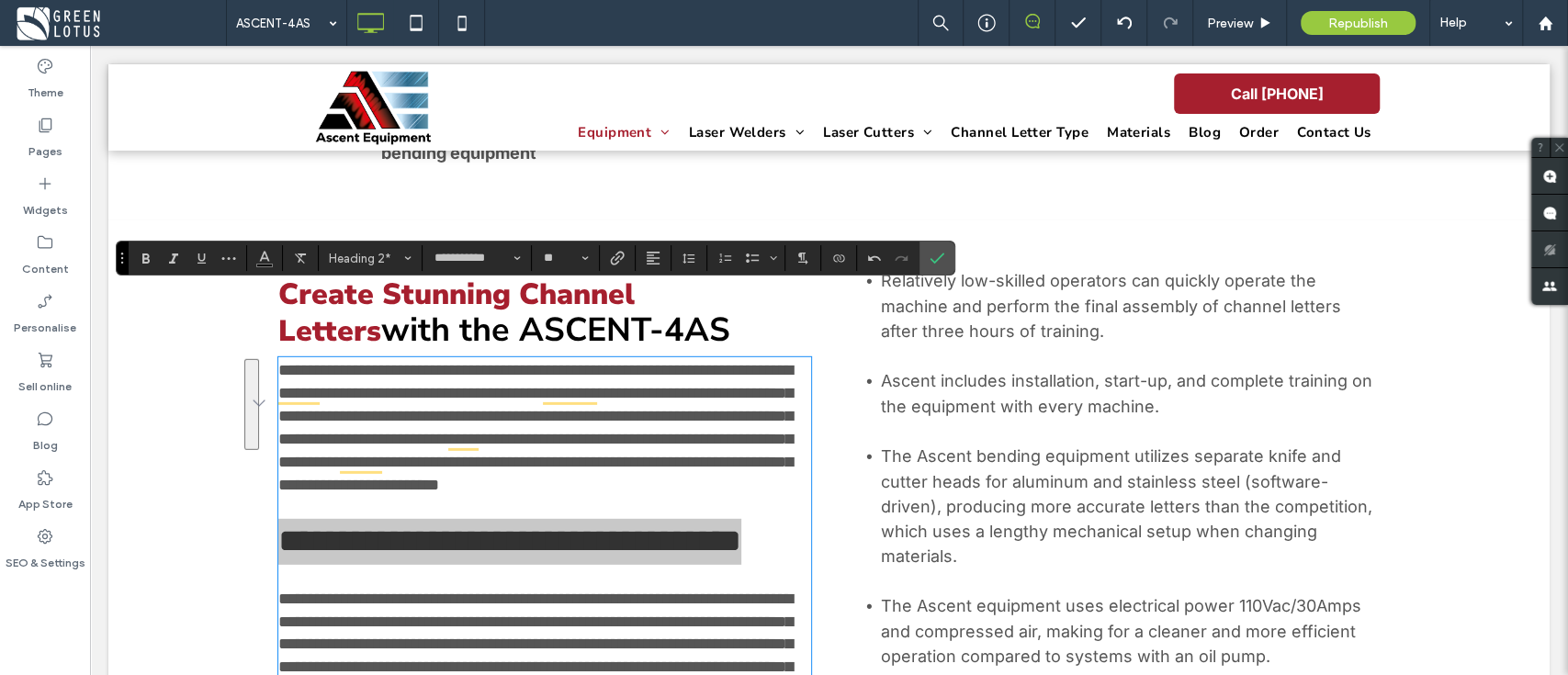 click on "Heading 2*" at bounding box center [370, 258] 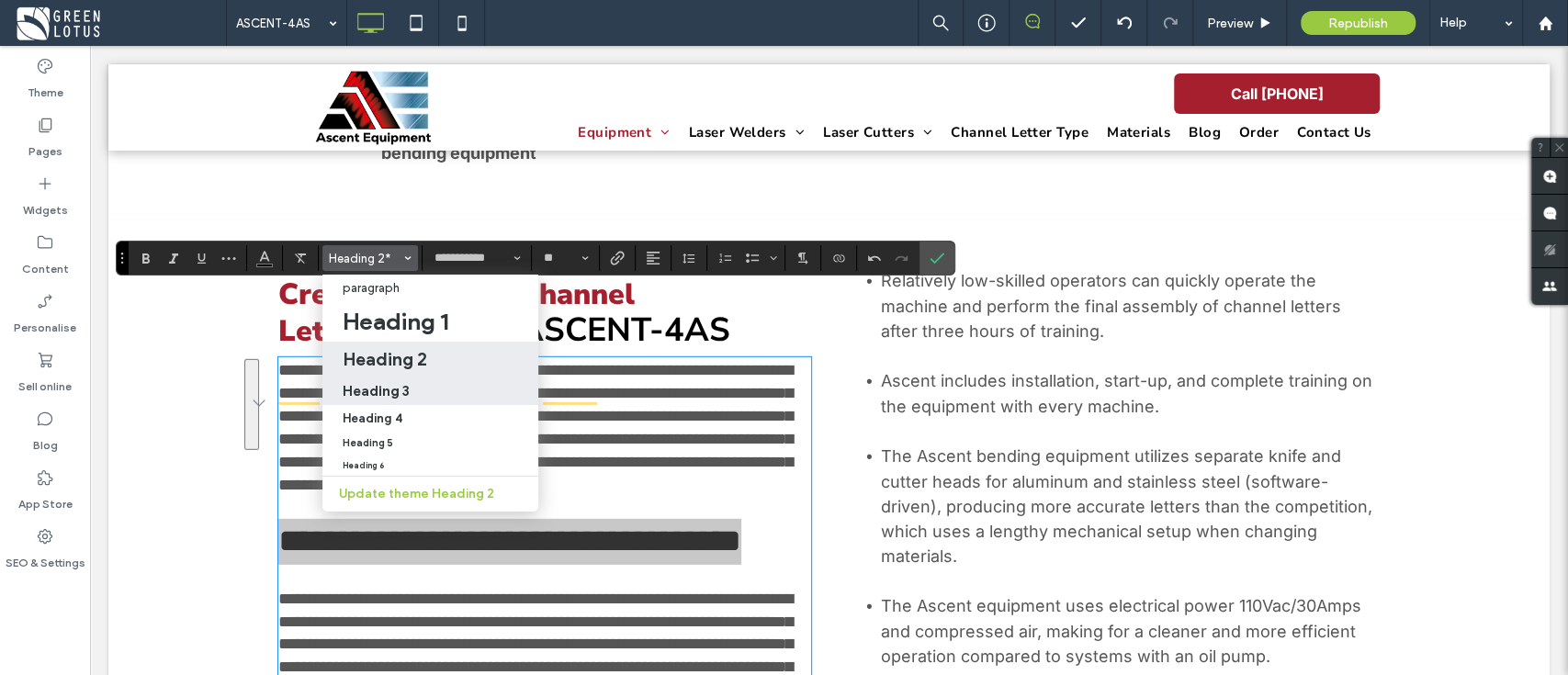 click on "Heading 3" at bounding box center (430, 390) 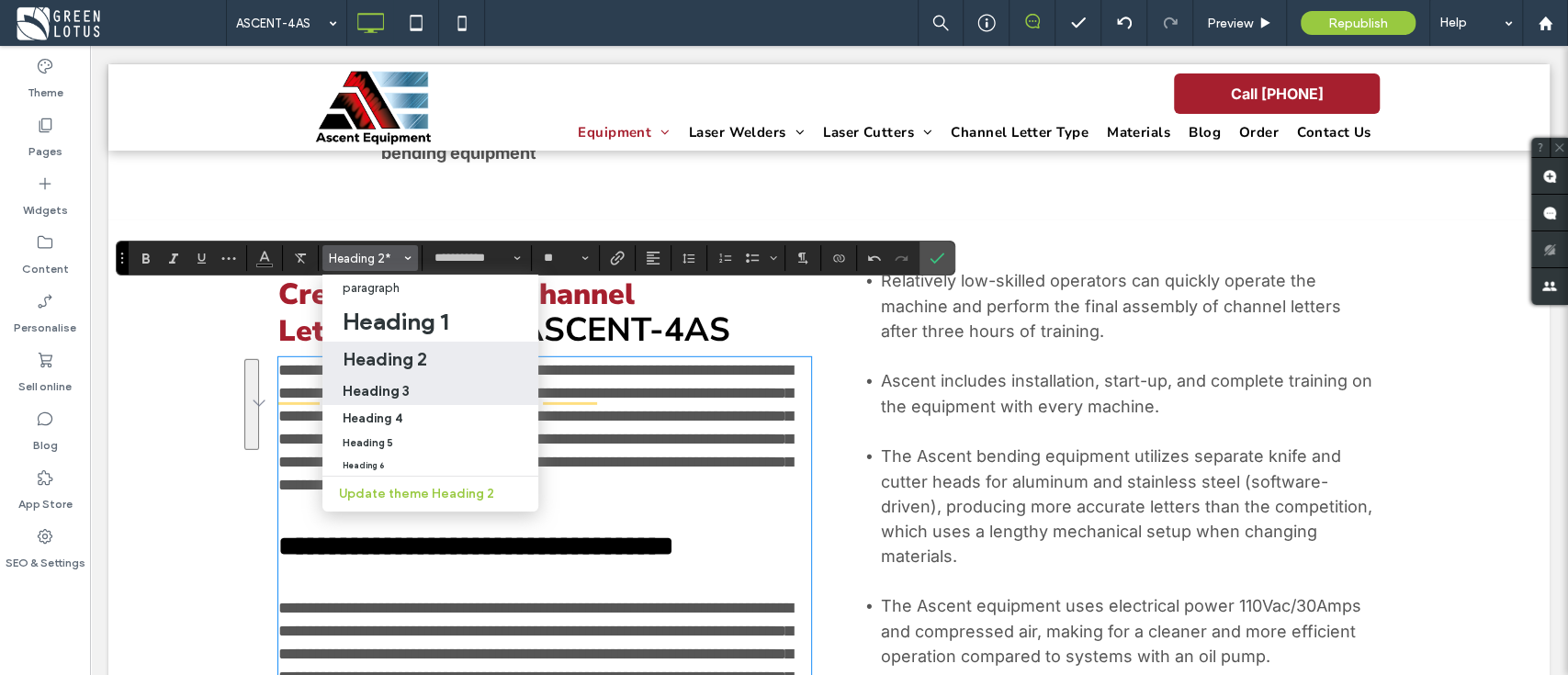 type on "**" 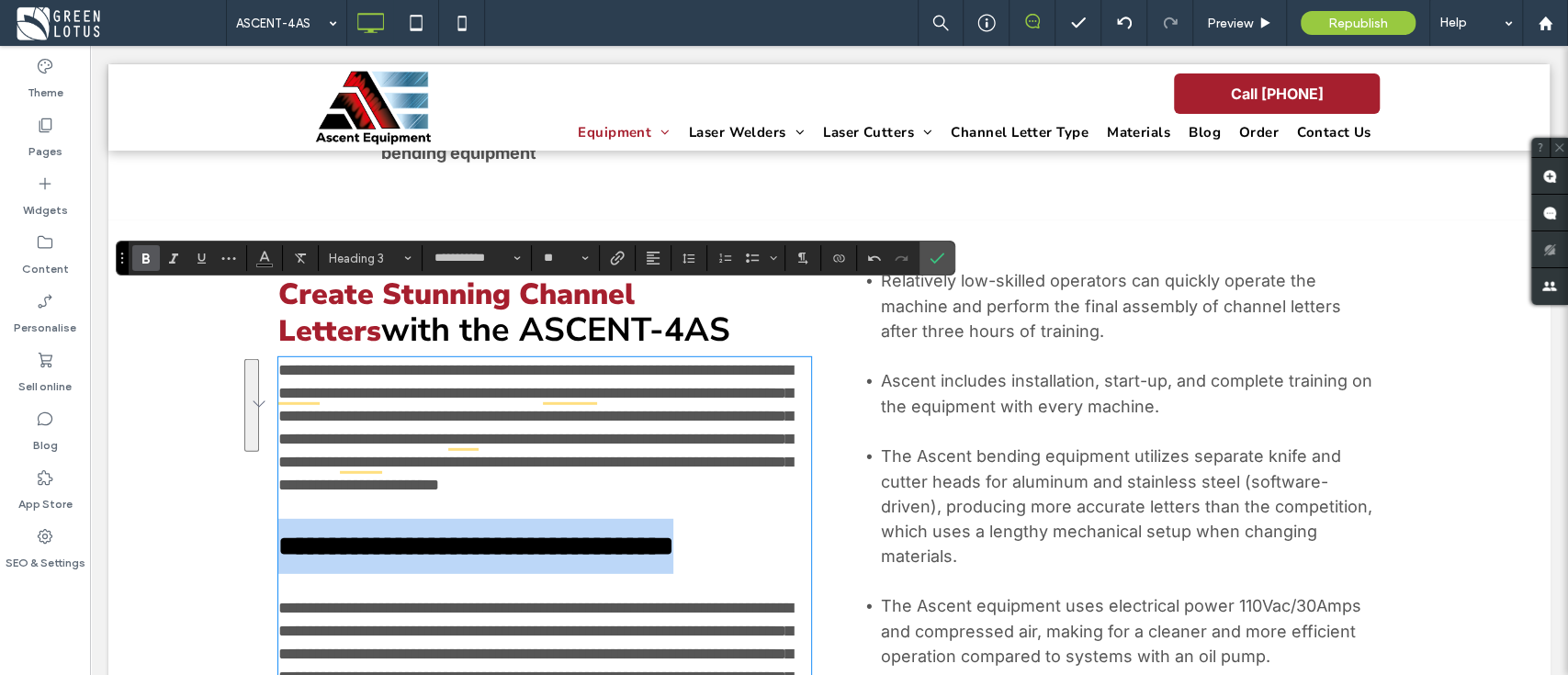 click on "**********" at bounding box center (545, 546) 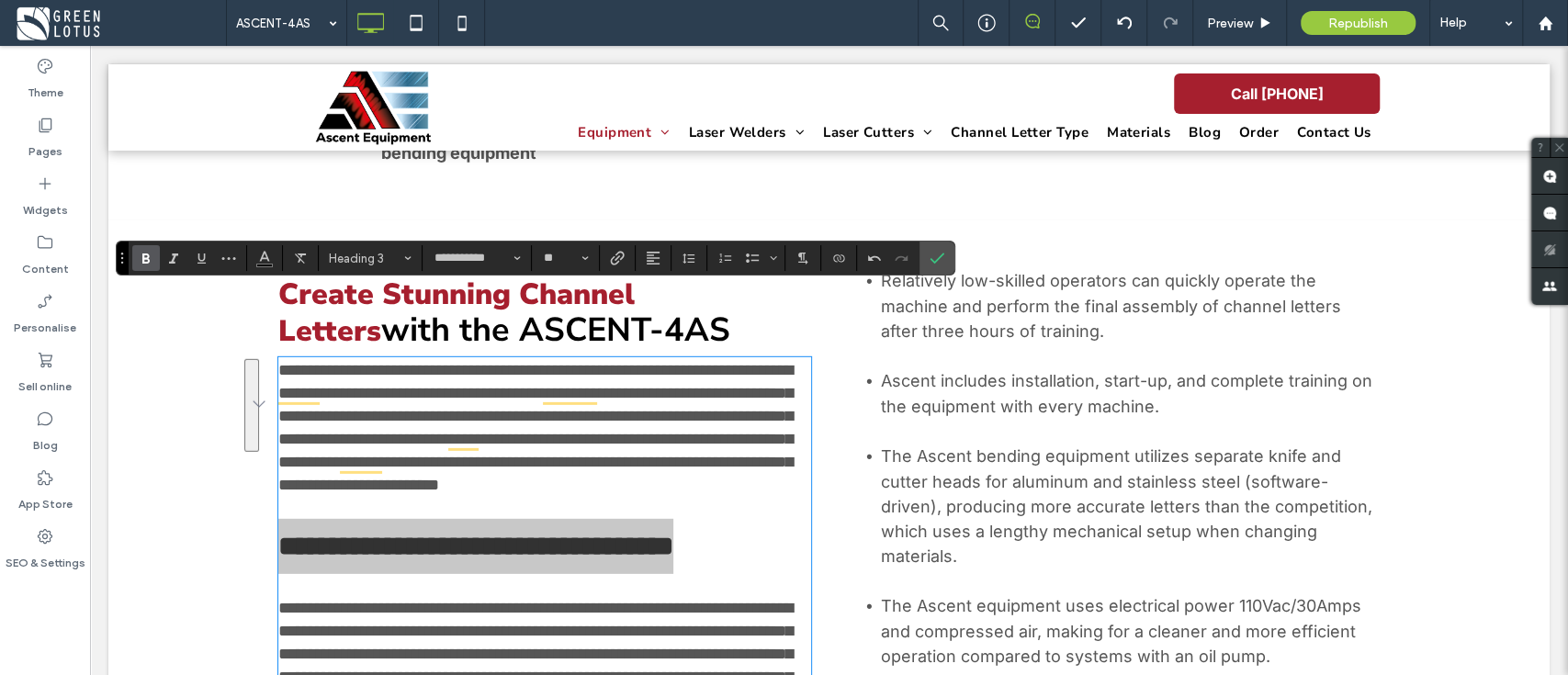 click at bounding box center (689, 258) 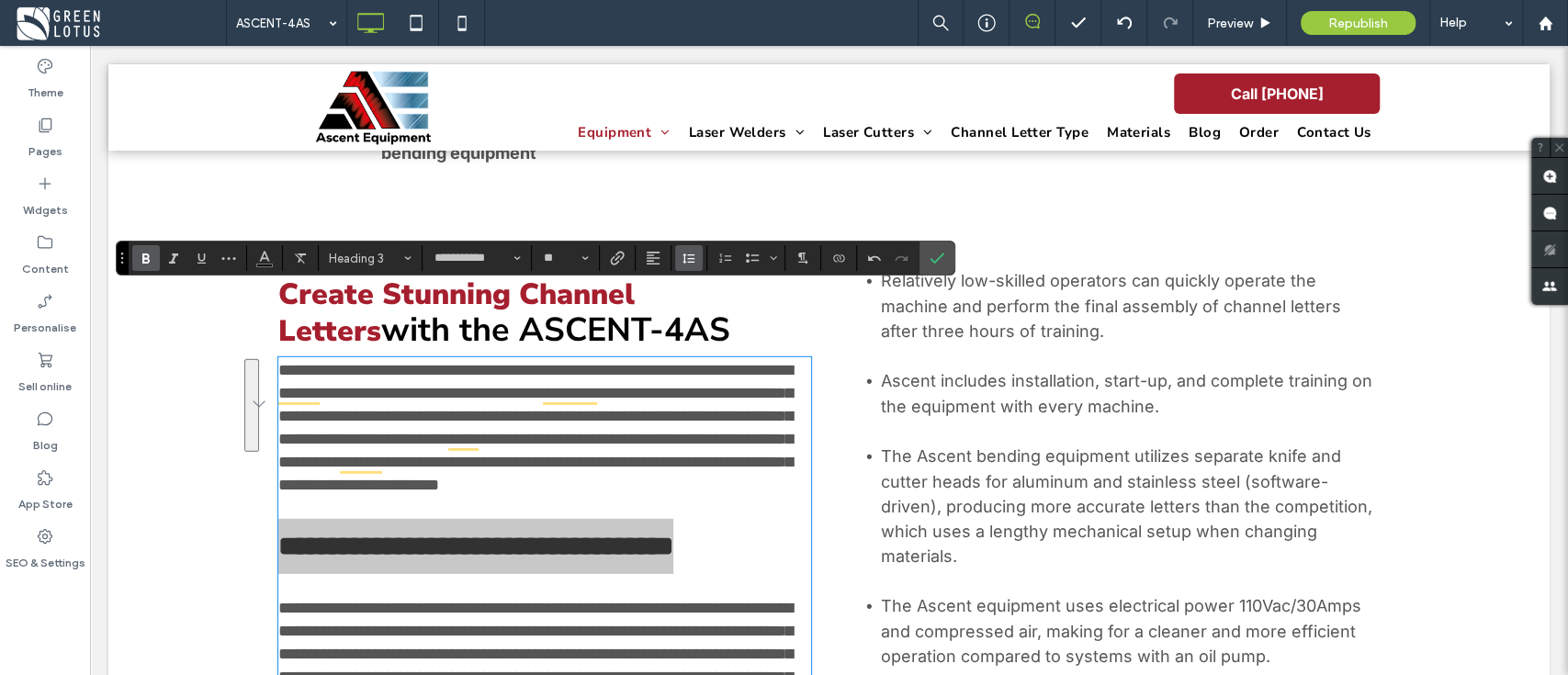 click 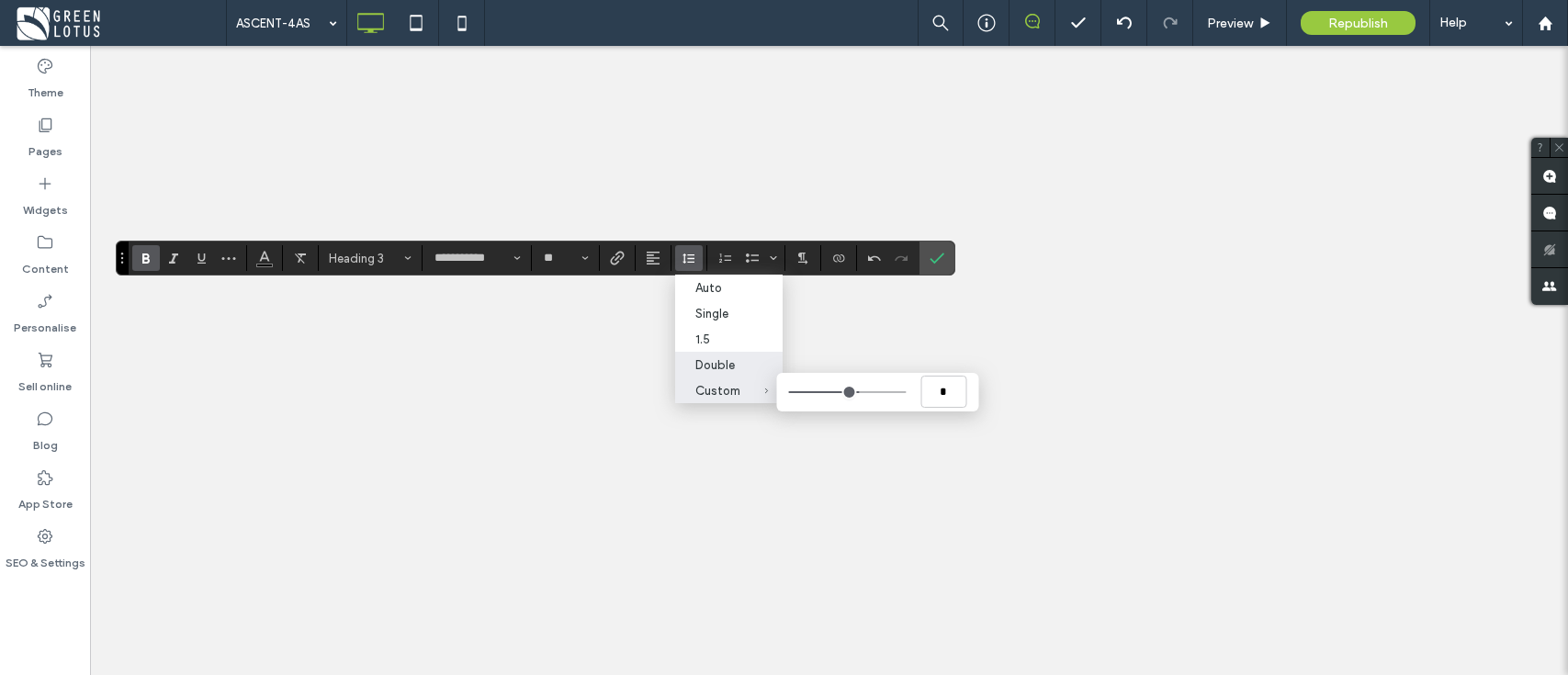 type on "***" 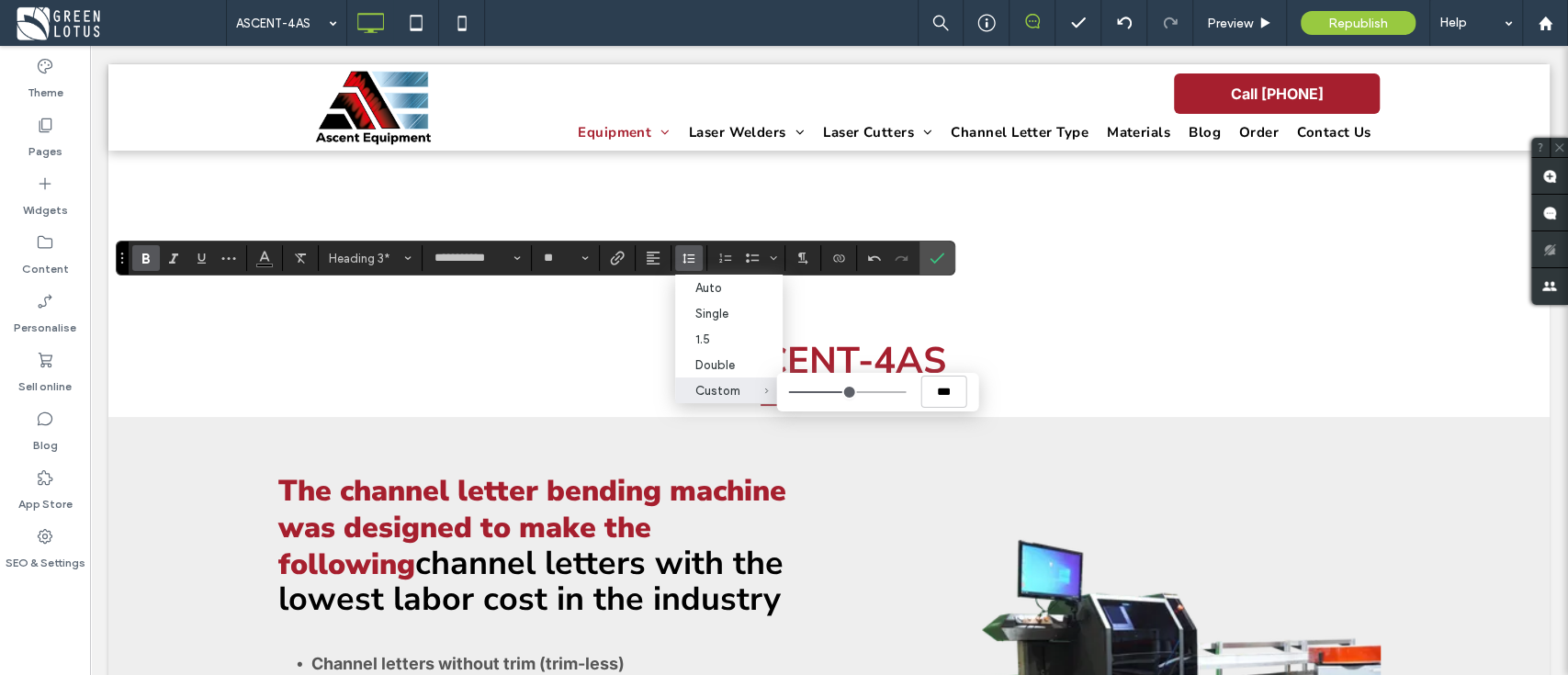scroll, scrollTop: 3520, scrollLeft: 0, axis: vertical 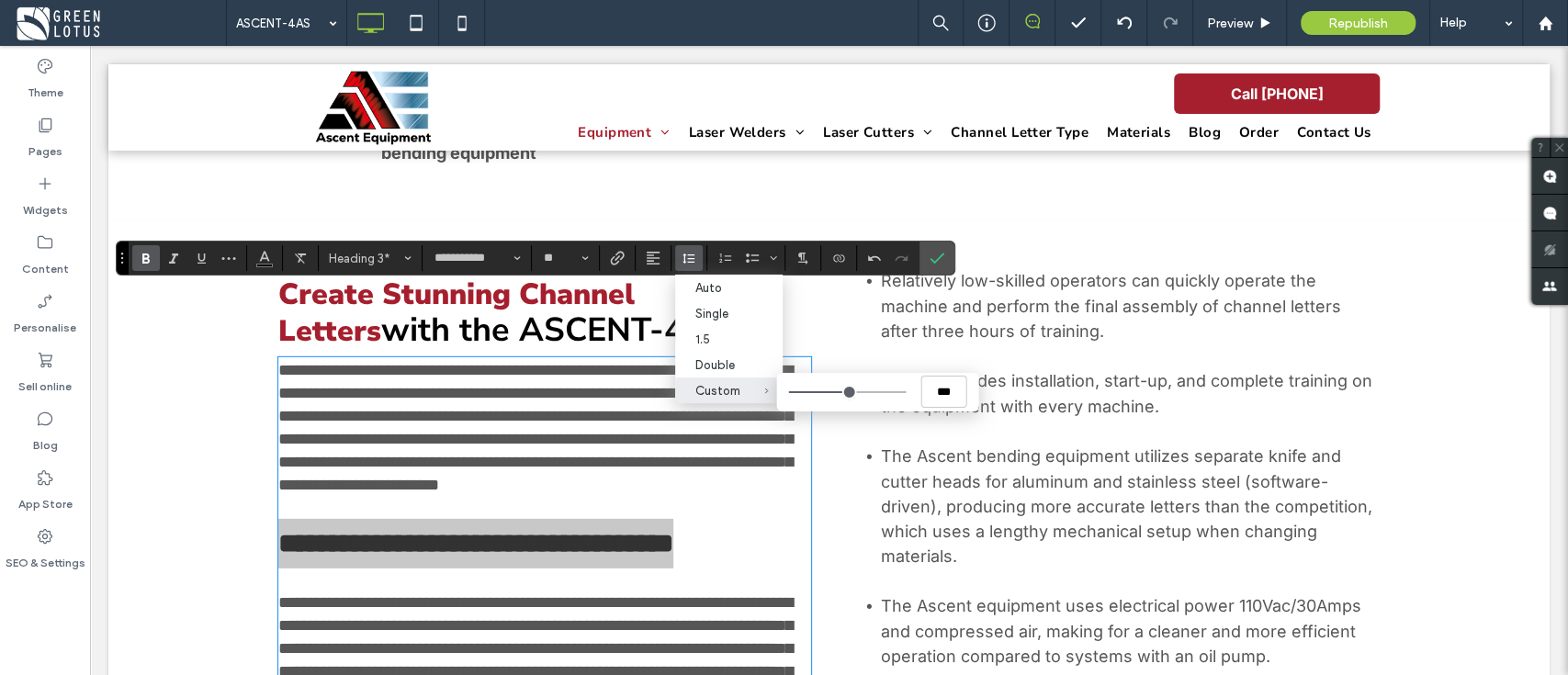 type on "***" 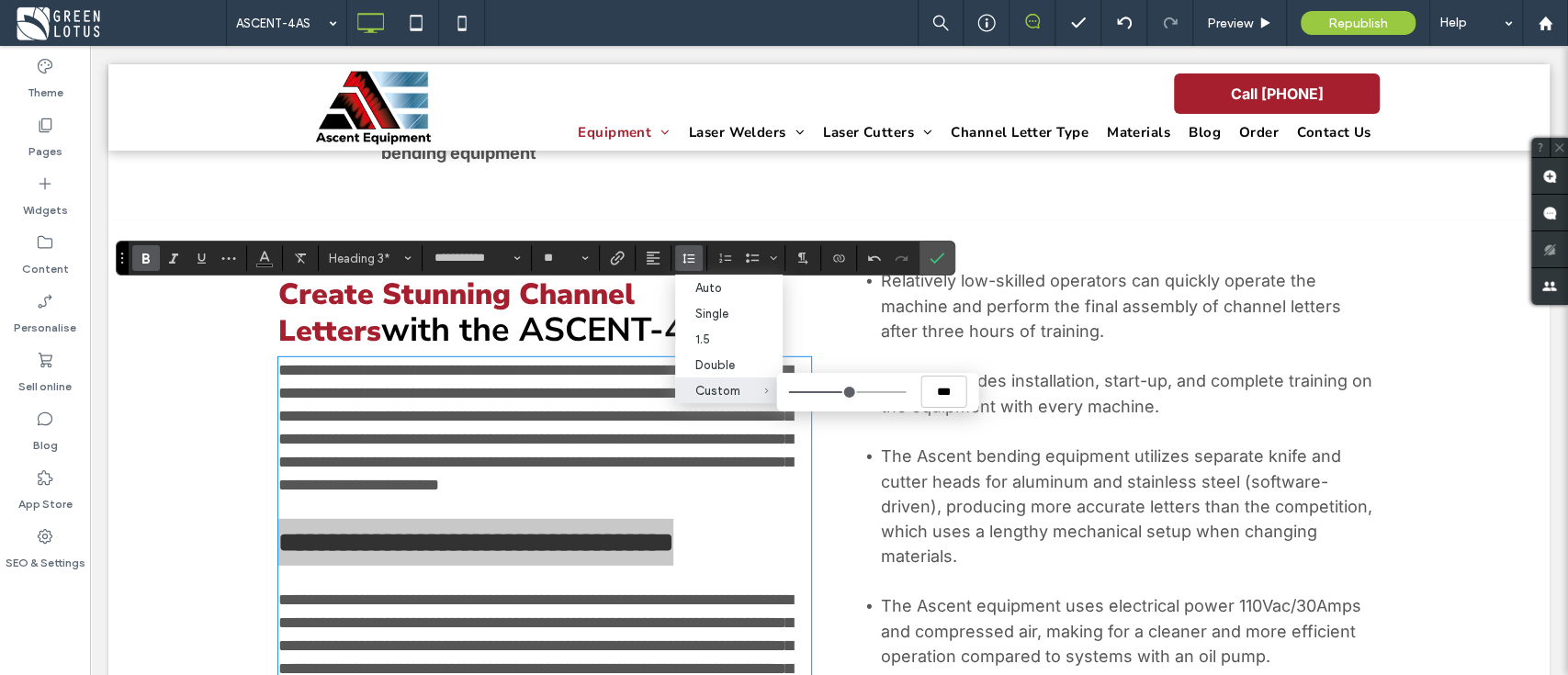 type on "***" 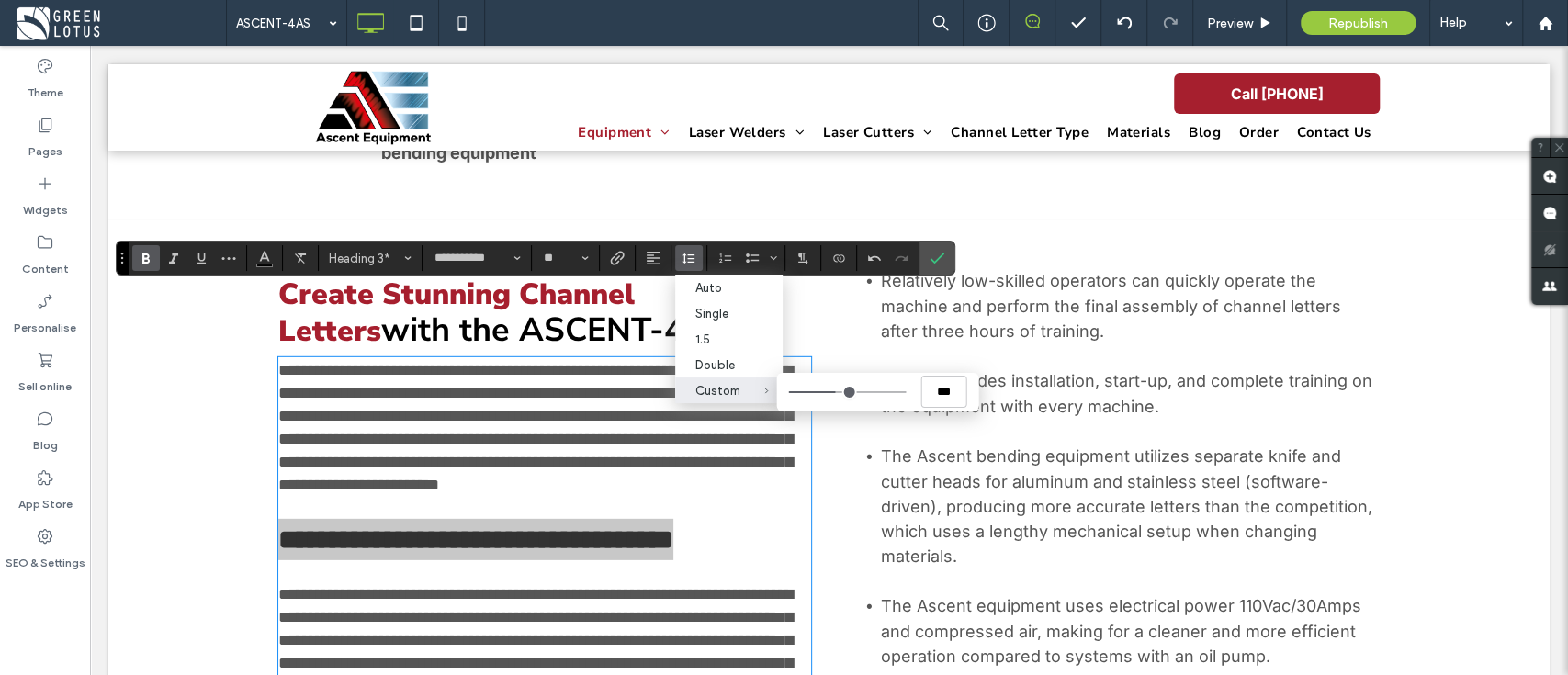 type on "***" 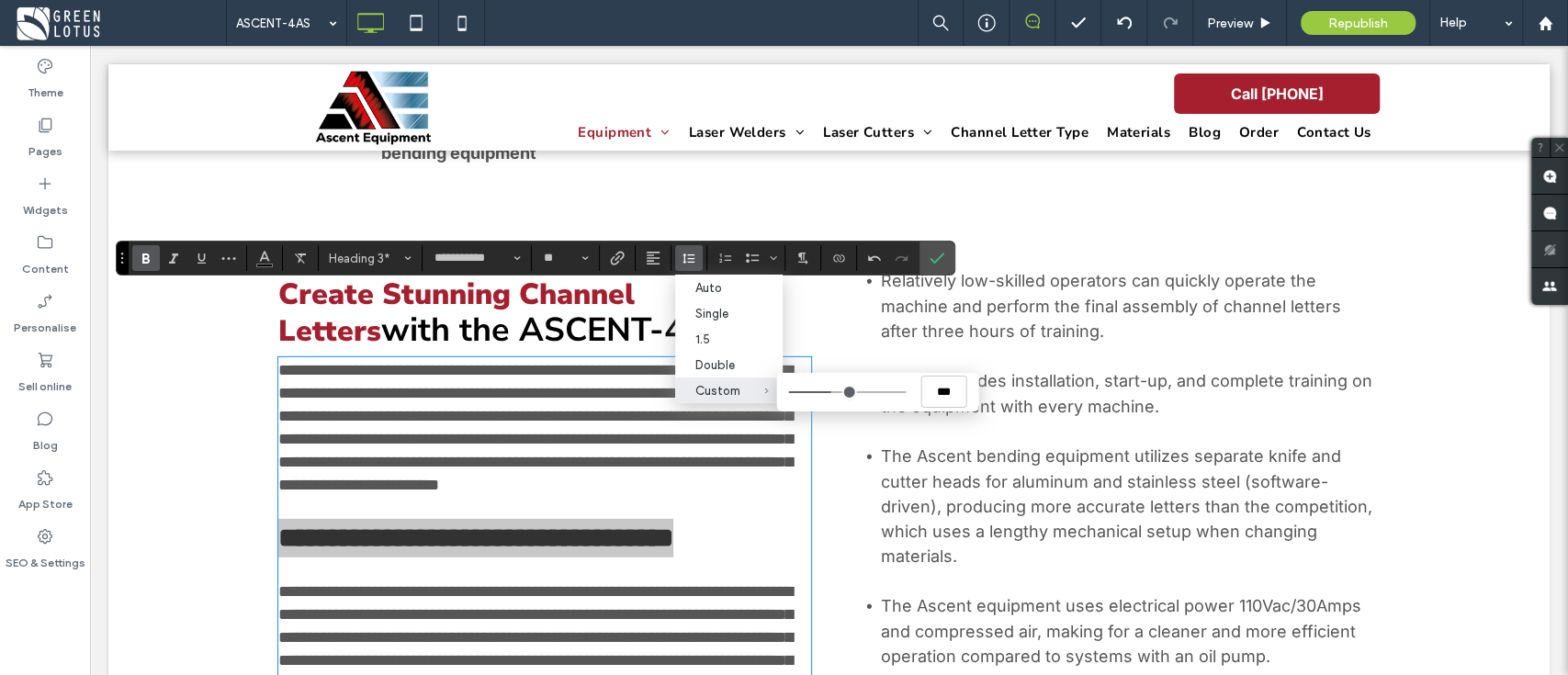 drag, startPoint x: 849, startPoint y: 395, endPoint x: 608, endPoint y: 453, distance: 247.881 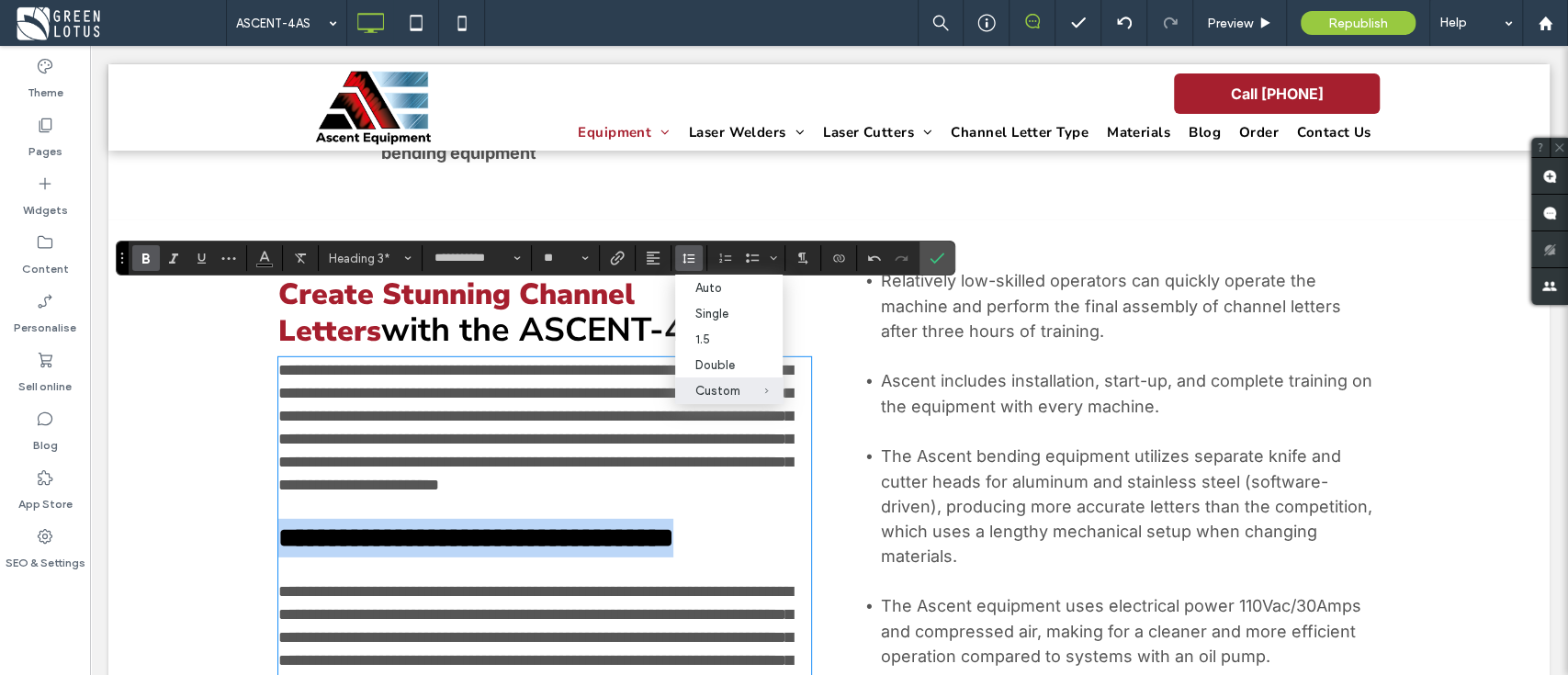 click on "**********" at bounding box center [545, 538] 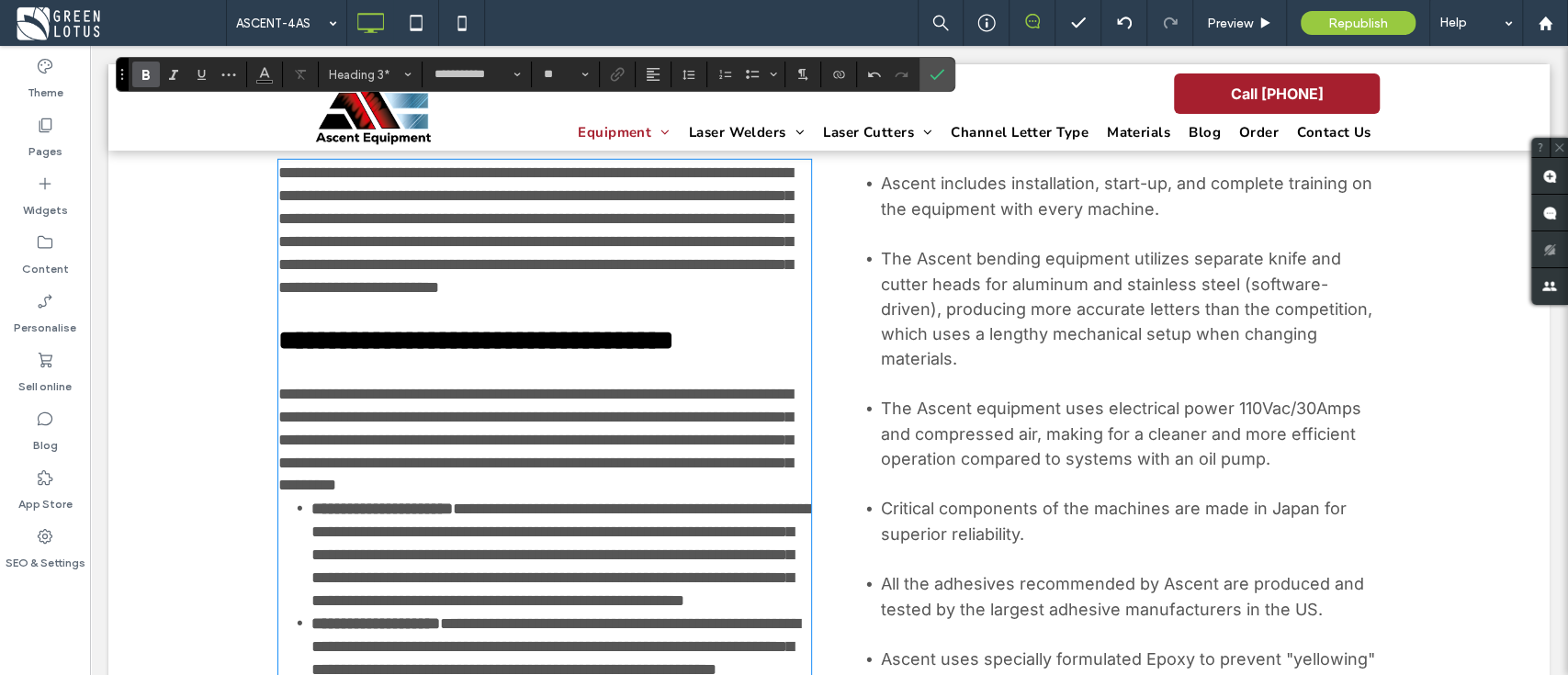 scroll, scrollTop: 3765, scrollLeft: 0, axis: vertical 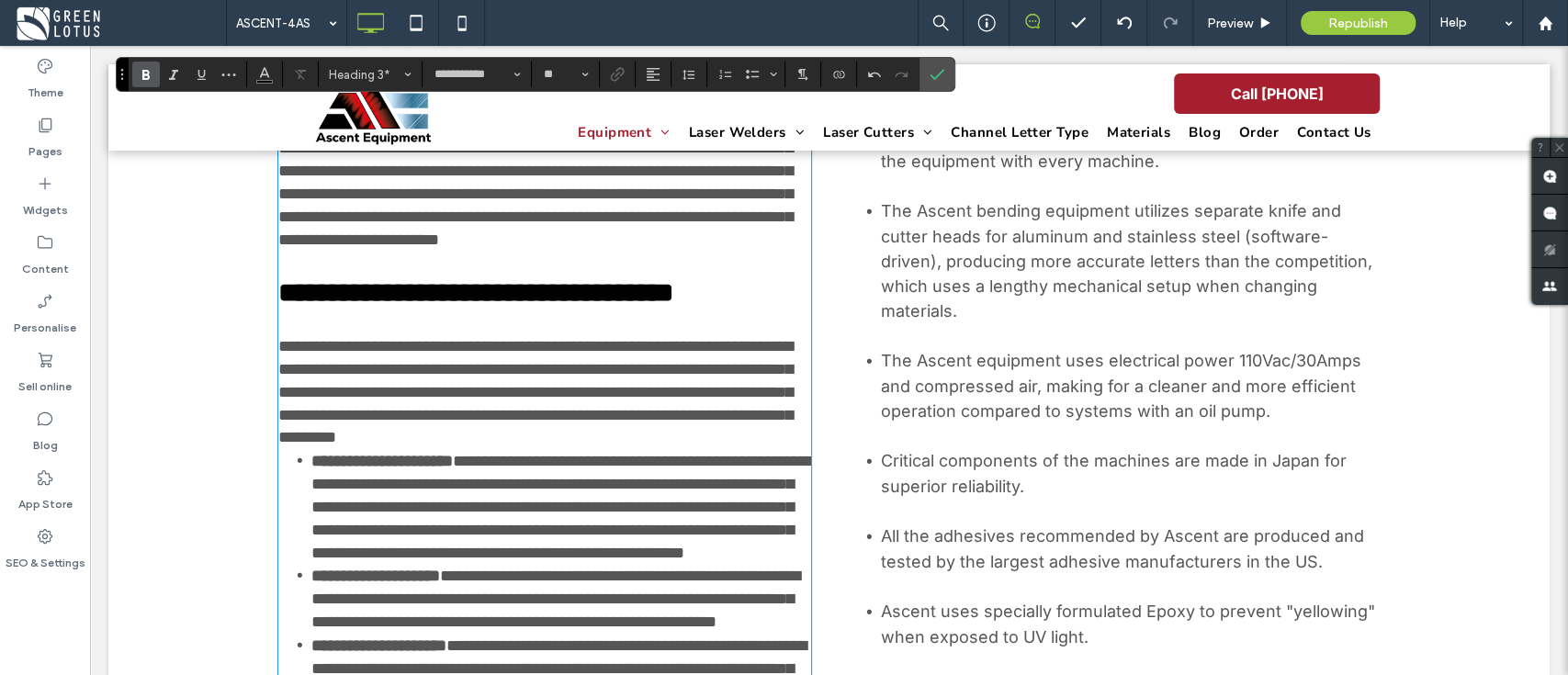 type on "*****" 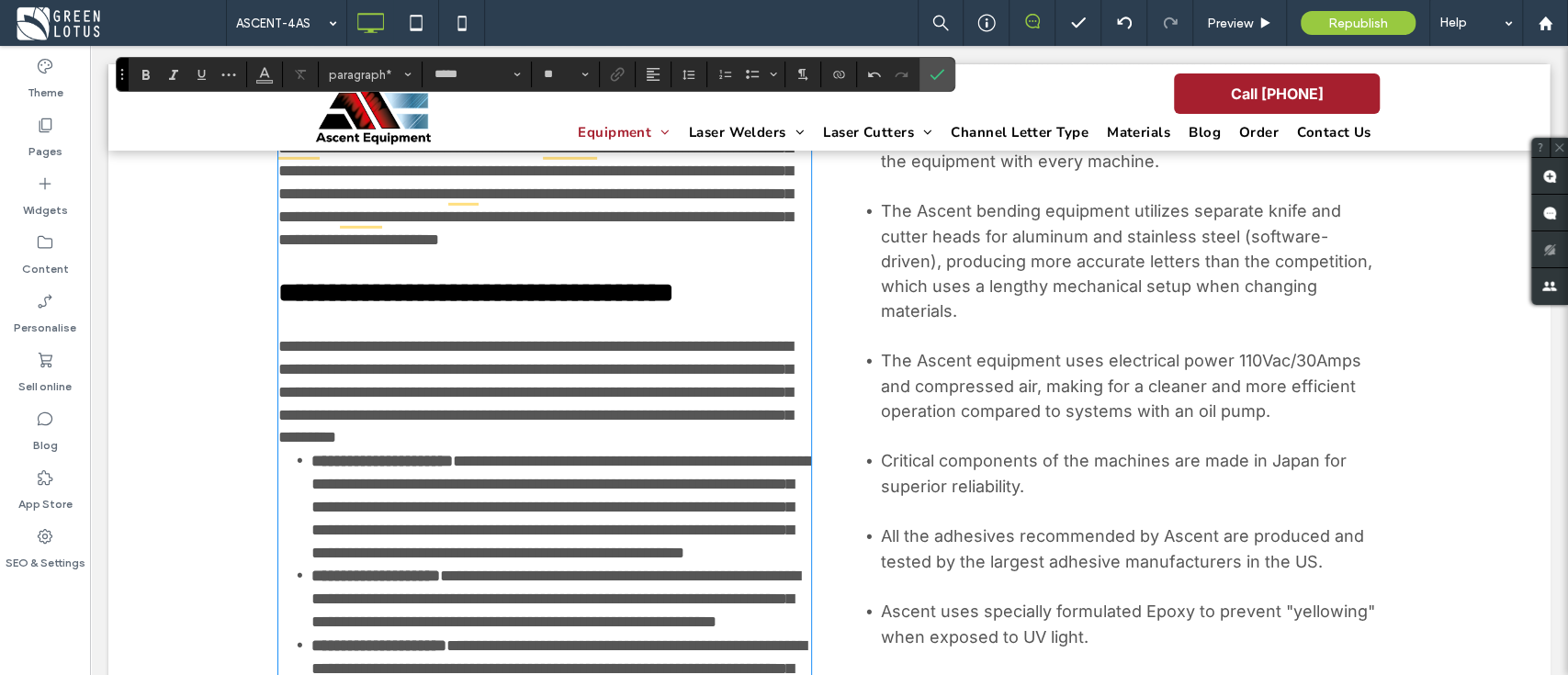click on "**********" at bounding box center [545, 380] 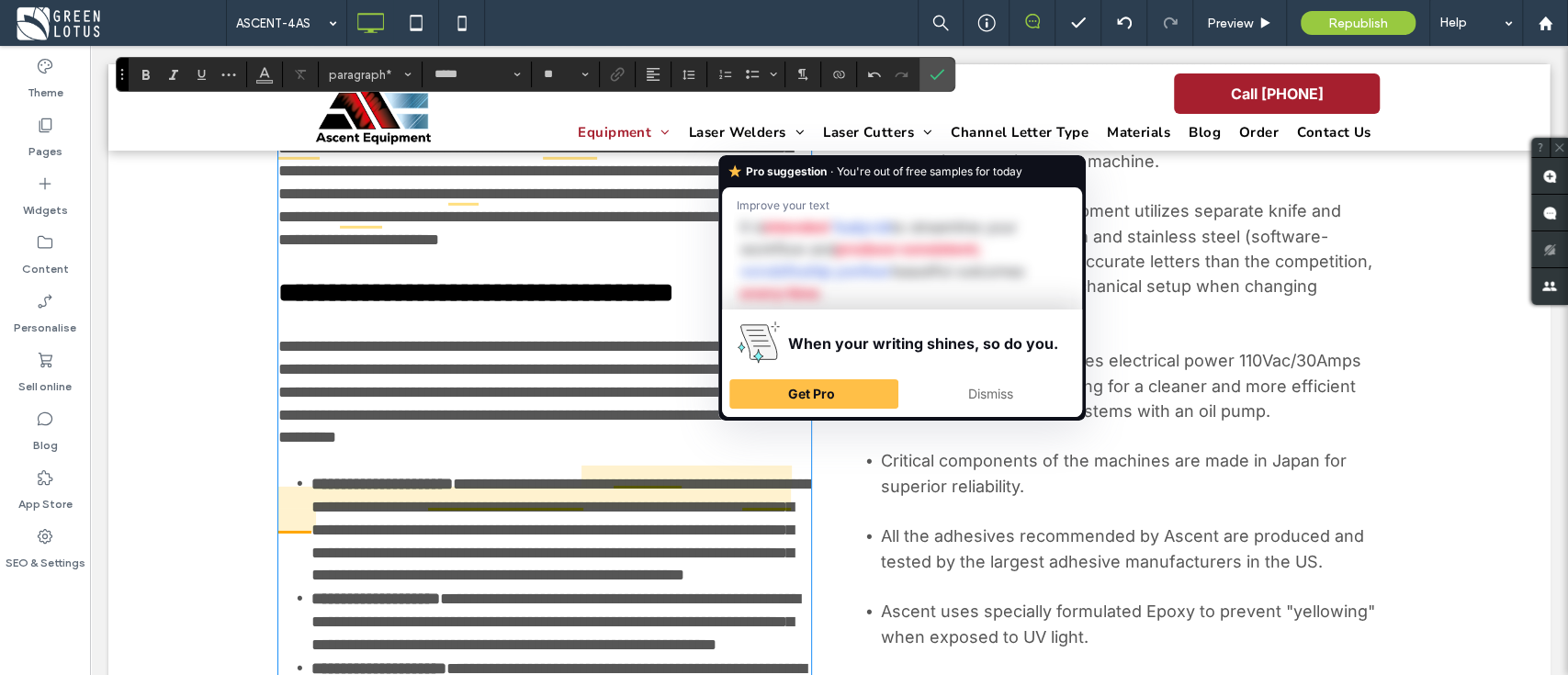click on "**********" at bounding box center (545, 392) 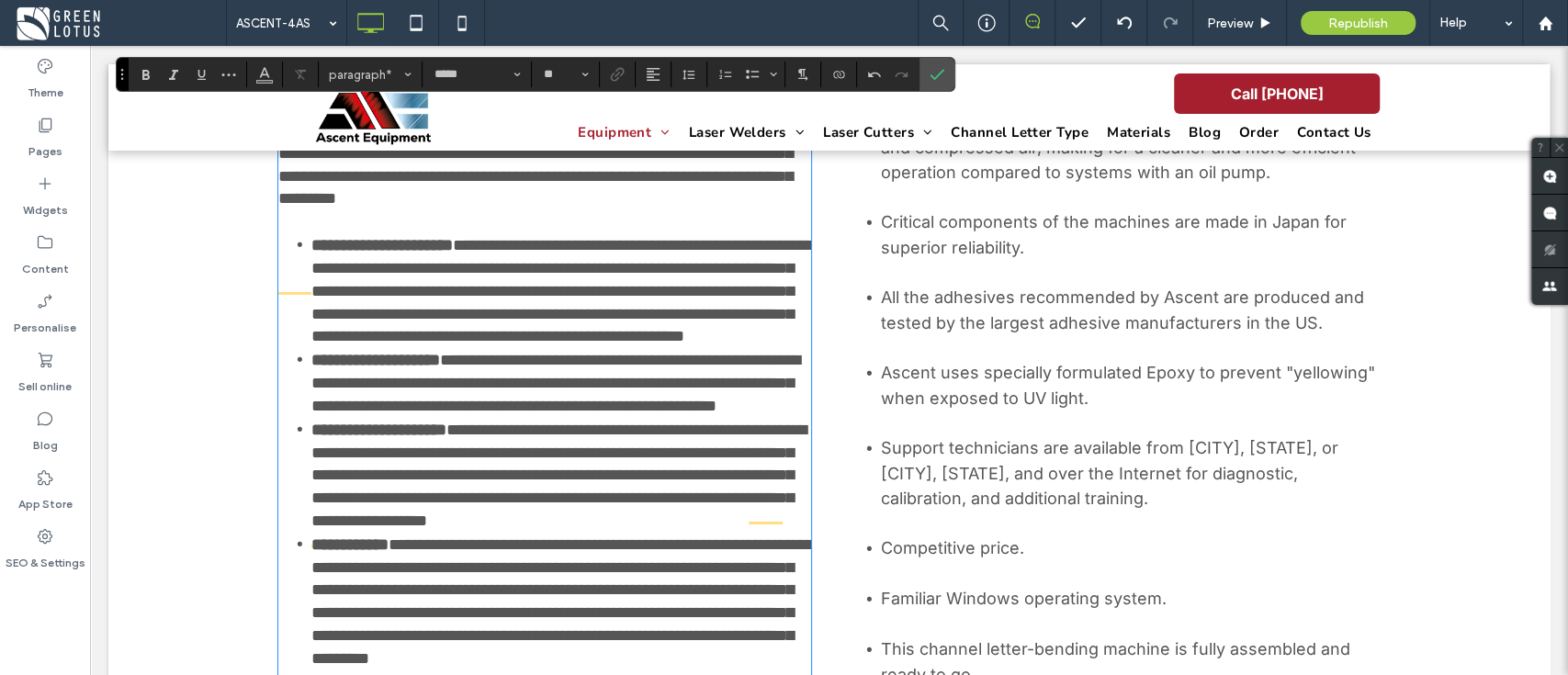scroll, scrollTop: 4011, scrollLeft: 0, axis: vertical 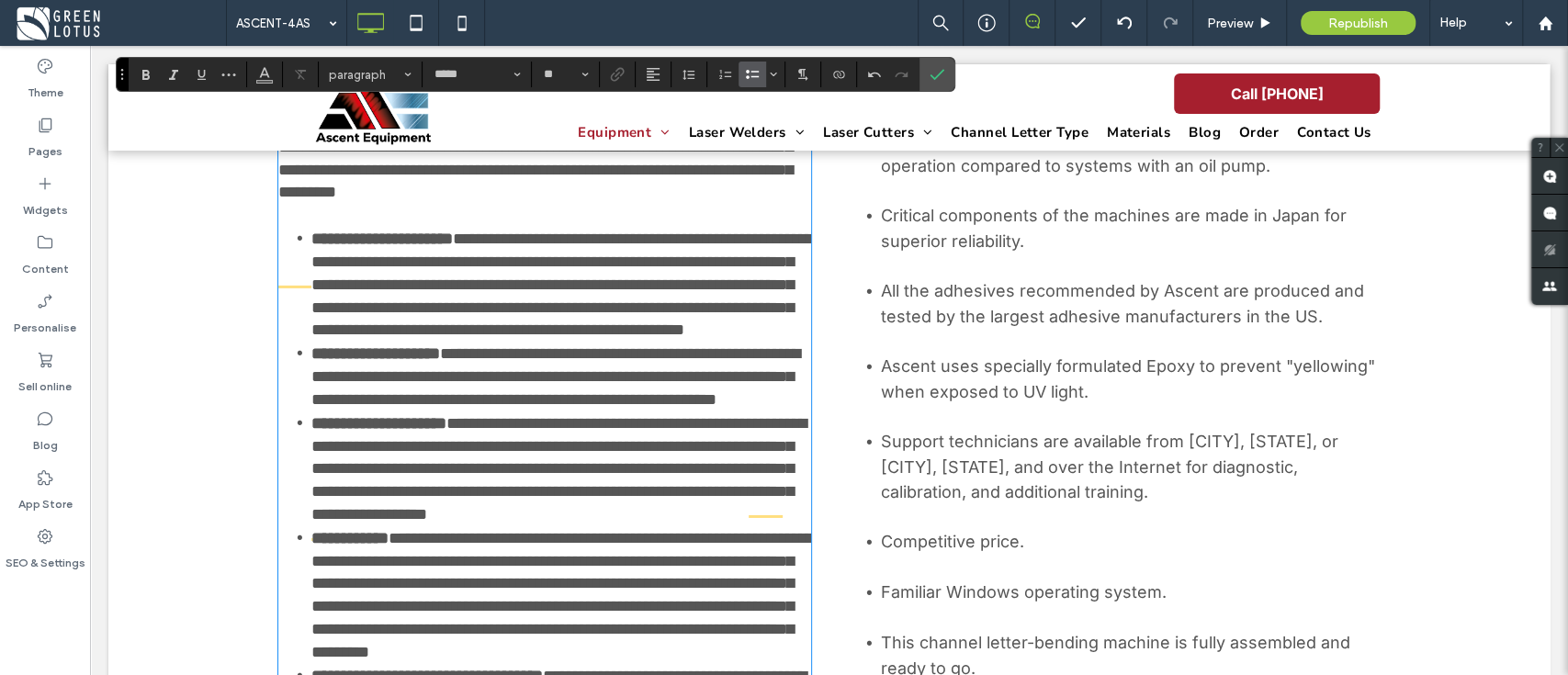 click on "**********" at bounding box center [561, 284] 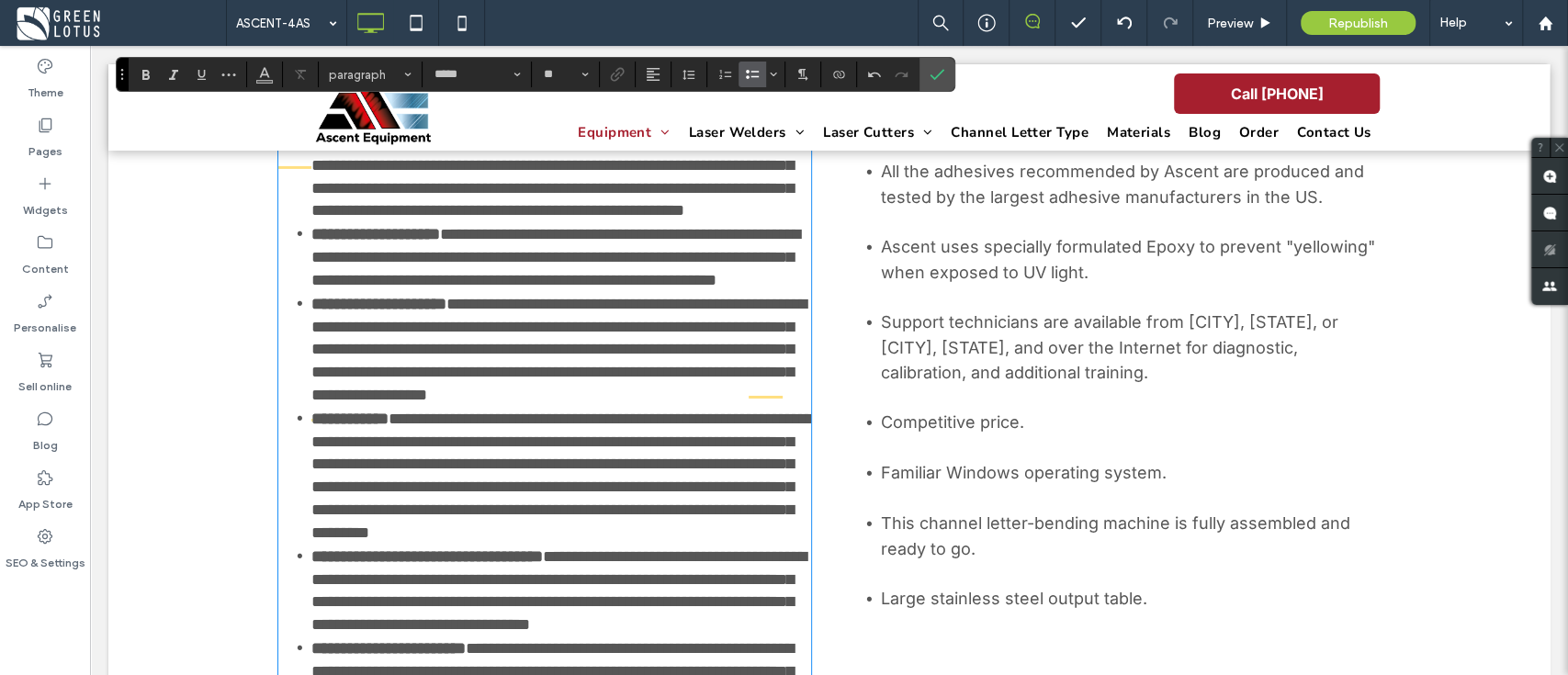 scroll, scrollTop: 4133, scrollLeft: 0, axis: vertical 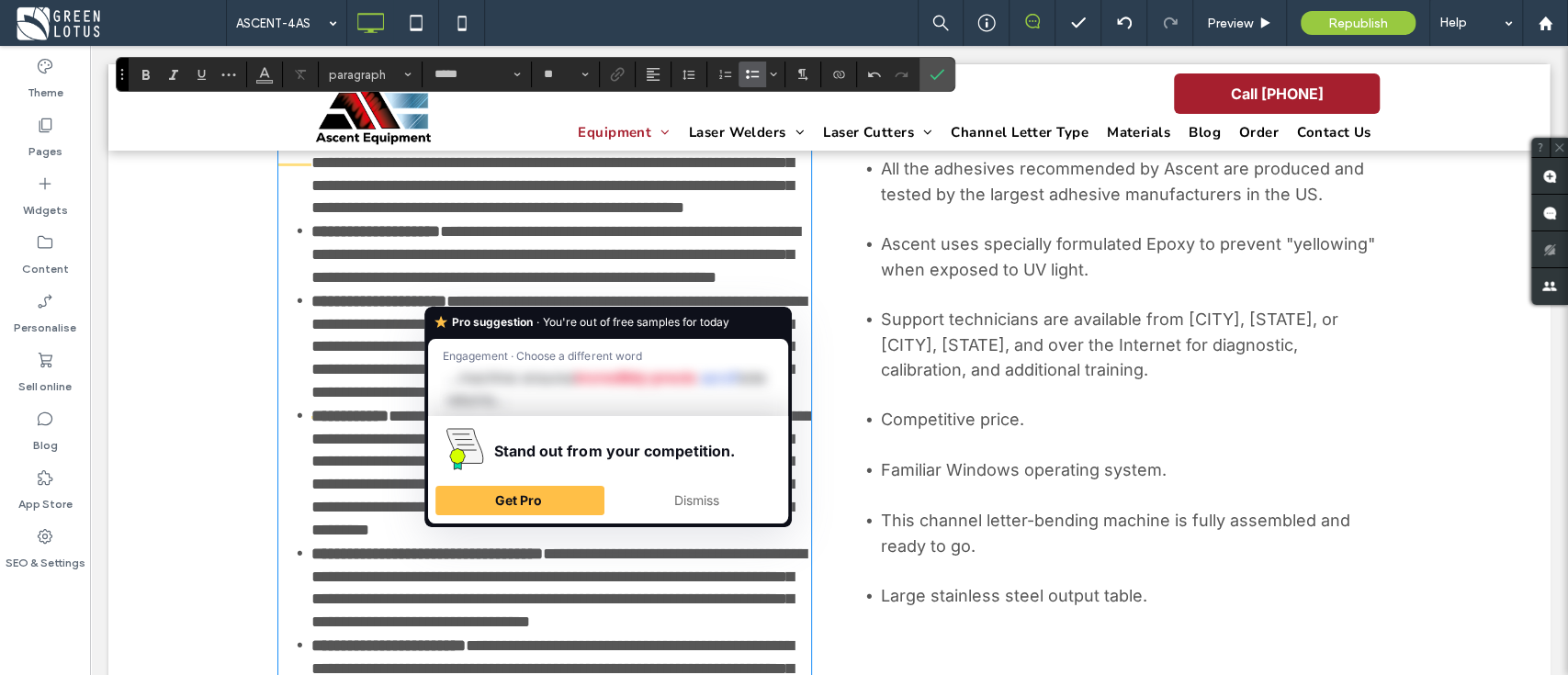 click on "**********" at bounding box center (561, 162) 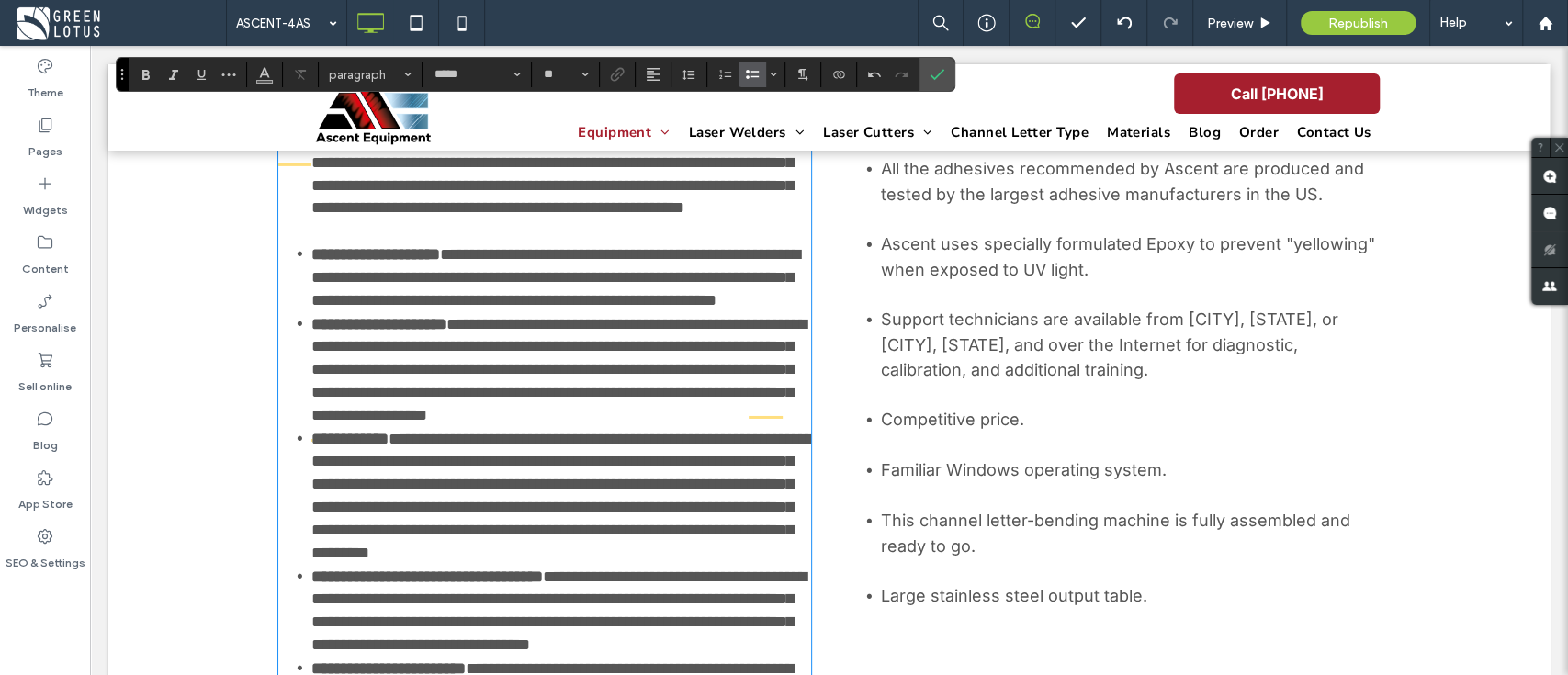 click on "**********" at bounding box center [561, 276] 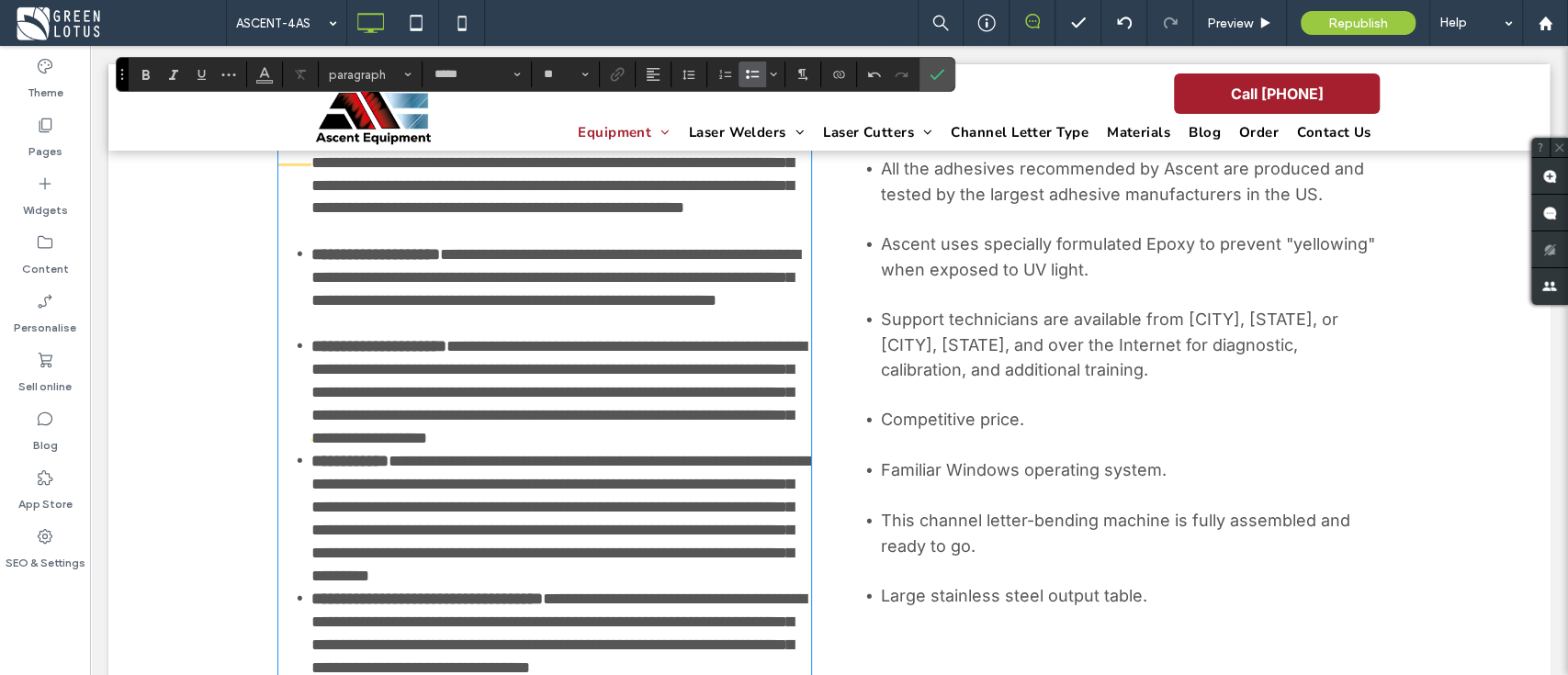 click on "**********" at bounding box center [561, 391] 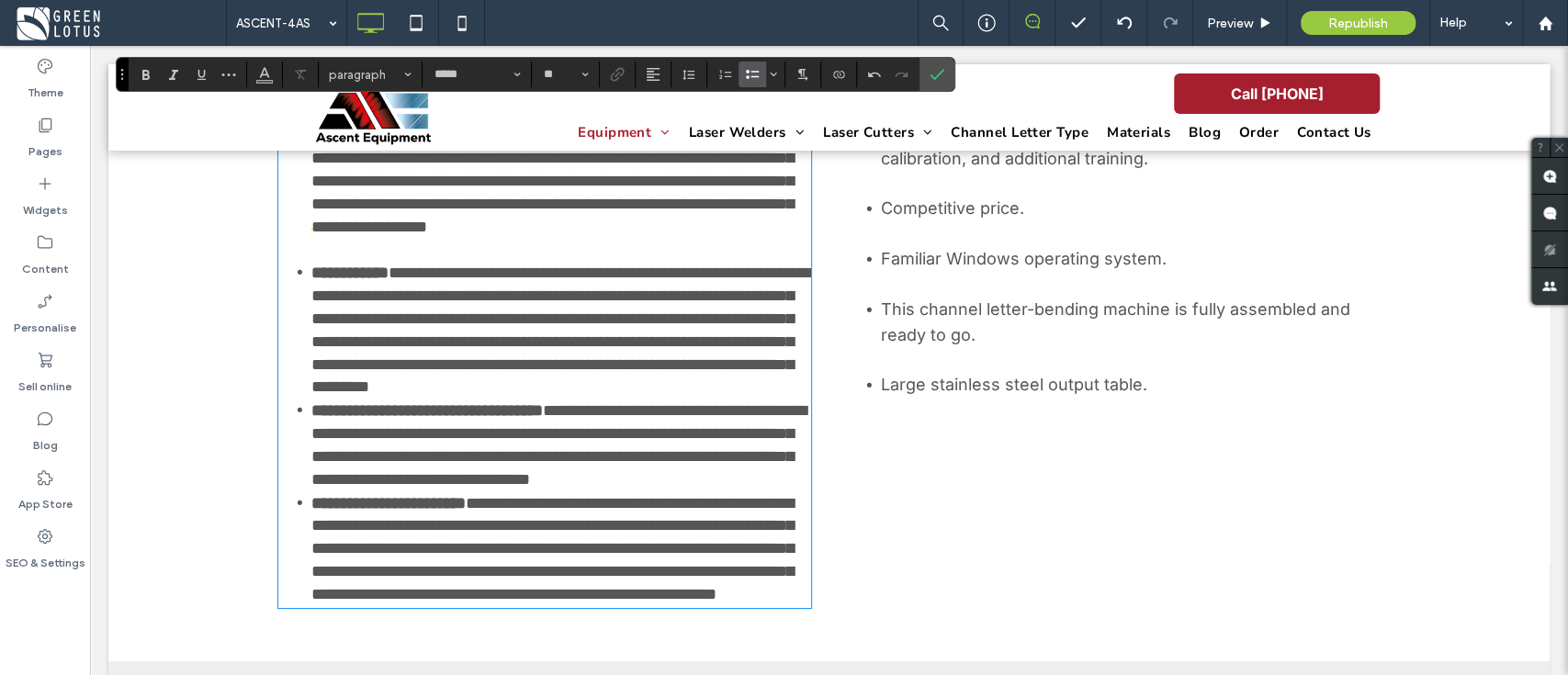 scroll, scrollTop: 4378, scrollLeft: 0, axis: vertical 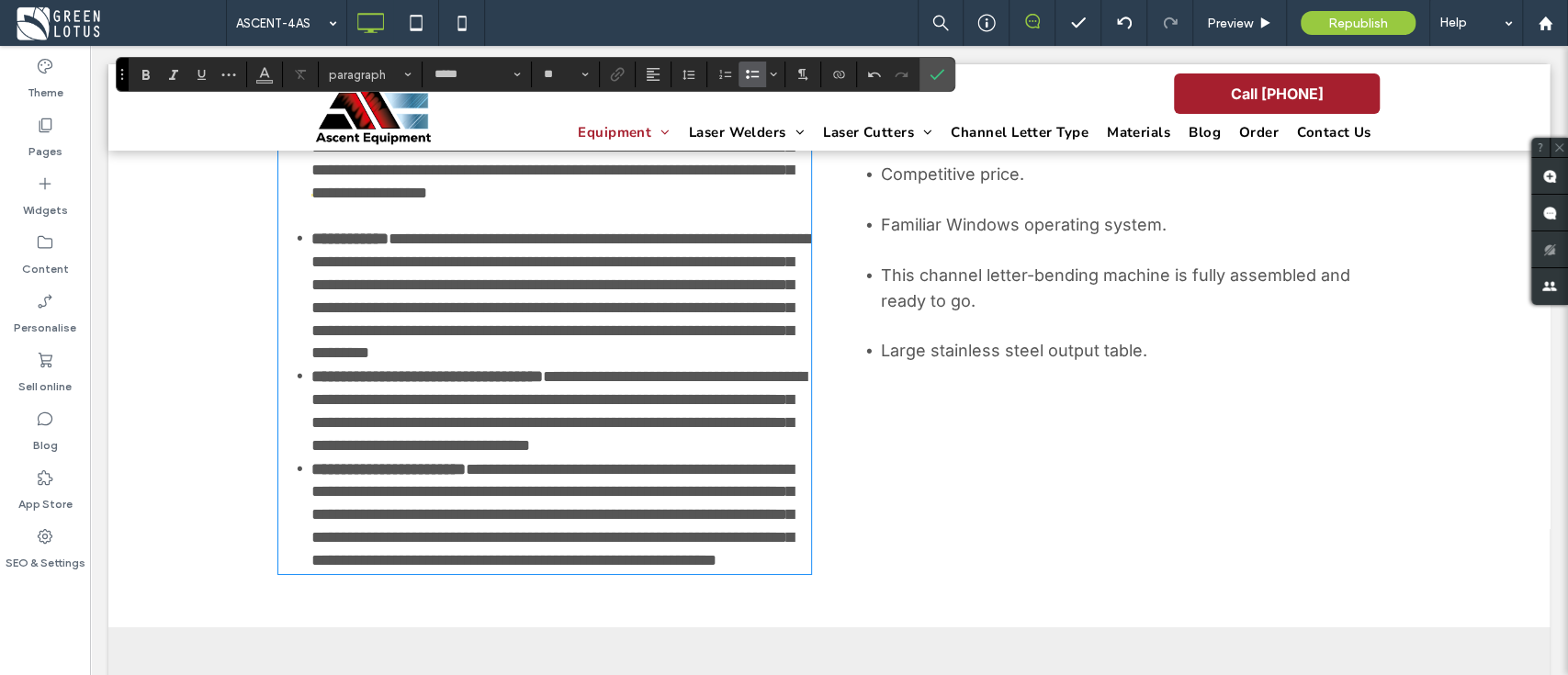 click on "**********" at bounding box center [561, 296] 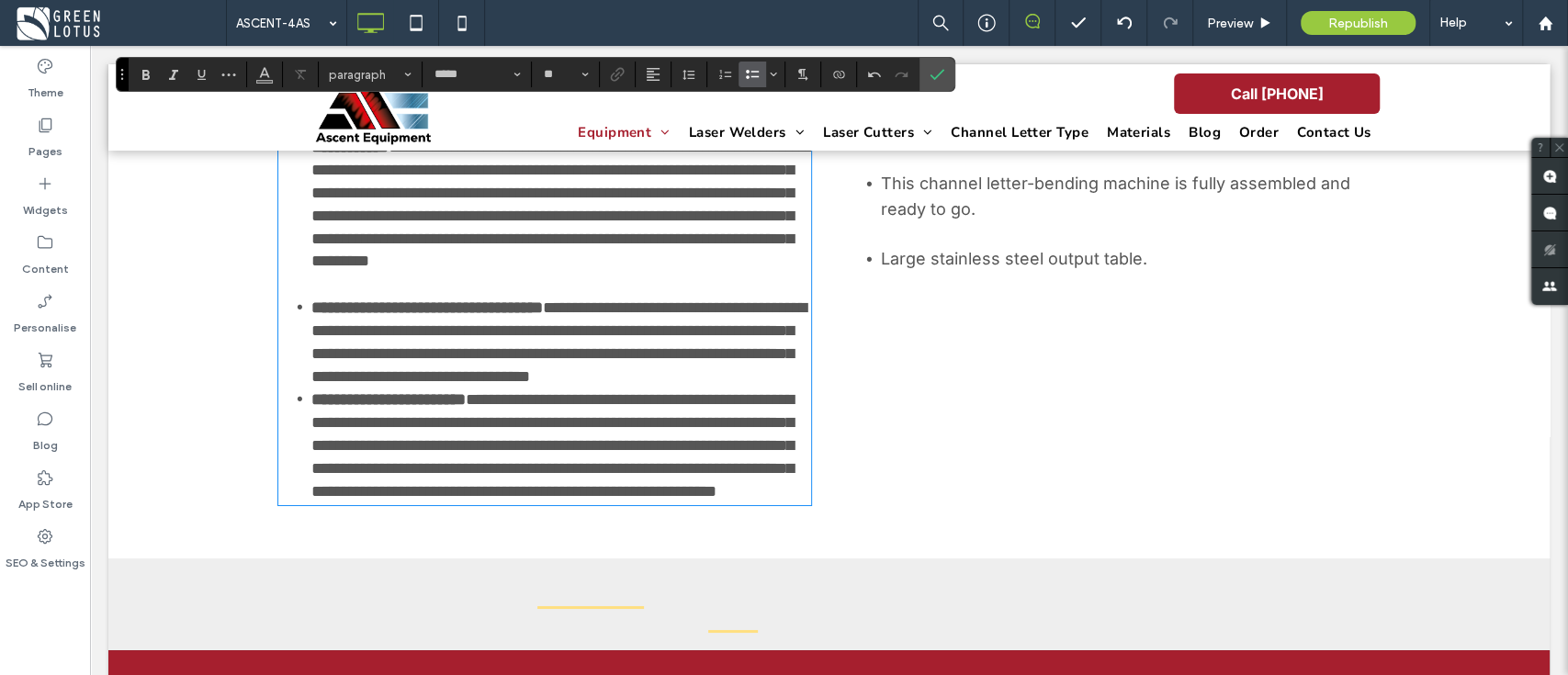 scroll, scrollTop: 4500, scrollLeft: 0, axis: vertical 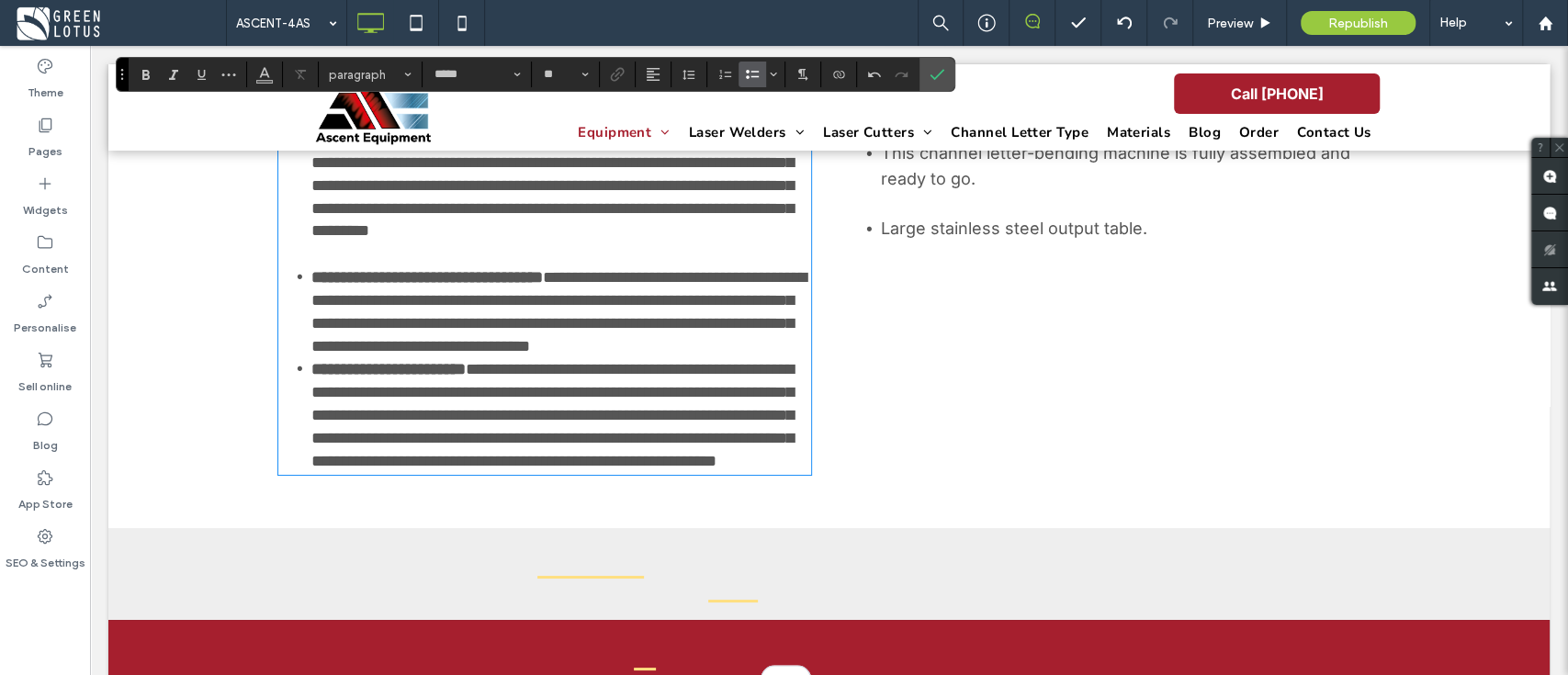 click on "**********" at bounding box center (561, 311) 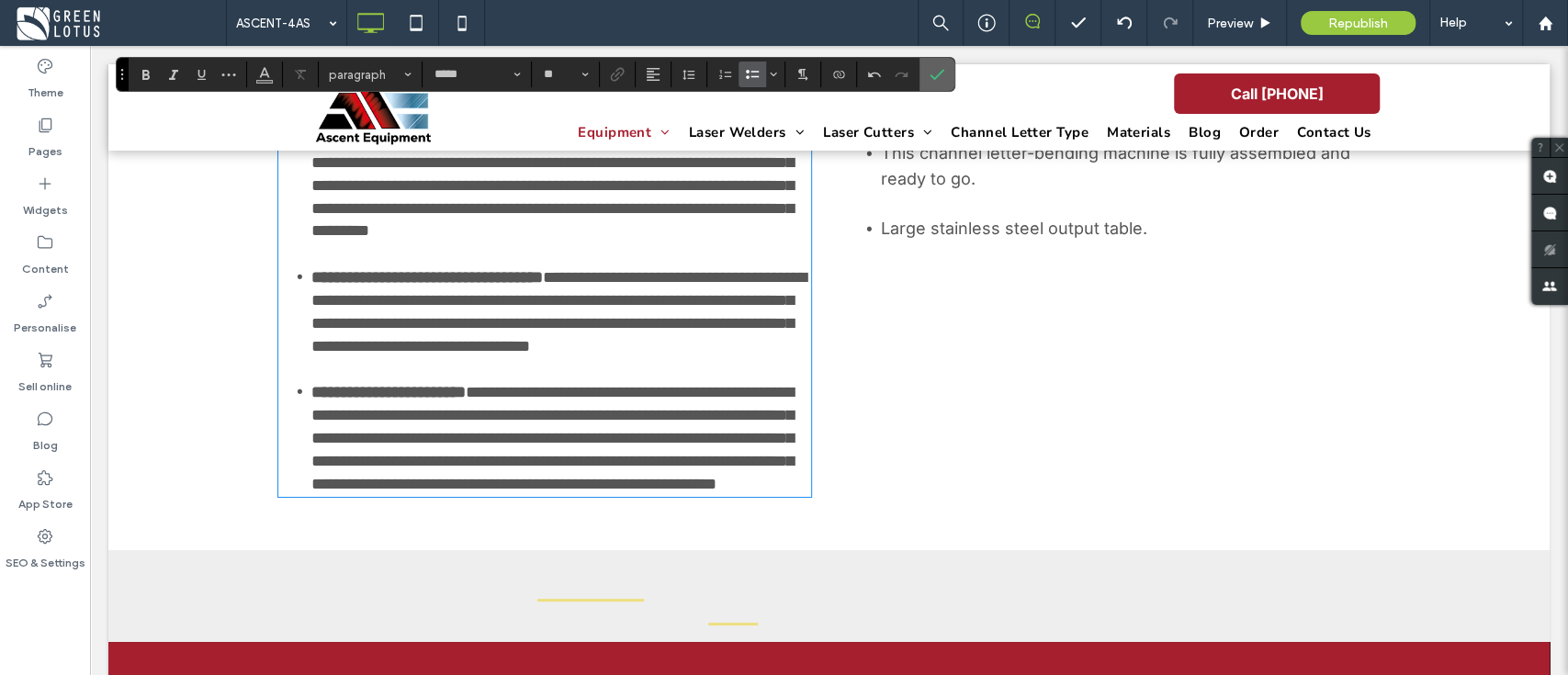 drag, startPoint x: 941, startPoint y: 84, endPoint x: 795, endPoint y: 81, distance: 146.03082 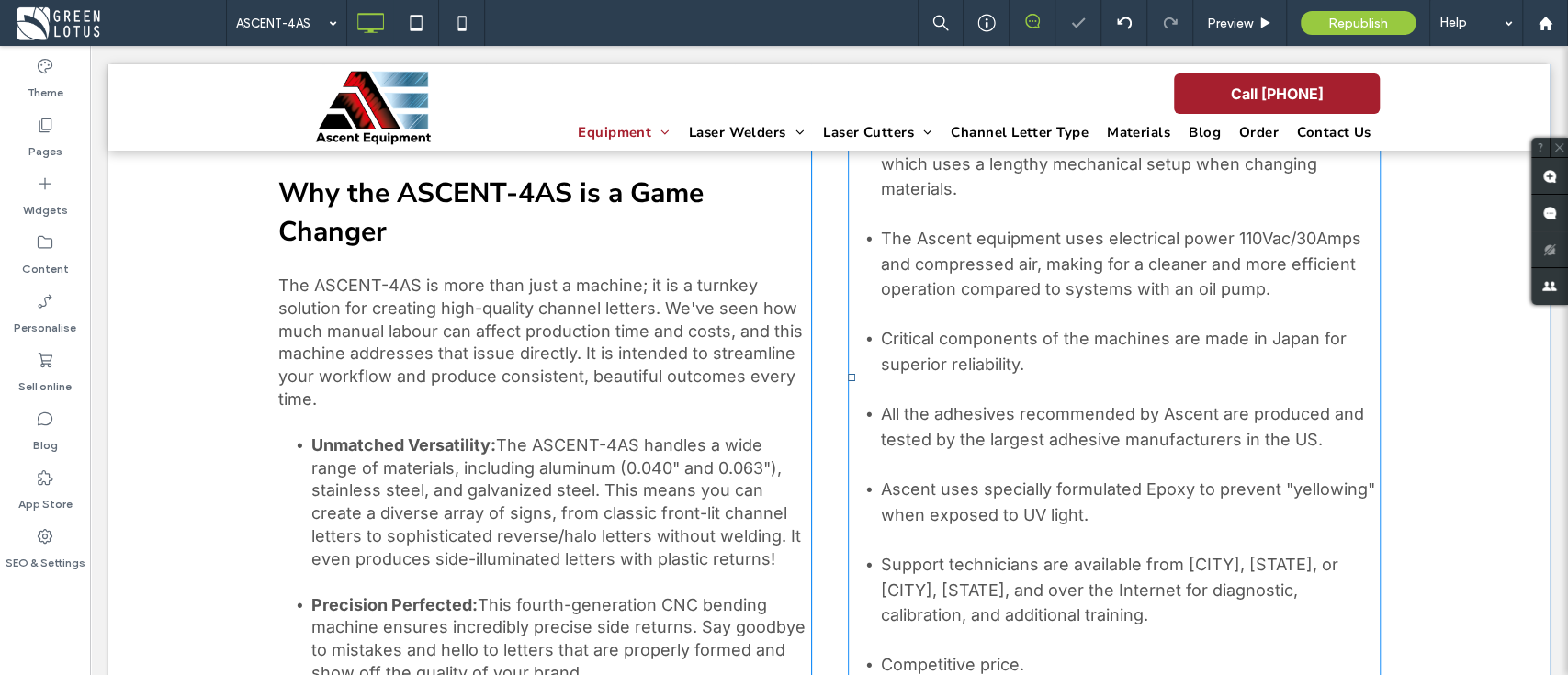 click on "Ascent uses specially formulated Epoxy to prevent "yellowing" when exposed to UV light." at bounding box center (1128, 501) 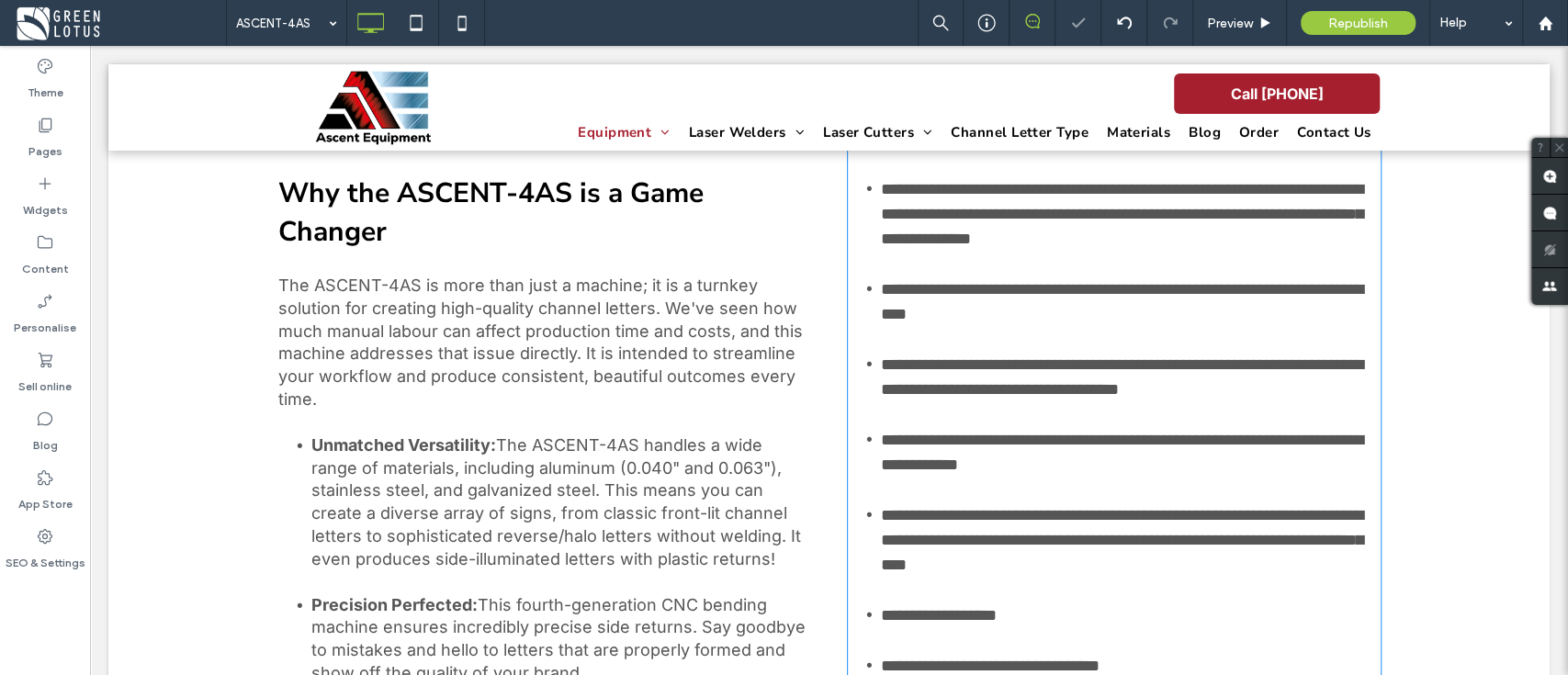 scroll, scrollTop: 3372, scrollLeft: 0, axis: vertical 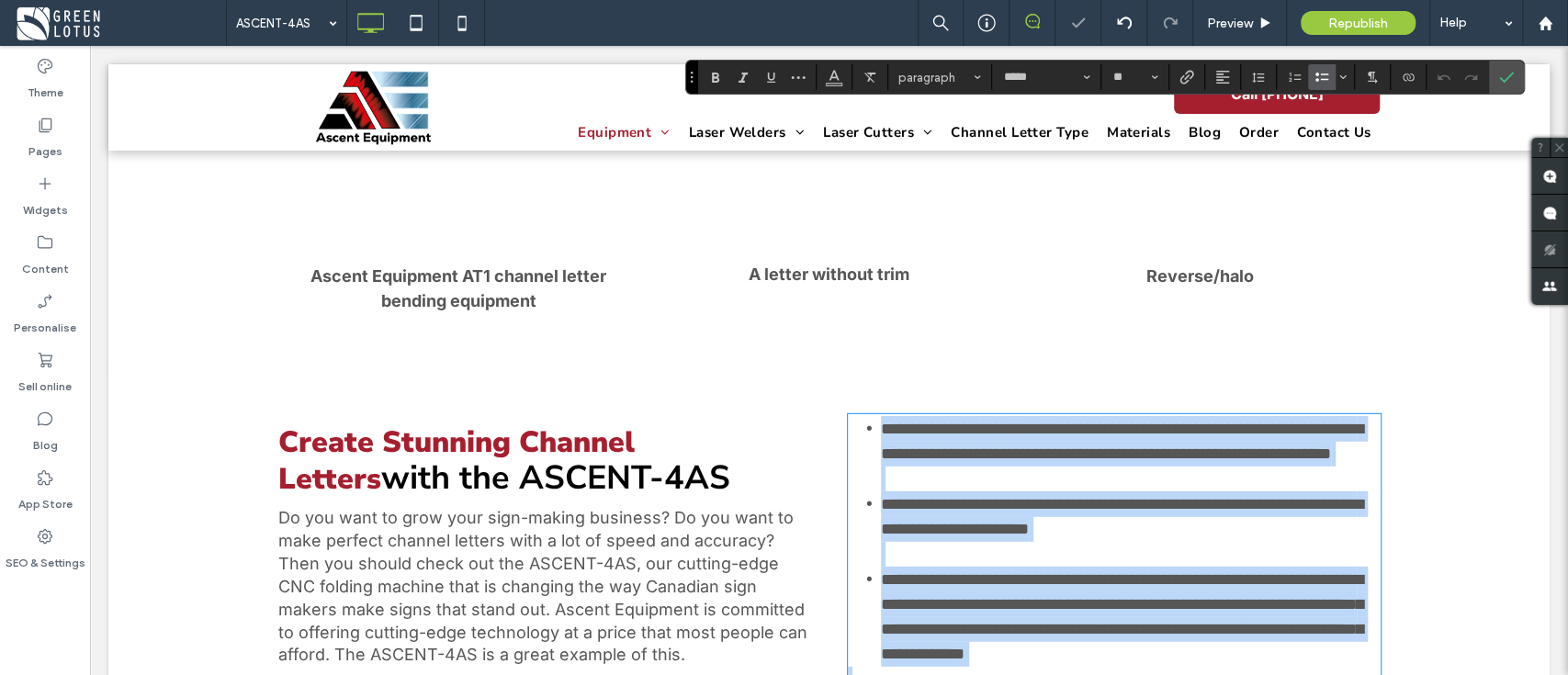 type on "*****" 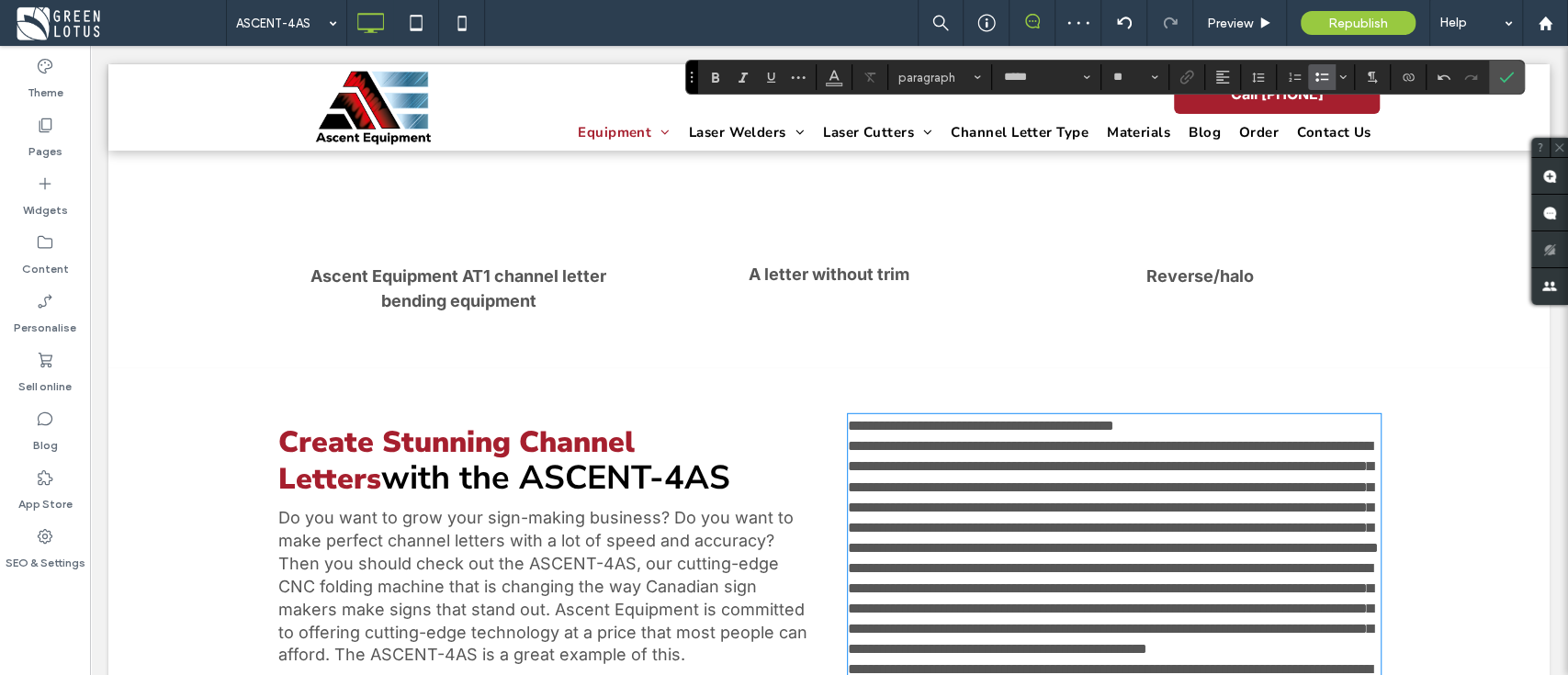 scroll, scrollTop: 0, scrollLeft: 0, axis: both 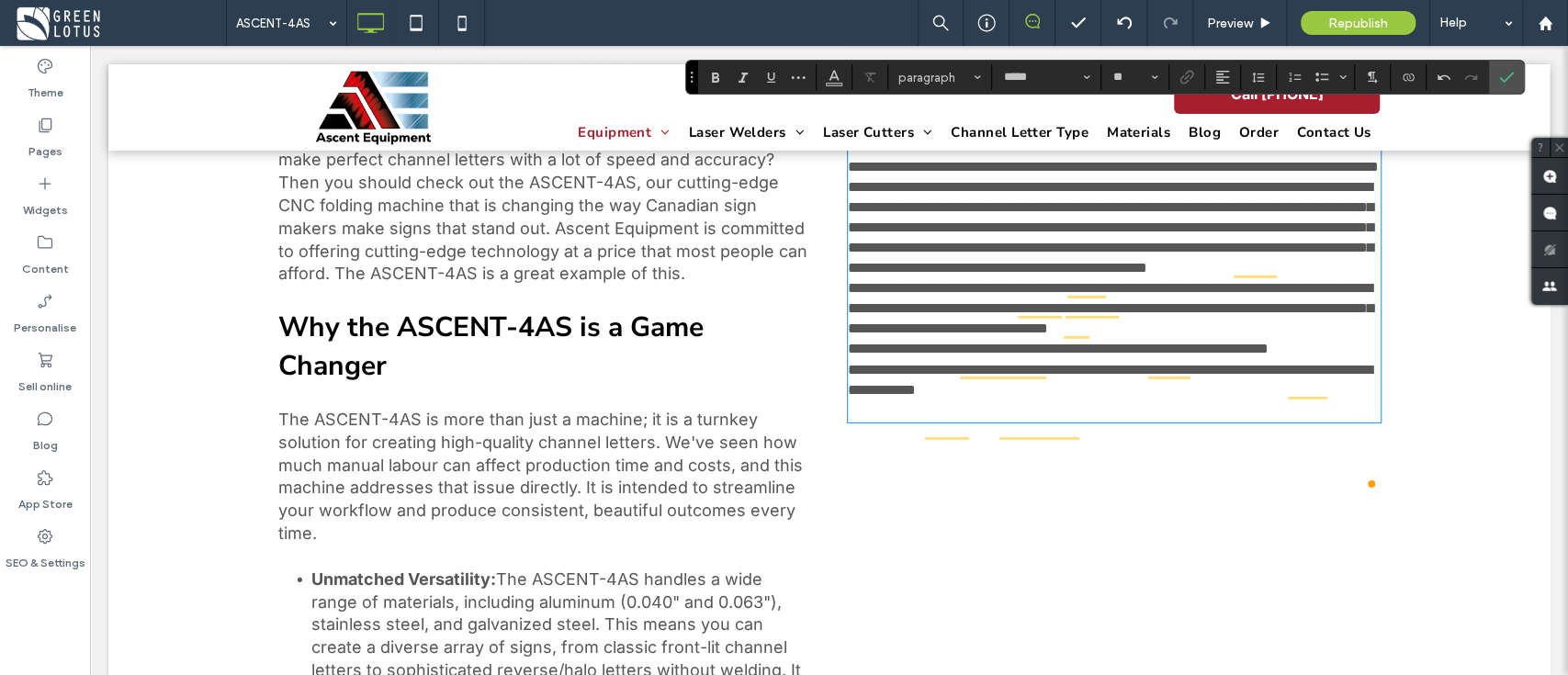 type on "**" 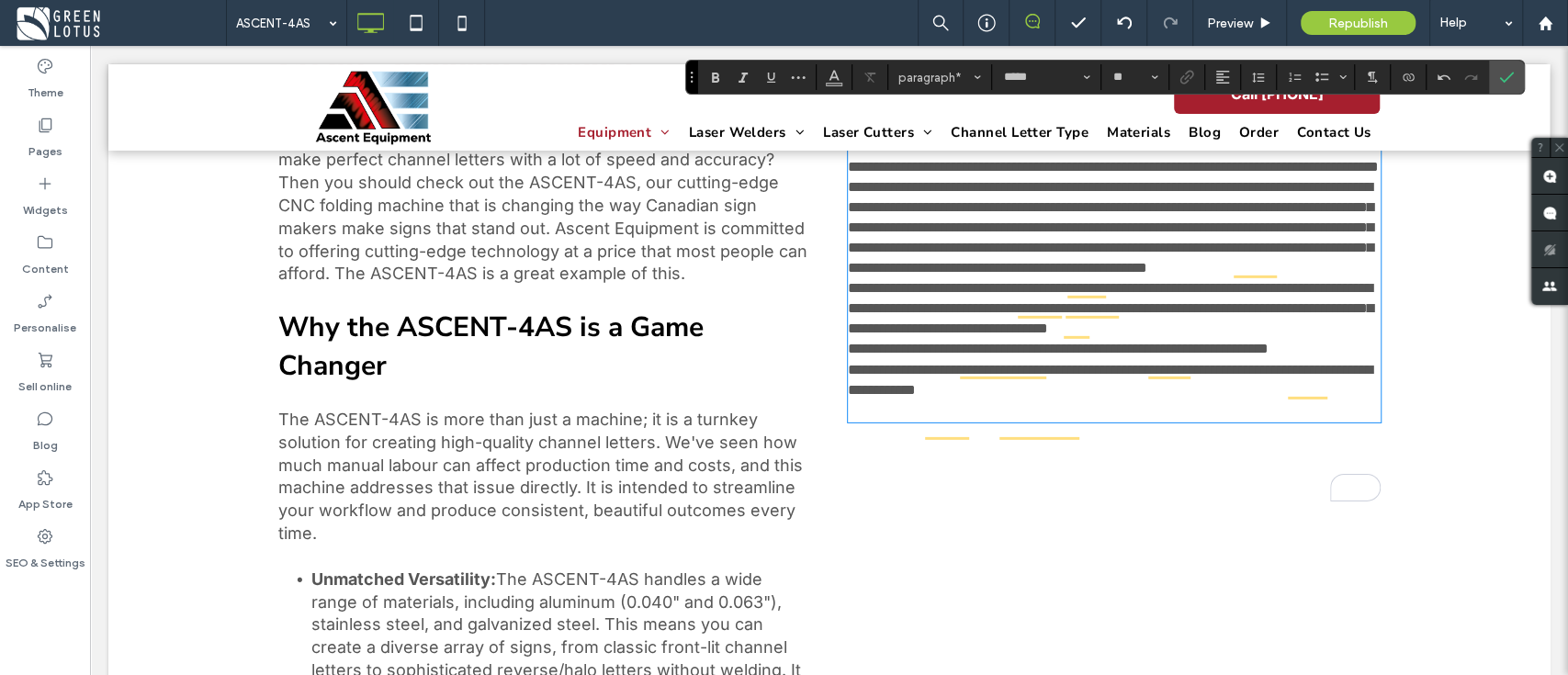 click on "**********" at bounding box center (1114, 349) 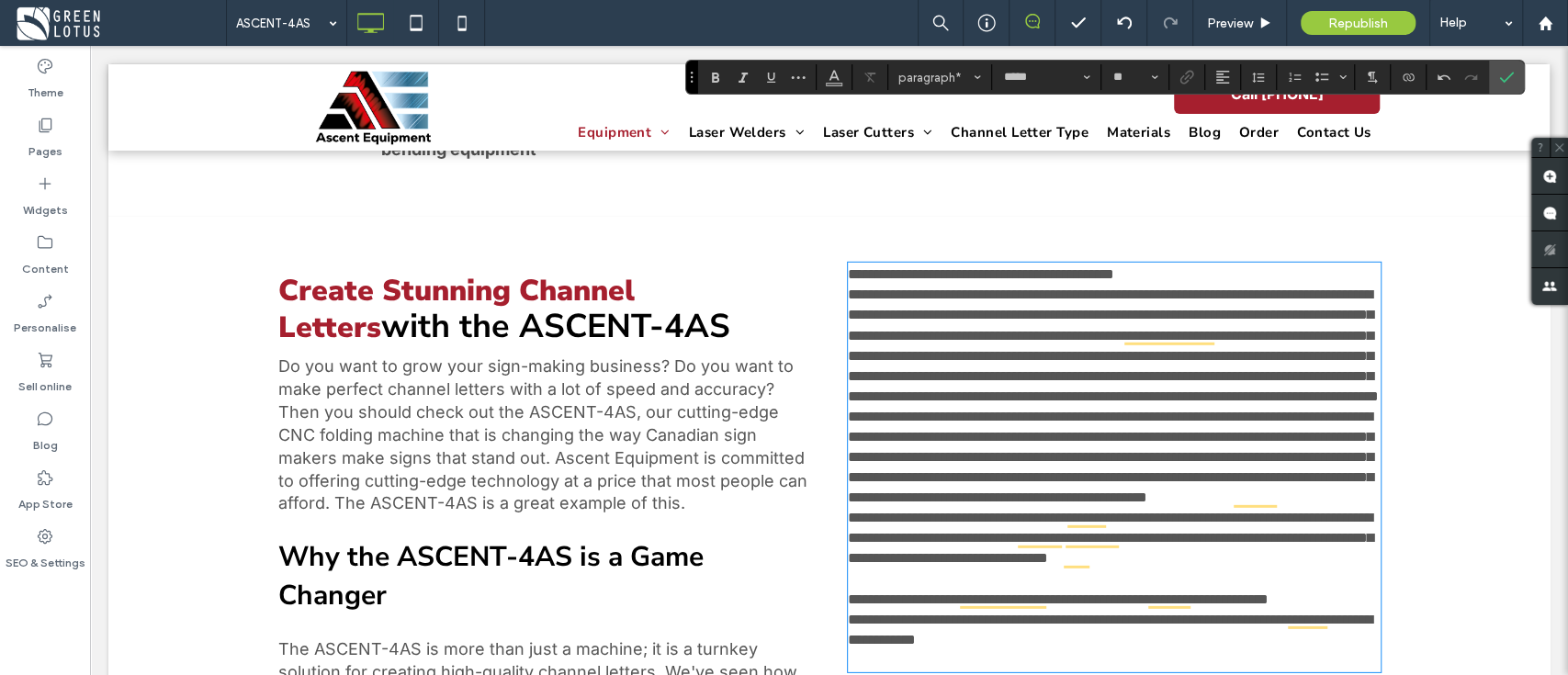 scroll, scrollTop: 3508, scrollLeft: 0, axis: vertical 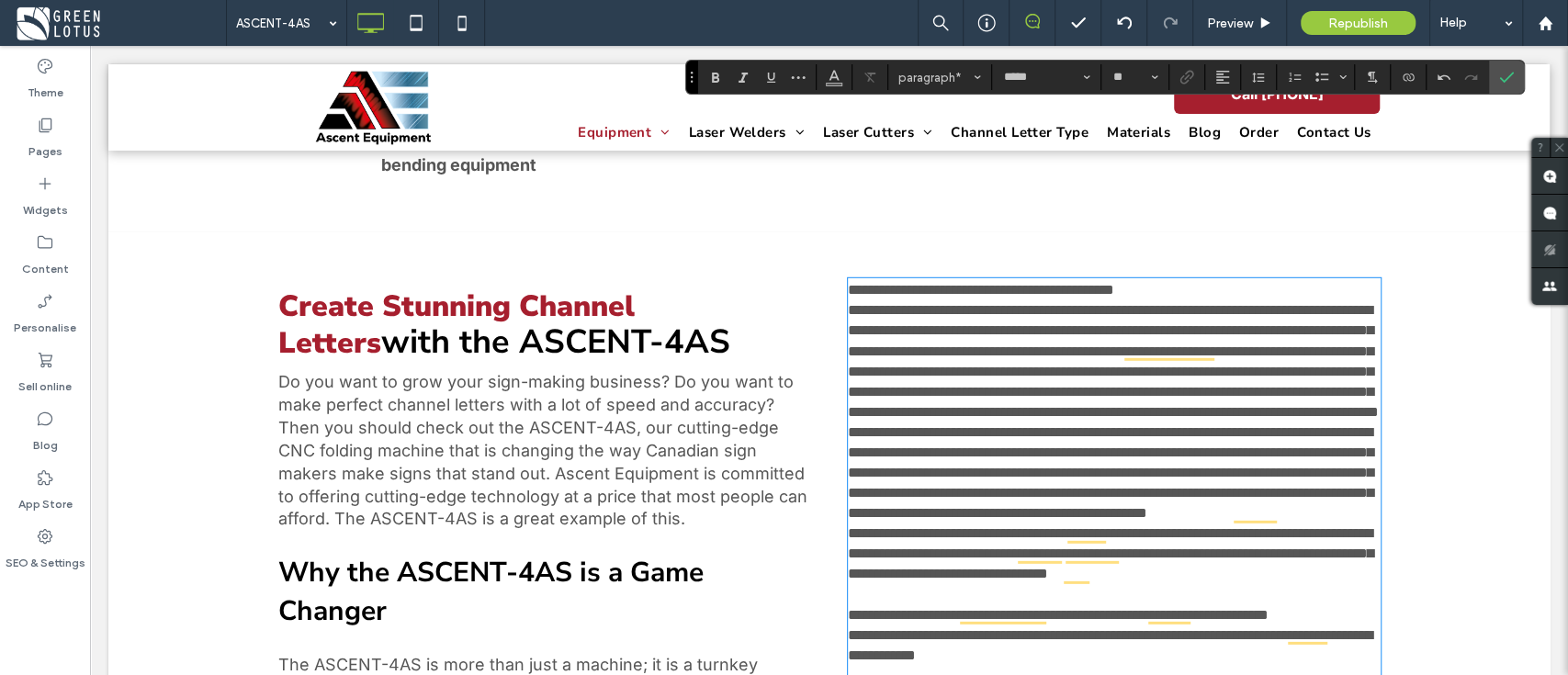click on "**********" at bounding box center (1114, 290) 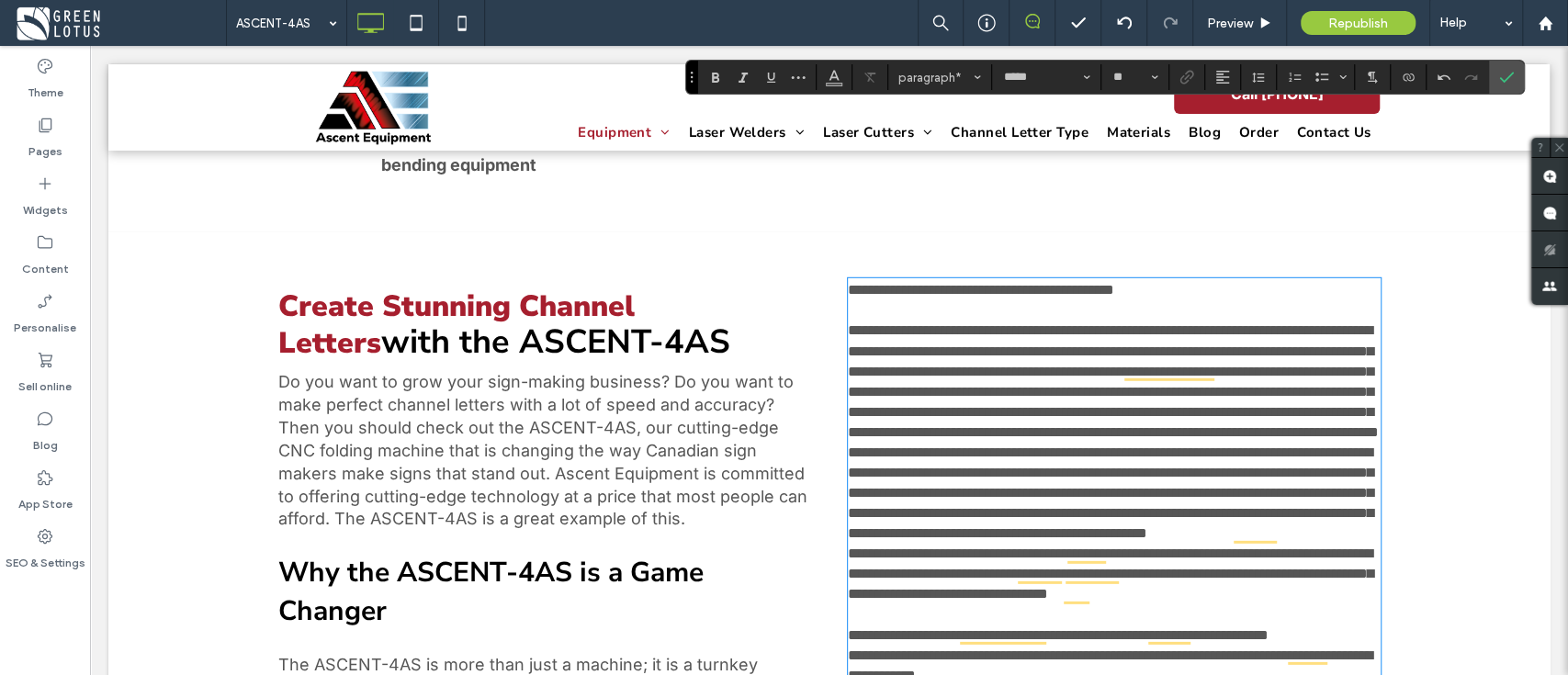 click on "**********" at bounding box center (1114, 381) 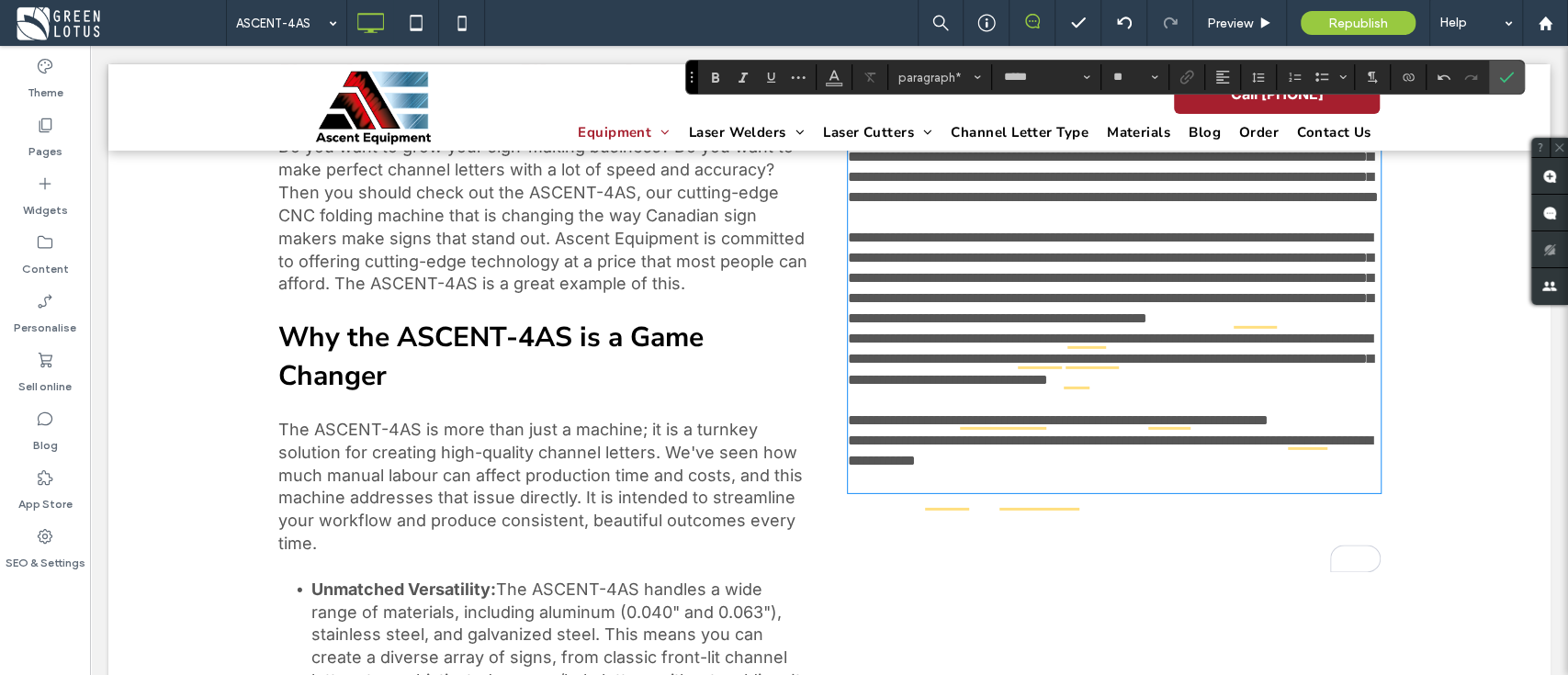 scroll, scrollTop: 3753, scrollLeft: 0, axis: vertical 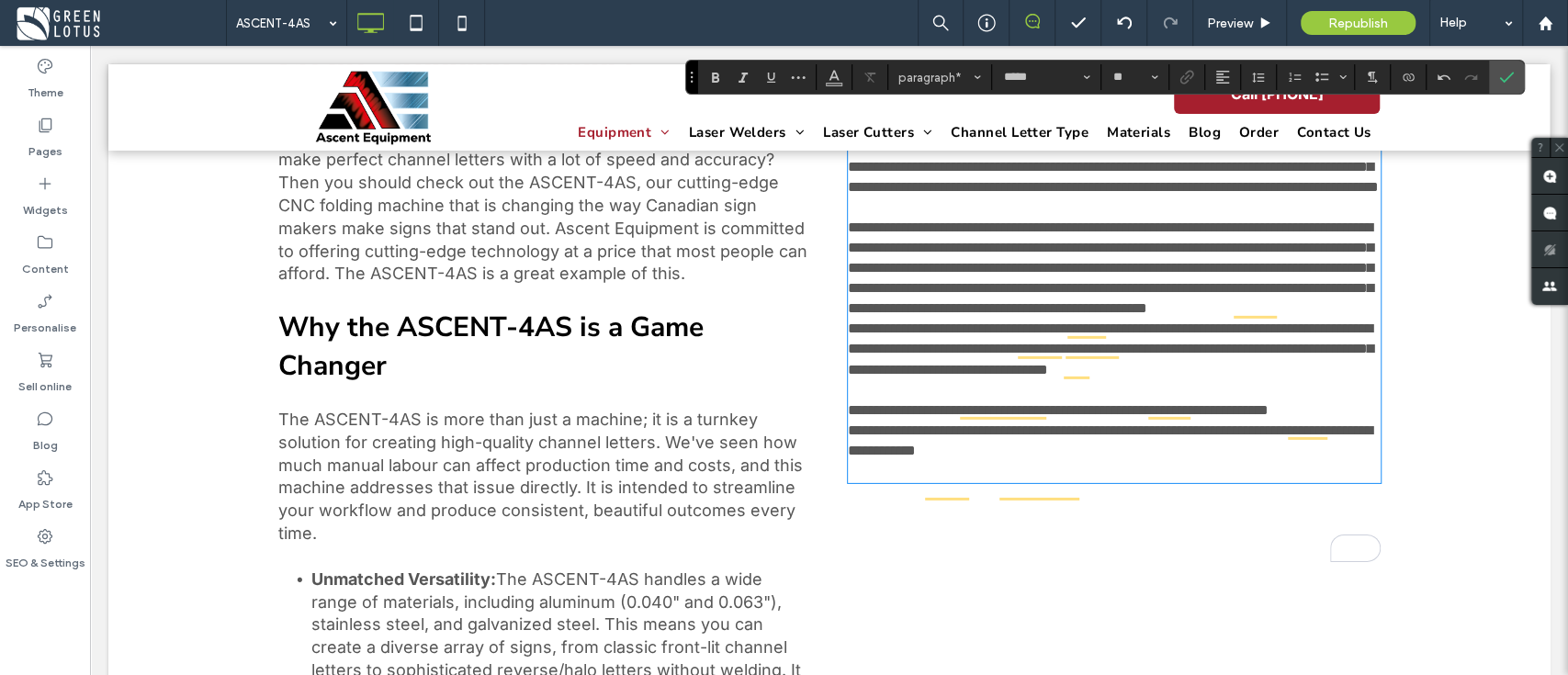 click on "**********" at bounding box center (1114, 268) 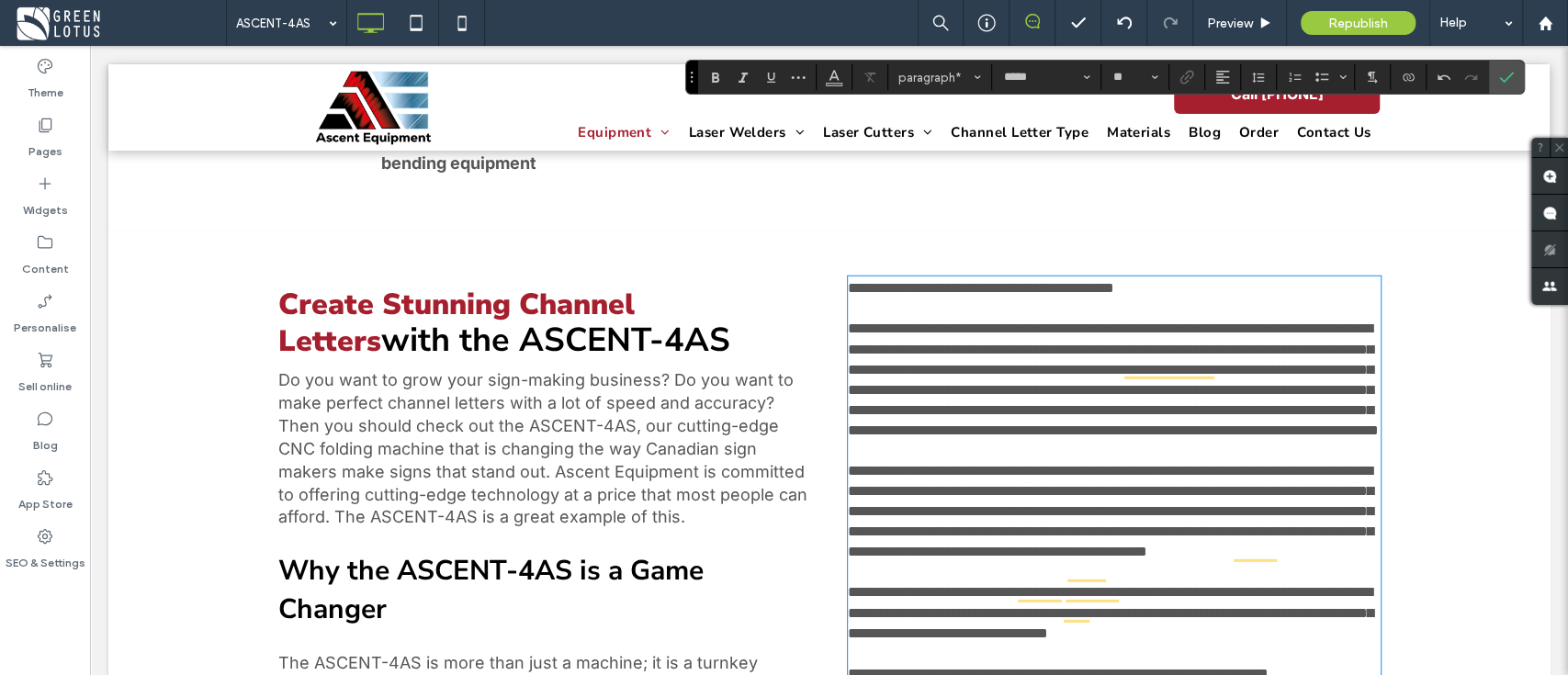 scroll, scrollTop: 3508, scrollLeft: 0, axis: vertical 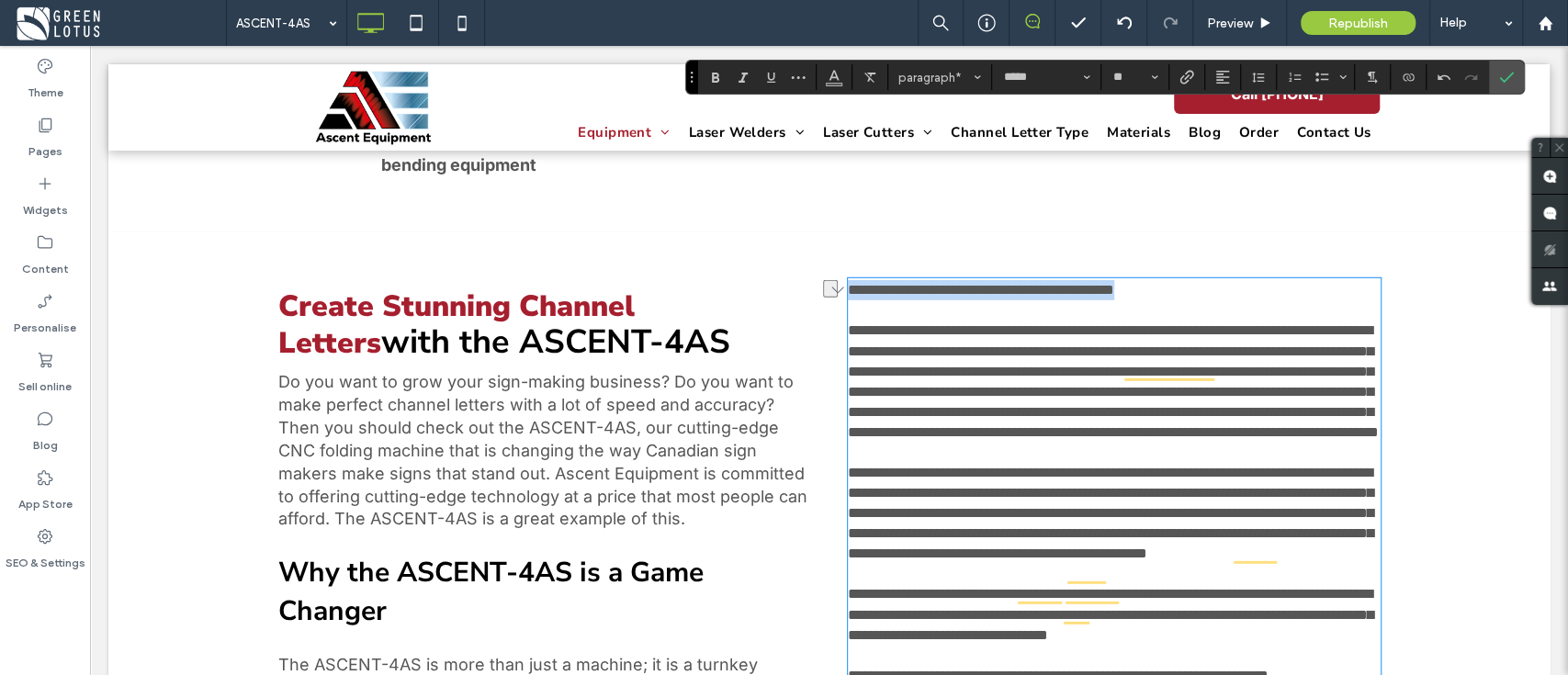 drag, startPoint x: 1231, startPoint y: 220, endPoint x: 836, endPoint y: 223, distance: 395.01139 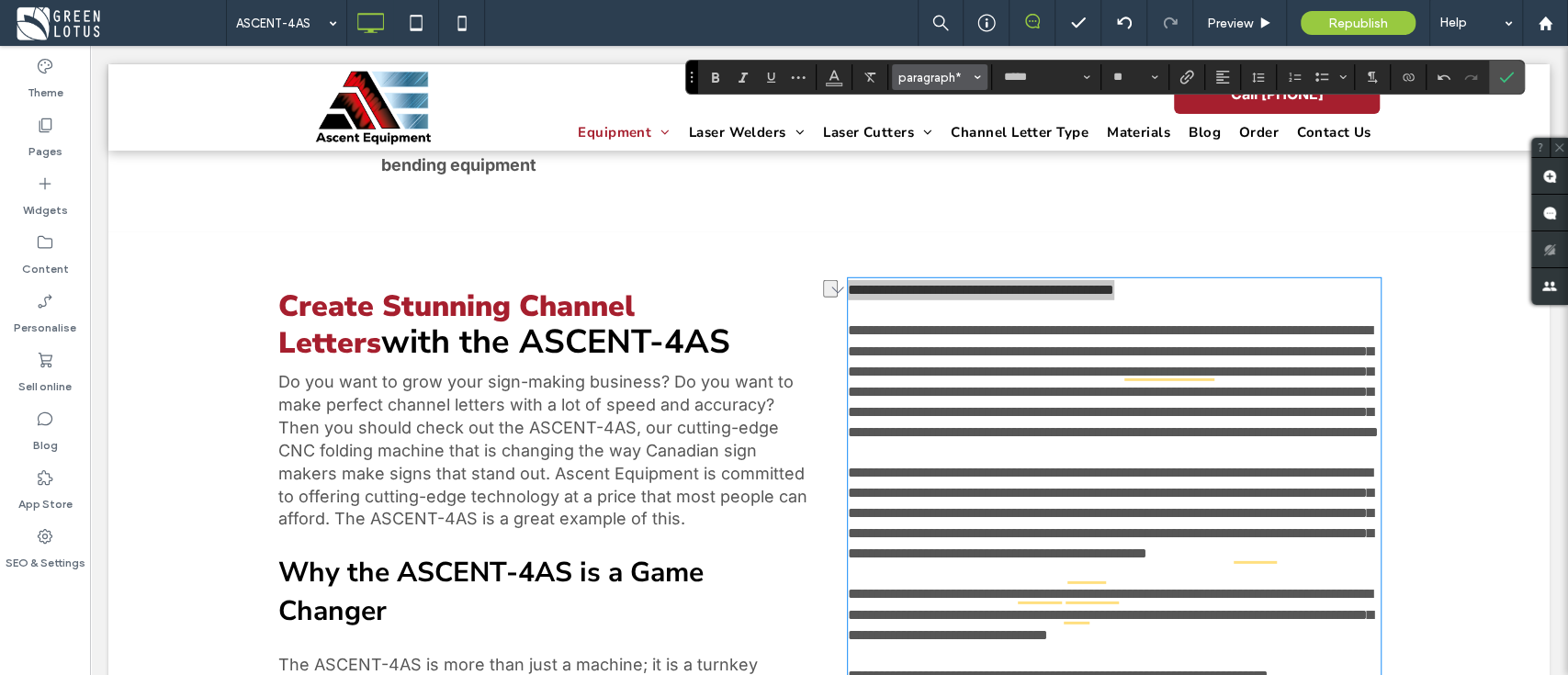click on "paragraph*" at bounding box center (934, 77) 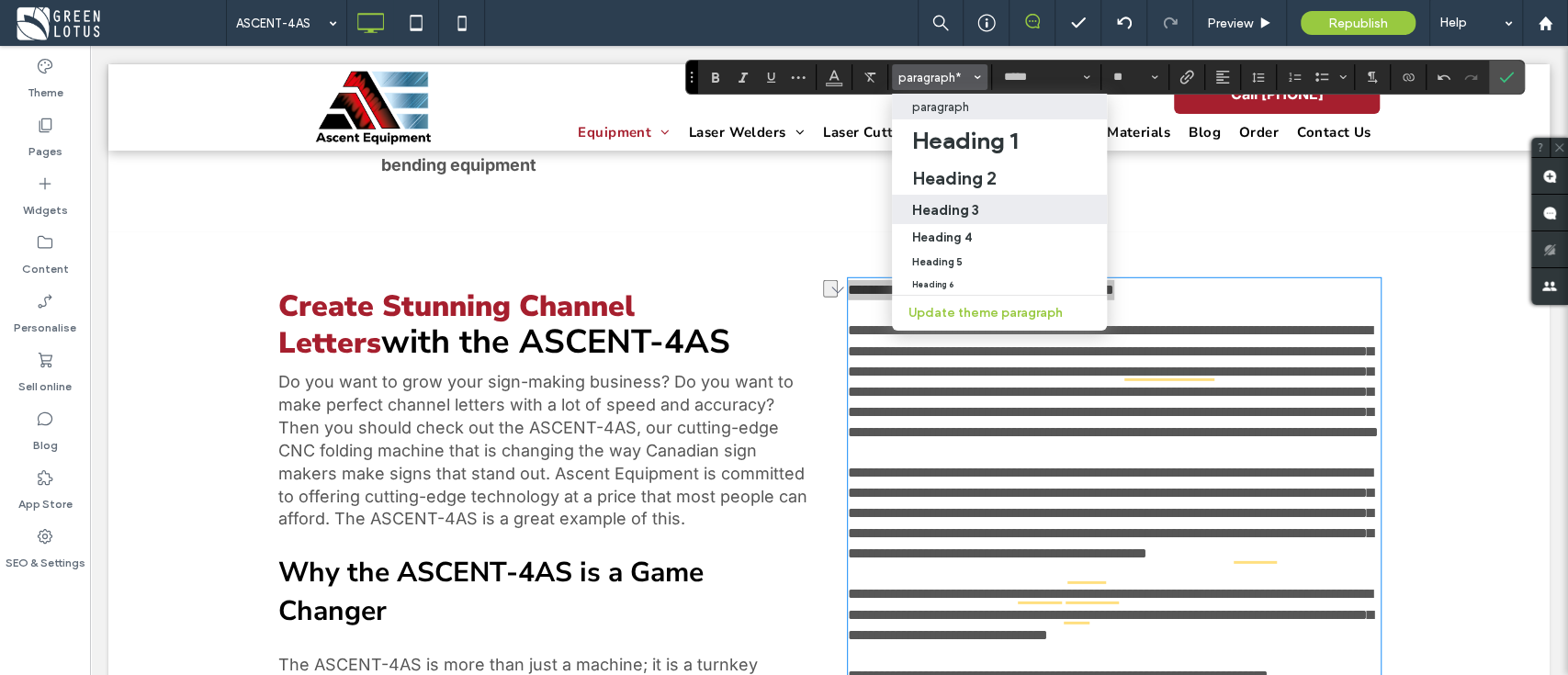 click on "Heading 3" at bounding box center [999, 209] 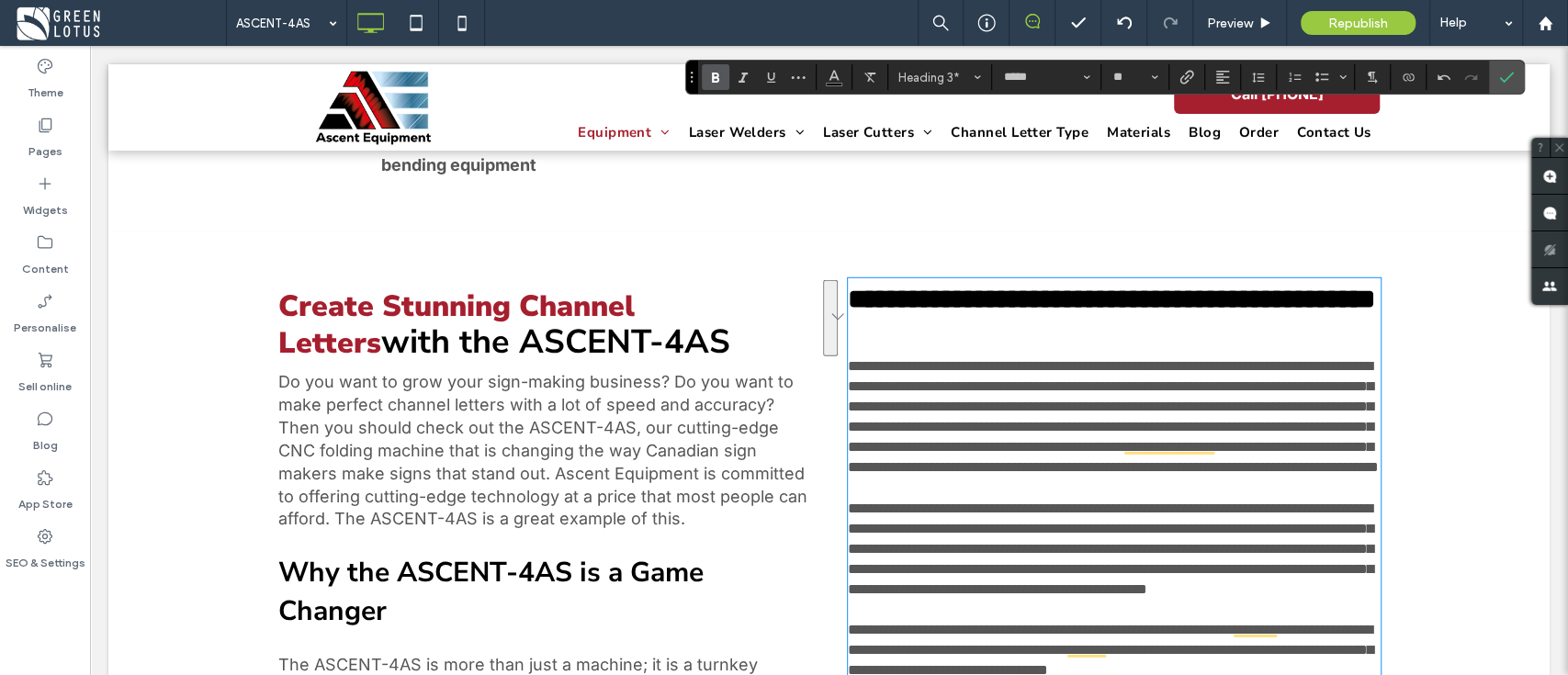 type on "**********" 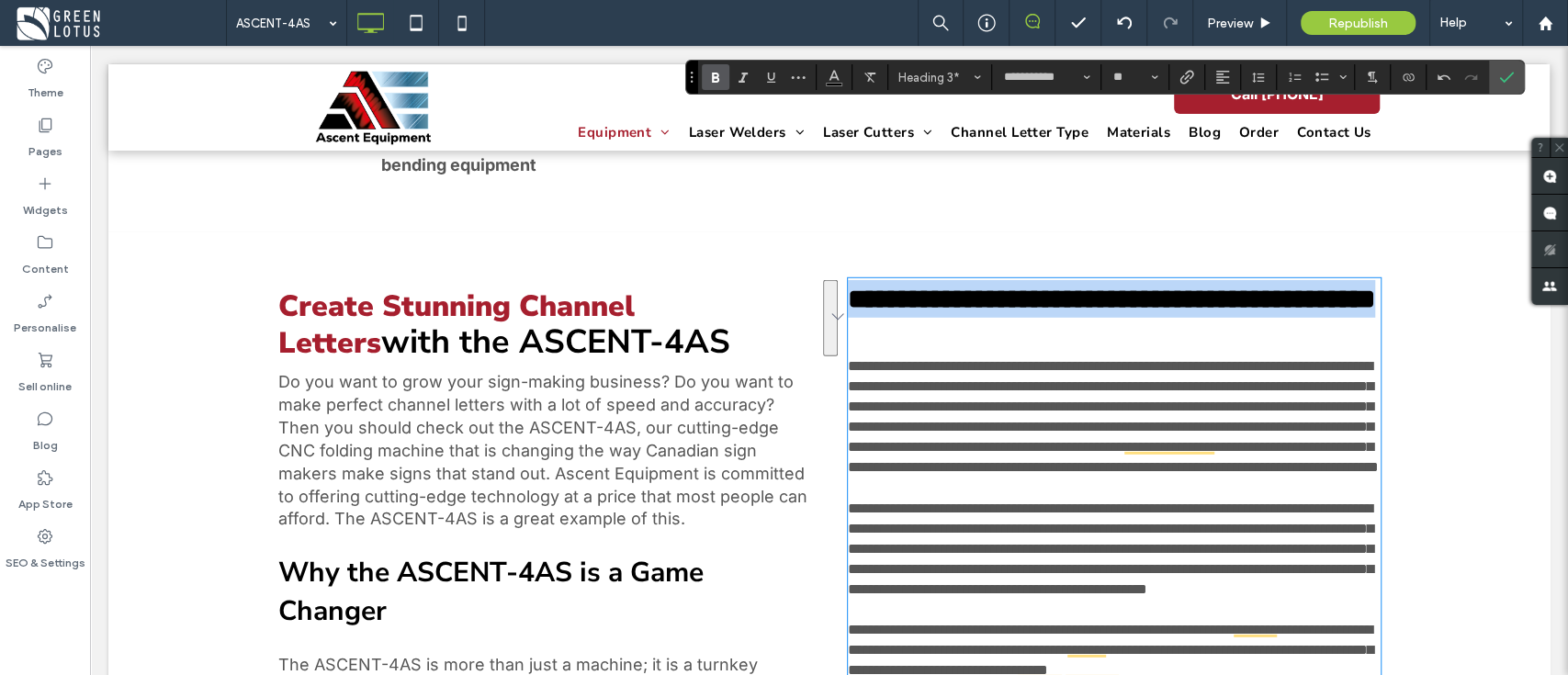 click on "**********" at bounding box center (1114, 318) 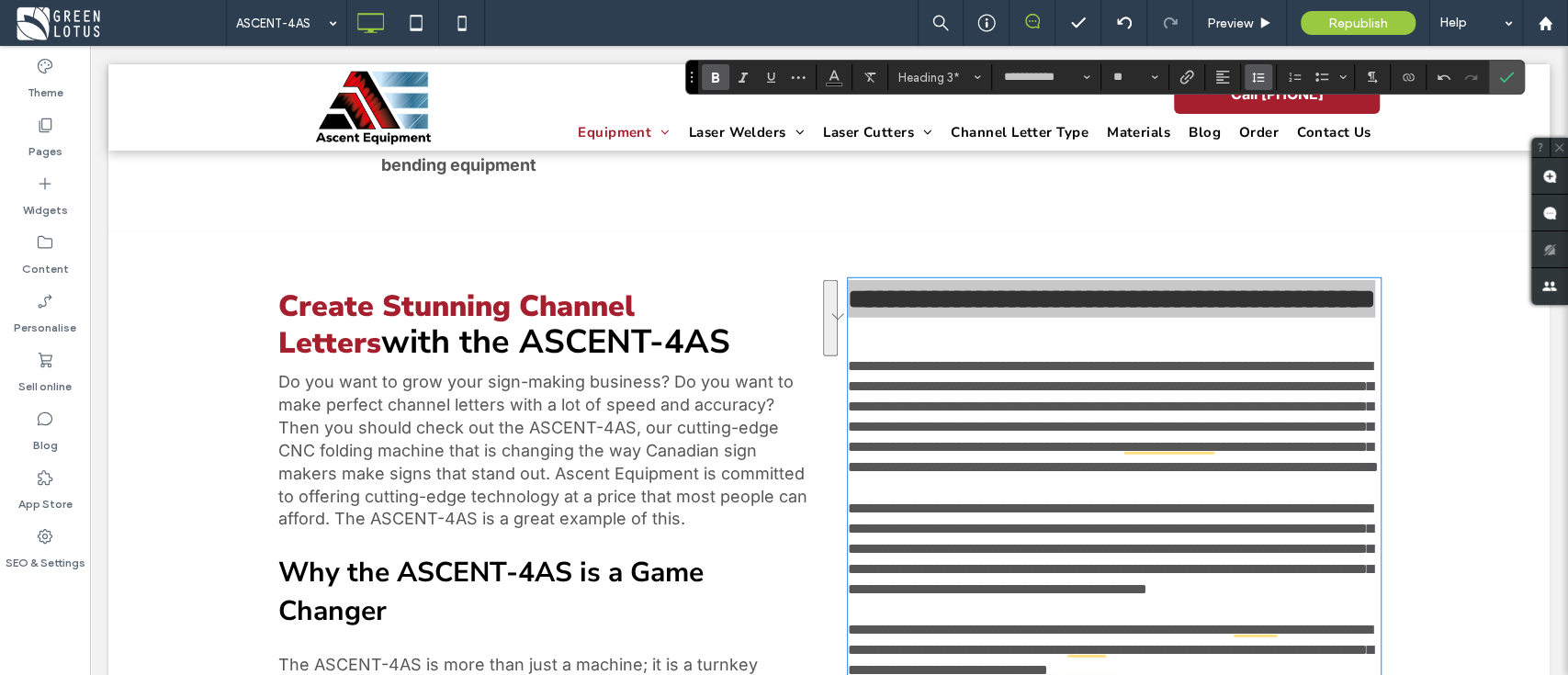 click at bounding box center (1258, 77) 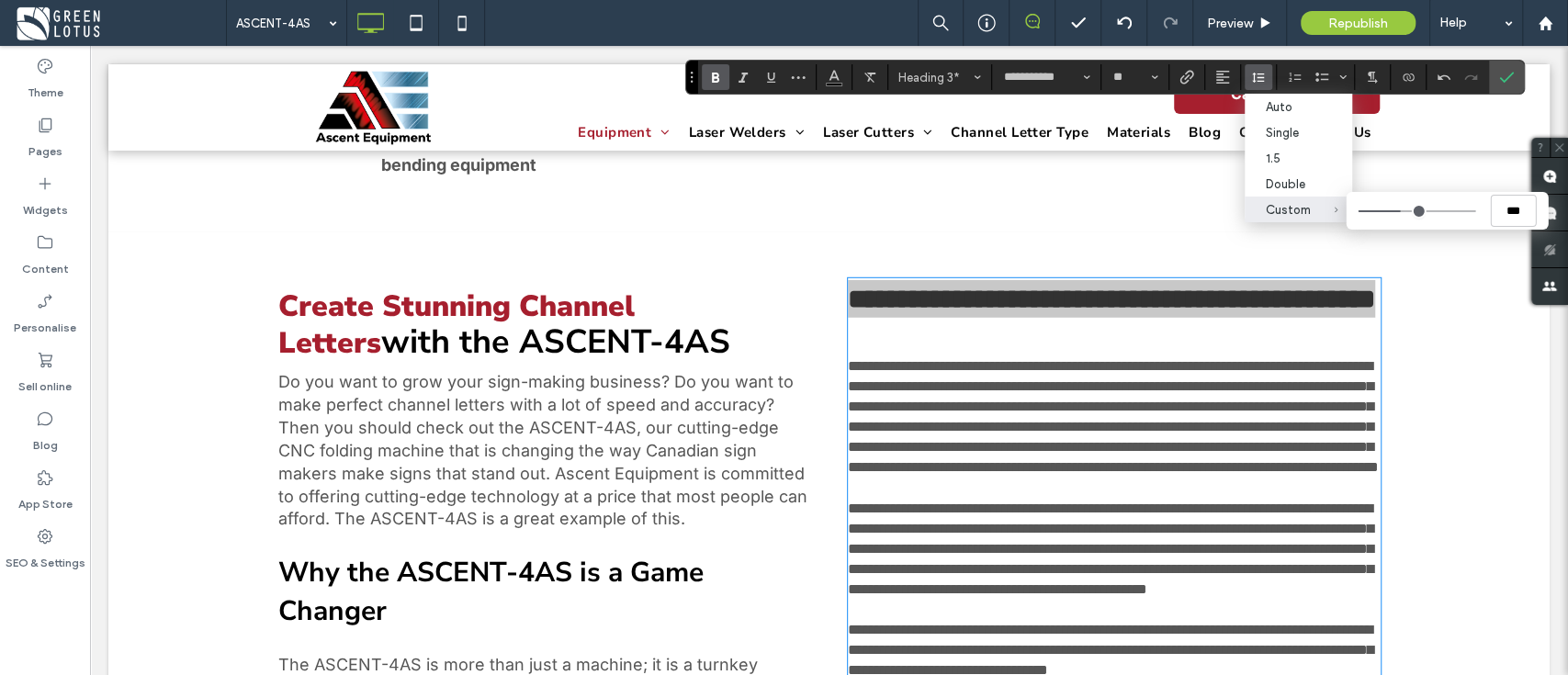type on "***" 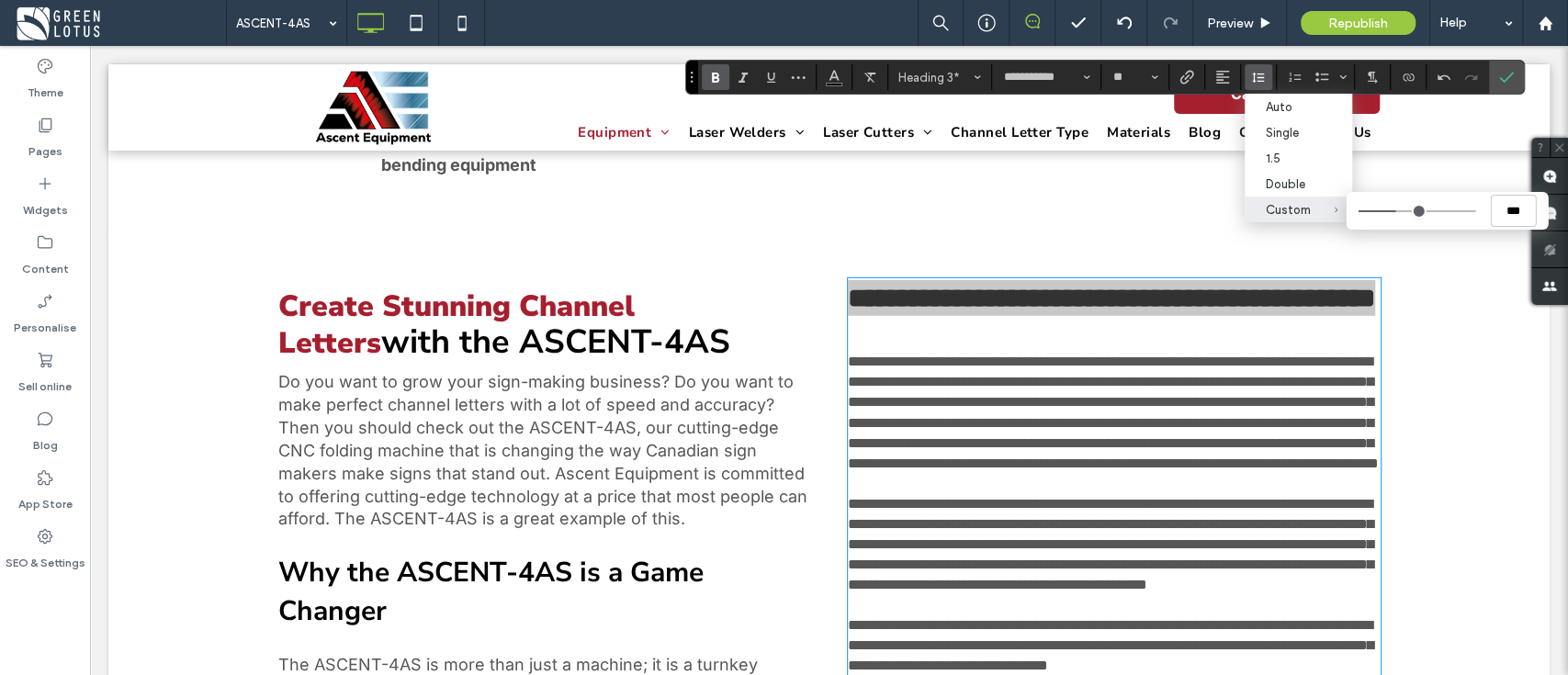 type on "***" 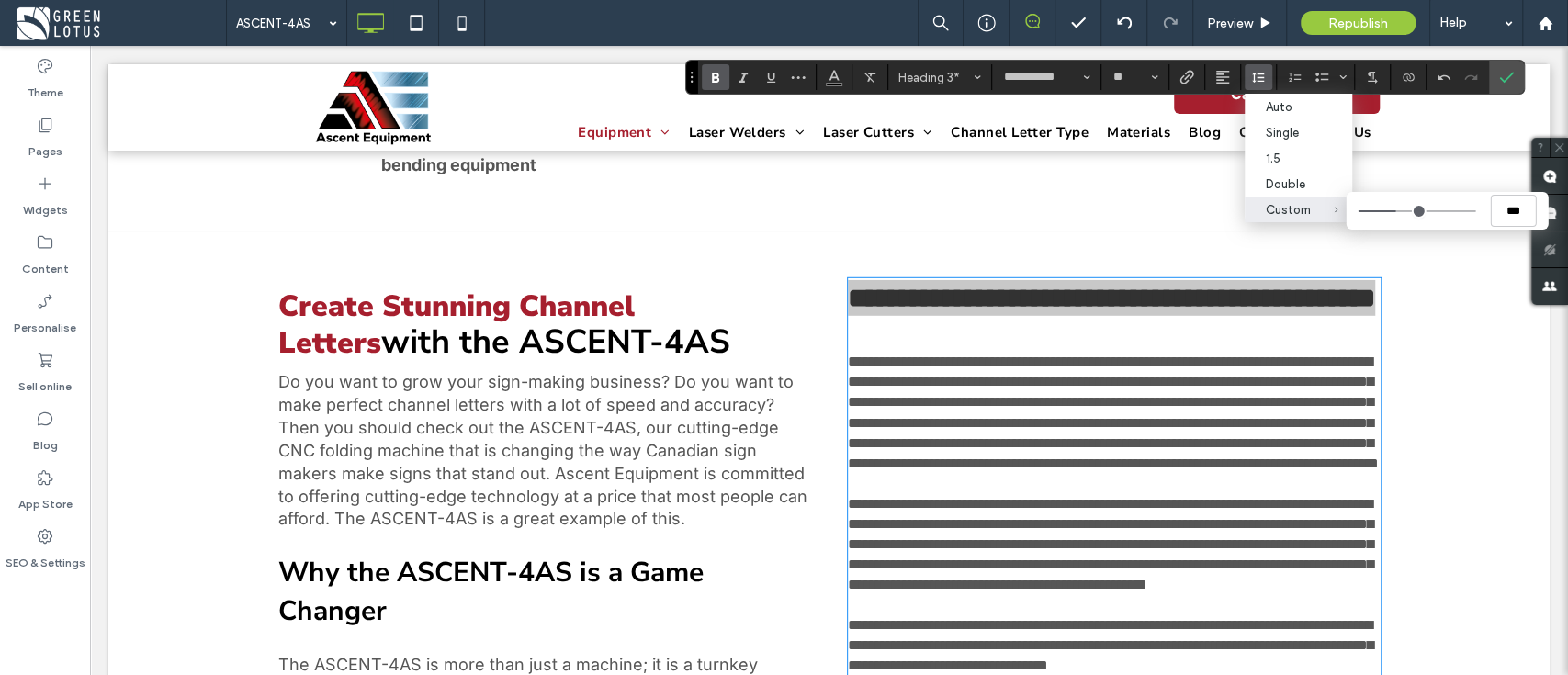 type on "***" 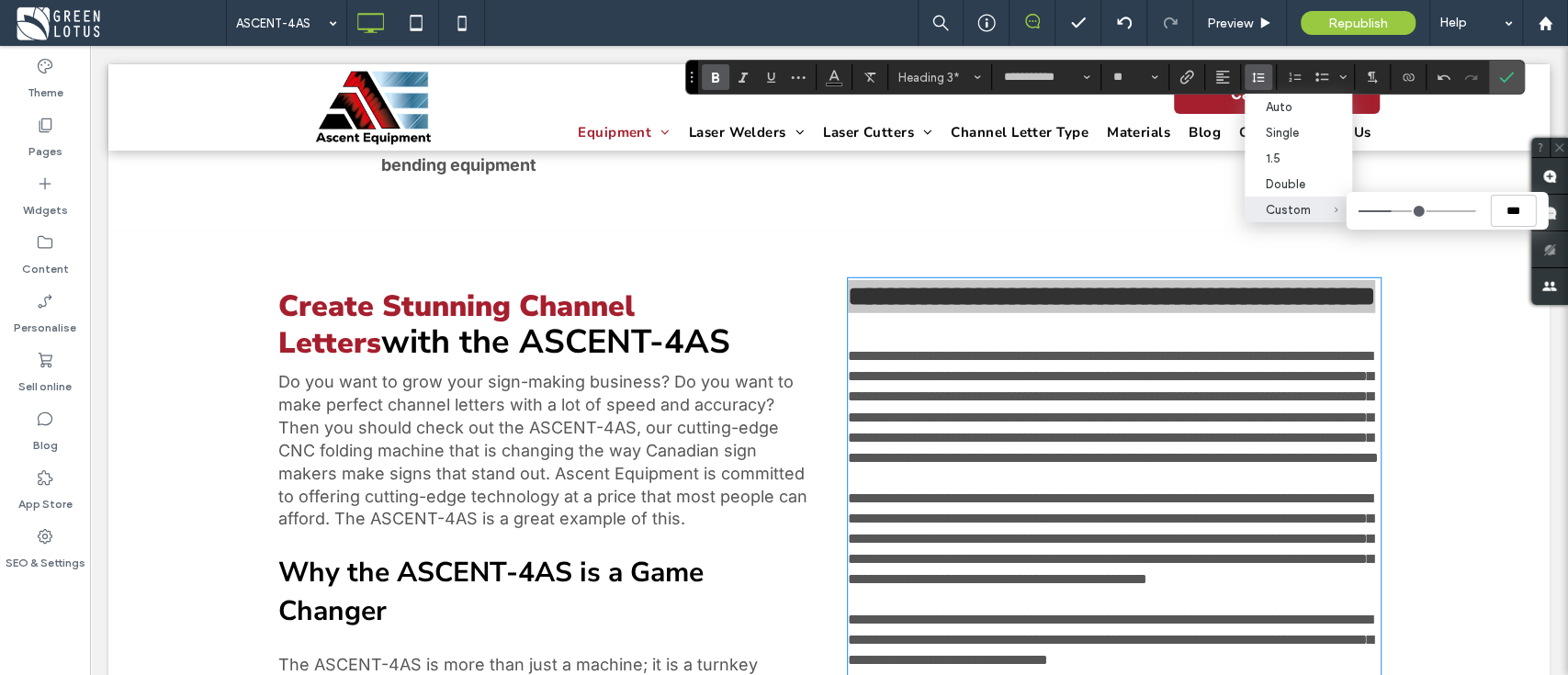 type on "***" 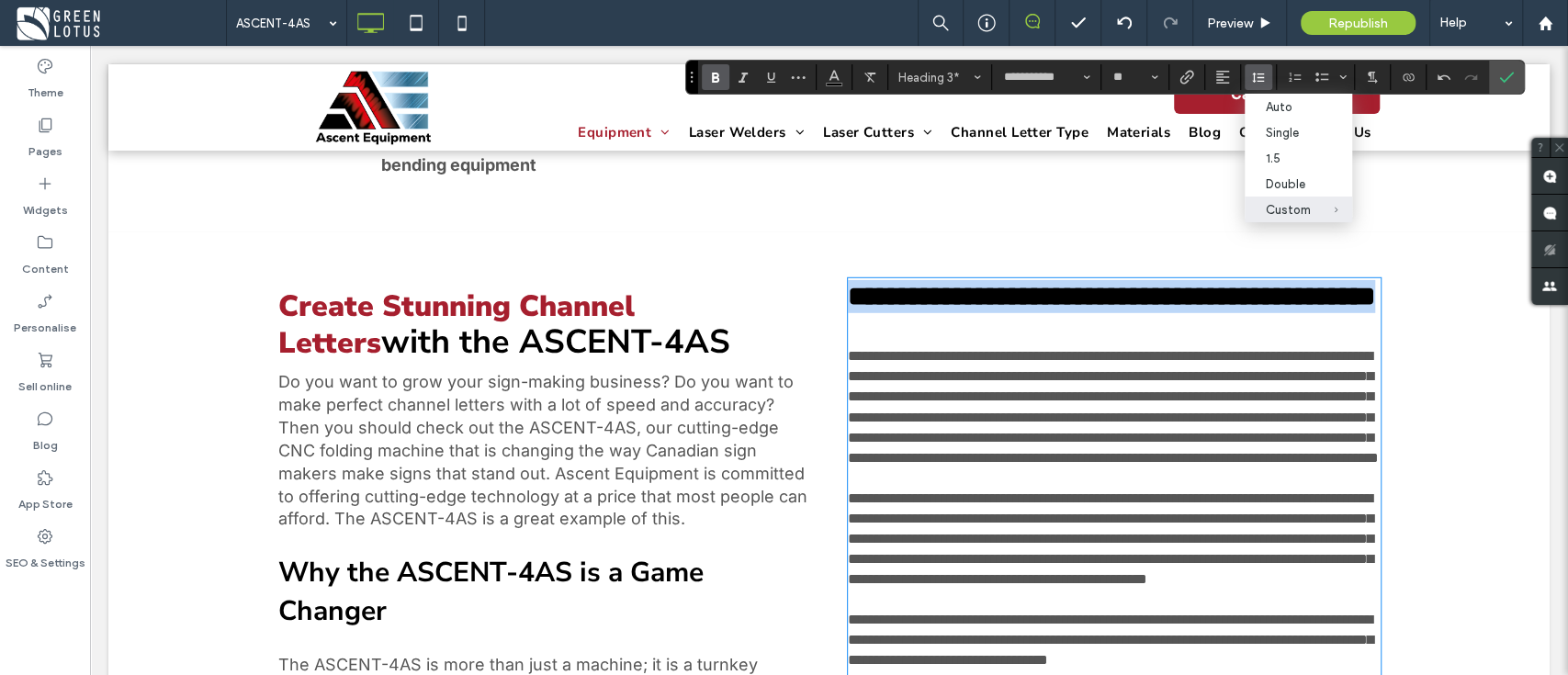 click on "**********" at bounding box center [1114, 313] 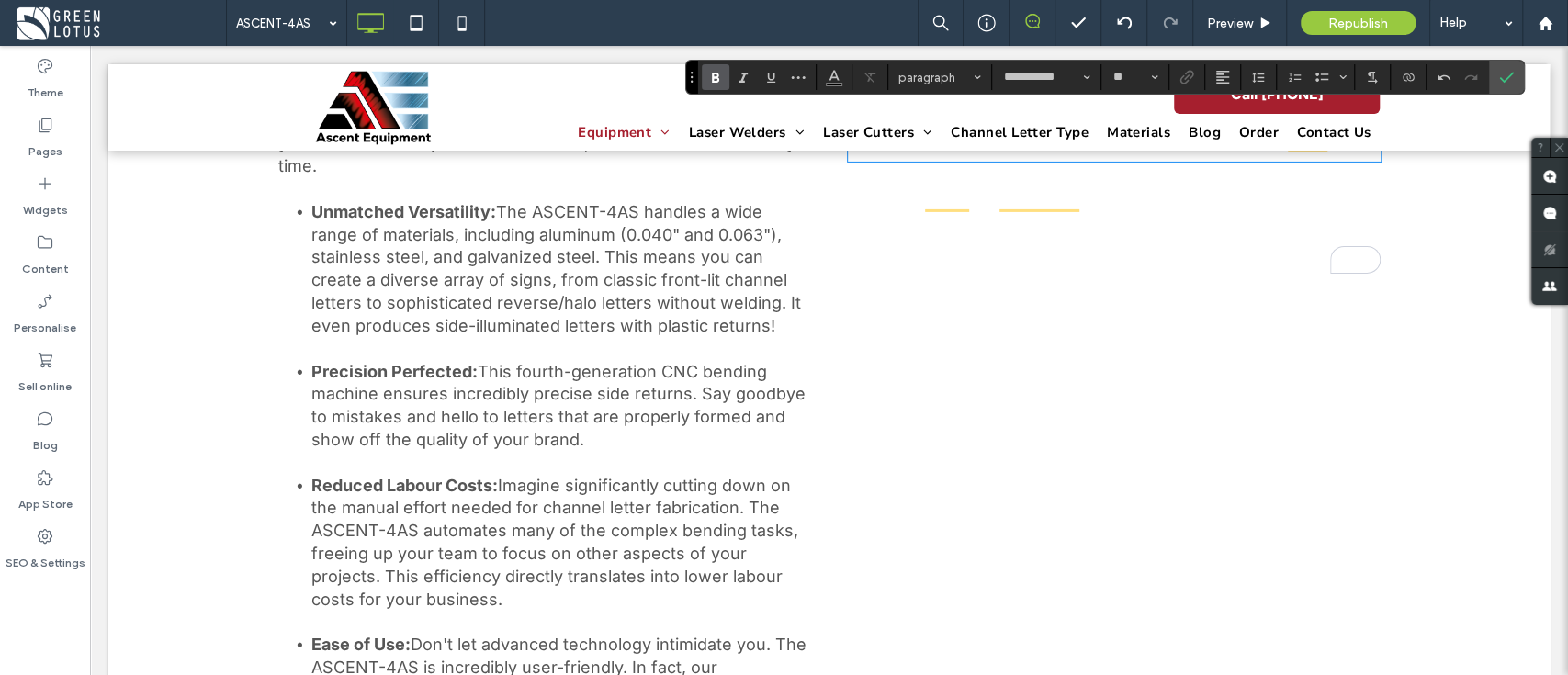 scroll, scrollTop: 3753, scrollLeft: 0, axis: vertical 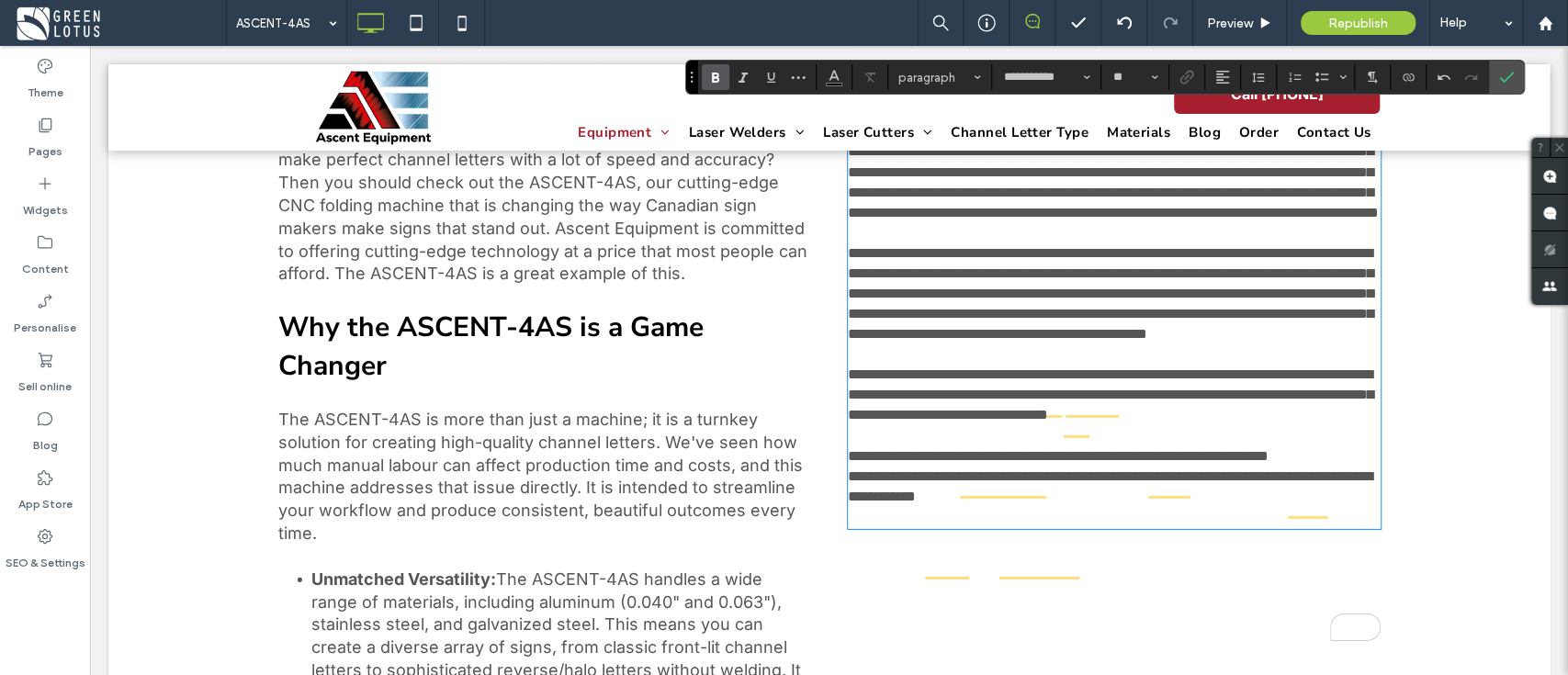 type on "*****" 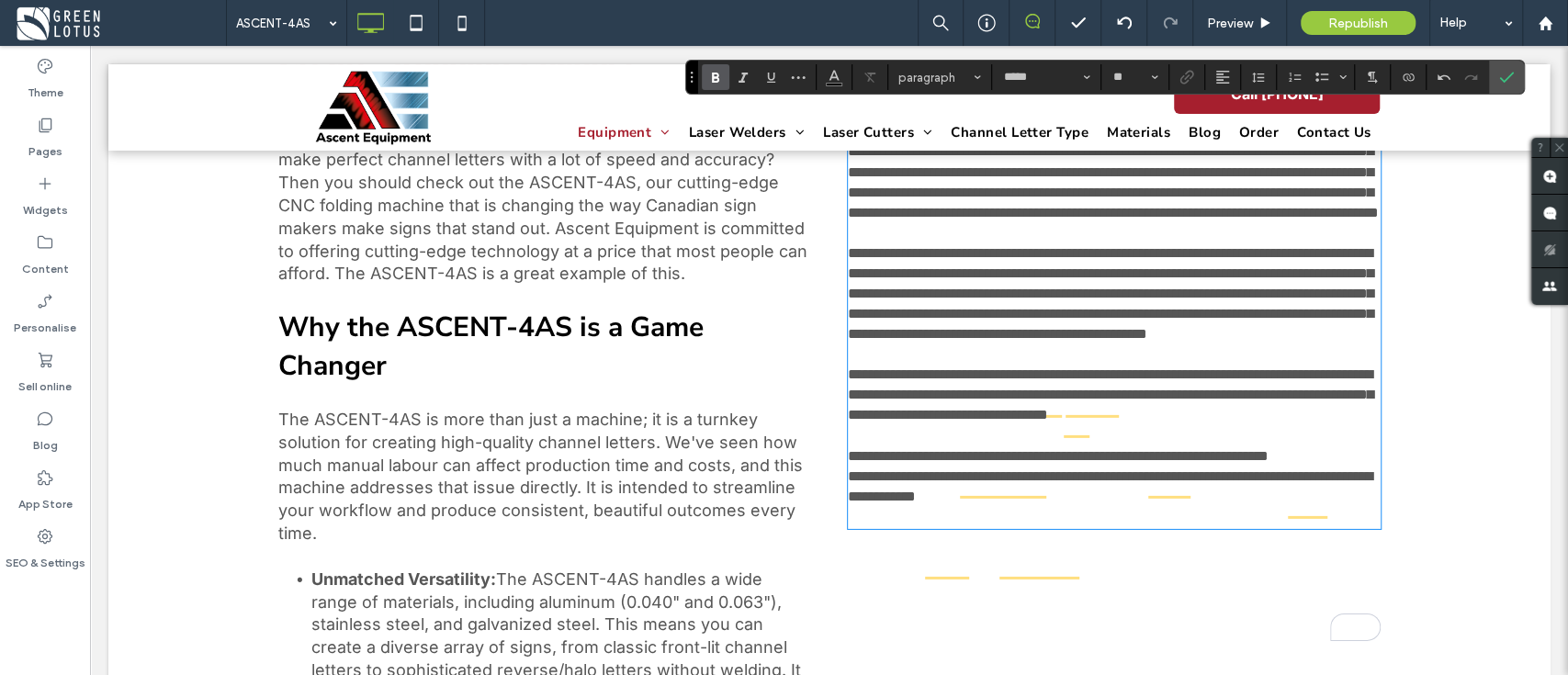 click on "**********" at bounding box center [1114, 497] 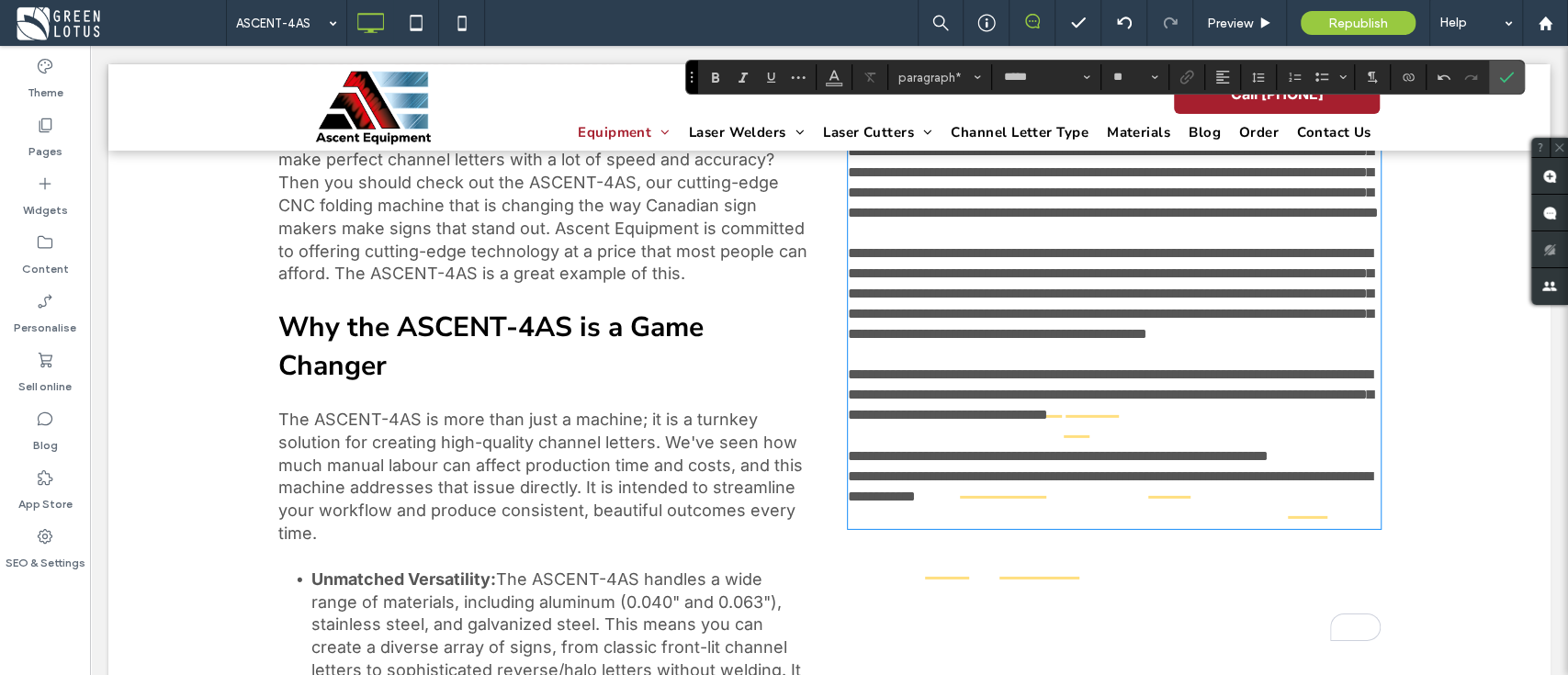 click on "**********" at bounding box center (1114, 497) 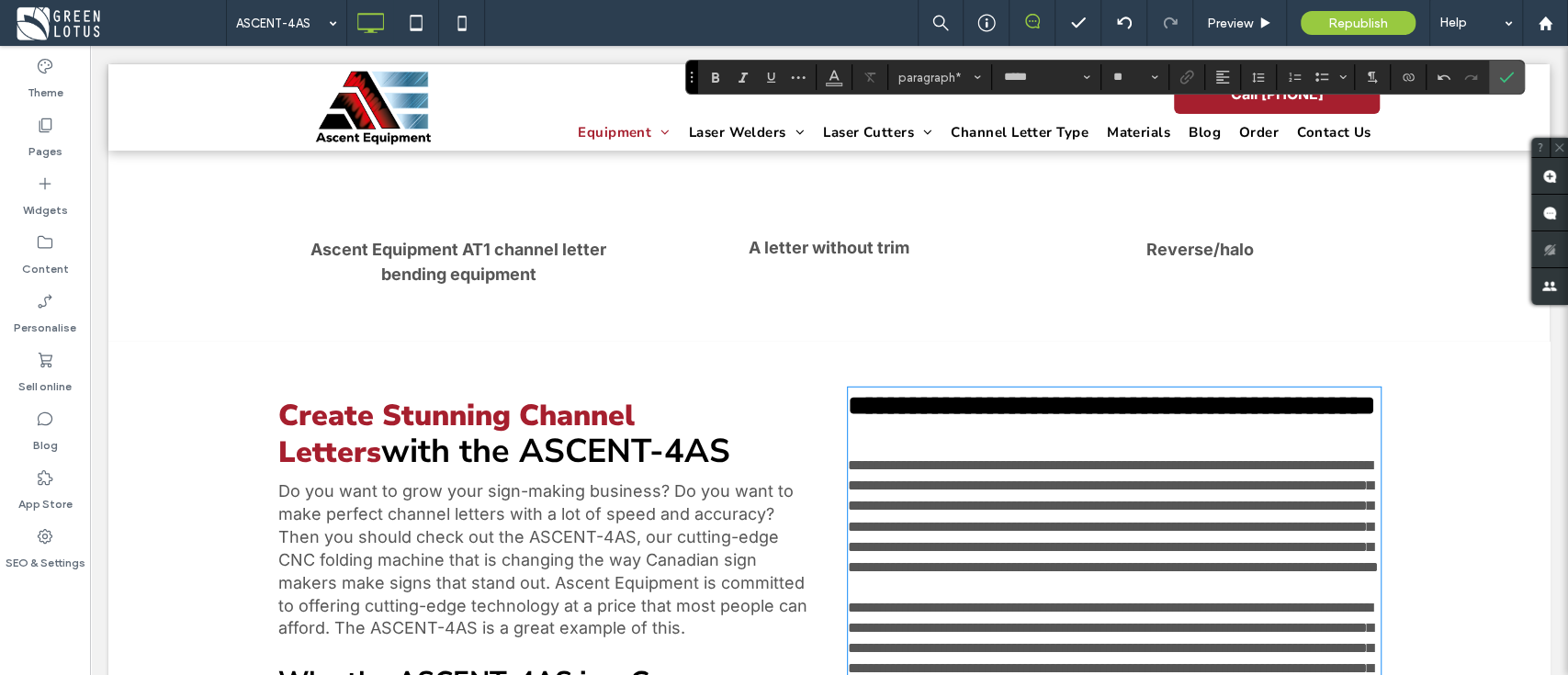 scroll, scrollTop: 3386, scrollLeft: 0, axis: vertical 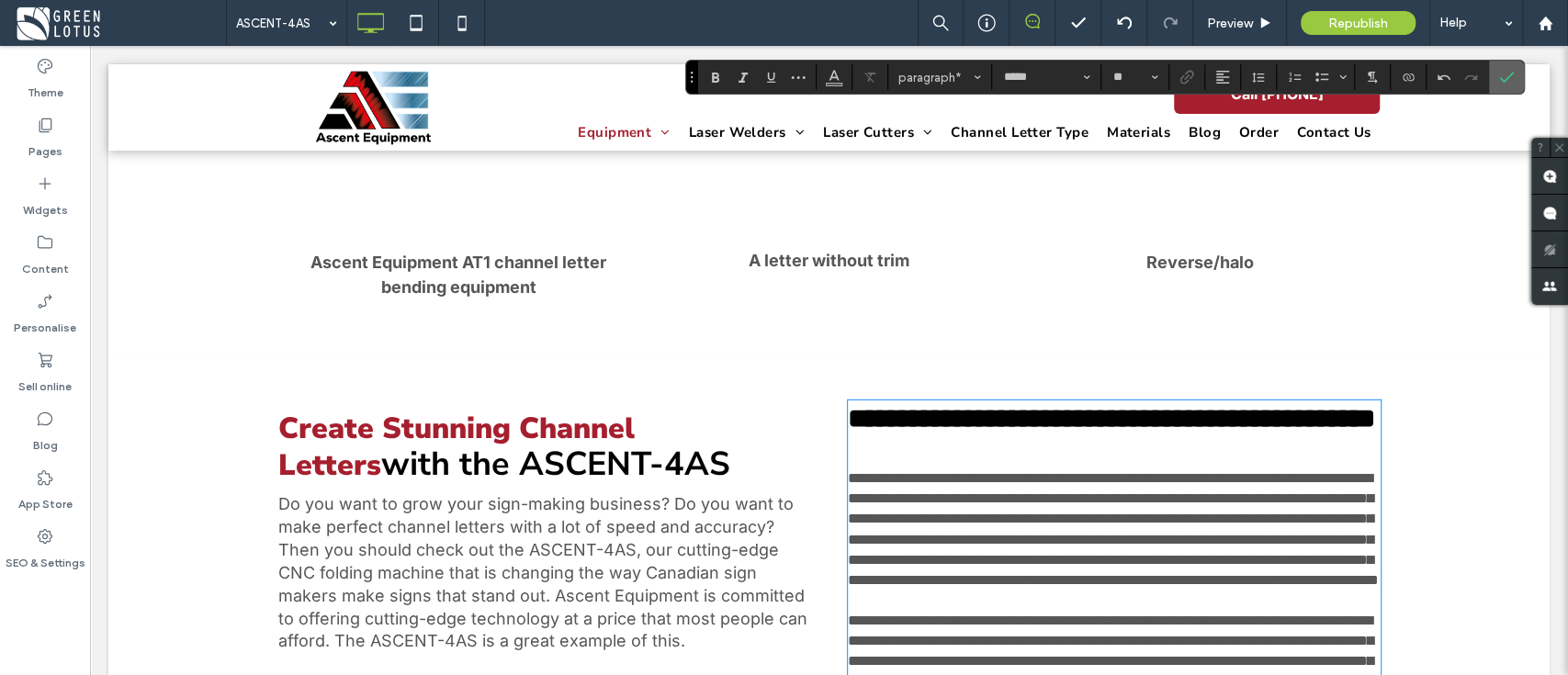 drag, startPoint x: 1505, startPoint y: 90, endPoint x: 1358, endPoint y: 75, distance: 147.763 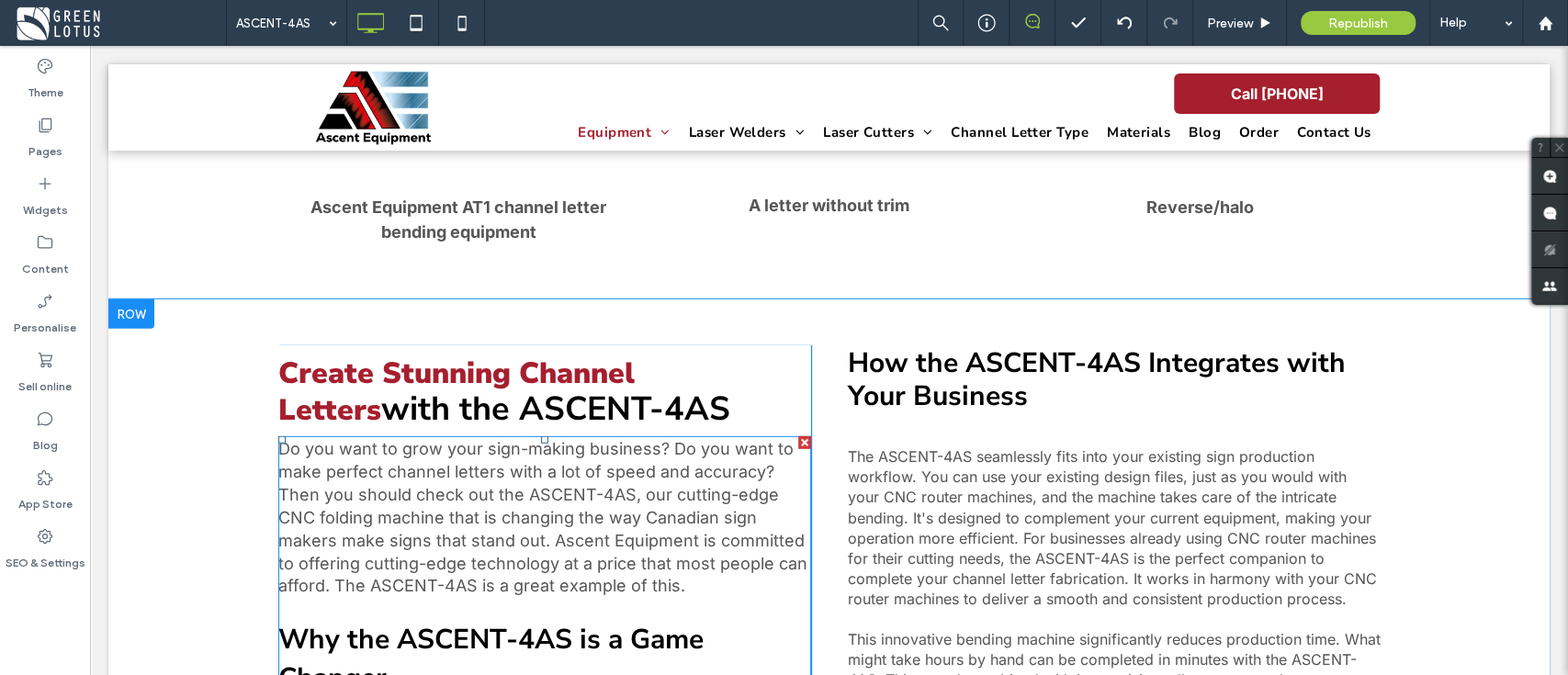 scroll, scrollTop: 3386, scrollLeft: 0, axis: vertical 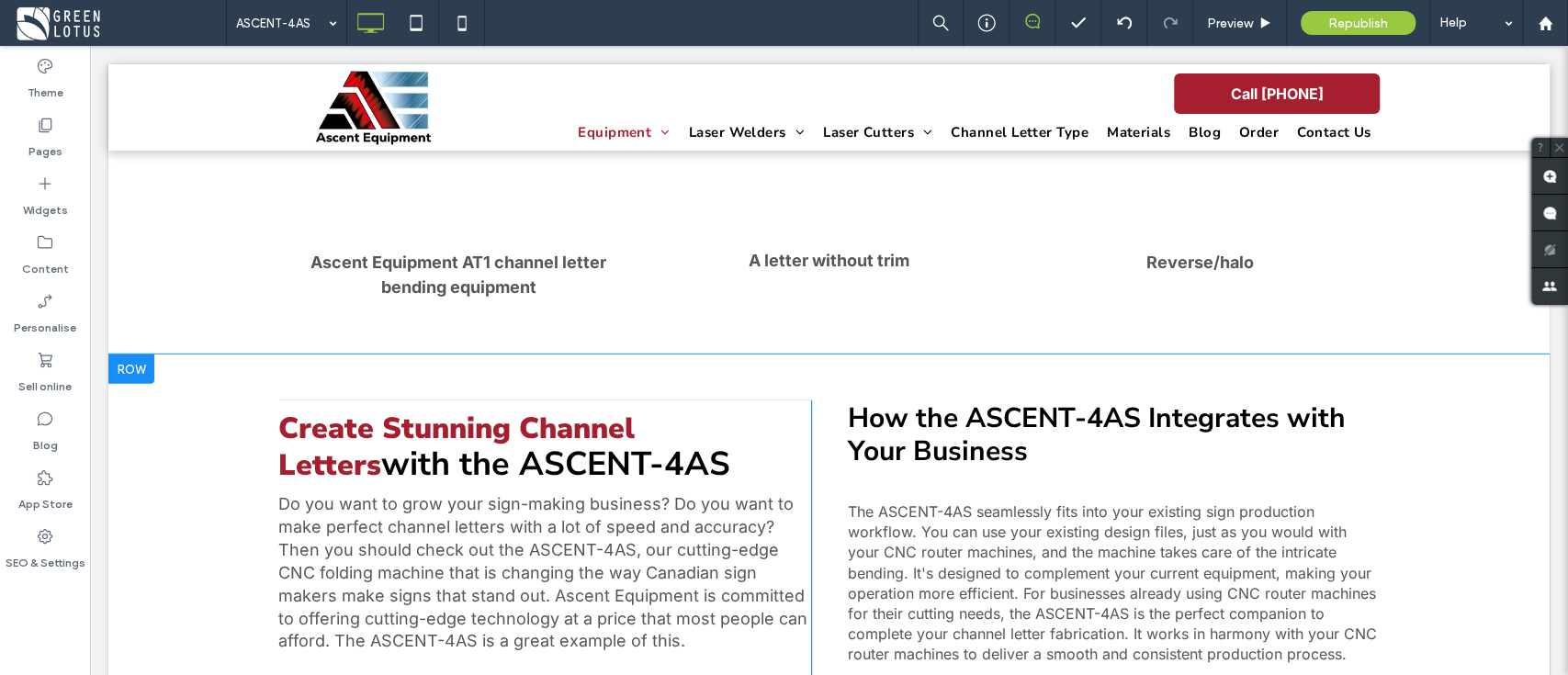 click on "Create Stunning Channel Letters   with the ASCENT-4AS Do you want to grow your sign-making business? Do you want to make perfect channel letters with a lot of speed and accuracy? Then you should check out the ASCENT-4AS, our cutting-edge CNC folding machine that is changing the way Canadian sign makers make signs that stand out. Ascent Equipment is committed to offering cutting-edge technology at a price that most people can afford. The ASCENT-4AS is a great example of this. Why the ASCENT-4AS is a Game Changer The ASCENT-4AS is more than just a machine; it is a turnkey solution for creating high-quality channel letters. We've seen how much manual labour can affect production time and costs, and this machine addresses that issue directly. It is intended to streamline your workflow and produce consistent, beautiful outcomes every time. Unmatched Versatility: Precision Perfected: Reduced Labour Costs: Ease of Use: No Welding for Reverse/Halo Letters: UL Certified Extrusions: Click To Paste" at bounding box center [829, 1129] 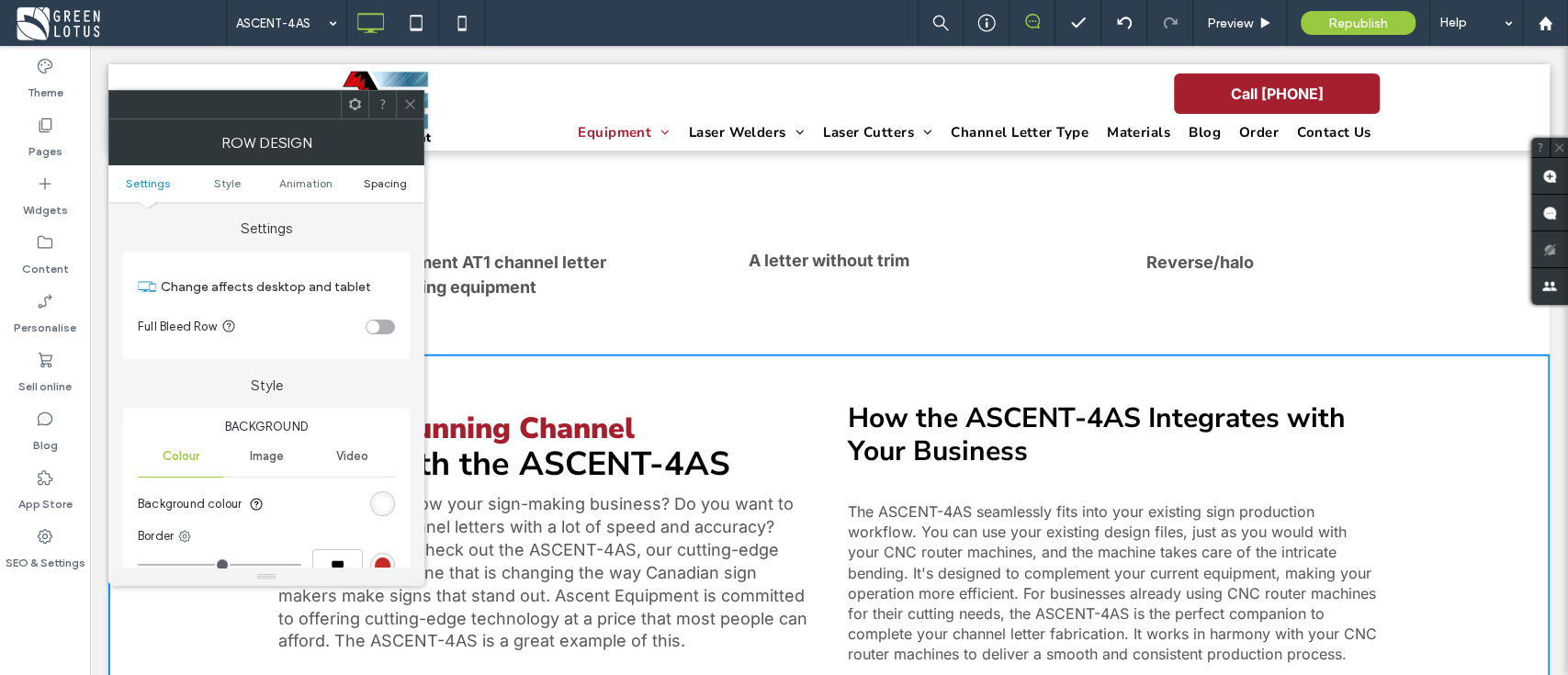 click on "Spacing" at bounding box center [385, 183] 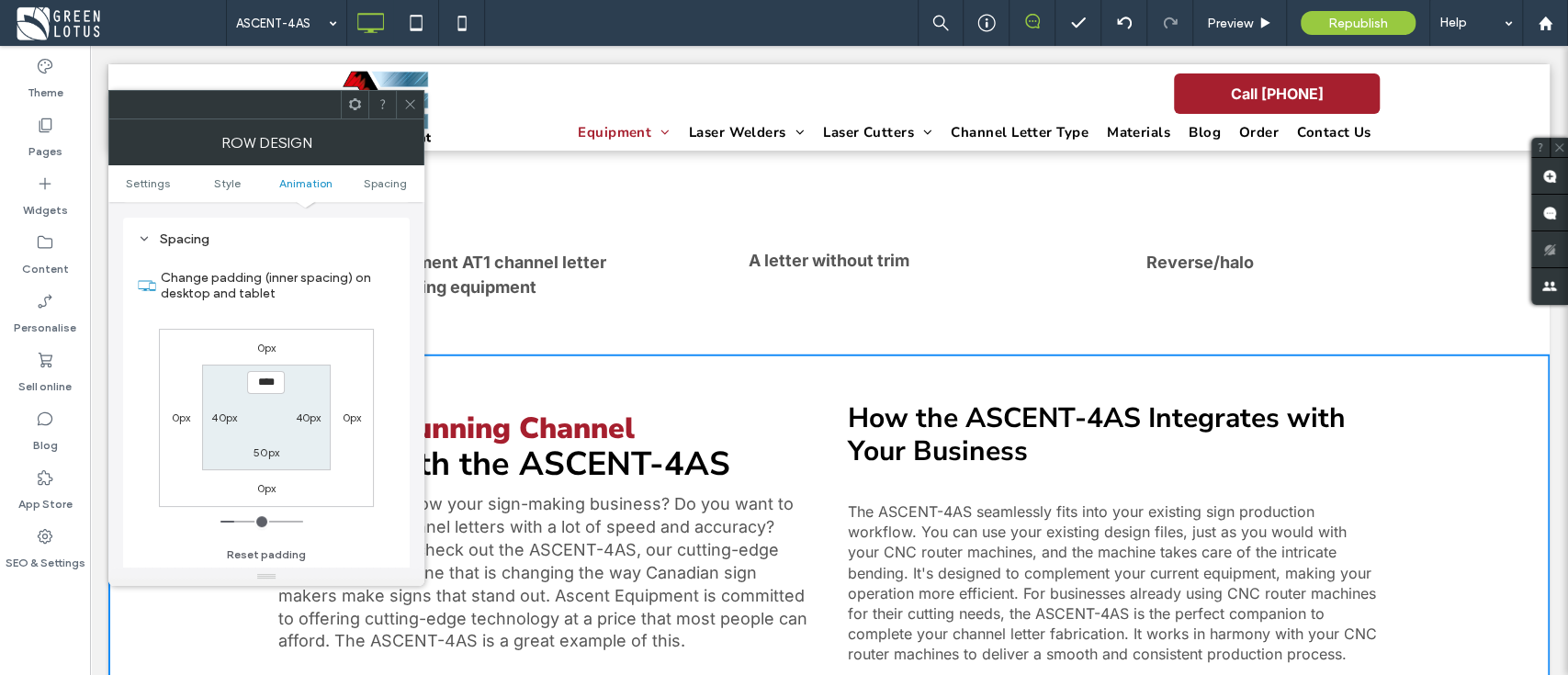 scroll, scrollTop: 519, scrollLeft: 0, axis: vertical 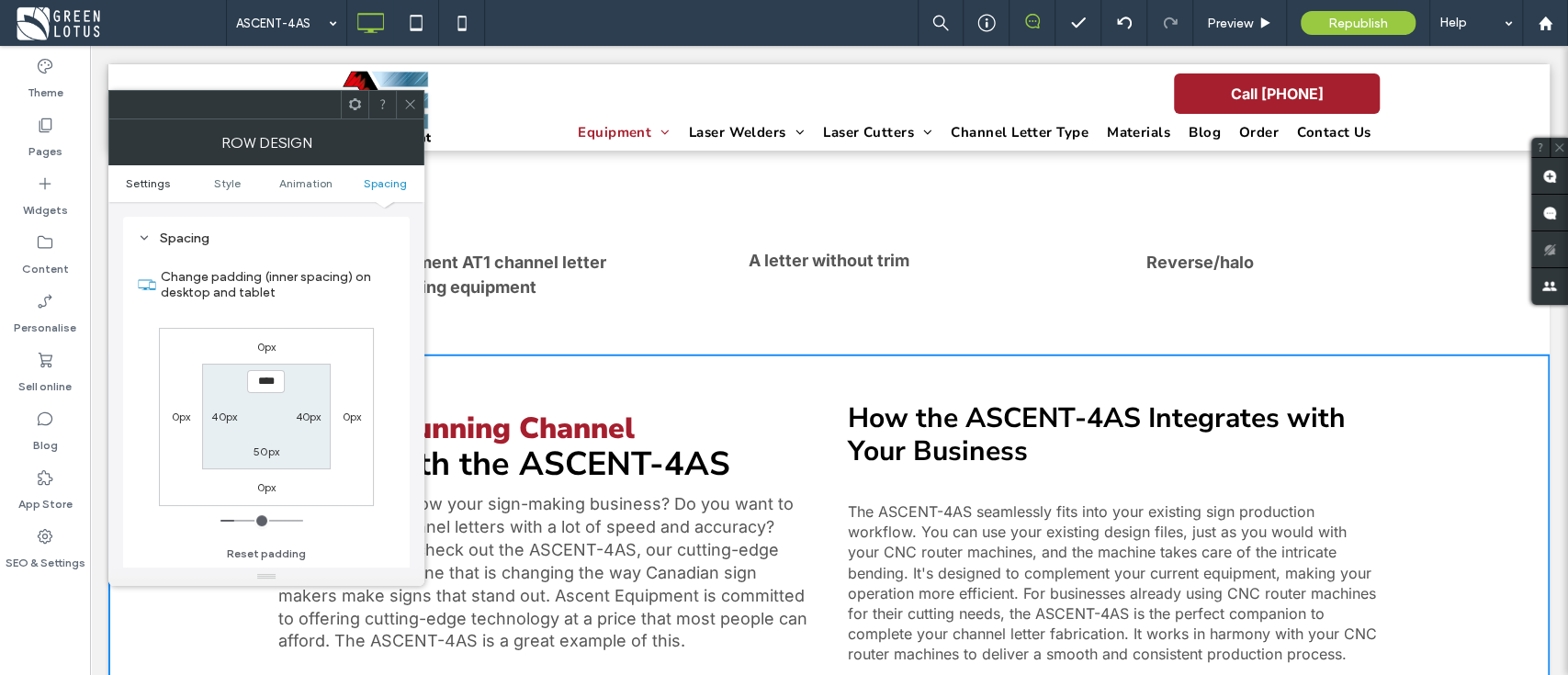 click on "Settings" at bounding box center [148, 183] 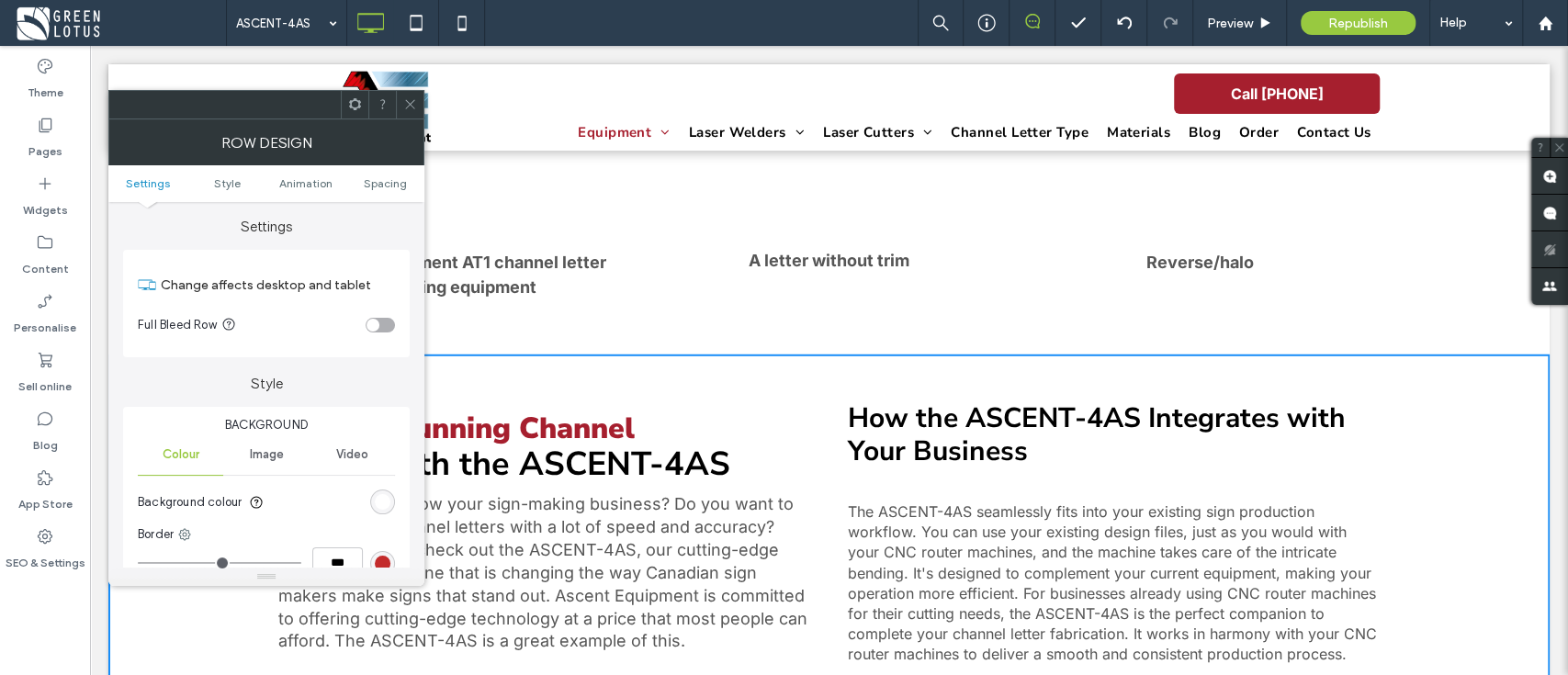 scroll, scrollTop: 0, scrollLeft: 0, axis: both 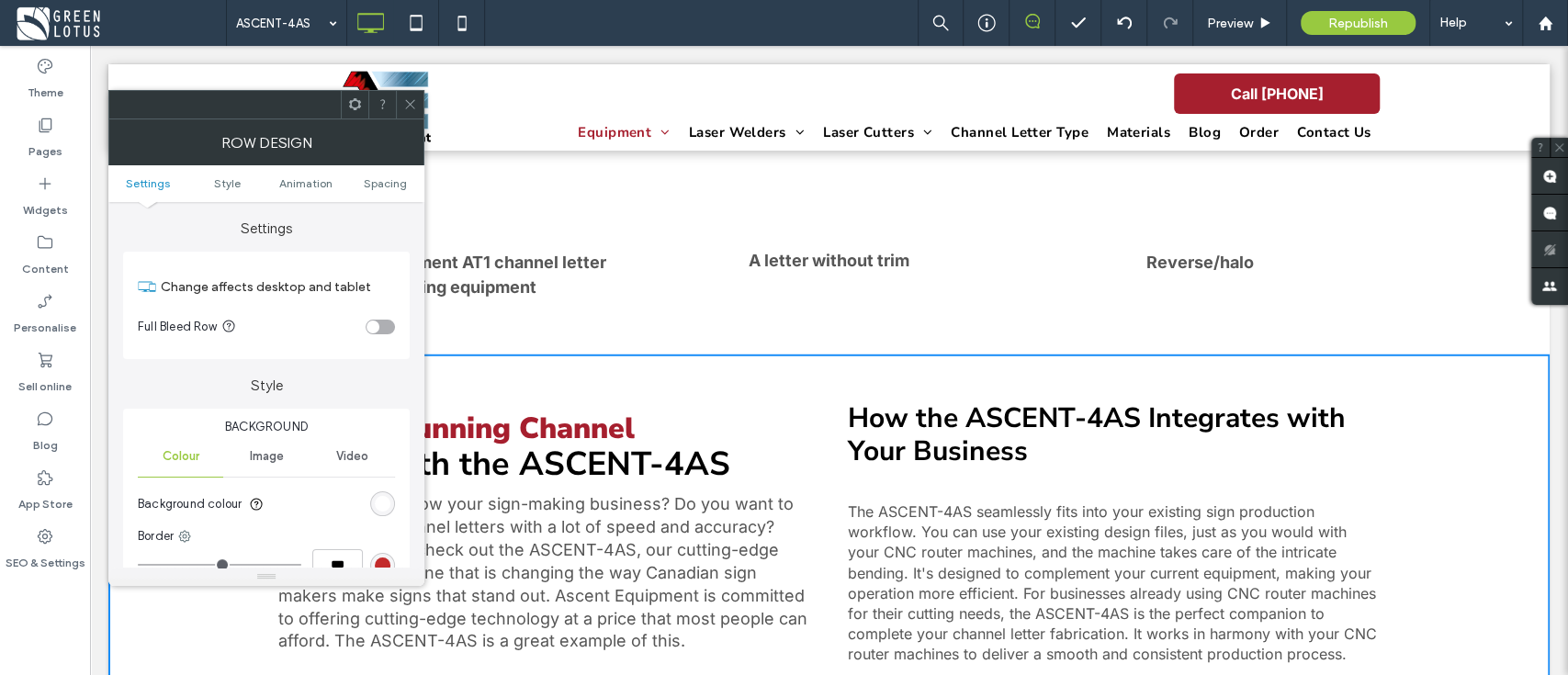 click at bounding box center [382, 503] 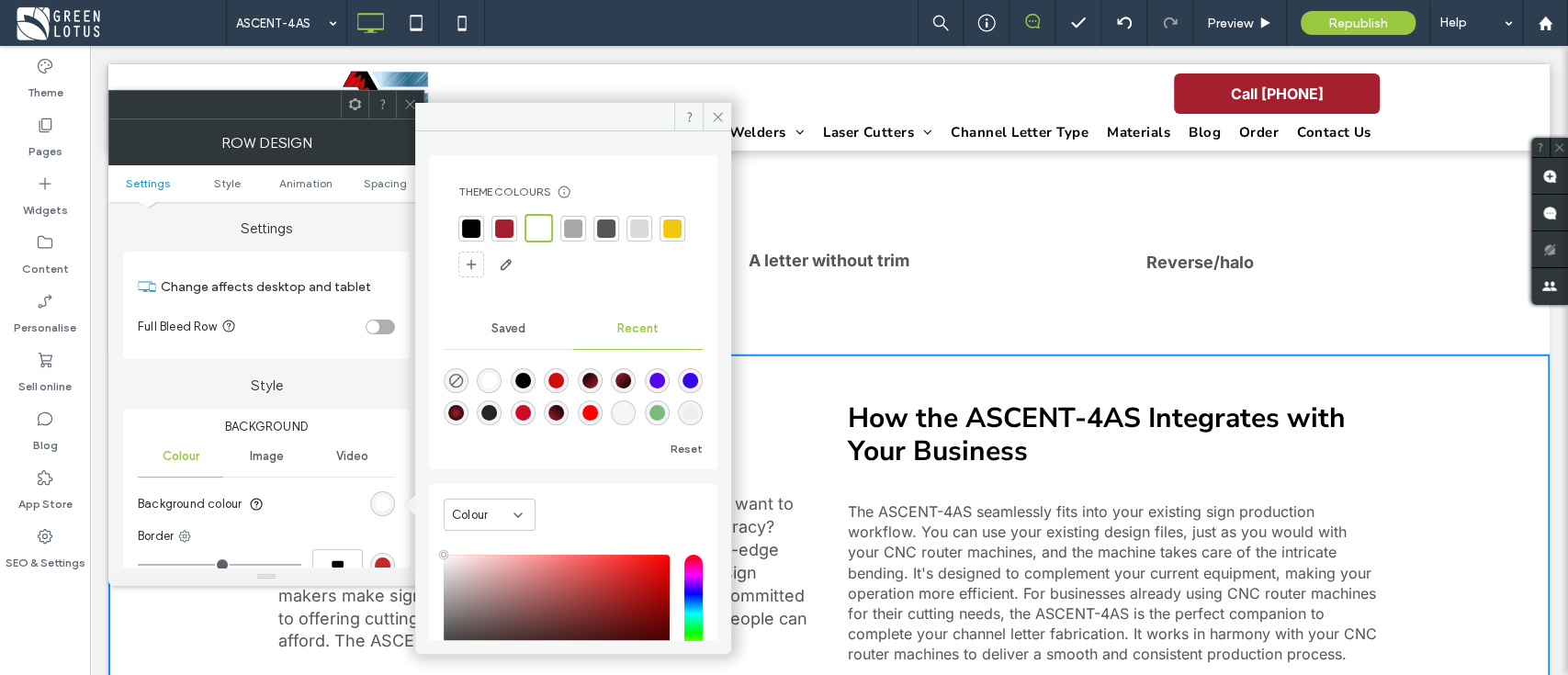 click at bounding box center (639, 229) 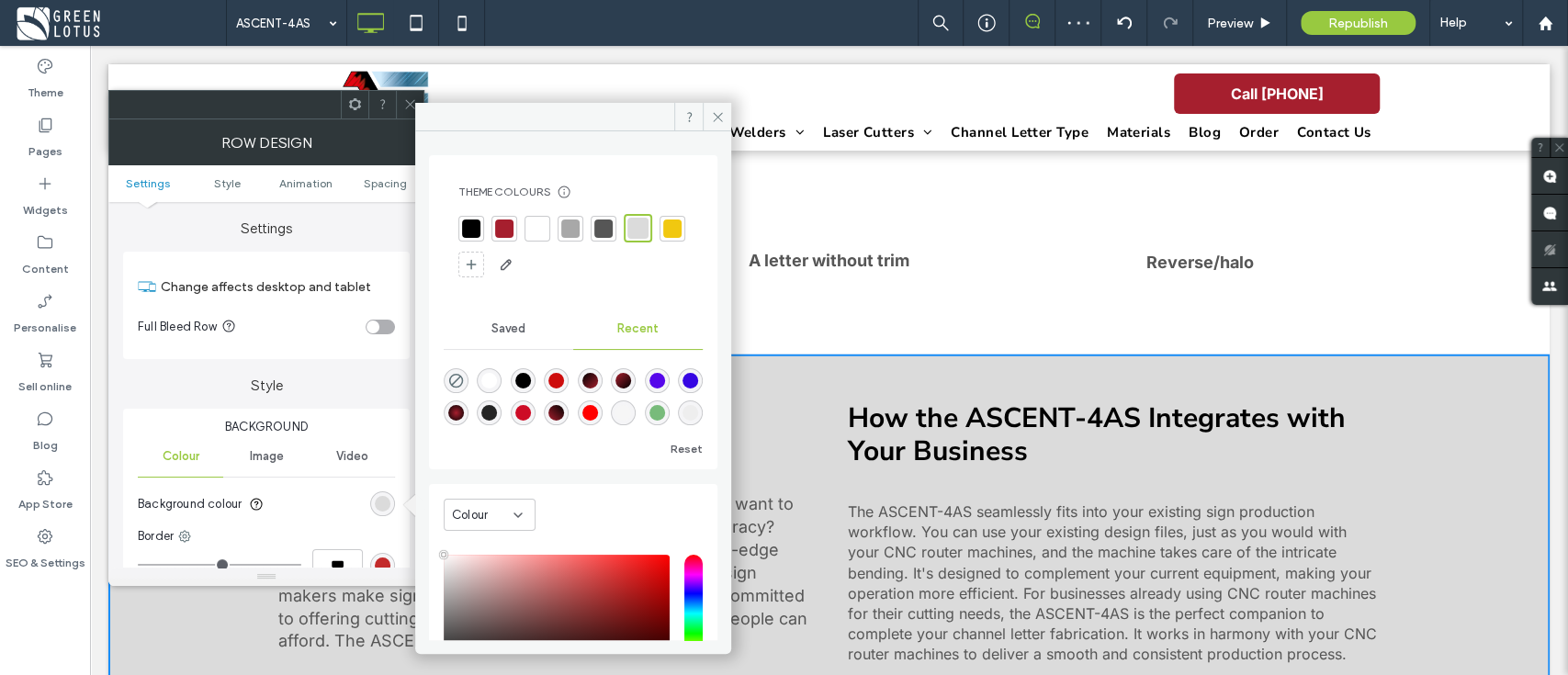 click at bounding box center [573, 393] 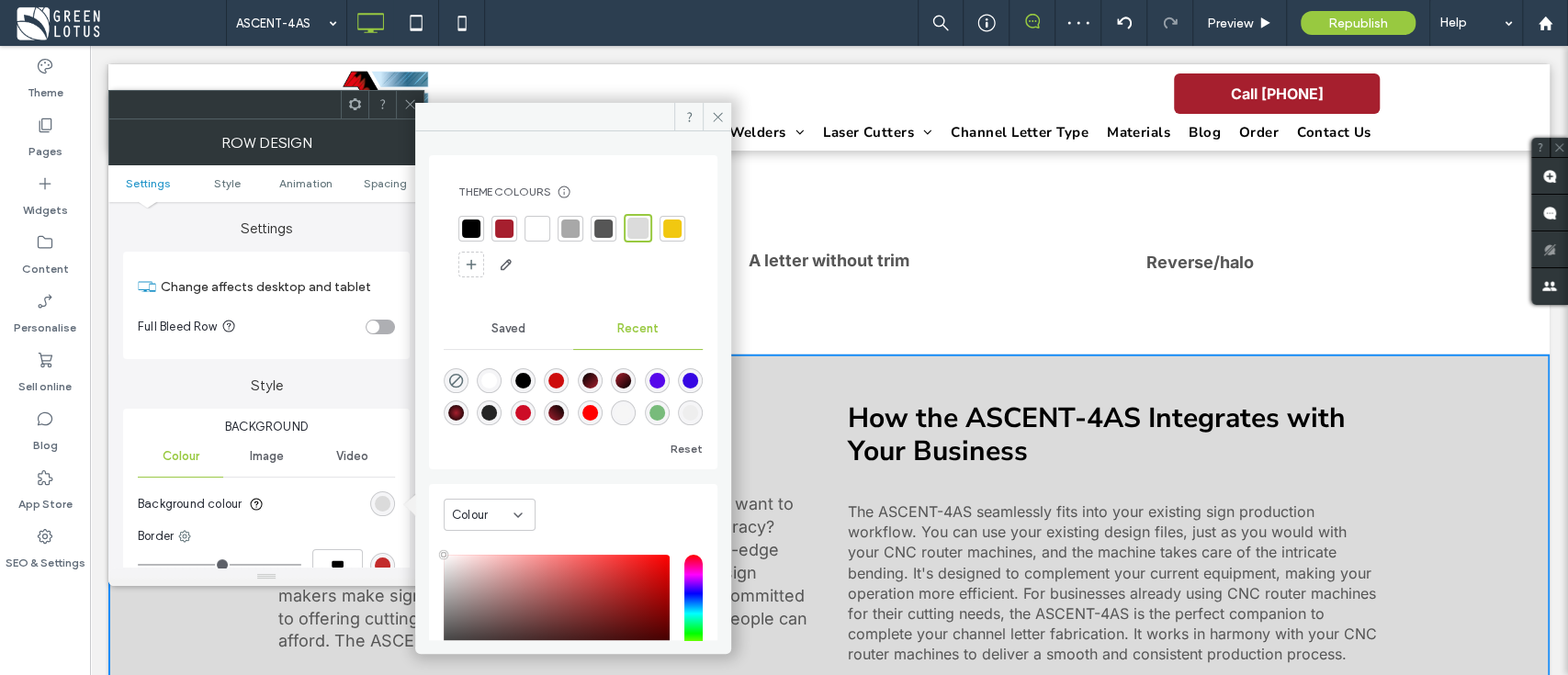 click at bounding box center [623, 412] 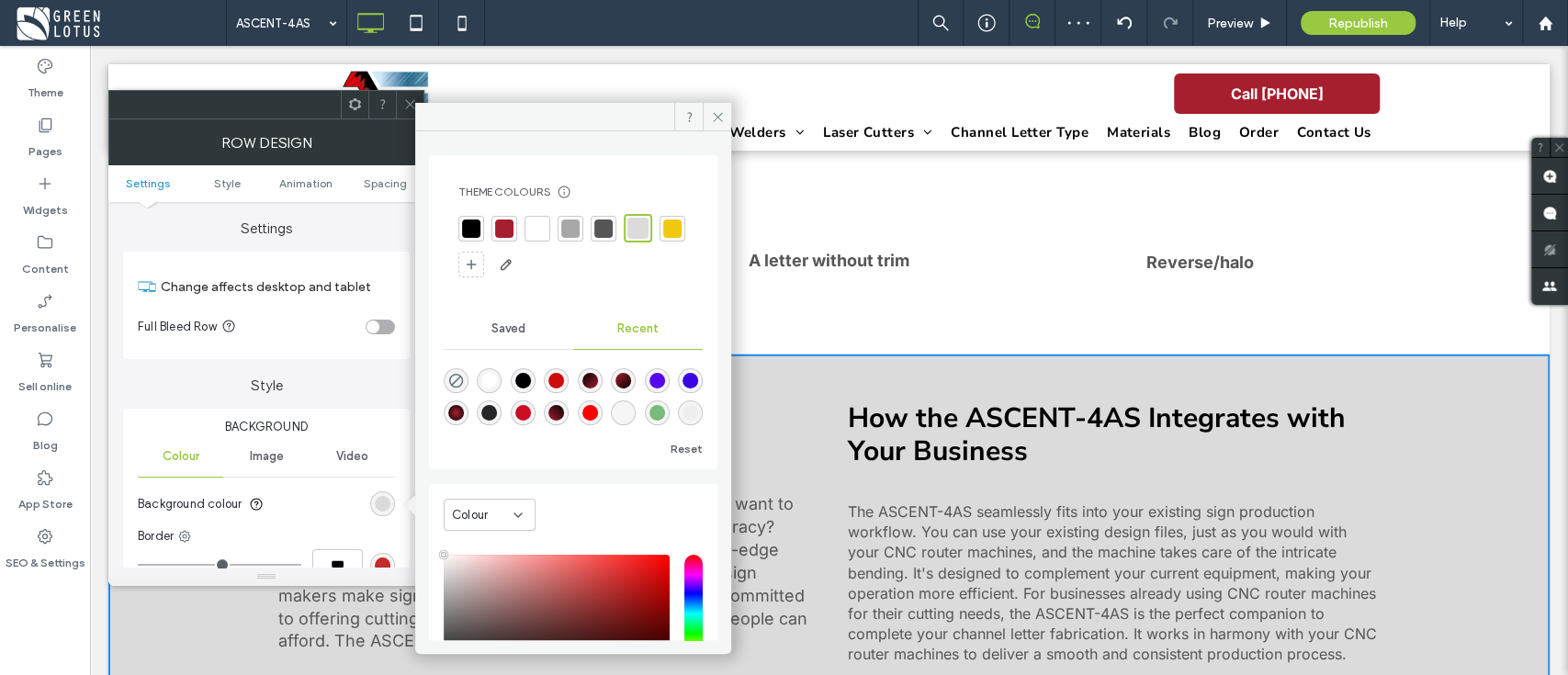 type on "*******" 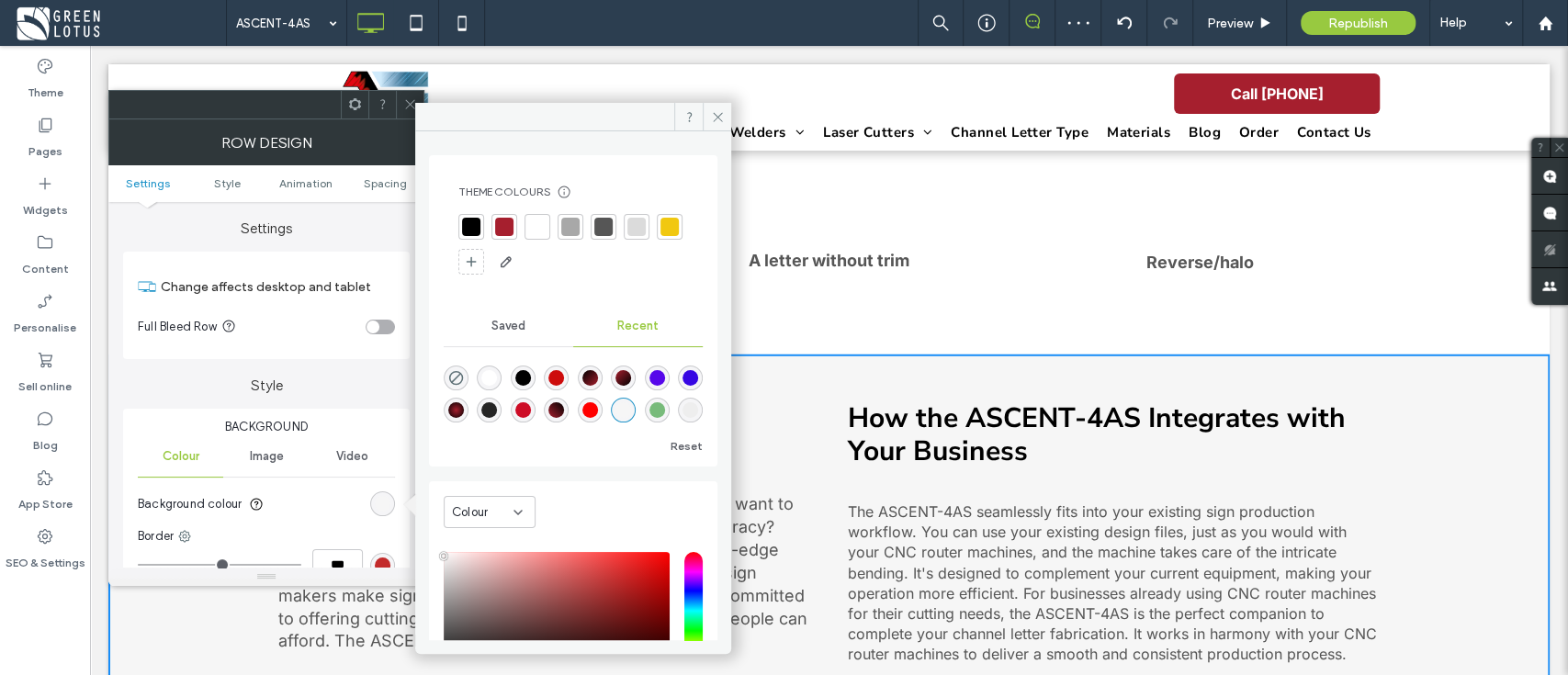 click 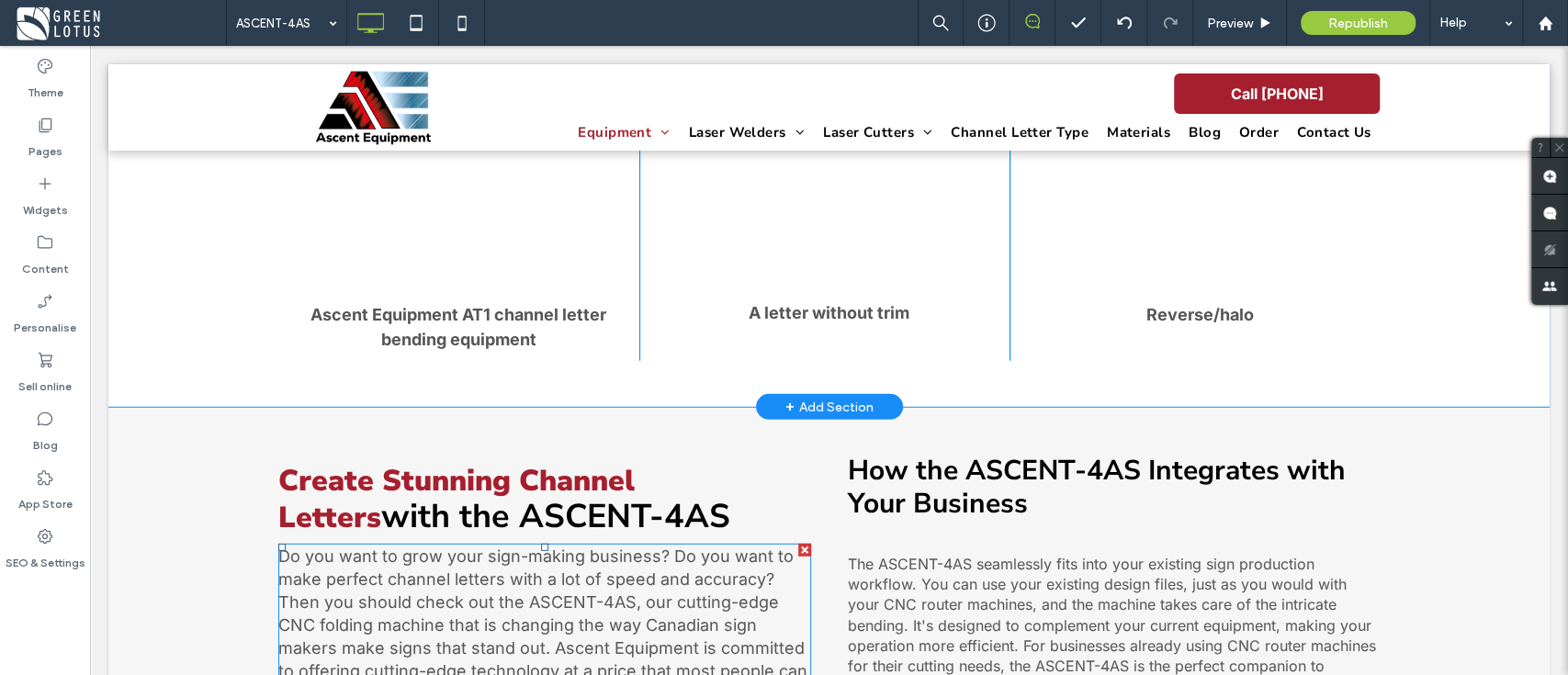 scroll, scrollTop: 3263, scrollLeft: 0, axis: vertical 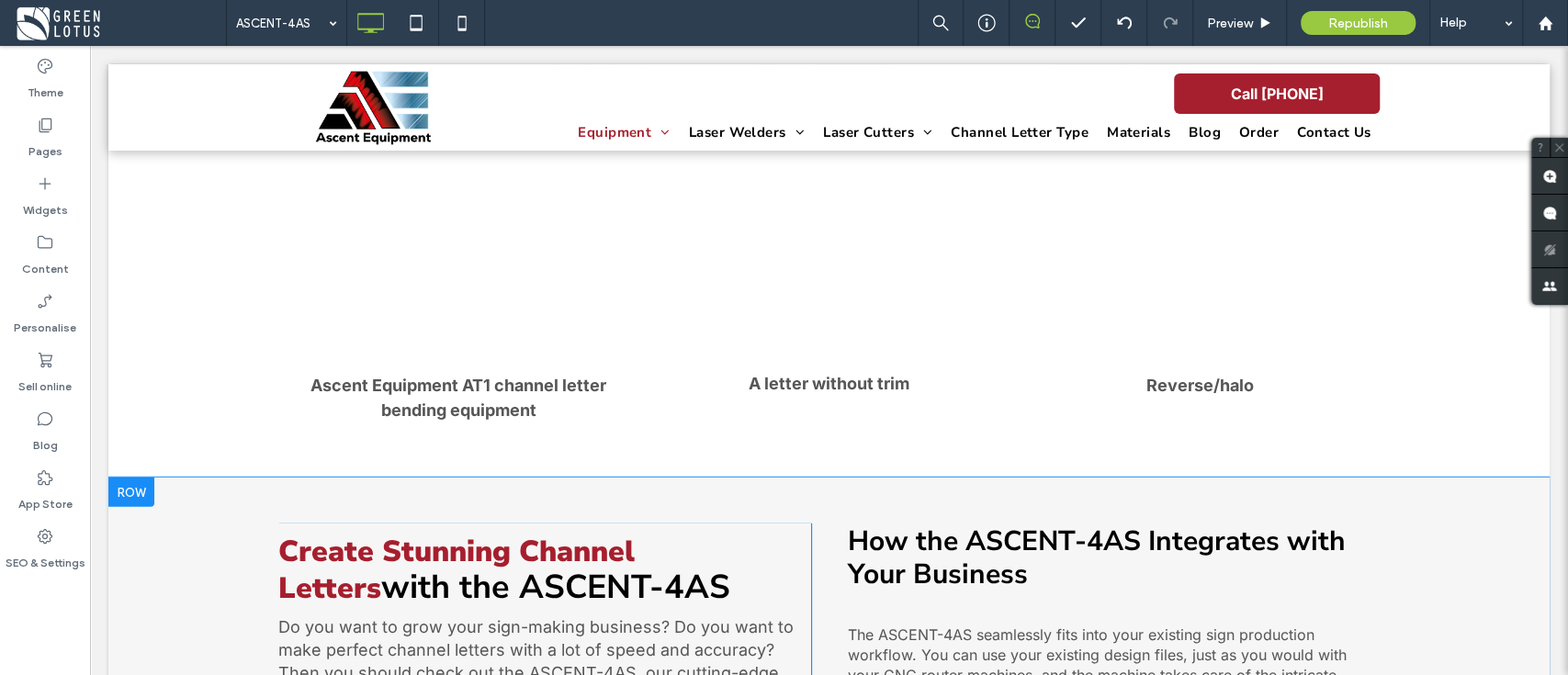 click on "Create Stunning Channel Letters   with the ASCENT-4AS Do you want to grow your sign-making business? Do you want to make perfect channel letters with a lot of speed and accuracy? Then you should check out the ASCENT-4AS, our cutting-edge CNC folding machine that is changing the way Canadian sign makers make signs that stand out. Ascent Equipment is committed to offering cutting-edge technology at a price that most people can afford. The ASCENT-4AS is a great example of this. Why the ASCENT-4AS is a Game Changer The ASCENT-4AS is more than just a machine; it is a turnkey solution for creating high-quality channel letters. We've seen how much manual labour can affect production time and costs, and this machine addresses that issue directly. It is intended to streamline your workflow and produce consistent, beautiful outcomes every time. Unmatched Versatility: Precision Perfected: Reduced Labour Costs: Ease of Use: No Welding for Reverse/Halo Letters: UL Certified Extrusions: Click To Paste" at bounding box center (829, 1252) 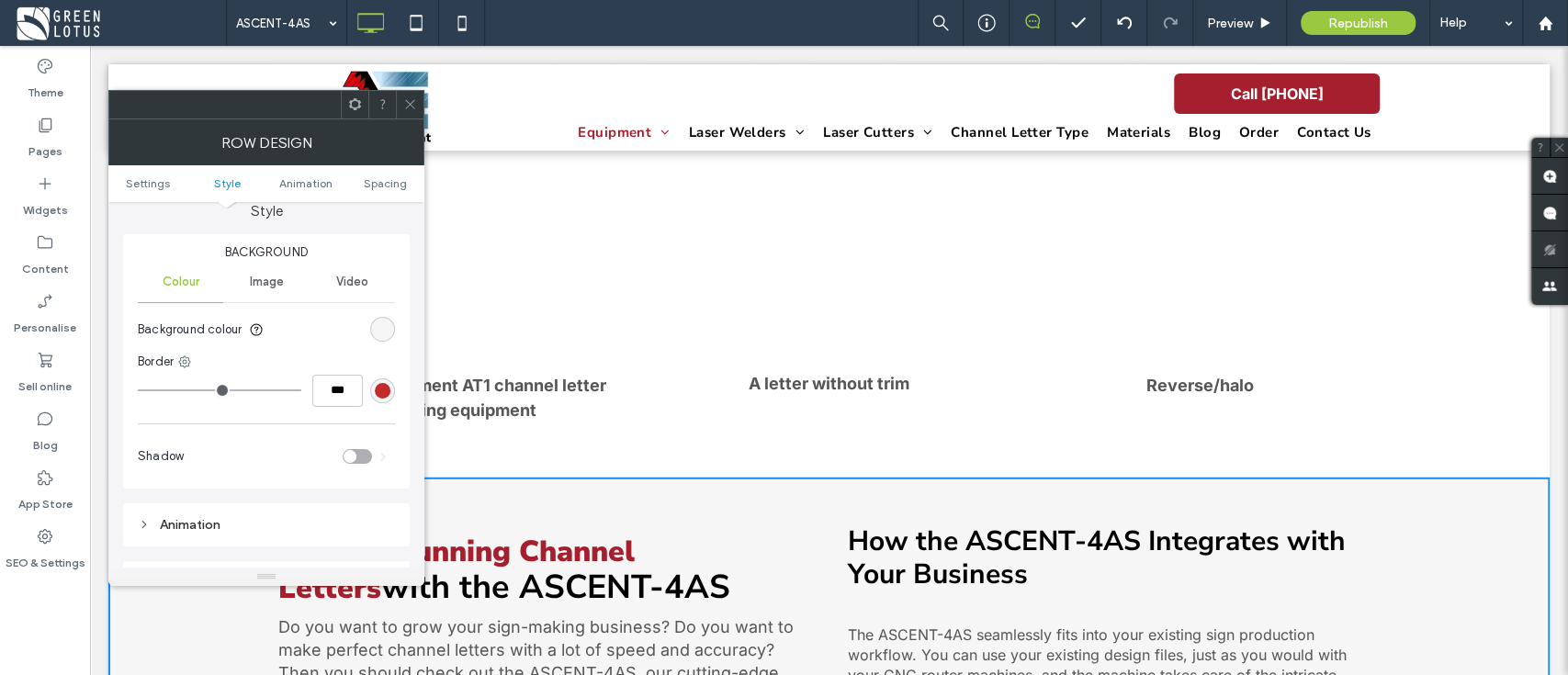 scroll, scrollTop: 244, scrollLeft: 0, axis: vertical 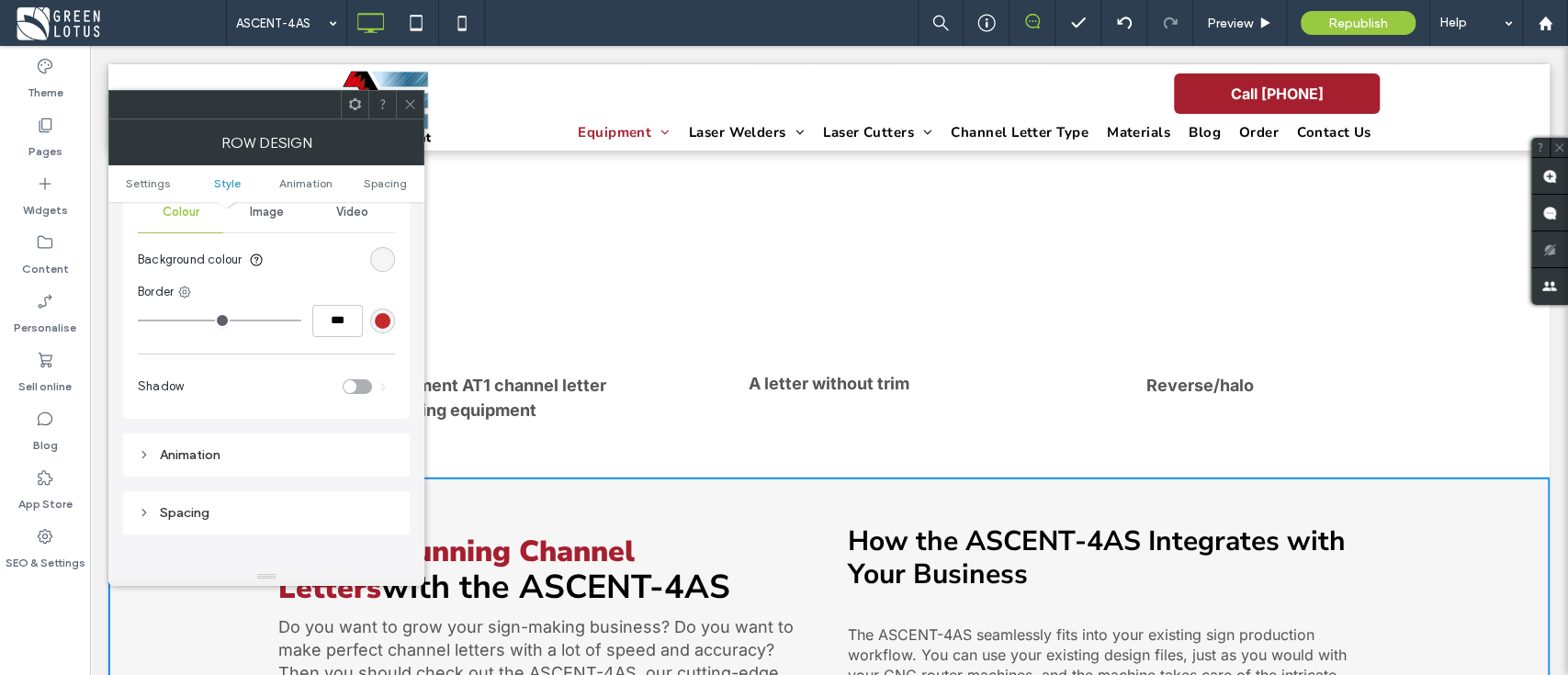 click at bounding box center (382, 259) 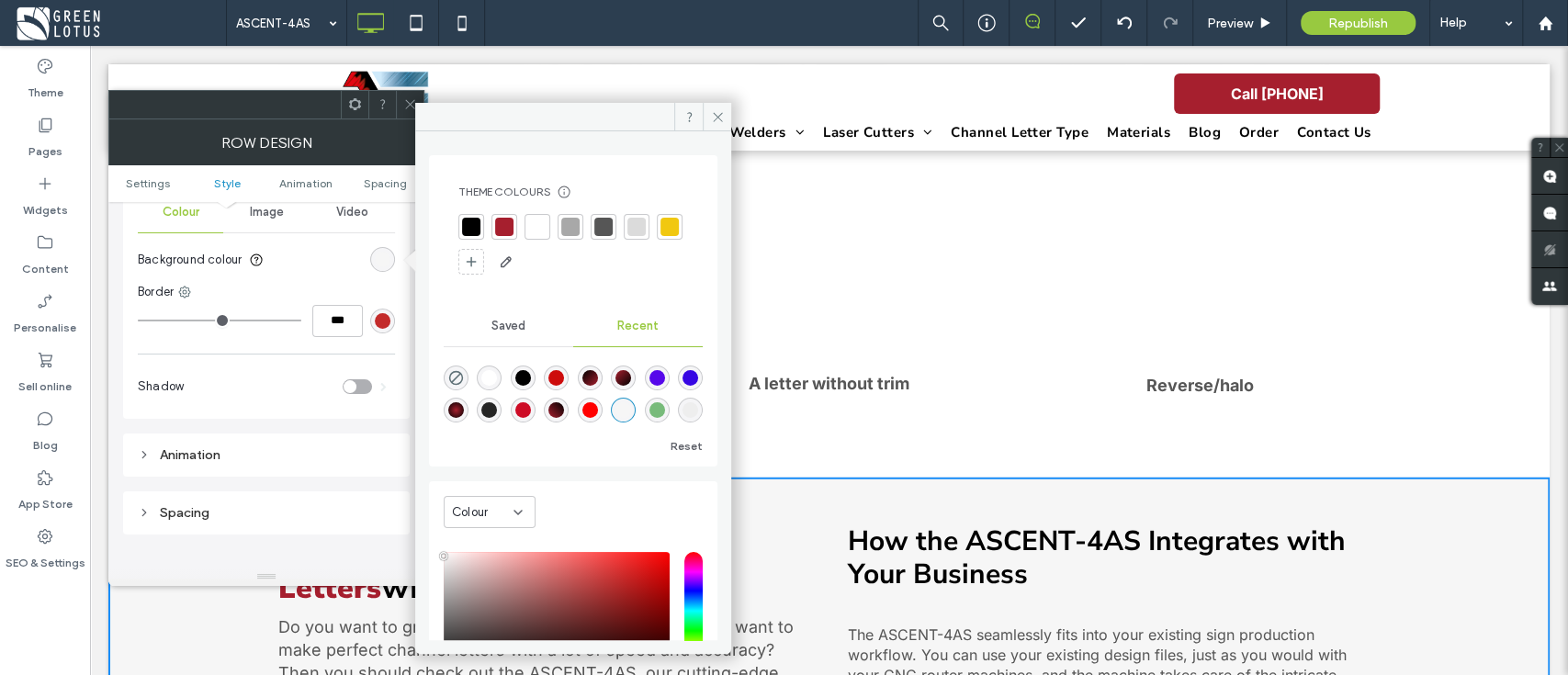 click at bounding box center [637, 227] 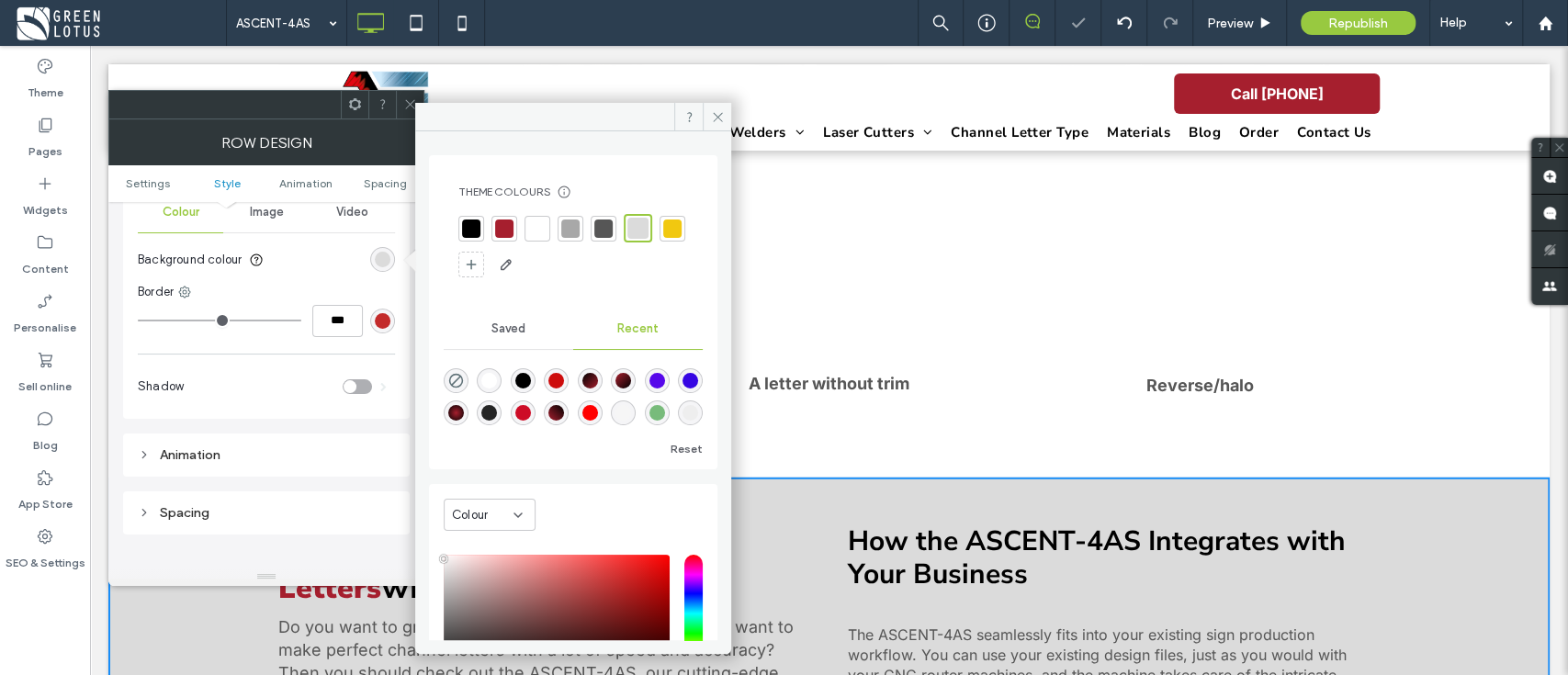 click 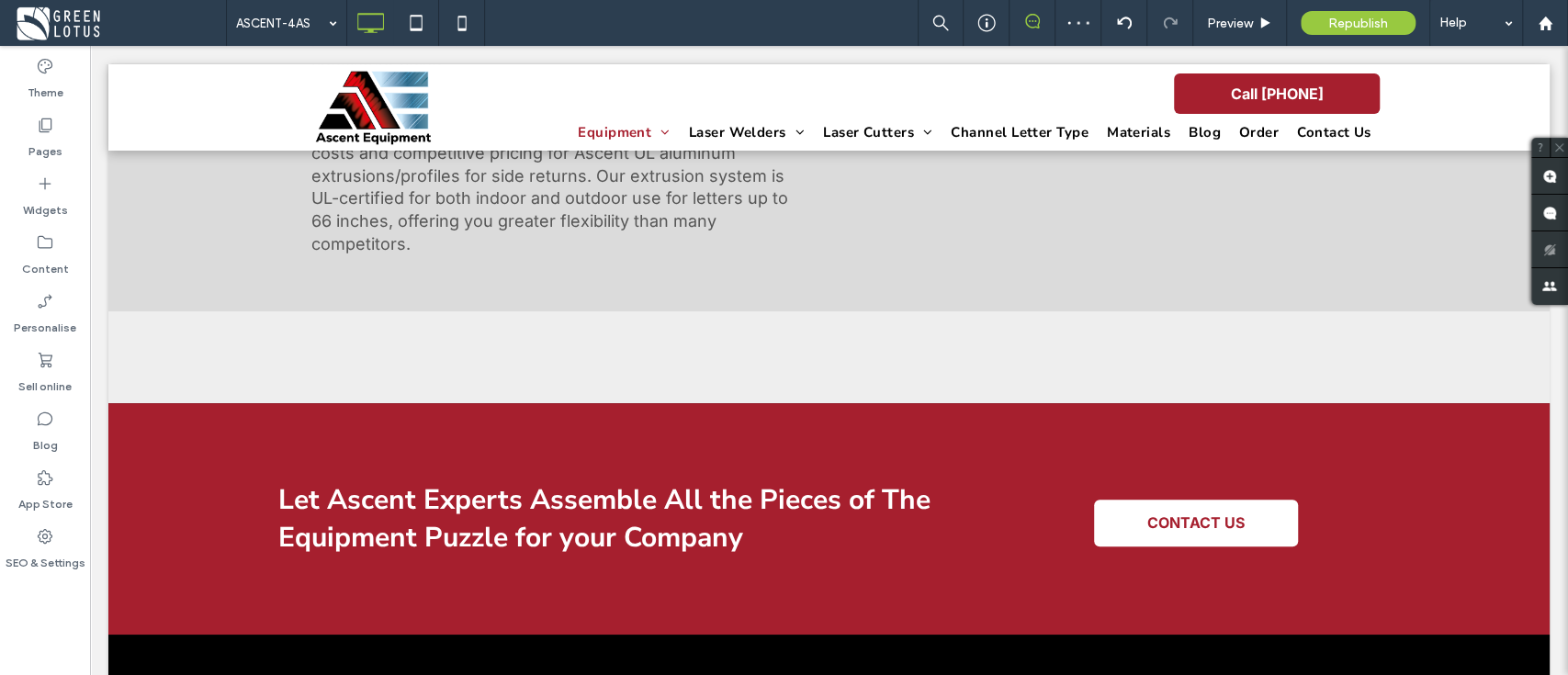scroll, scrollTop: 4488, scrollLeft: 0, axis: vertical 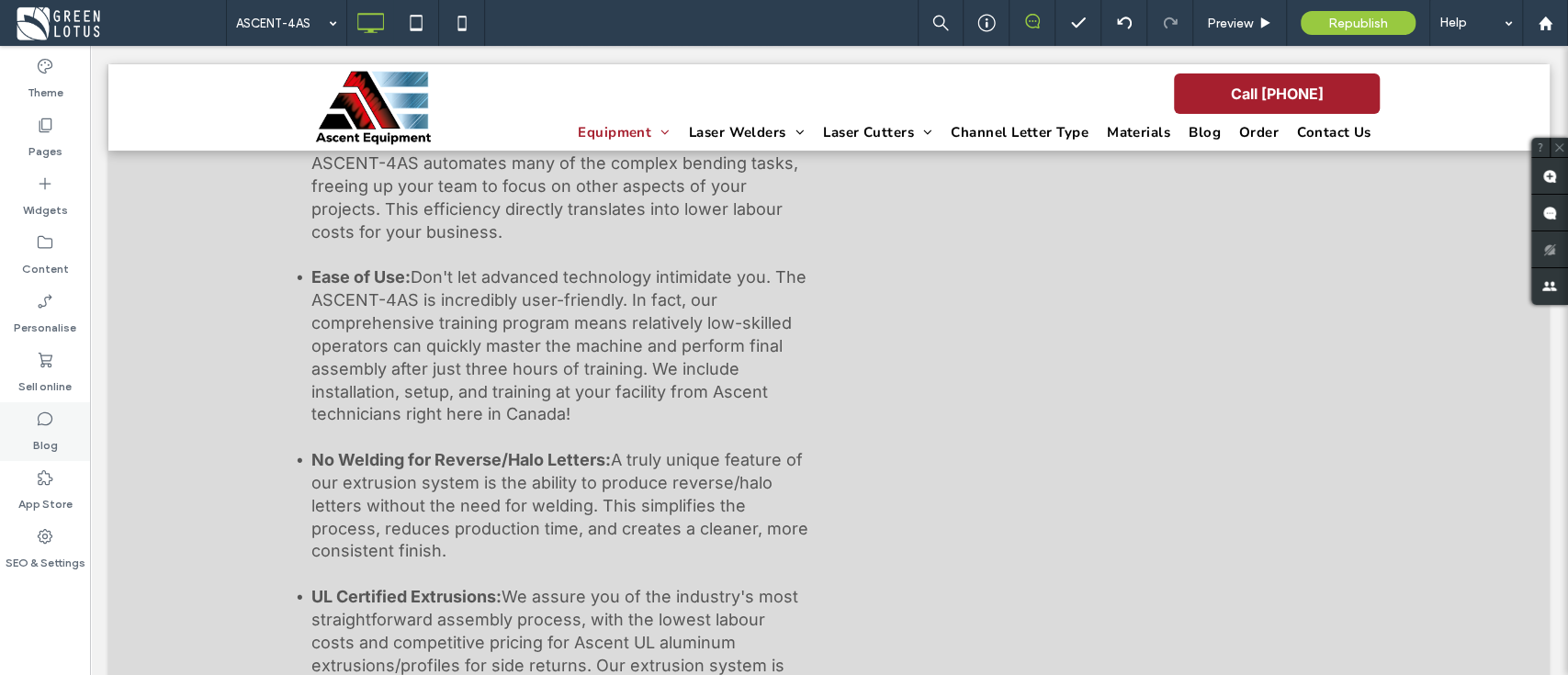 click on "Blog" at bounding box center (45, 432) 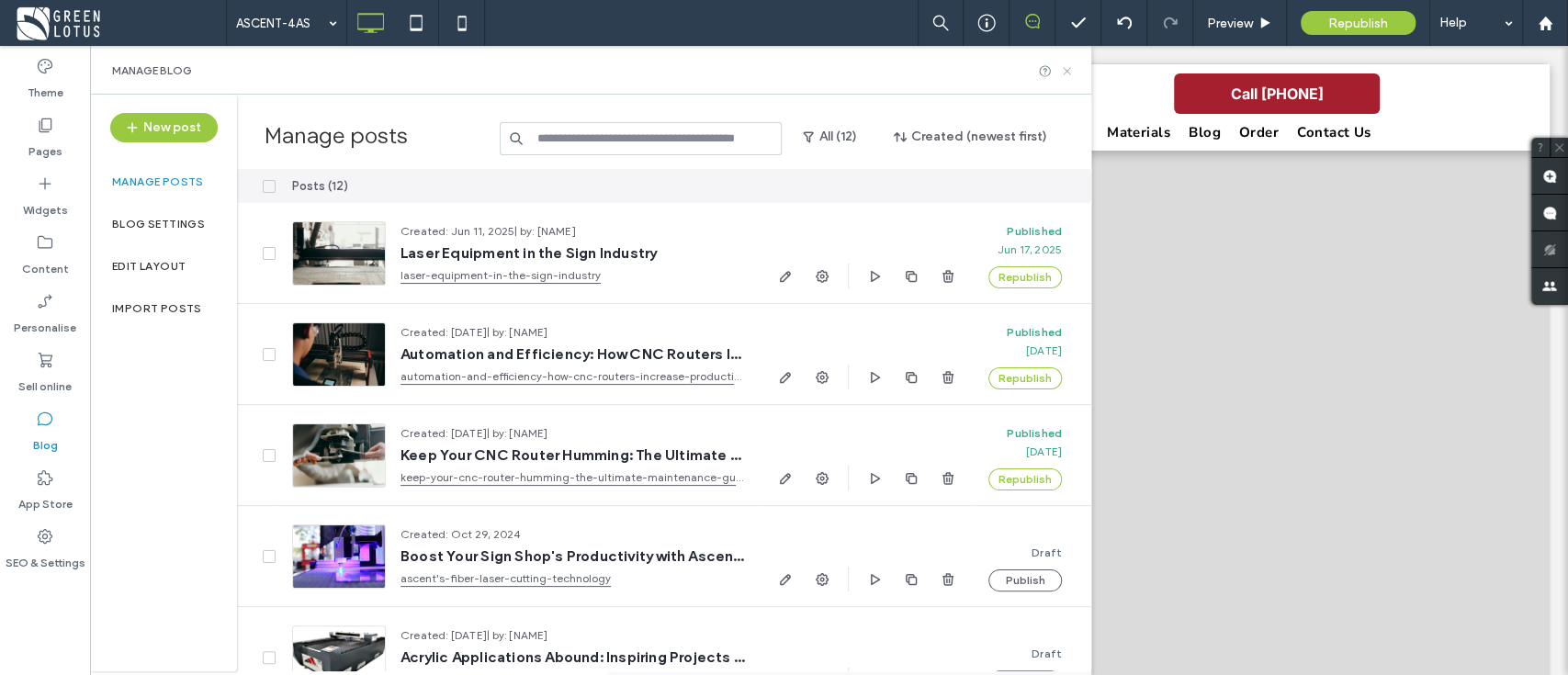 drag, startPoint x: 1068, startPoint y: 72, endPoint x: 502, endPoint y: 214, distance: 583.54092 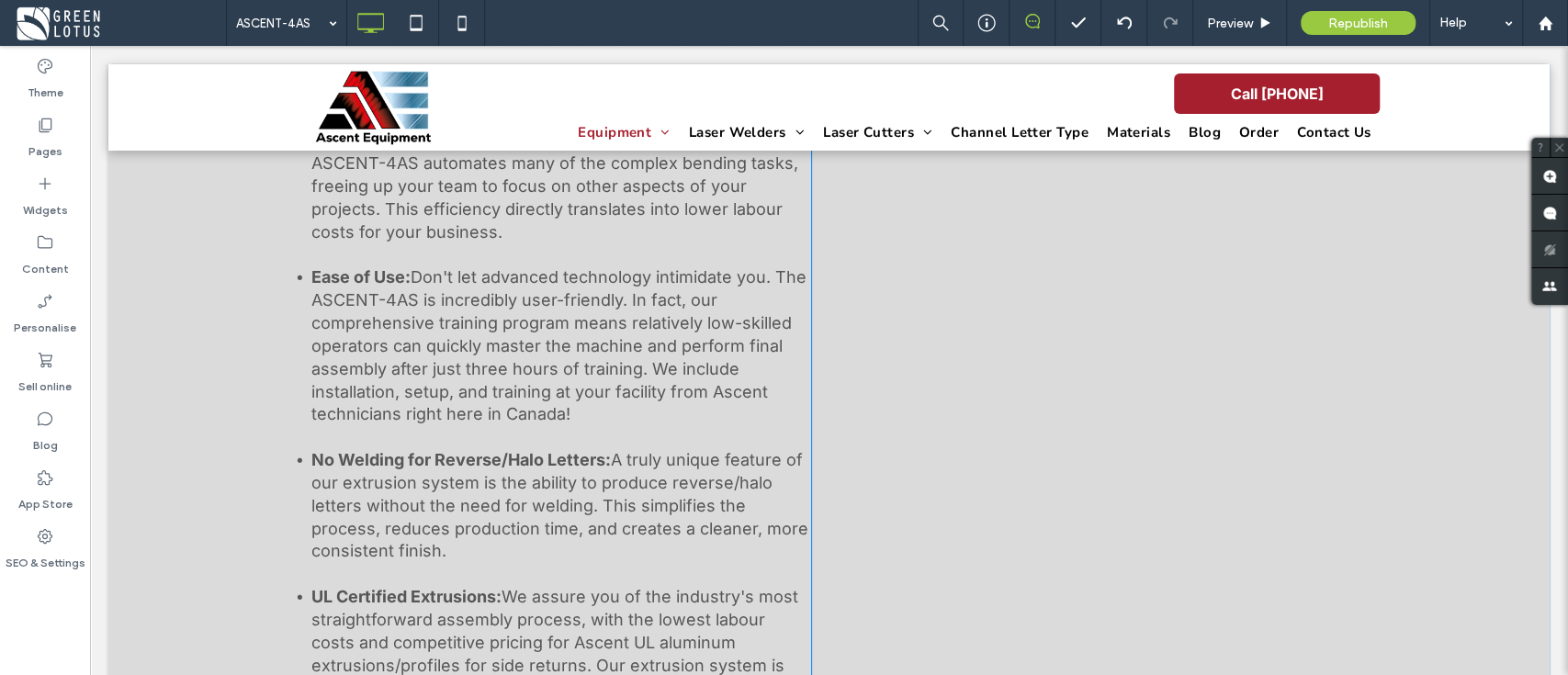 click on "Create Stunning Channel Letters   with the ASCENT-4AS Do you want to grow your sign-making business? Do you want to make perfect channel letters with a lot of speed and accuracy? Then you should check out the ASCENT-4AS, our cutting-edge CNC folding machine that is changing the way Canadian sign makers make signs that stand out. Ascent Equipment is committed to offering cutting-edge technology at a price that most people can afford. The ASCENT-4AS is a great example of this. Why the ASCENT-4AS is a Game Changer The ASCENT-4AS is more than just a machine; it is a turnkey solution for creating high-quality channel letters. We've seen how much manual labour can affect production time and costs, and this machine addresses that issue directly. It is intended to streamline your workflow and produce consistent, beautiful outcomes every time. Unmatched Versatility: Precision Perfected: Reduced Labour Costs: Ease of Use: No Welding for Reverse/Halo Letters: UL Certified Extrusions: Click To Paste" at bounding box center [829, 27] 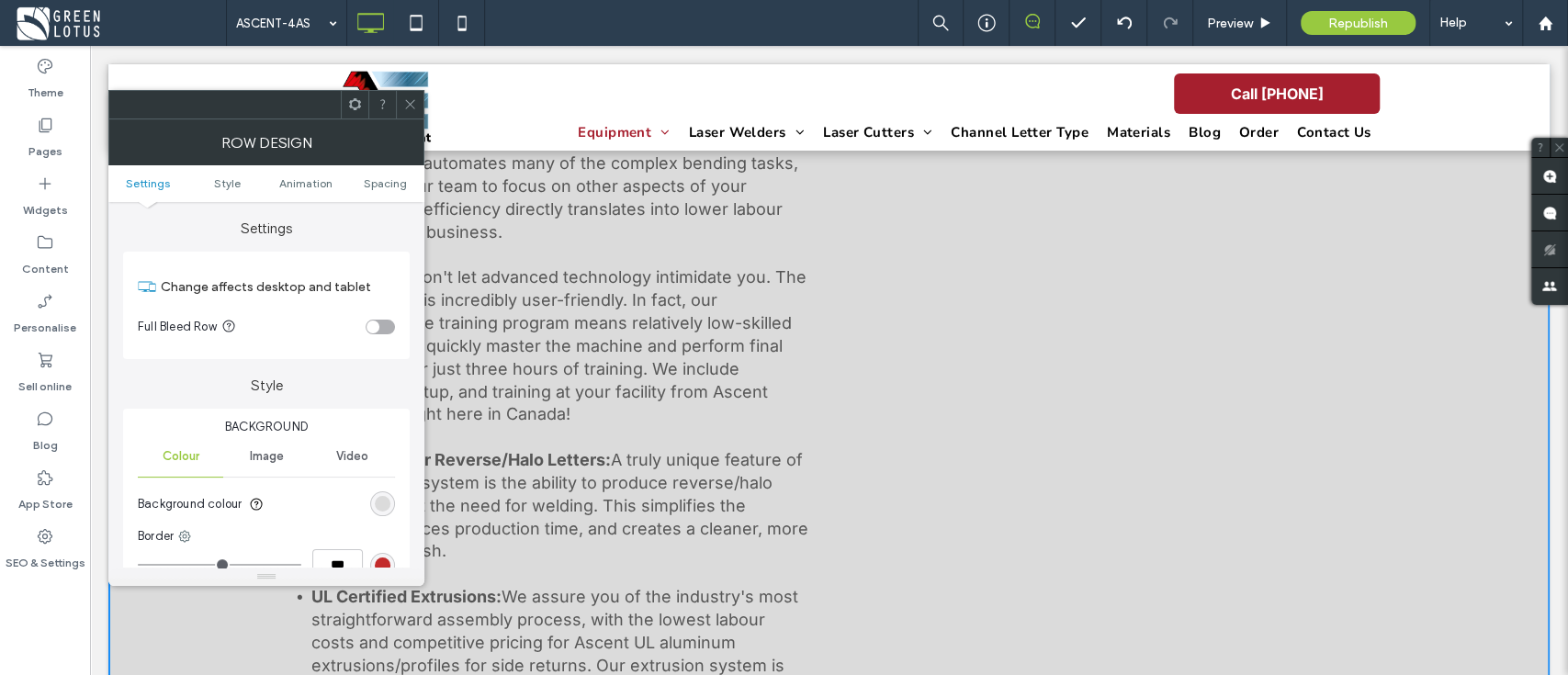 click at bounding box center [382, 503] 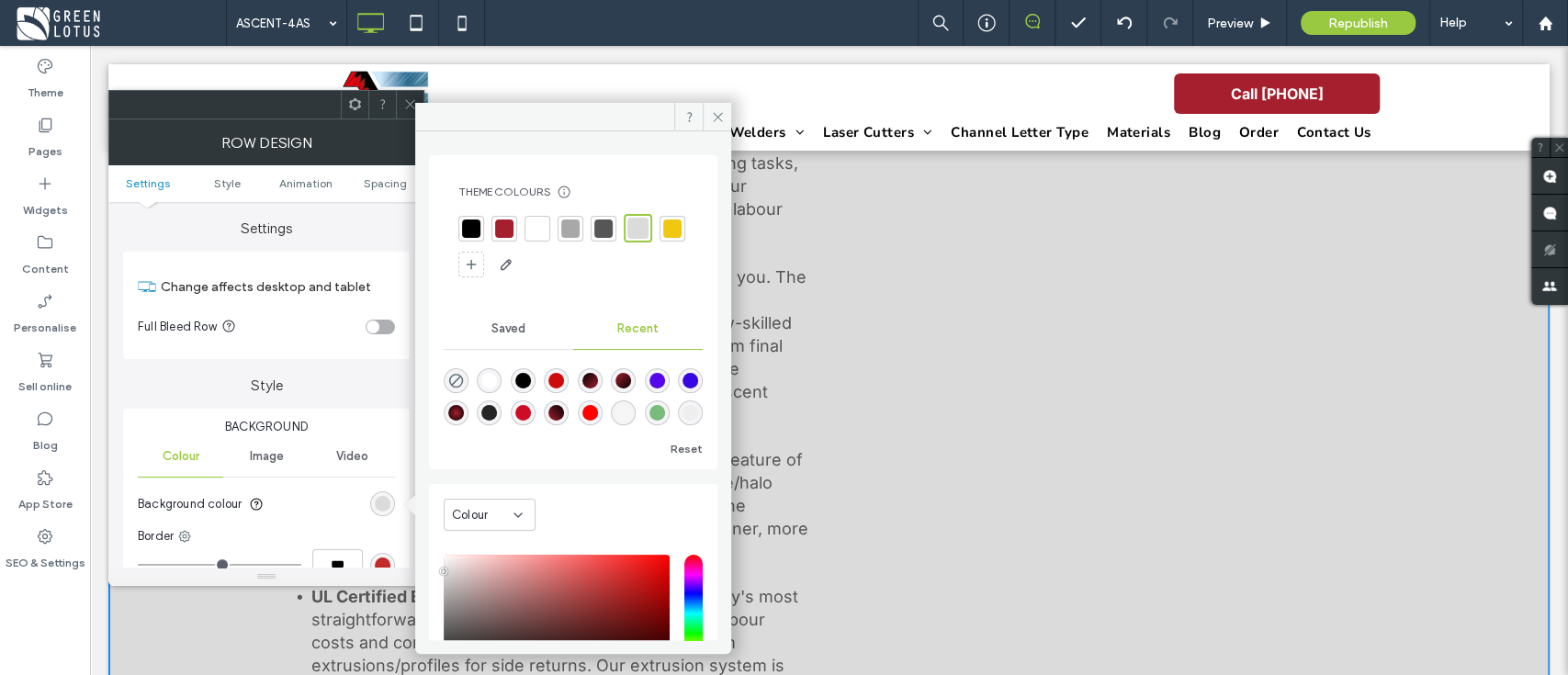 click on "Saved" at bounding box center (508, 329) 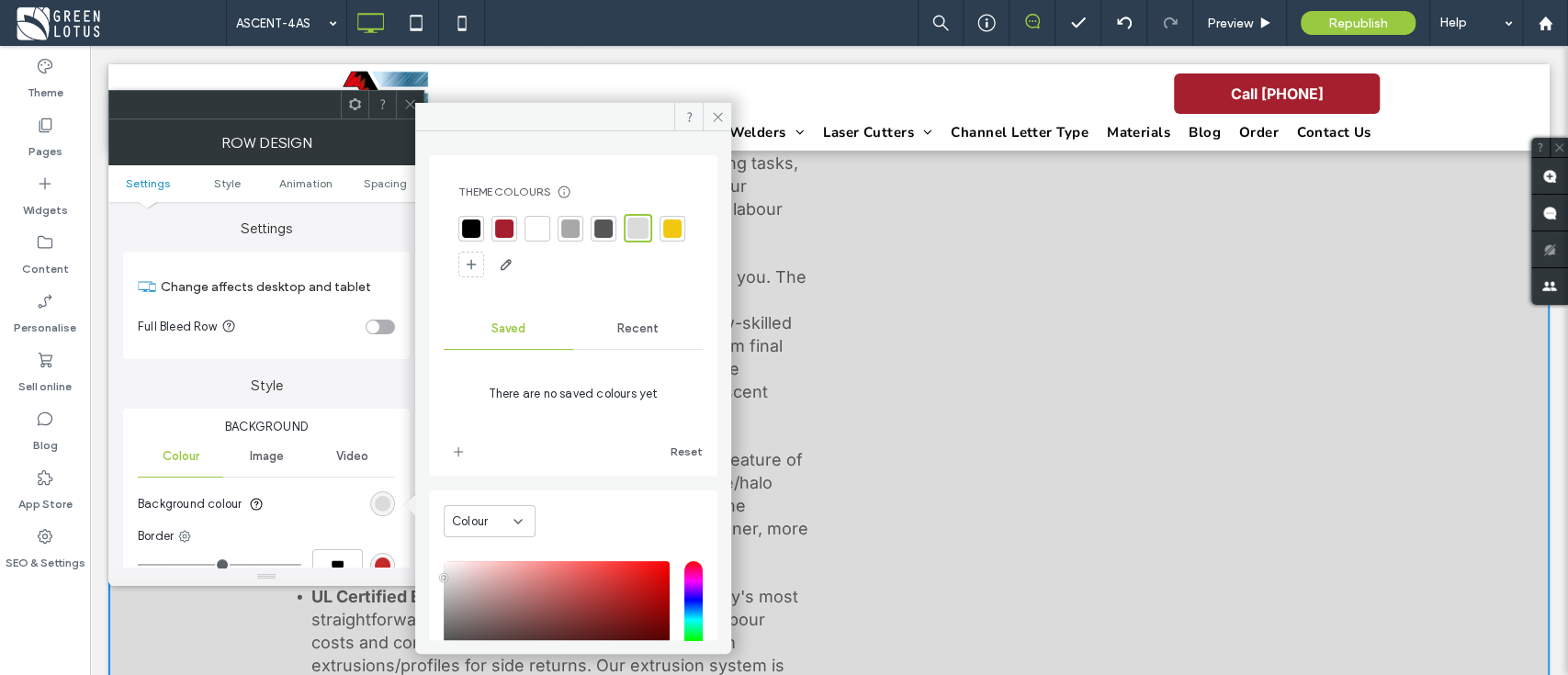 click on "Recent" at bounding box center [637, 329] 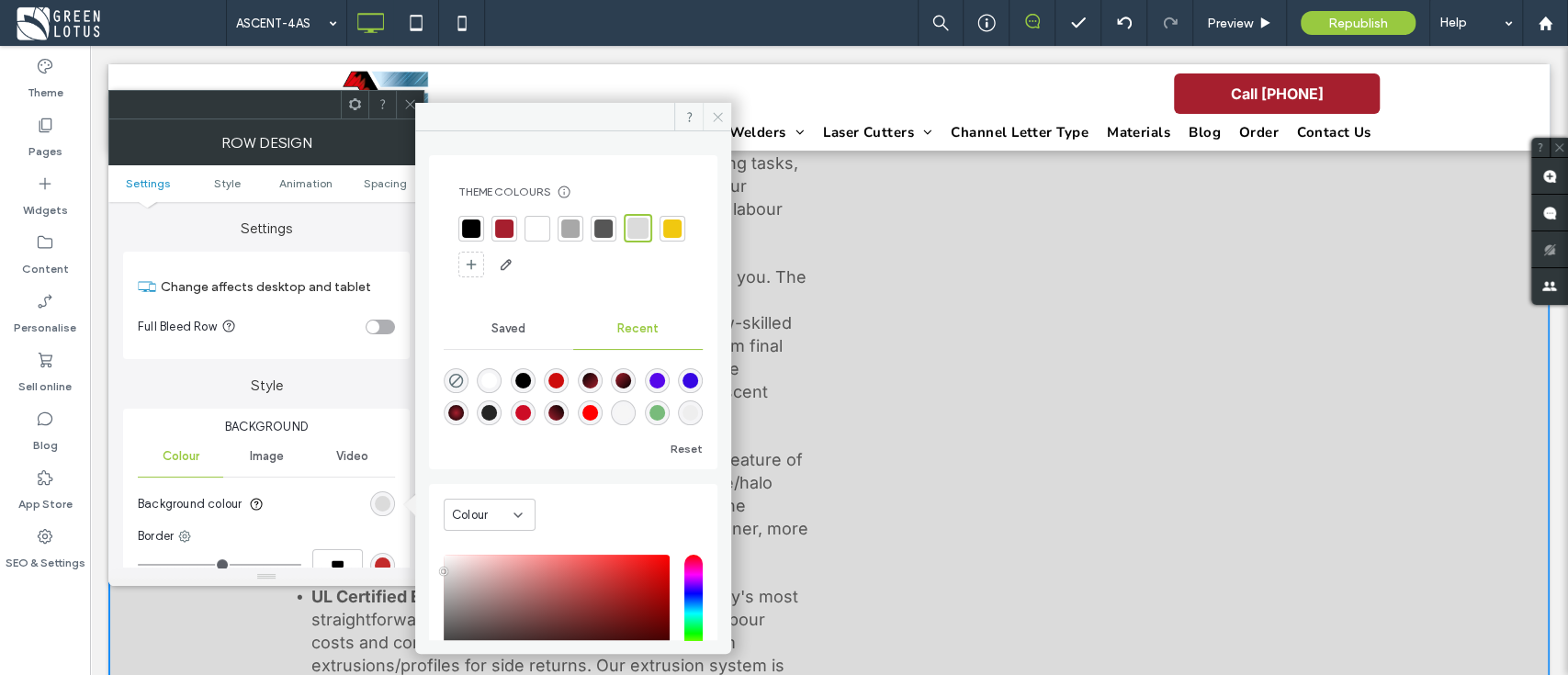 drag, startPoint x: 717, startPoint y: 119, endPoint x: 576, endPoint y: 94, distance: 143.19916 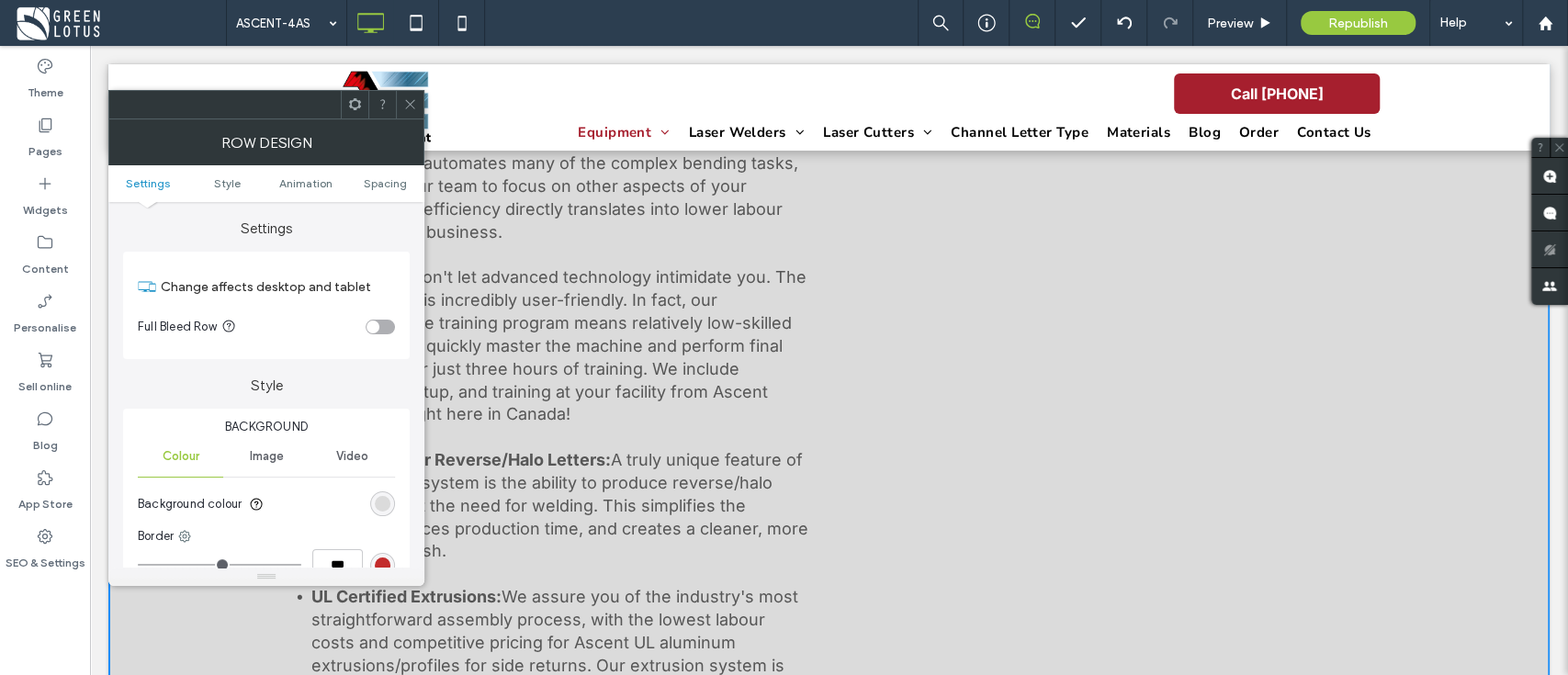 click 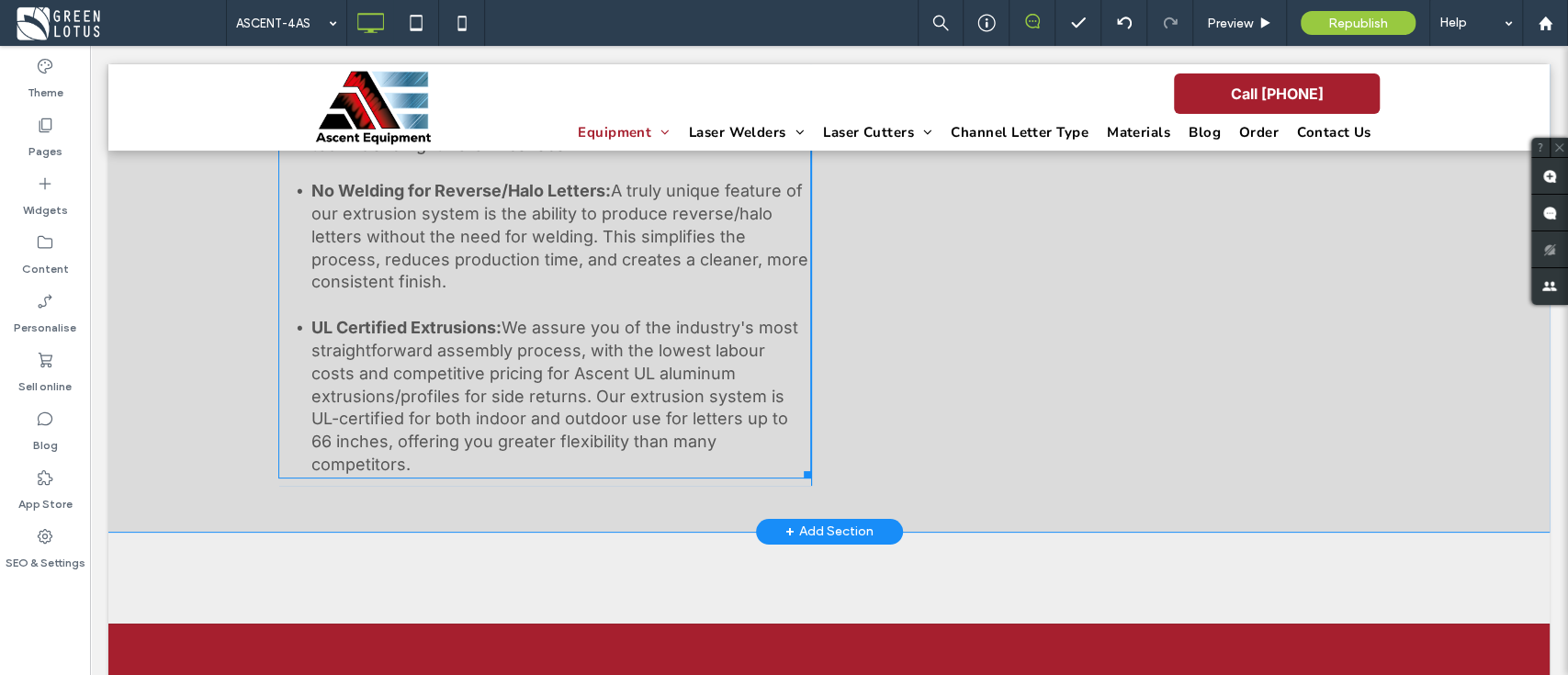 scroll, scrollTop: 4855, scrollLeft: 0, axis: vertical 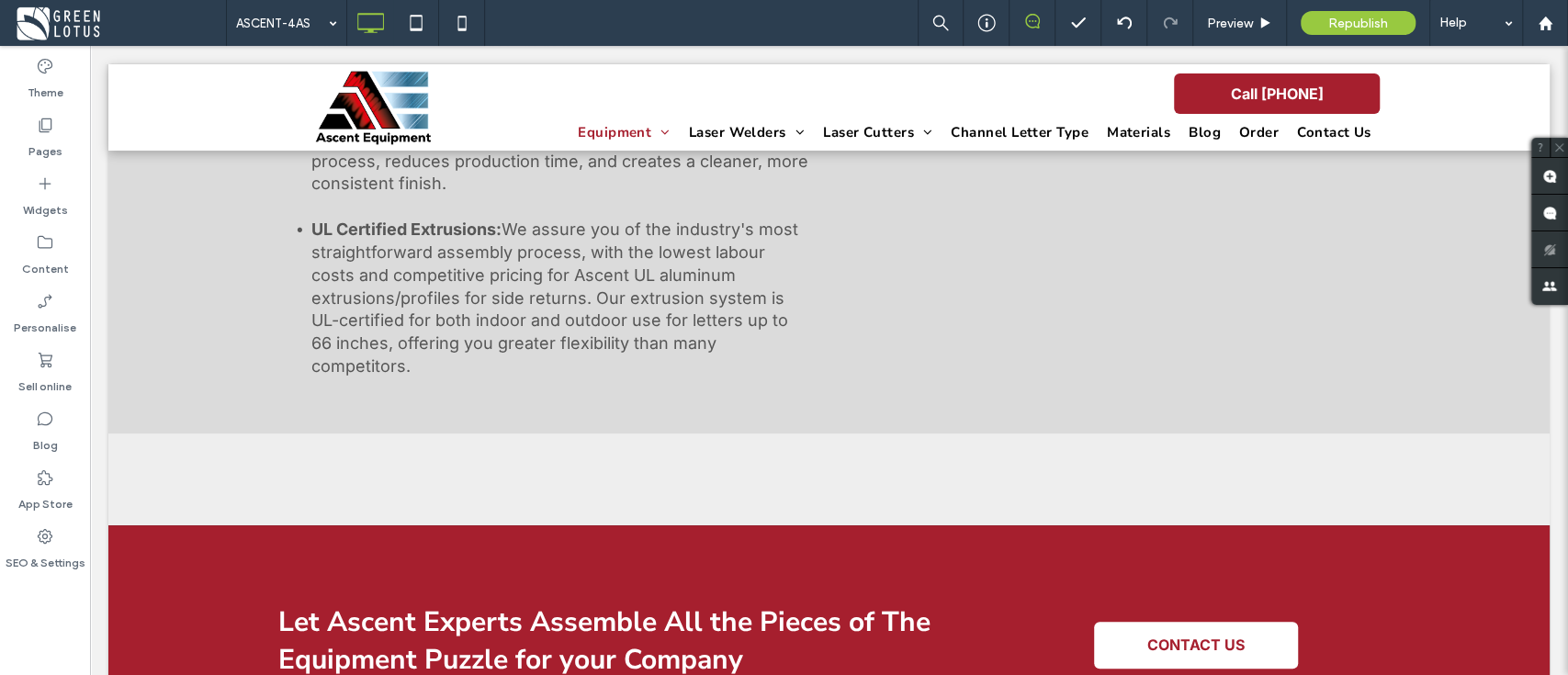 click on "ASCENT-4AS
ASCENT-4AS
Click To Paste
Row + Add Section
The channel letter bending machine was designed to make the following   channel letters with the lowest labor cost in the industry ﻿ Channel letters without trim (trim-less) Reverse/Halo/back-lit (without welding) Combine Front-lit and Back-lit  Side-lit plastic side return.  Complexed shape logo boxes  Stainless steel mirror or brushed, brass, galvanized steel, copper, and titanium  Letter height from 3” and up (no limit)  Epoxy front letters  Letter with ½” to 8” side return
Download Information
Click To Paste
Click To Paste
Row + Add Section
Features: The Ascent-4AS is fully programmable and calibrated for all materials, with the ability to add new materials easily in the future. The machine has all the necessary components, including a coil holder and extrusion holder. Click To Paste
+" at bounding box center [829, -1725] 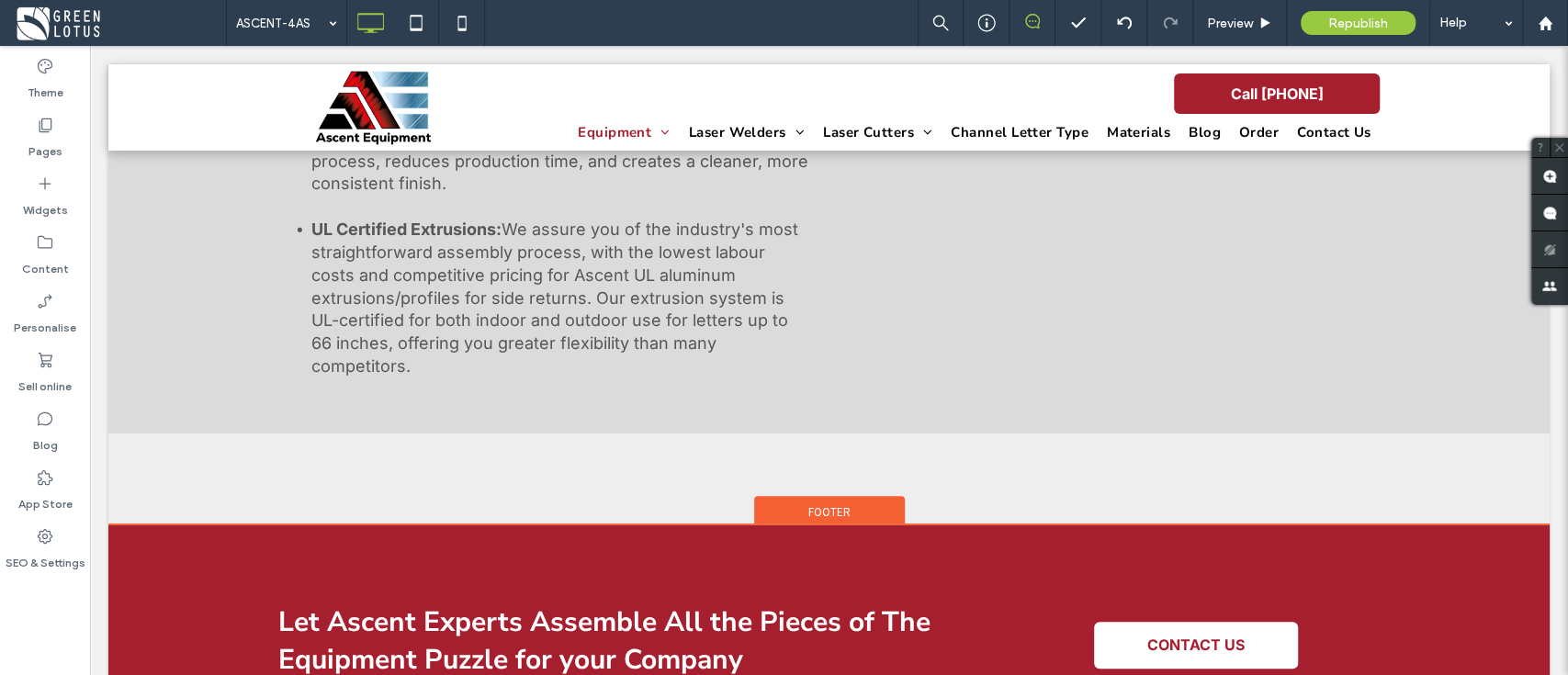 click on "Footer" at bounding box center [829, 524] 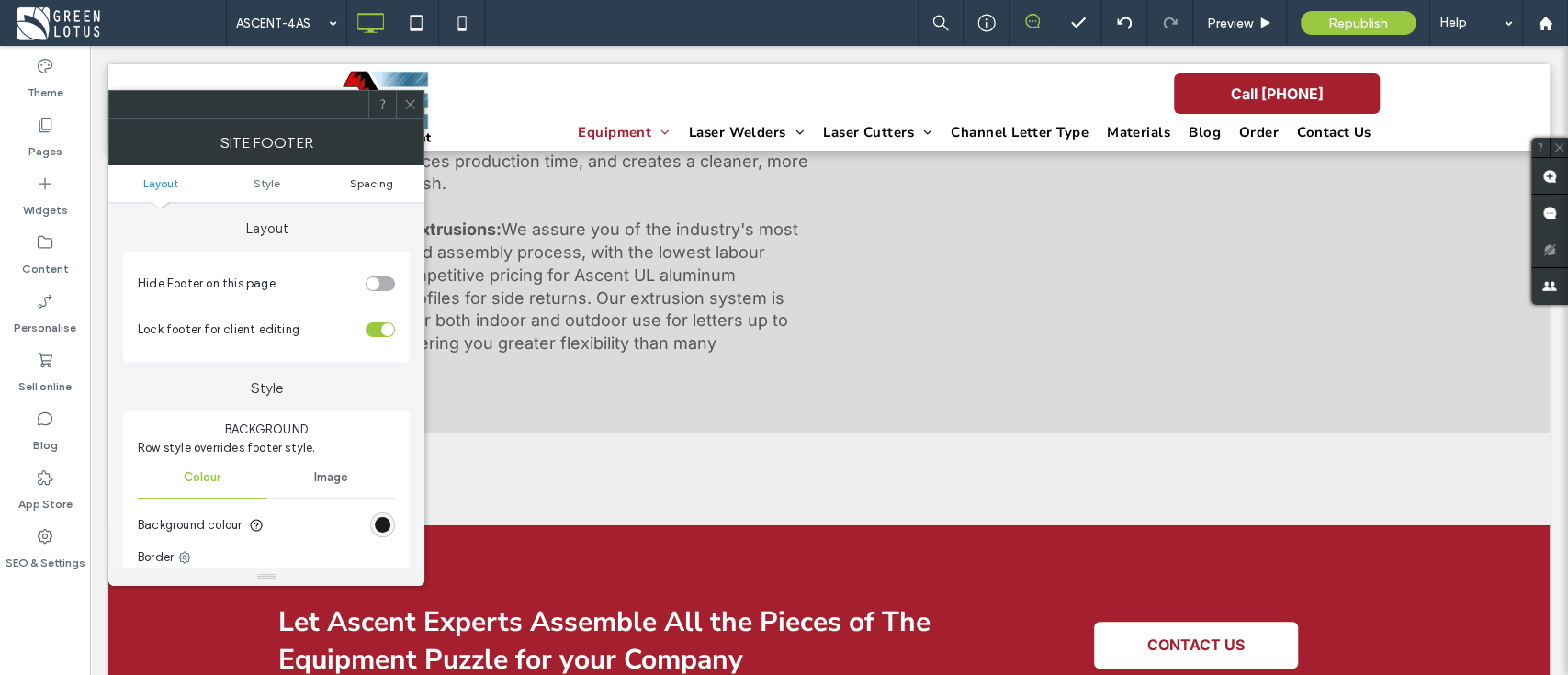 click on "Spacing" at bounding box center (371, 183) 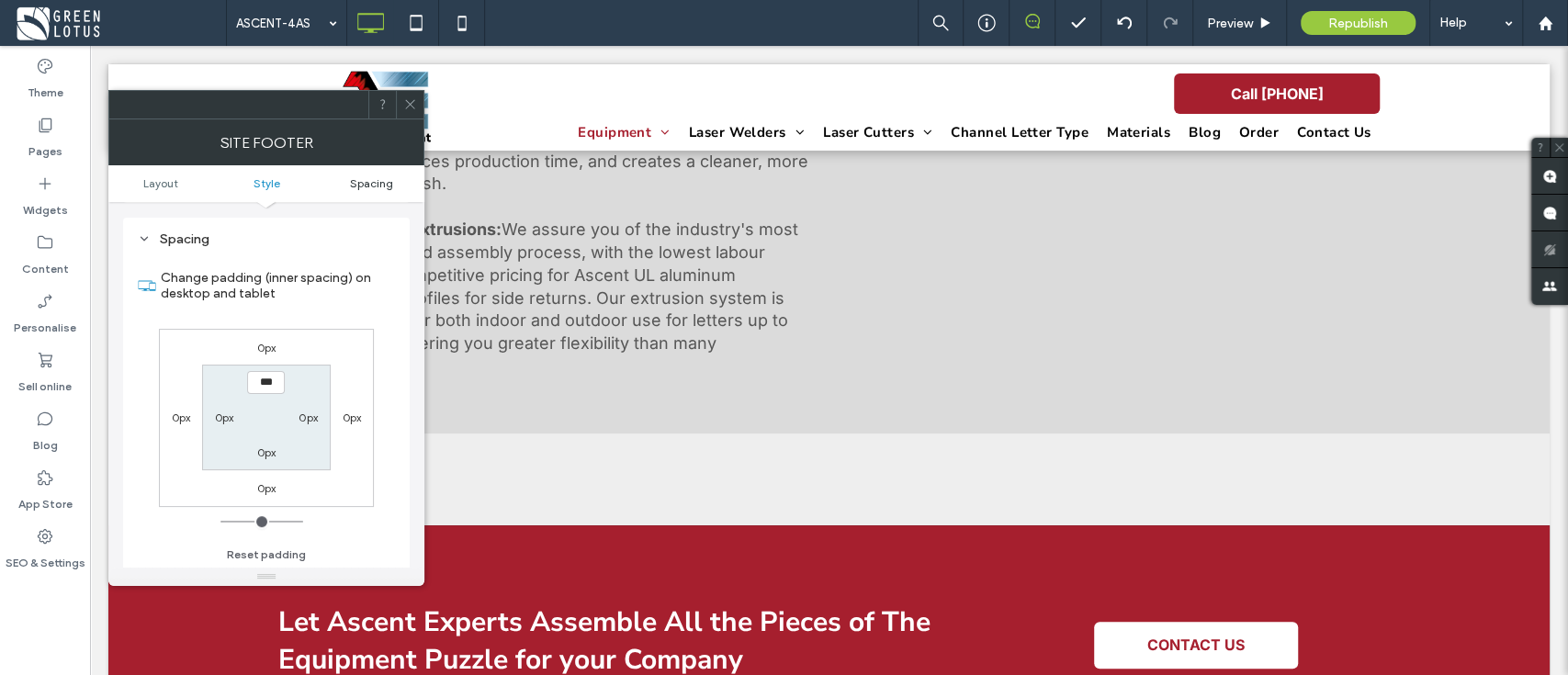 scroll, scrollTop: 417, scrollLeft: 0, axis: vertical 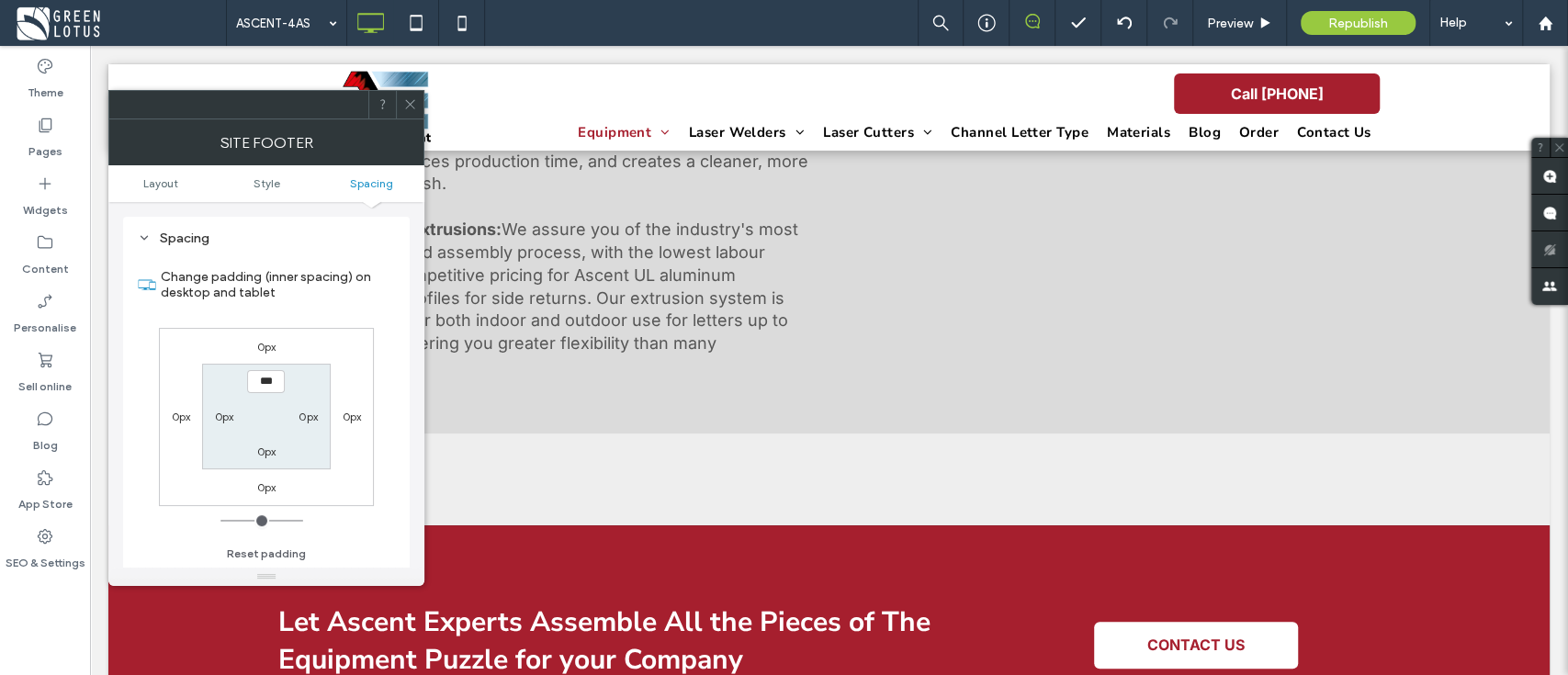 click 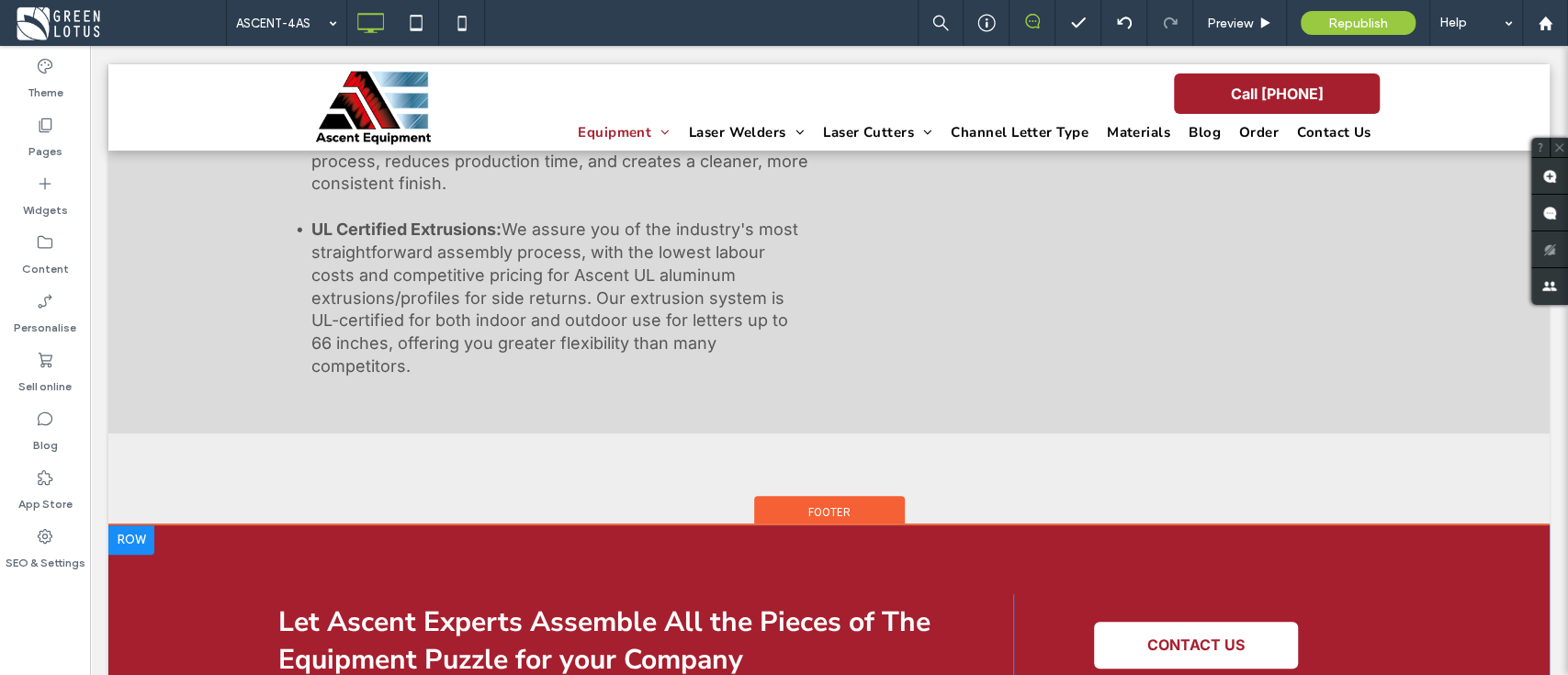 click at bounding box center [131, 540] 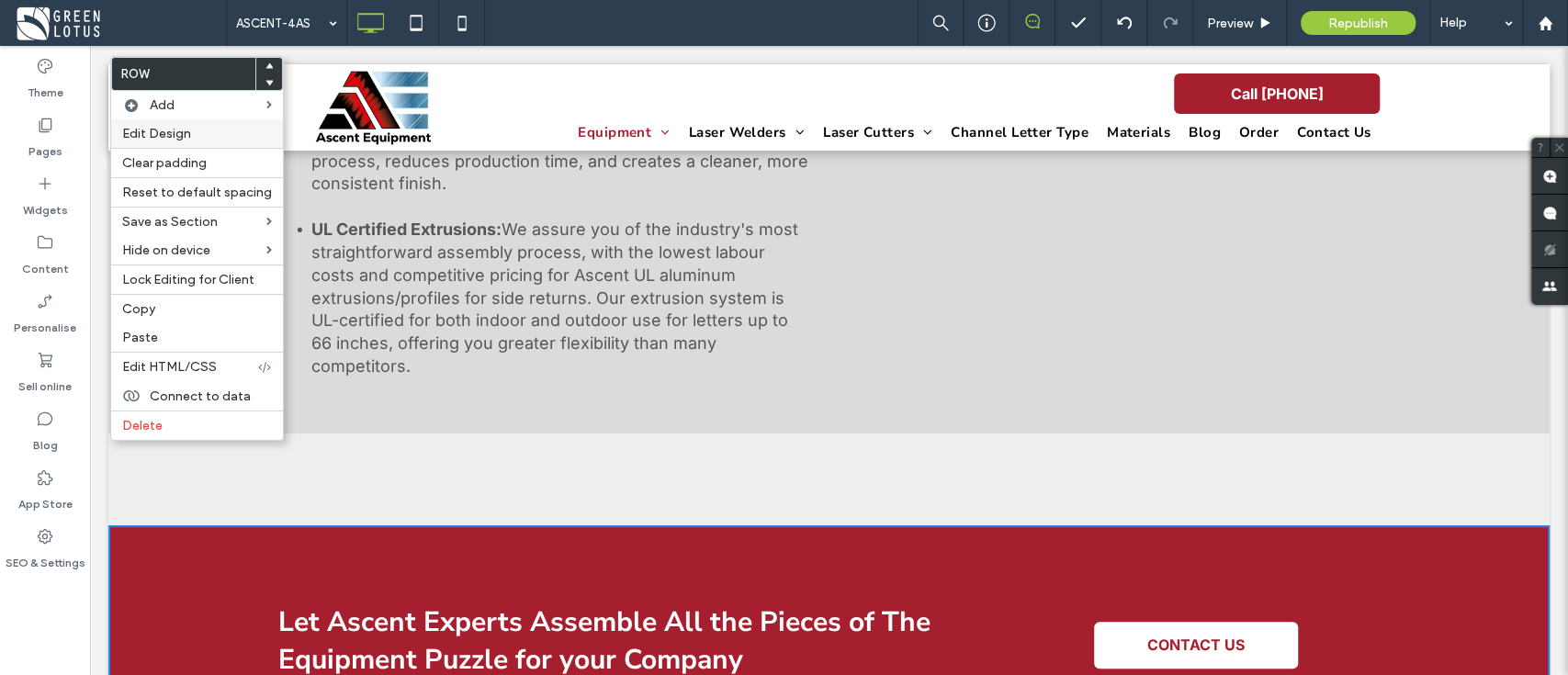 click on "Edit Design" at bounding box center [197, 133] 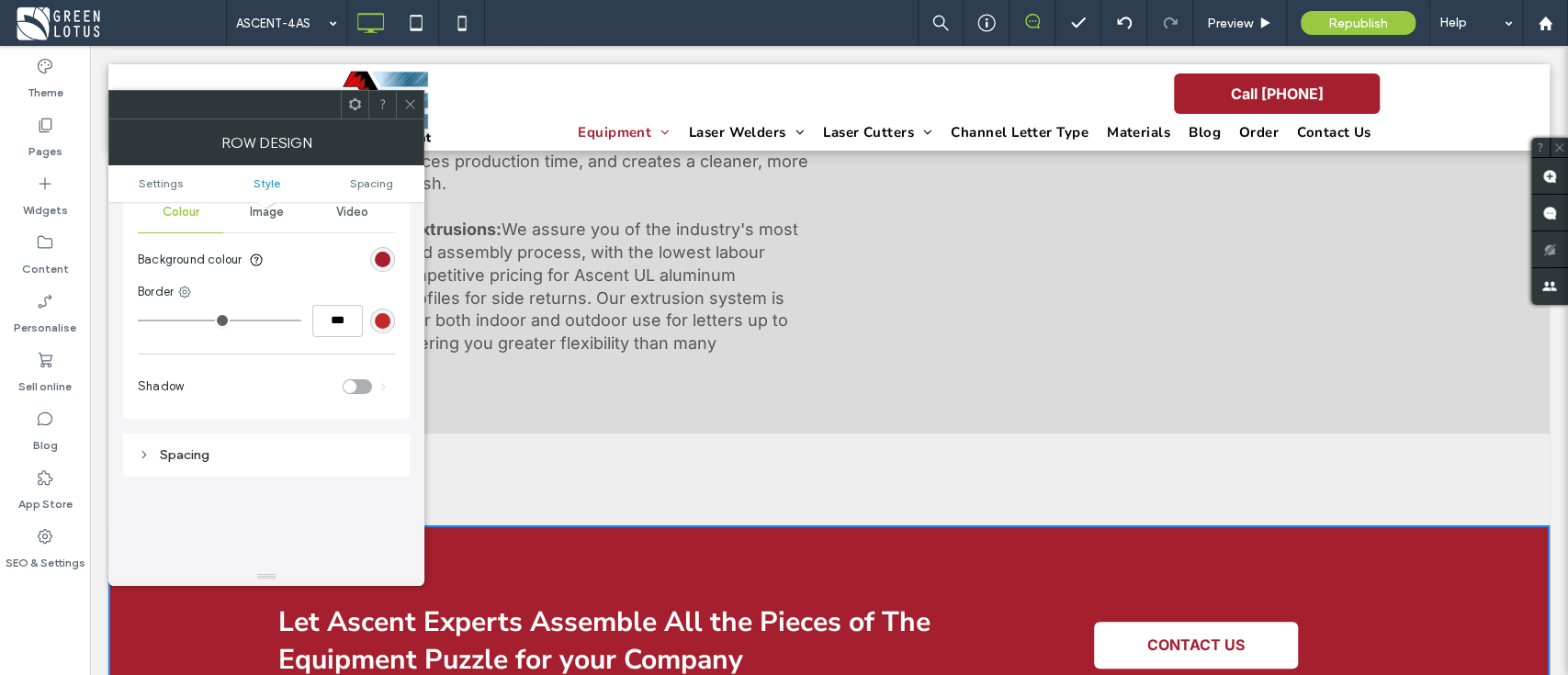 scroll, scrollTop: 0, scrollLeft: 0, axis: both 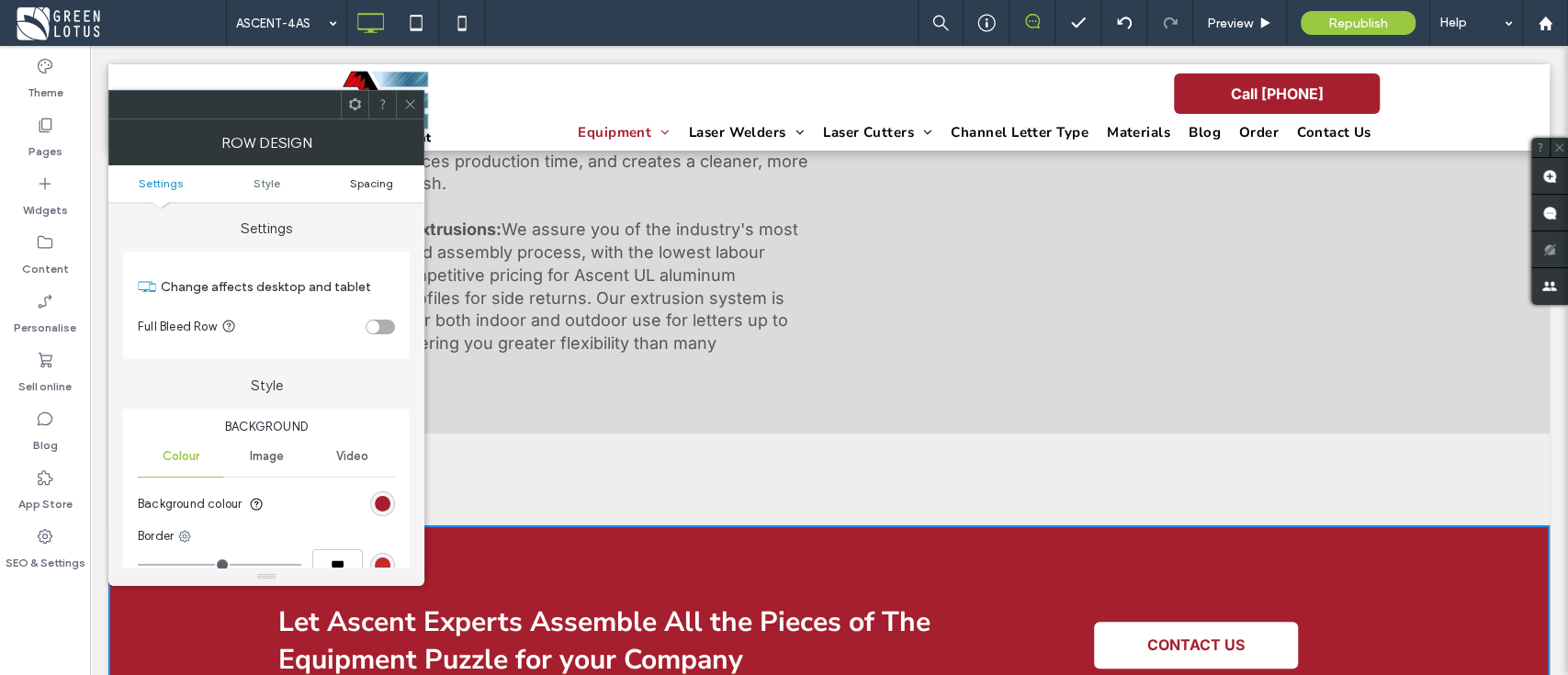 click on "Spacing" at bounding box center (371, 183) 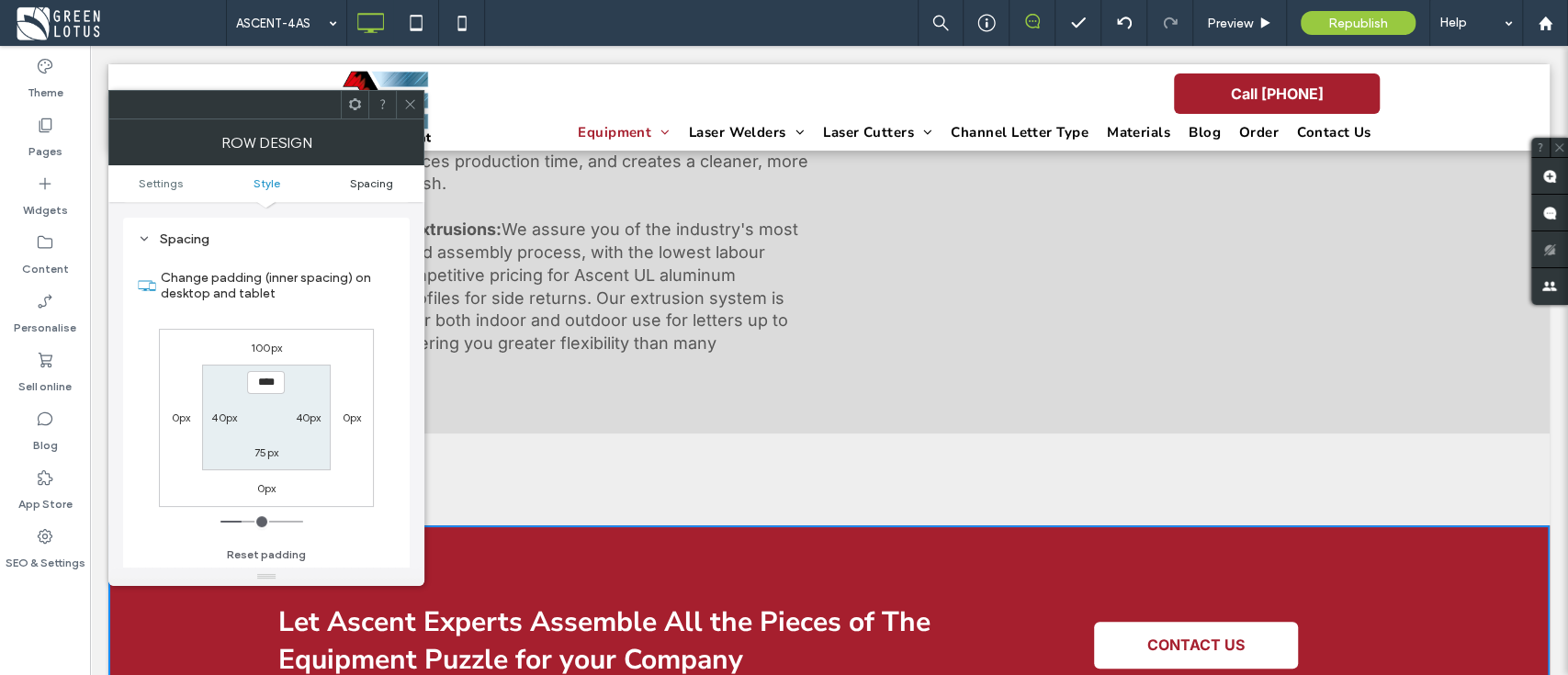 scroll, scrollTop: 461, scrollLeft: 0, axis: vertical 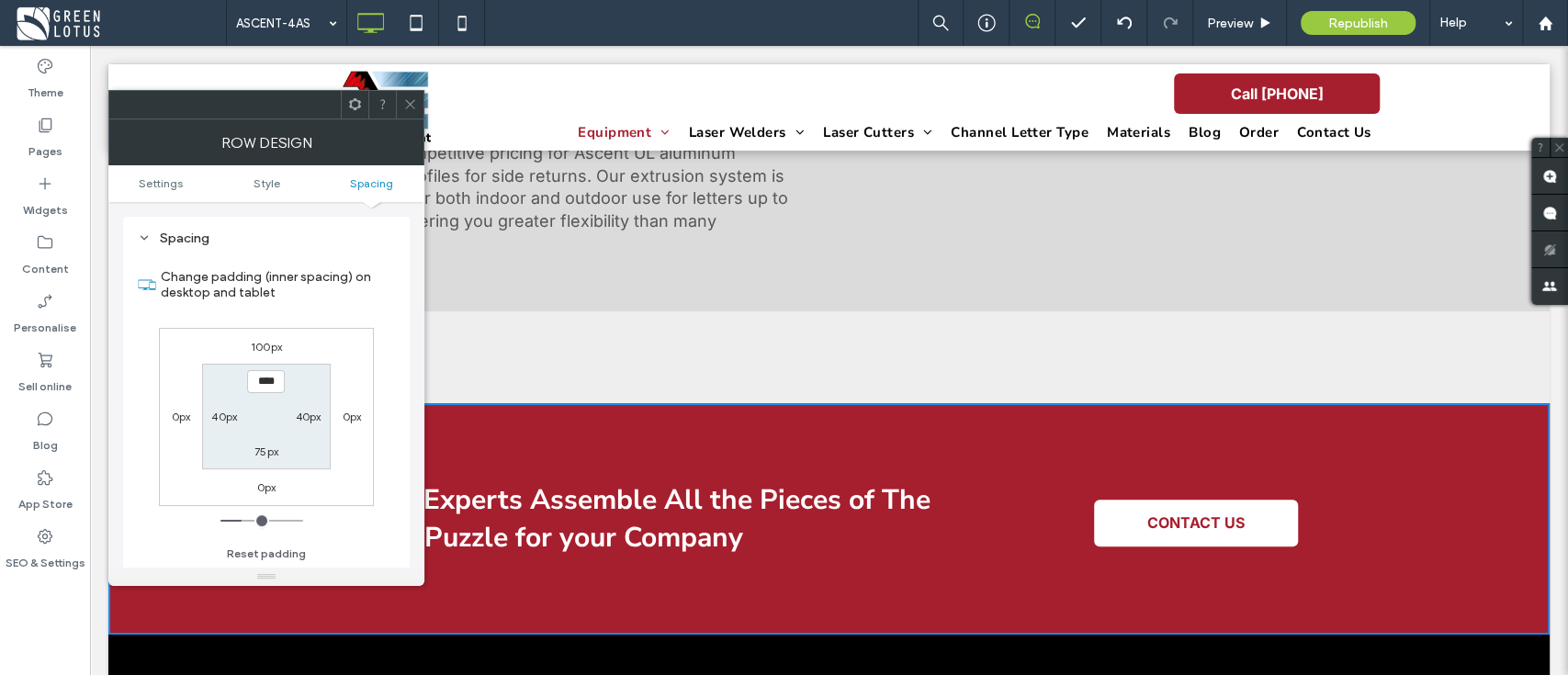 click on "100px" at bounding box center (266, 346) 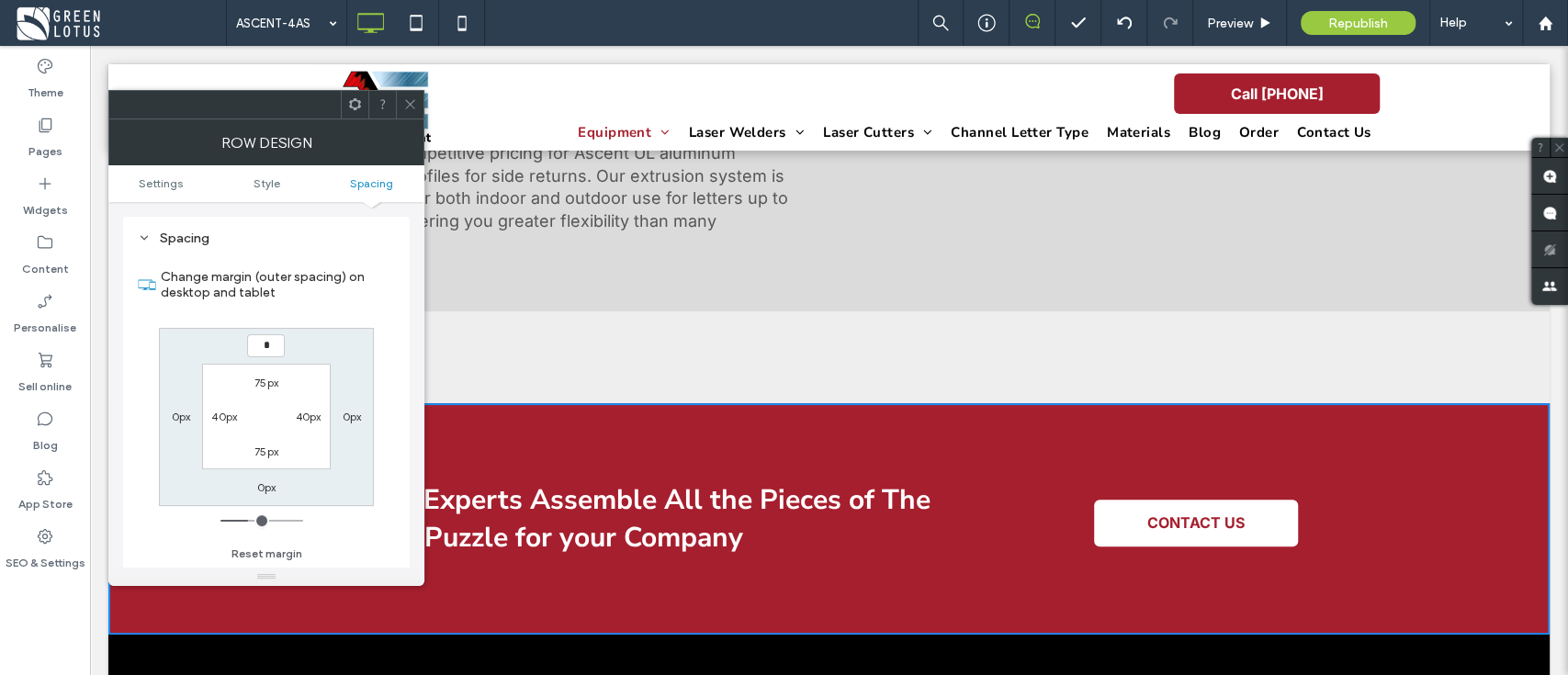 type on "*" 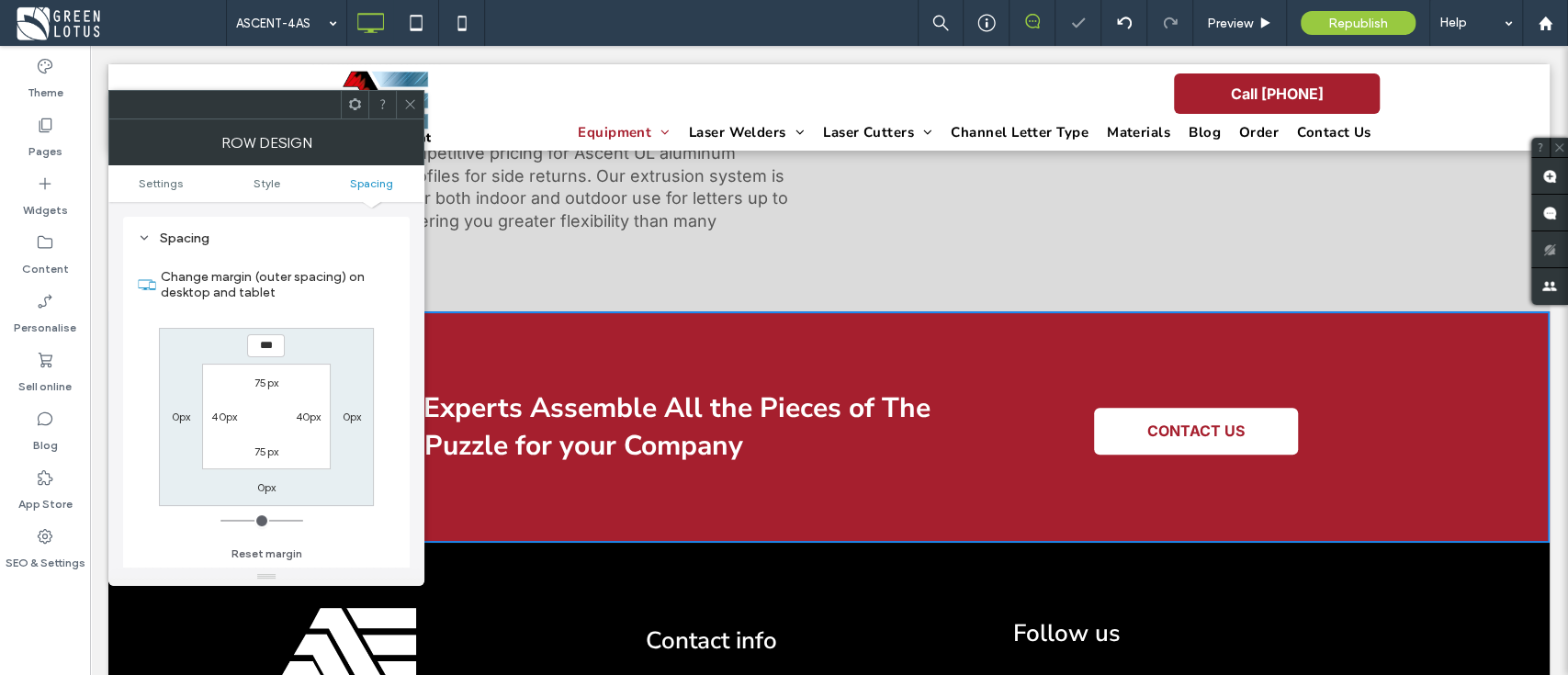 click on "75px 40px 75px 40px" at bounding box center [265, 416] 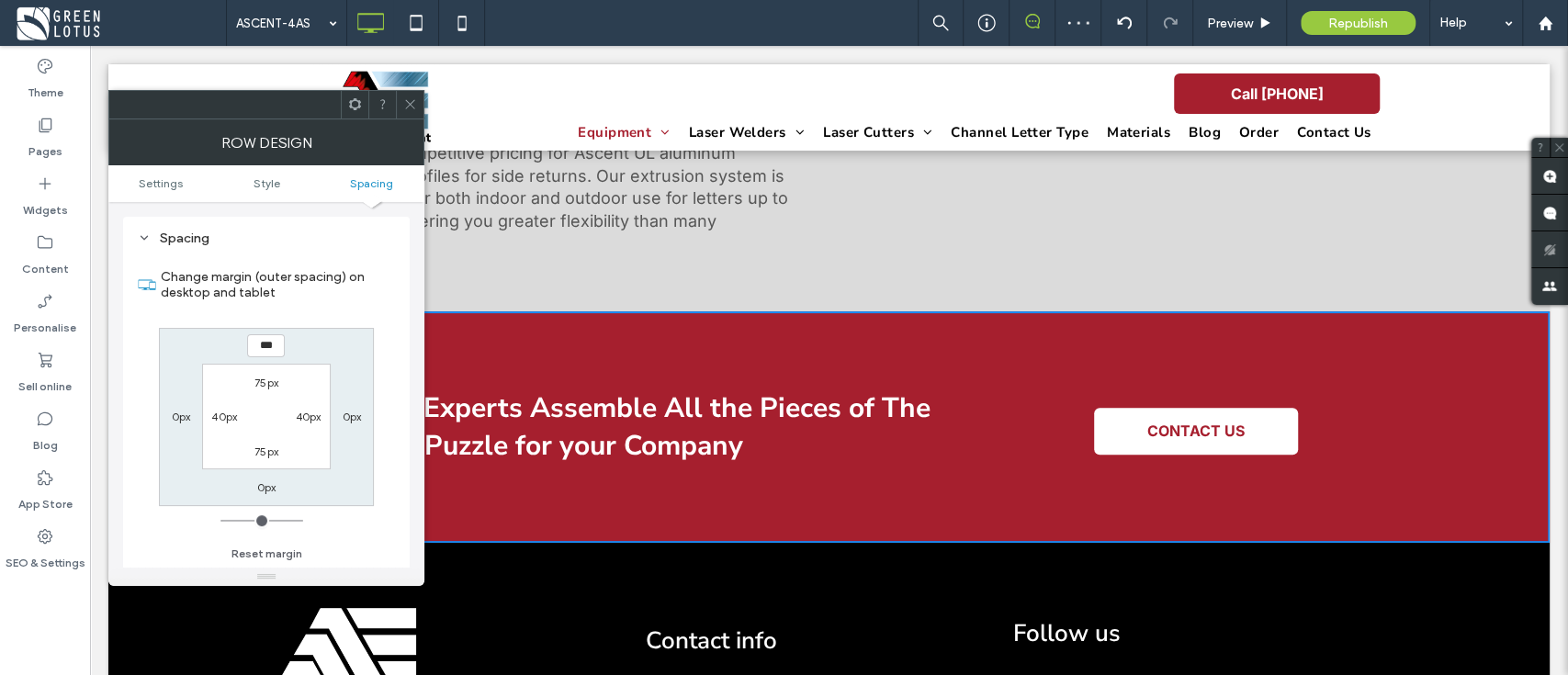 click 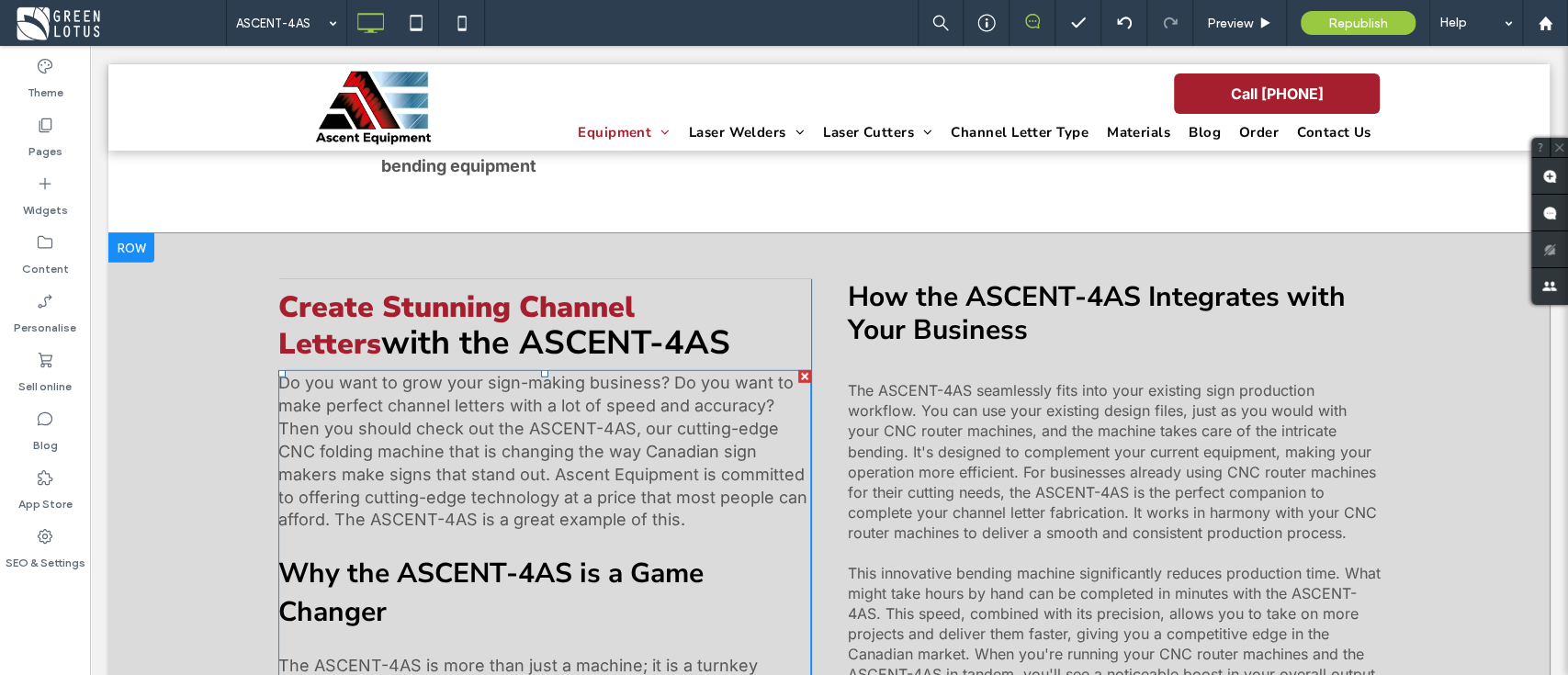 scroll, scrollTop: 3386, scrollLeft: 0, axis: vertical 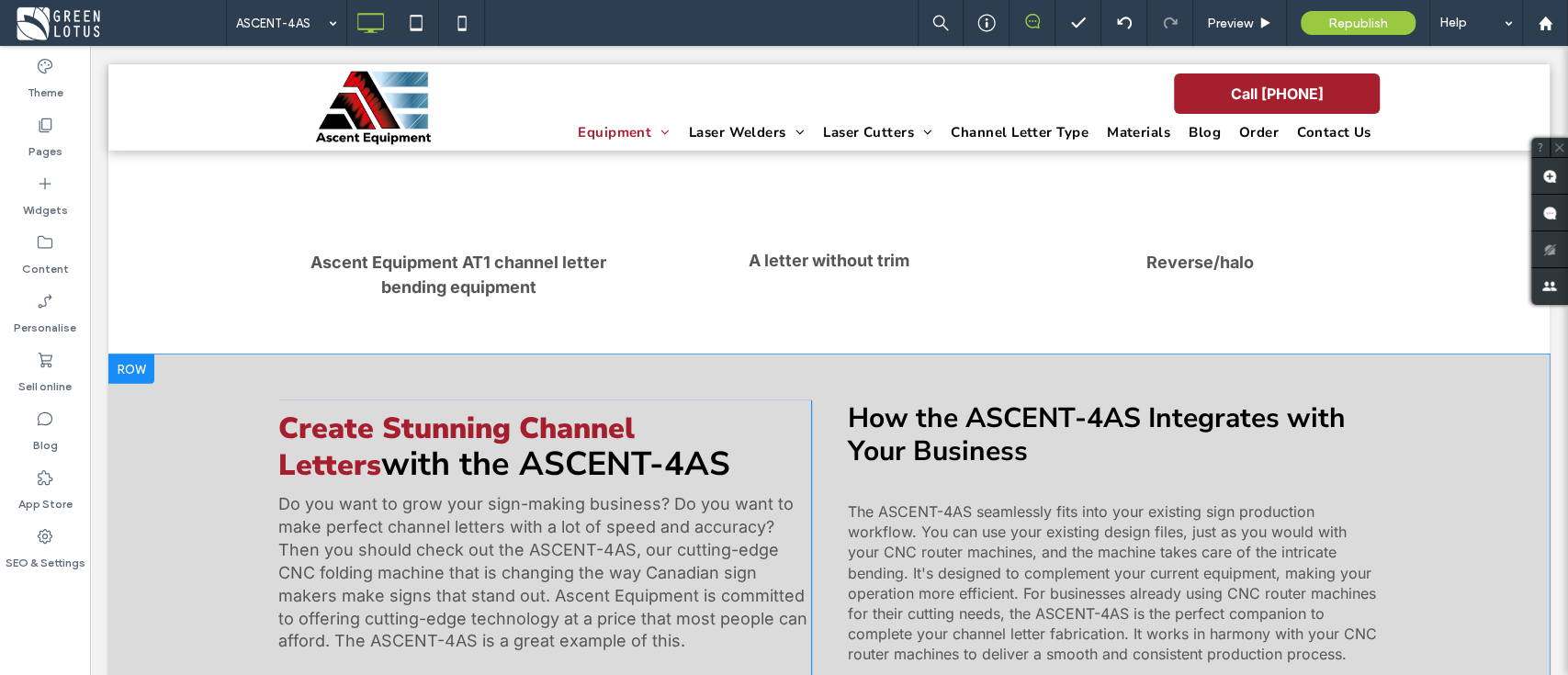 click on "Create Stunning Channel Letters   with the ASCENT-4AS Do you want to grow your sign-making business? Do you want to make perfect channel letters with a lot of speed and accuracy? Then you should check out the ASCENT-4AS, our cutting-edge CNC folding machine that is changing the way Canadian sign makers make signs that stand out. Ascent Equipment is committed to offering cutting-edge technology at a price that most people can afford. The ASCENT-4AS is a great example of this. Why the ASCENT-4AS is a Game Changer The ASCENT-4AS is more than just a machine; it is a turnkey solution for creating high-quality channel letters. We've seen how much manual labour can affect production time and costs, and this machine addresses that issue directly. It is intended to streamline your workflow and produce consistent, beautiful outcomes every time. Unmatched Versatility: Precision Perfected: Reduced Labour Costs: Ease of Use: No Welding for Reverse/Halo Letters: UL Certified Extrusions: Click To Paste" at bounding box center (829, 1129) 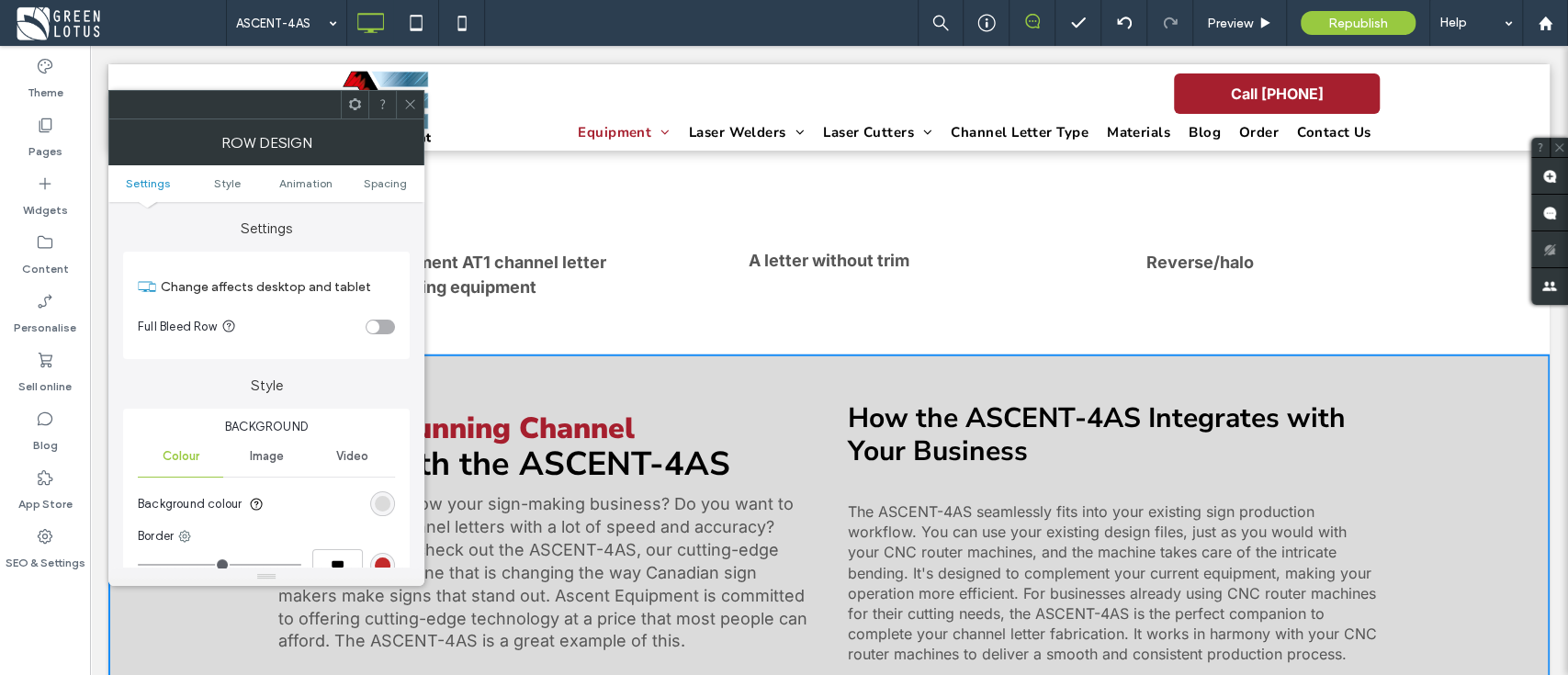 click at bounding box center [382, 503] 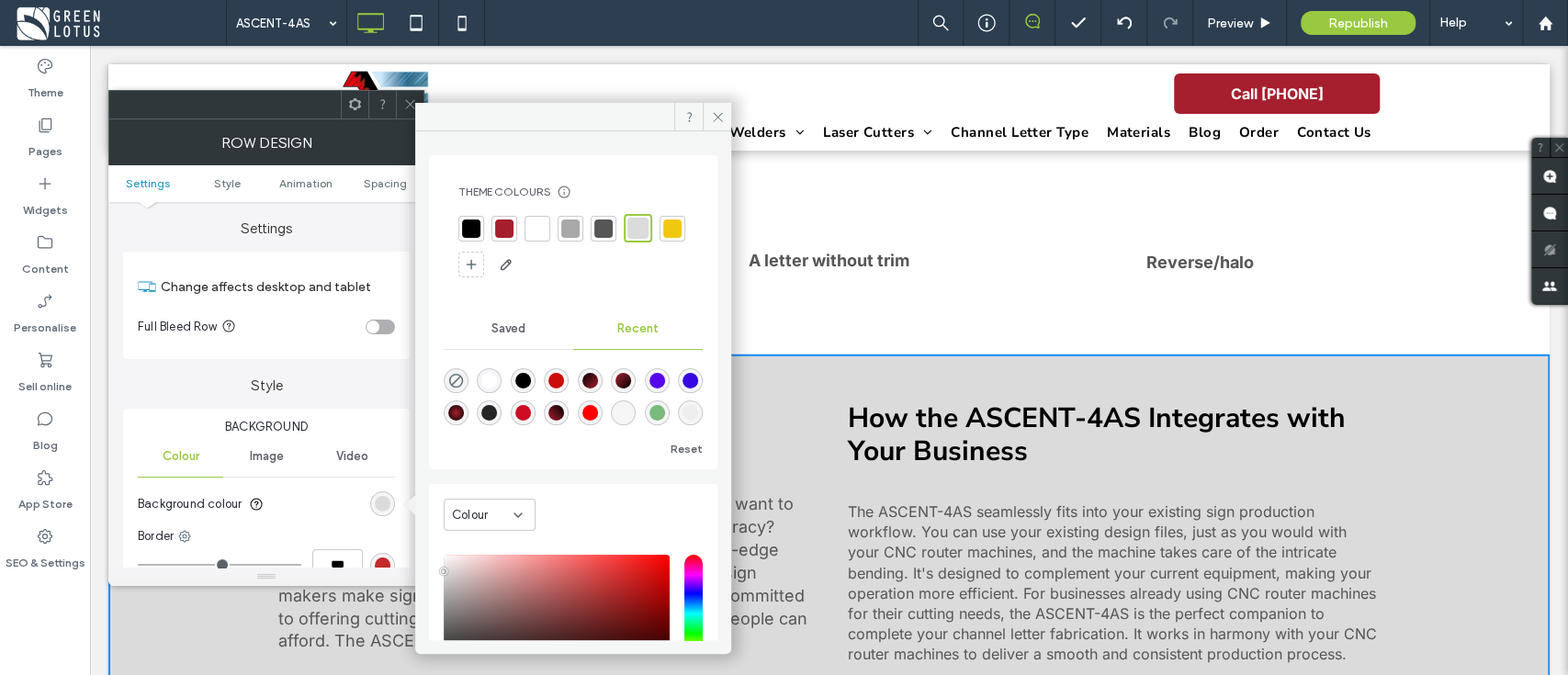 click at bounding box center (489, 380) 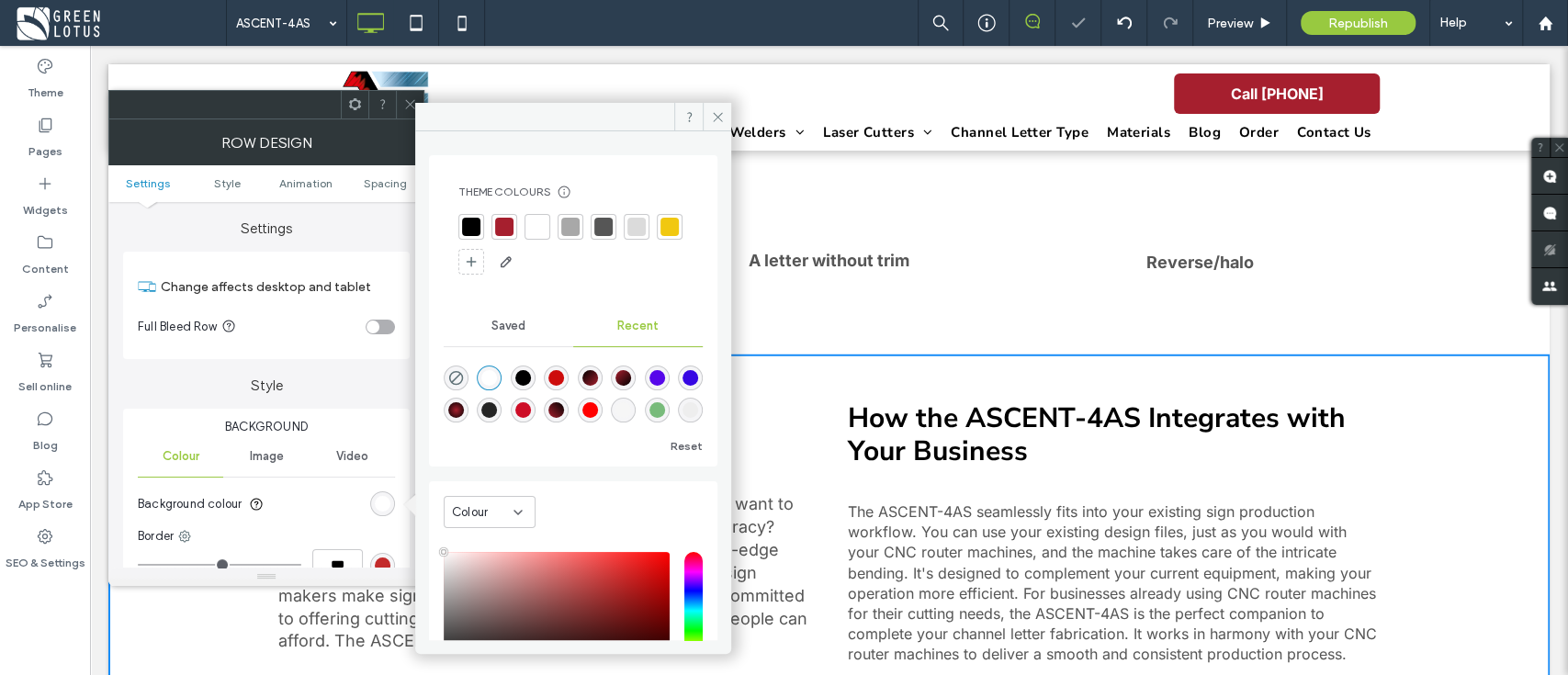 click at bounding box center (623, 410) 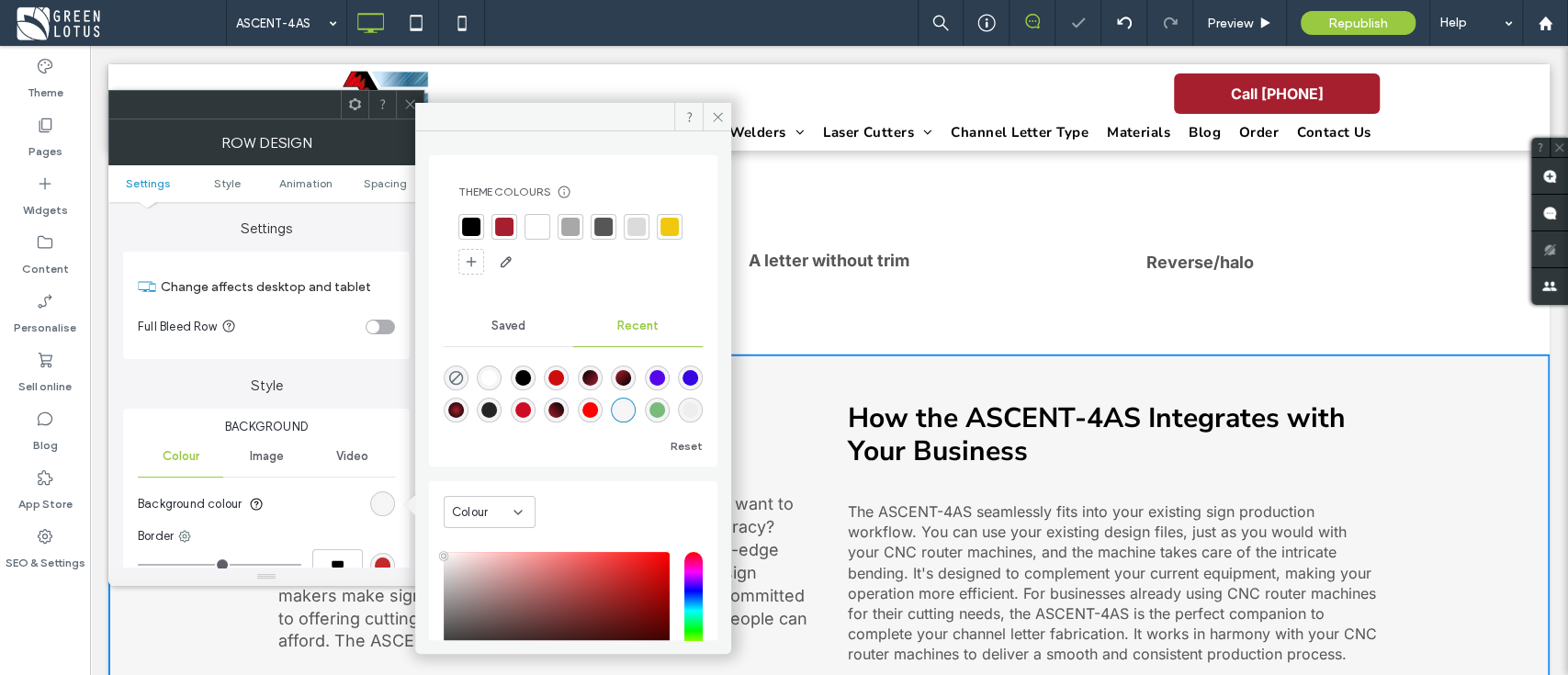 click 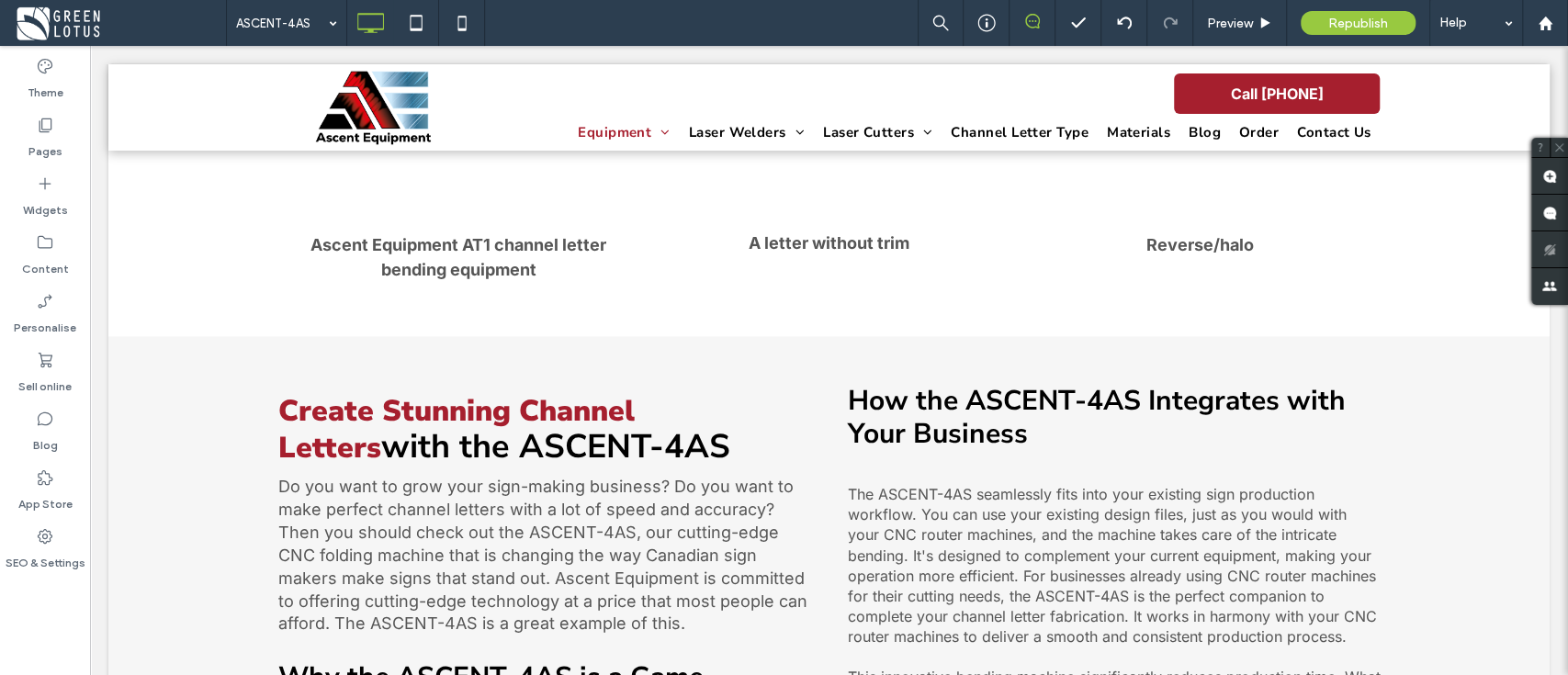 scroll, scrollTop: 3263, scrollLeft: 0, axis: vertical 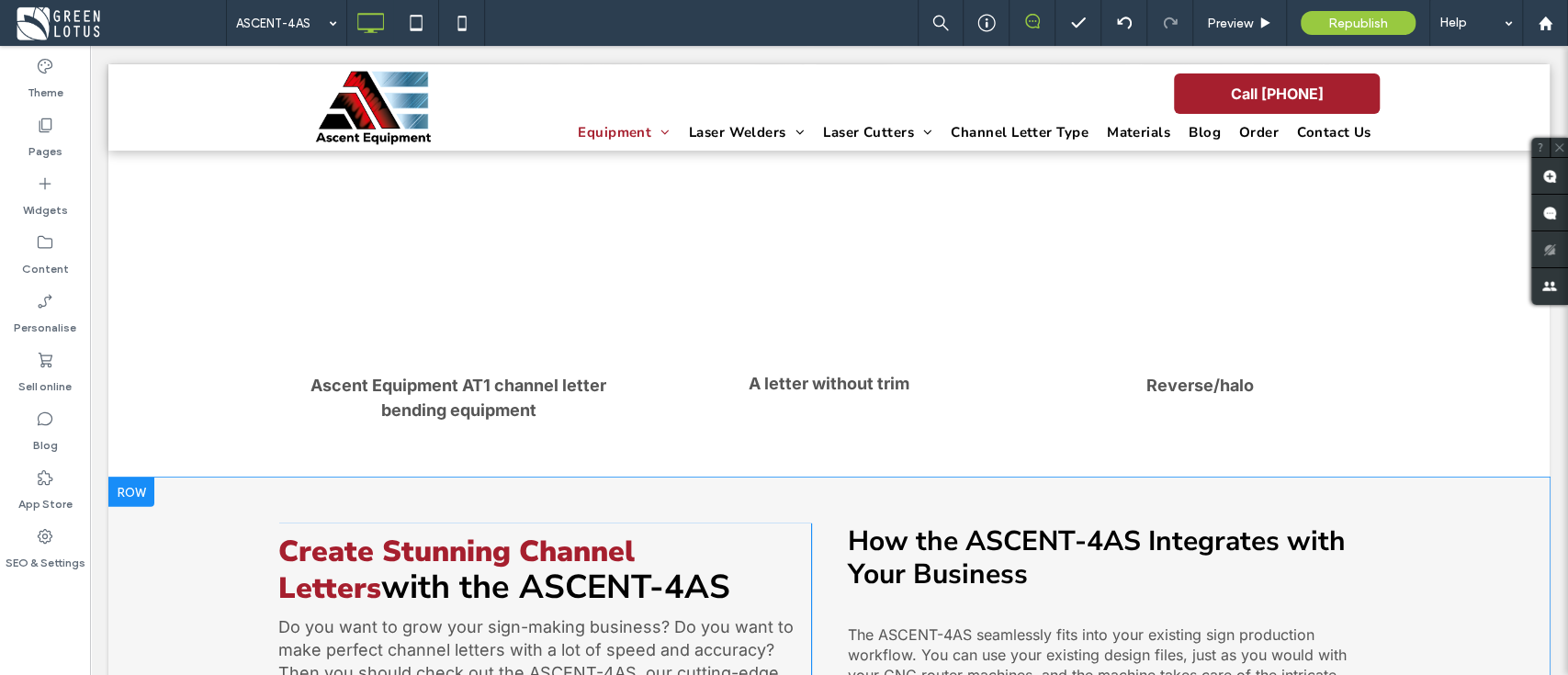 click on "Create Stunning Channel Letters   with the ASCENT-4AS Do you want to grow your sign-making business? Do you want to make perfect channel letters with a lot of speed and accuracy? Then you should check out the ASCENT-4AS, our cutting-edge CNC folding machine that is changing the way Canadian sign makers make signs that stand out. Ascent Equipment is committed to offering cutting-edge technology at a price that most people can afford. The ASCENT-4AS is a great example of this. Why the ASCENT-4AS is a Game Changer The ASCENT-4AS is more than just a machine; it is a turnkey solution for creating high-quality channel letters. We've seen how much manual labour can affect production time and costs, and this machine addresses that issue directly. It is intended to streamline your workflow and produce consistent, beautiful outcomes every time. Unmatched Versatility: Precision Perfected: Reduced Labour Costs: Ease of Use: No Welding for Reverse/Halo Letters: UL Certified Extrusions: Click To Paste" at bounding box center (829, 1252) 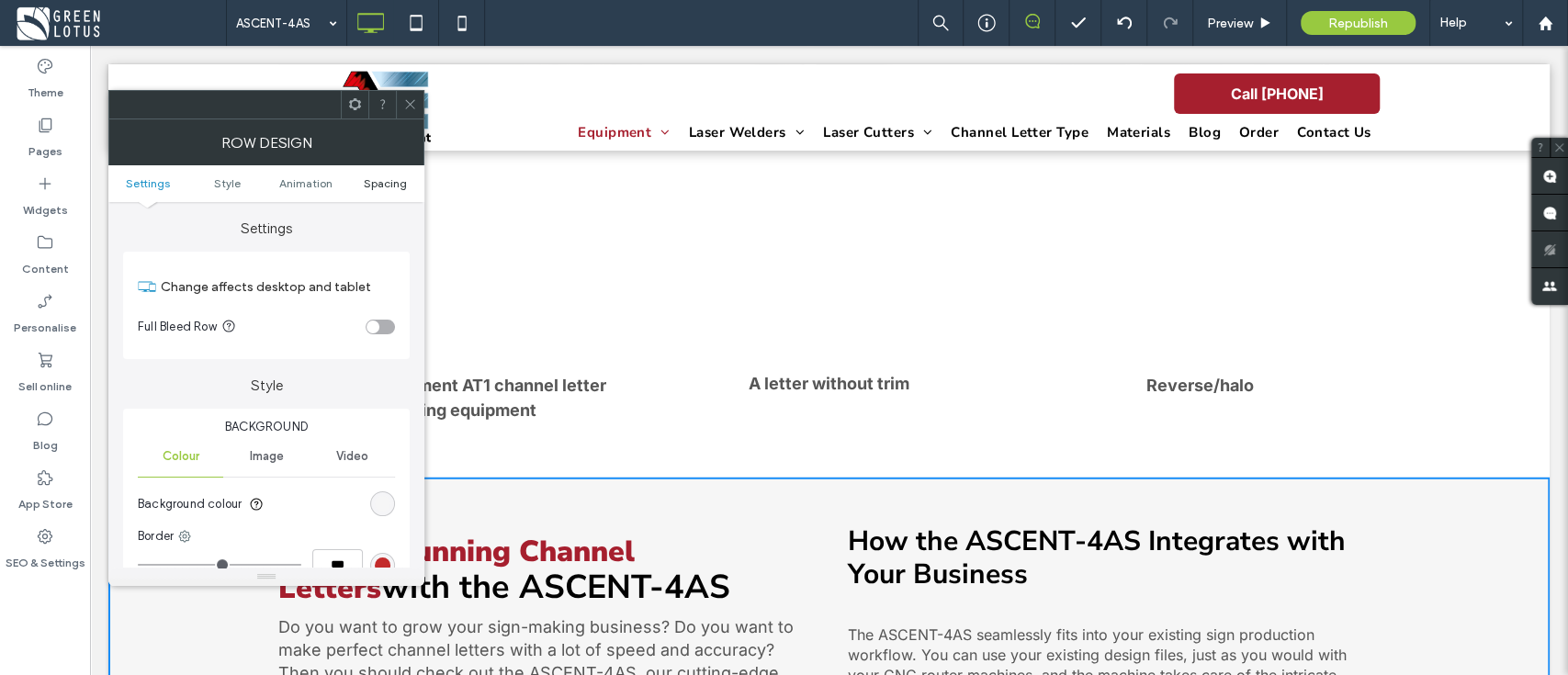 click on "Spacing" at bounding box center [385, 183] 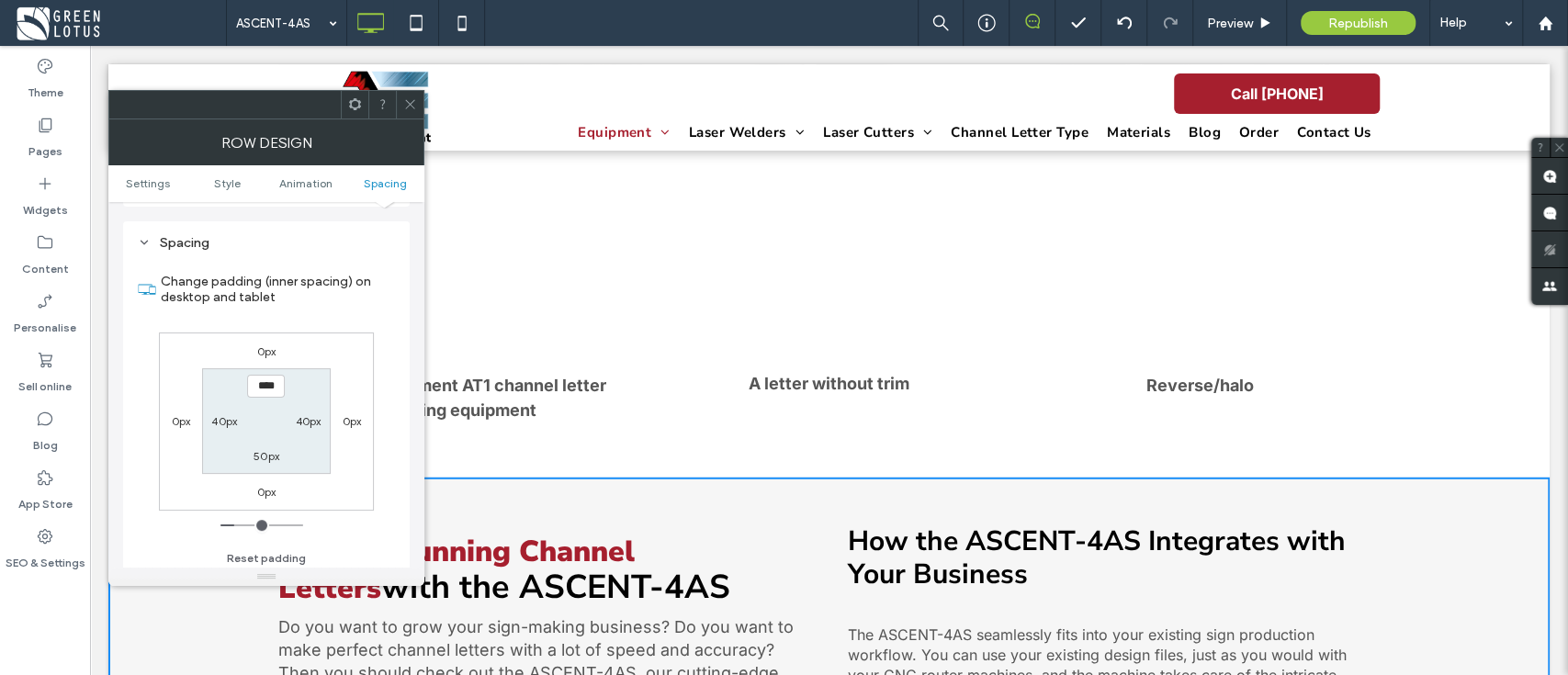 scroll, scrollTop: 519, scrollLeft: 0, axis: vertical 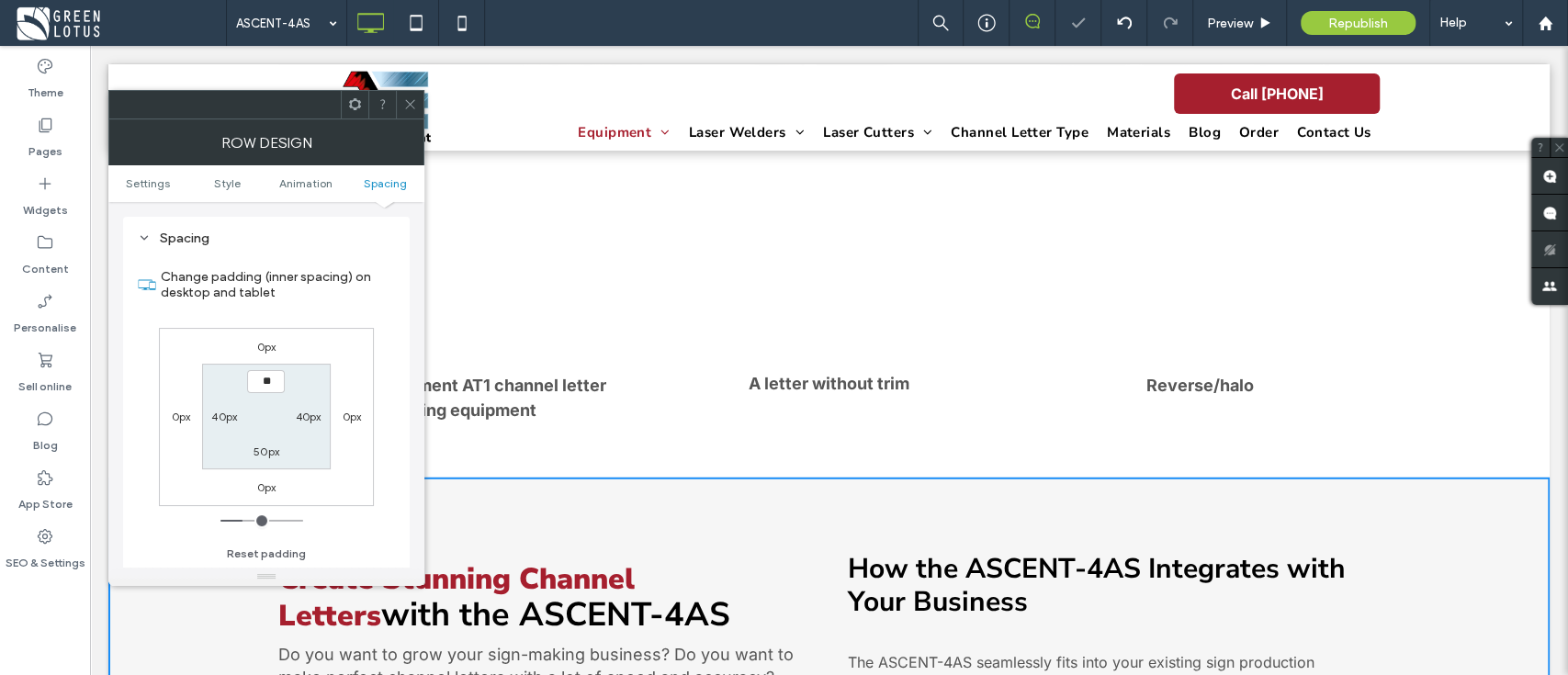 type on "****" 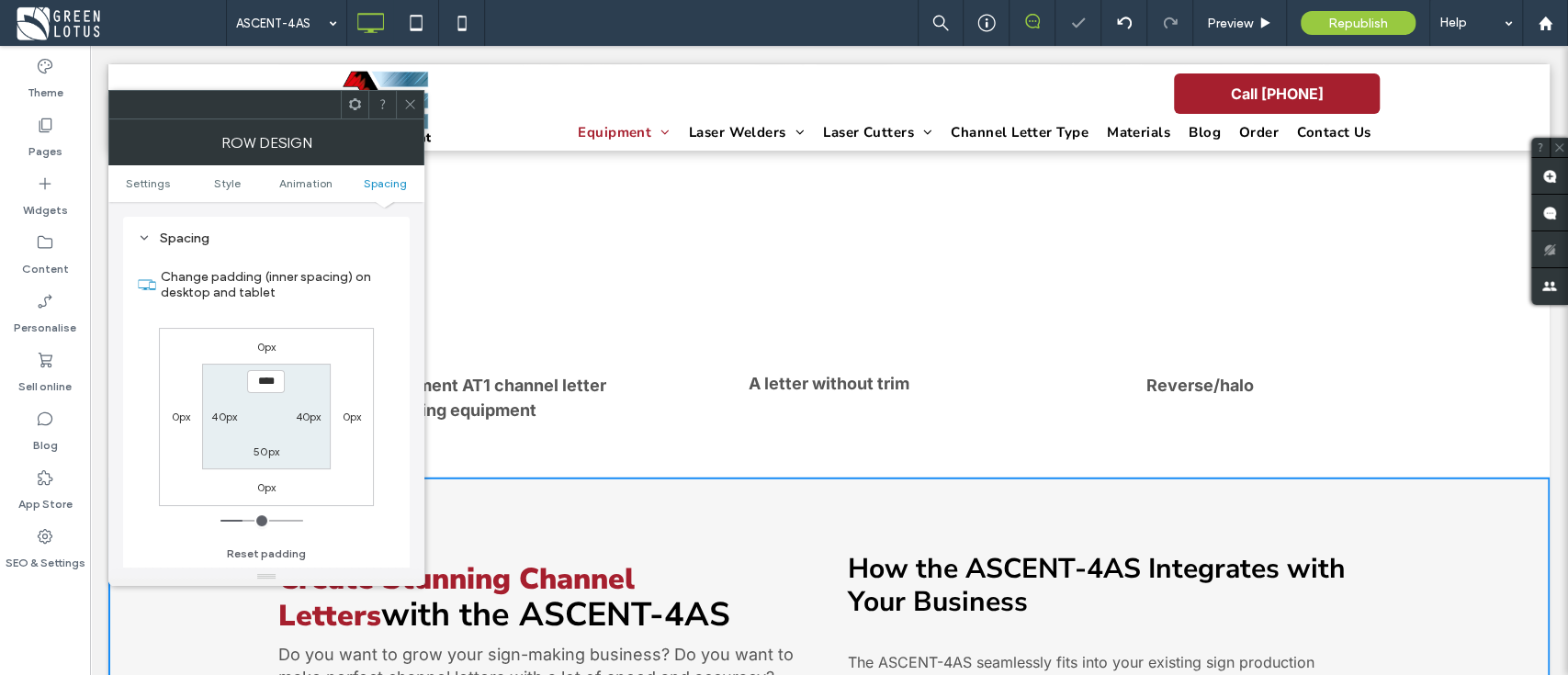 click on "50px" at bounding box center (266, 451) 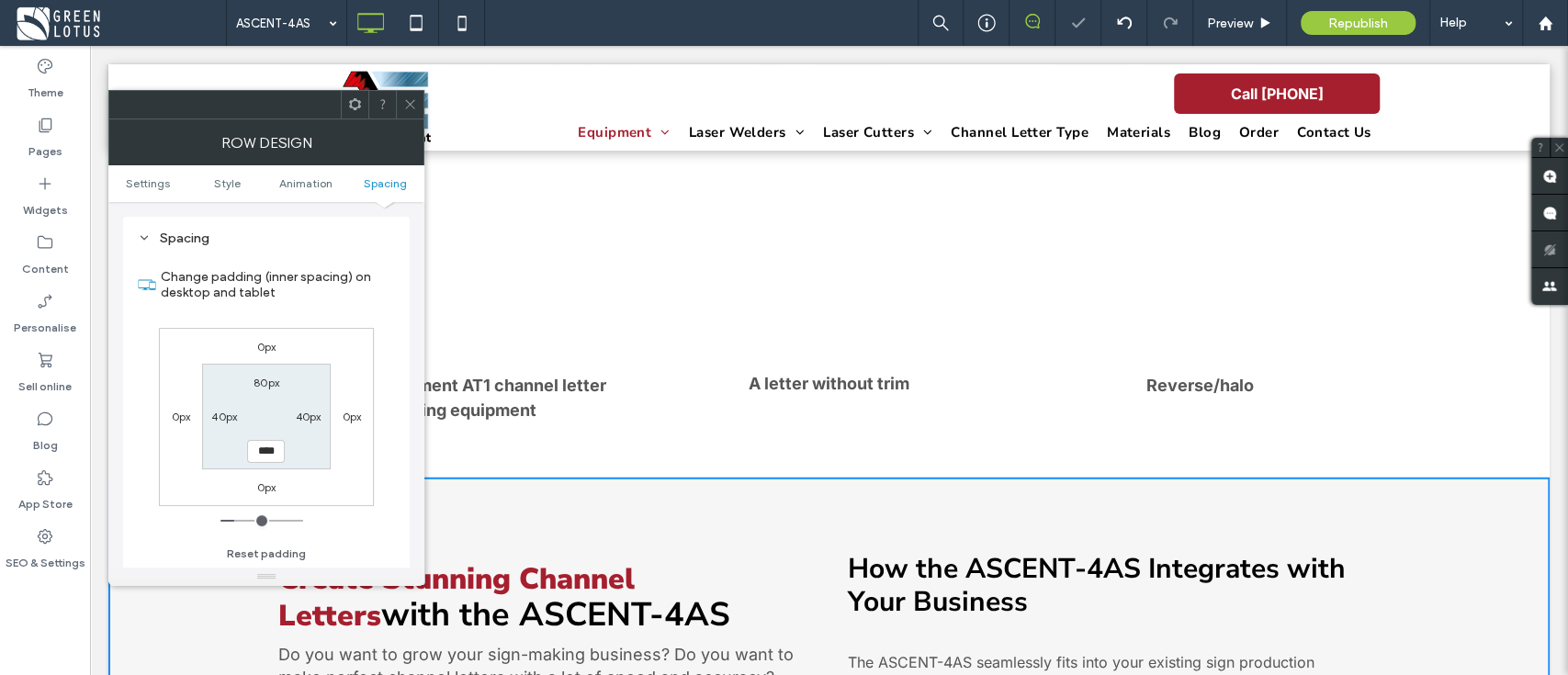 type on "**" 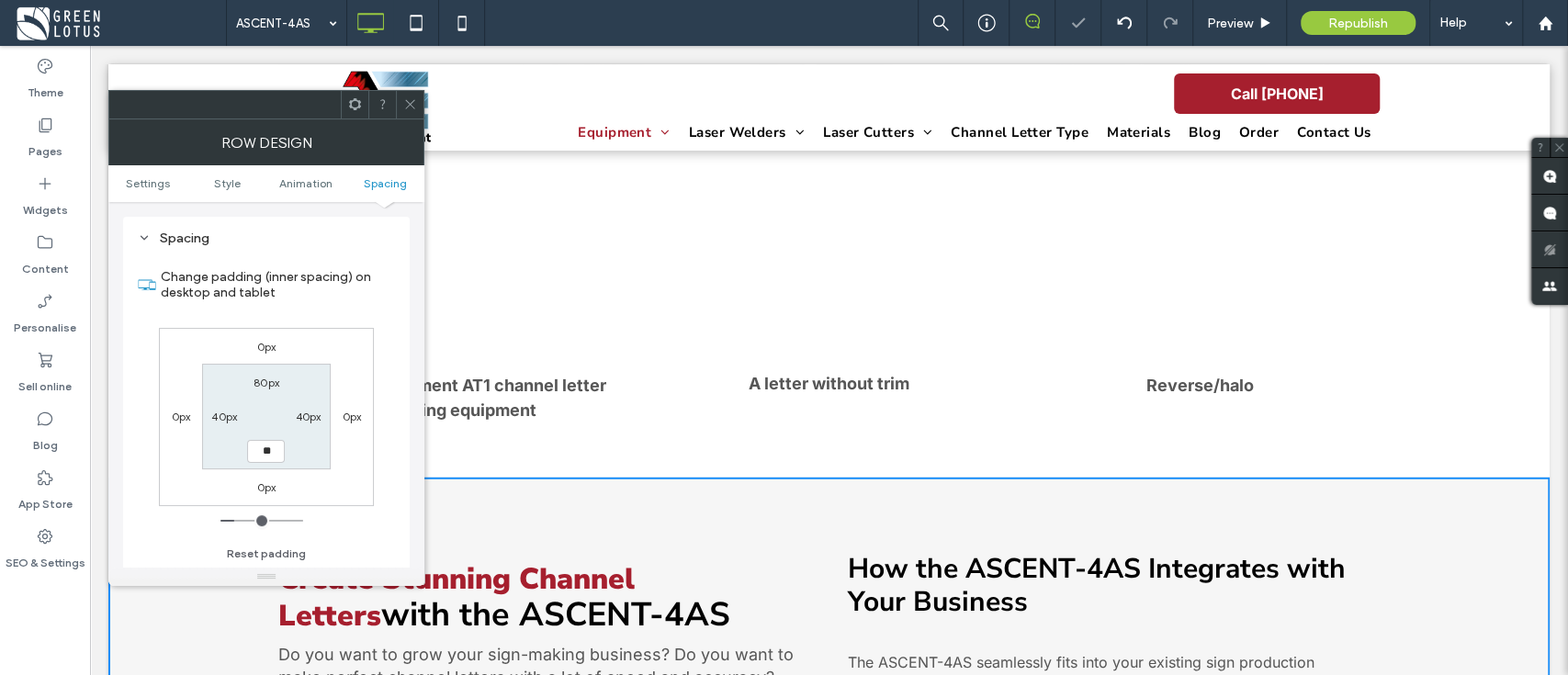 type on "**" 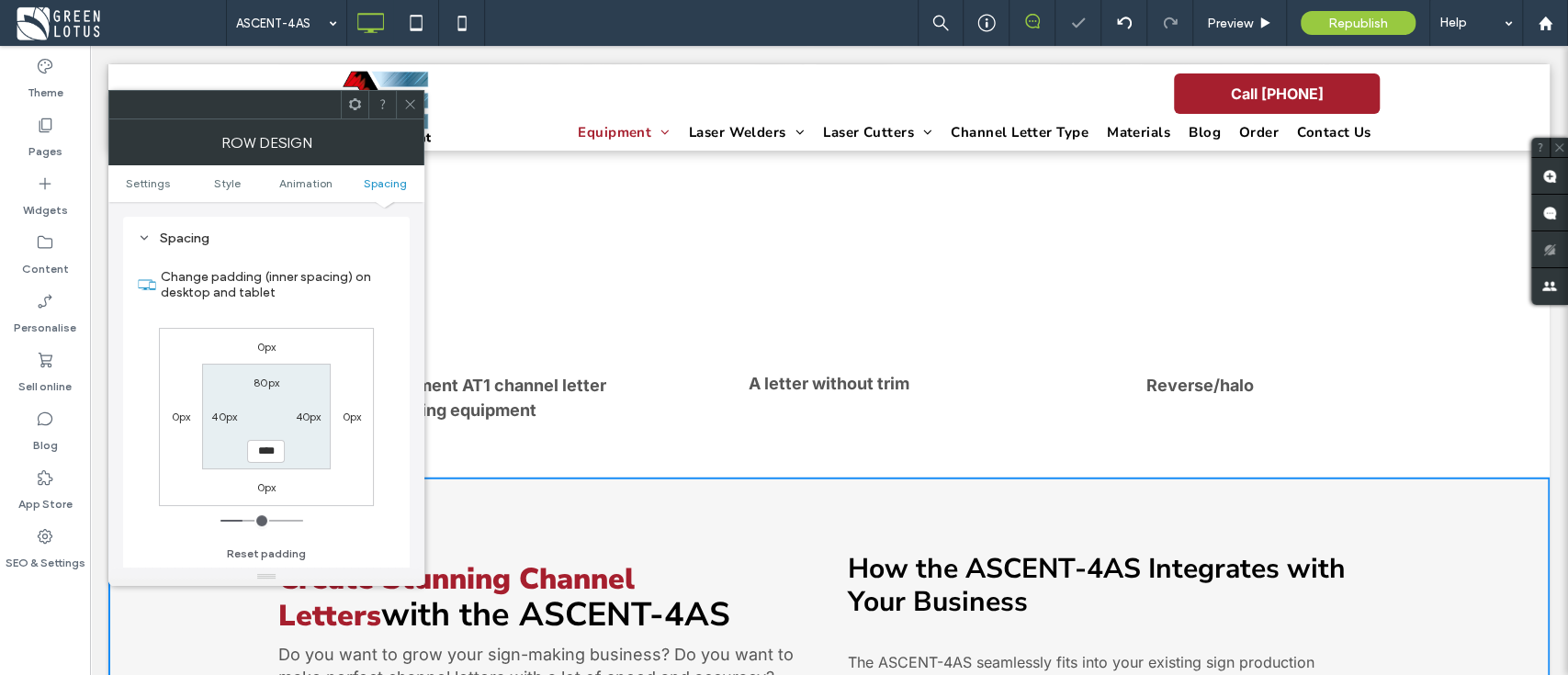 drag, startPoint x: 406, startPoint y: 105, endPoint x: 528, endPoint y: 268, distance: 203.6001 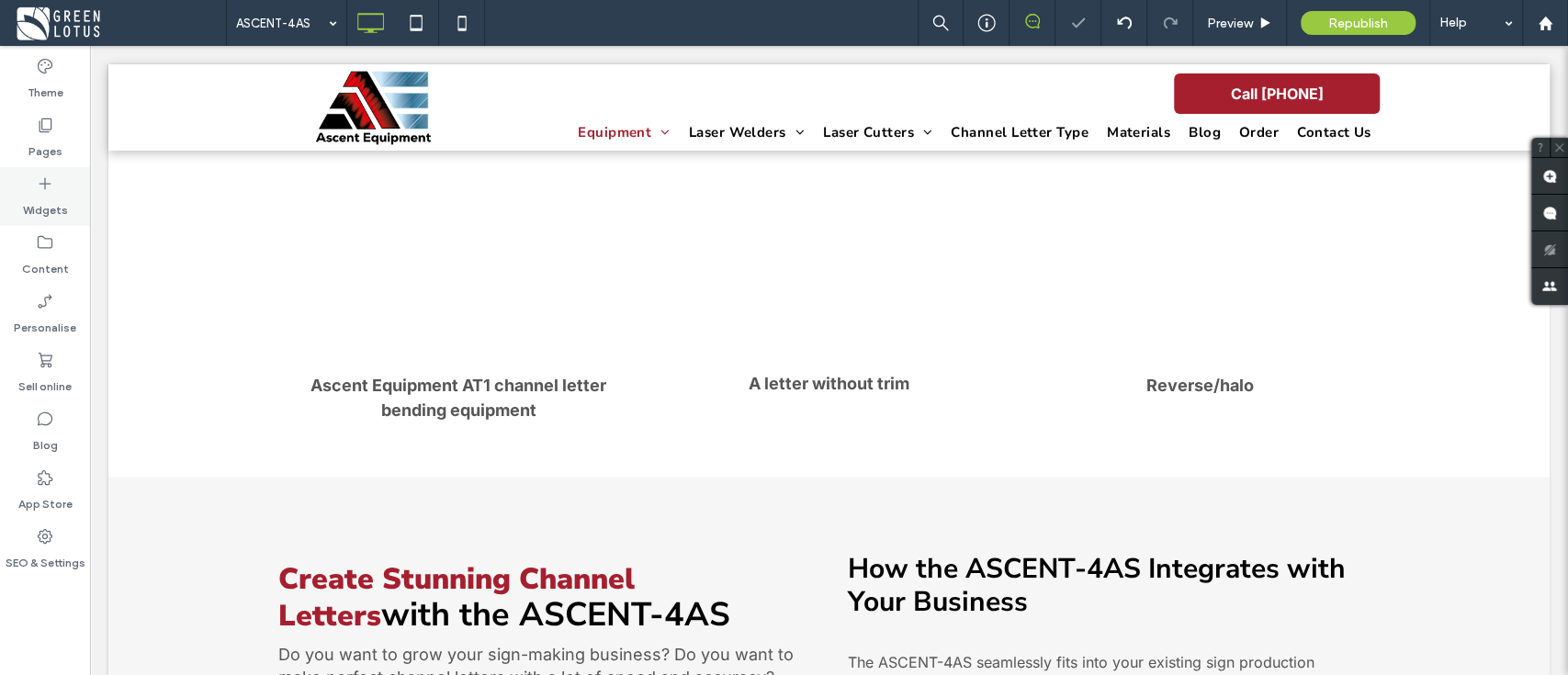 click on "Widgets" at bounding box center (45, 206) 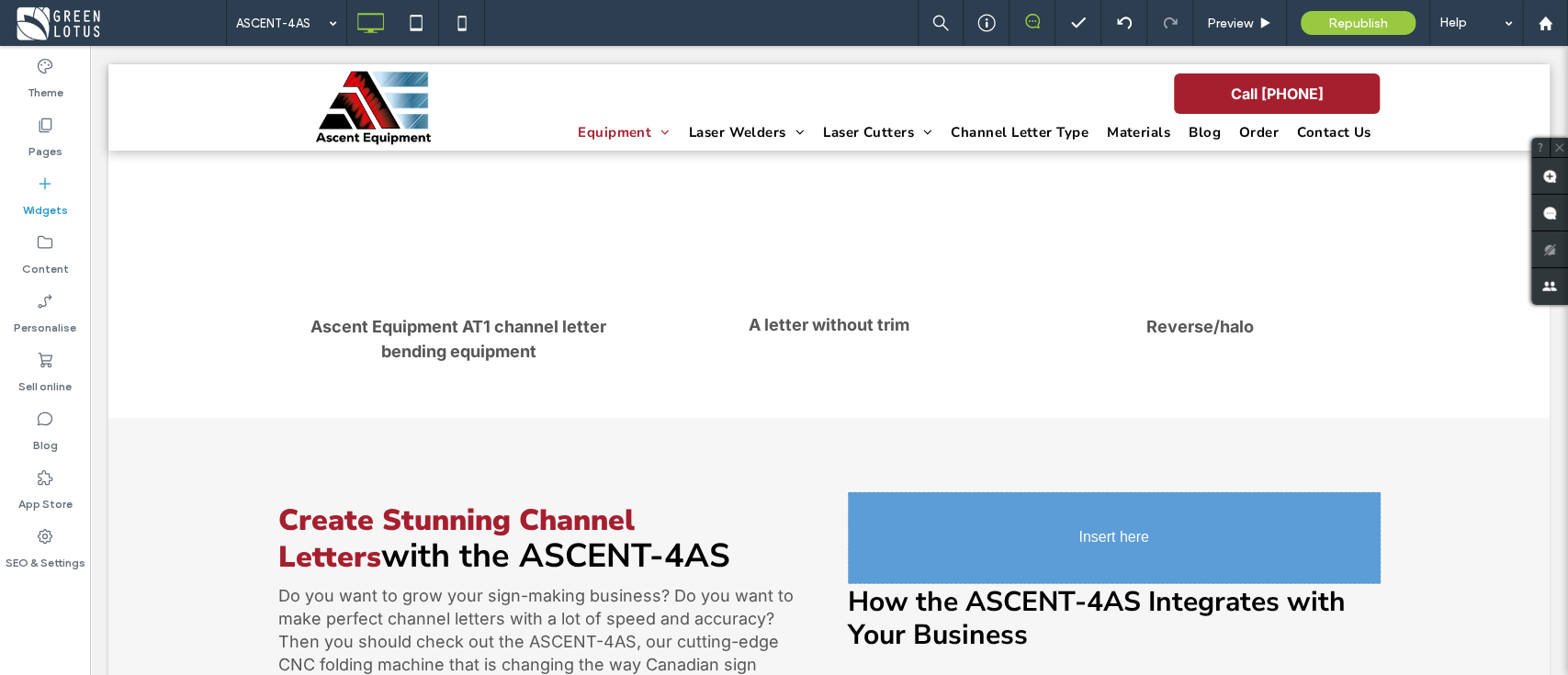 scroll, scrollTop: 3342, scrollLeft: 0, axis: vertical 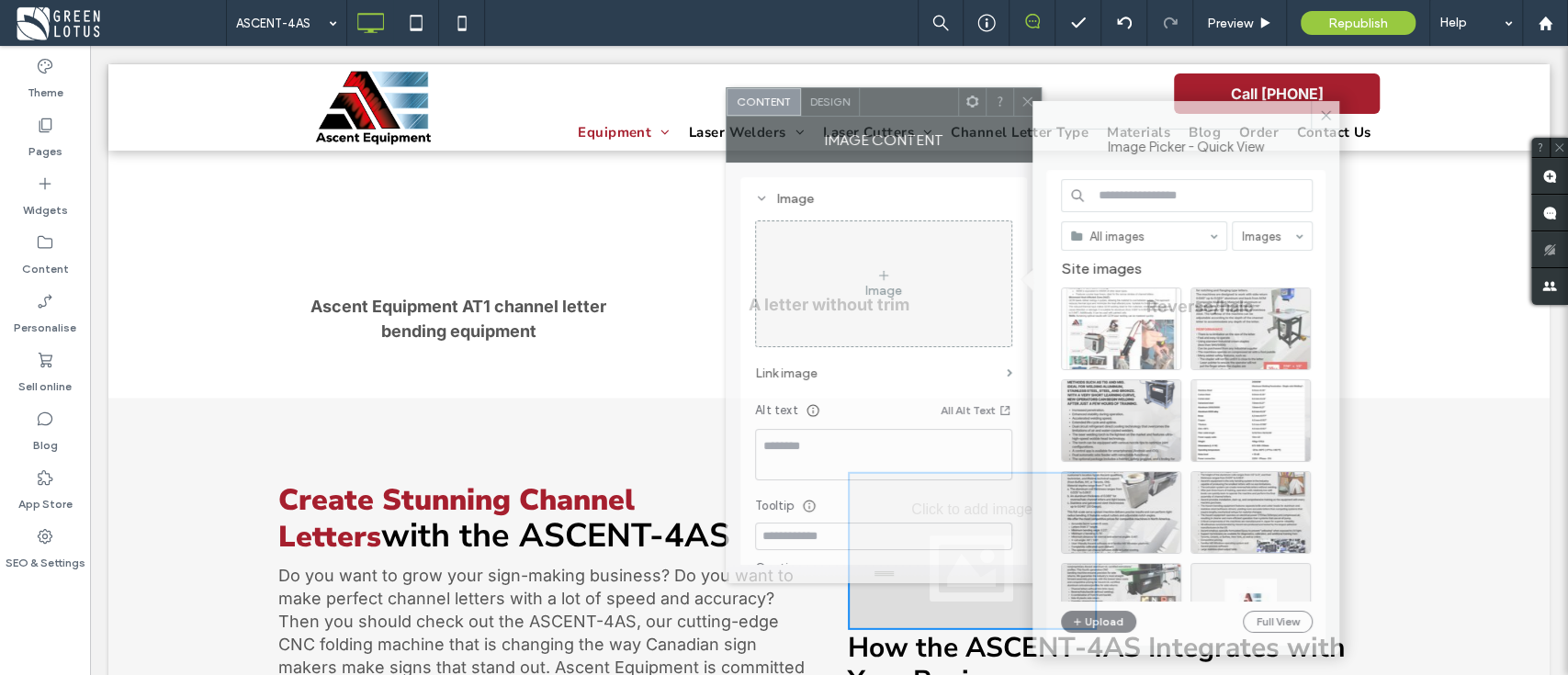 drag, startPoint x: 671, startPoint y: 117, endPoint x: 912, endPoint y: 113, distance: 241.03319 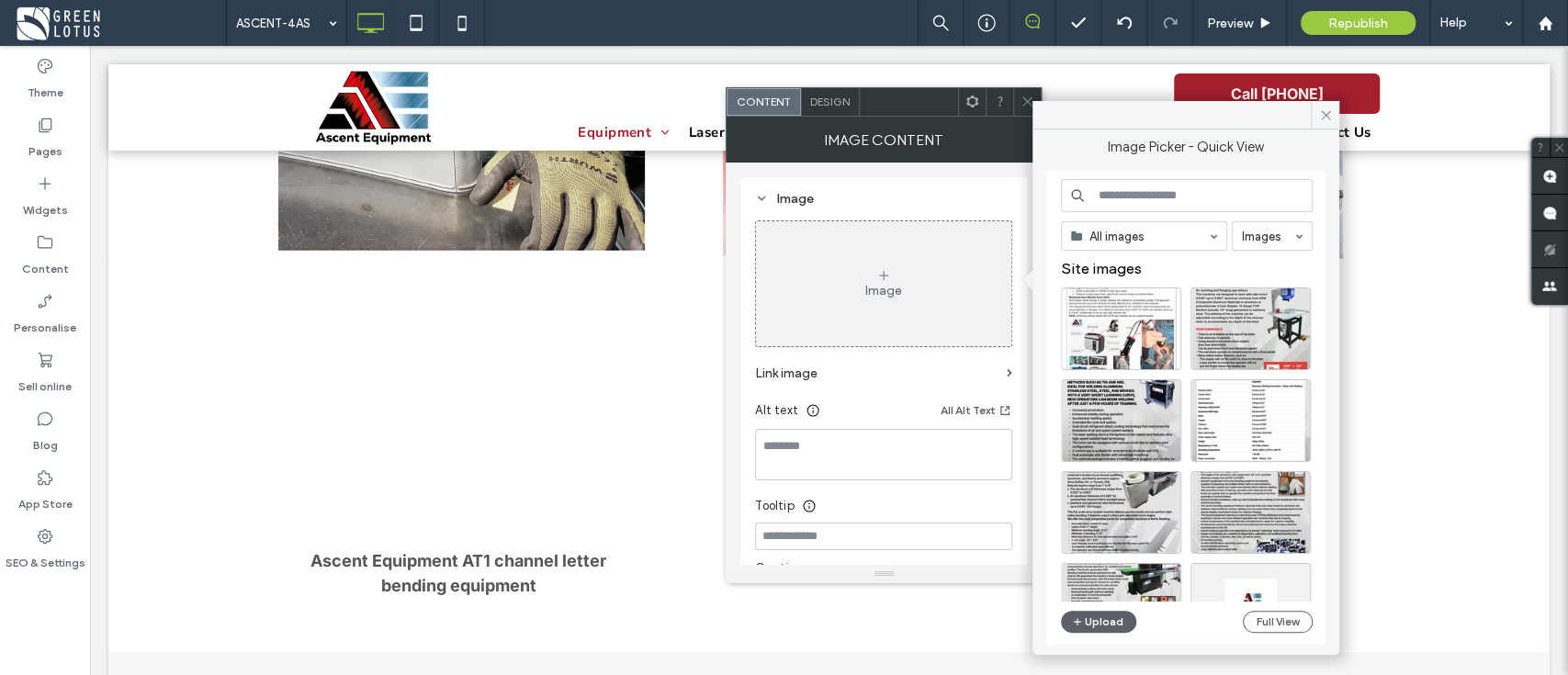 scroll, scrollTop: 3219, scrollLeft: 0, axis: vertical 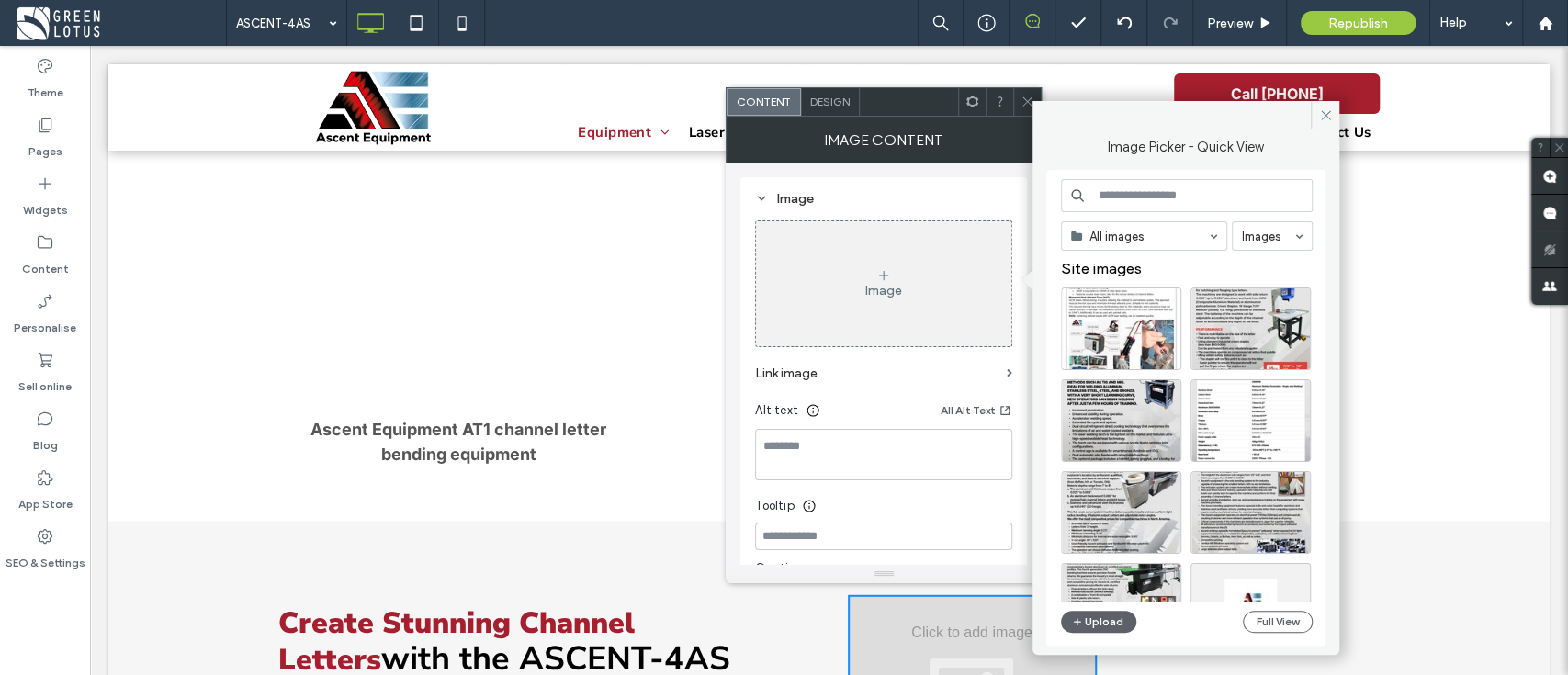 click at bounding box center (1187, 196) 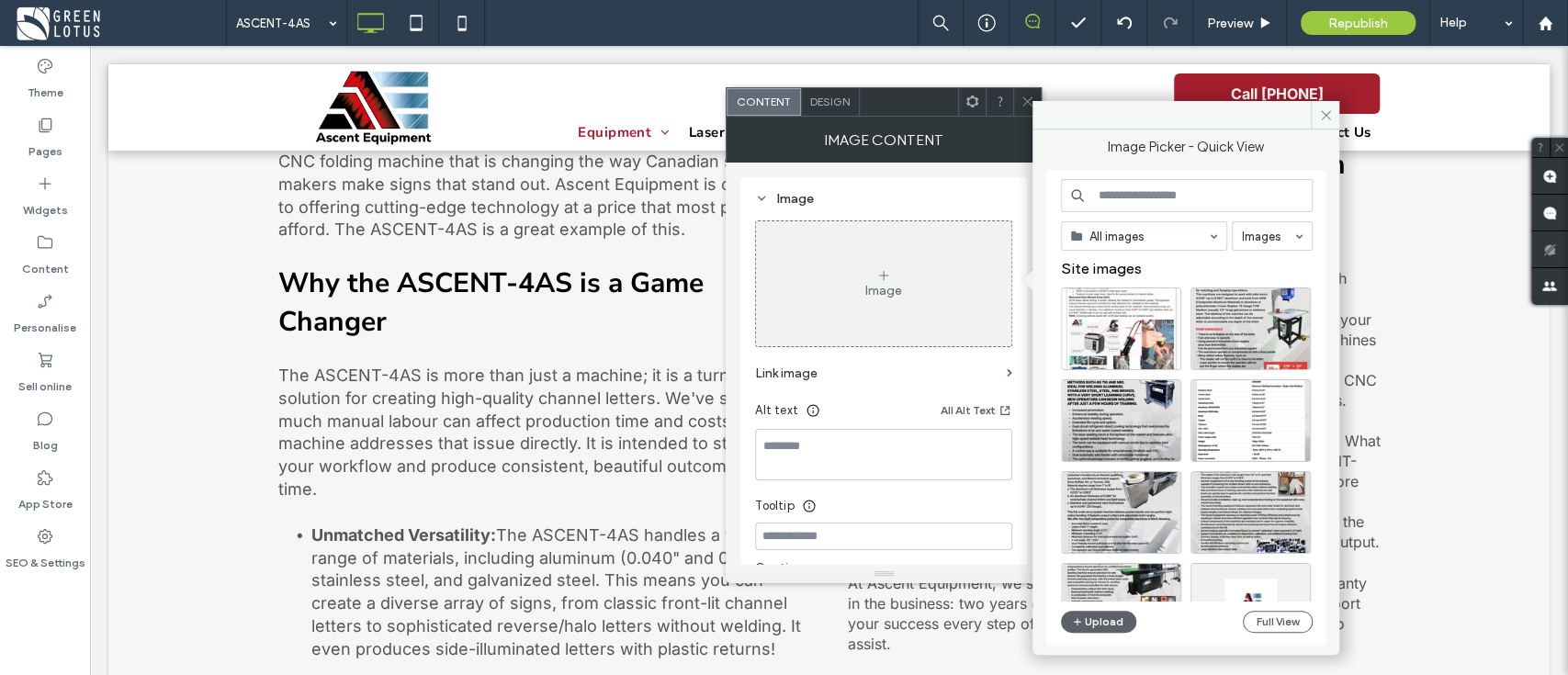 scroll, scrollTop: 3831, scrollLeft: 0, axis: vertical 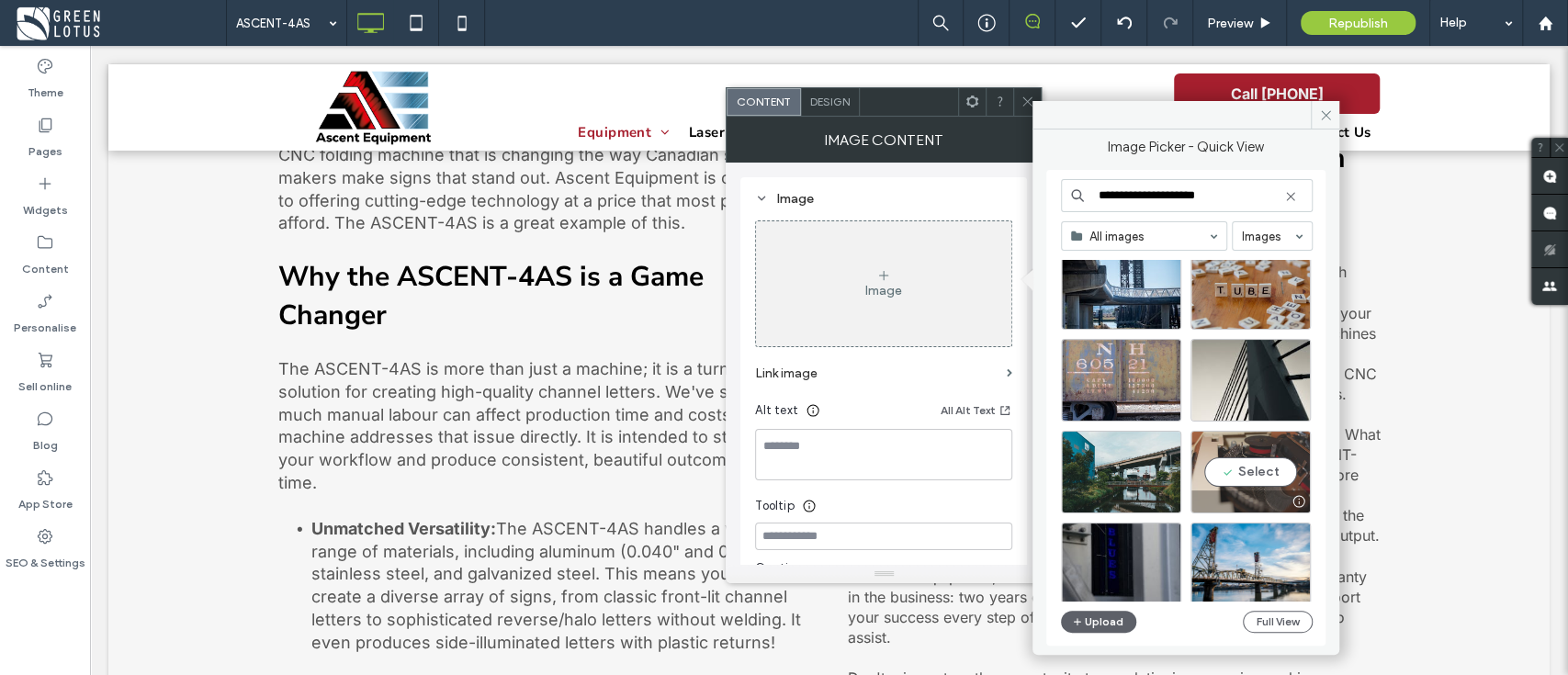 type on "**********" 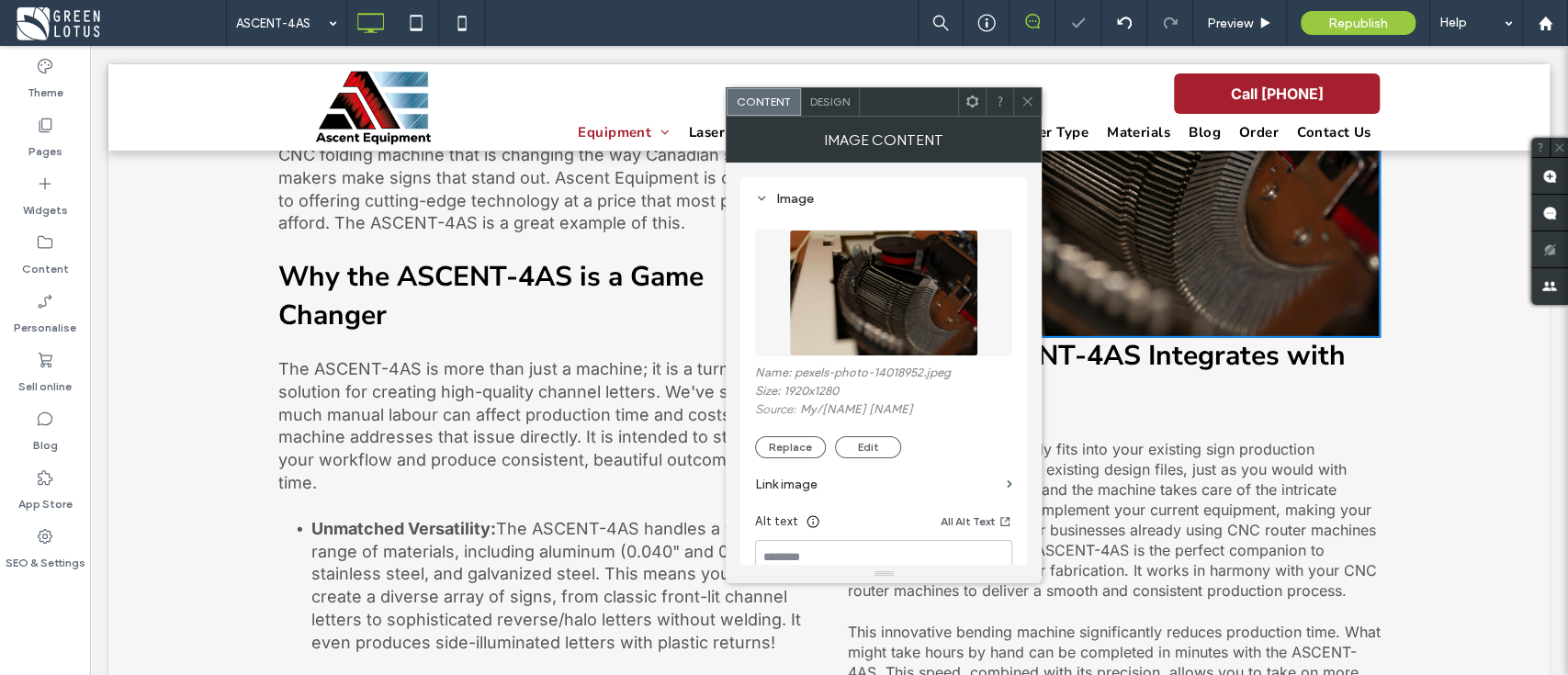 click 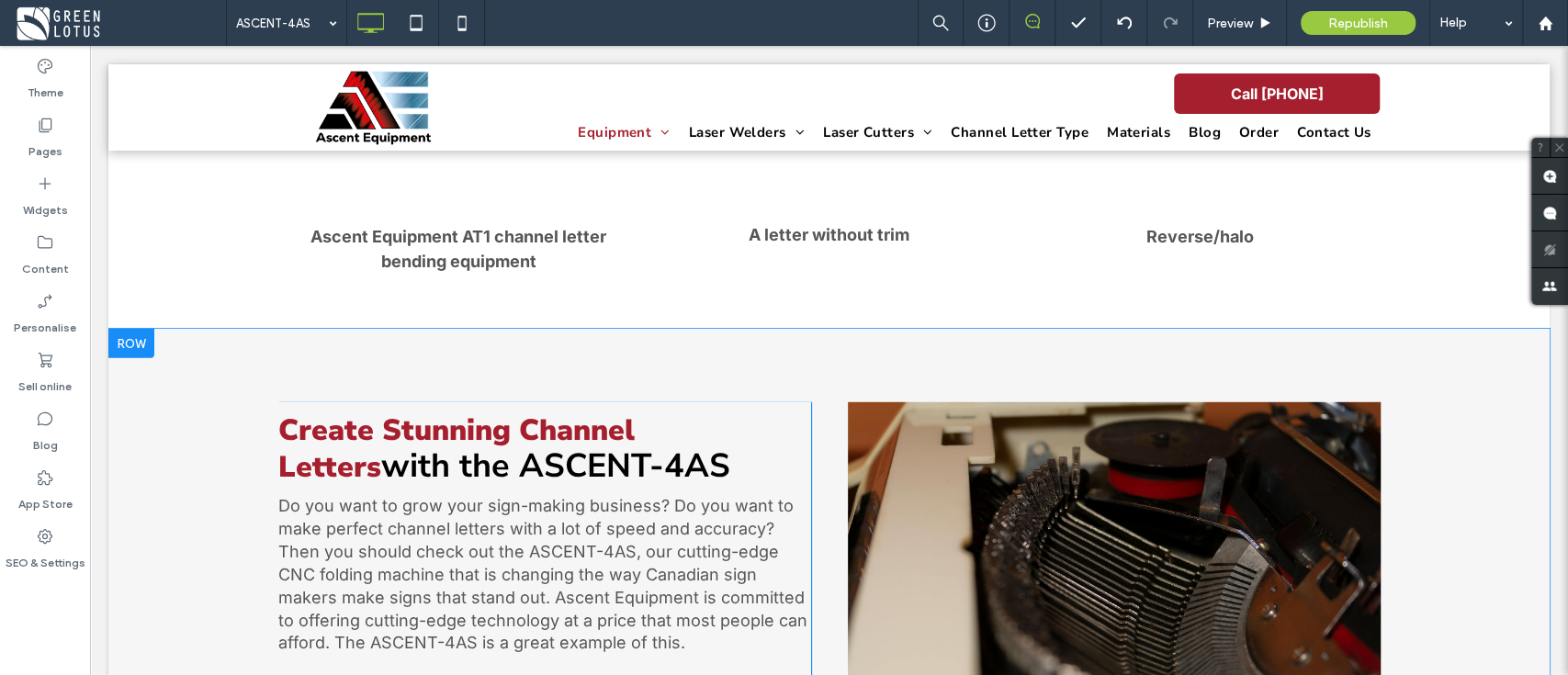 scroll, scrollTop: 3586, scrollLeft: 0, axis: vertical 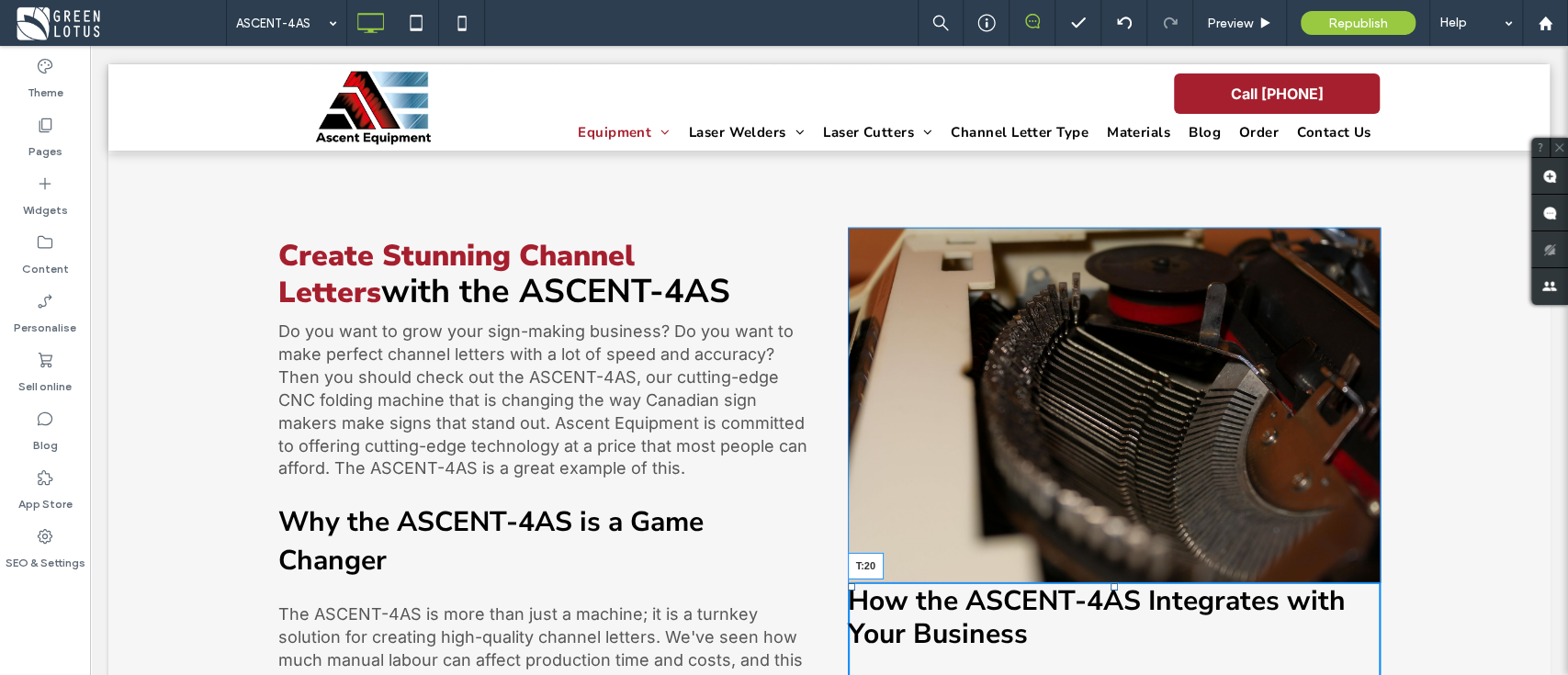 drag, startPoint x: 1103, startPoint y: 521, endPoint x: 1294, endPoint y: 570, distance: 197.18519 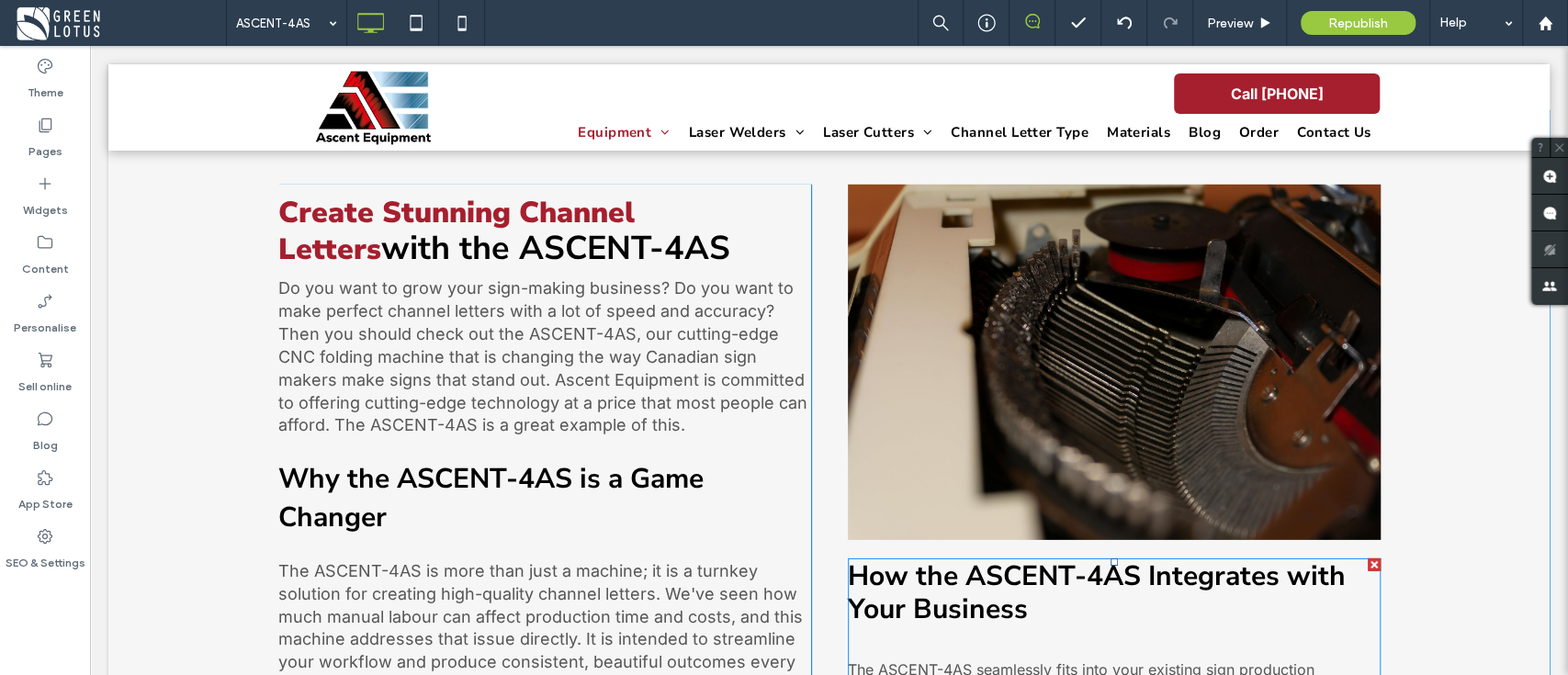 scroll, scrollTop: 3709, scrollLeft: 0, axis: vertical 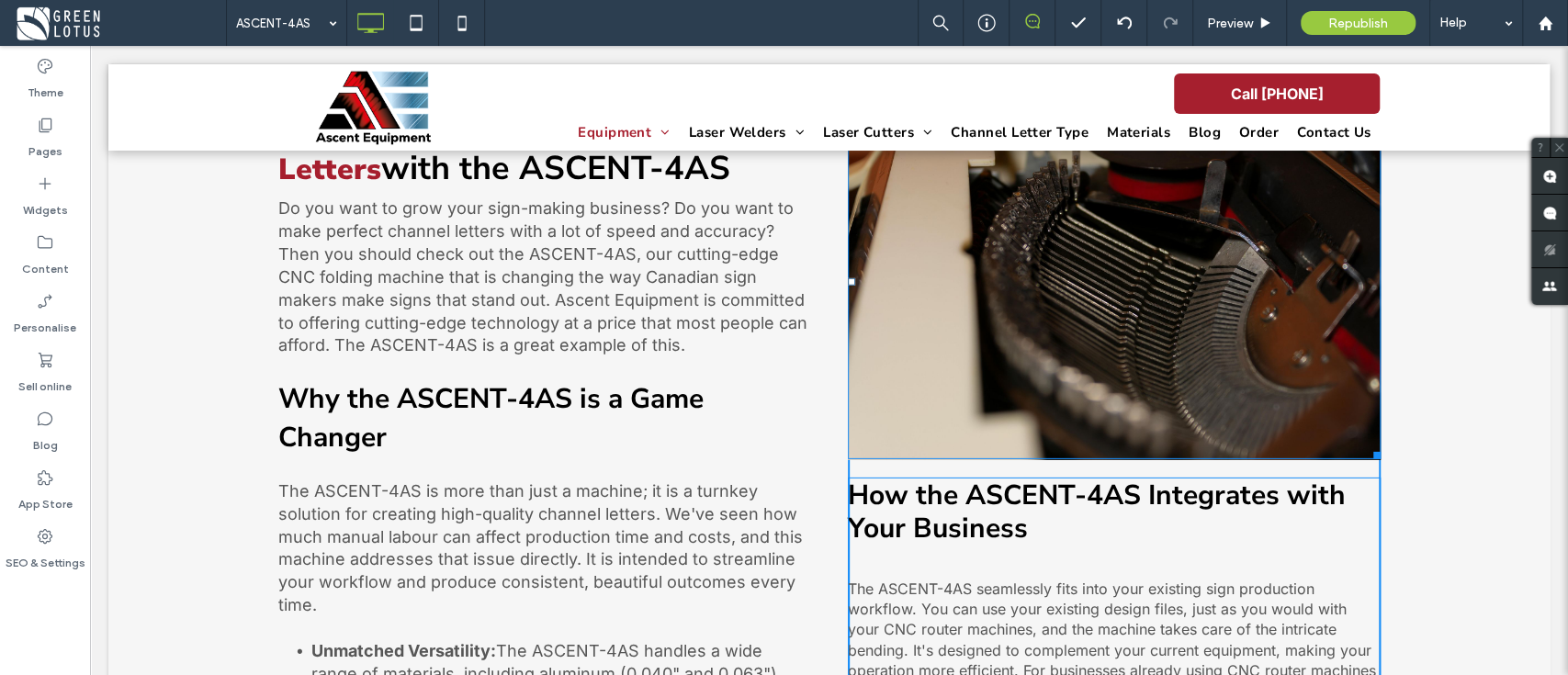 drag, startPoint x: 1359, startPoint y: 388, endPoint x: 1375, endPoint y: 408, distance: 25.612497 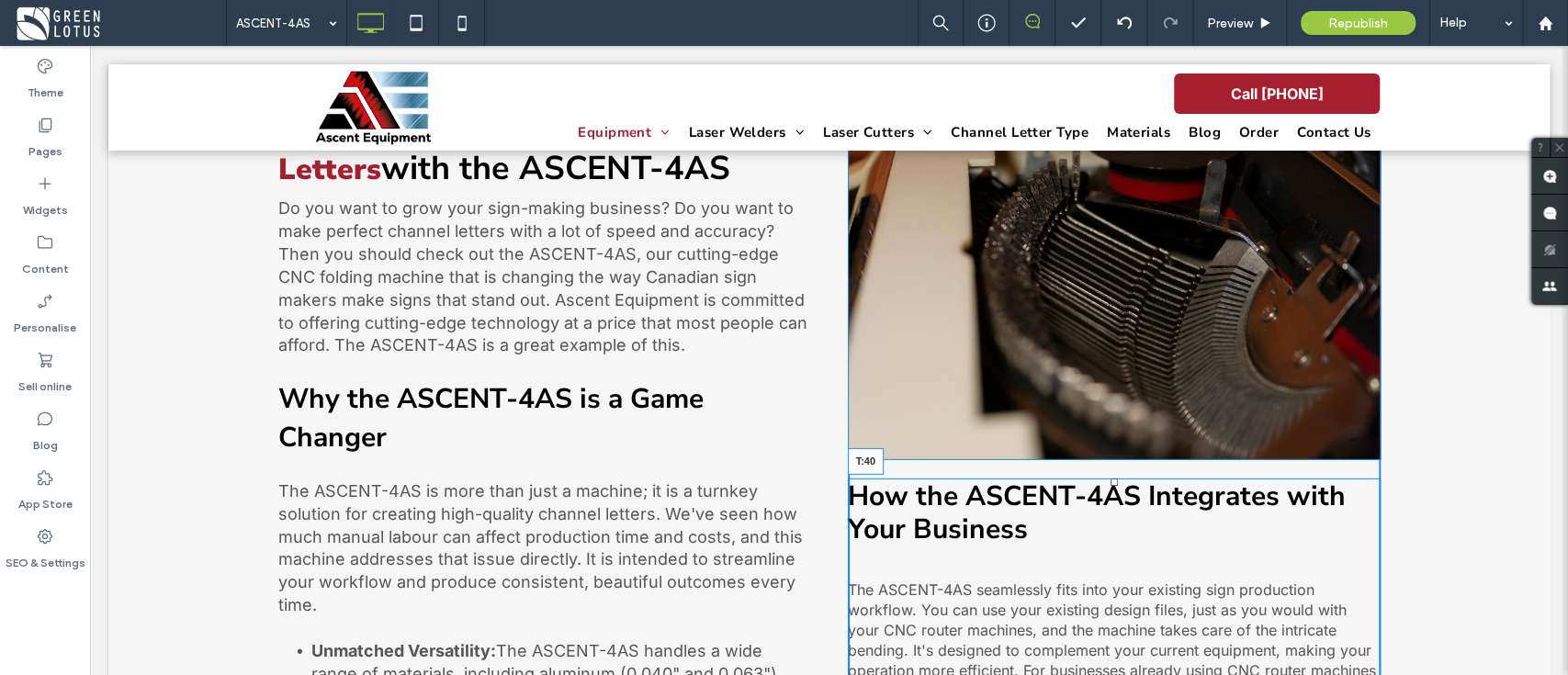 drag, startPoint x: 1102, startPoint y: 415, endPoint x: 1102, endPoint y: 434, distance: 19 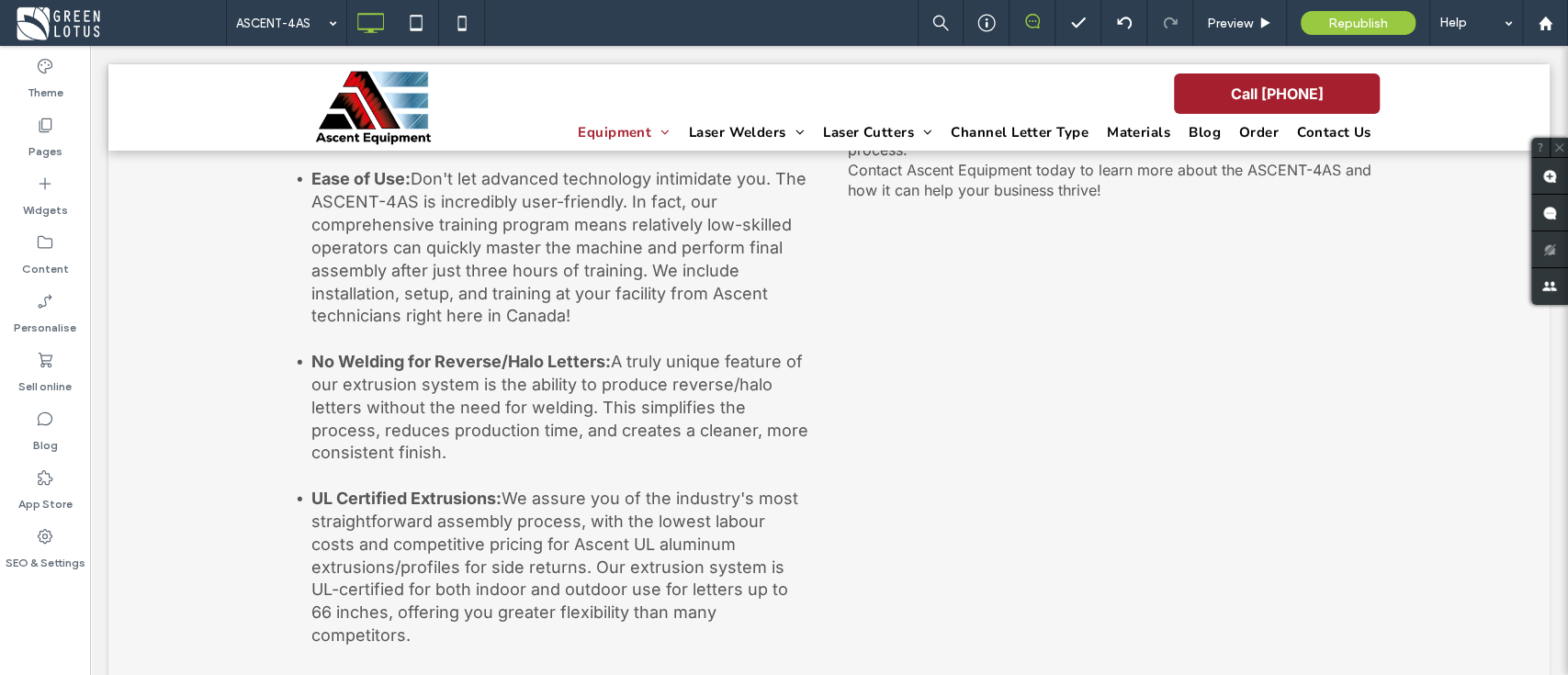 scroll, scrollTop: 4566, scrollLeft: 0, axis: vertical 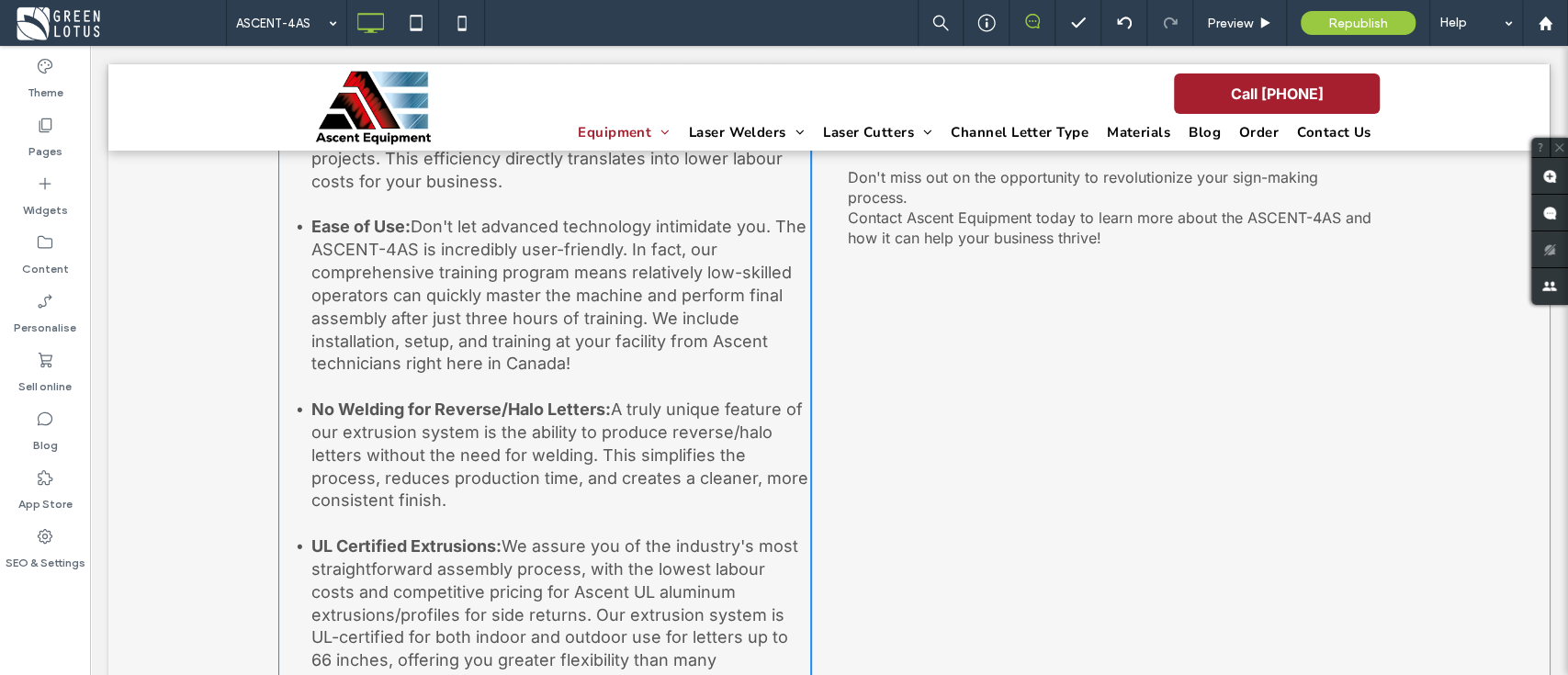 click on "We assure you of the industry's most straightforward assembly process, with the lowest labour costs and competitive pricing for Ascent UL aluminum extrusions/profiles for side returns. Our extrusion system is UL-certified for both indoor and outdoor use for letters up to 66 inches, offering you greater flexibility than many competitors." at bounding box center [555, 614] 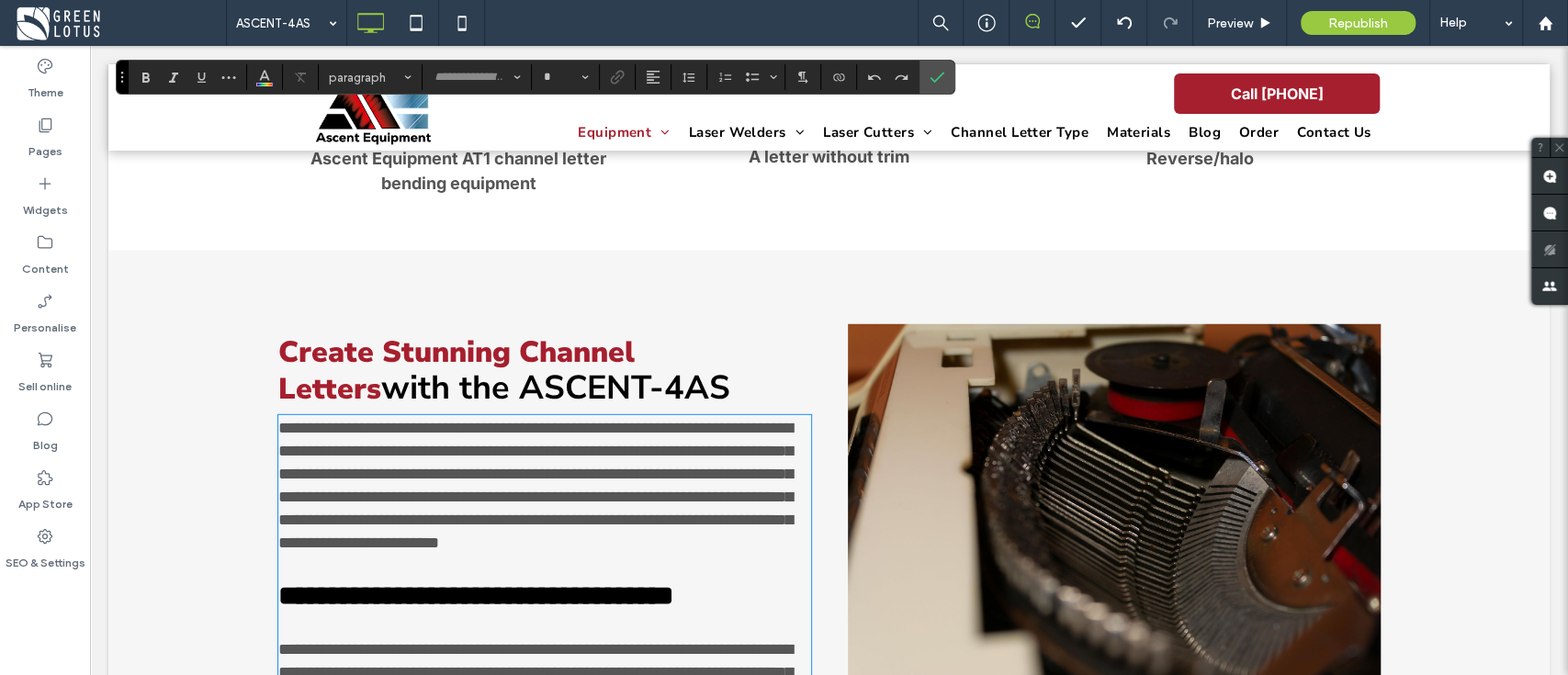type on "*****" 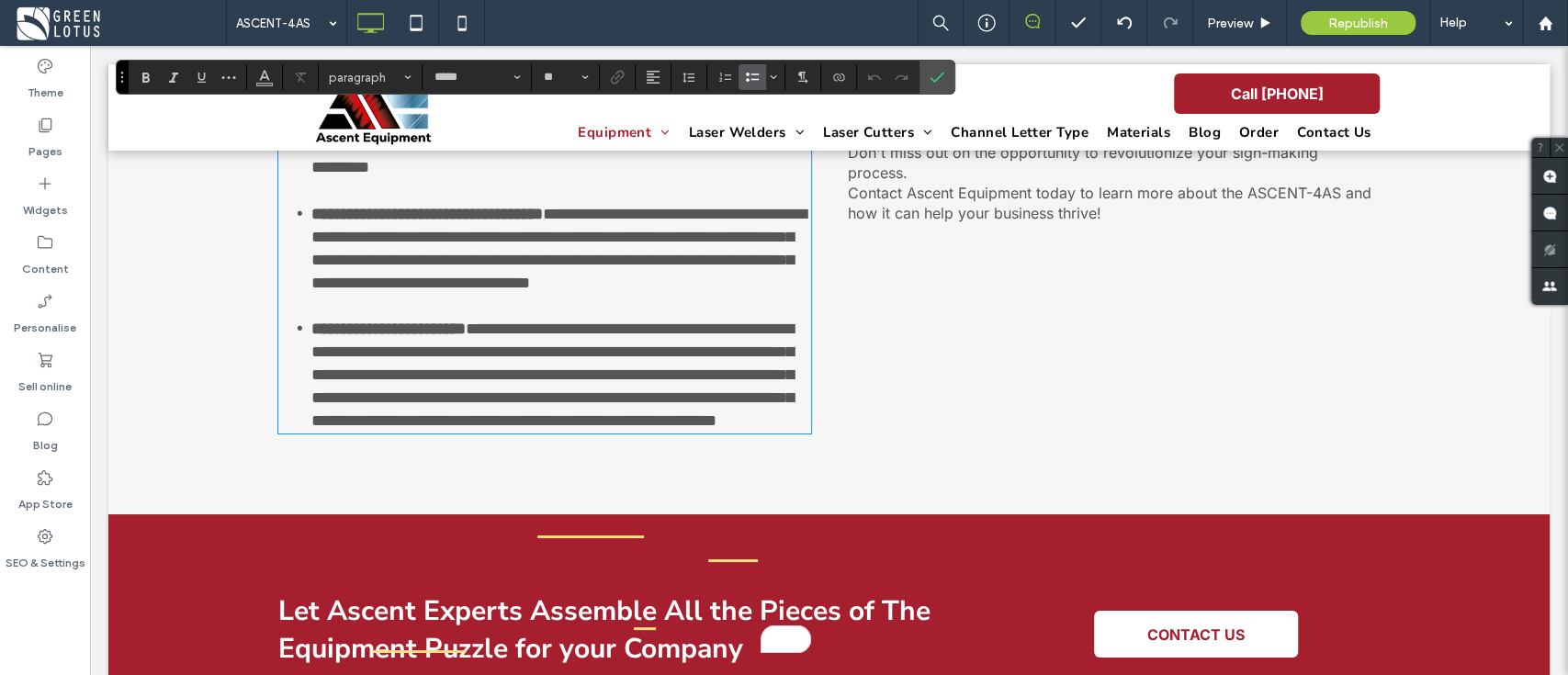 scroll, scrollTop: 4715, scrollLeft: 0, axis: vertical 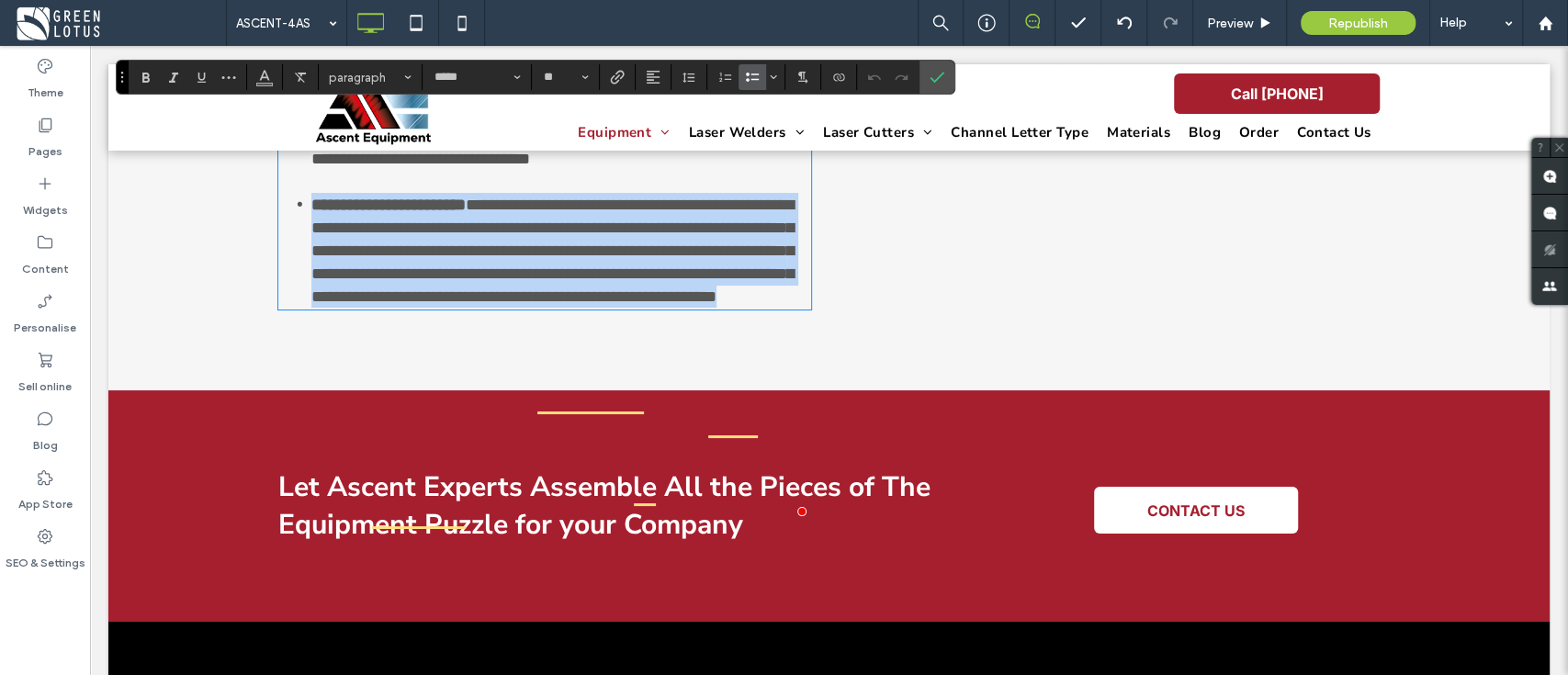 drag, startPoint x: 779, startPoint y: 453, endPoint x: 277, endPoint y: 335, distance: 515.682 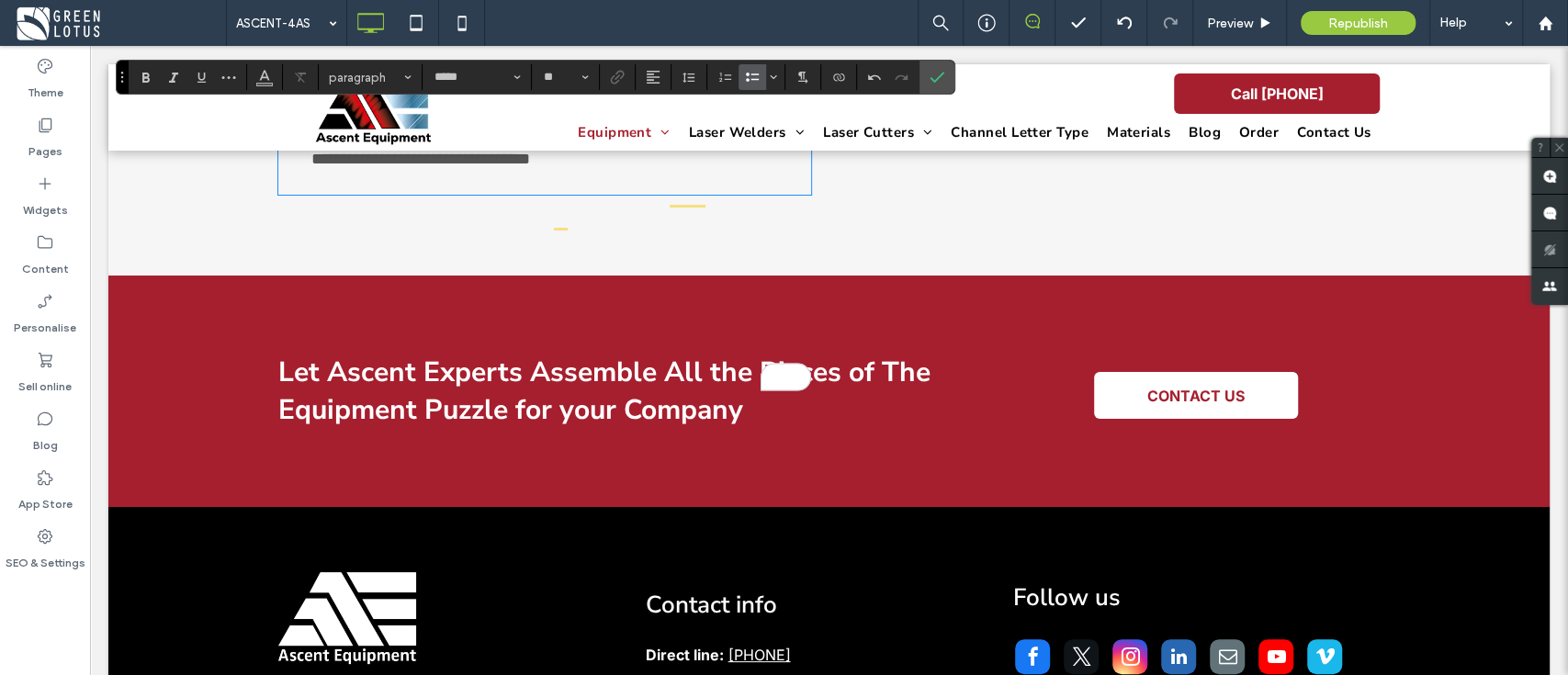 click on "**********" at bounding box center [561, 135] 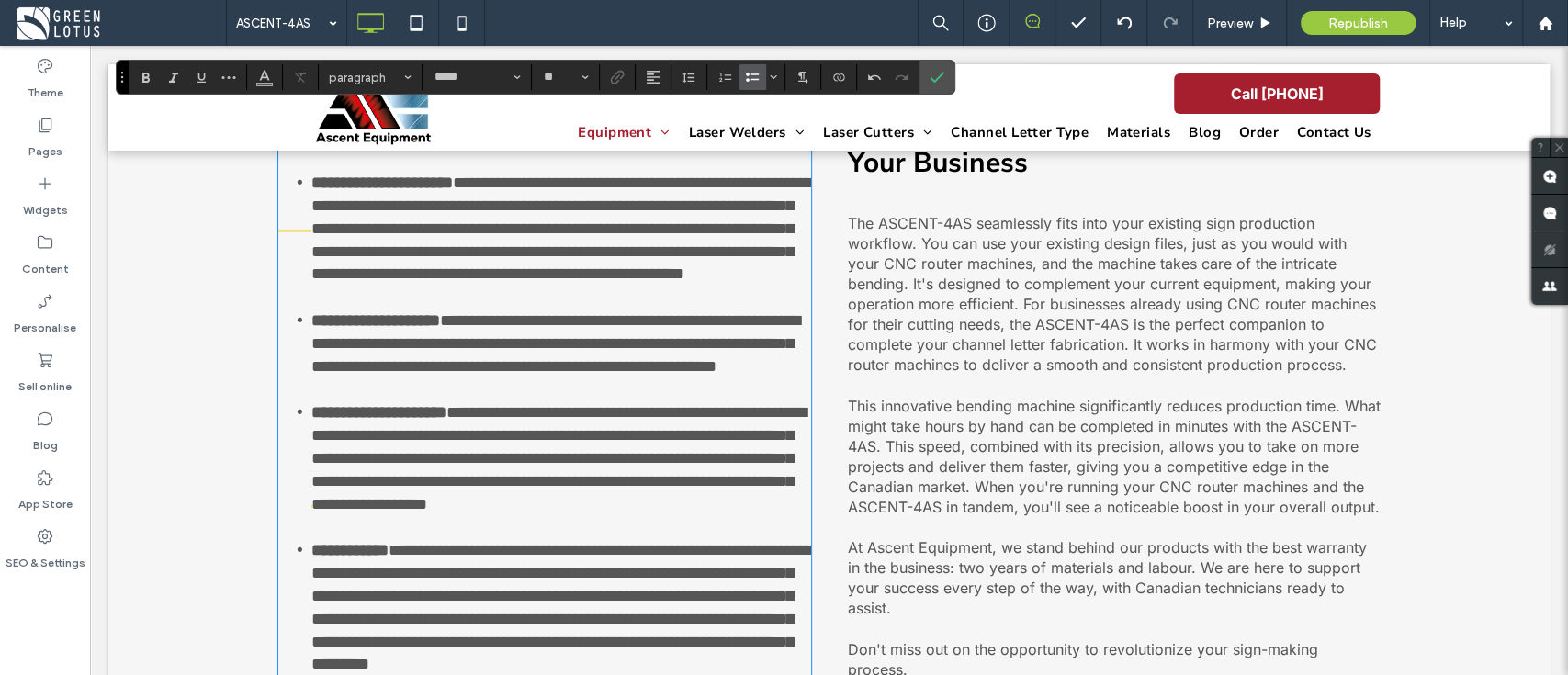scroll, scrollTop: 3735, scrollLeft: 0, axis: vertical 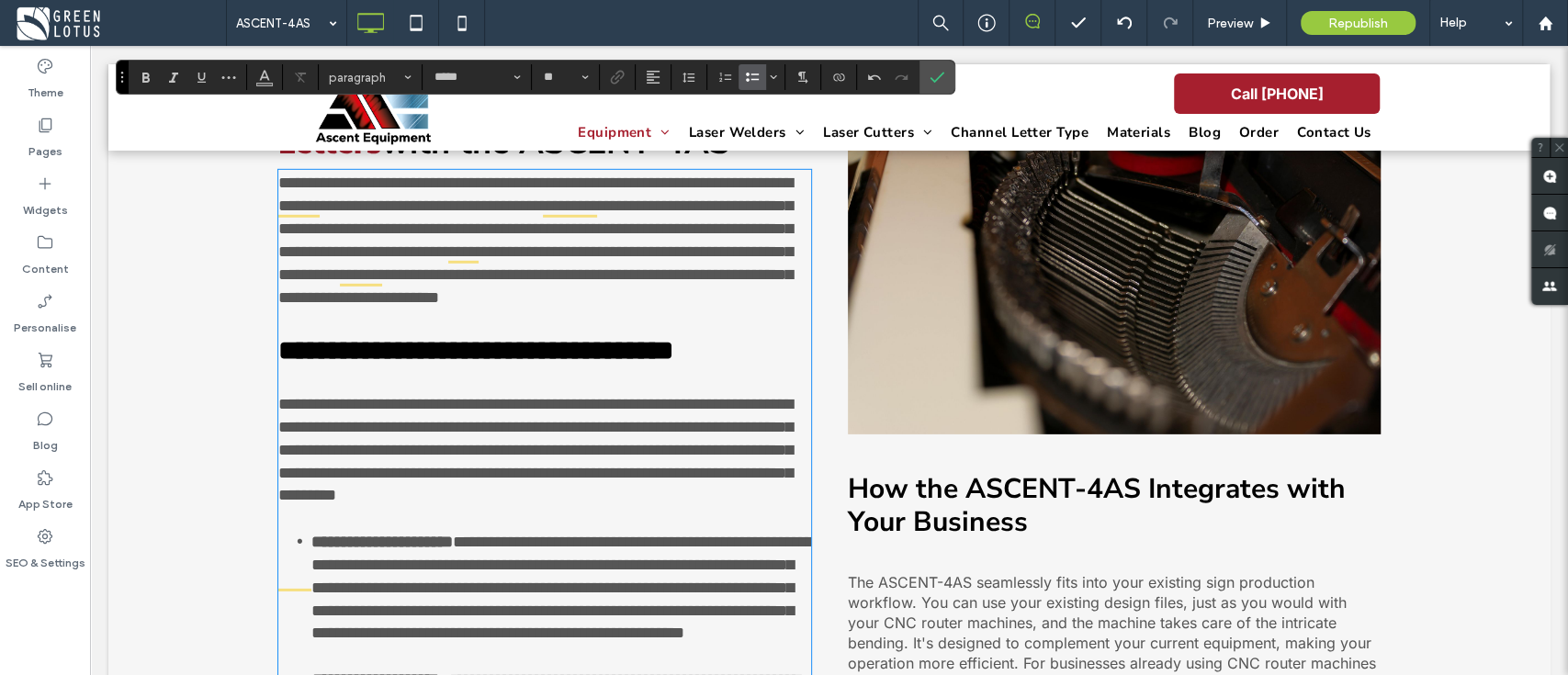 click on "The ASCENT-4AS seamlessly fits into your existing sign production workflow. You can use your existing design files, just as you would with your CNC router machines, and the machine takes care of the intricate bending. It's designed to complement your current equipment, making your operation more efficient. For businesses already using CNC router machines for their cutting needs, the ASCENT-4AS is the perfect companion to complete your channel letter fabrication. It works in harmony with your CNC router machines to deliver a smooth and consistent production process." at bounding box center [1112, 653] 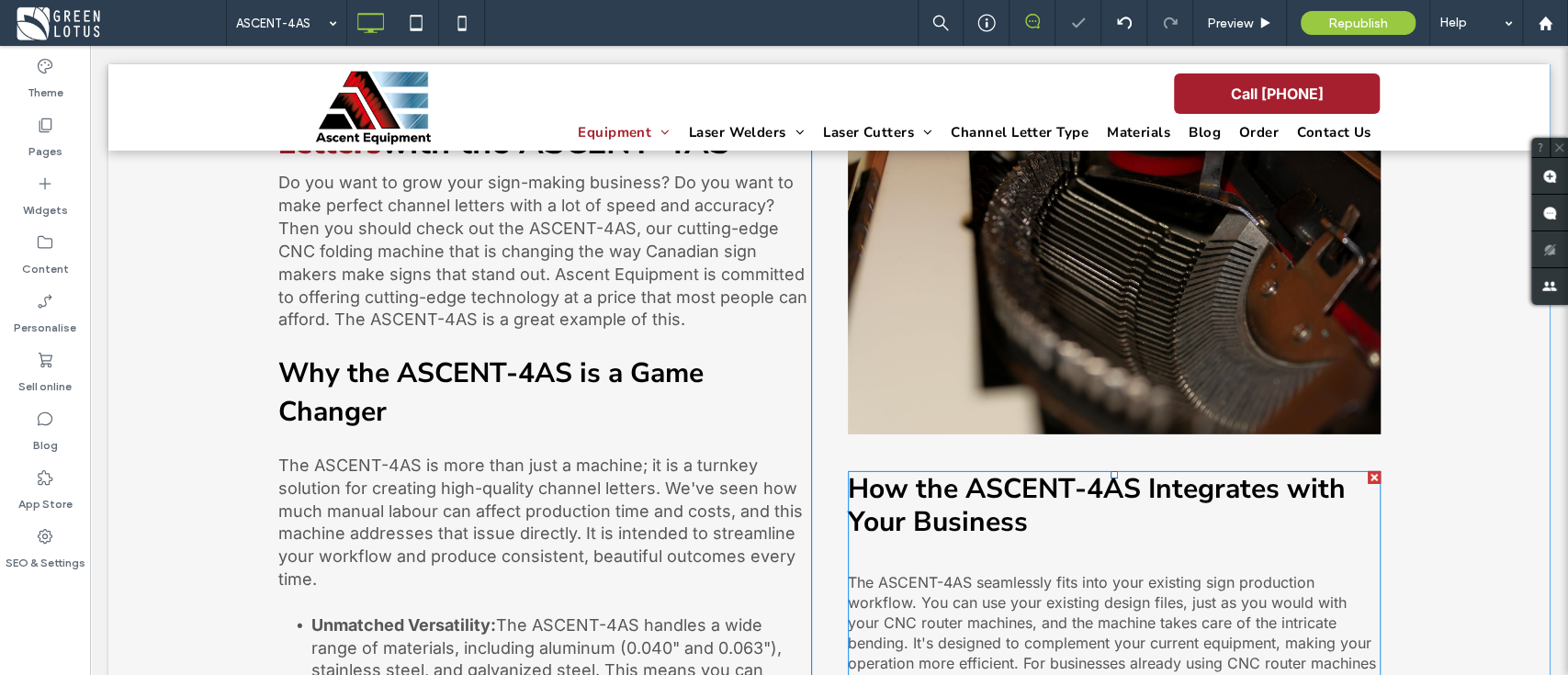 click on "How the ASCENT-4AS Integrates with Your Business" at bounding box center [1114, 523] 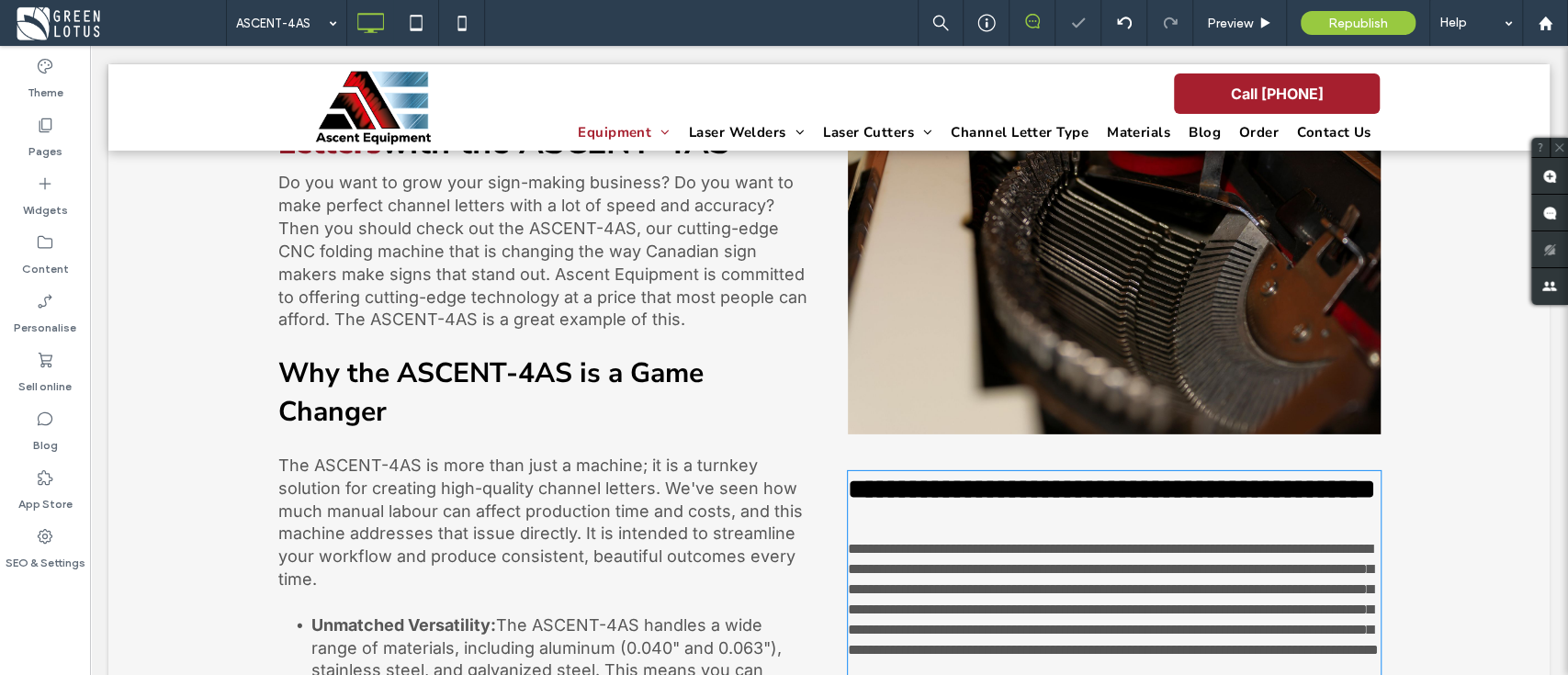 type on "*****" 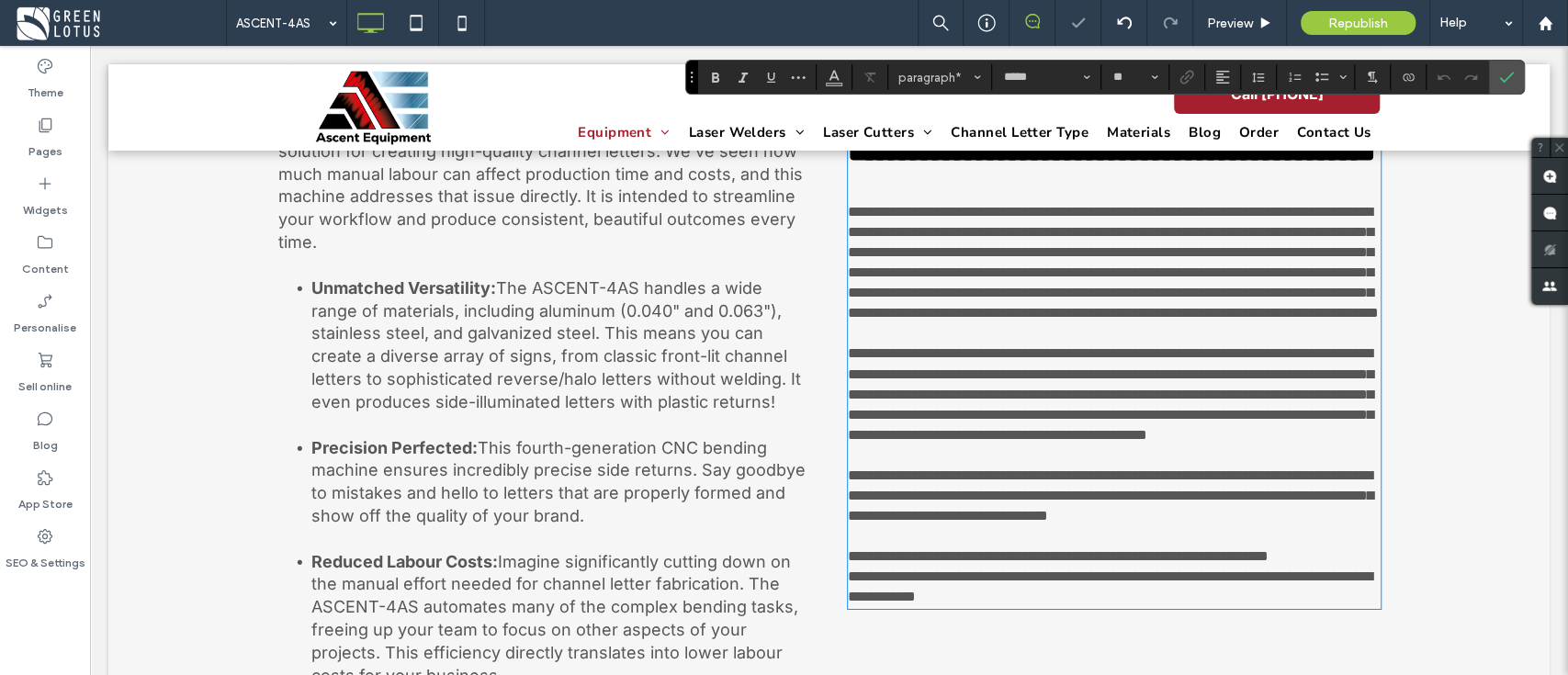 scroll, scrollTop: 3828, scrollLeft: 0, axis: vertical 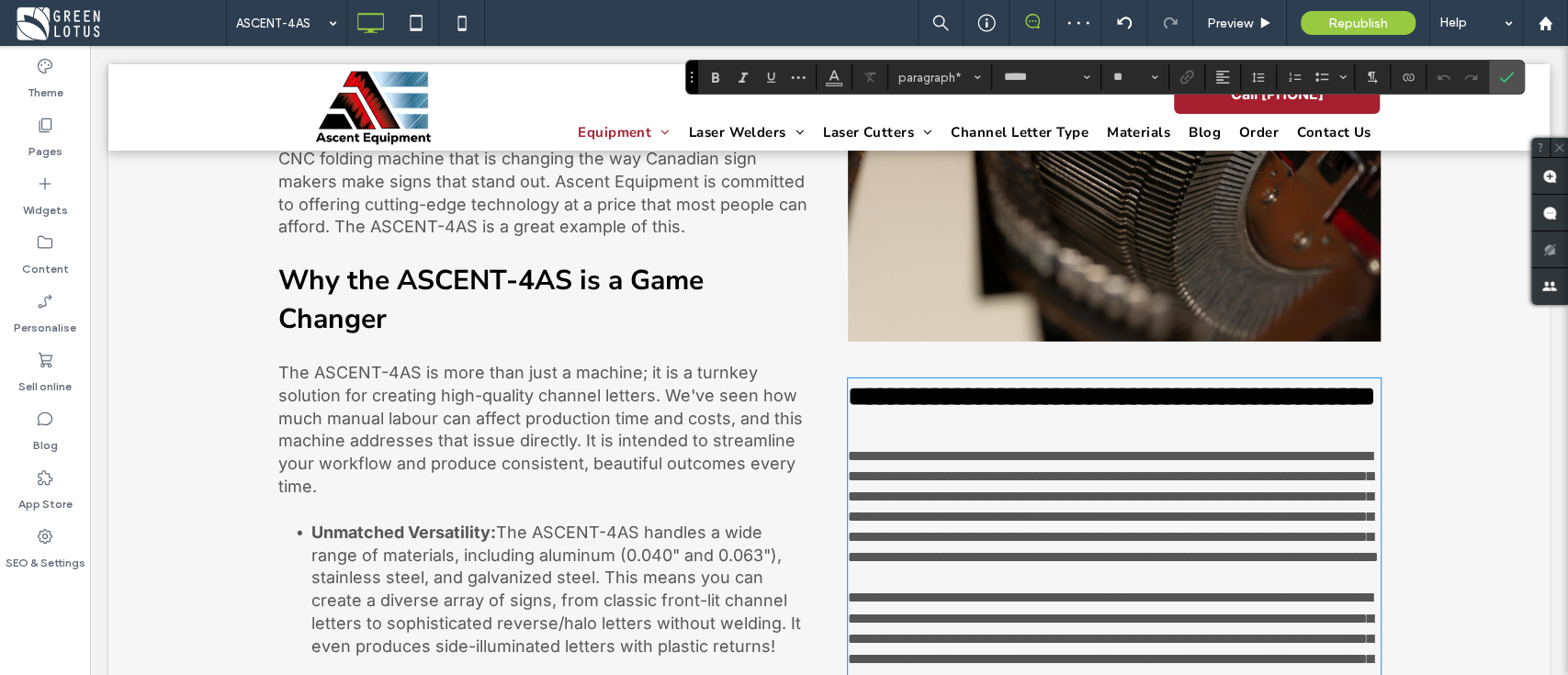 type on "**********" 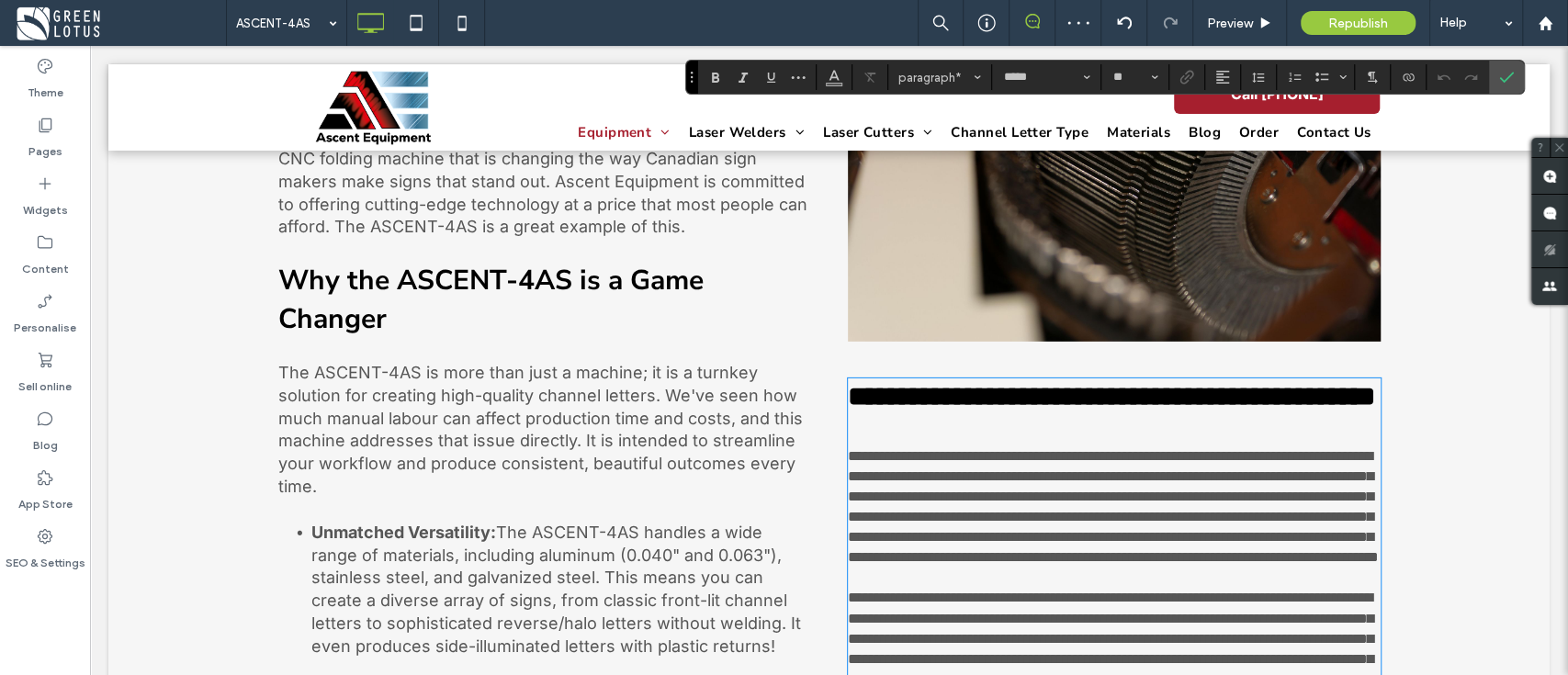 type on "**" 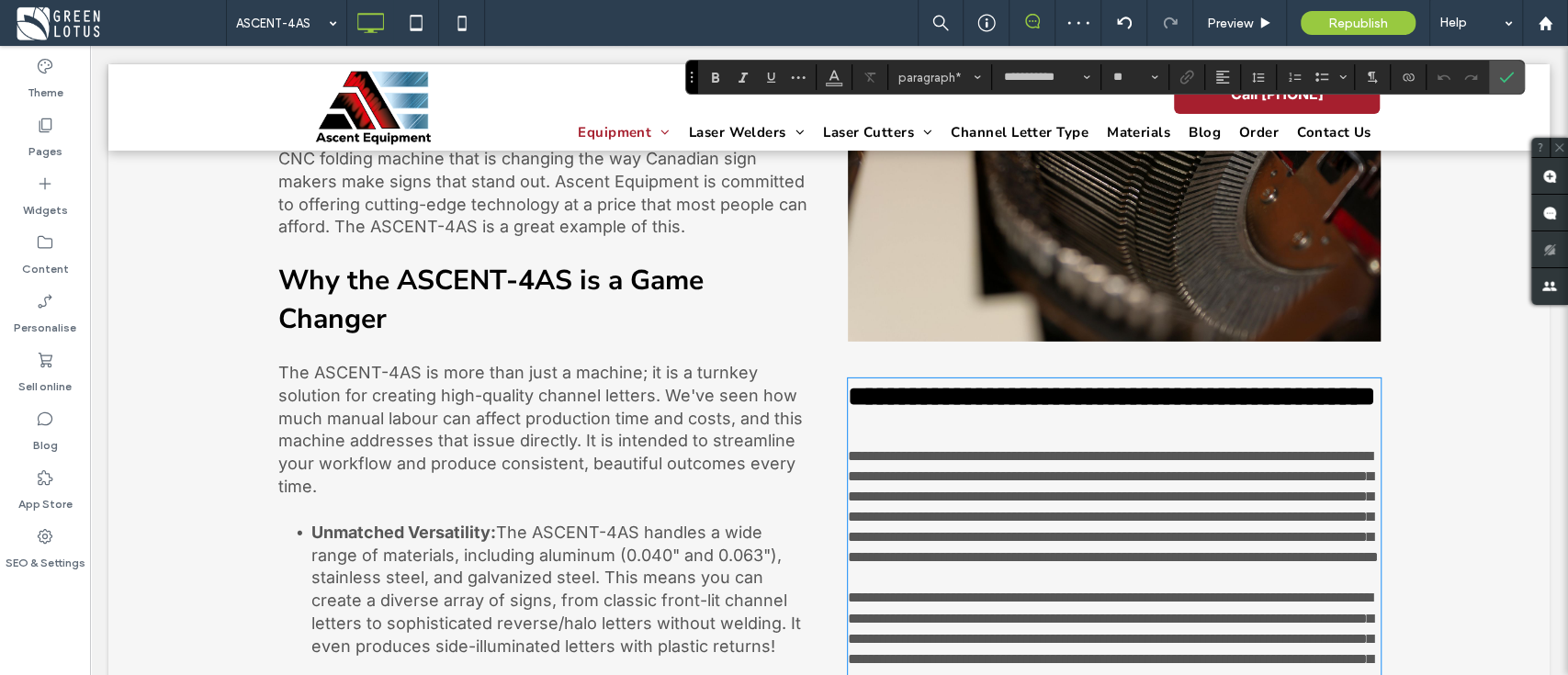 click on "**********" at bounding box center [1111, 396] 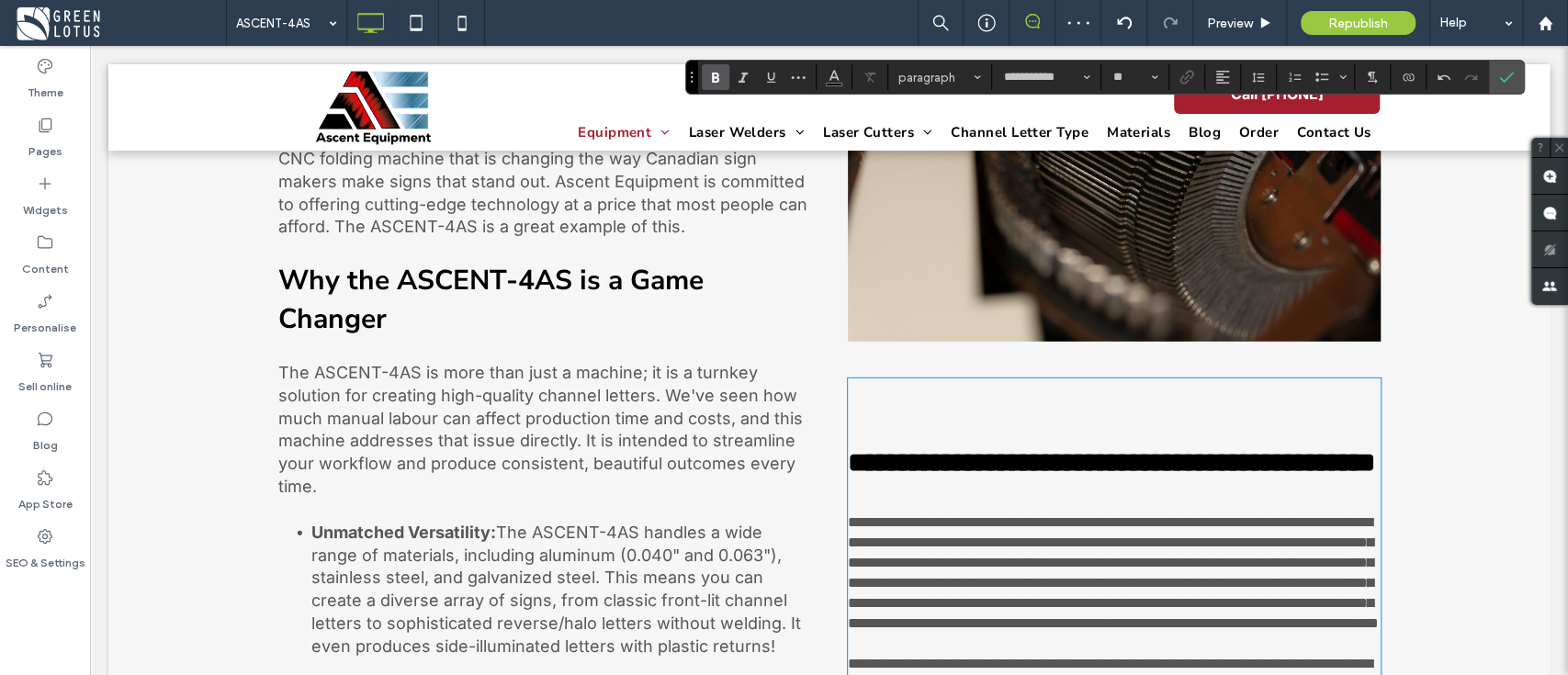 click on "**********" at bounding box center [1114, 446] 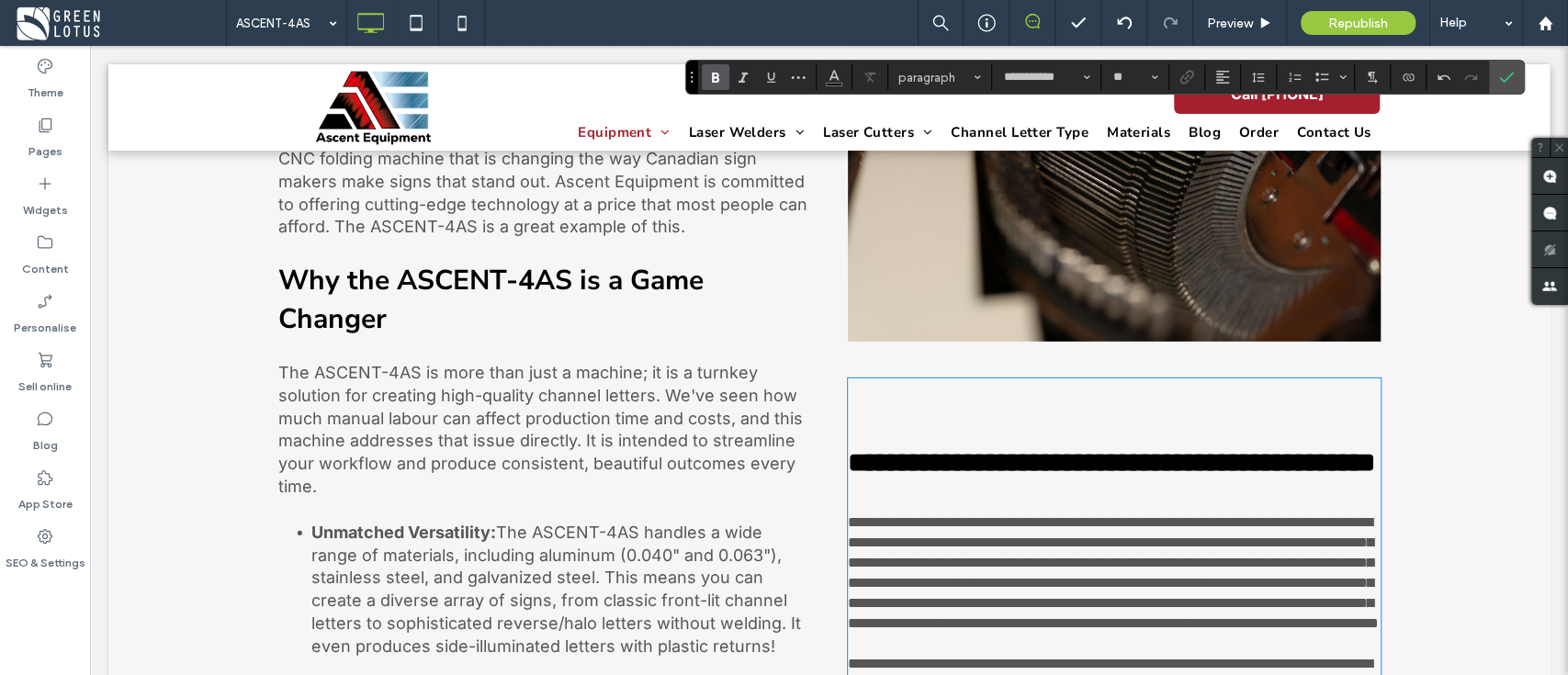 type on "*****" 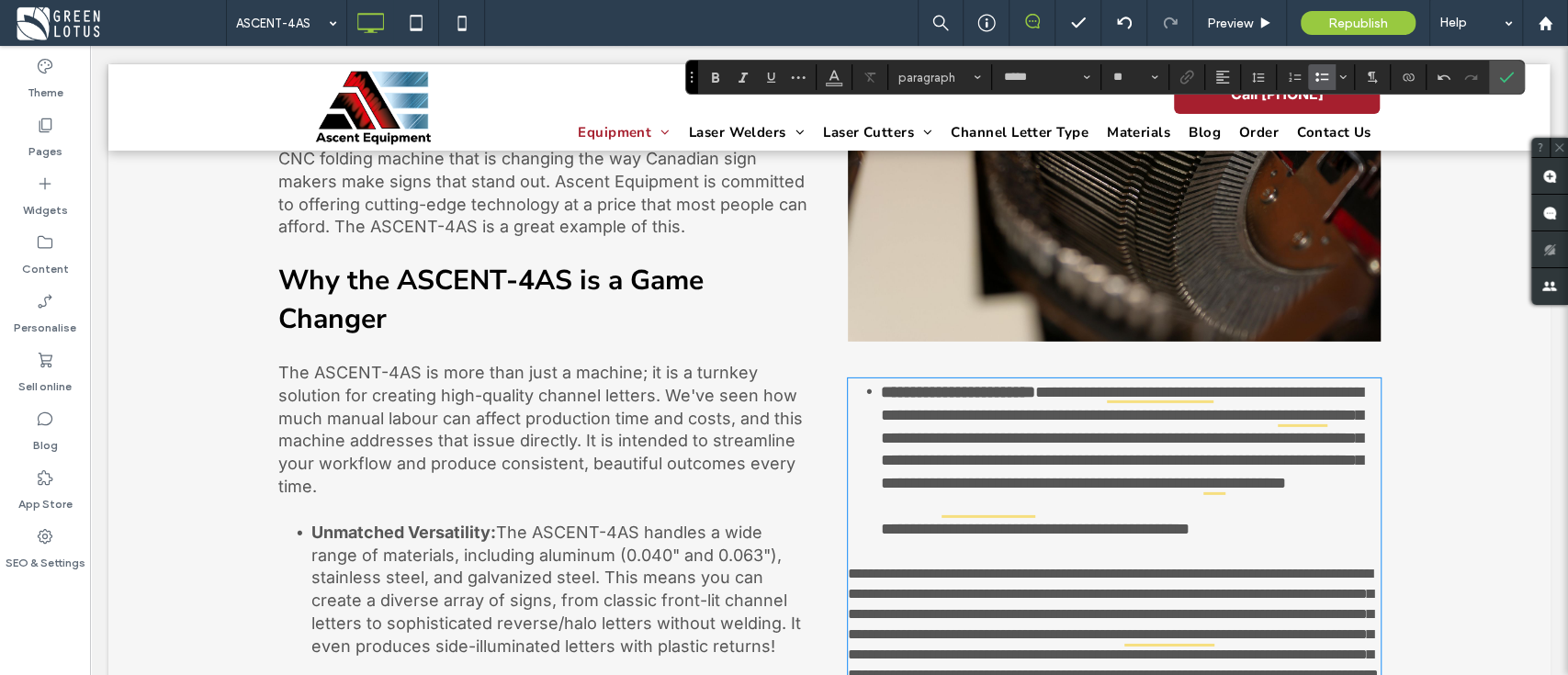 click on "**********" at bounding box center [1035, 529] 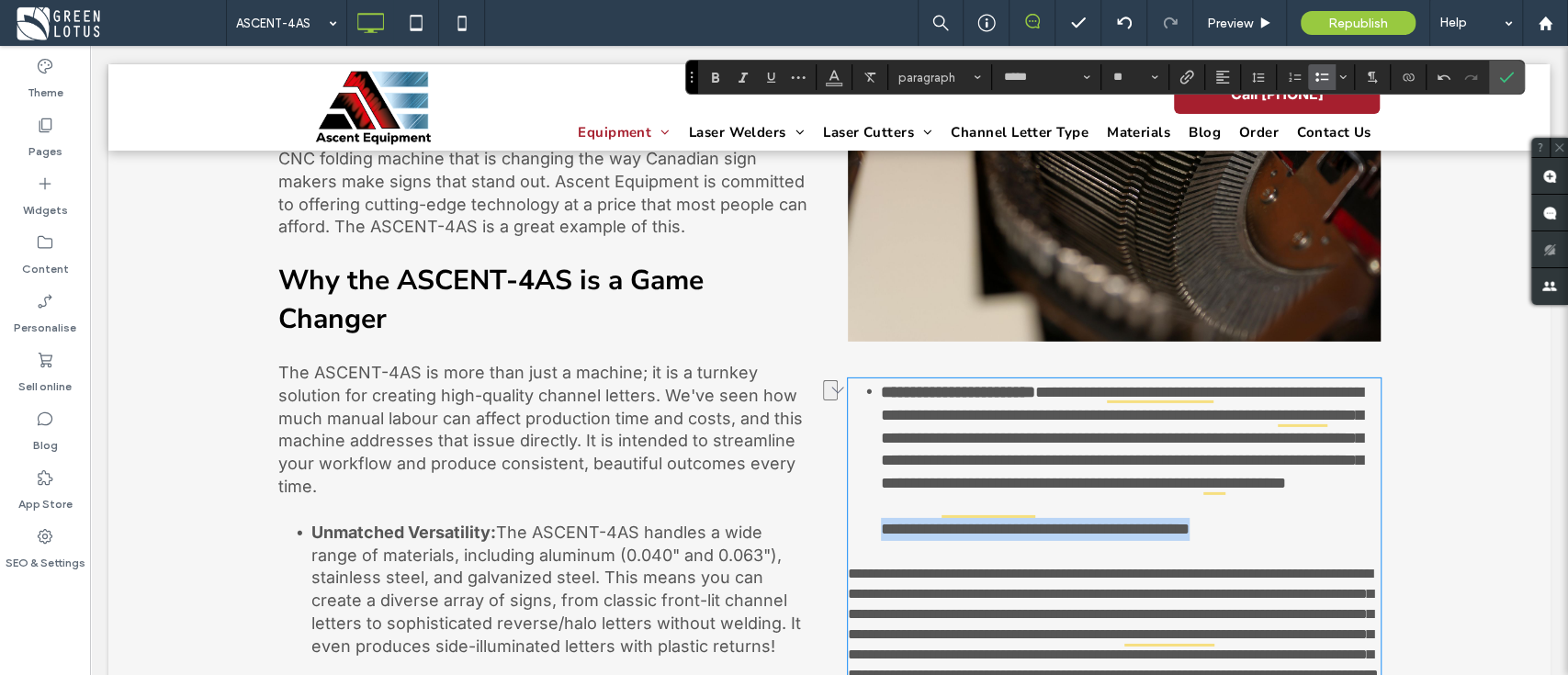 drag, startPoint x: 1295, startPoint y: 487, endPoint x: 851, endPoint y: 481, distance: 444.0405 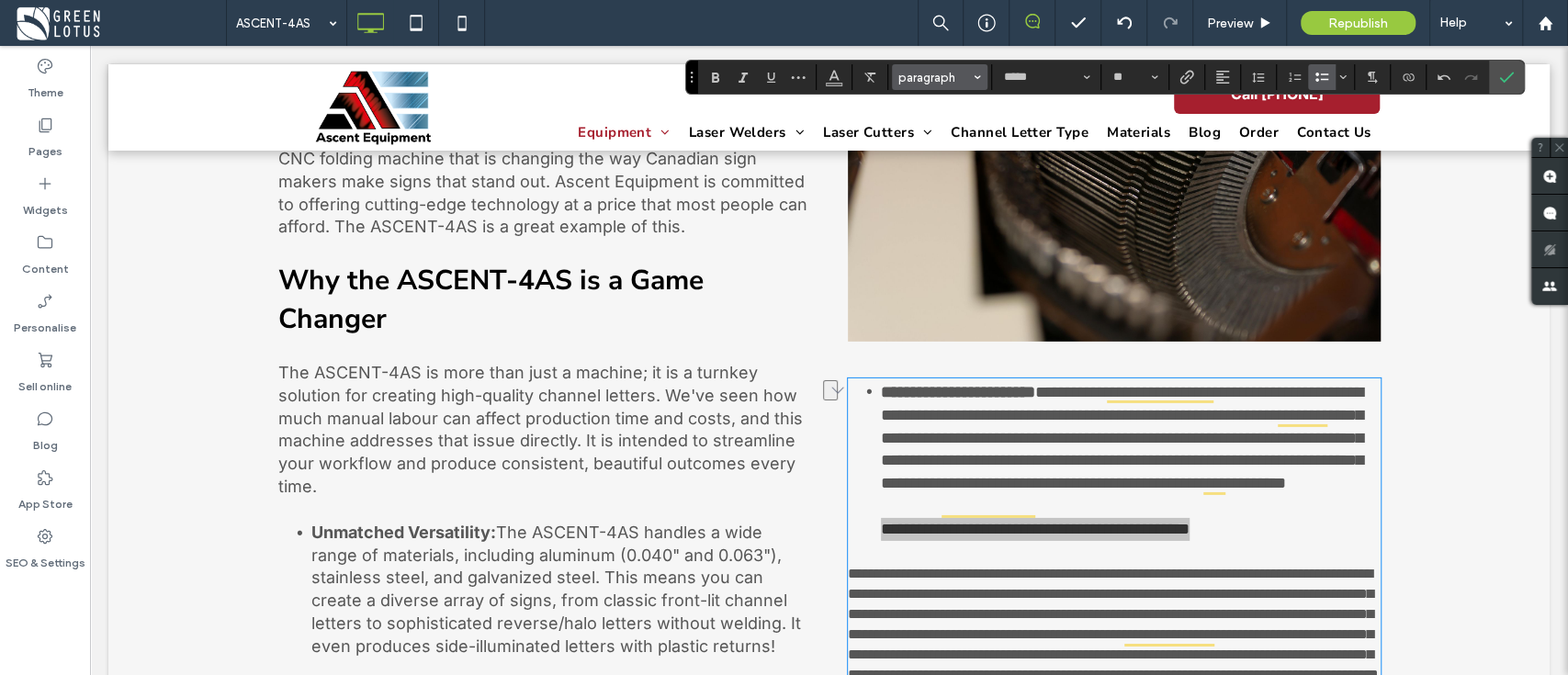click on "paragraph" at bounding box center [934, 77] 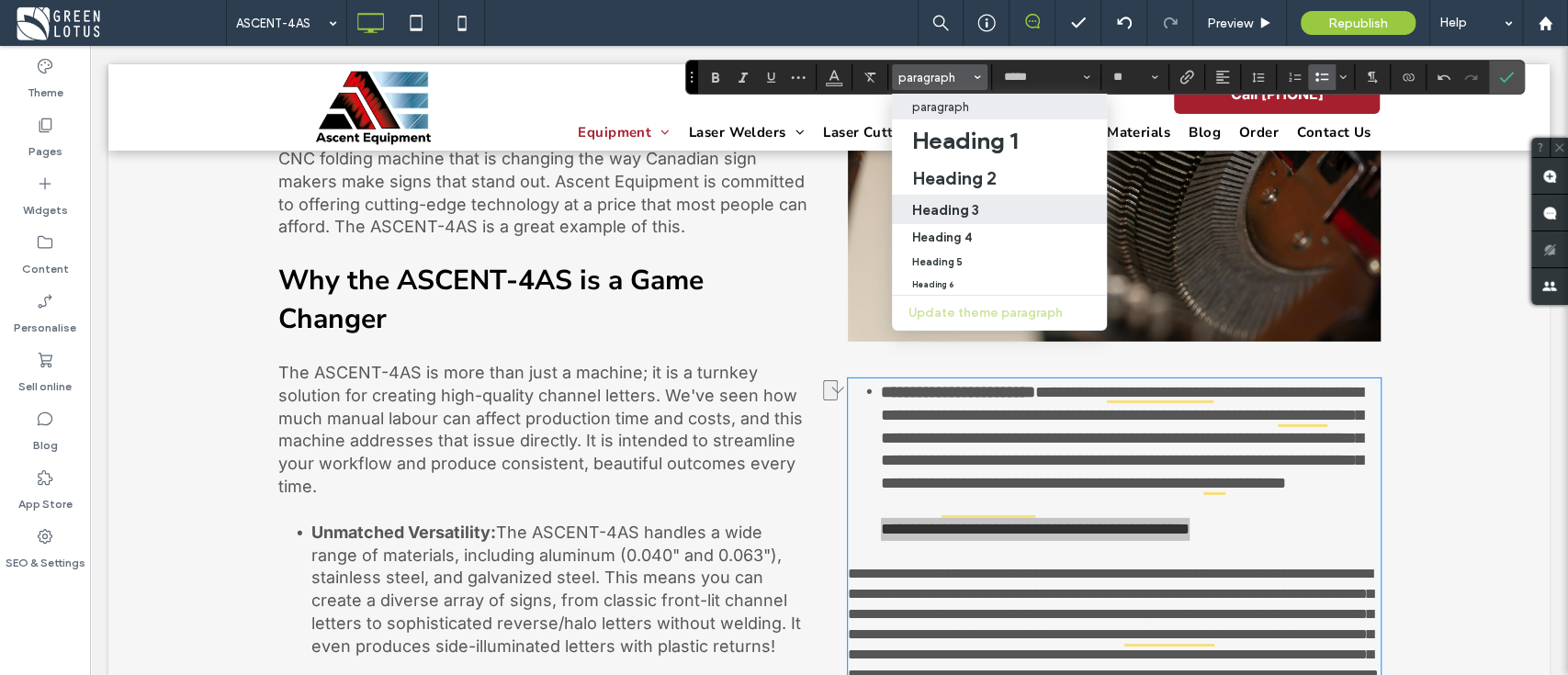 click on "Heading 3" at bounding box center [945, 209] 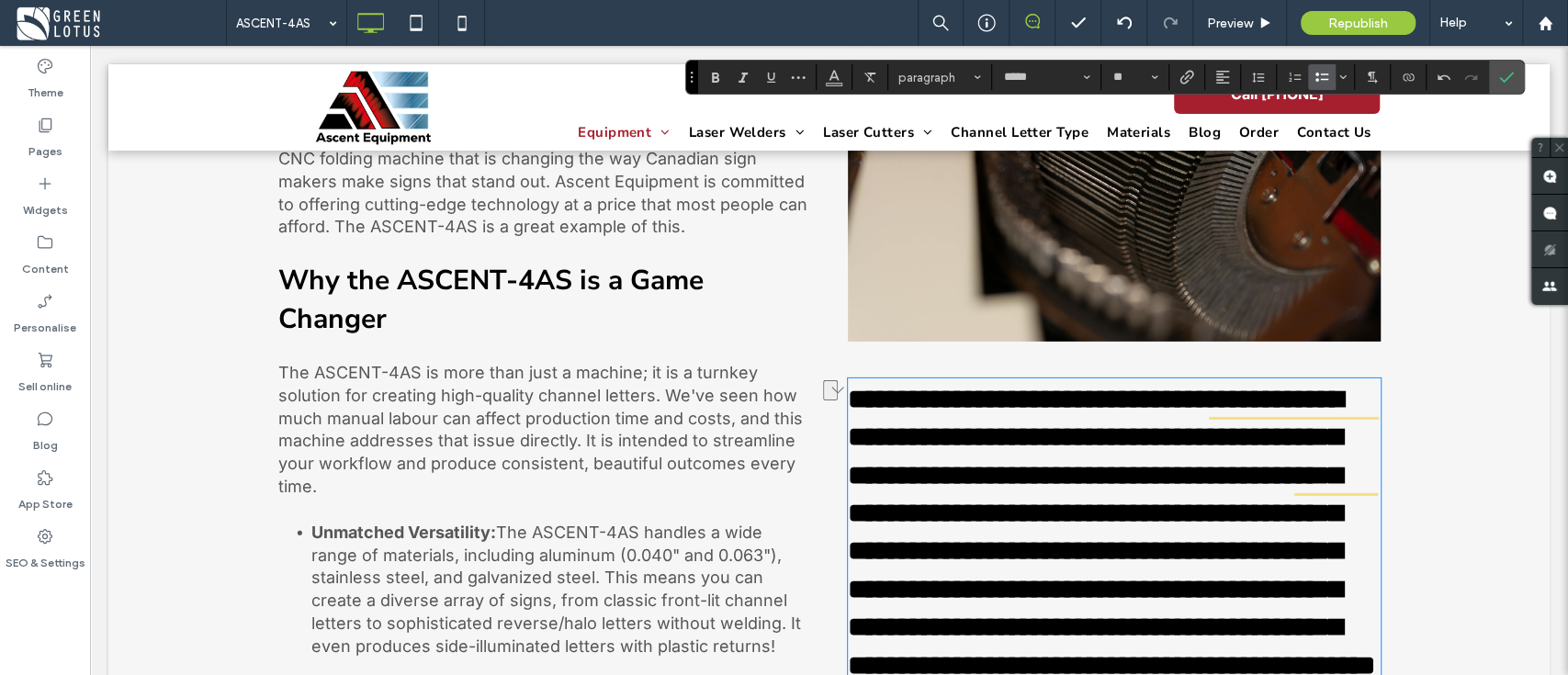 type on "**********" 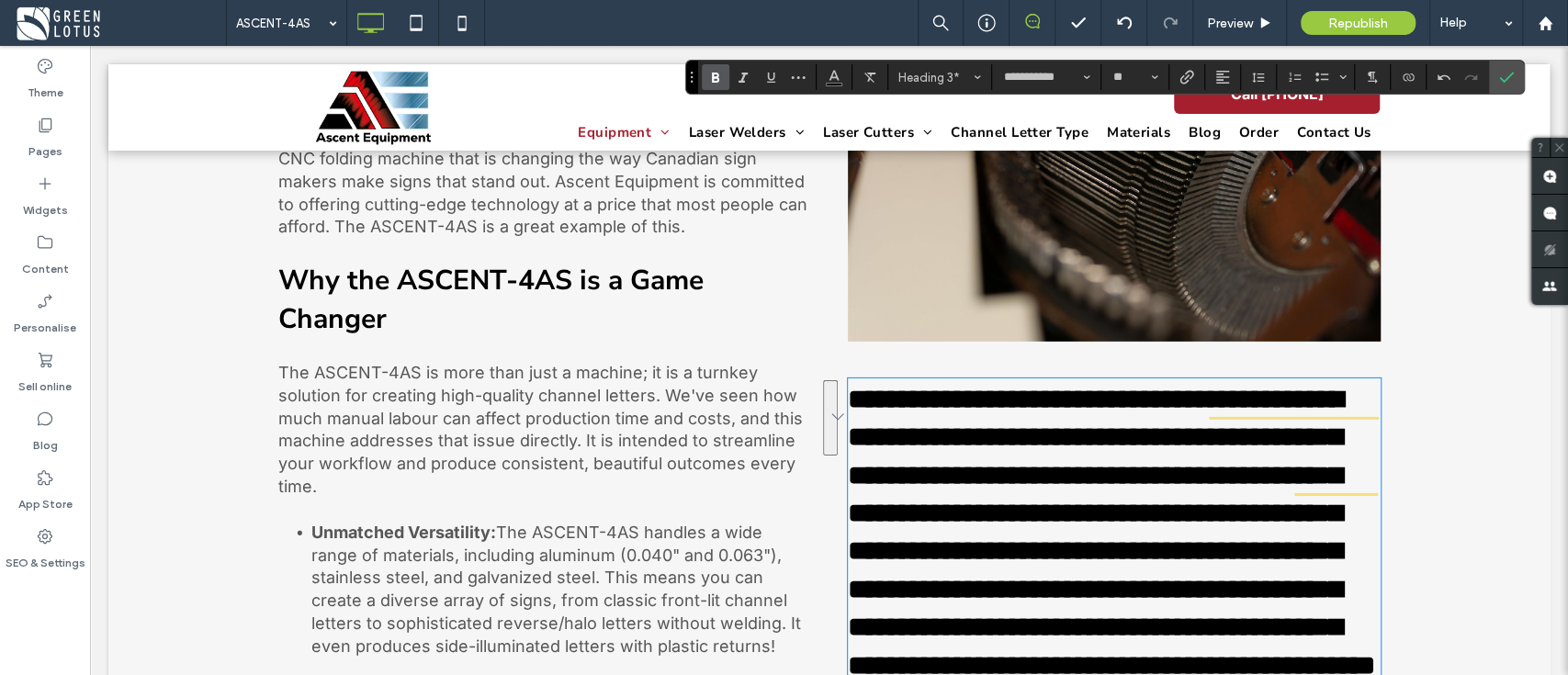 type on "*****" 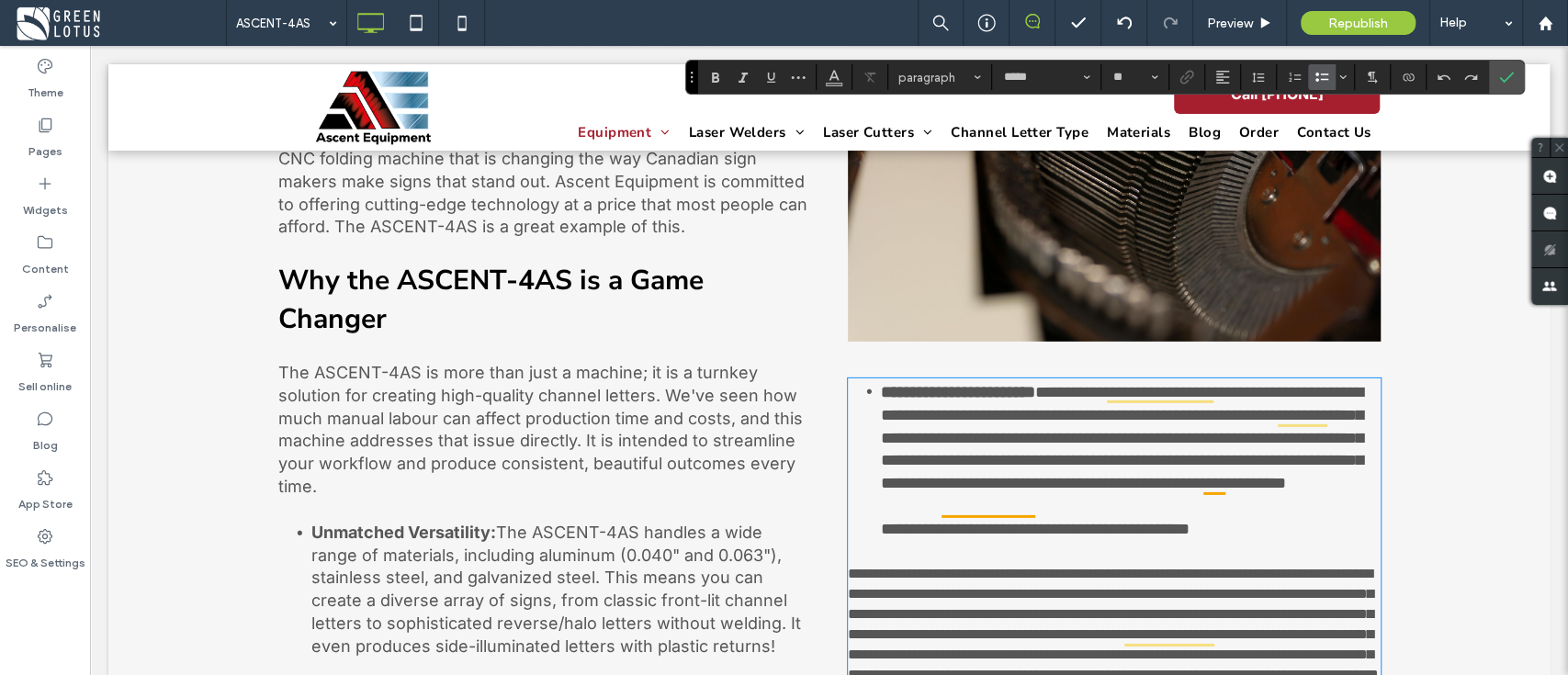 click on "**********" at bounding box center (1131, 472) 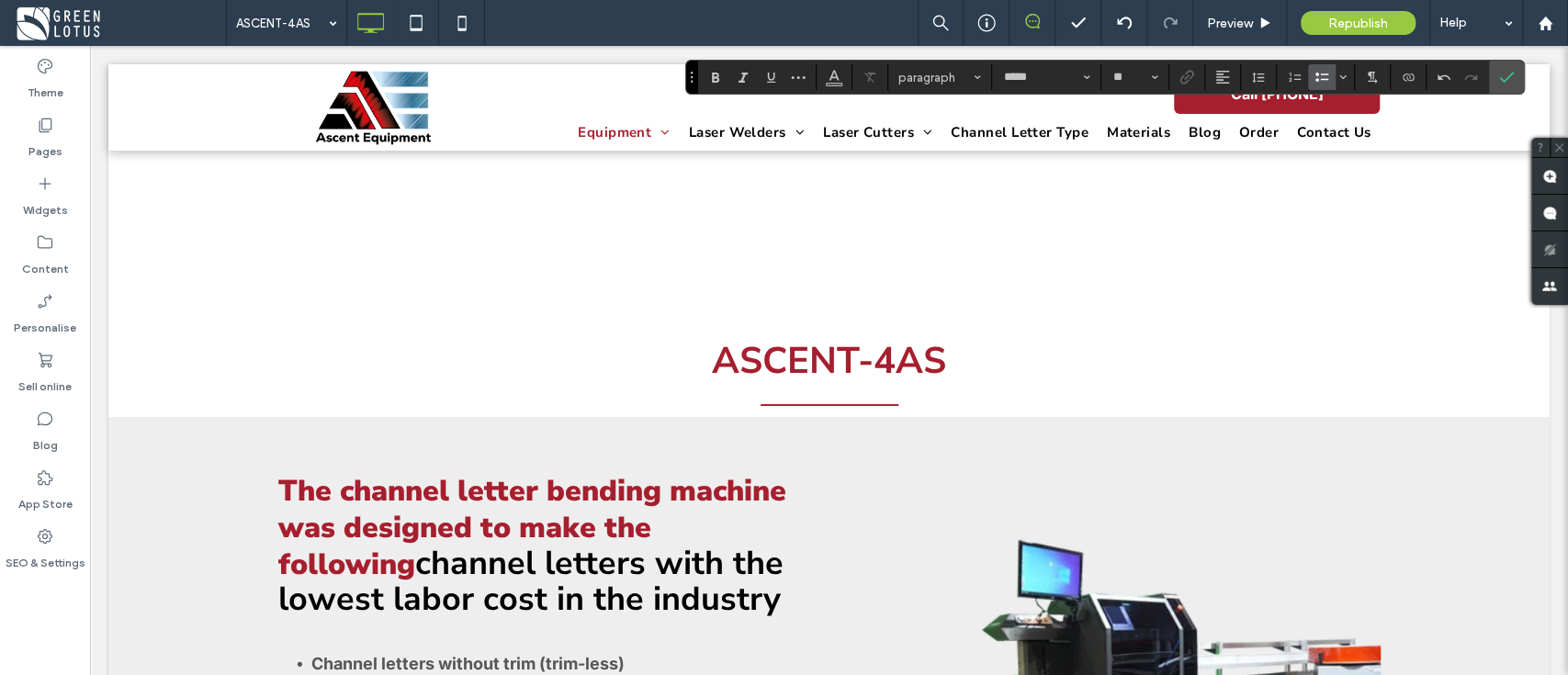 scroll, scrollTop: 3828, scrollLeft: 0, axis: vertical 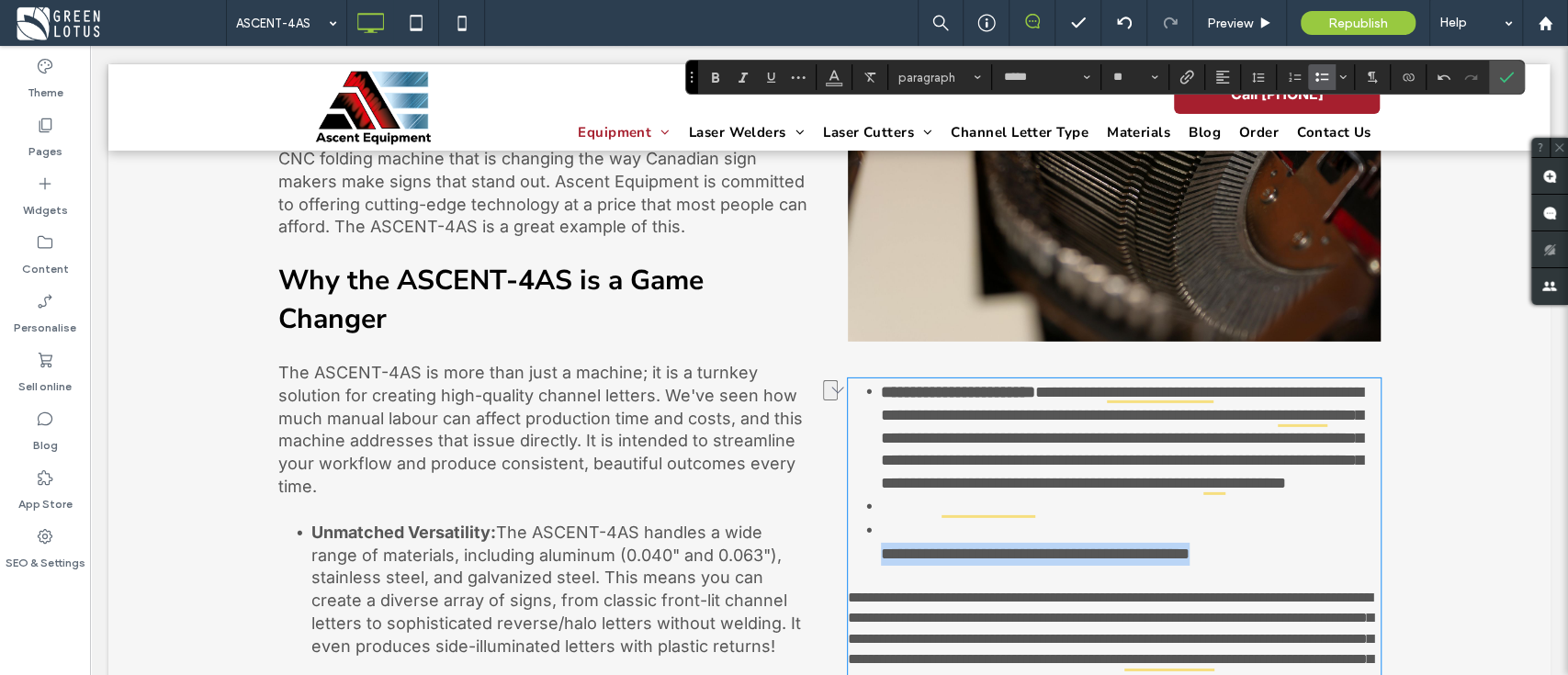 drag, startPoint x: 1296, startPoint y: 516, endPoint x: 870, endPoint y: 515, distance: 426.00117 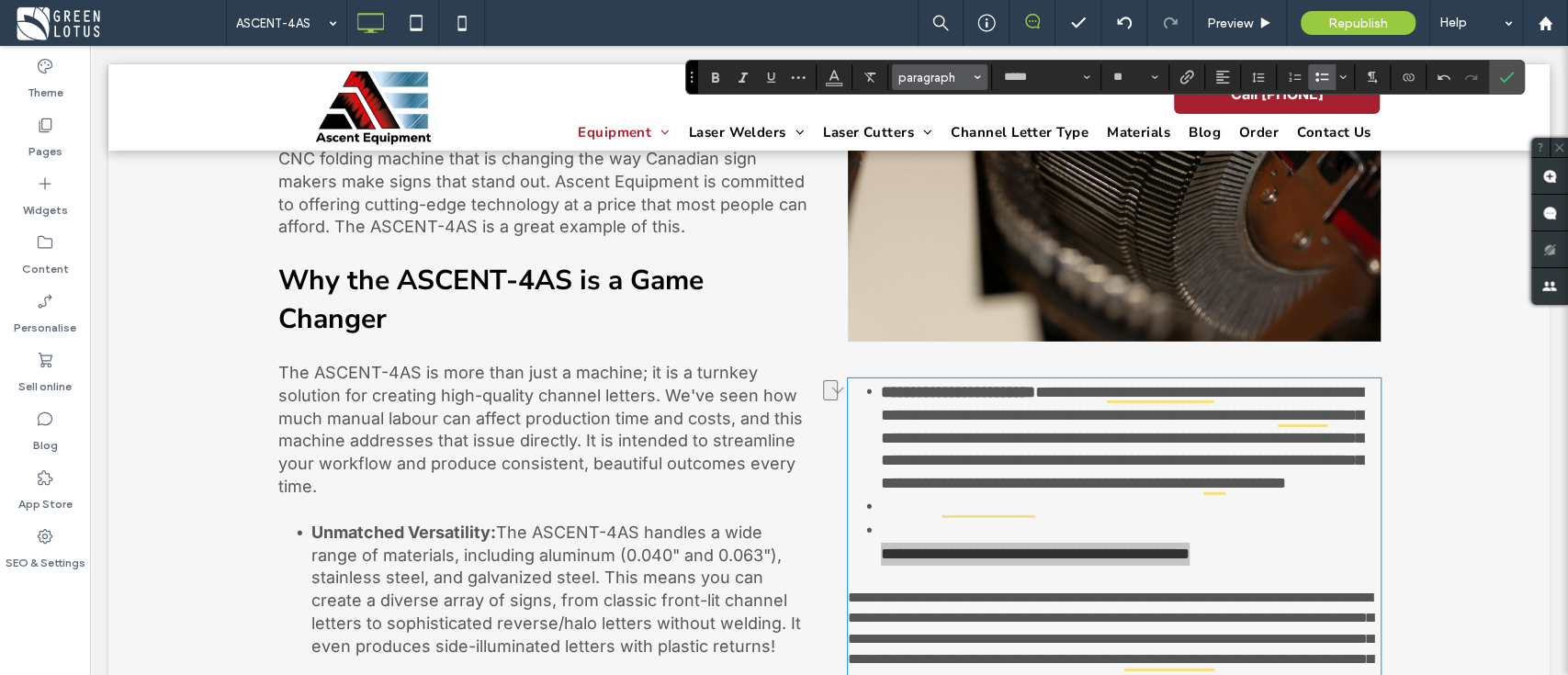 click on "paragraph" at bounding box center (934, 77) 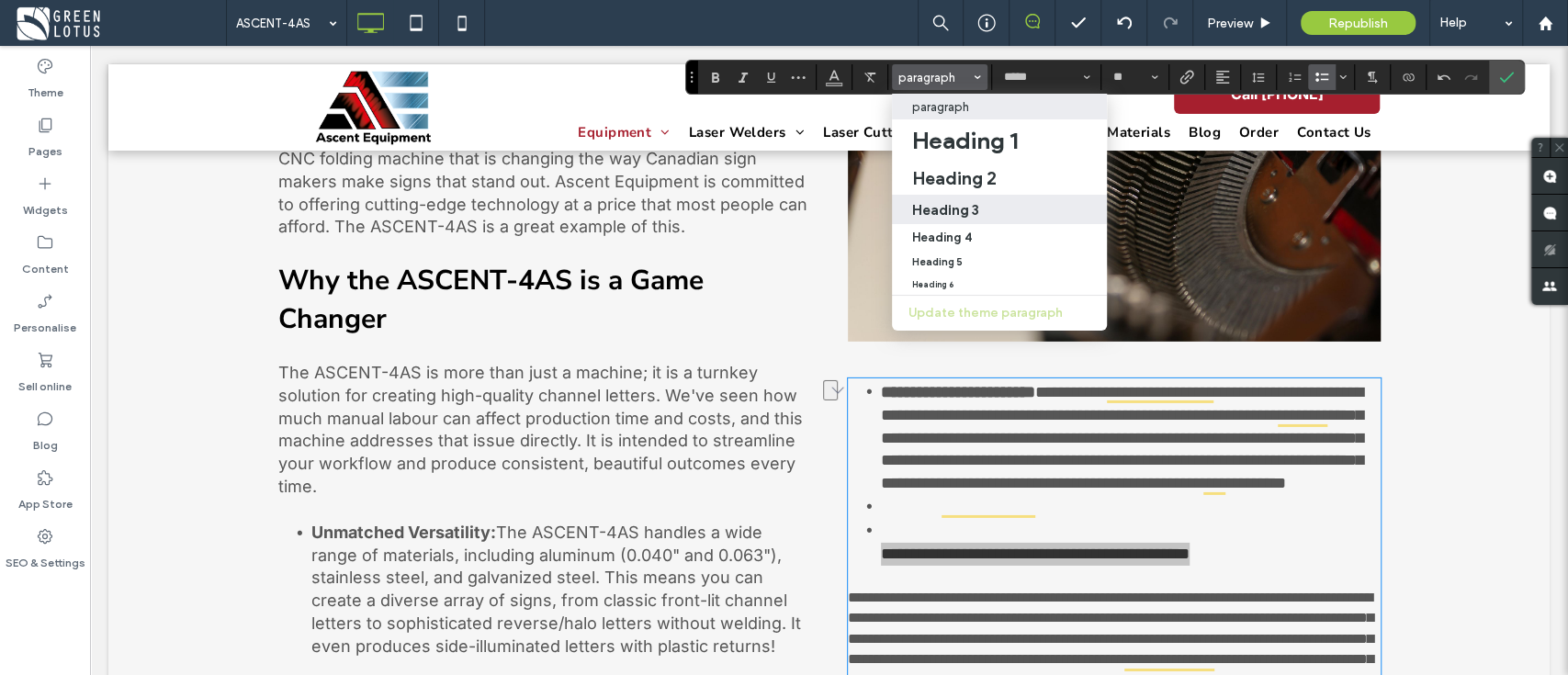 click on "Heading 3" at bounding box center [945, 209] 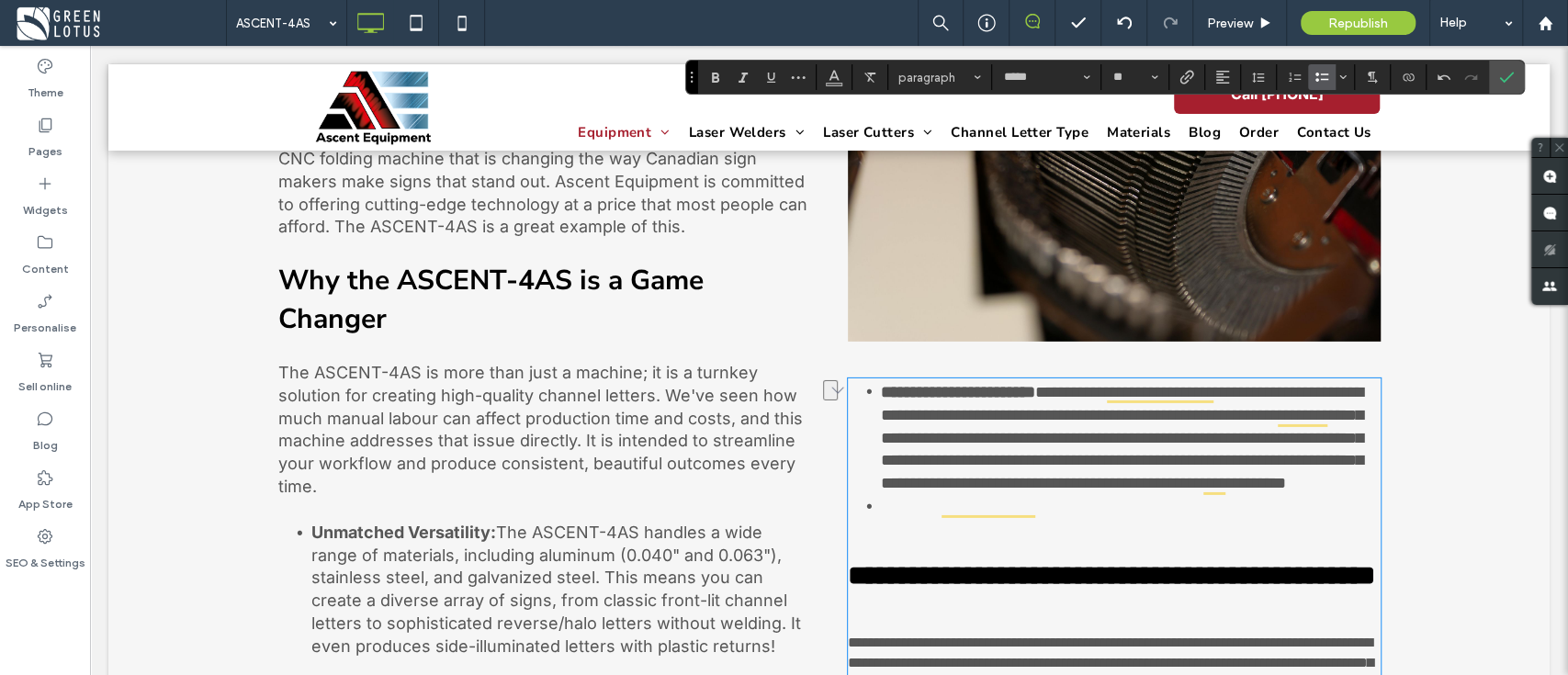 type on "**********" 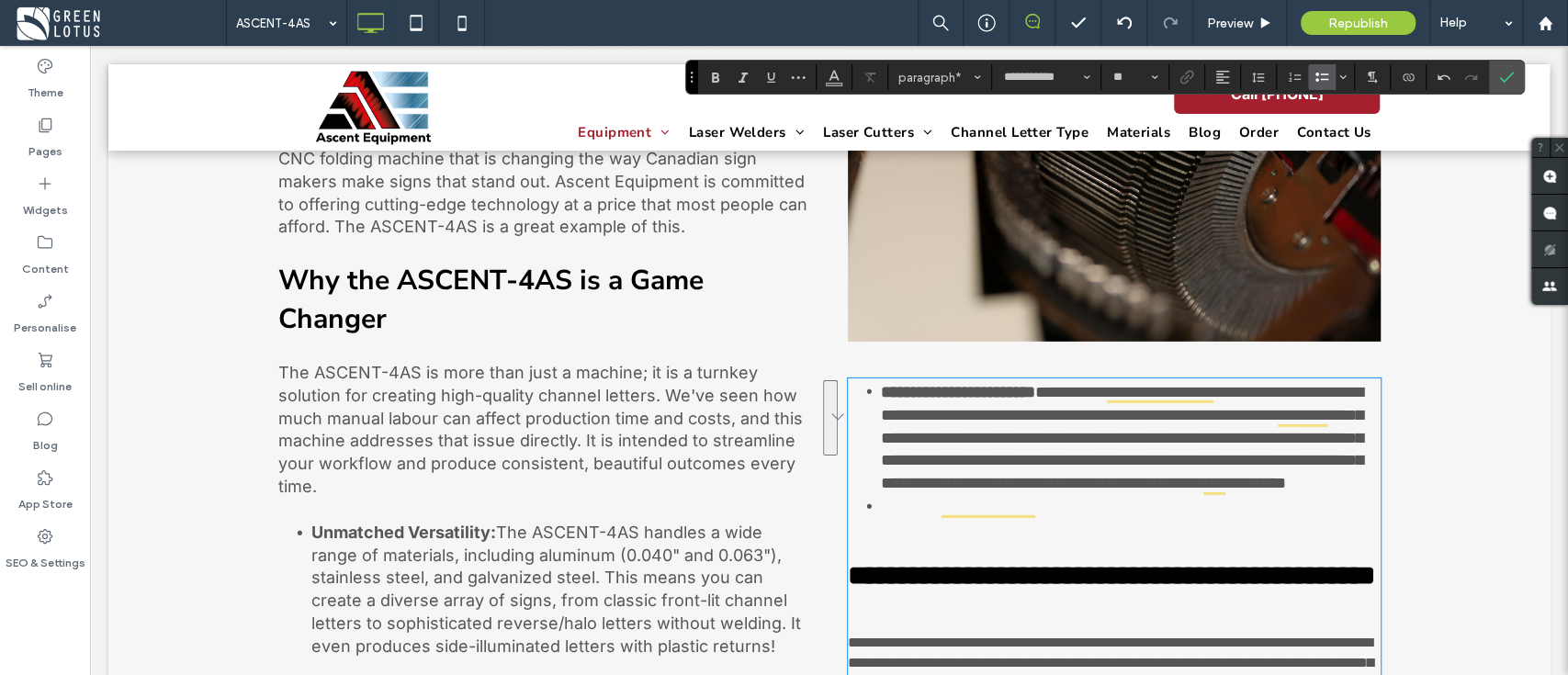type on "*****" 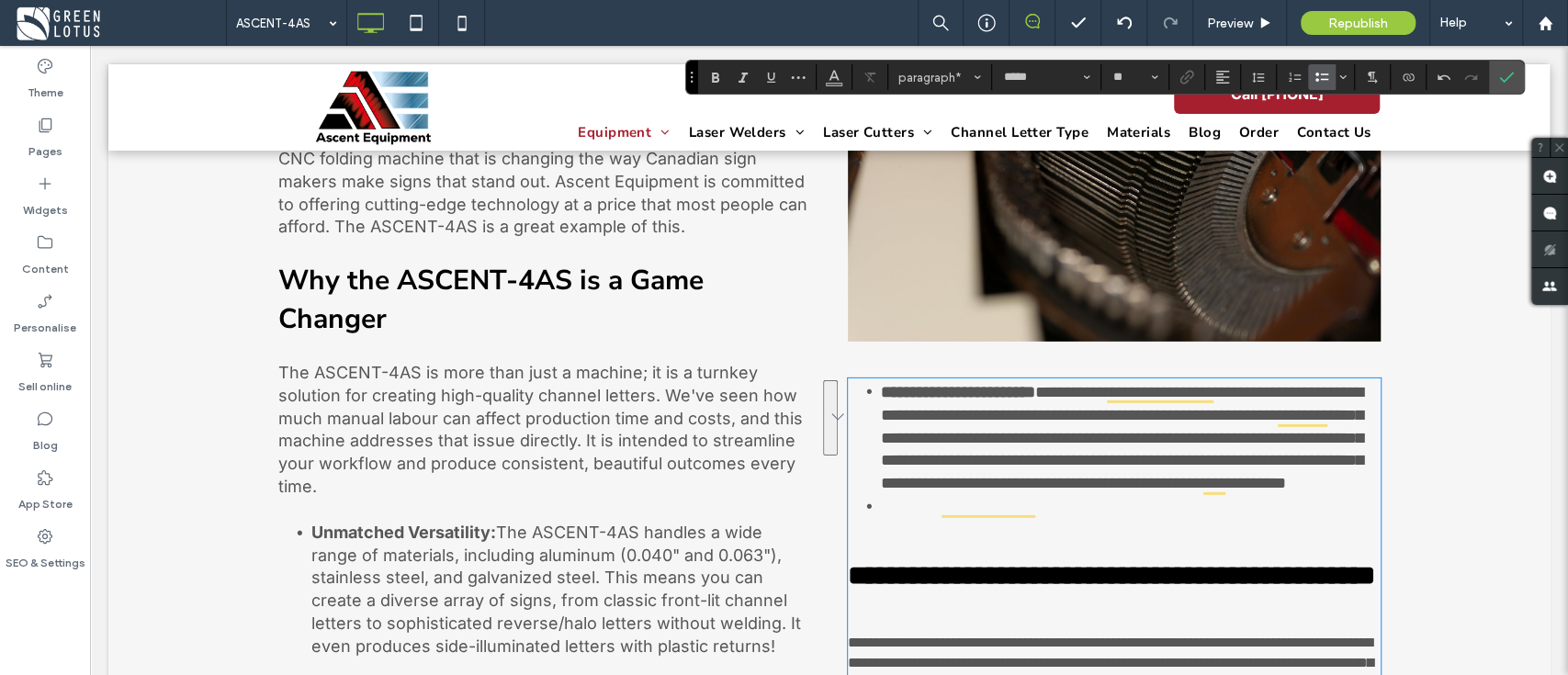 click on "﻿" at bounding box center [1131, 507] 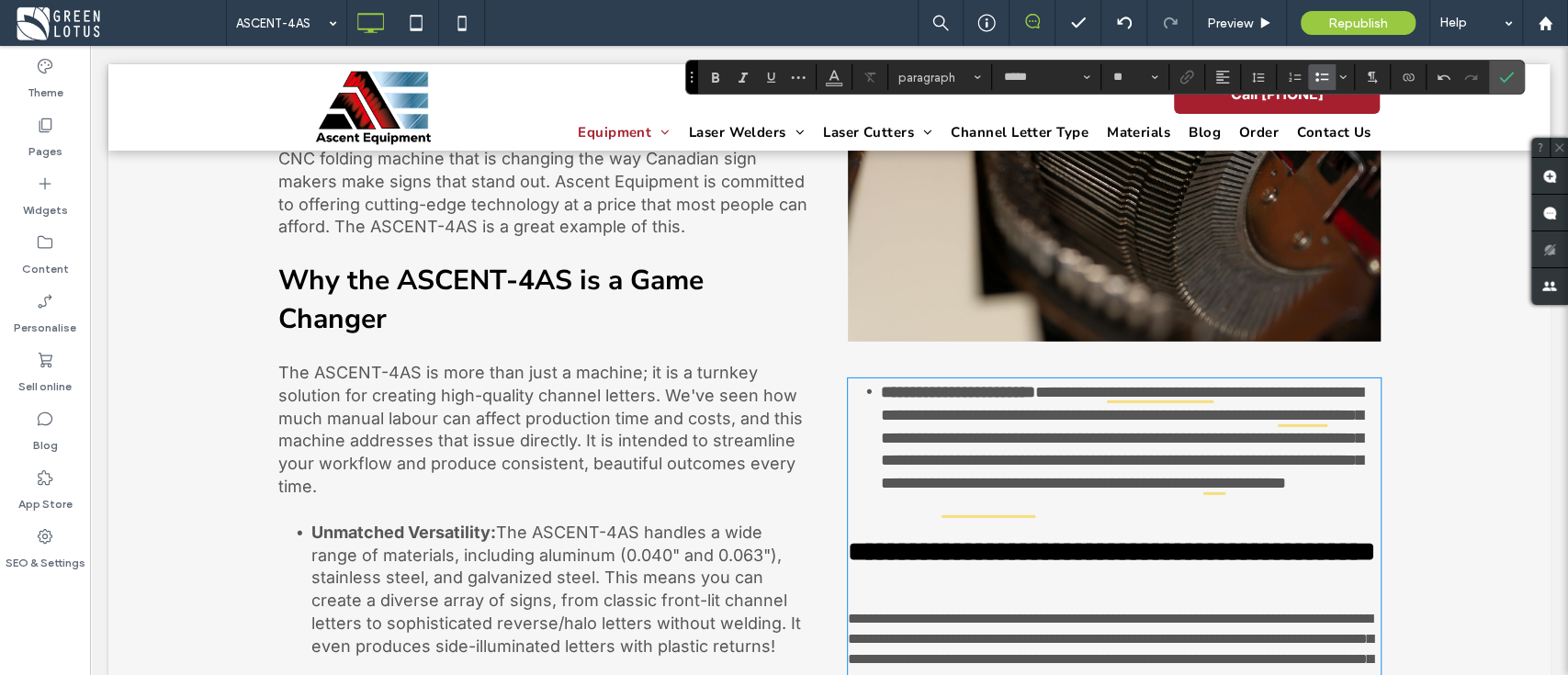 type on "**********" 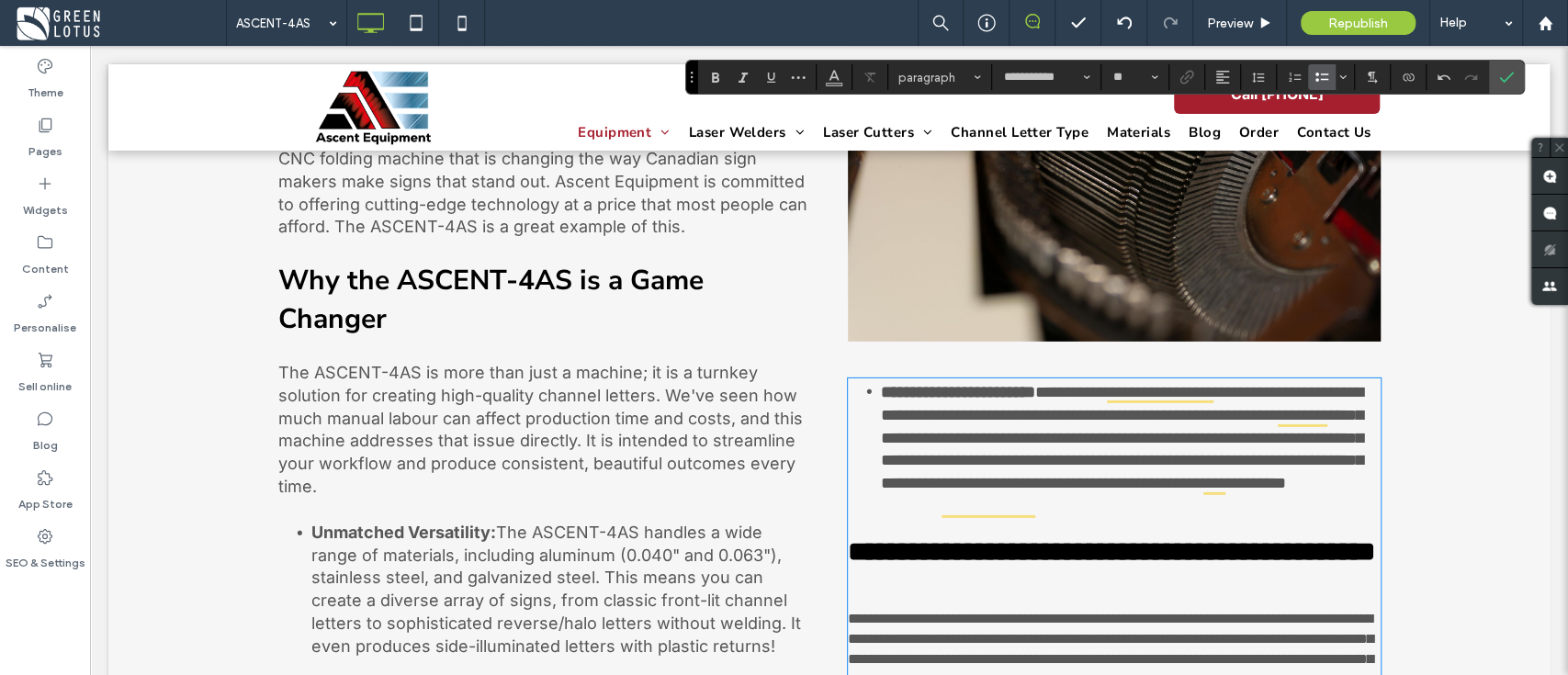click on "**********" at bounding box center (1114, 552) 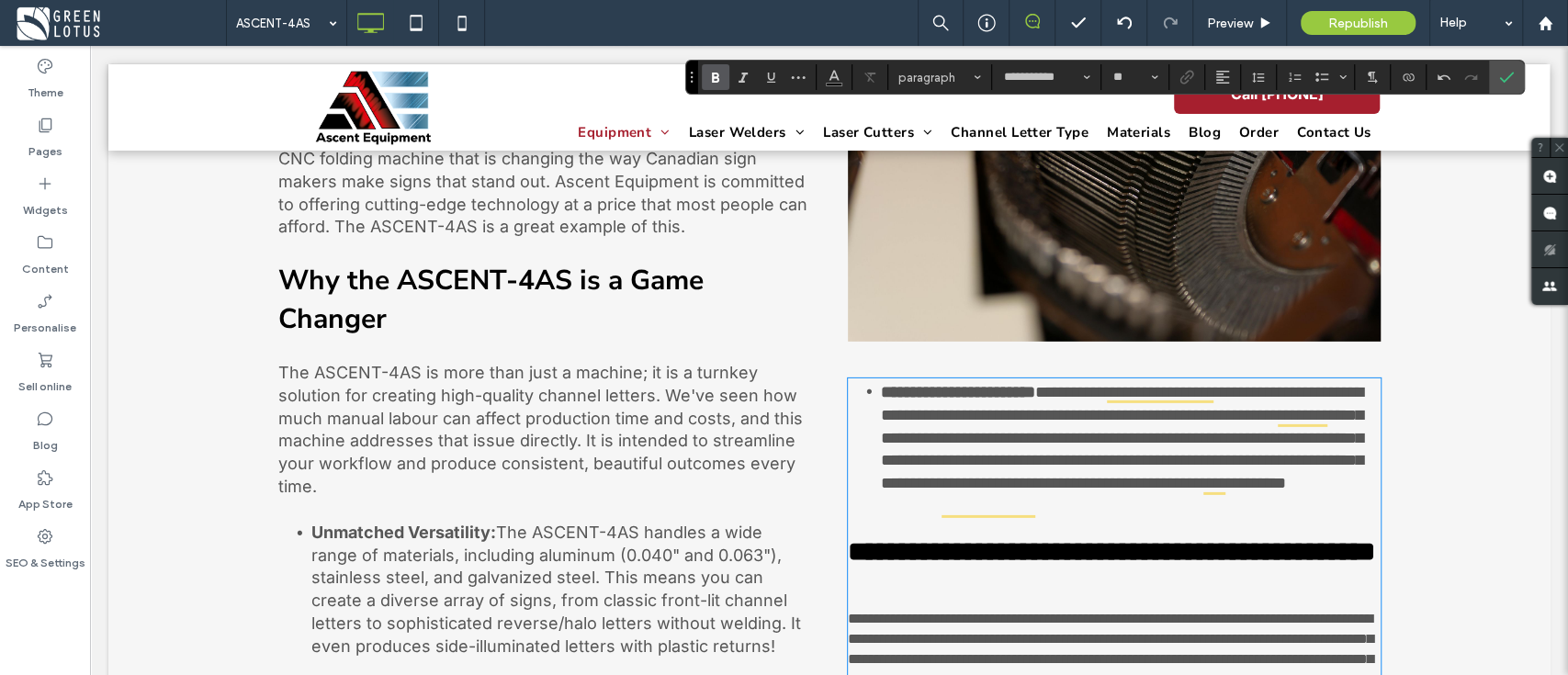 type on "*****" 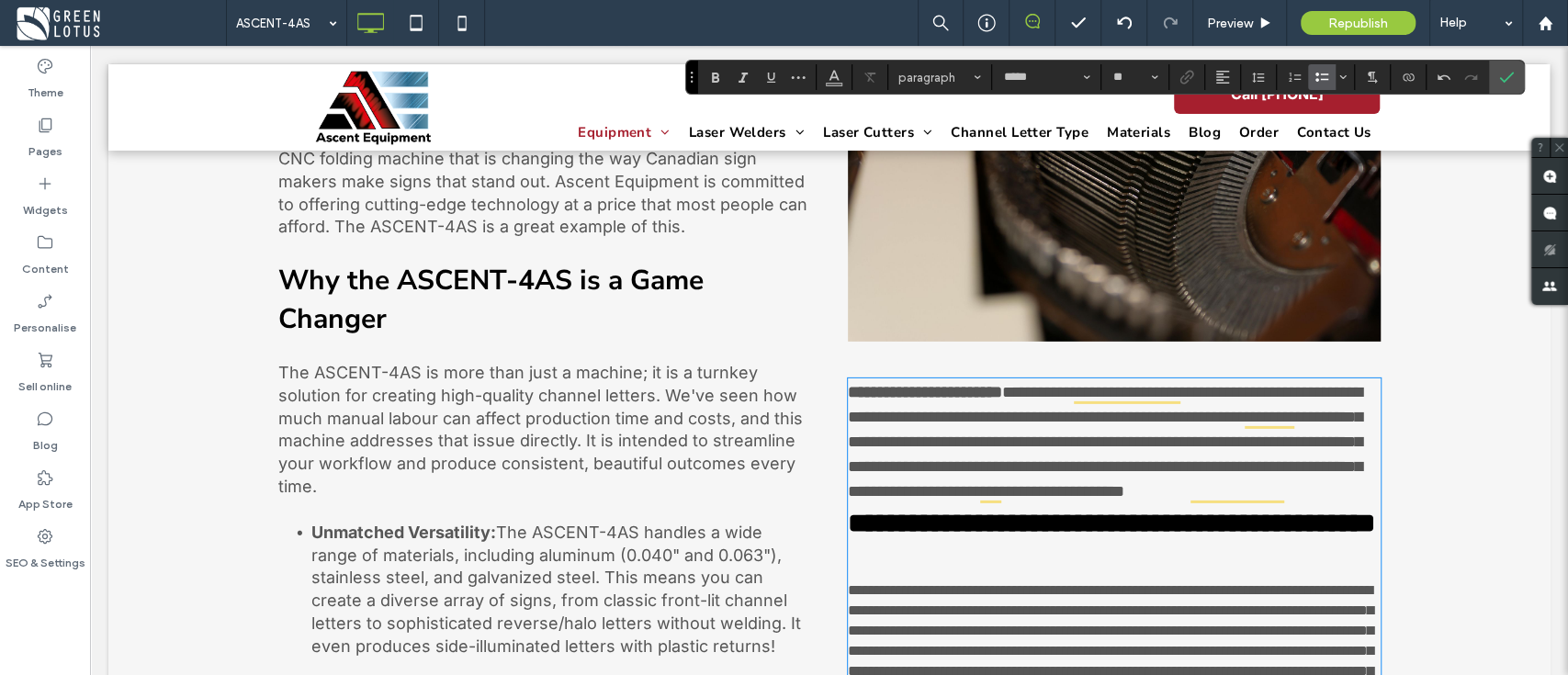 type on "**********" 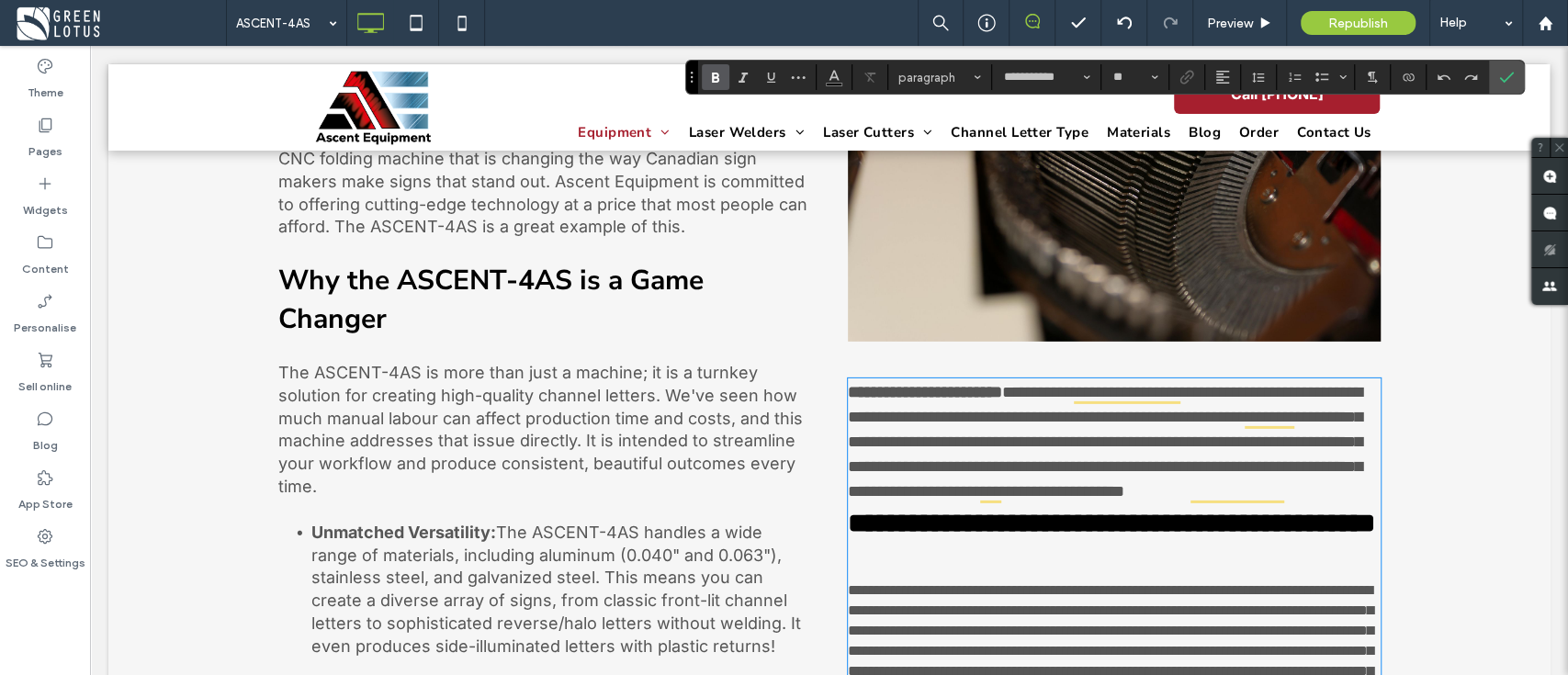 type on "*****" 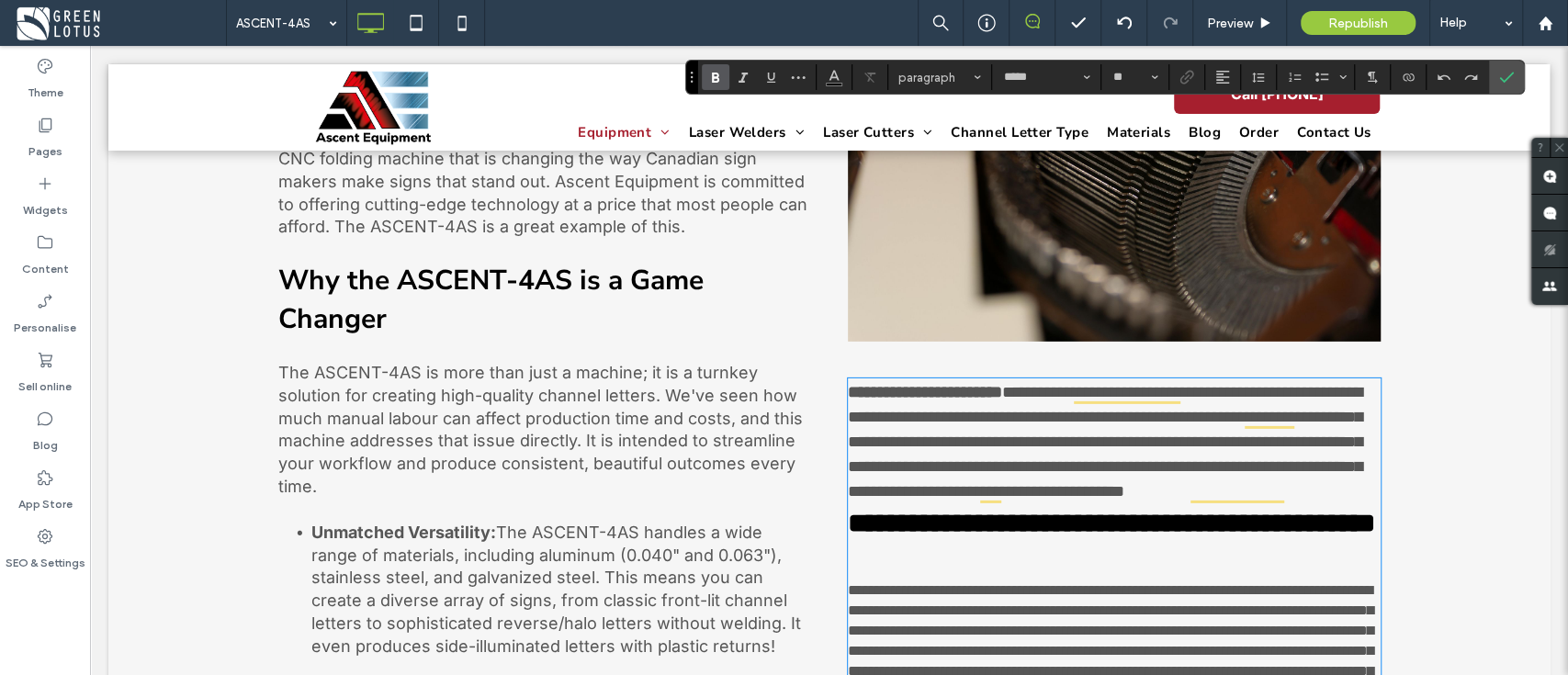 click on "**********" at bounding box center [1114, 442] 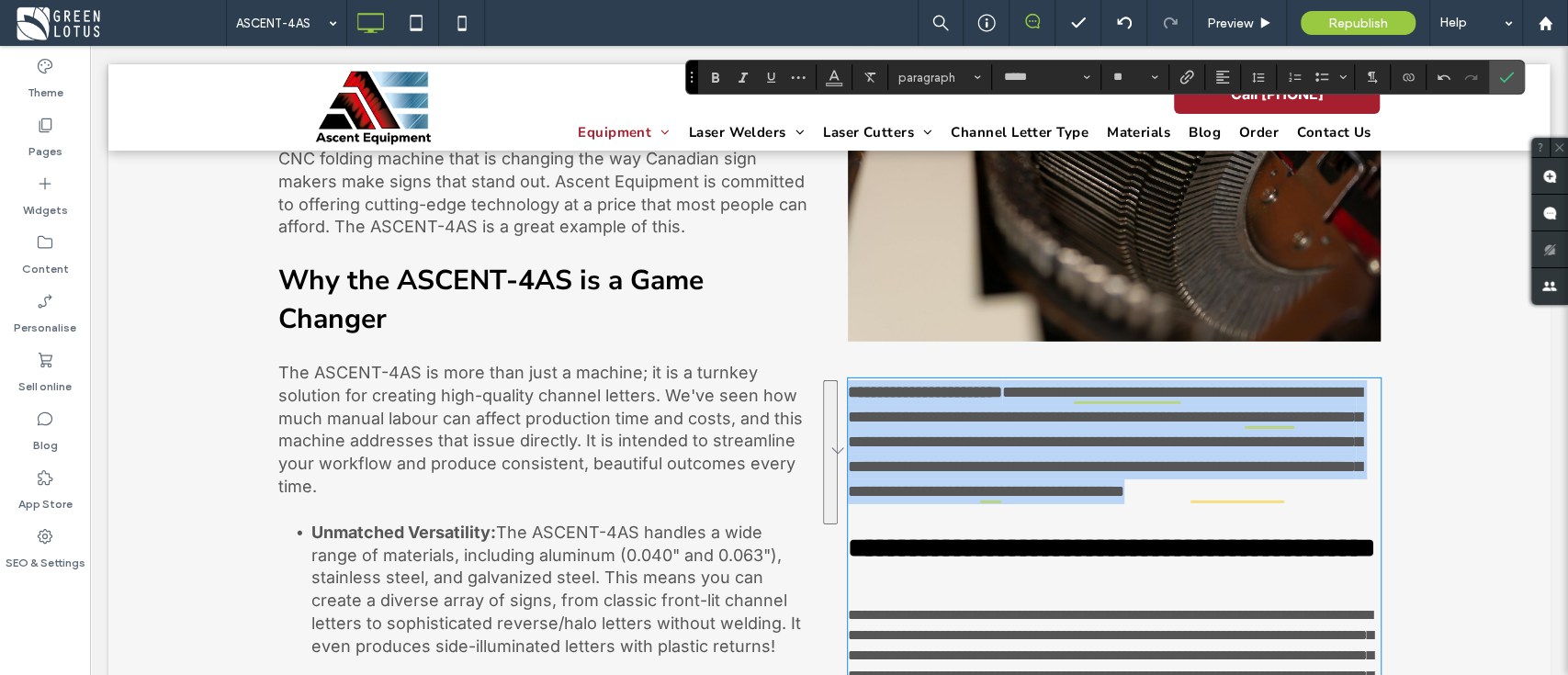 drag, startPoint x: 1111, startPoint y: 454, endPoint x: 839, endPoint y: 320, distance: 303.2161 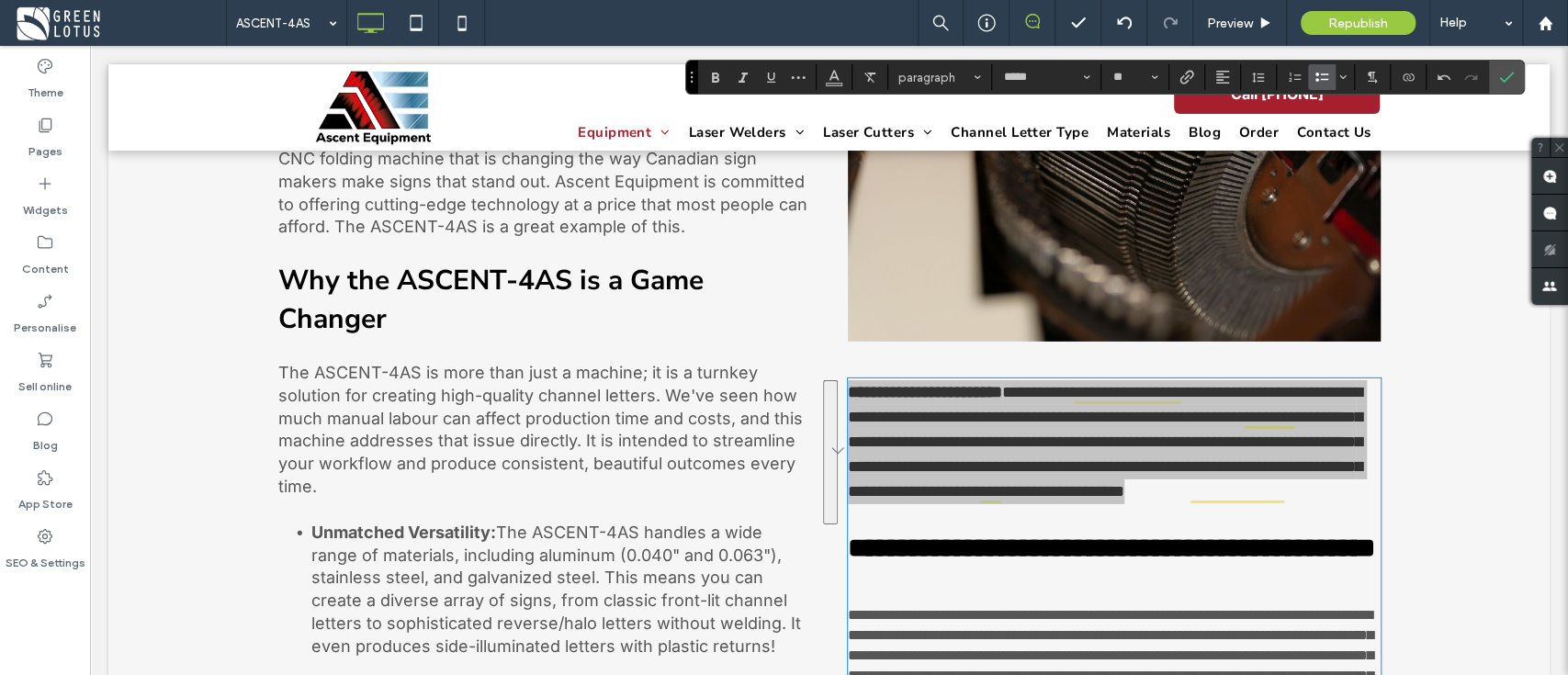 click 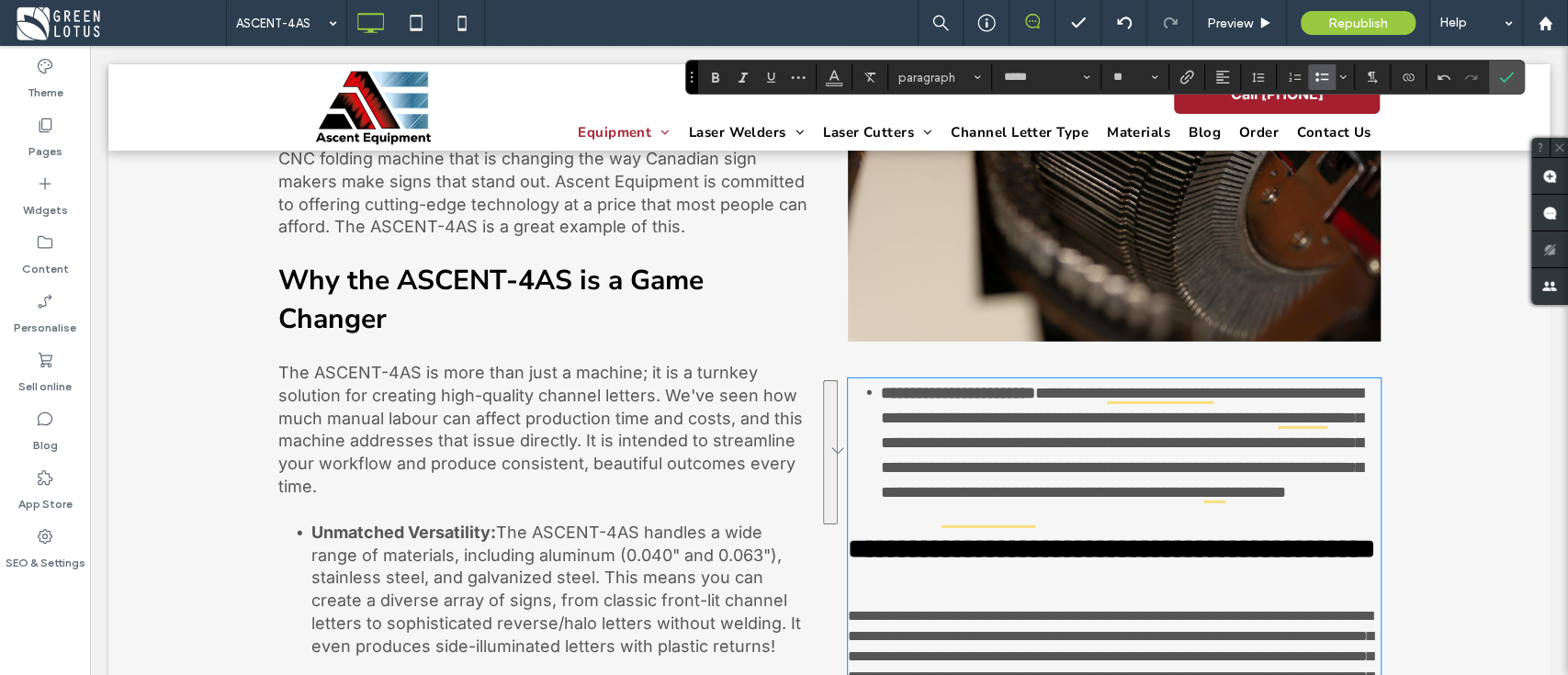 click on "**********" at bounding box center [1131, 455] 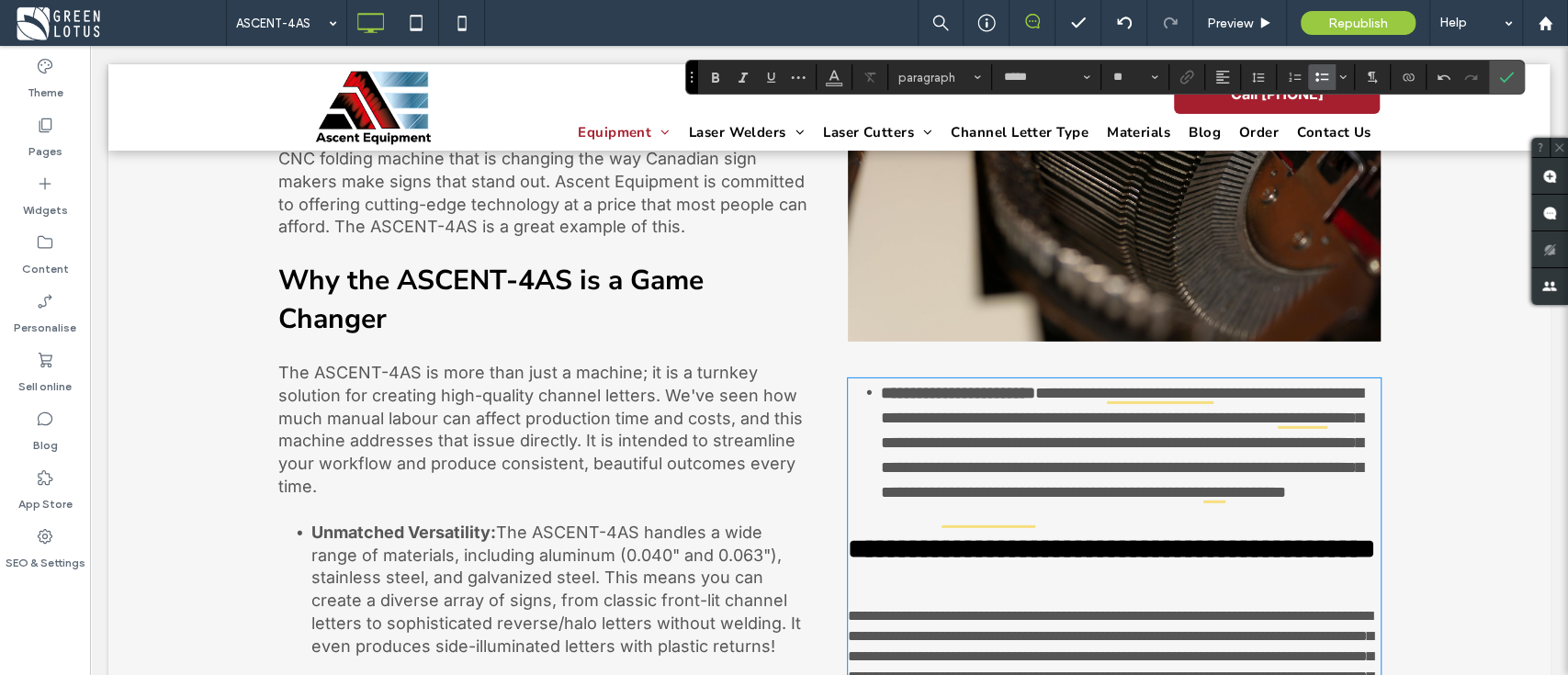 type on "**********" 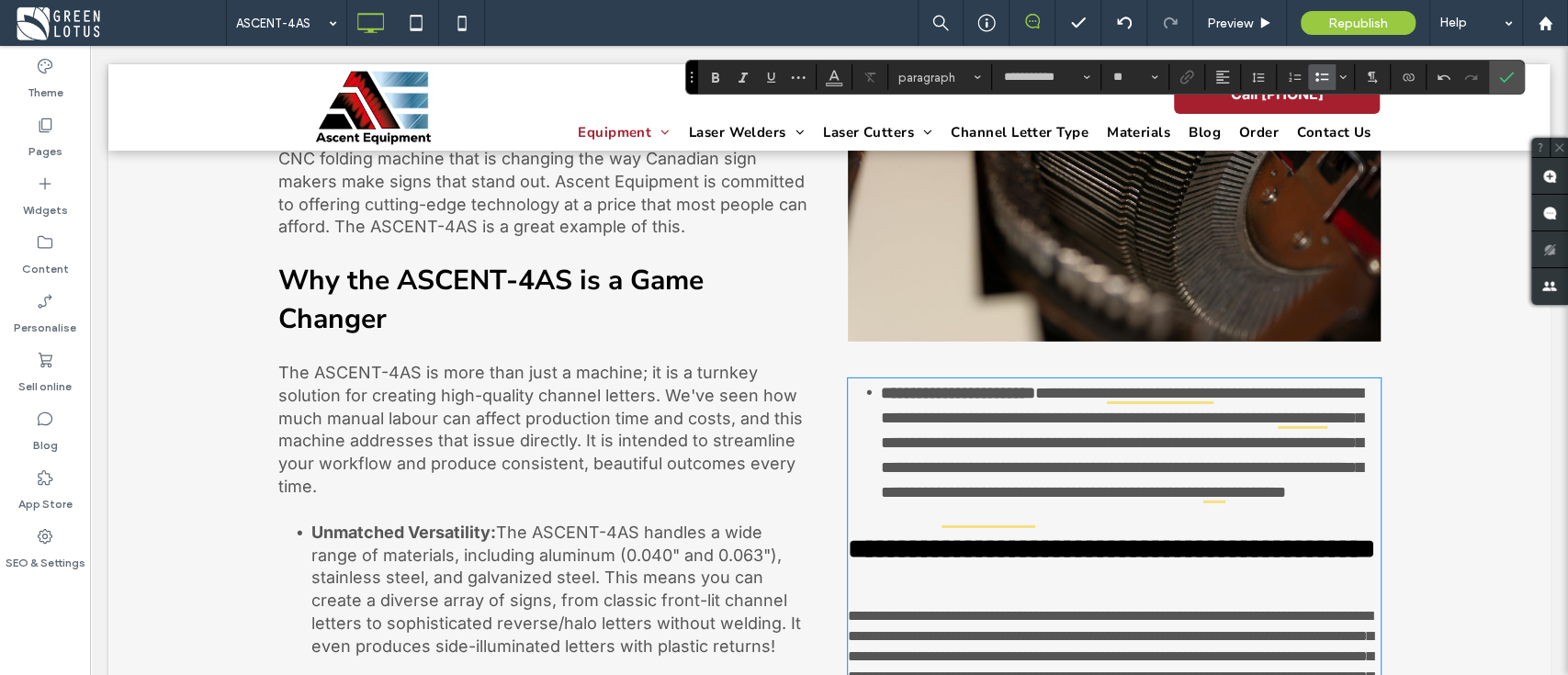 click on "**********" at bounding box center (1114, 568) 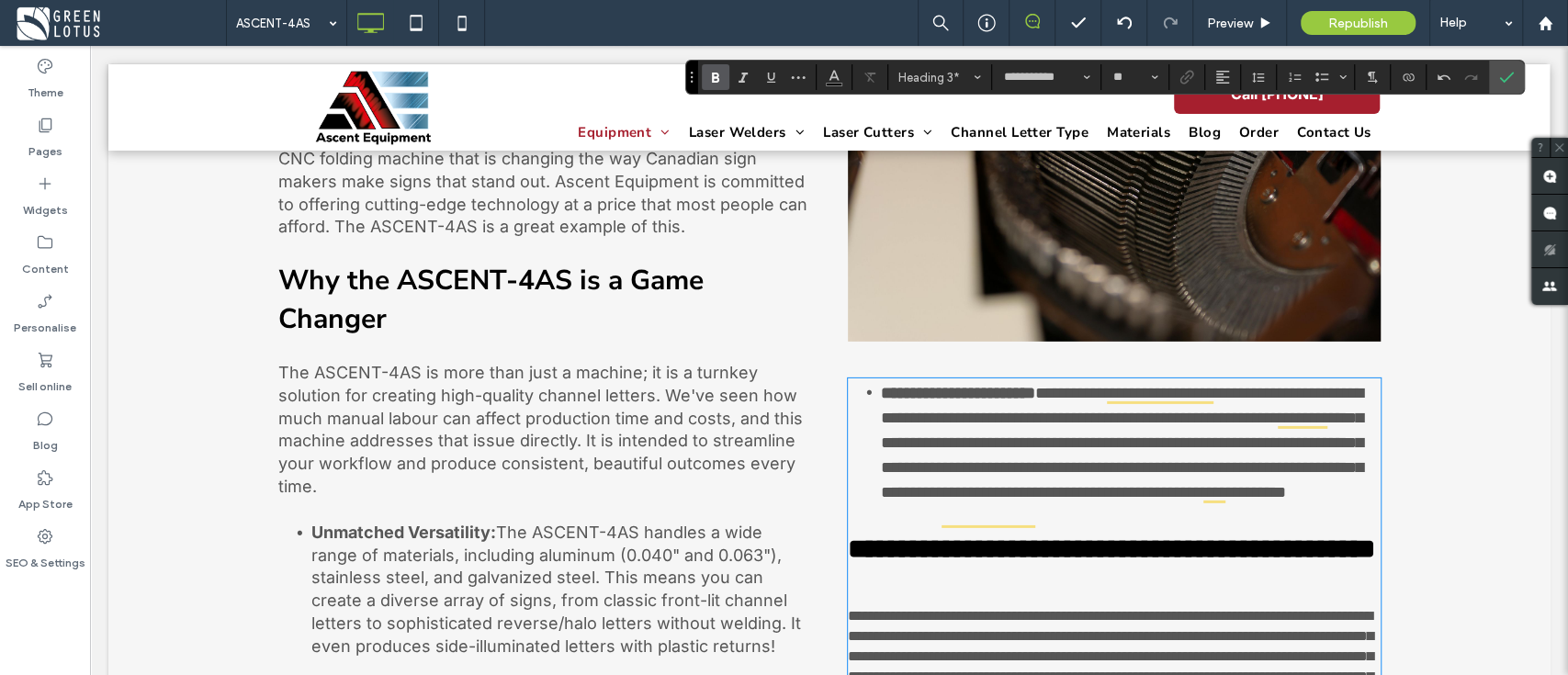 click on "**********" at bounding box center [1114, 568] 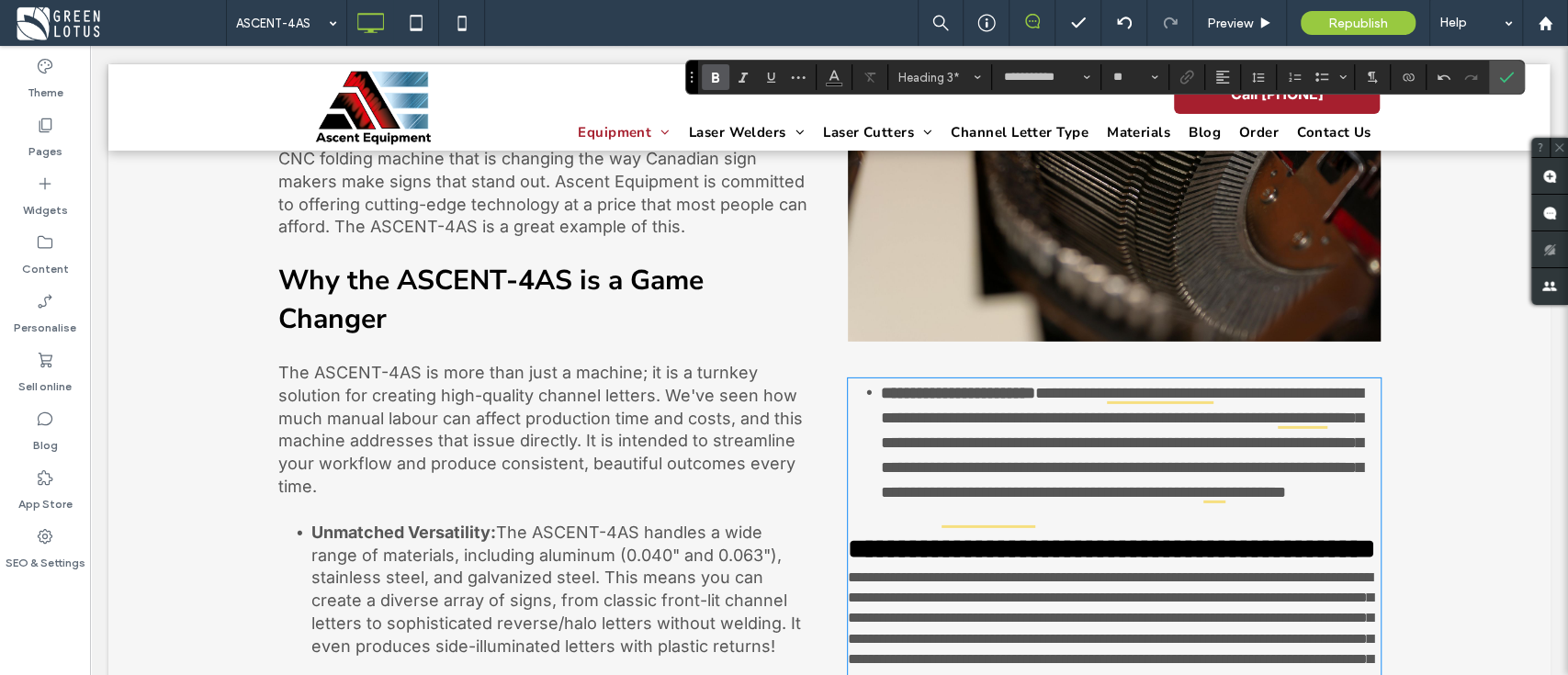 type on "*****" 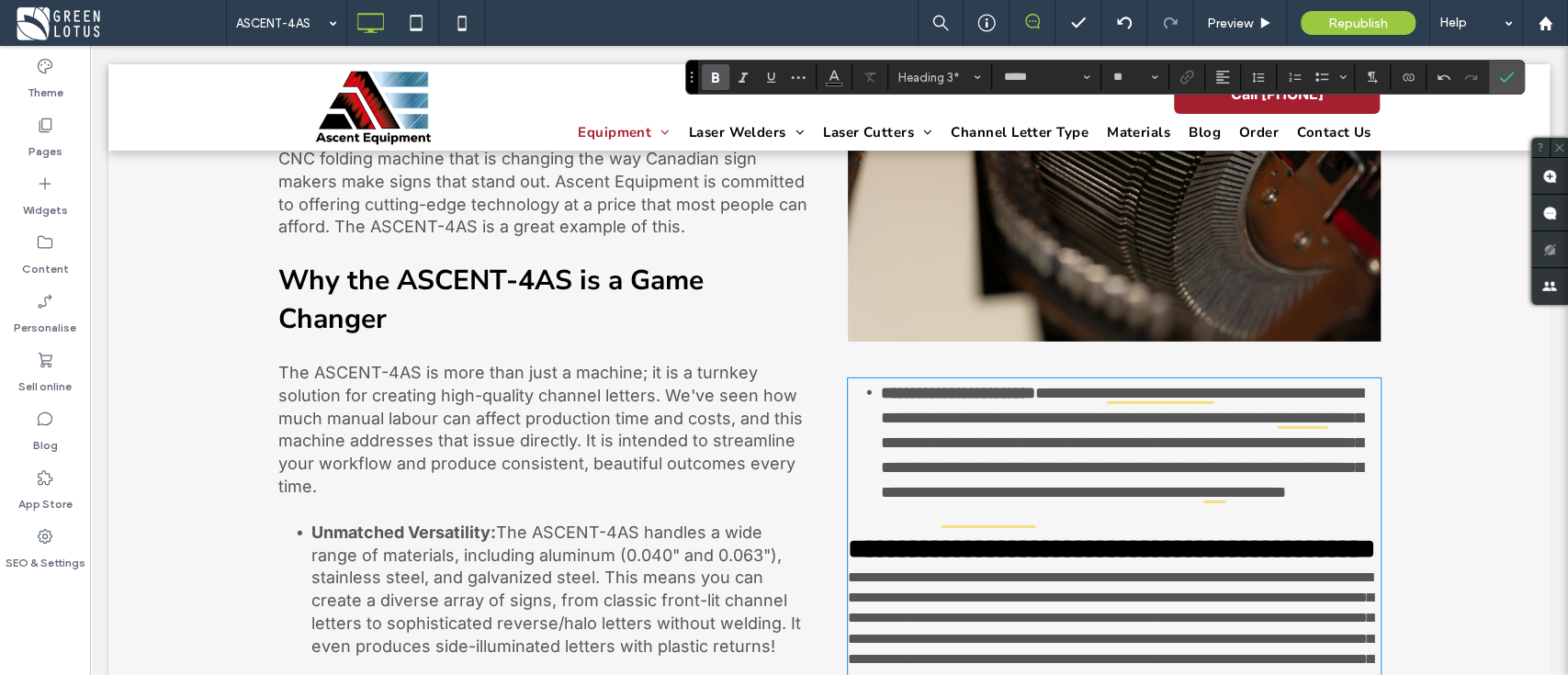 click on "**********" at bounding box center (1113, 627) 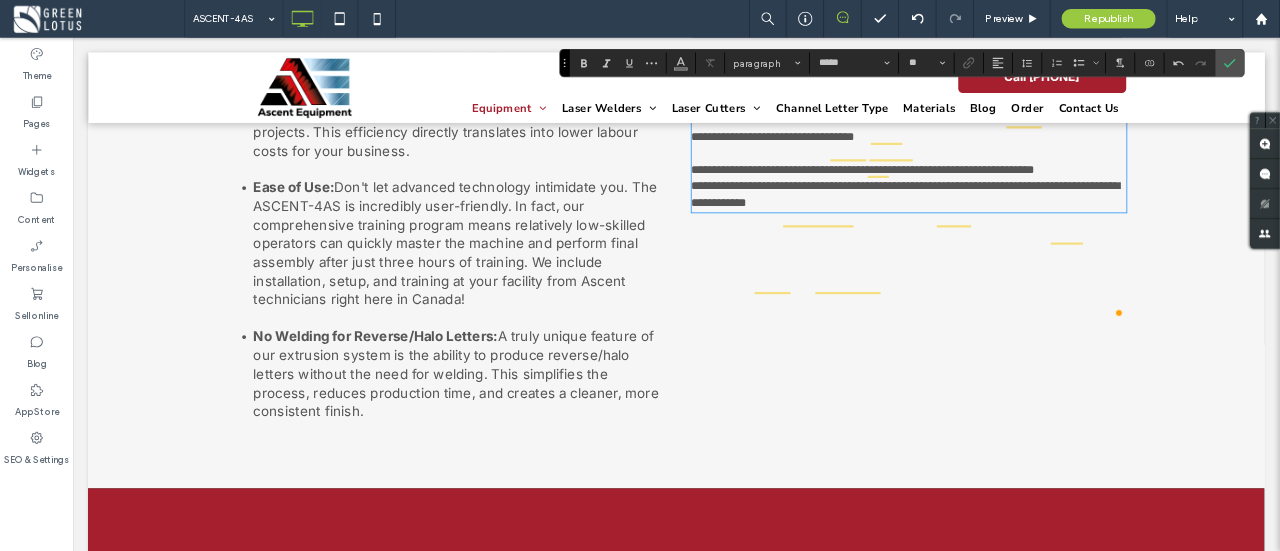 scroll, scrollTop: 4701, scrollLeft: 0, axis: vertical 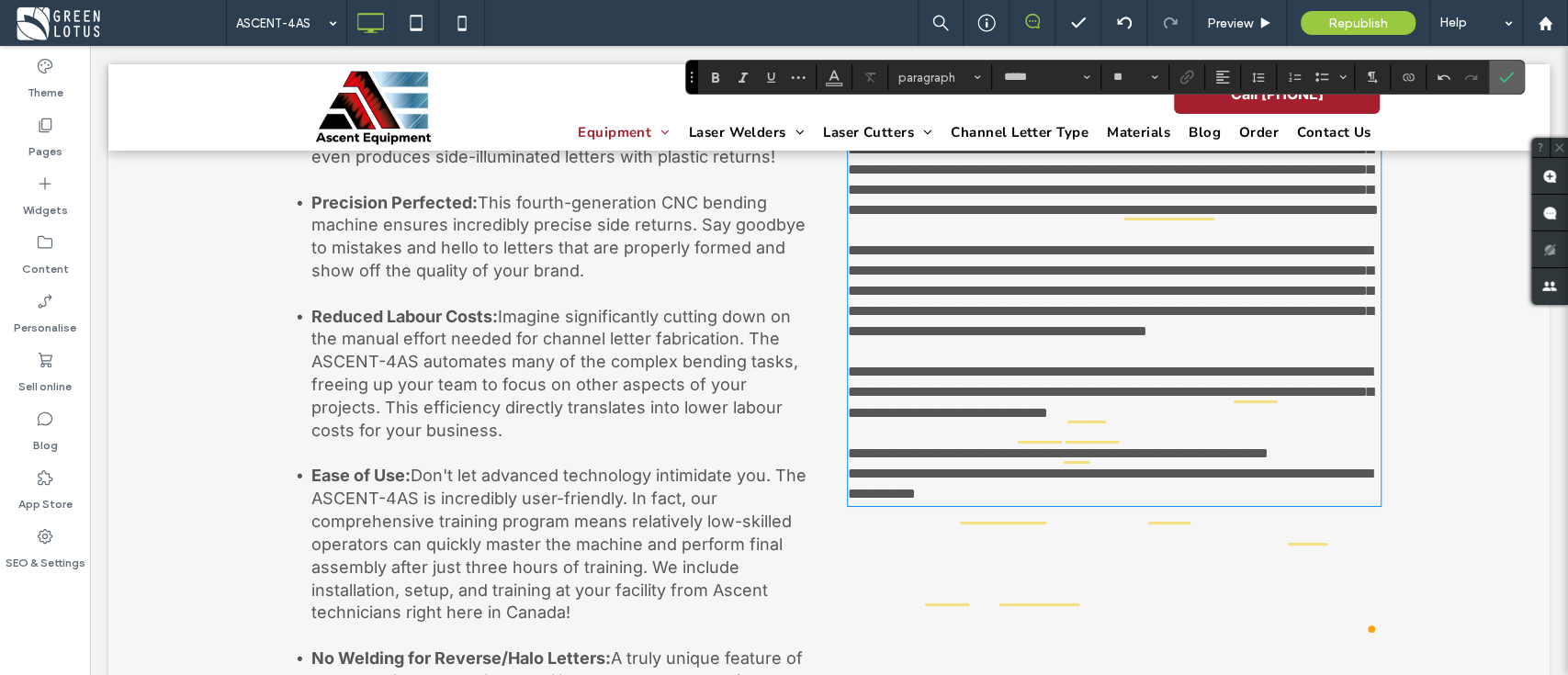 click 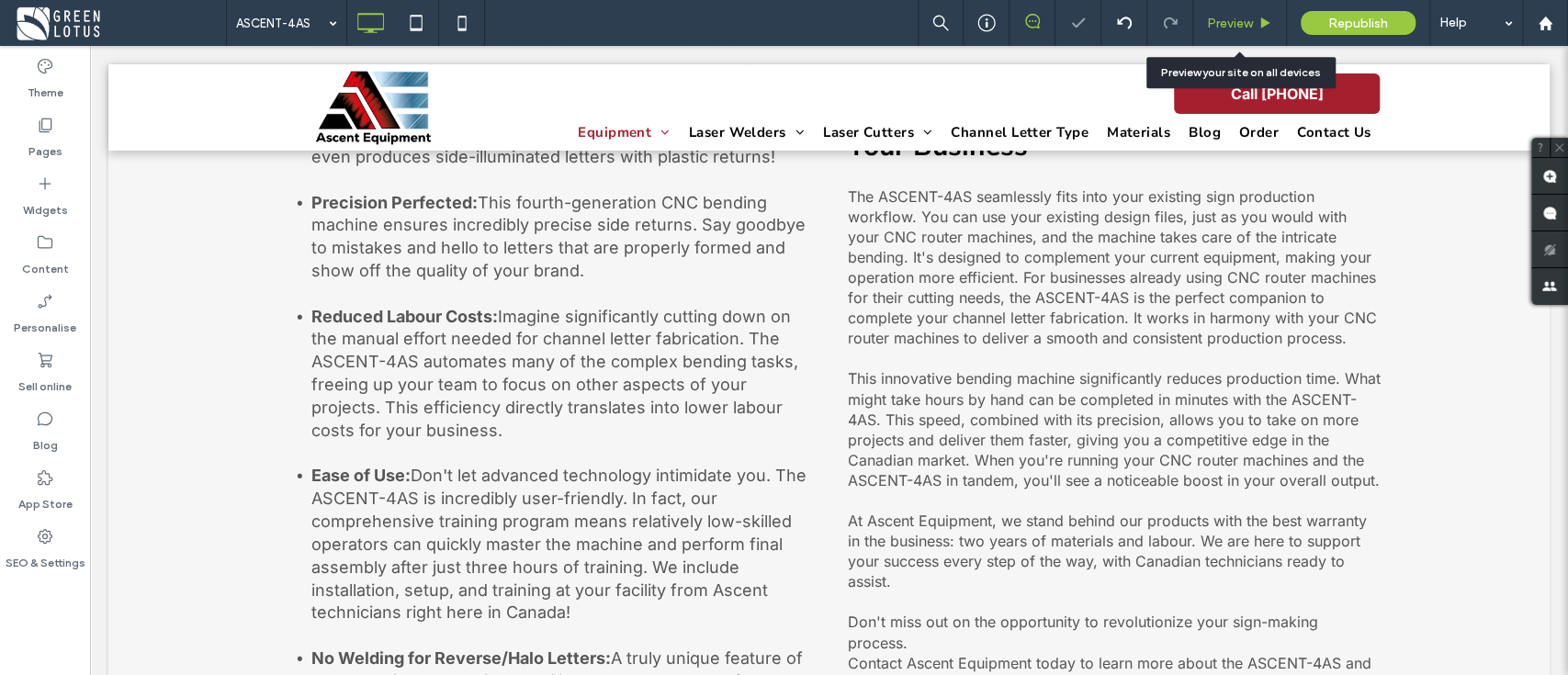 click on "Preview" at bounding box center [1239, 23] 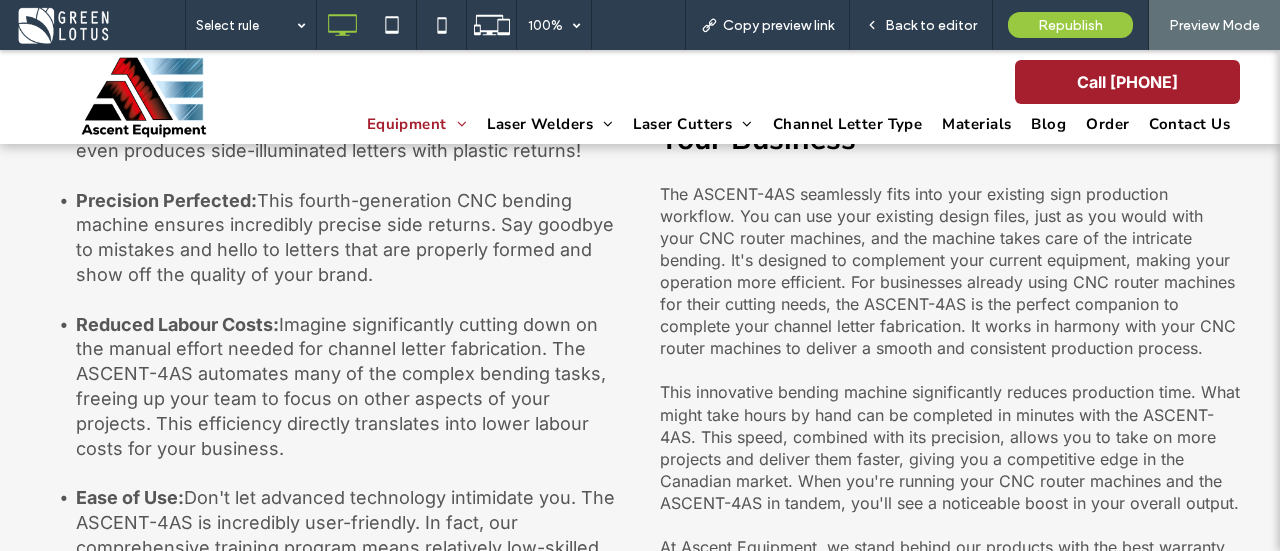 scroll, scrollTop: 5001, scrollLeft: 0, axis: vertical 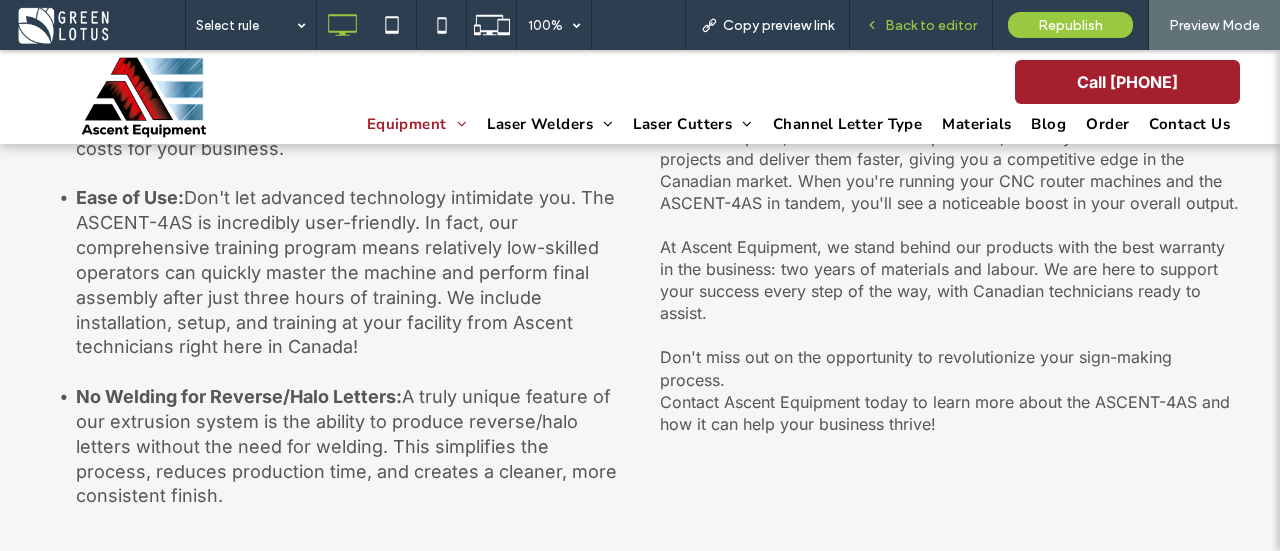 click on "Back to editor" at bounding box center (931, 25) 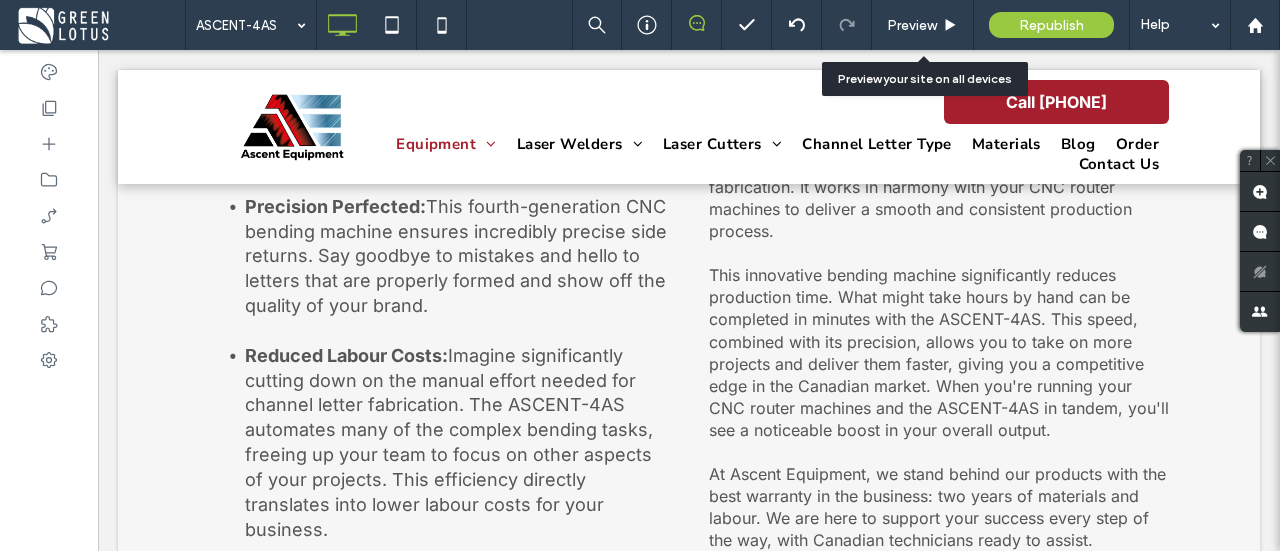 scroll, scrollTop: 5117, scrollLeft: 0, axis: vertical 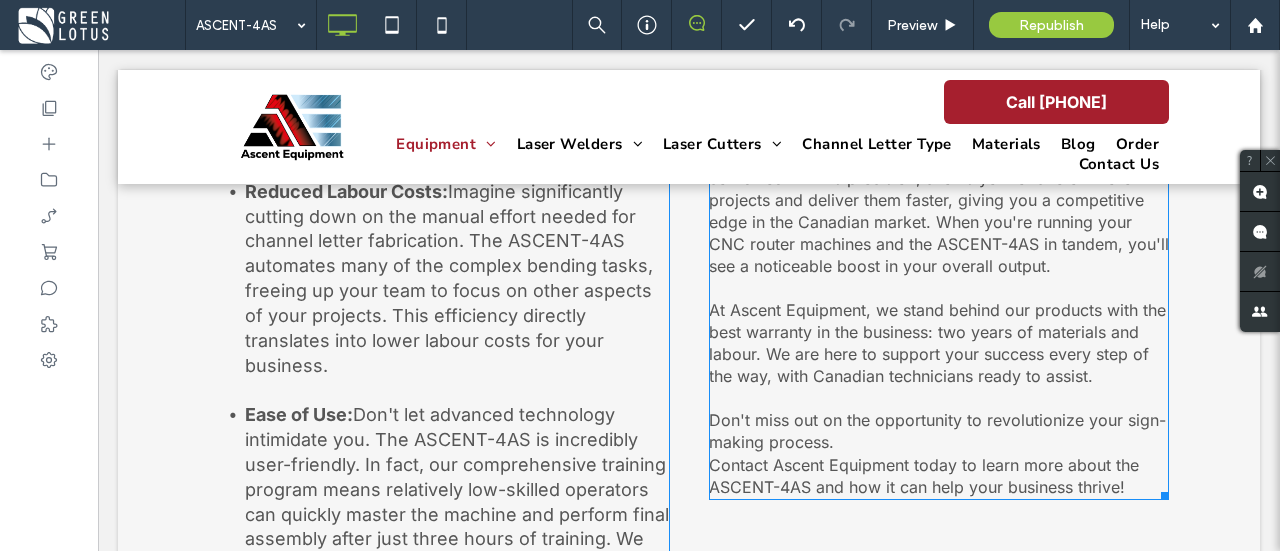 click on "At Ascent Equipment, we stand behind our products with the best warranty in the business: two years of materials and labour. We are here to support your success every step of the way, with Canadian technicians ready to assist." at bounding box center [939, 354] 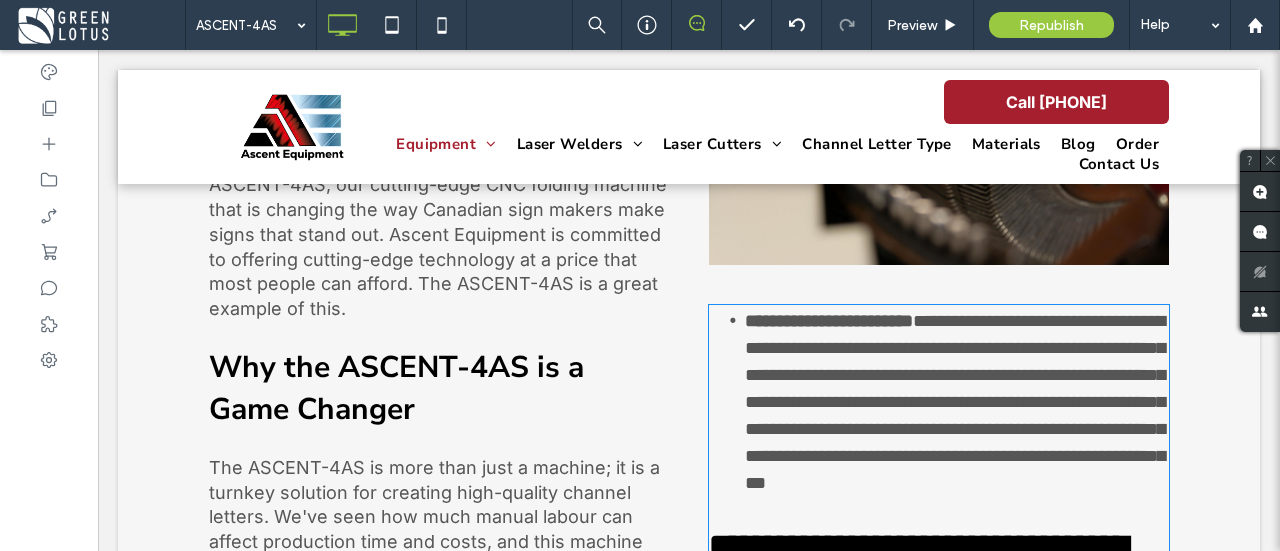 type on "*****" 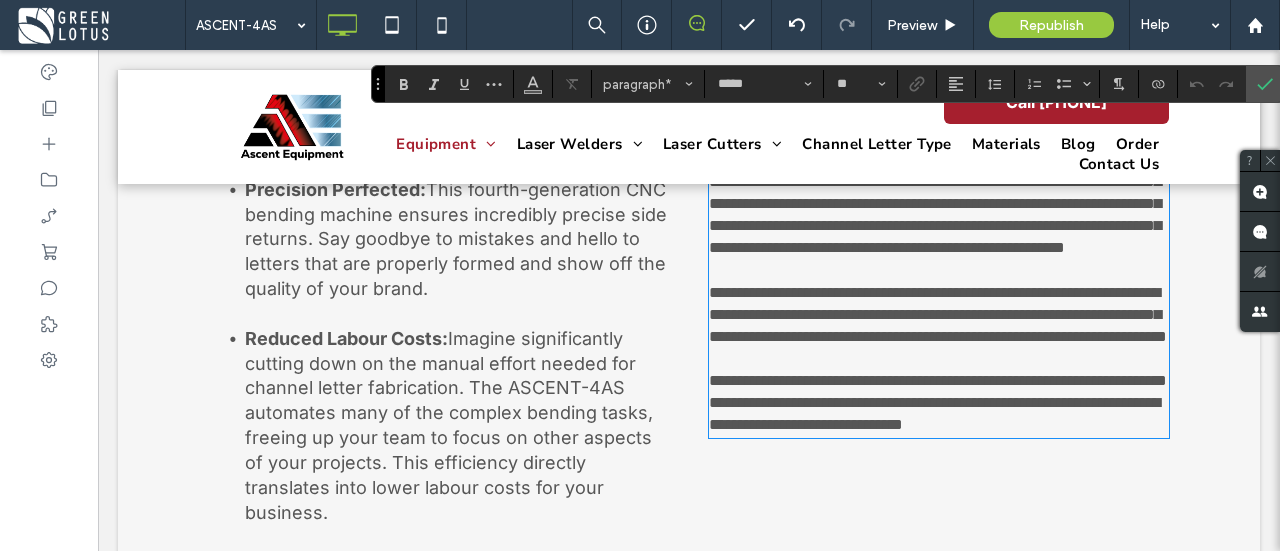 scroll, scrollTop: 5370, scrollLeft: 0, axis: vertical 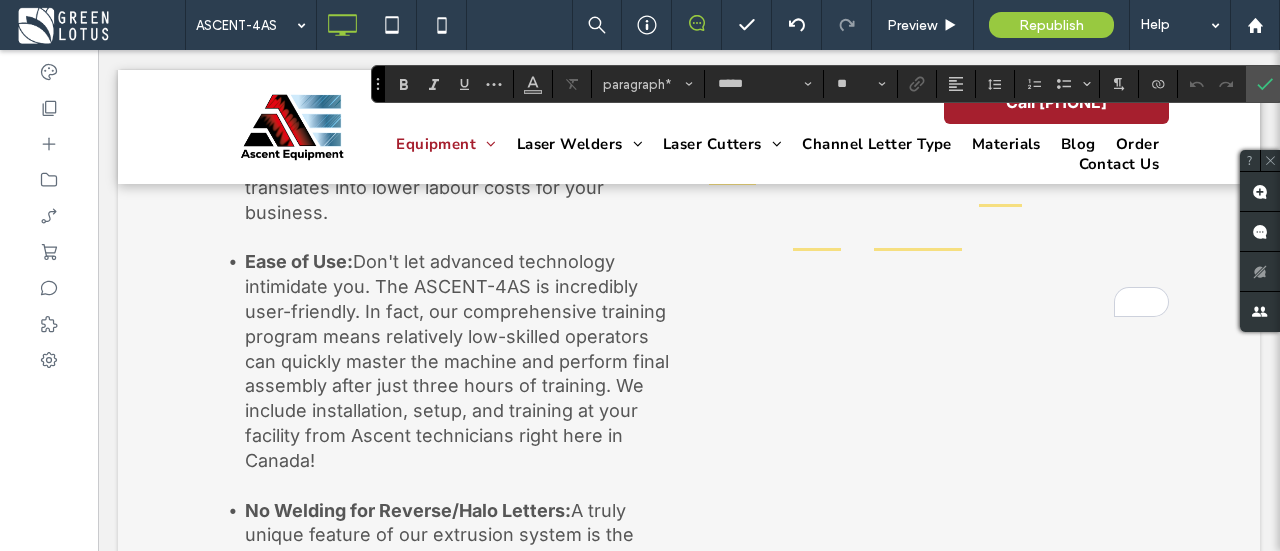 click on "**********" at bounding box center [939, 81] 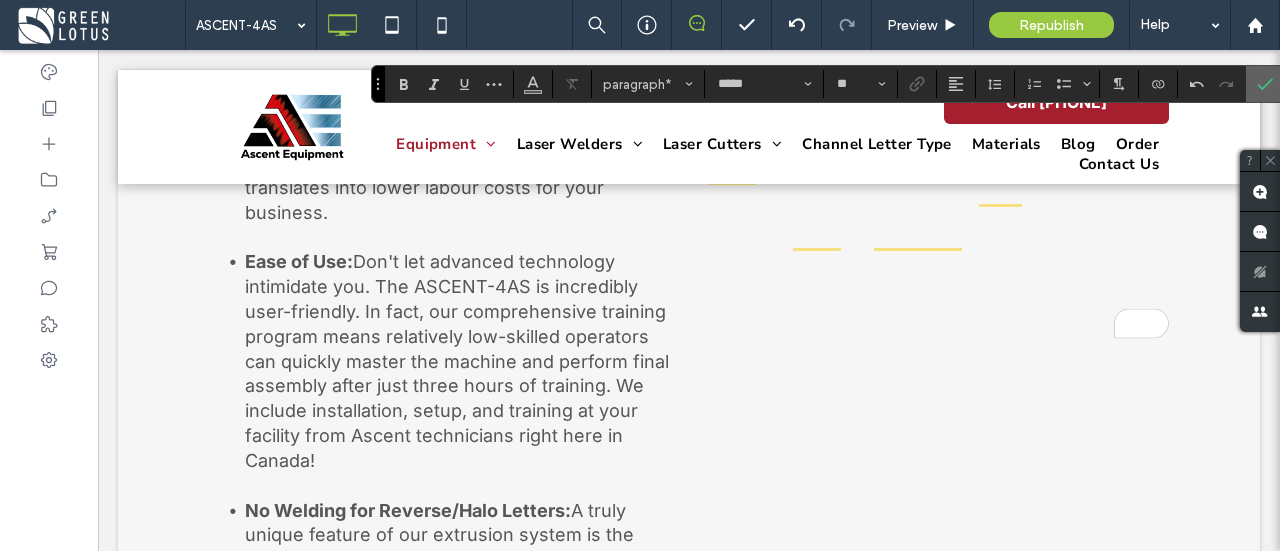 click 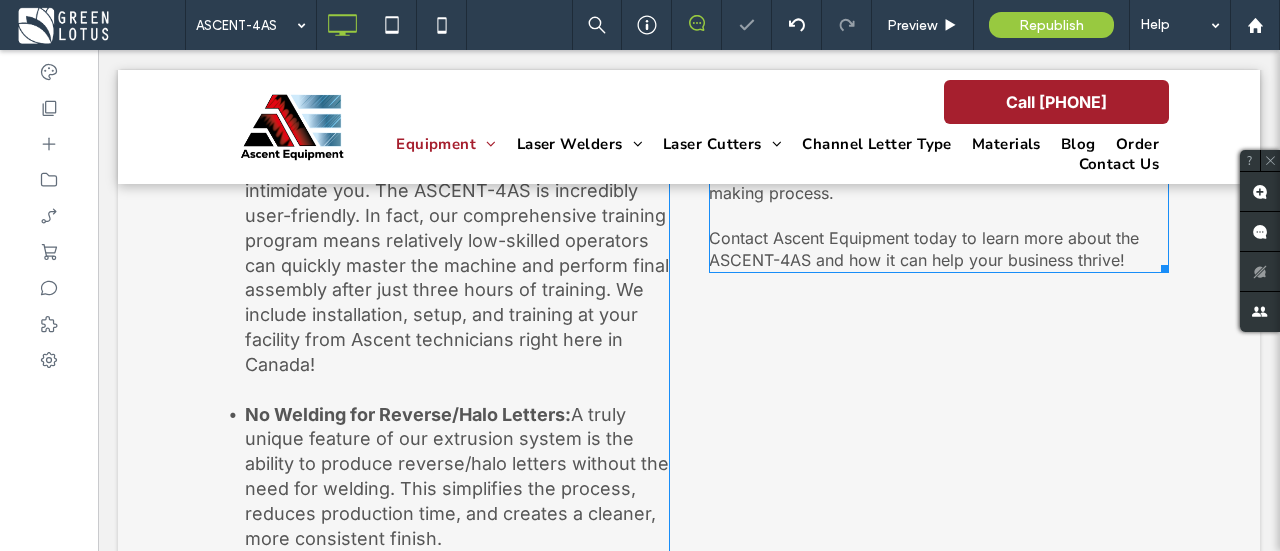 scroll, scrollTop: 5270, scrollLeft: 0, axis: vertical 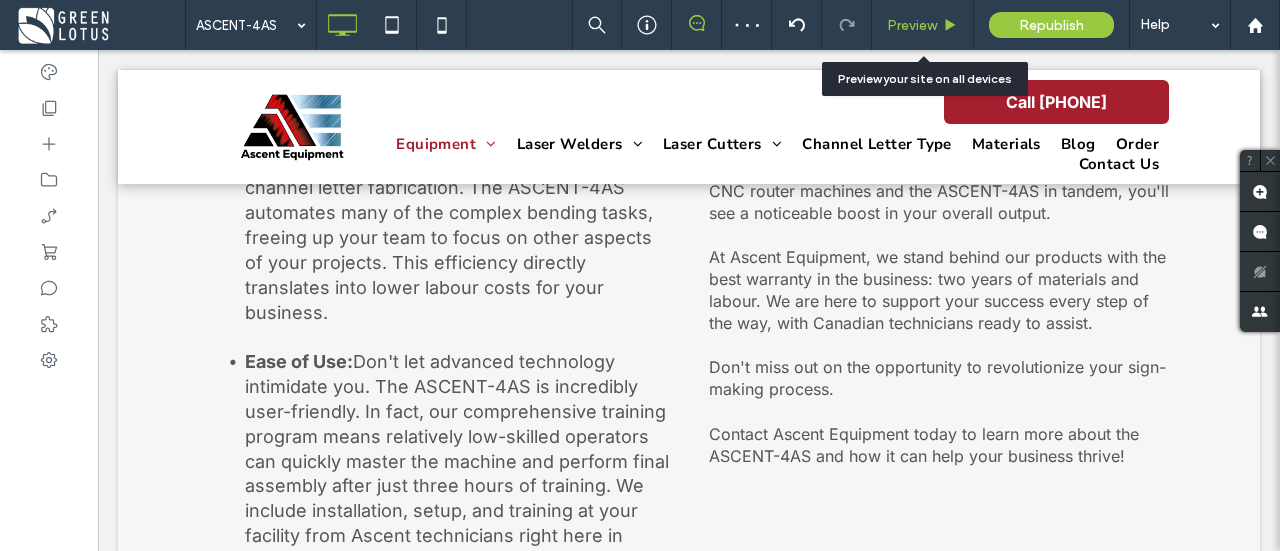 click on "Preview" at bounding box center [912, 25] 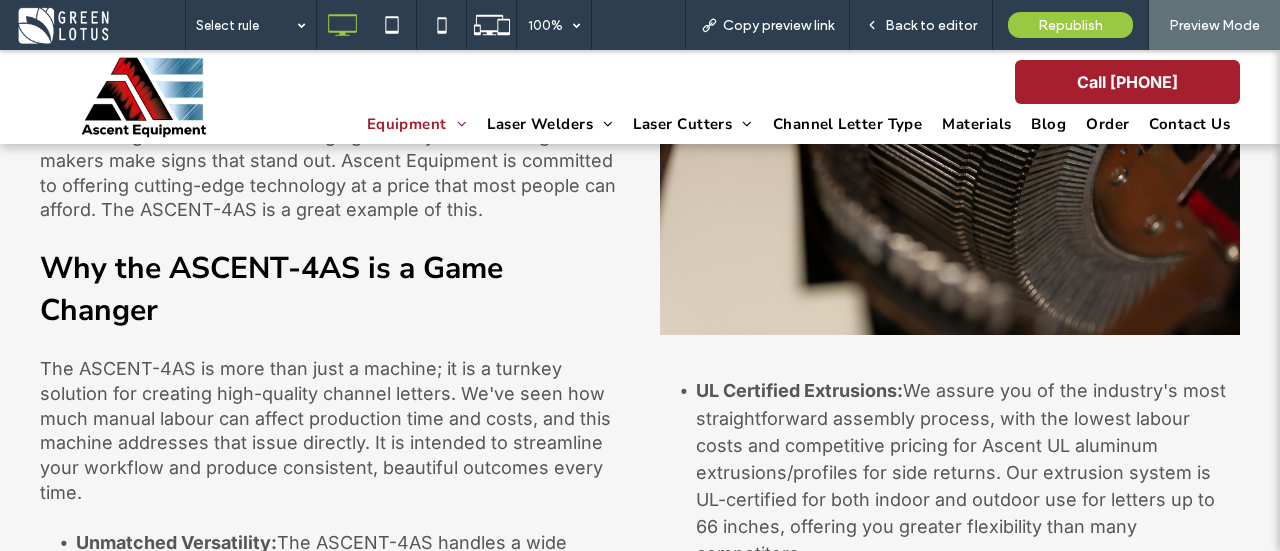 scroll, scrollTop: 4154, scrollLeft: 0, axis: vertical 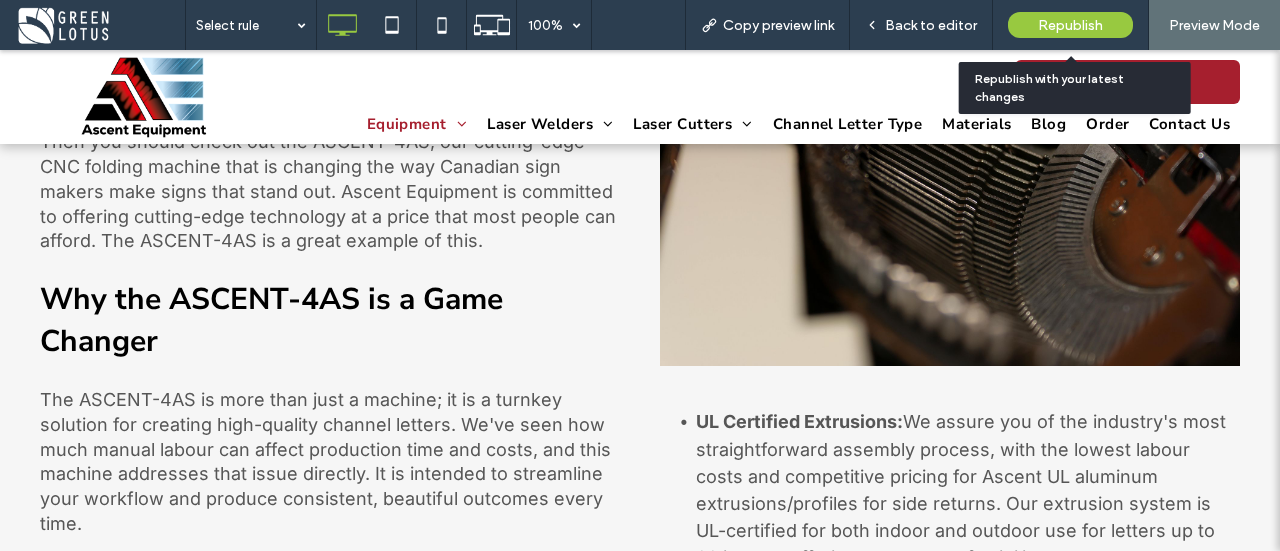 click on "Republish" at bounding box center (1070, 25) 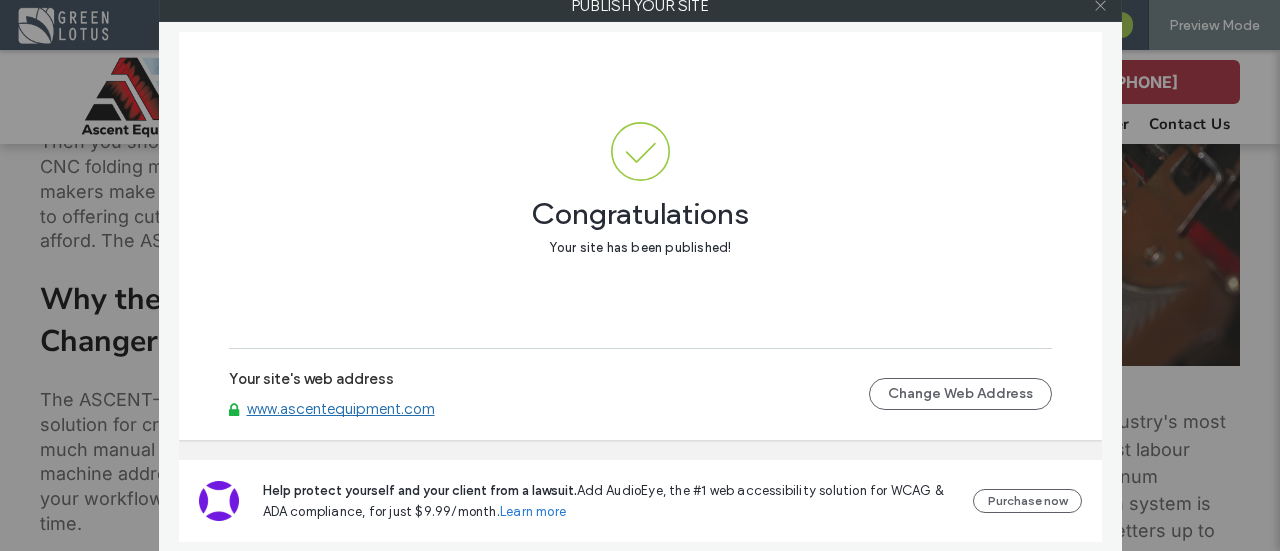 click 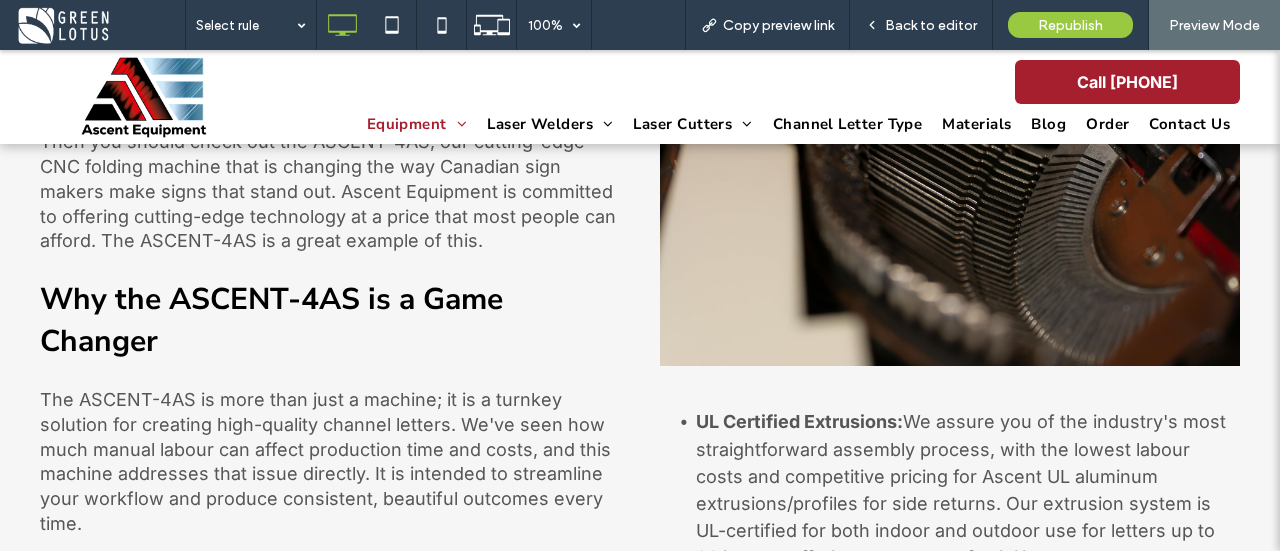 click at bounding box center [100, 25] 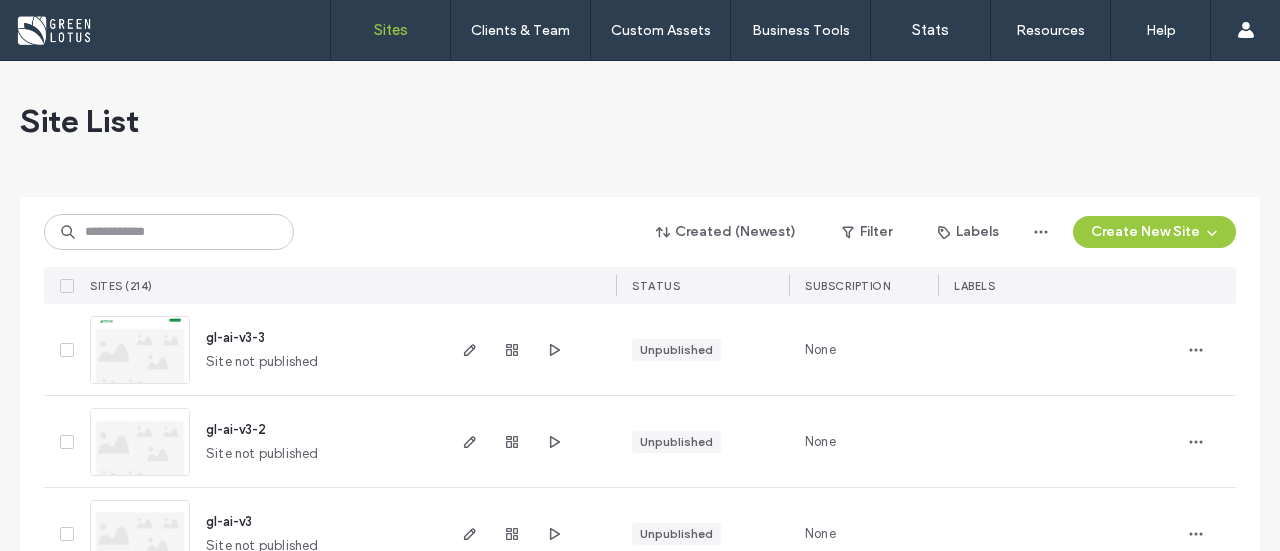 scroll, scrollTop: 0, scrollLeft: 0, axis: both 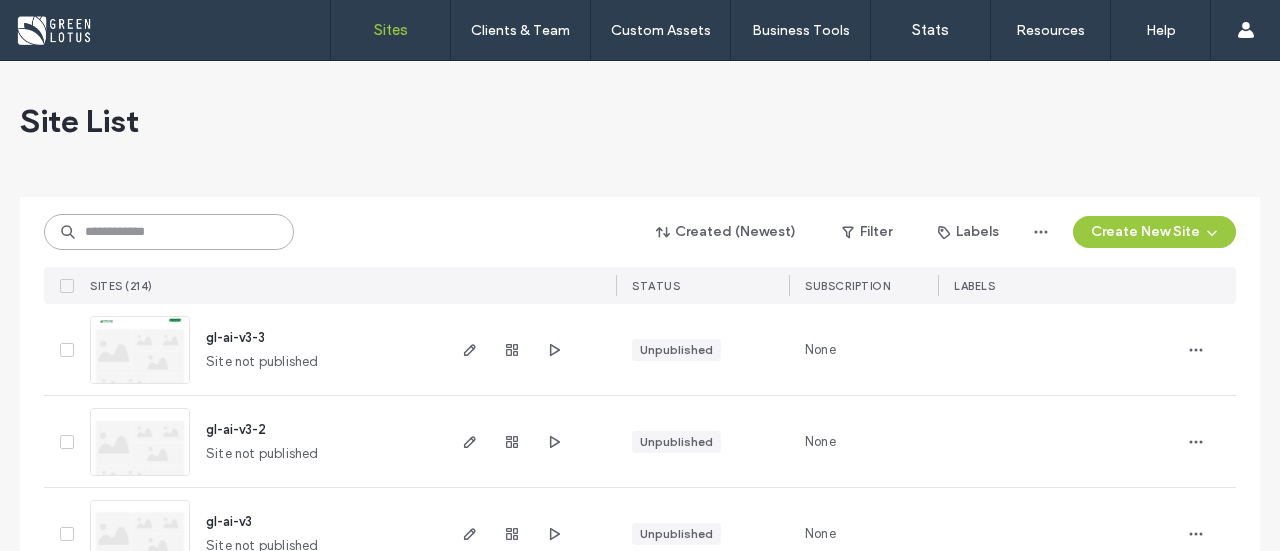 click at bounding box center (169, 232) 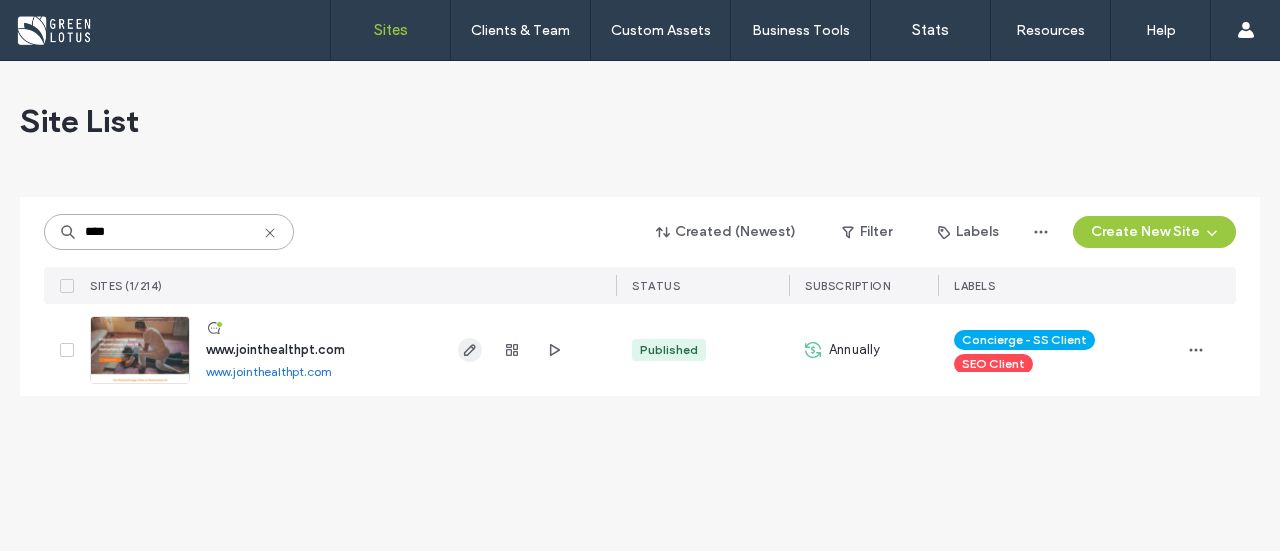 type on "****" 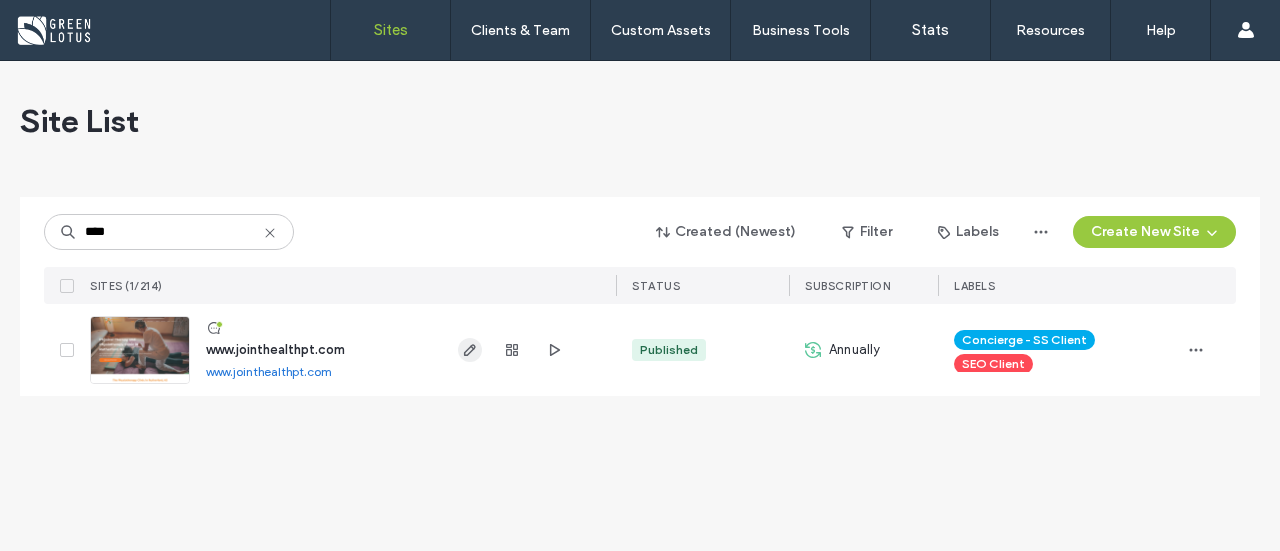 click at bounding box center [470, 350] 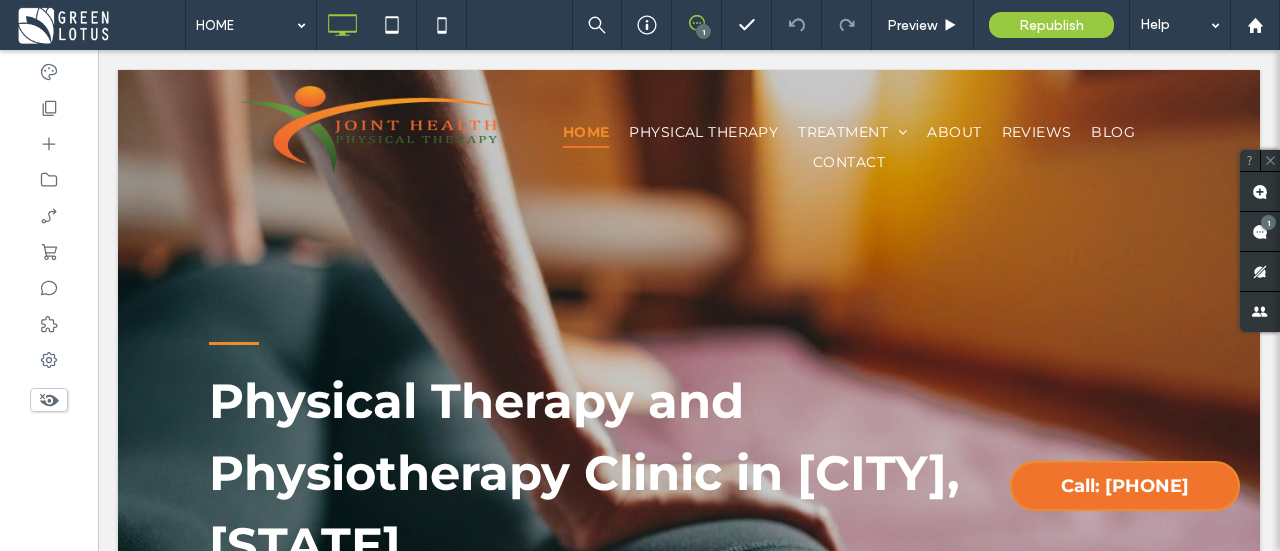 scroll, scrollTop: 0, scrollLeft: 0, axis: both 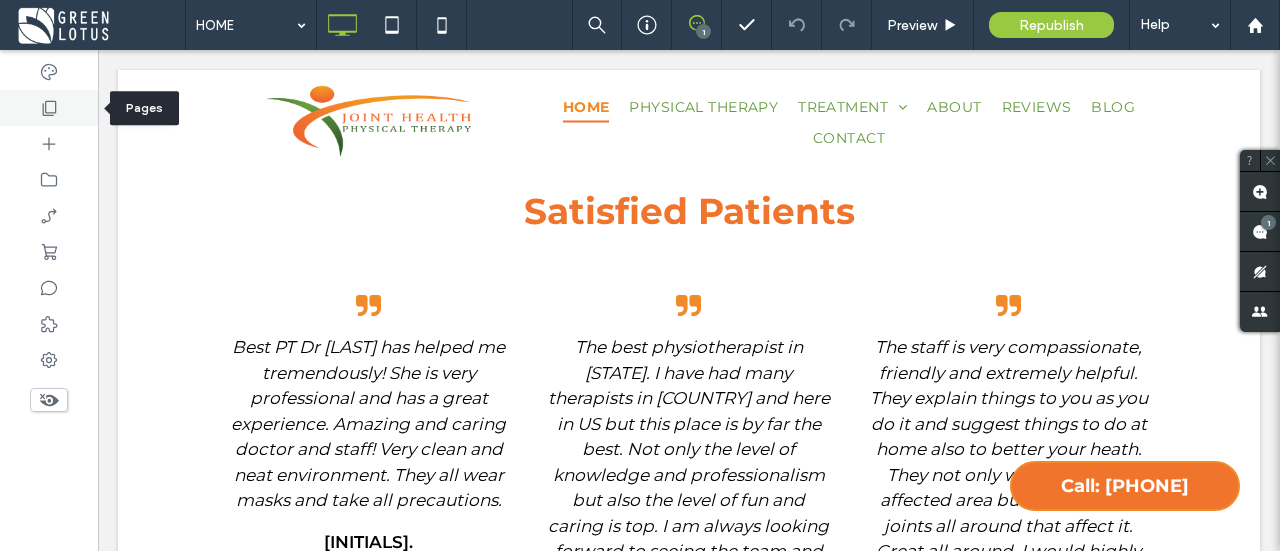 click 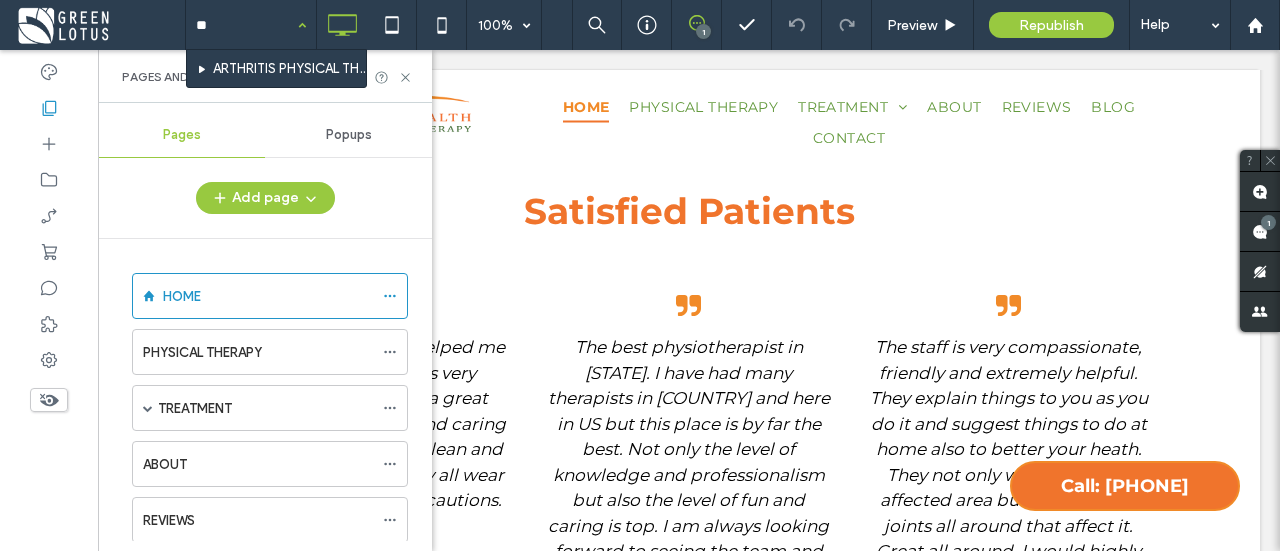 type on "***" 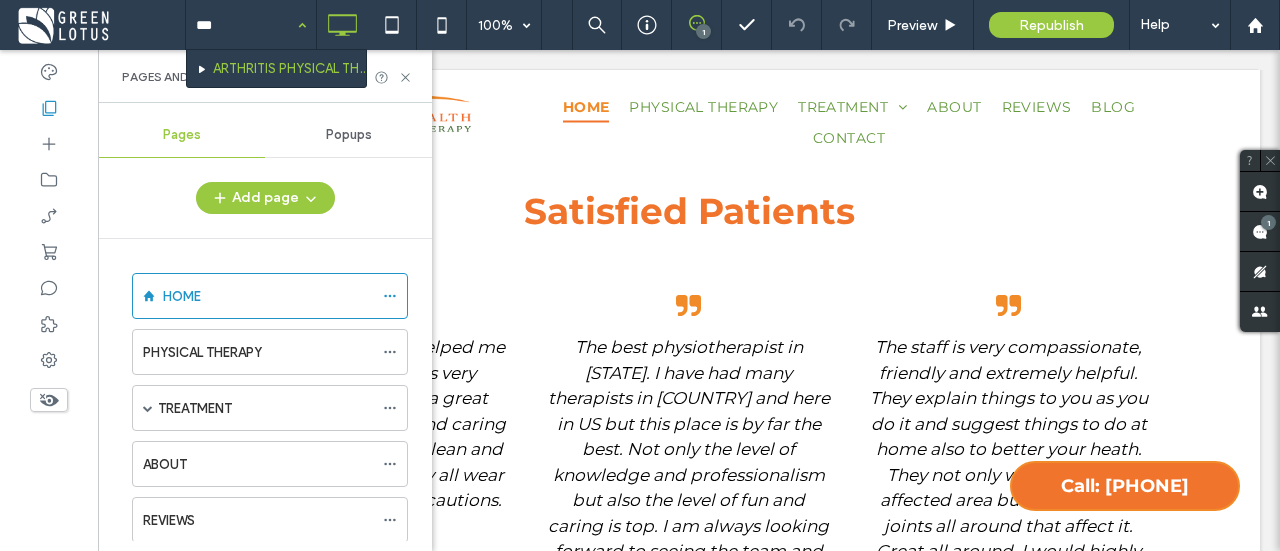 type 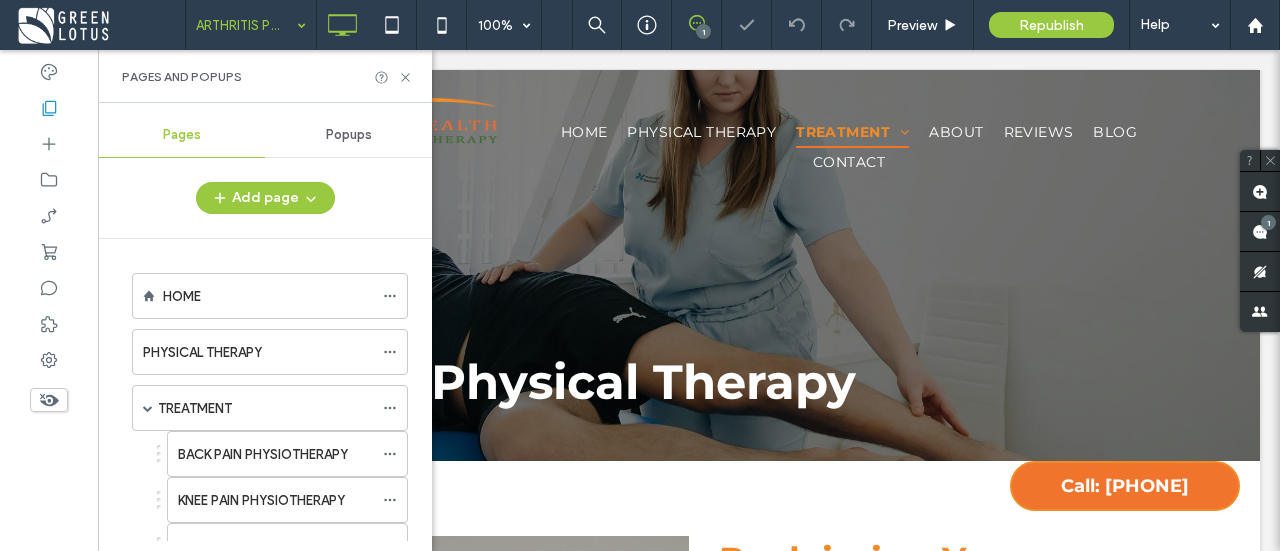 scroll, scrollTop: 0, scrollLeft: 0, axis: both 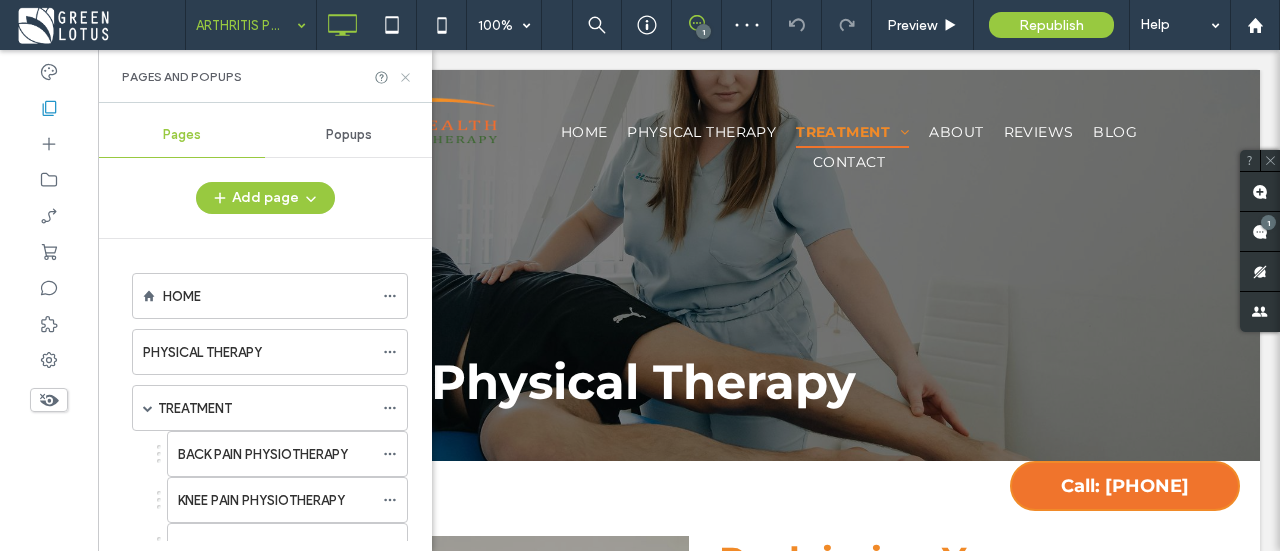 click 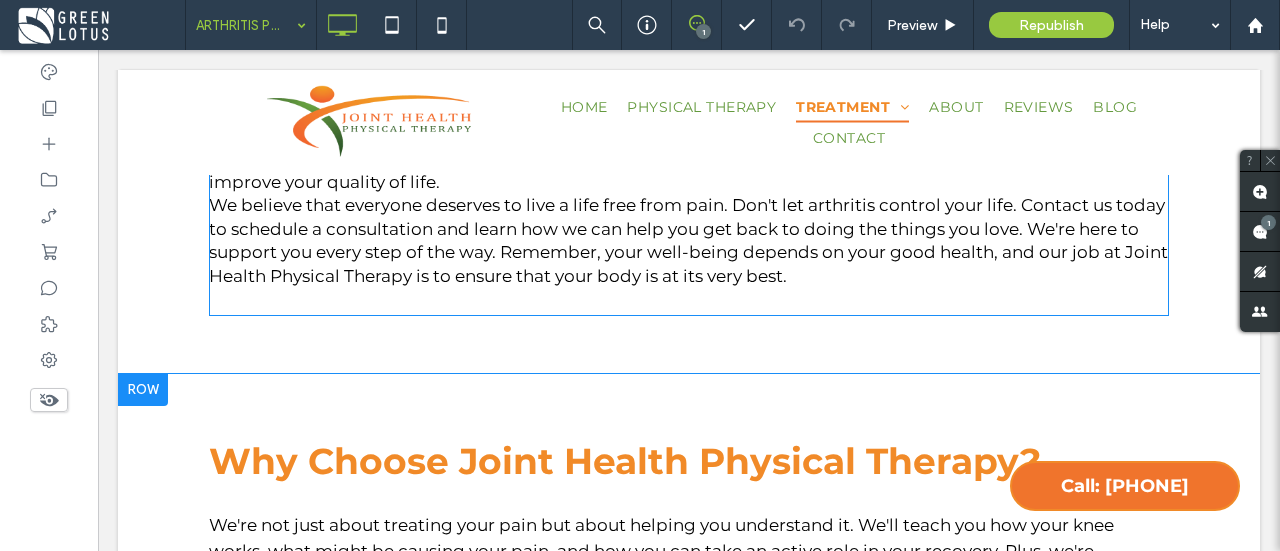 scroll, scrollTop: 3500, scrollLeft: 0, axis: vertical 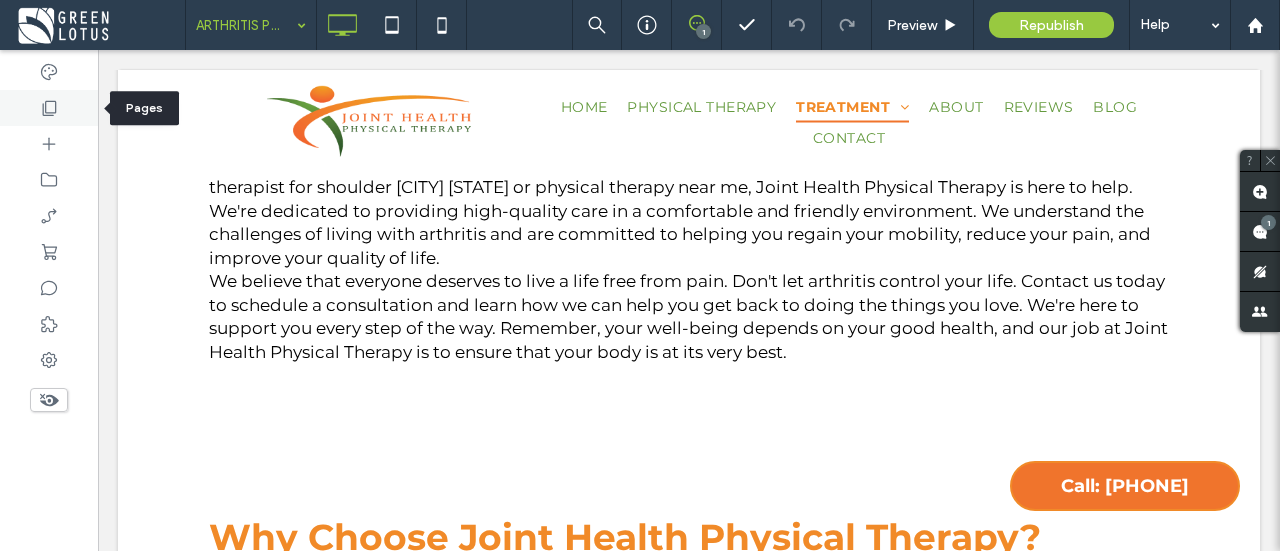 click at bounding box center [49, 108] 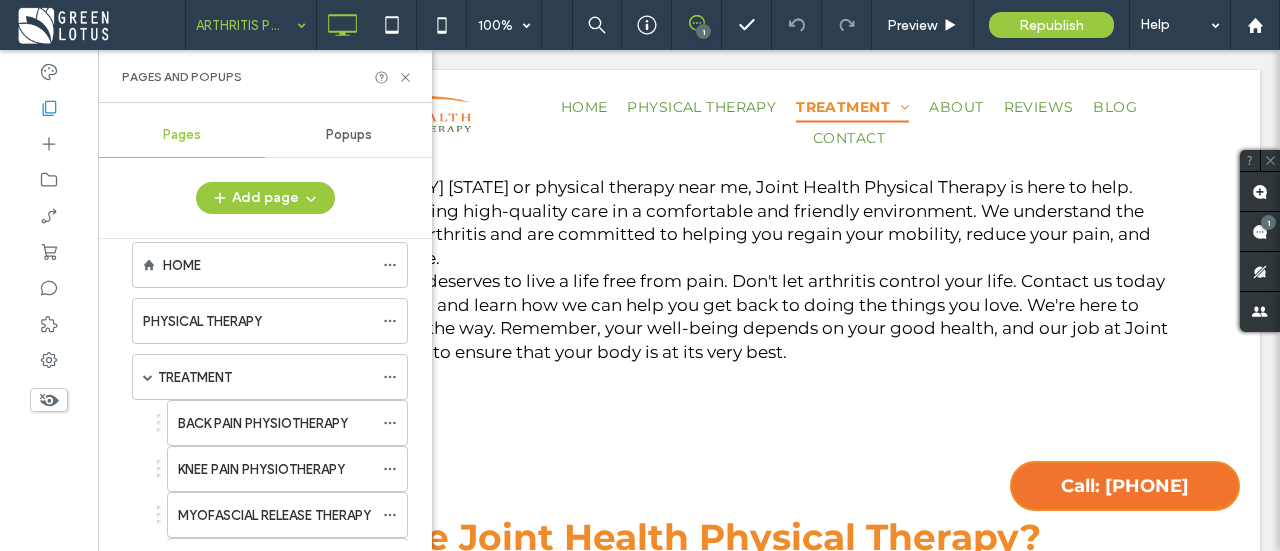 scroll, scrollTop: 0, scrollLeft: 0, axis: both 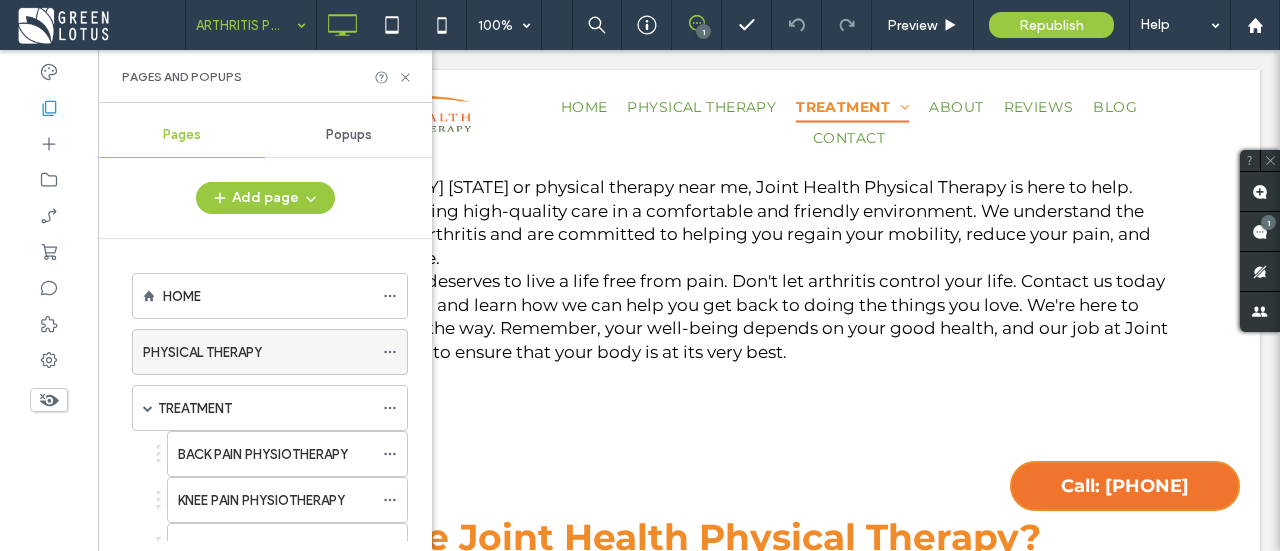 click on "PHYSICAL THERAPY" at bounding box center [258, 352] 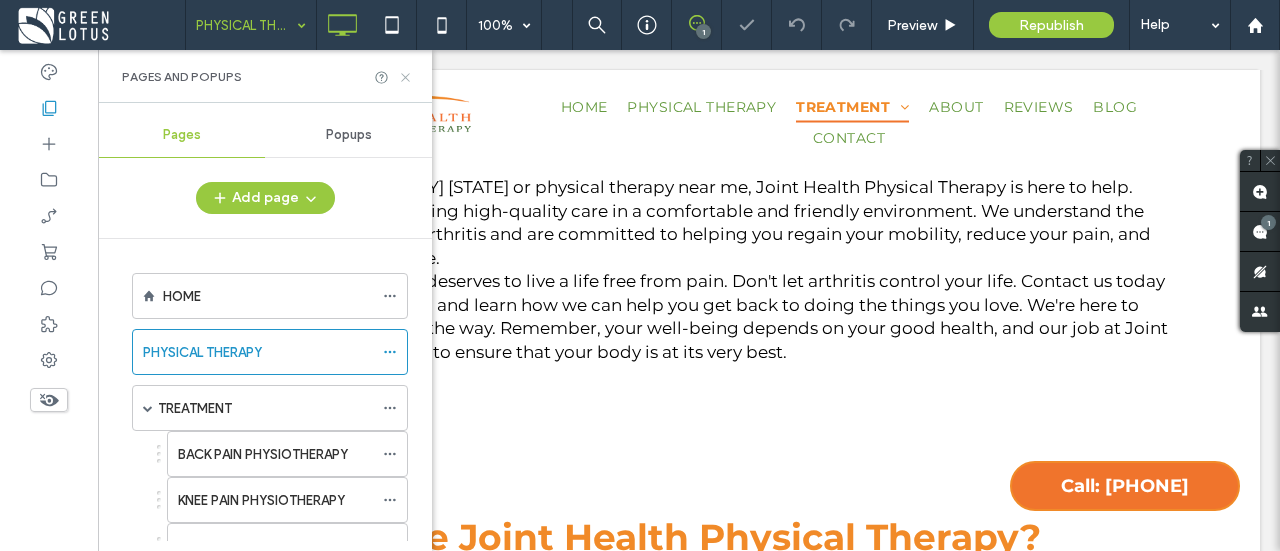 click 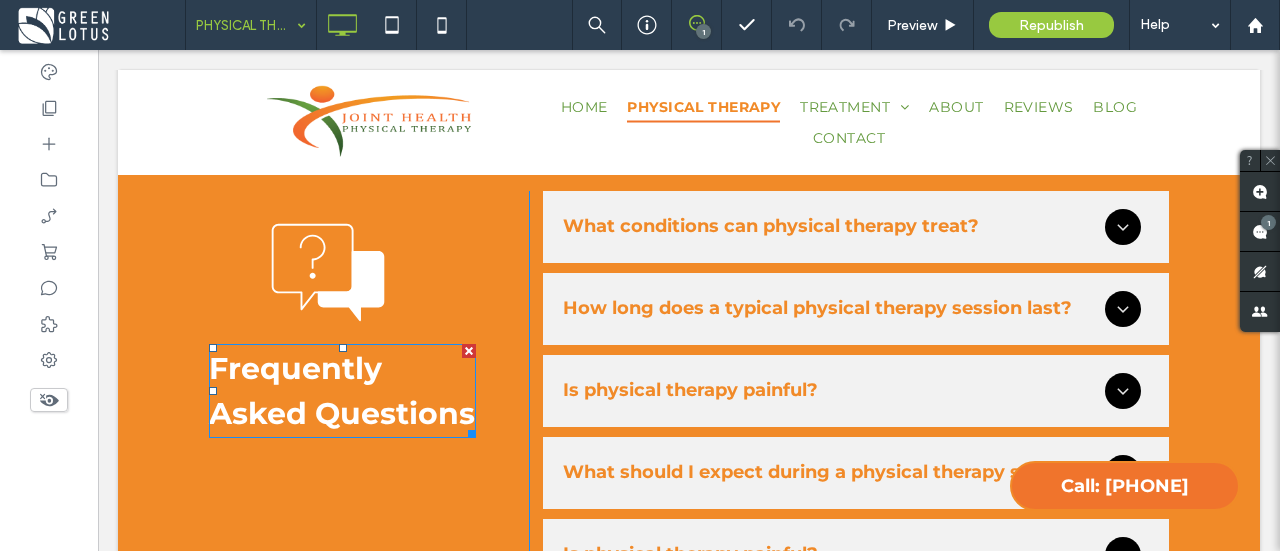 scroll, scrollTop: 9800, scrollLeft: 0, axis: vertical 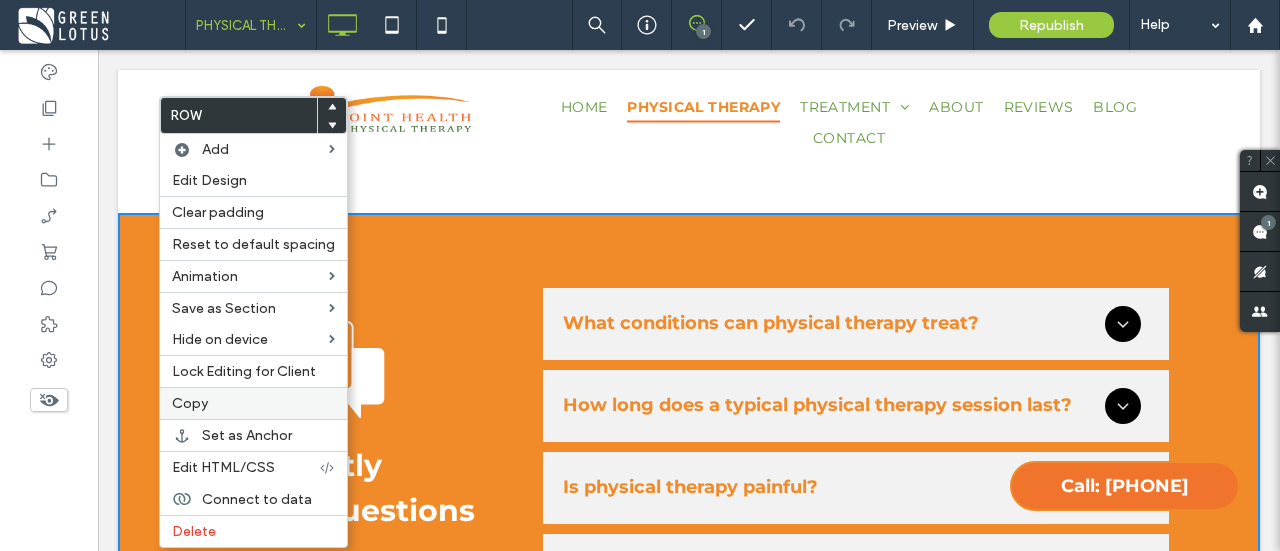 click on "Copy" at bounding box center (190, 403) 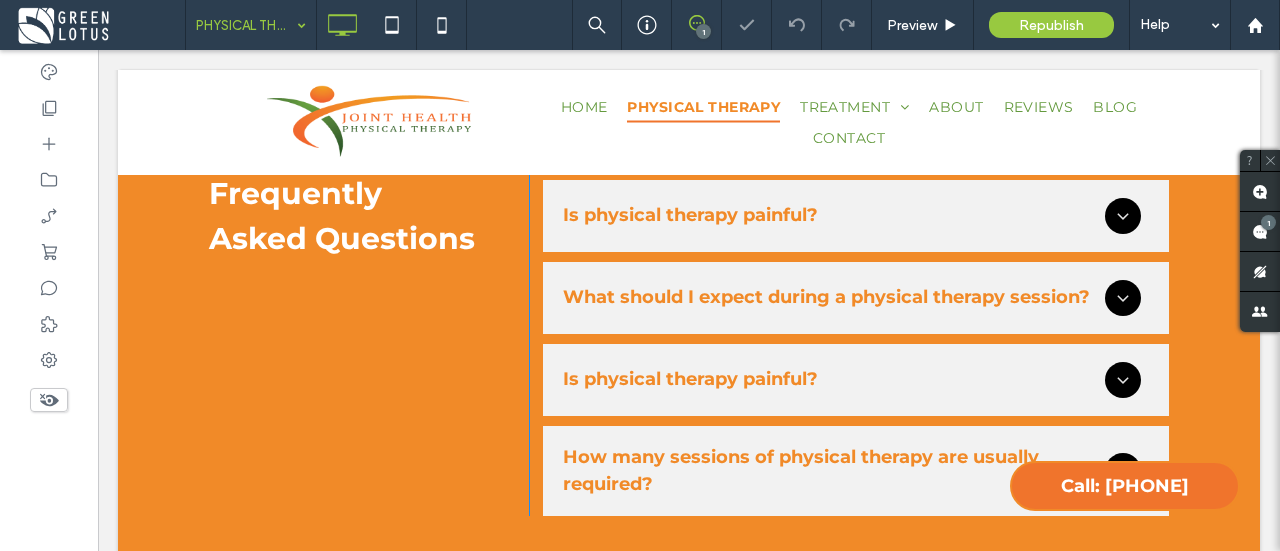 scroll, scrollTop: 10000, scrollLeft: 0, axis: vertical 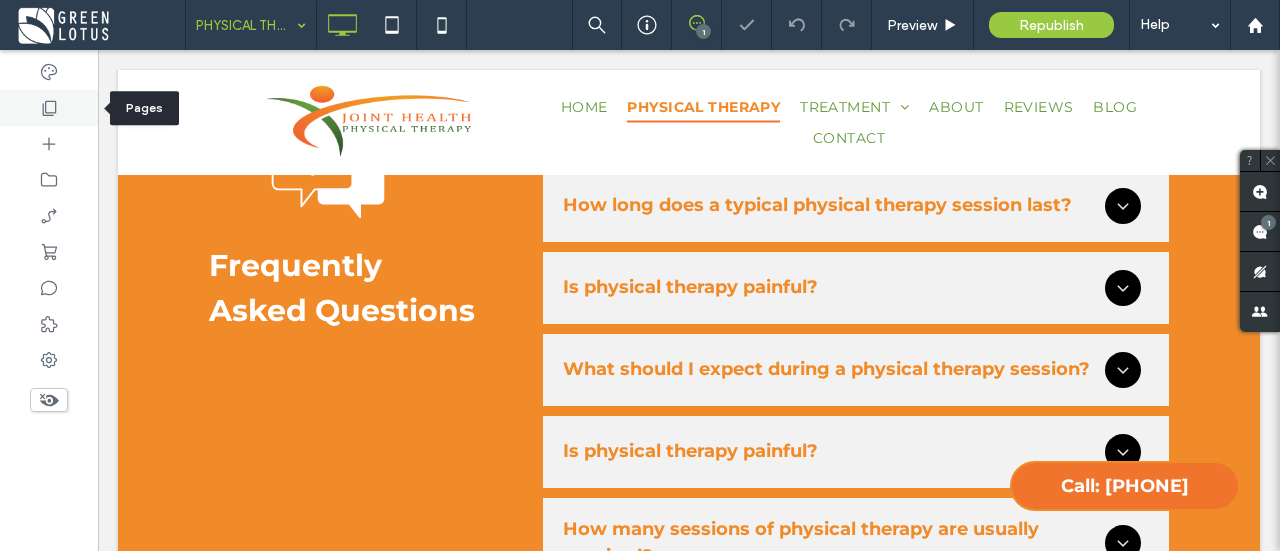 click at bounding box center (49, 108) 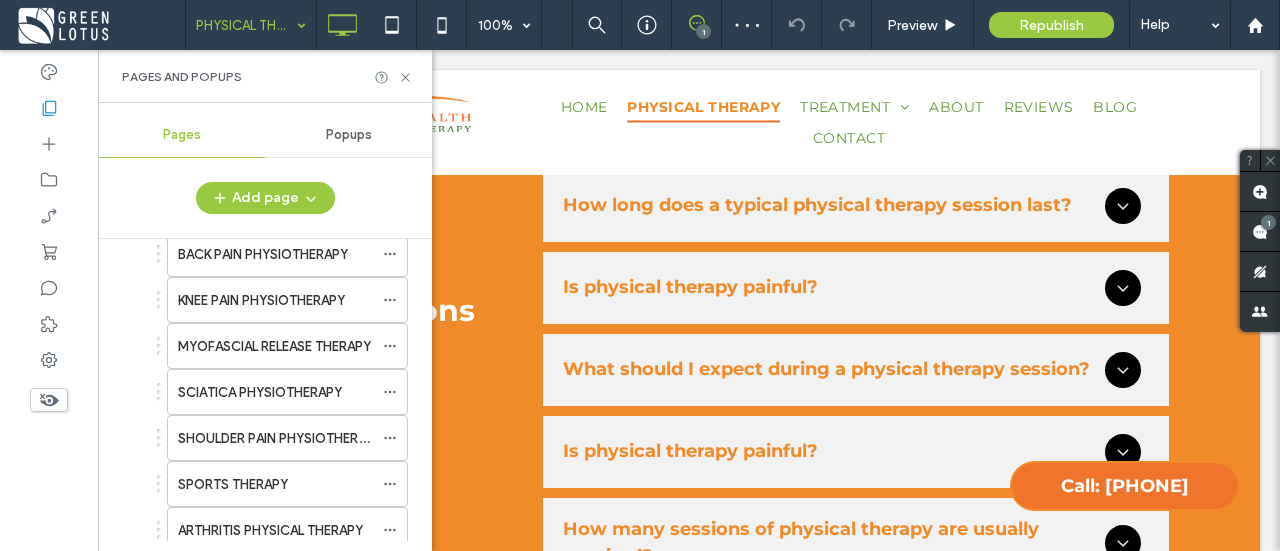 scroll, scrollTop: 300, scrollLeft: 0, axis: vertical 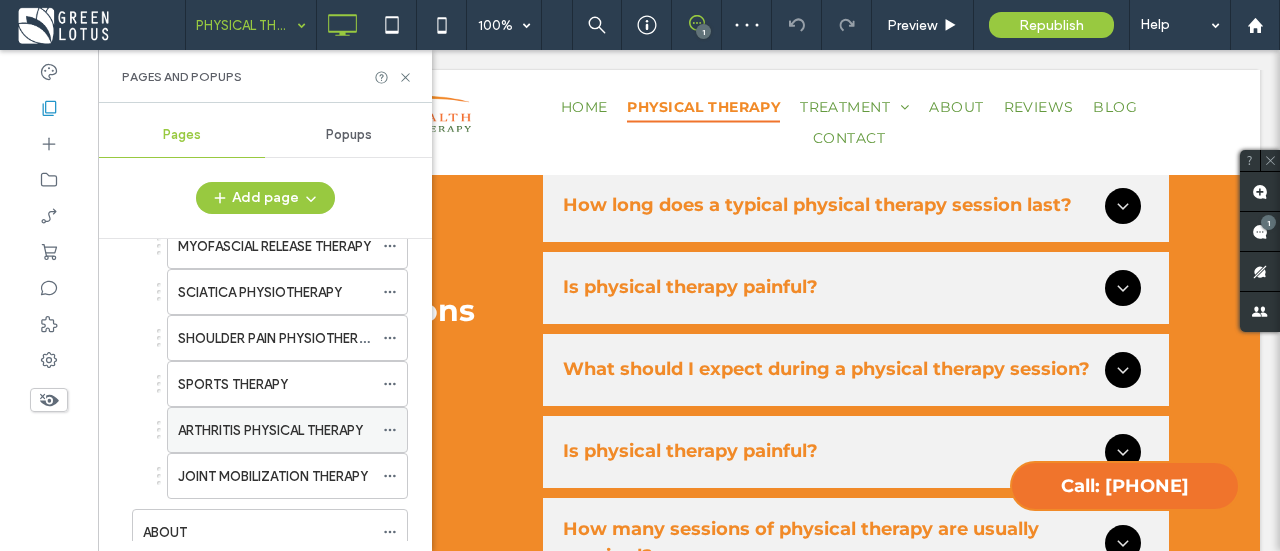 click on "ARTHRITIS PHYSICAL THERAPY" at bounding box center (270, 430) 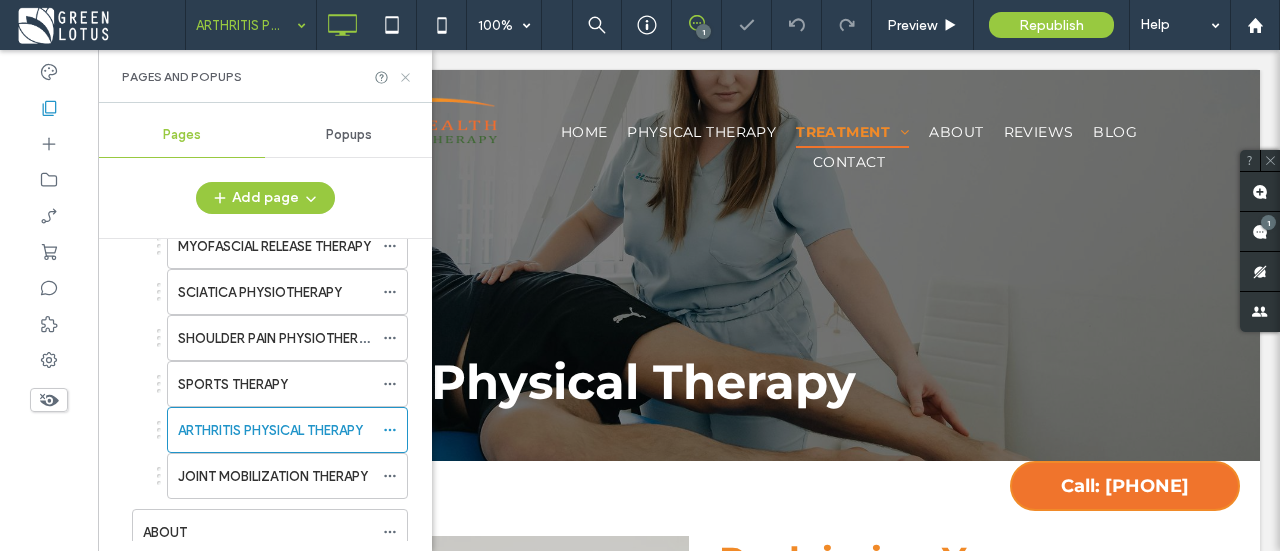 scroll, scrollTop: 0, scrollLeft: 0, axis: both 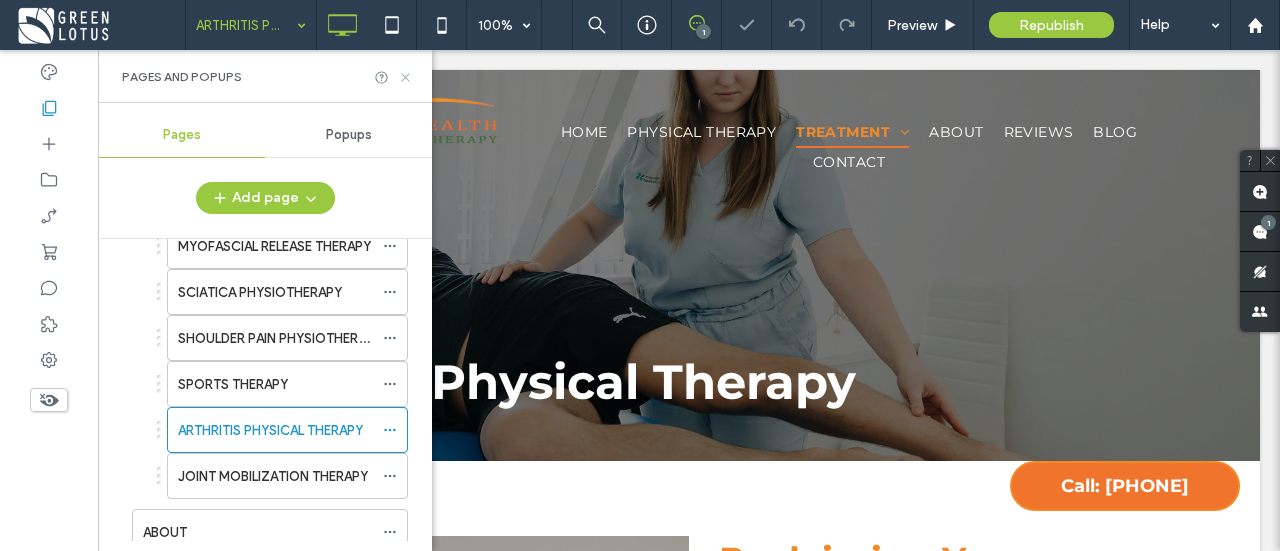 click 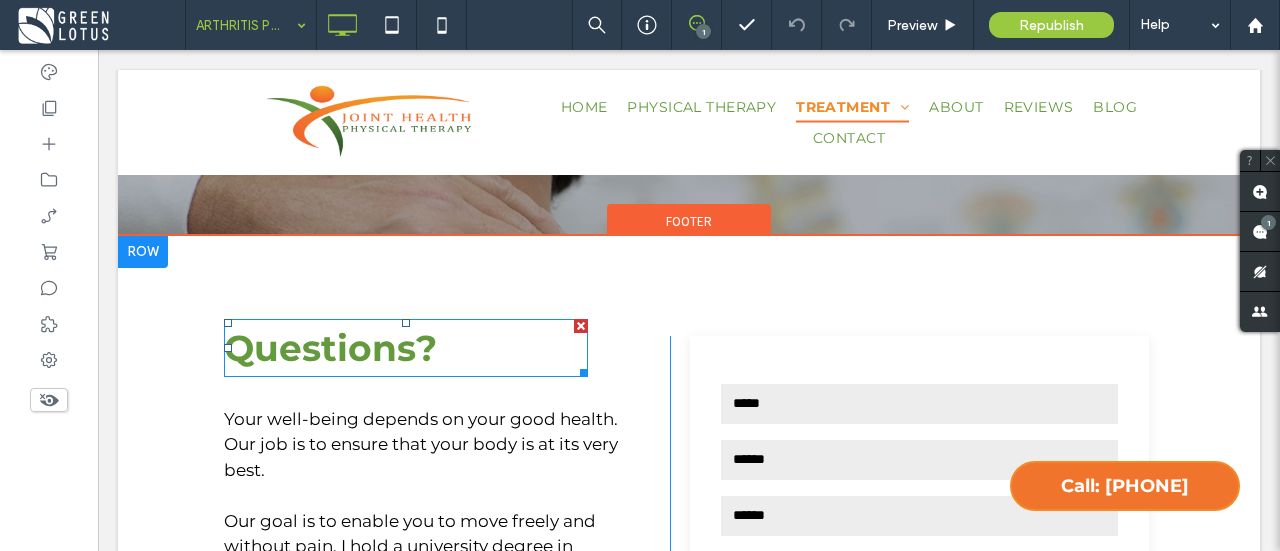 scroll, scrollTop: 4300, scrollLeft: 0, axis: vertical 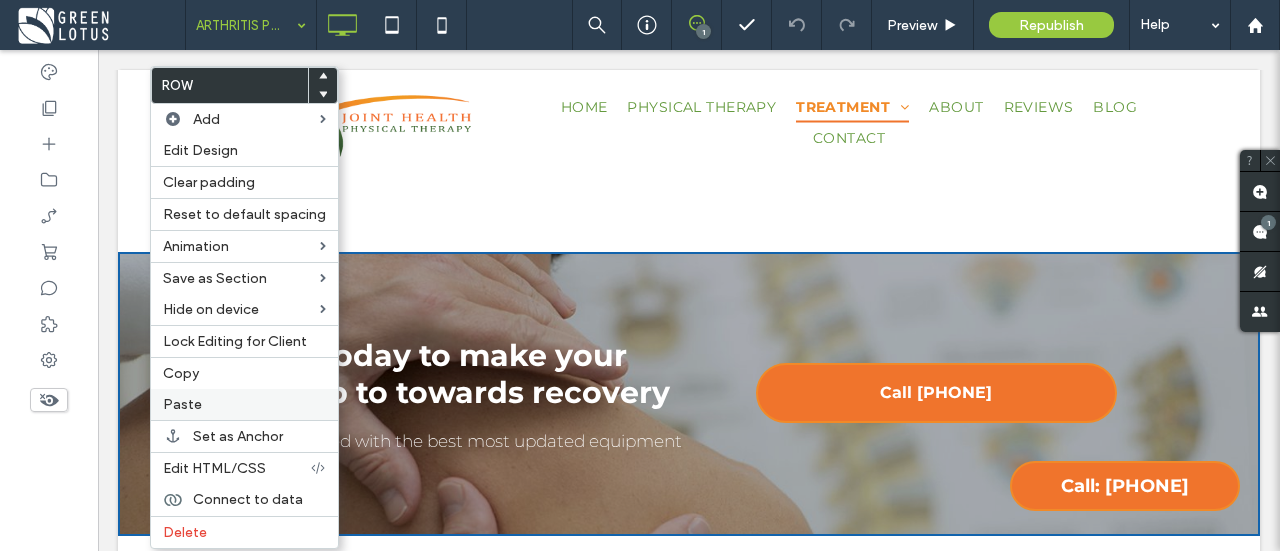 click on "Paste" at bounding box center [244, 404] 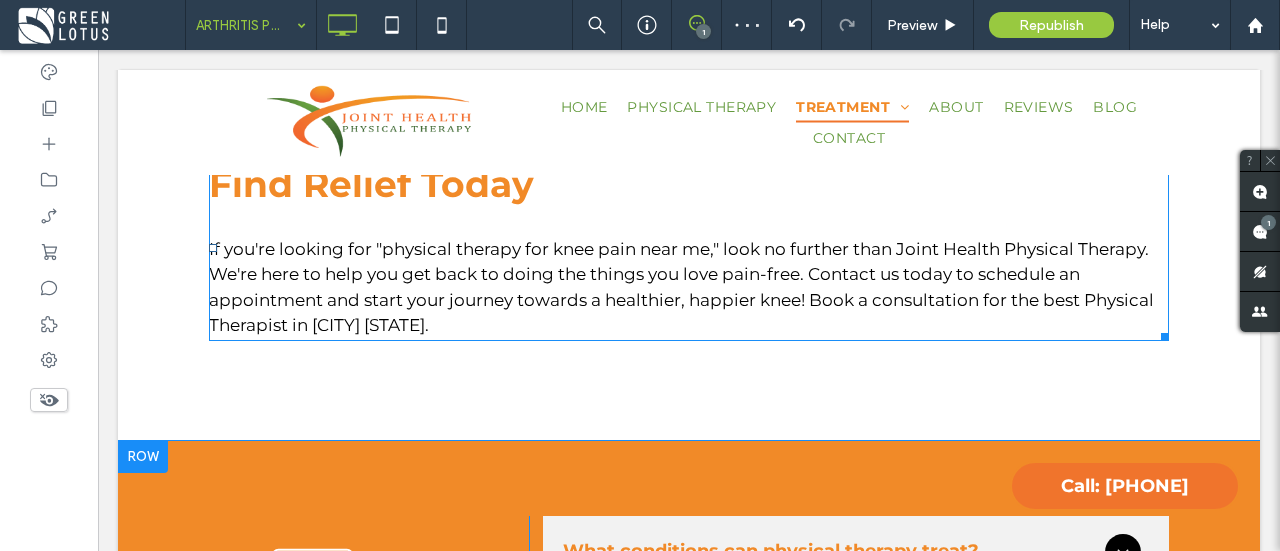 scroll, scrollTop: 4200, scrollLeft: 0, axis: vertical 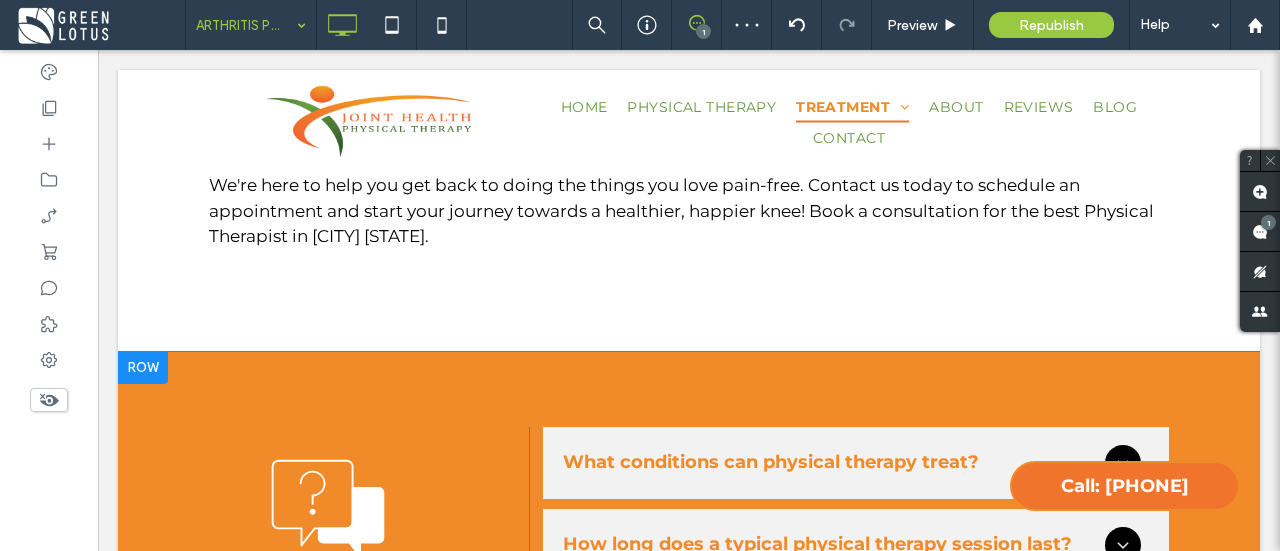 click at bounding box center (143, 368) 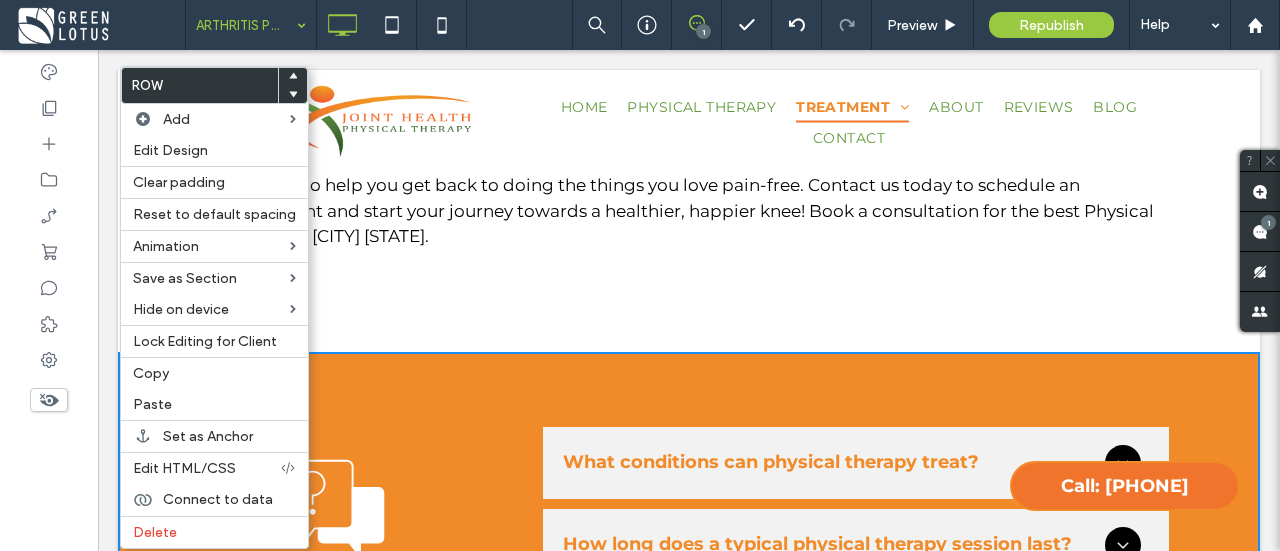 click 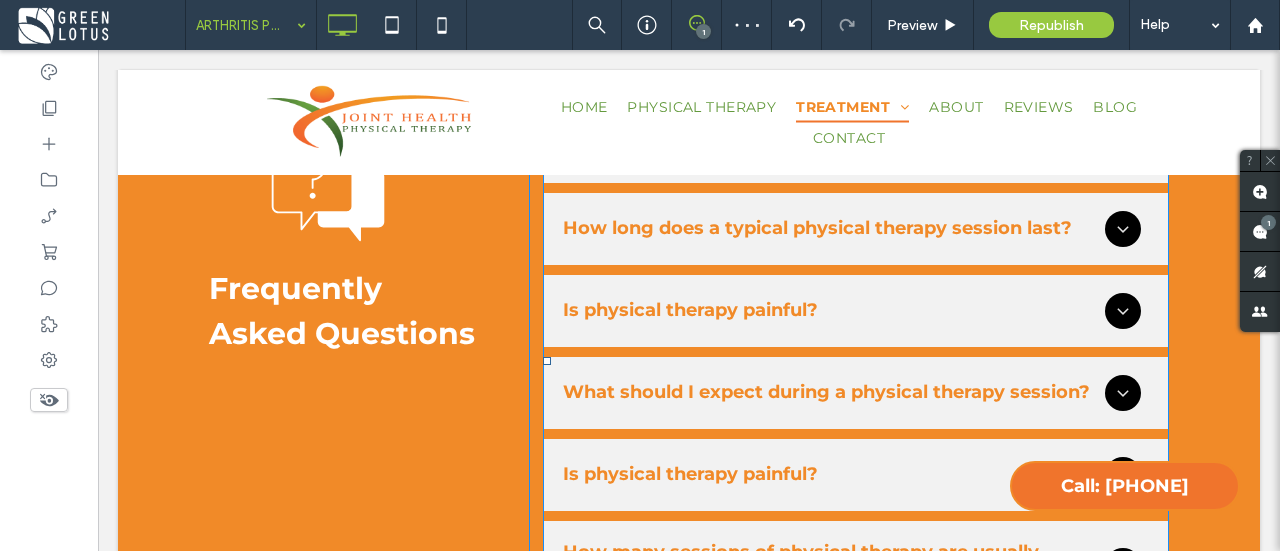 scroll, scrollTop: 4700, scrollLeft: 0, axis: vertical 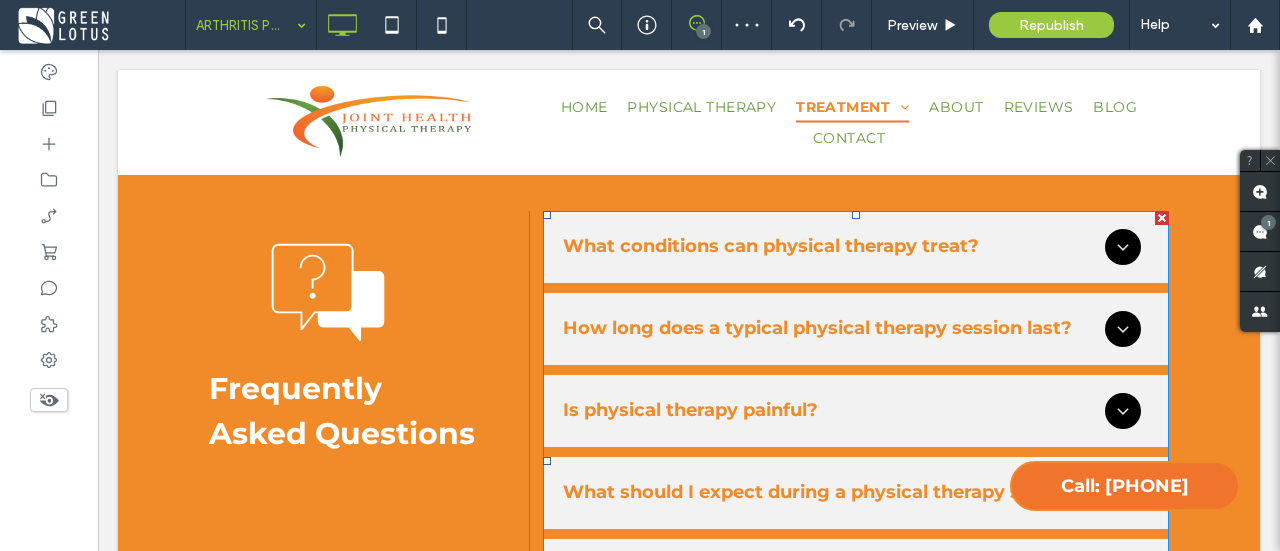 click at bounding box center (856, 461) 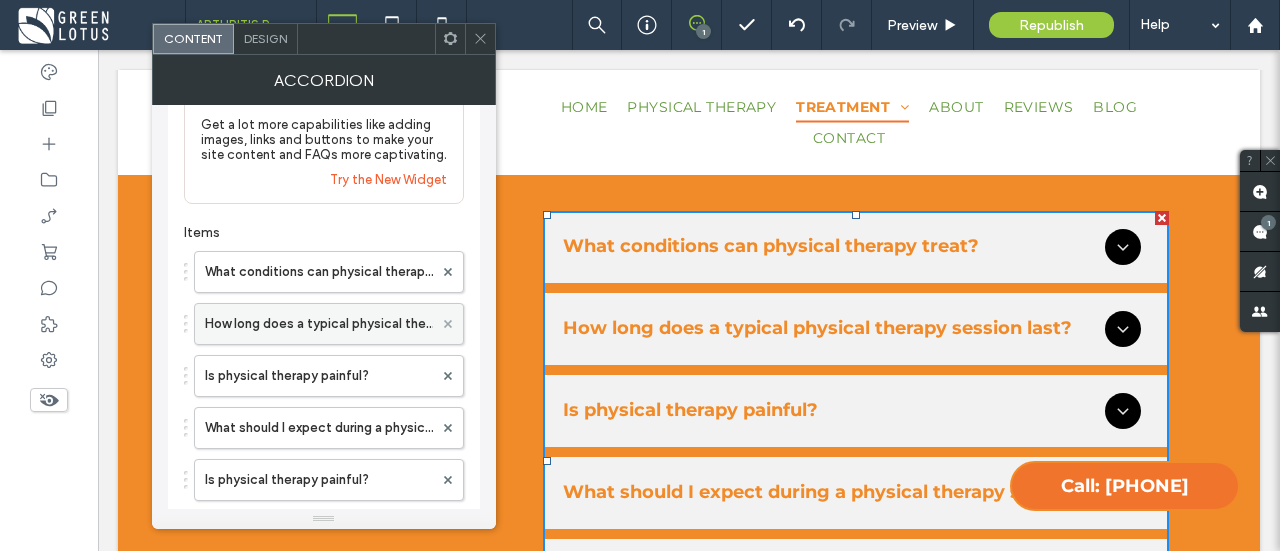scroll, scrollTop: 100, scrollLeft: 0, axis: vertical 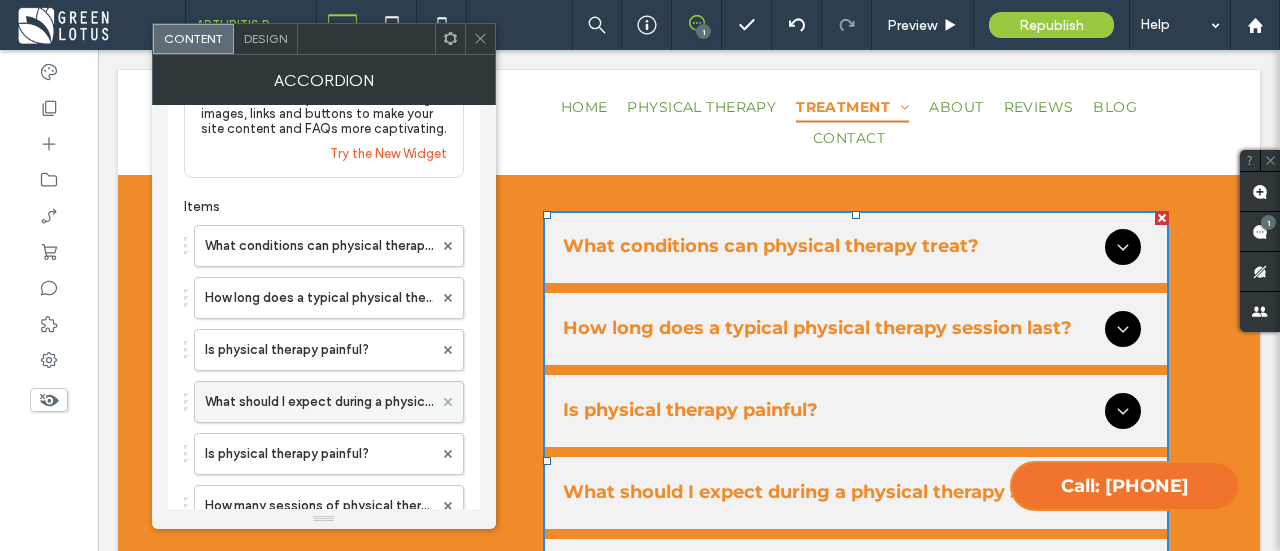 click 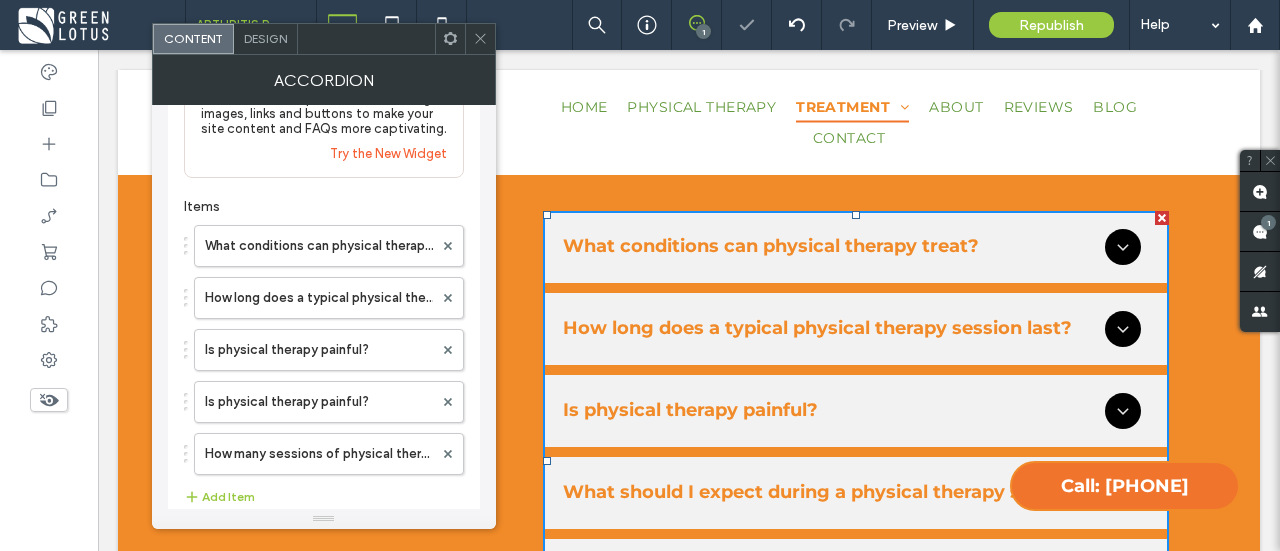 click 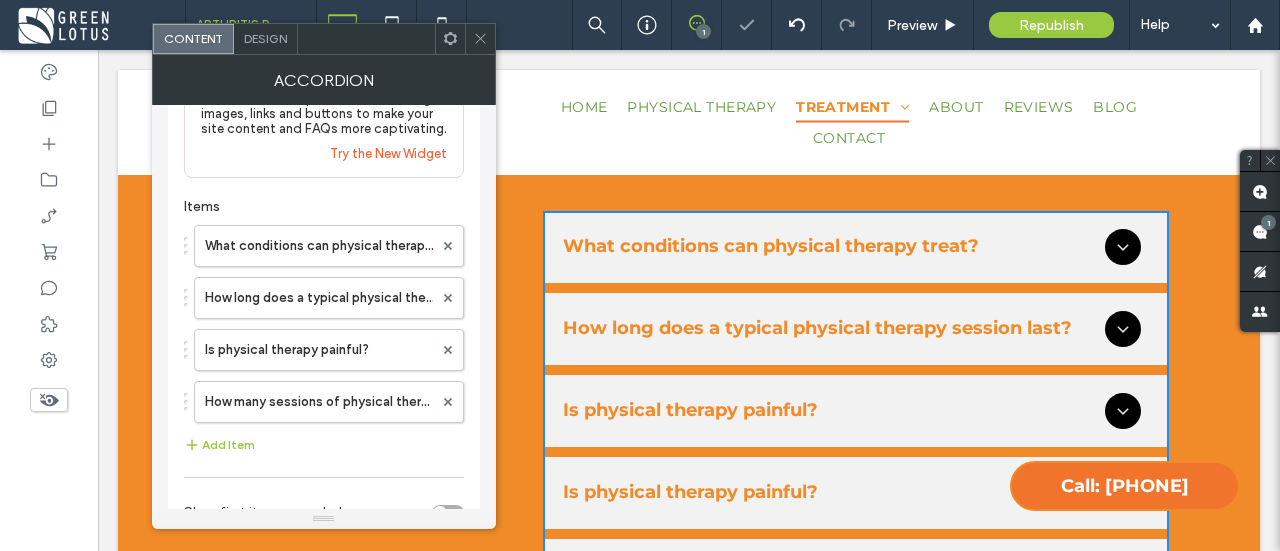 click 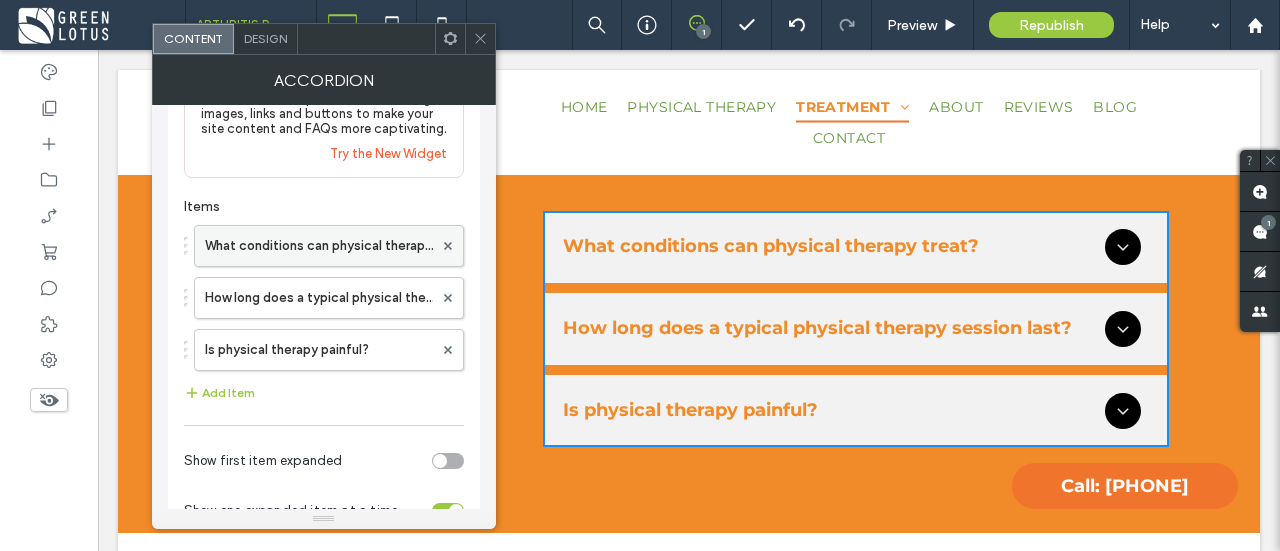 click on "What conditions can physical therapy treat?" at bounding box center (319, 246) 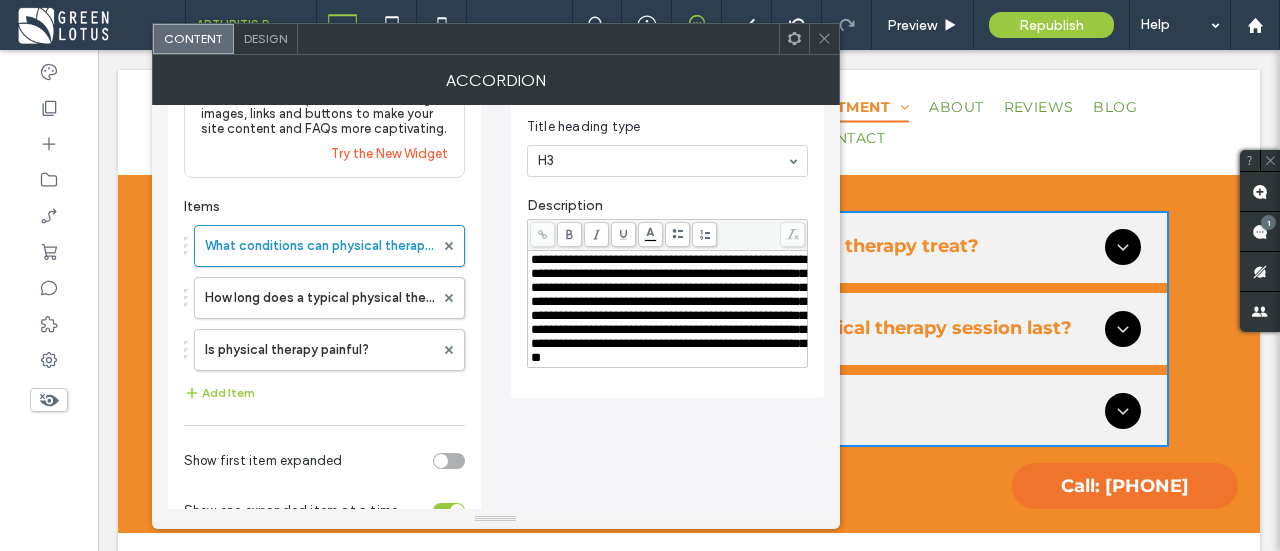 scroll, scrollTop: 0, scrollLeft: 0, axis: both 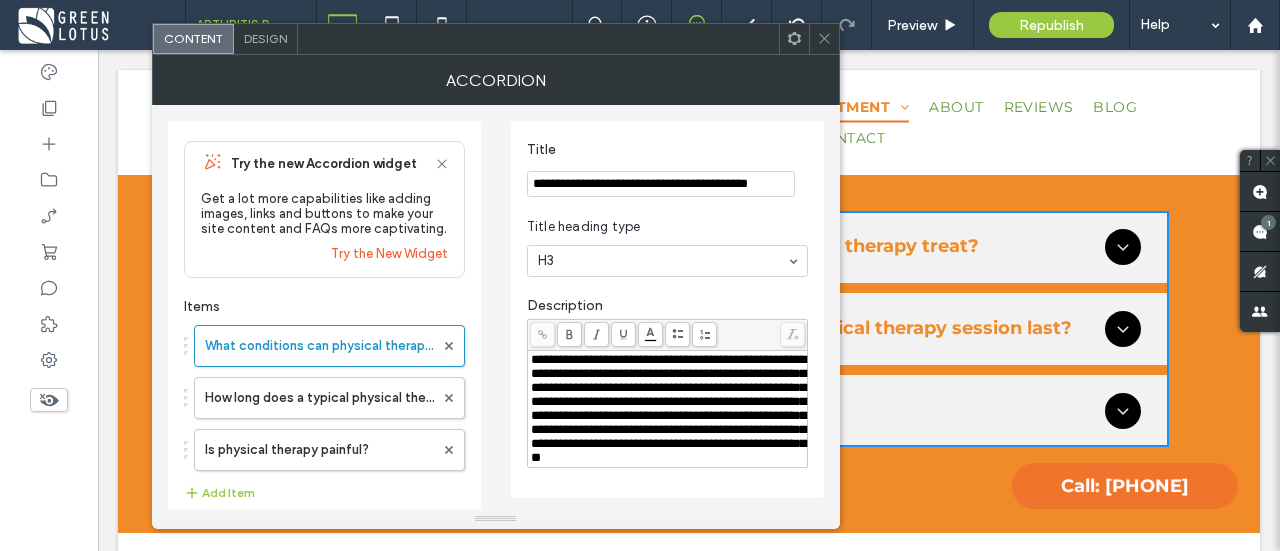 click on "**********" at bounding box center (661, 184) 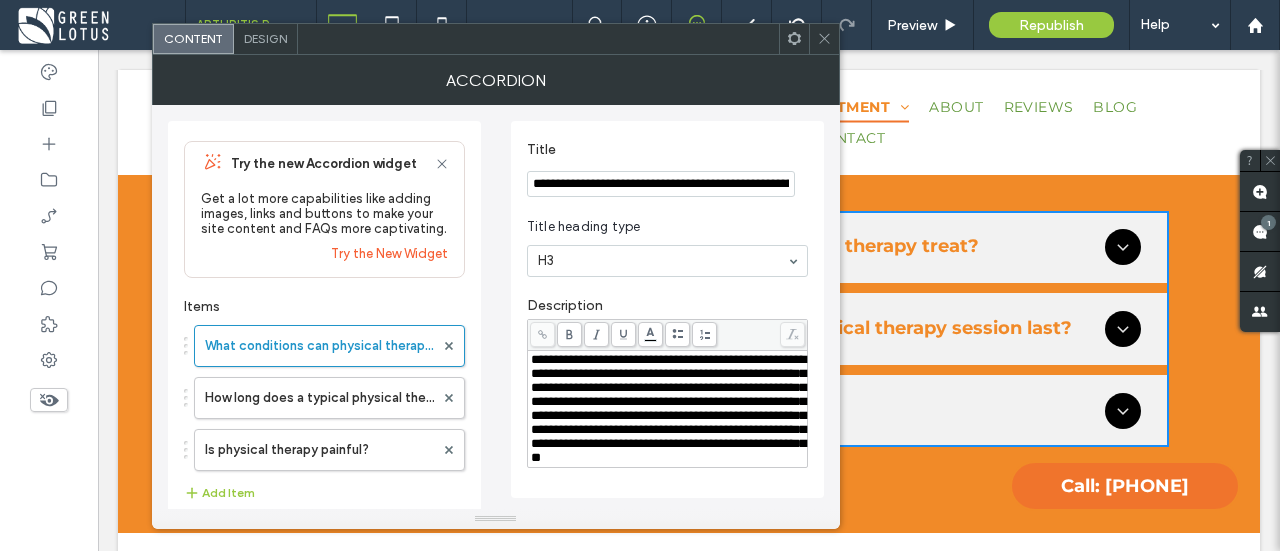 scroll, scrollTop: 0, scrollLeft: 76, axis: horizontal 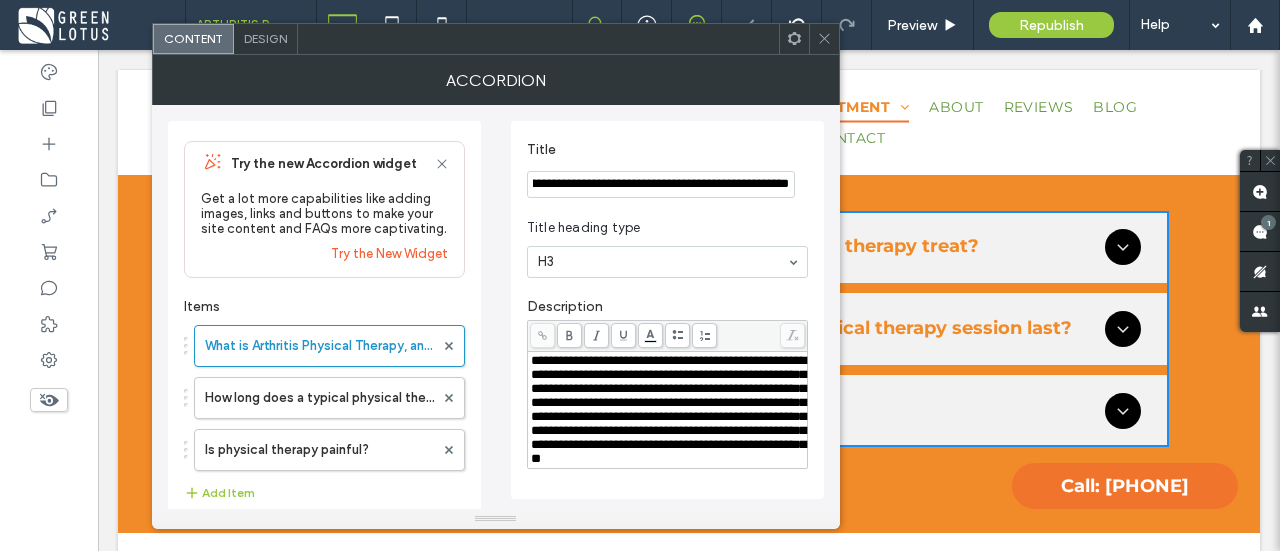 type on "**********" 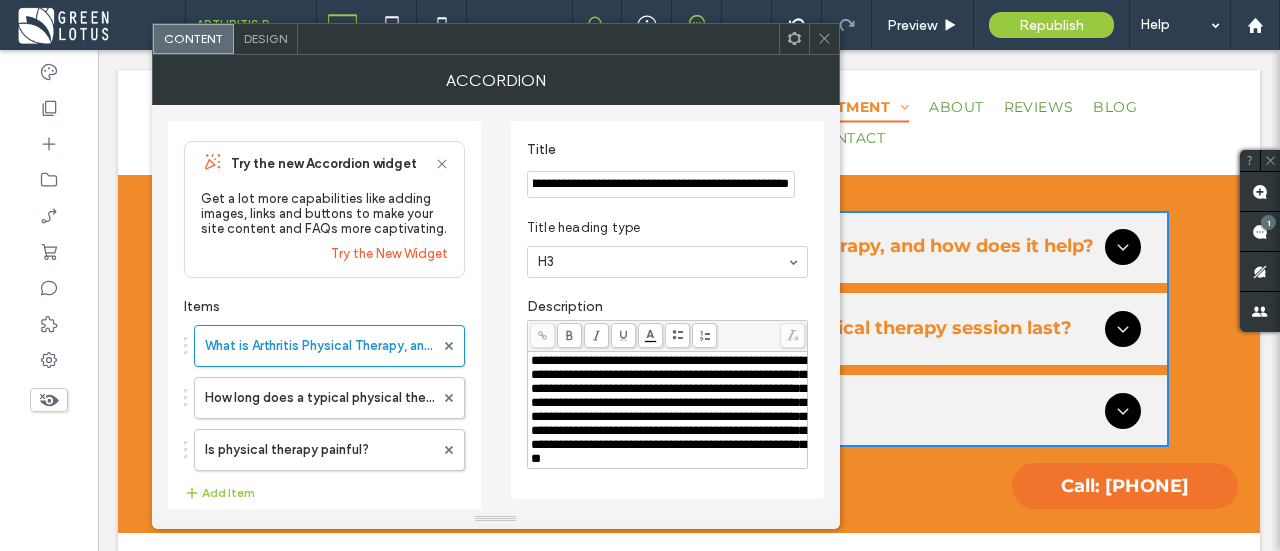 scroll, scrollTop: 0, scrollLeft: 0, axis: both 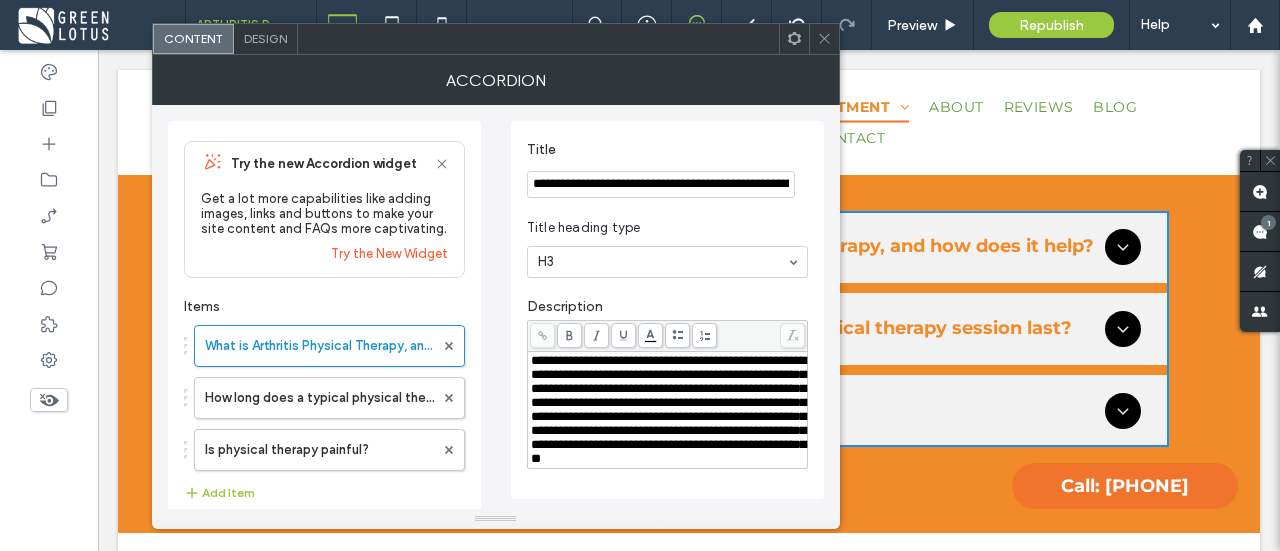 click on "**********" at bounding box center [668, 409] 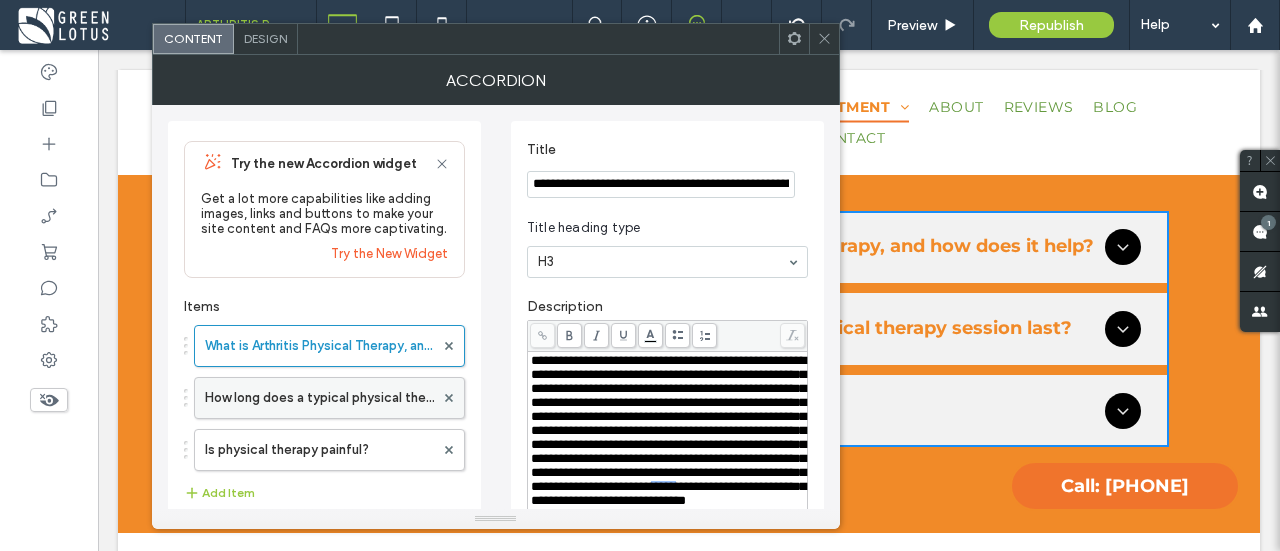 click on "How long does a typical physical therapy session last?" at bounding box center (319, 398) 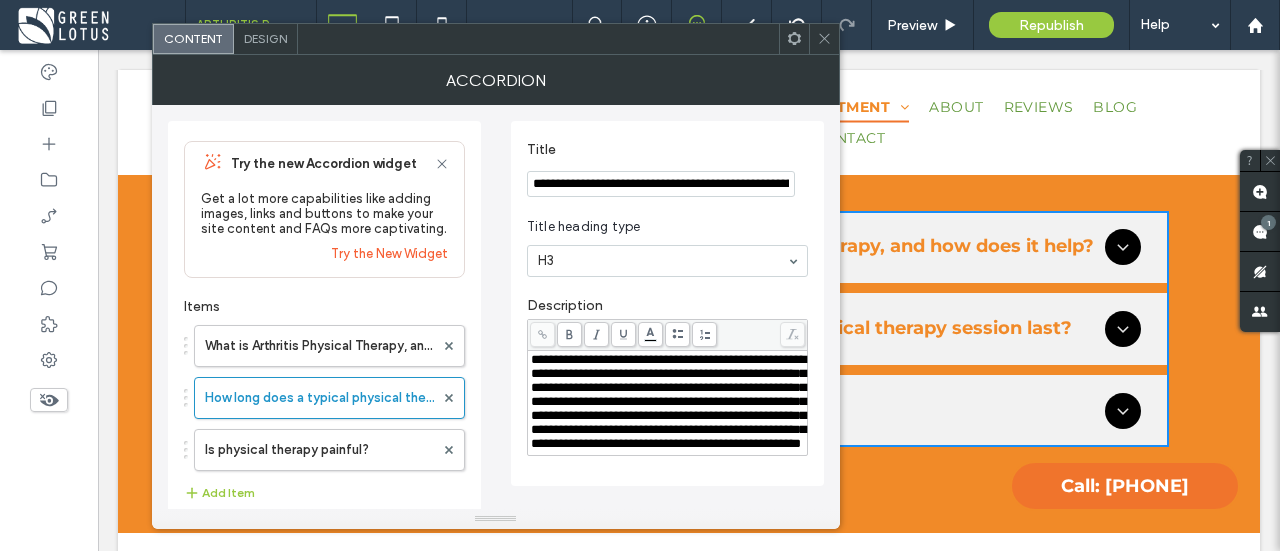 click on "**********" at bounding box center (661, 184) 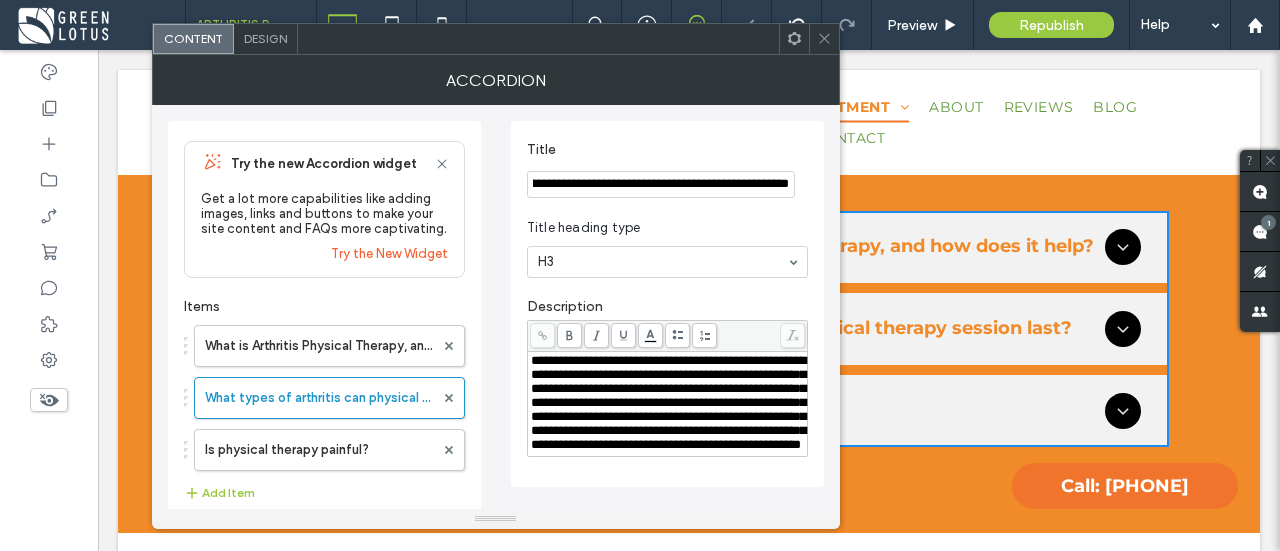 type on "**********" 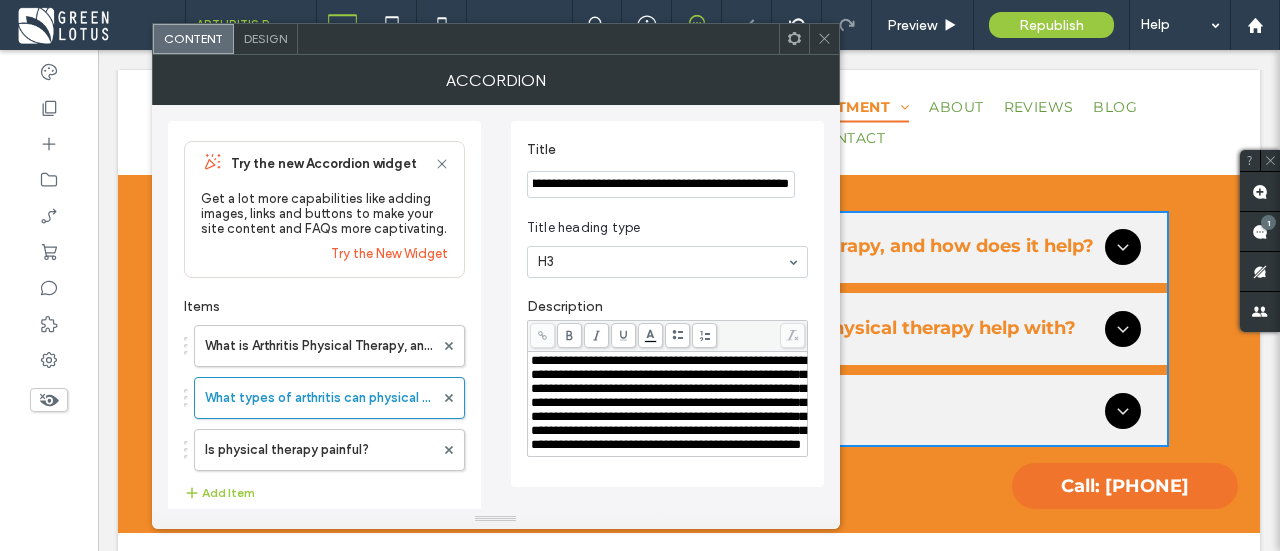 scroll, scrollTop: 0, scrollLeft: 0, axis: both 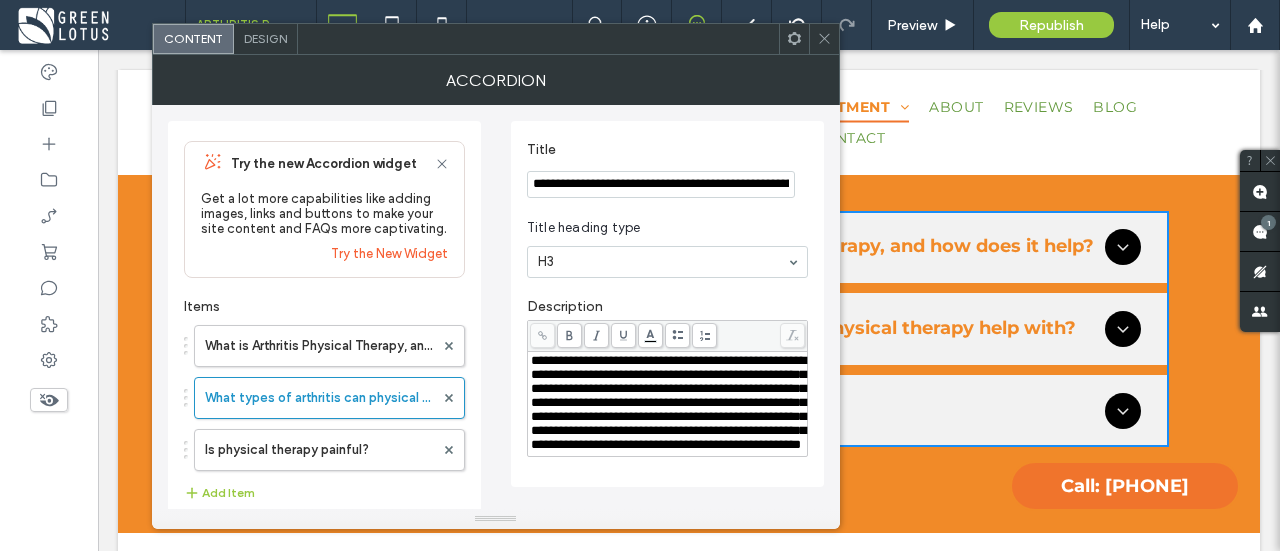 click on "**********" at bounding box center [668, 402] 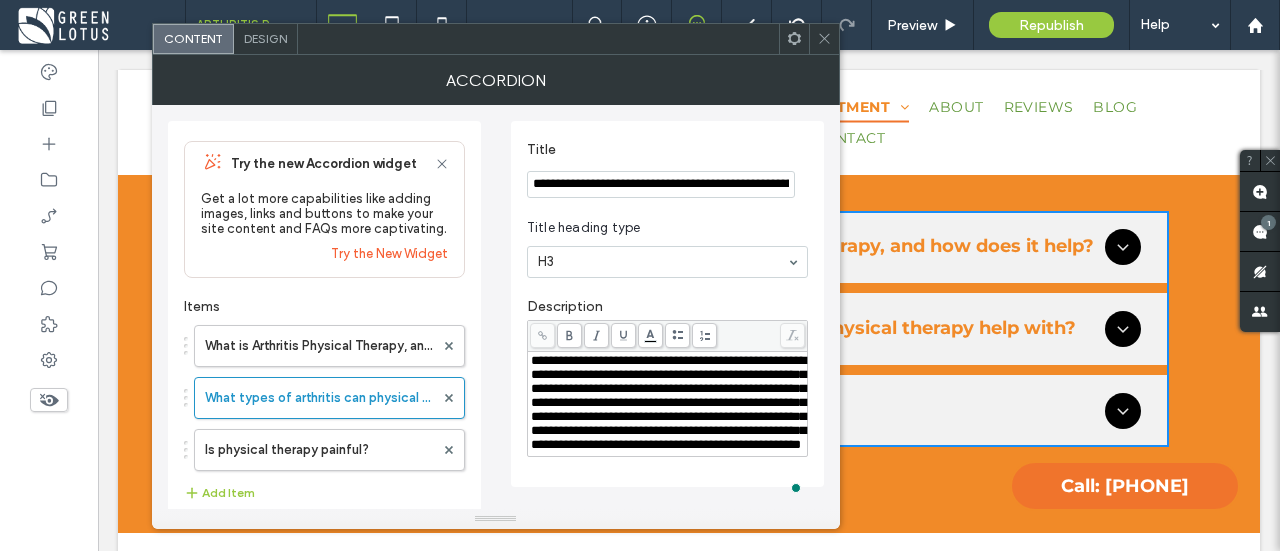 click on "**********" at bounding box center [668, 402] 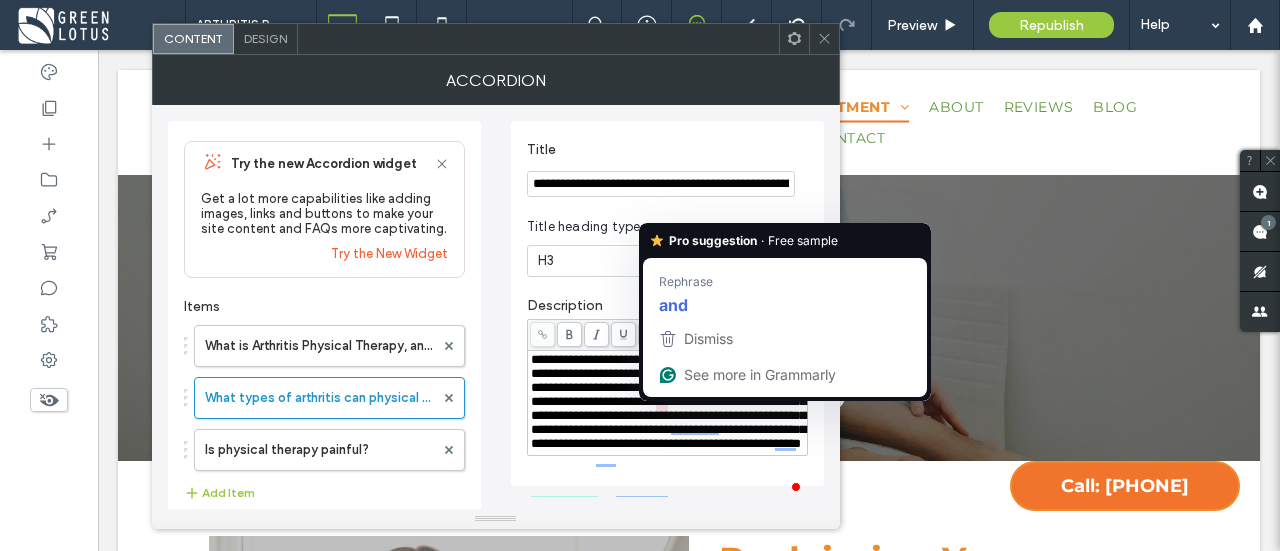 scroll, scrollTop: 4700, scrollLeft: 0, axis: vertical 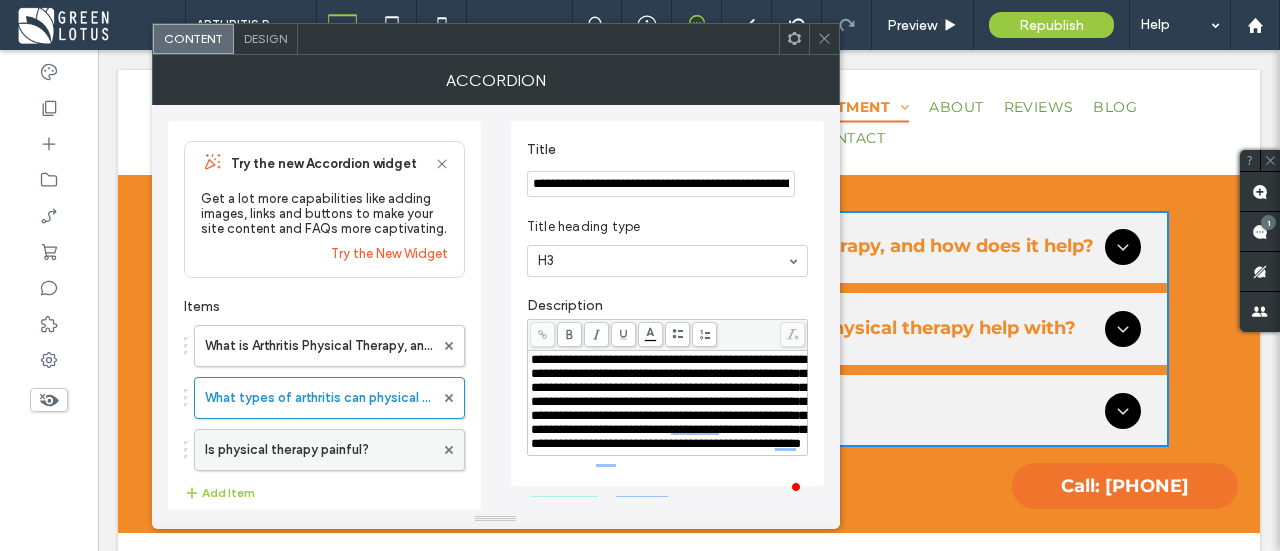 click on "Is physical therapy painful?" at bounding box center [319, 450] 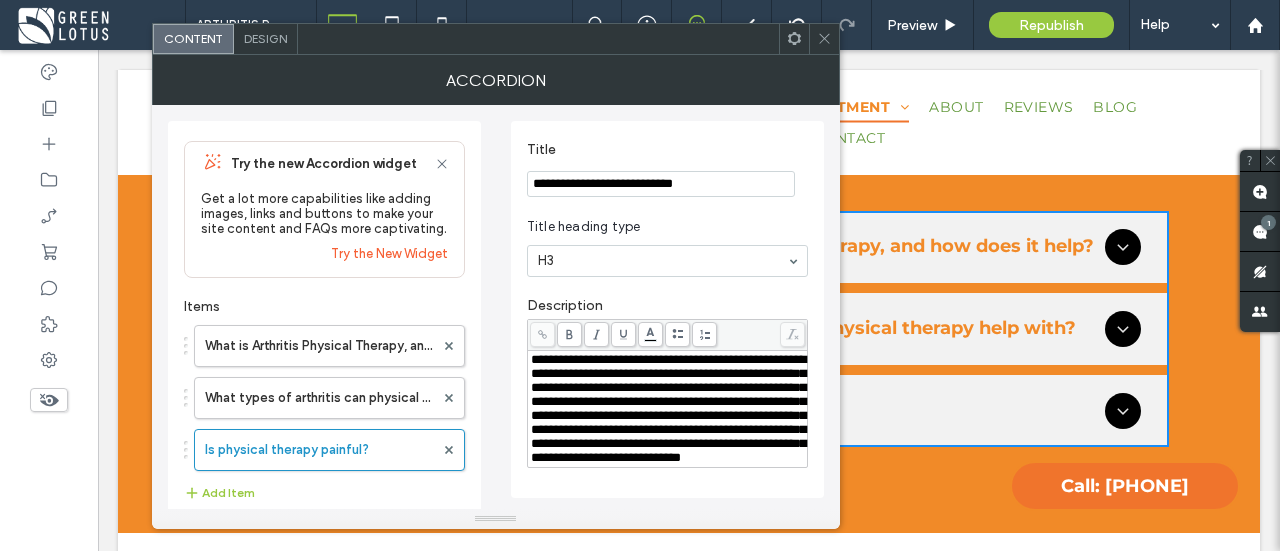click on "**********" at bounding box center [661, 184] 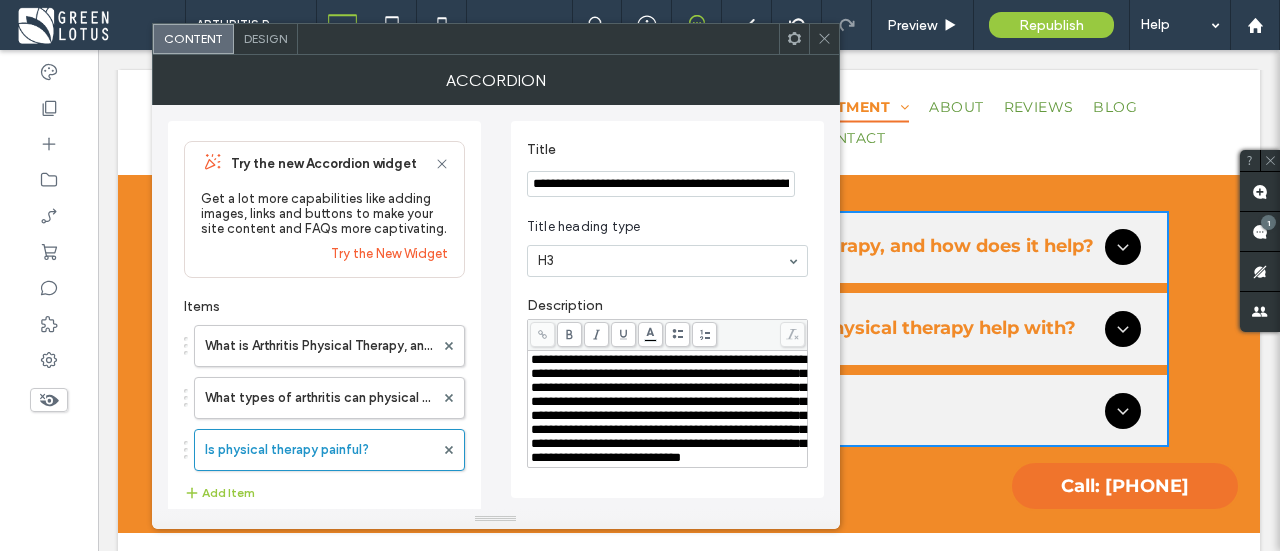 scroll, scrollTop: 0, scrollLeft: 63, axis: horizontal 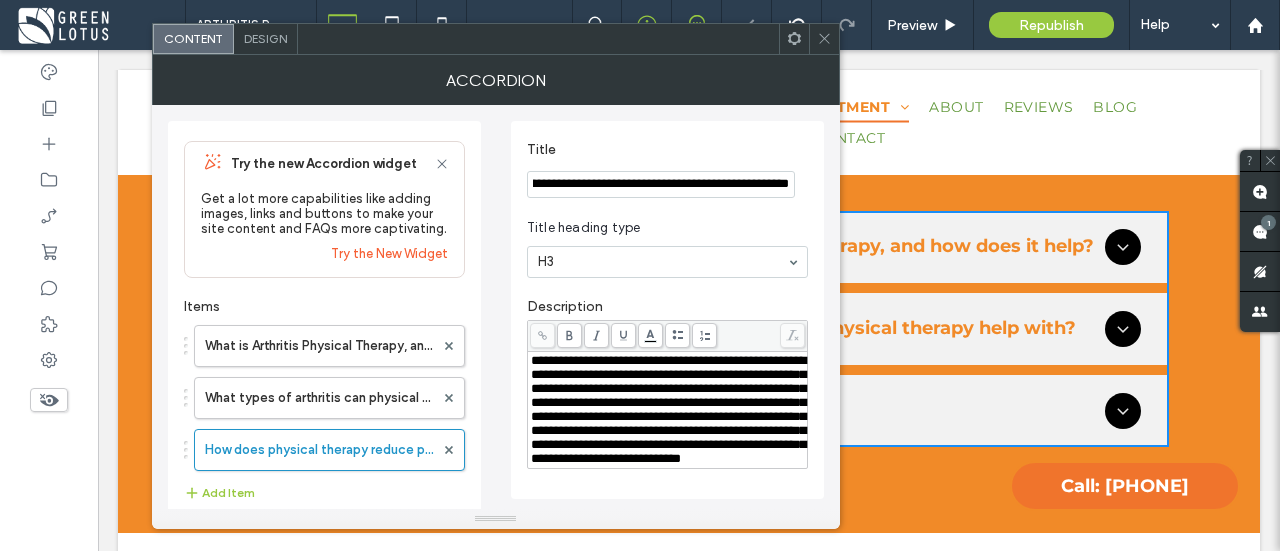 type on "**********" 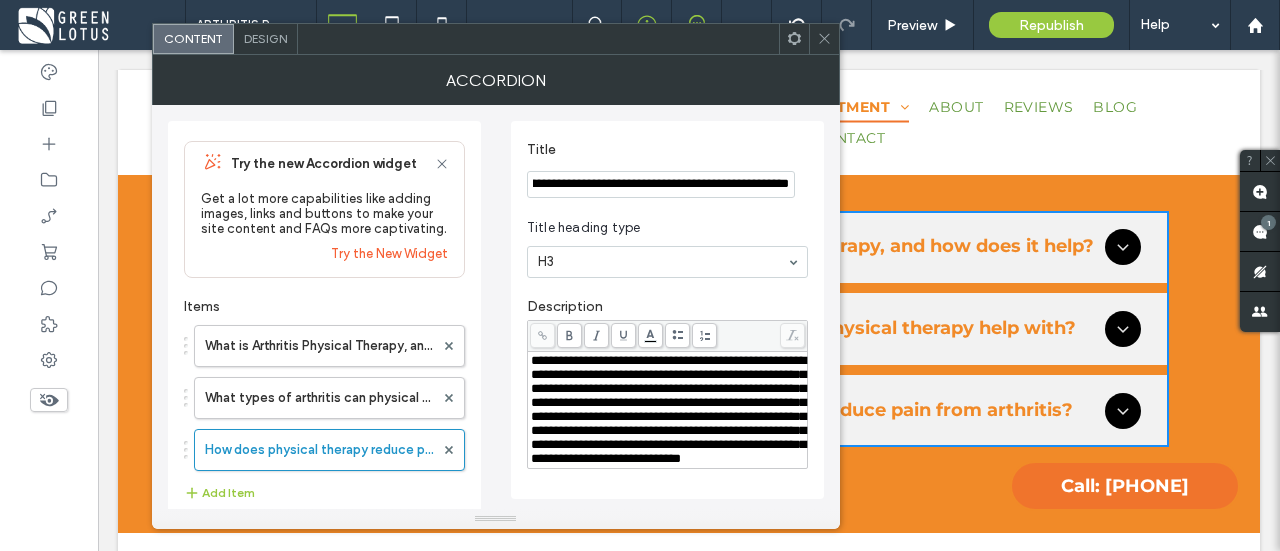 scroll, scrollTop: 0, scrollLeft: 0, axis: both 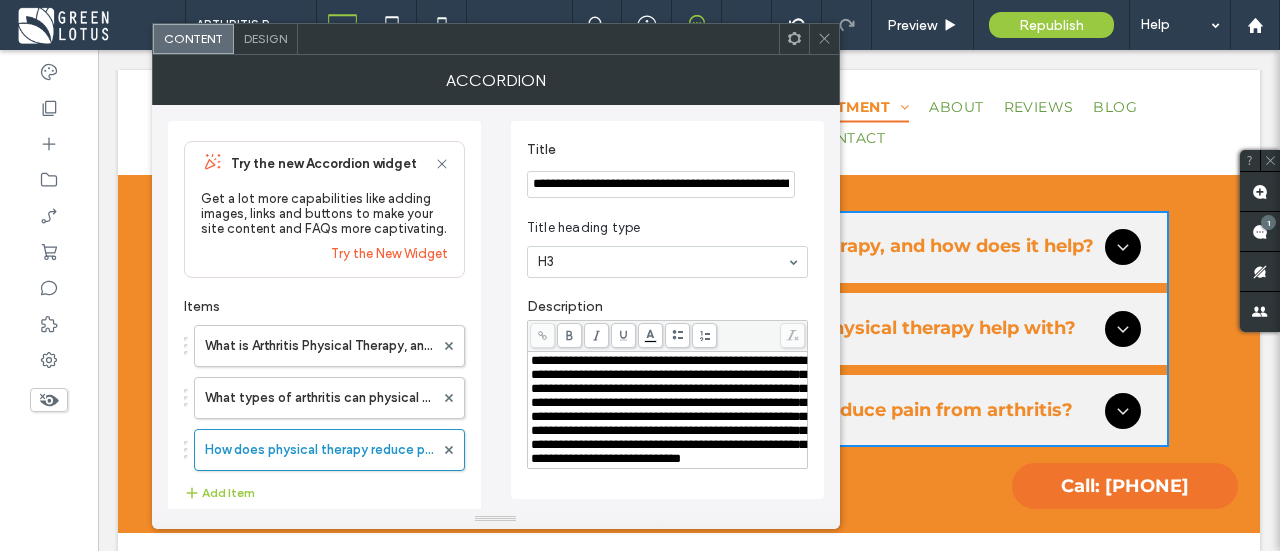 click on "**********" at bounding box center [668, 409] 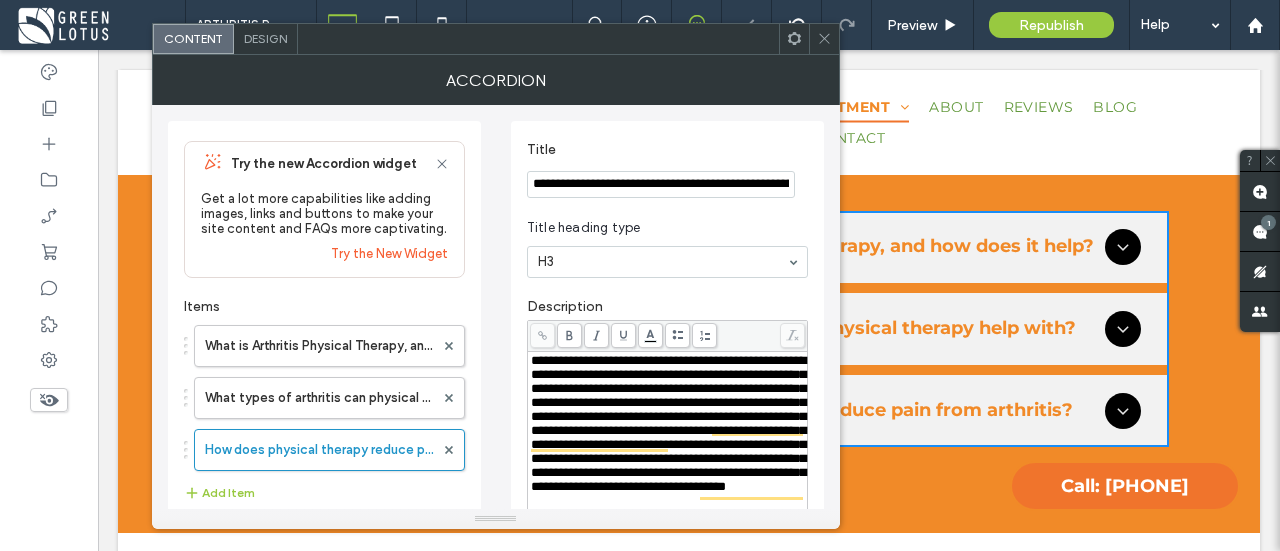 click at bounding box center [824, 39] 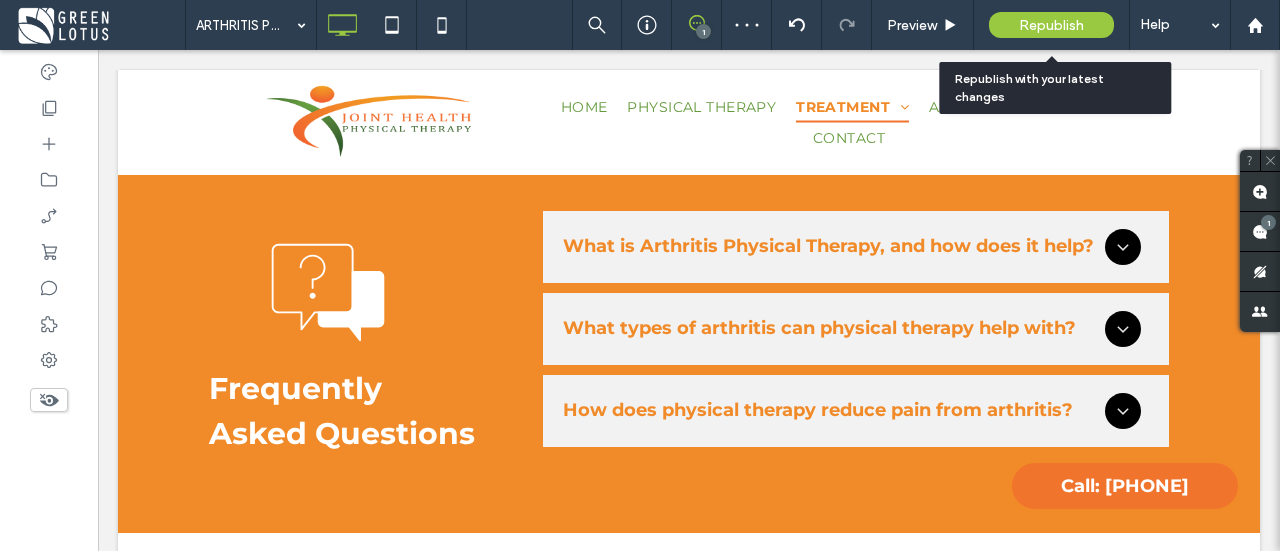 click on "Republish" at bounding box center [1051, 25] 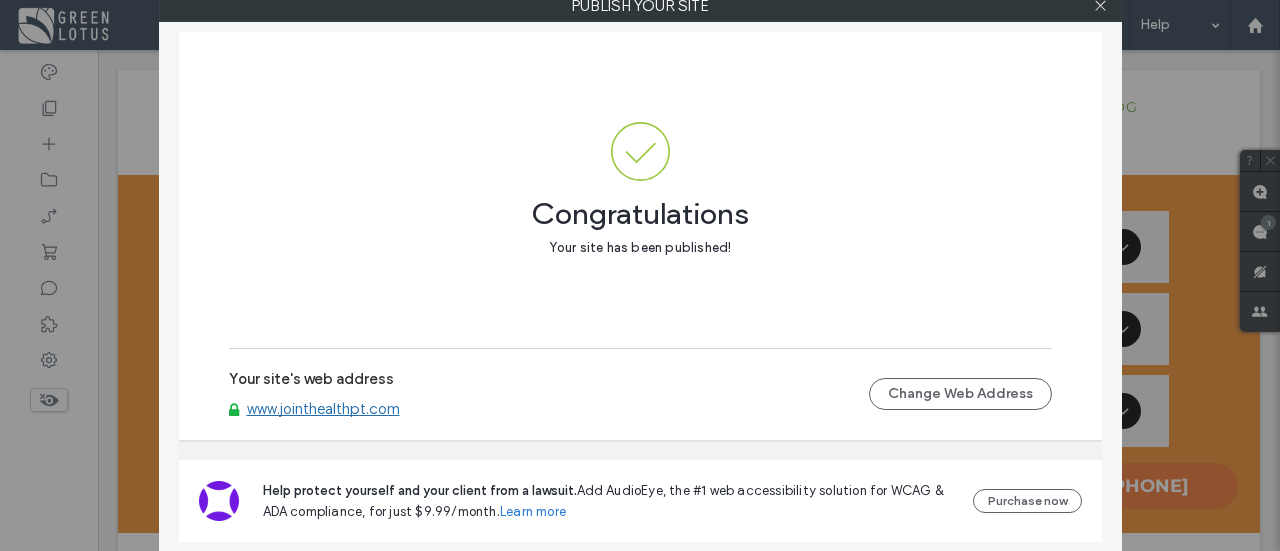 click on "Your site's web address" at bounding box center [311, 385] 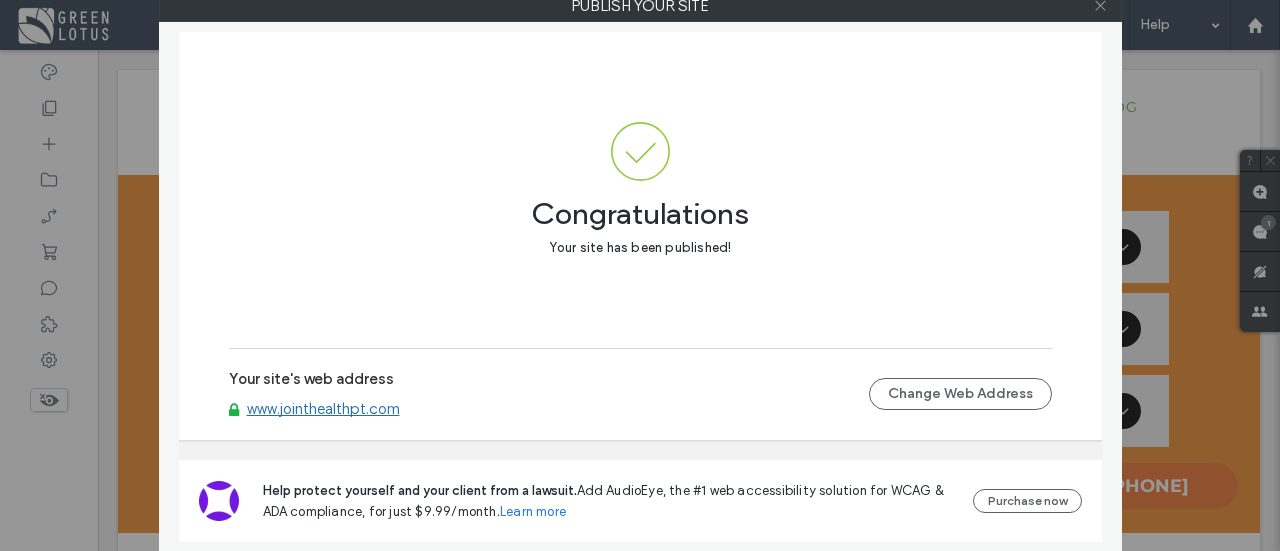 click 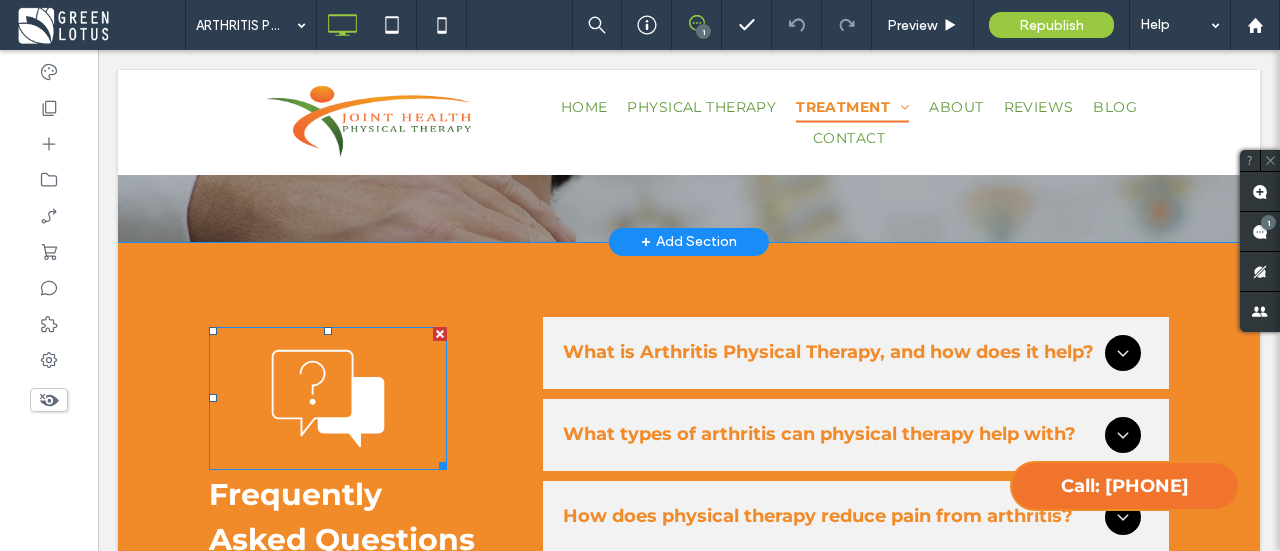 scroll, scrollTop: 4500, scrollLeft: 0, axis: vertical 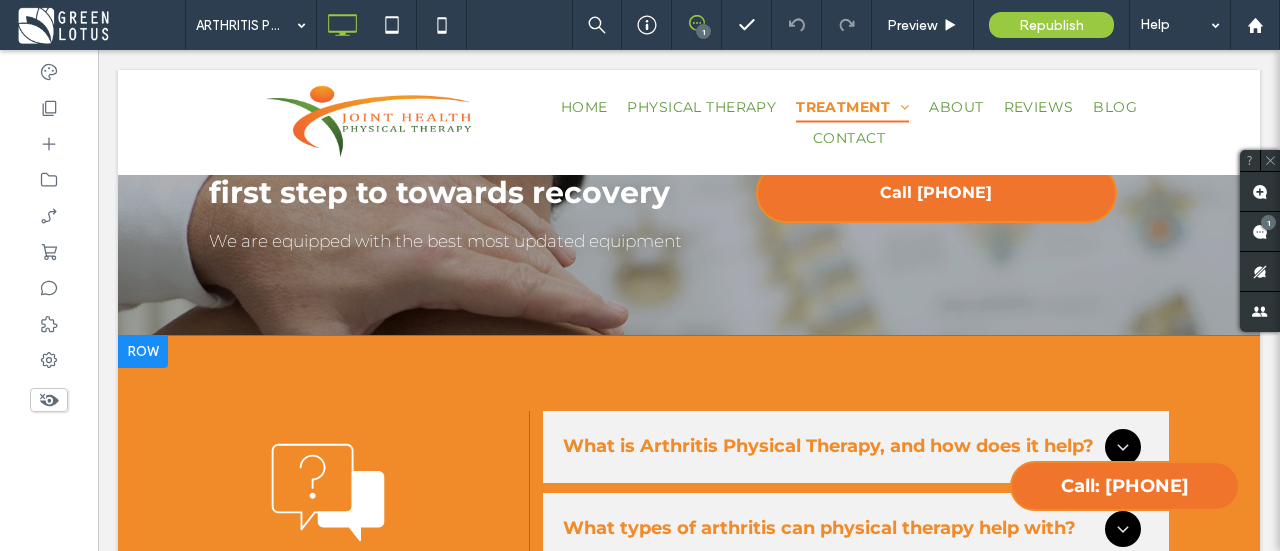 click at bounding box center [143, 352] 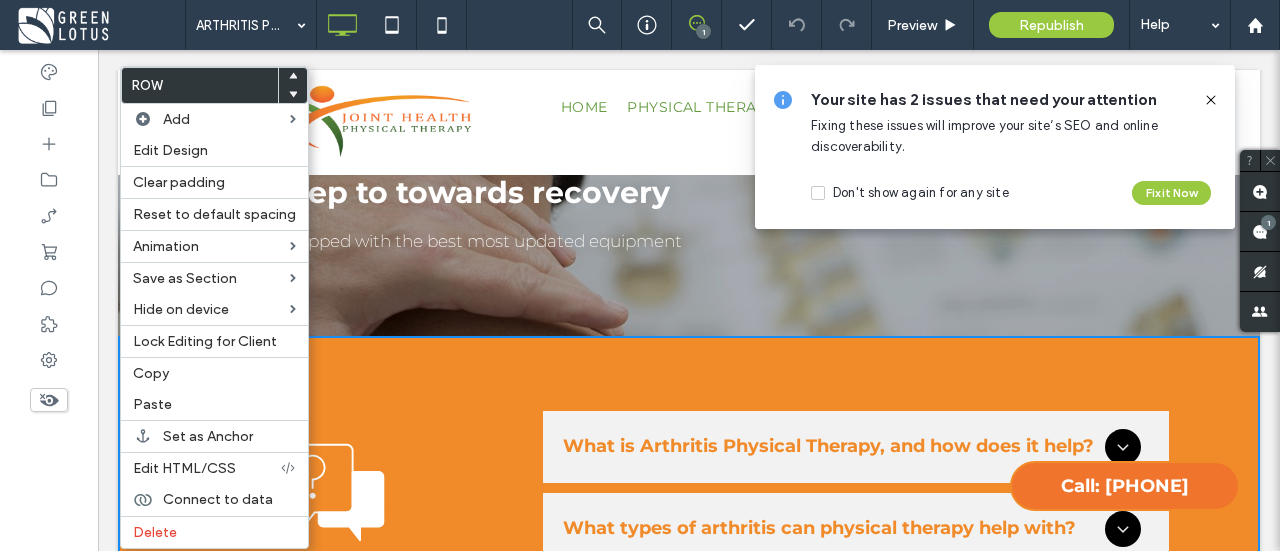 click at bounding box center [293, 77] 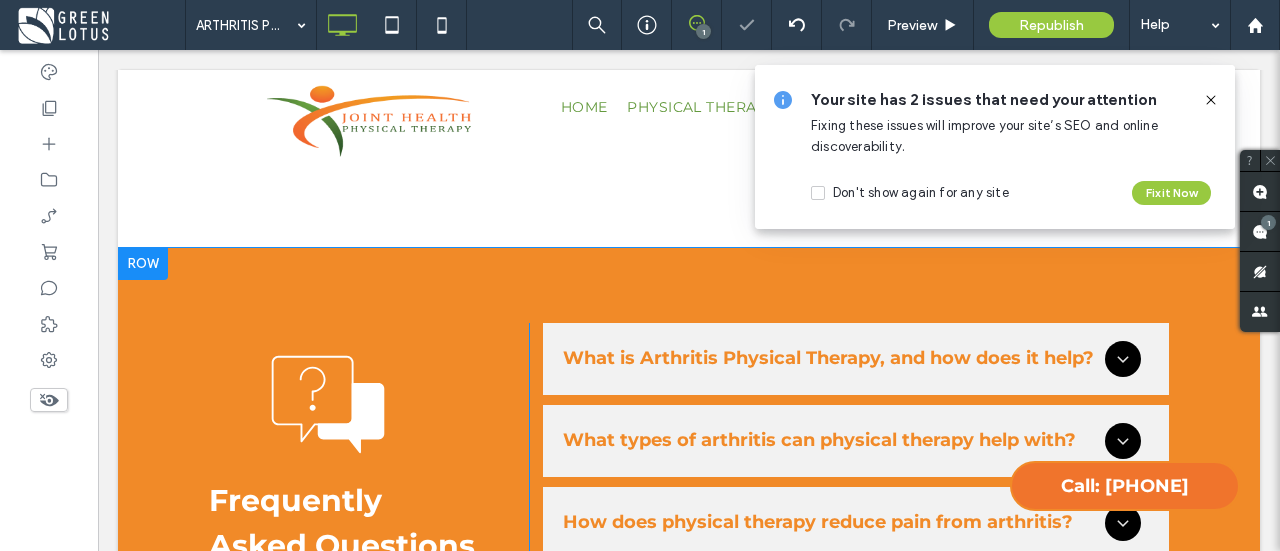 scroll, scrollTop: 4300, scrollLeft: 0, axis: vertical 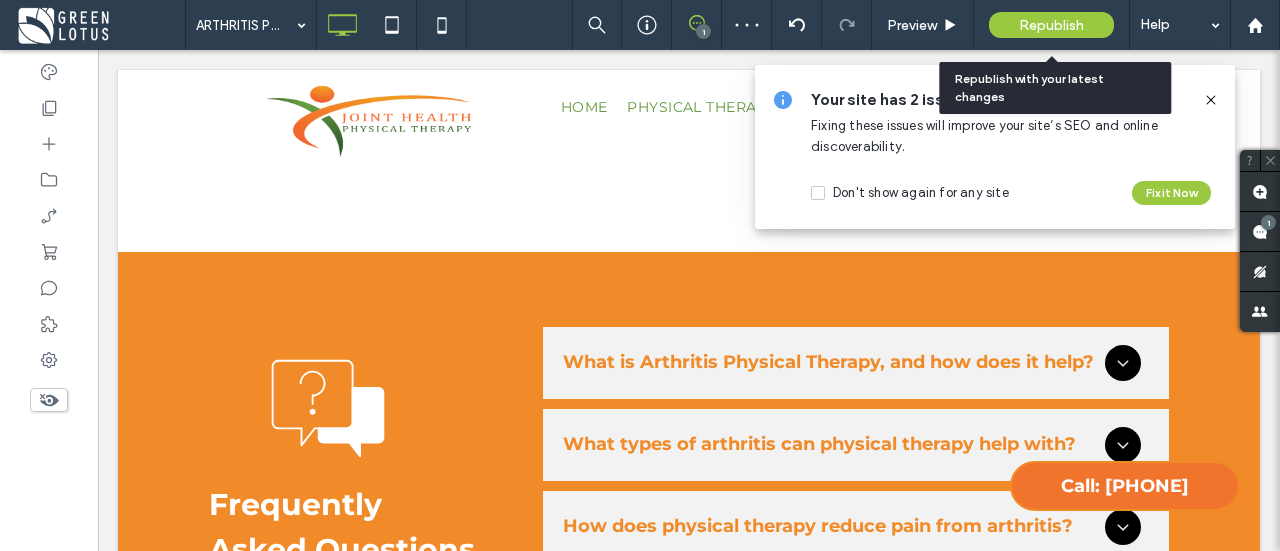 click on "Republish" at bounding box center [1051, 25] 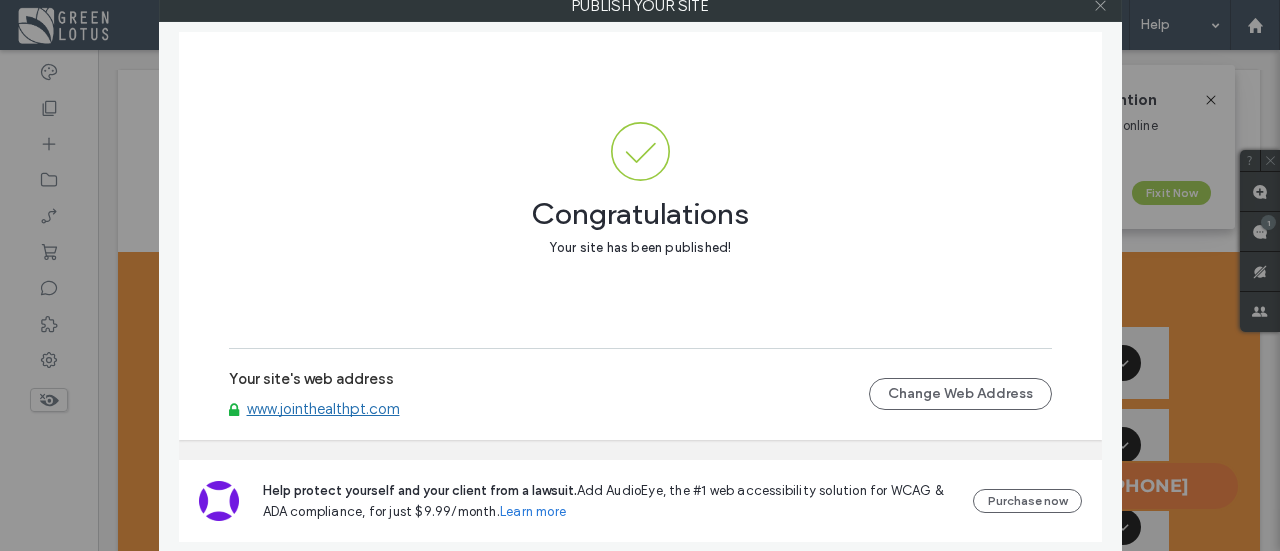 click 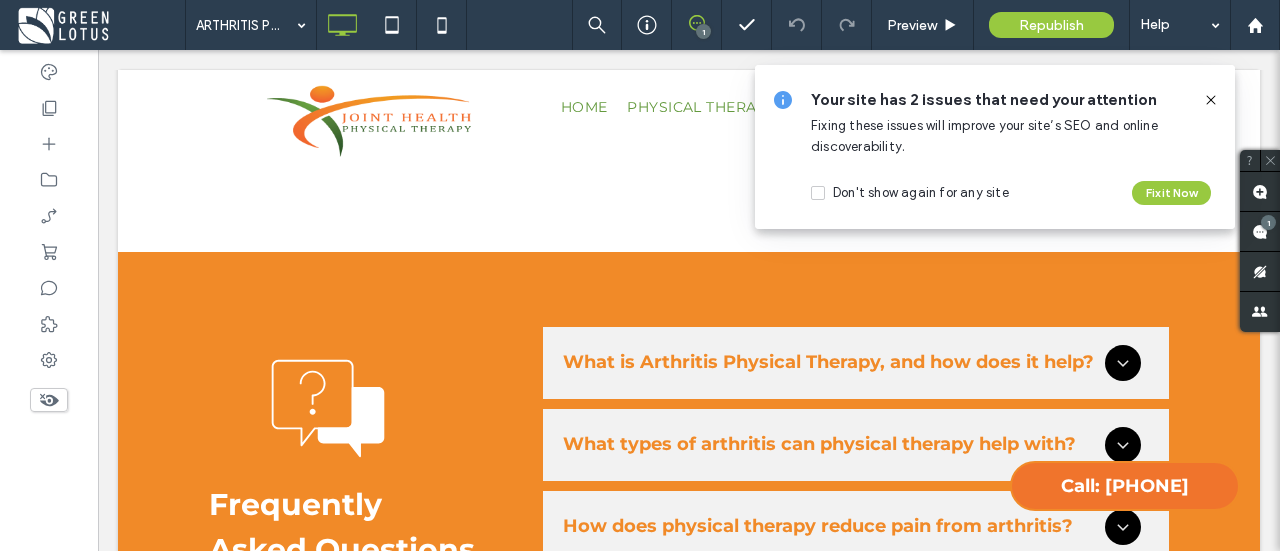 click at bounding box center (100, 25) 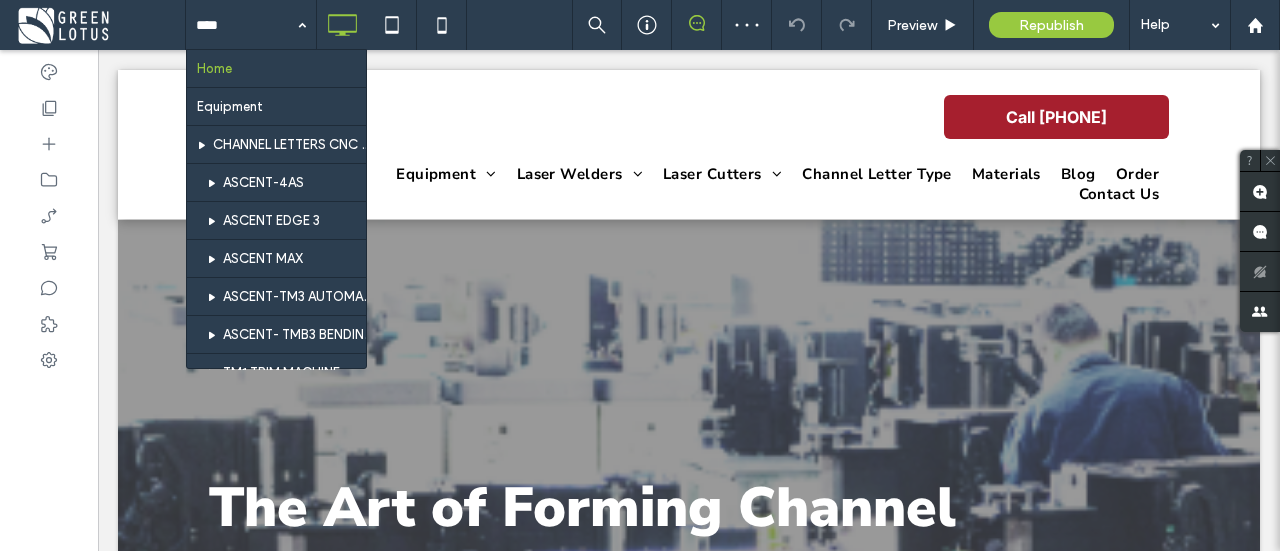 scroll, scrollTop: 0, scrollLeft: 0, axis: both 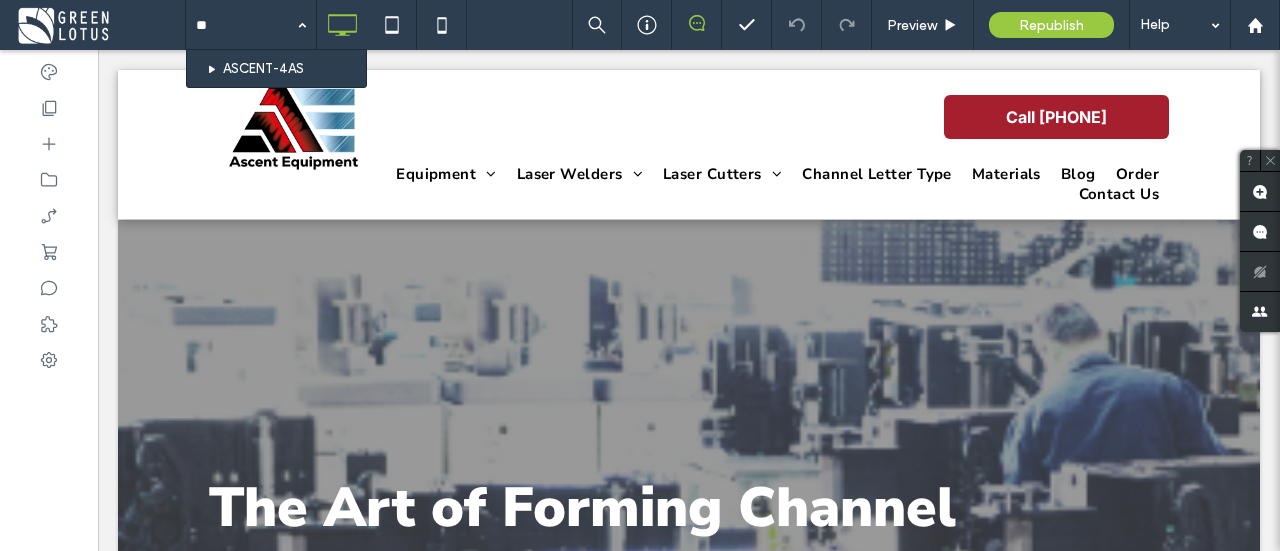 type on "***" 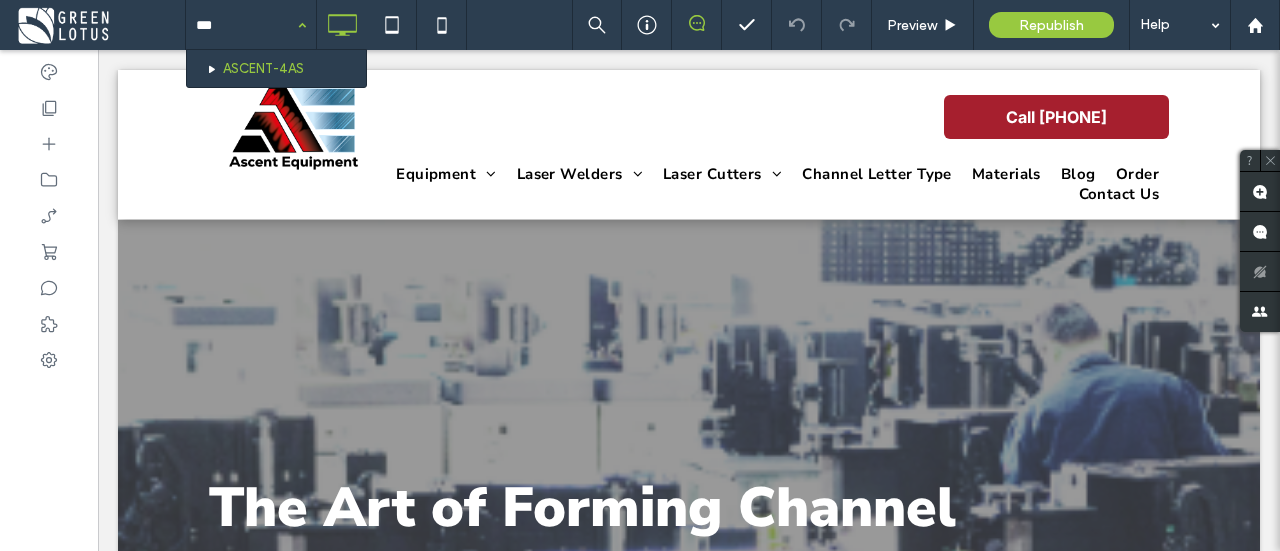type 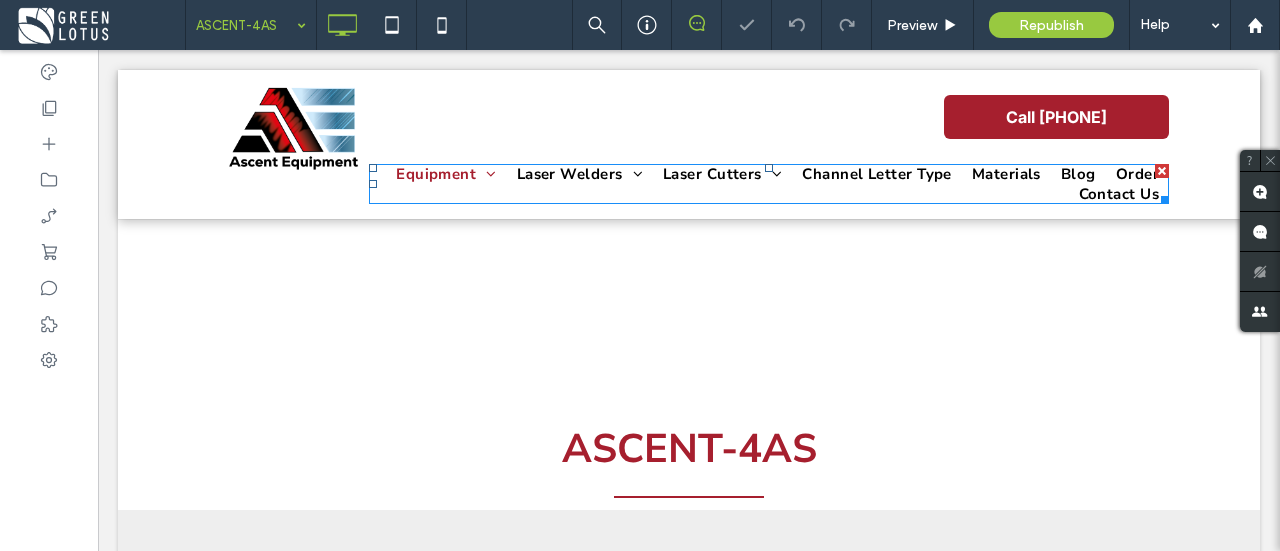 scroll, scrollTop: 0, scrollLeft: 0, axis: both 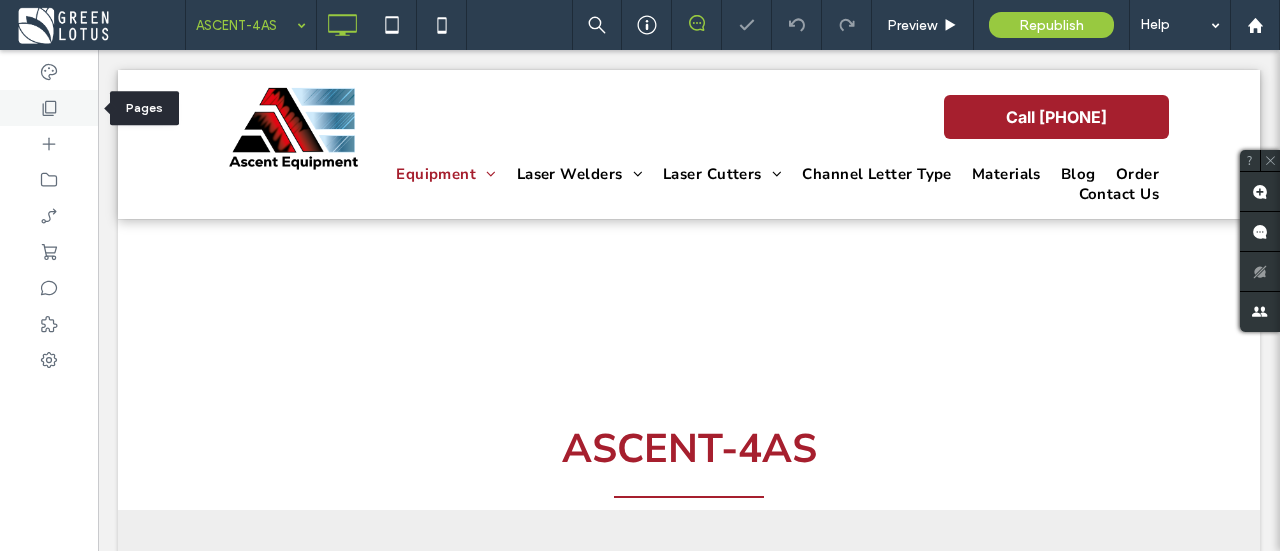 click at bounding box center [49, 108] 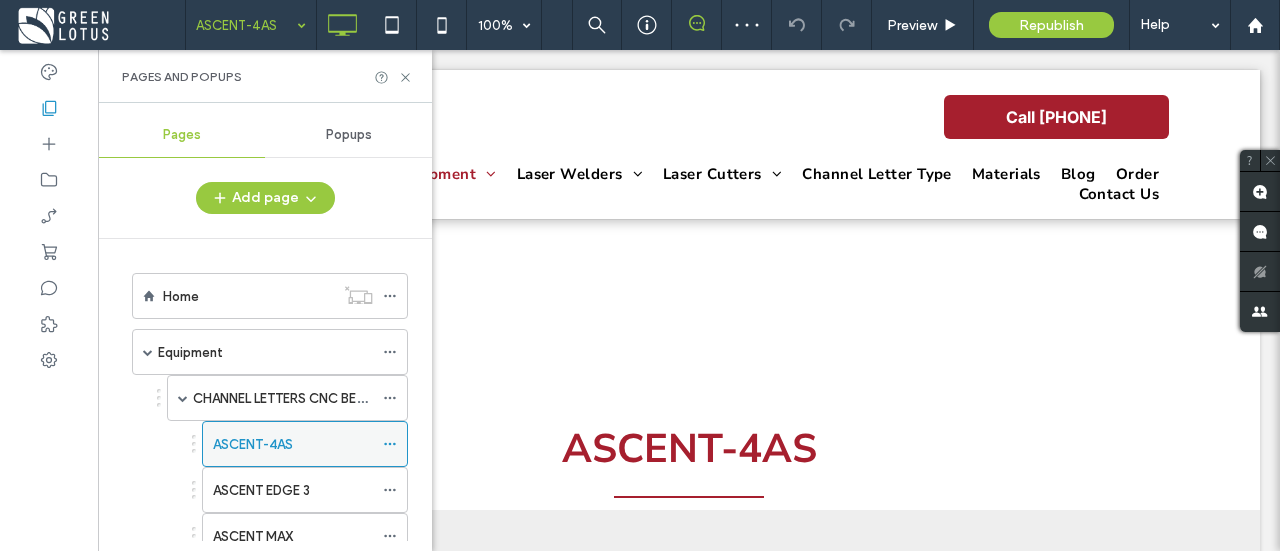 click 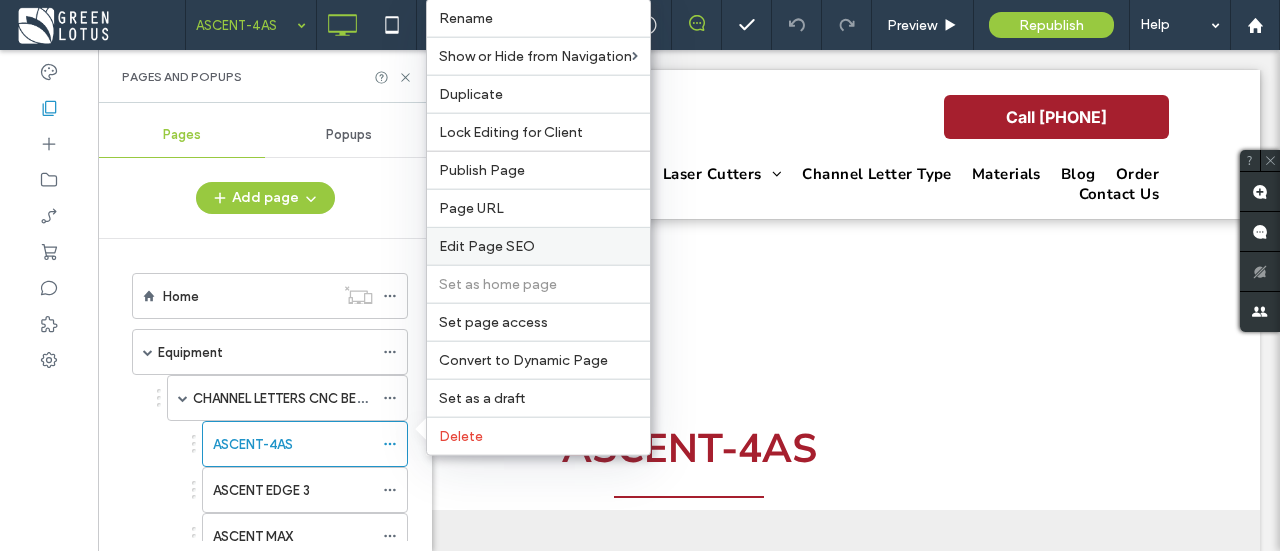 click on "Edit Page SEO" at bounding box center (487, 246) 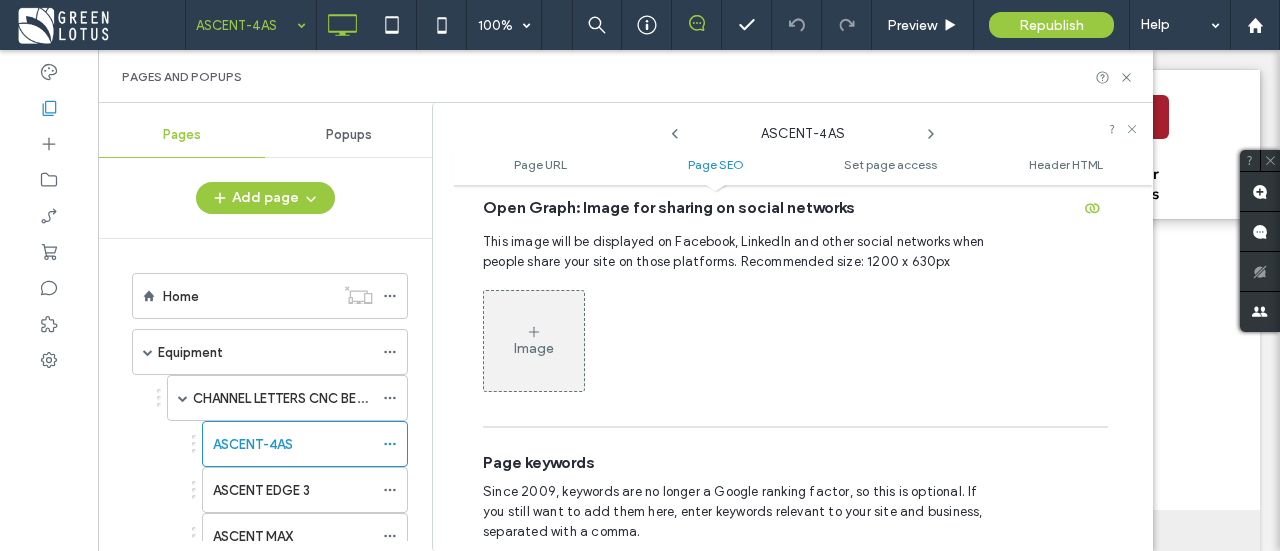 scroll, scrollTop: 873, scrollLeft: 0, axis: vertical 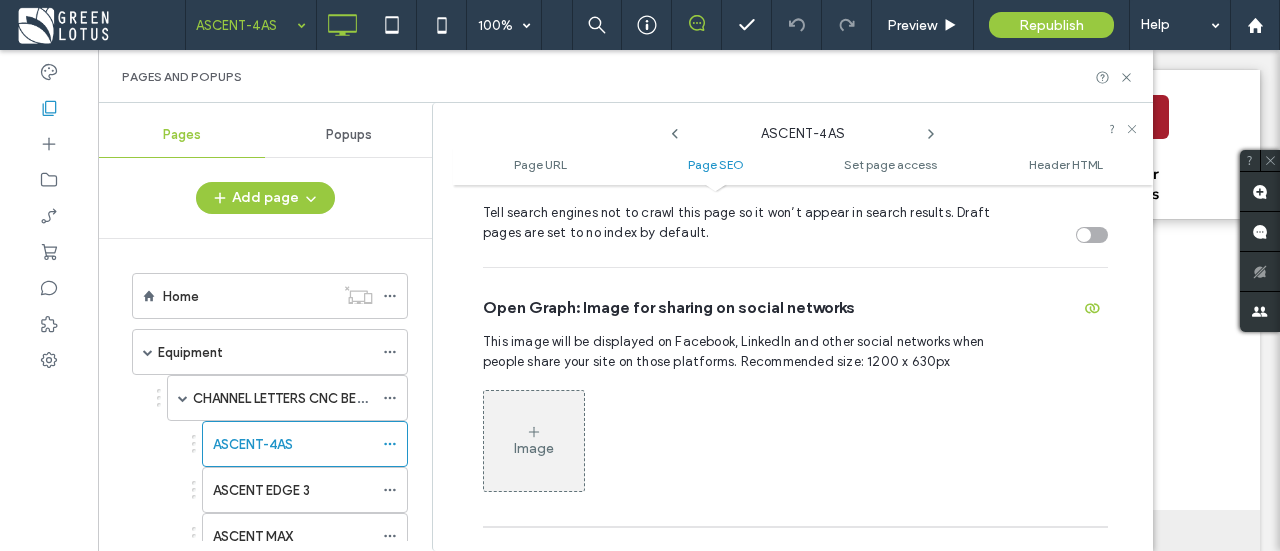 click on "Image" at bounding box center (534, 441) 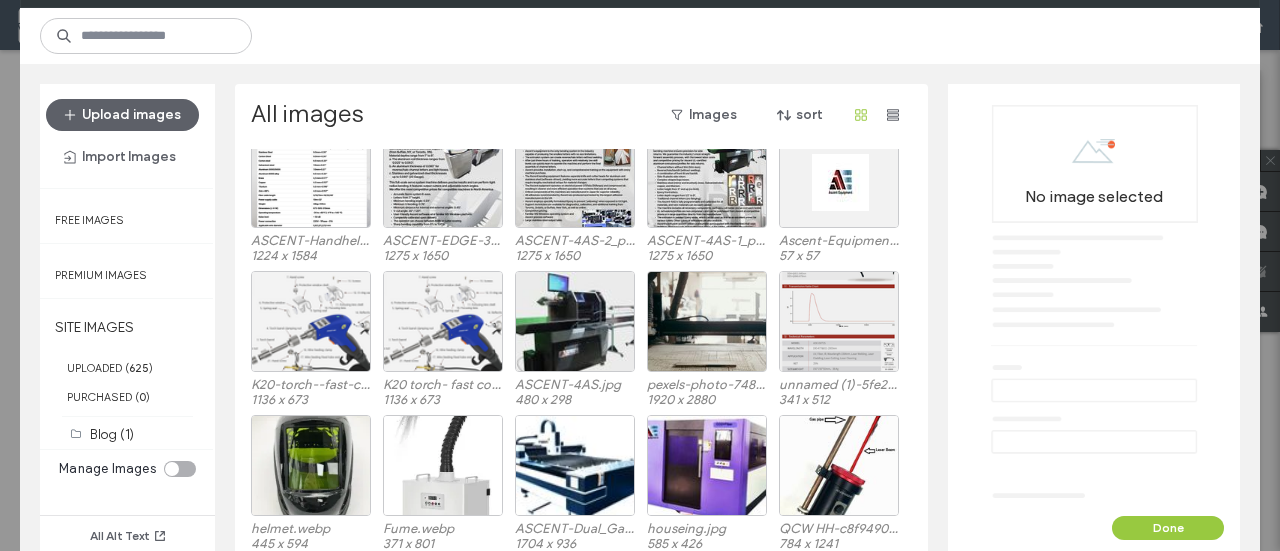 scroll, scrollTop: 208, scrollLeft: 0, axis: vertical 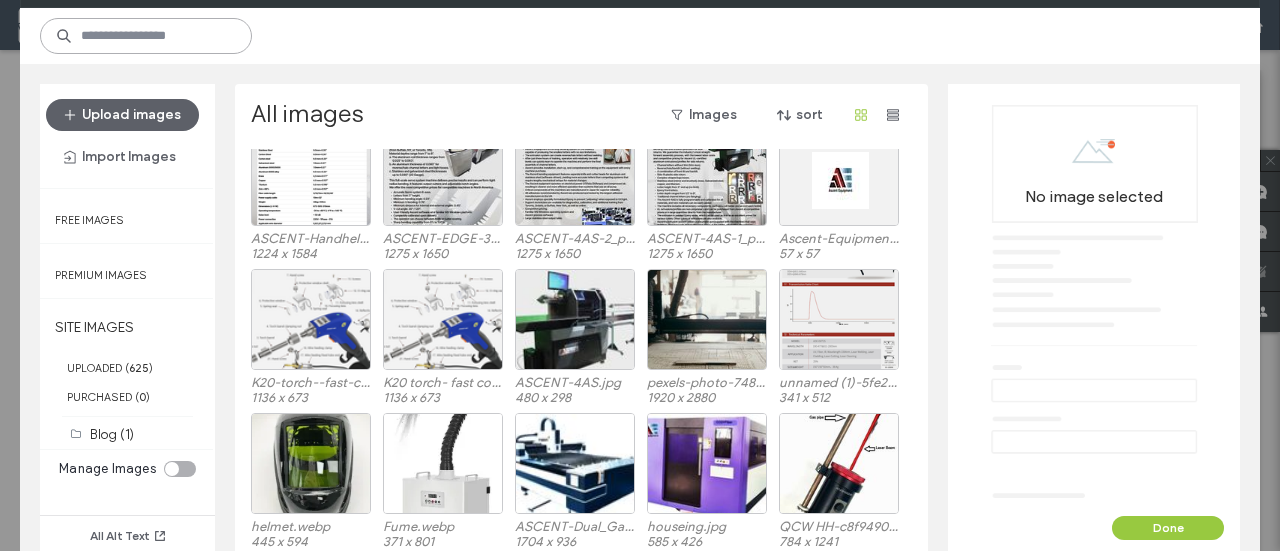 click at bounding box center [146, 36] 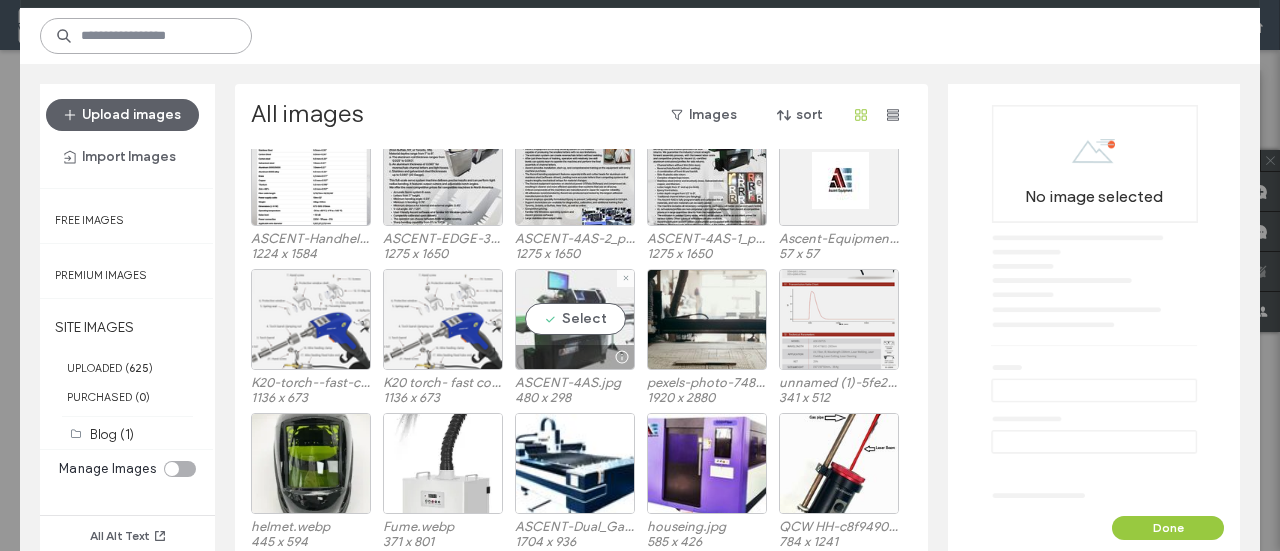 scroll, scrollTop: 0, scrollLeft: 0, axis: both 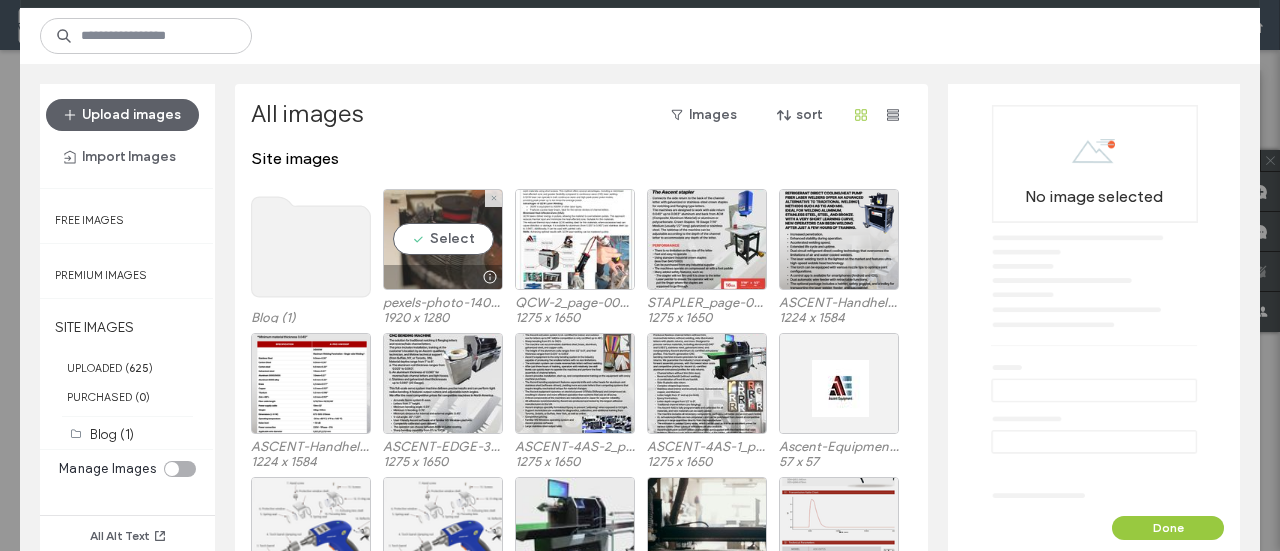 click on "Select" at bounding box center (443, 239) 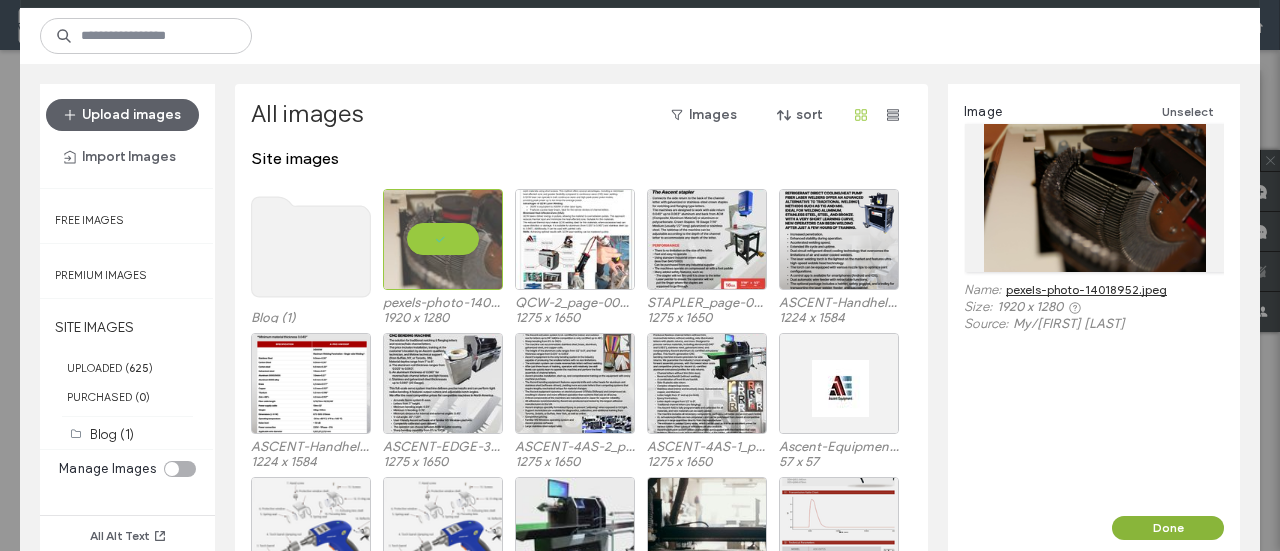 click on "Done" at bounding box center (1168, 528) 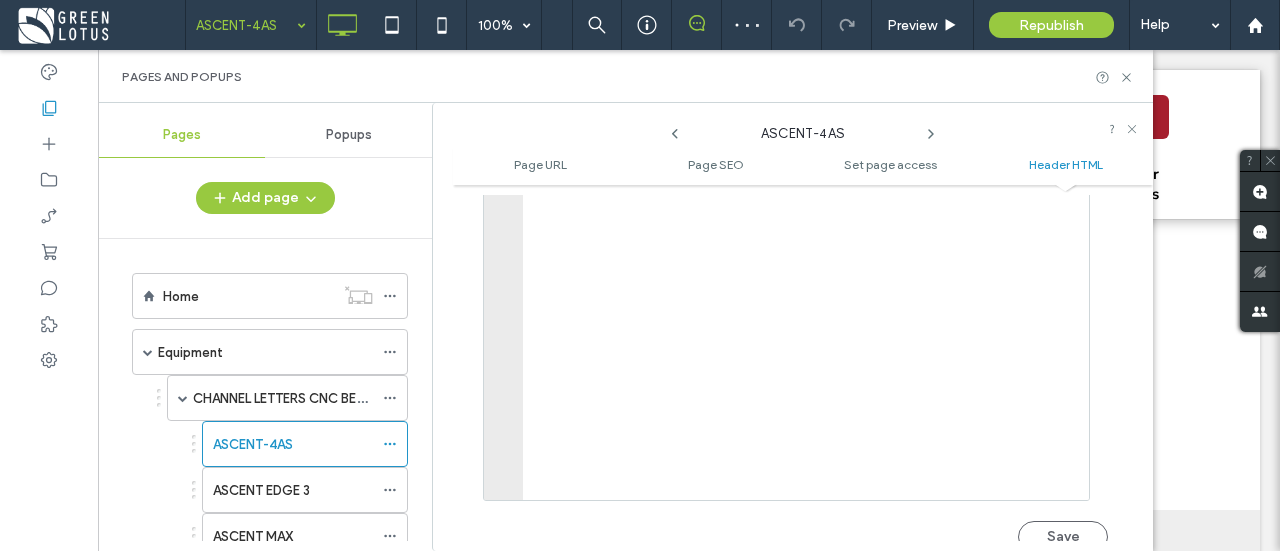 scroll, scrollTop: 2179, scrollLeft: 0, axis: vertical 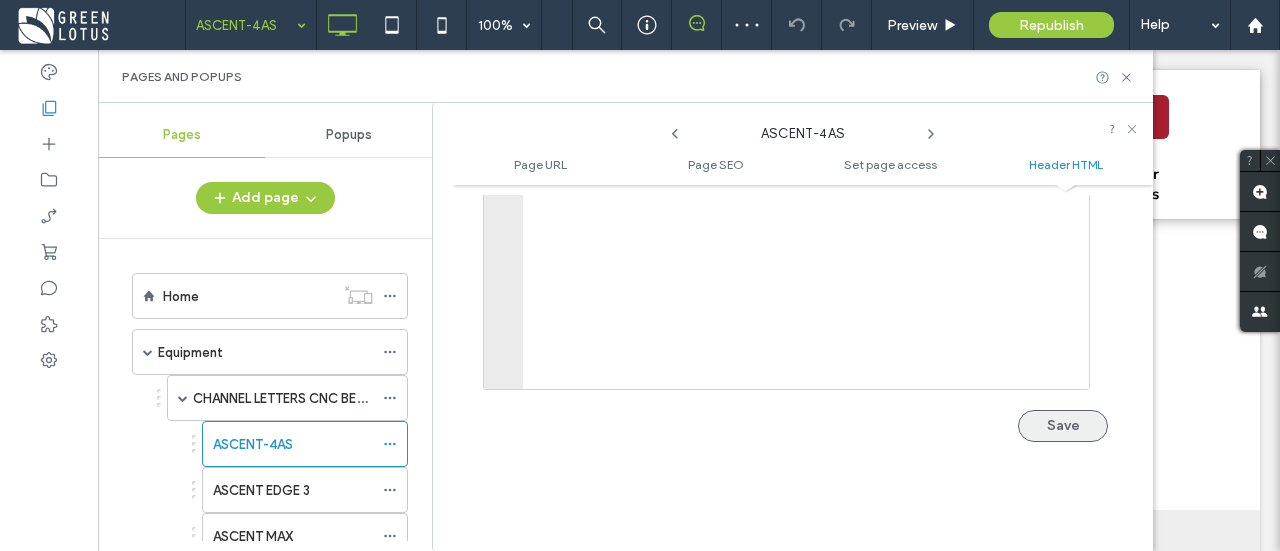 click on "Save" at bounding box center (1063, 426) 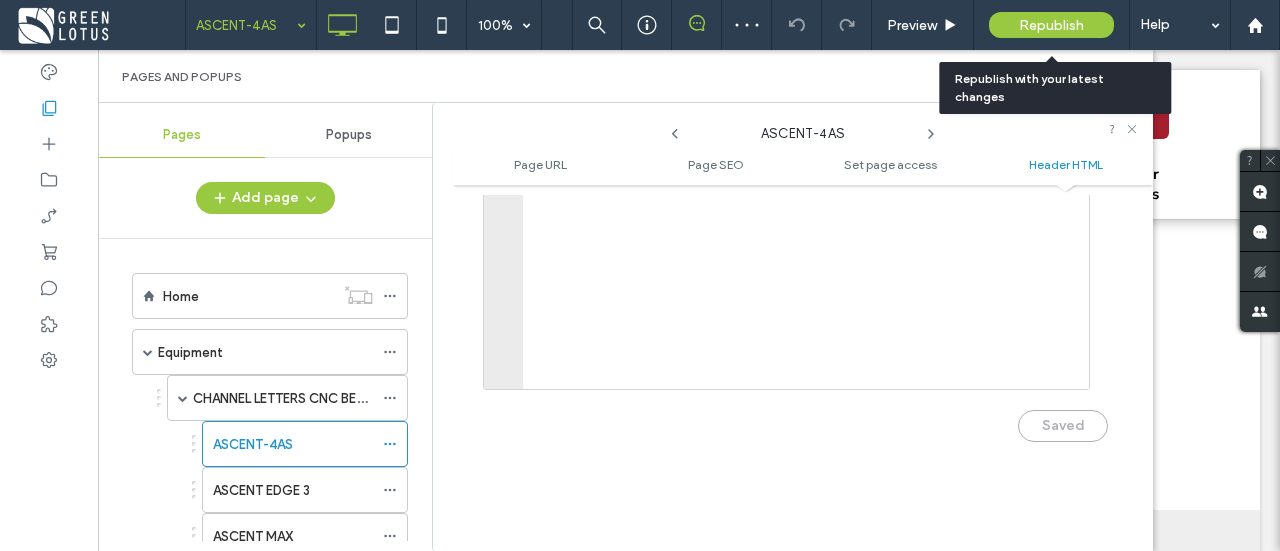 click on "Republish" at bounding box center (1051, 25) 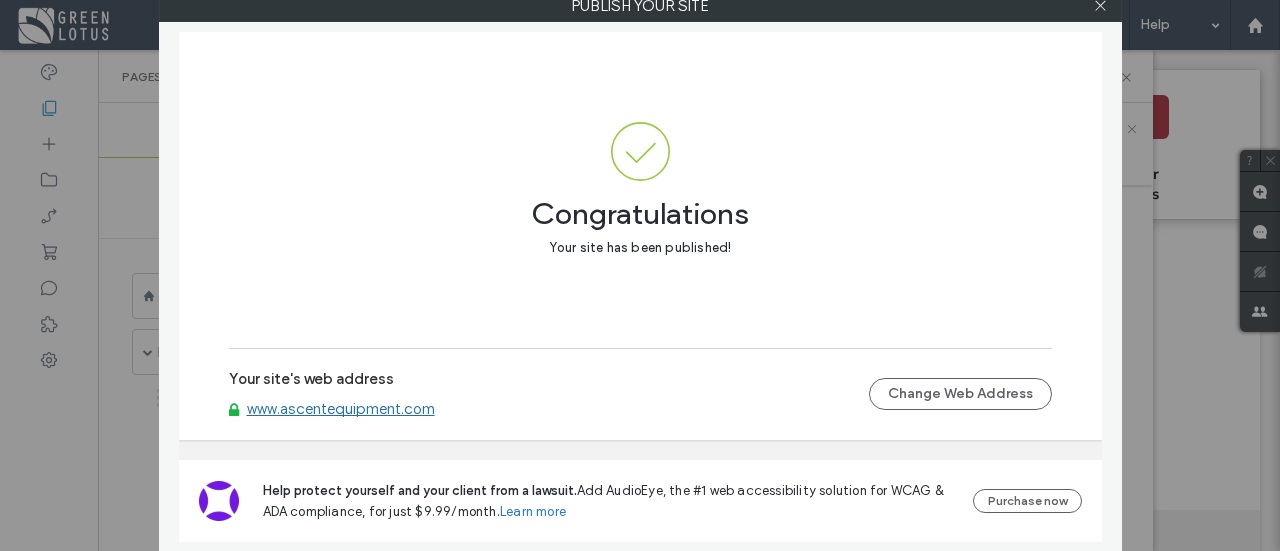 drag, startPoint x: 1099, startPoint y: 5, endPoint x: 988, endPoint y: 113, distance: 154.87091 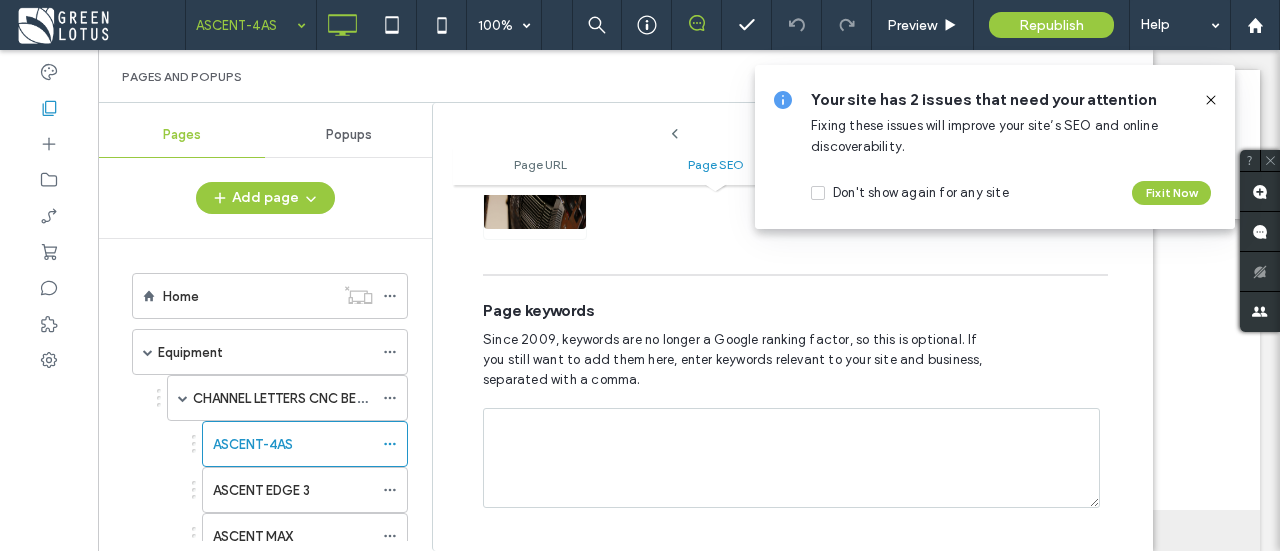 scroll, scrollTop: 979, scrollLeft: 0, axis: vertical 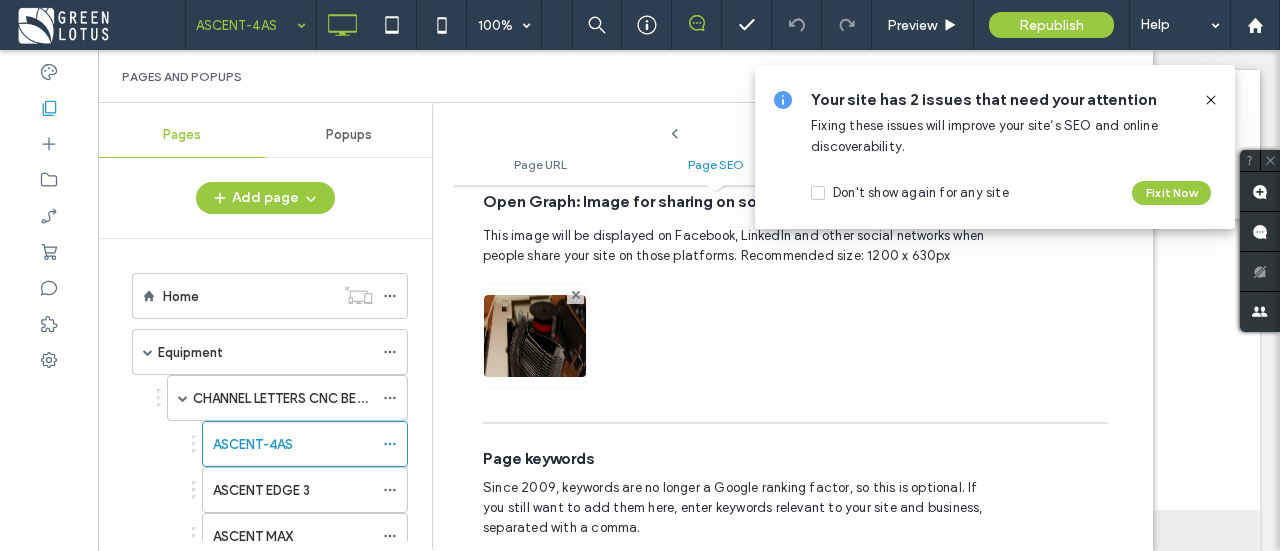 click at bounding box center (100, 25) 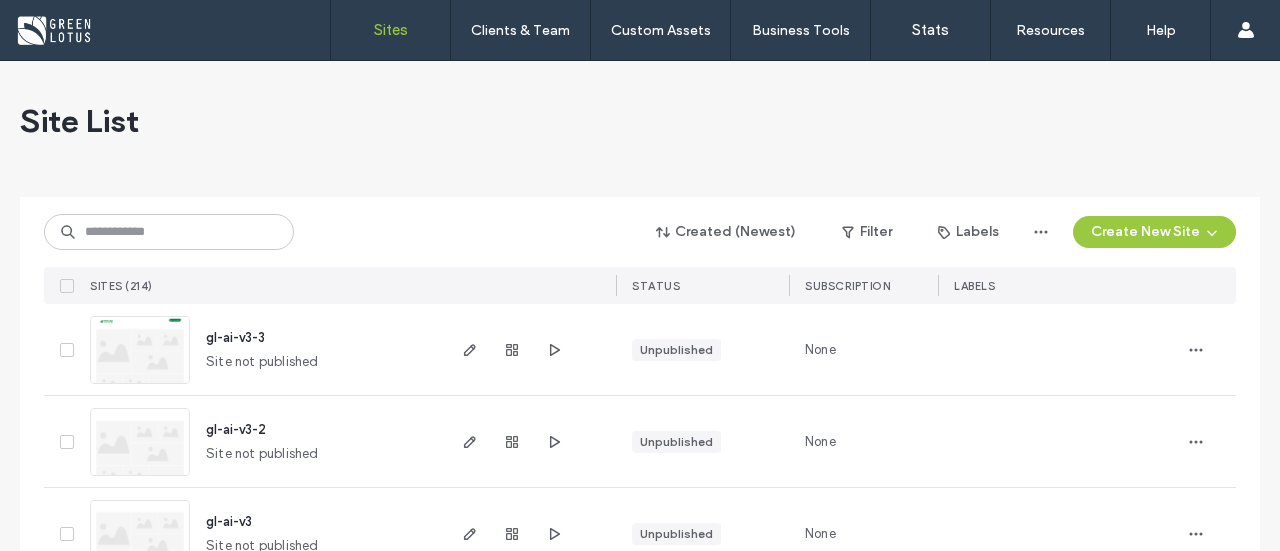 scroll, scrollTop: 0, scrollLeft: 0, axis: both 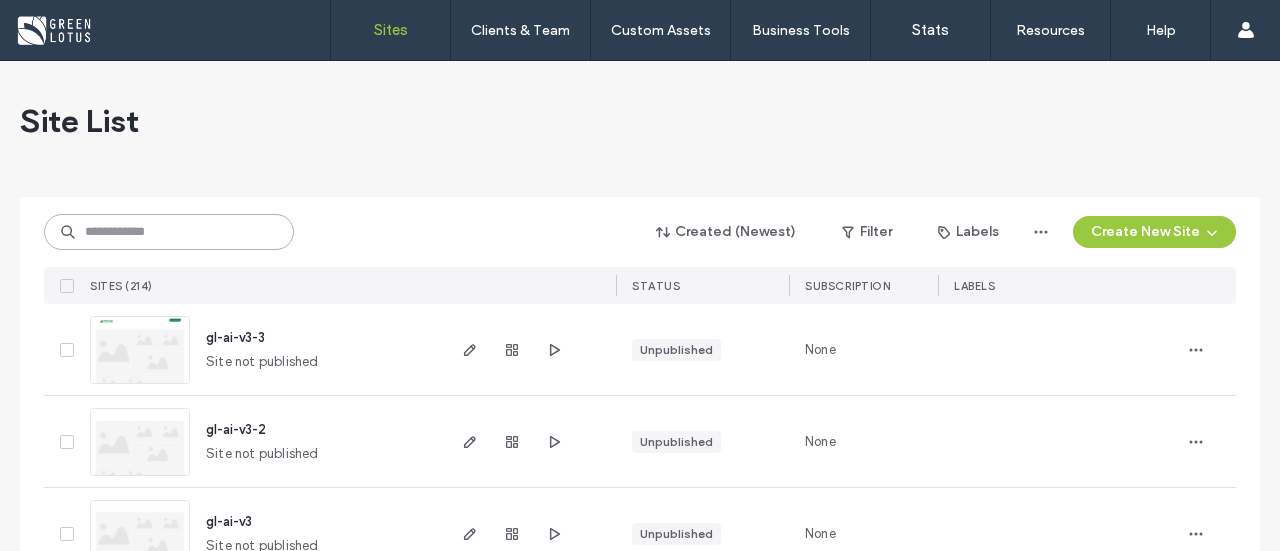 click at bounding box center [169, 232] 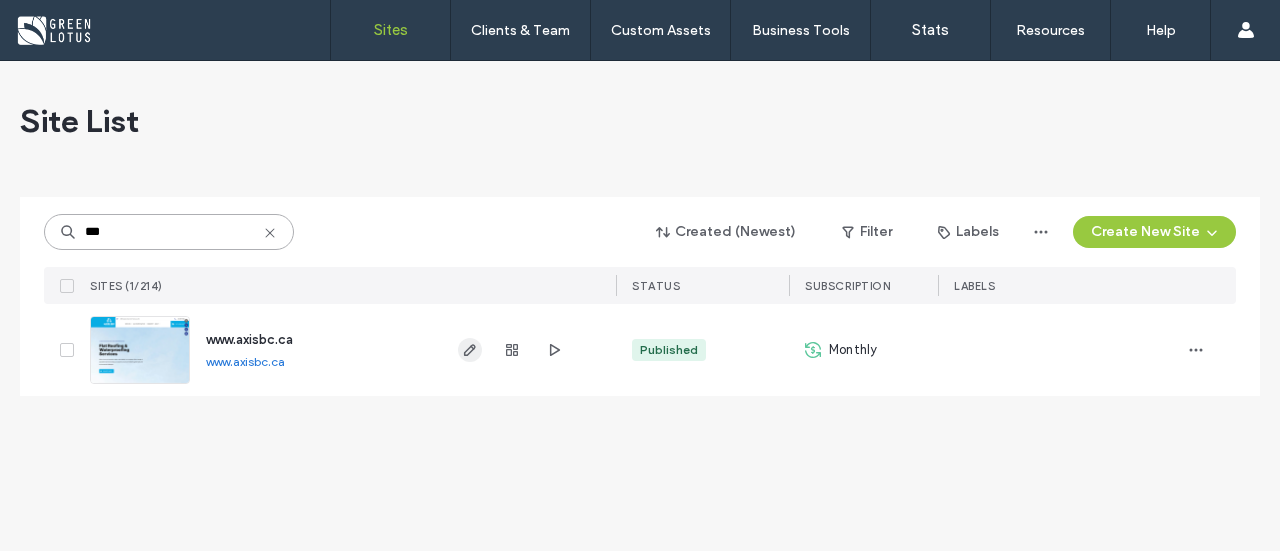 type on "***" 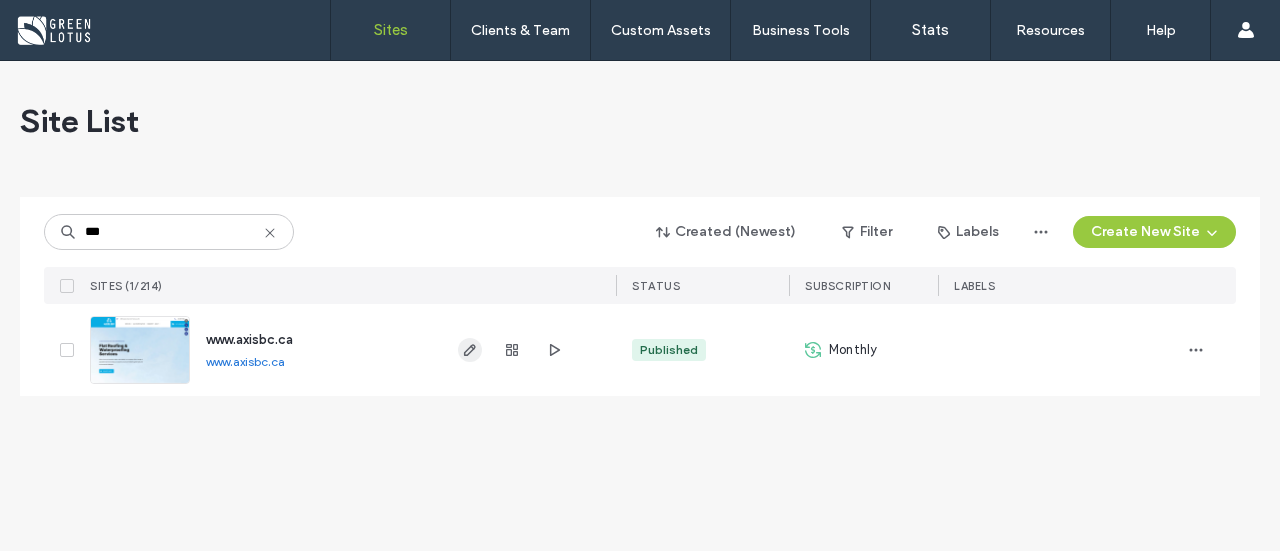 click 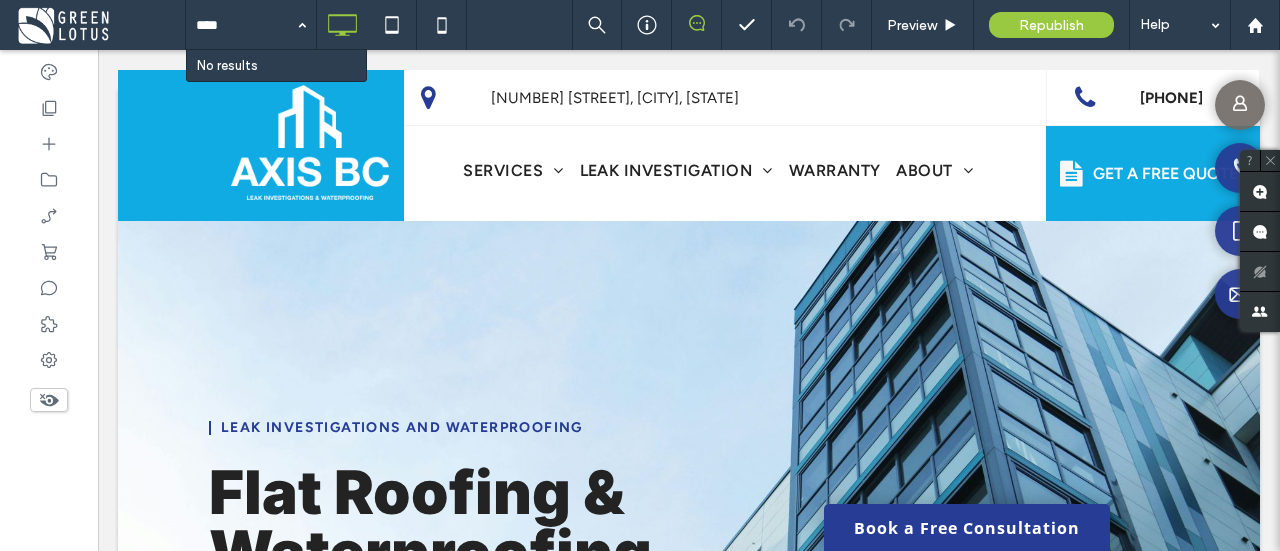 scroll, scrollTop: 0, scrollLeft: 0, axis: both 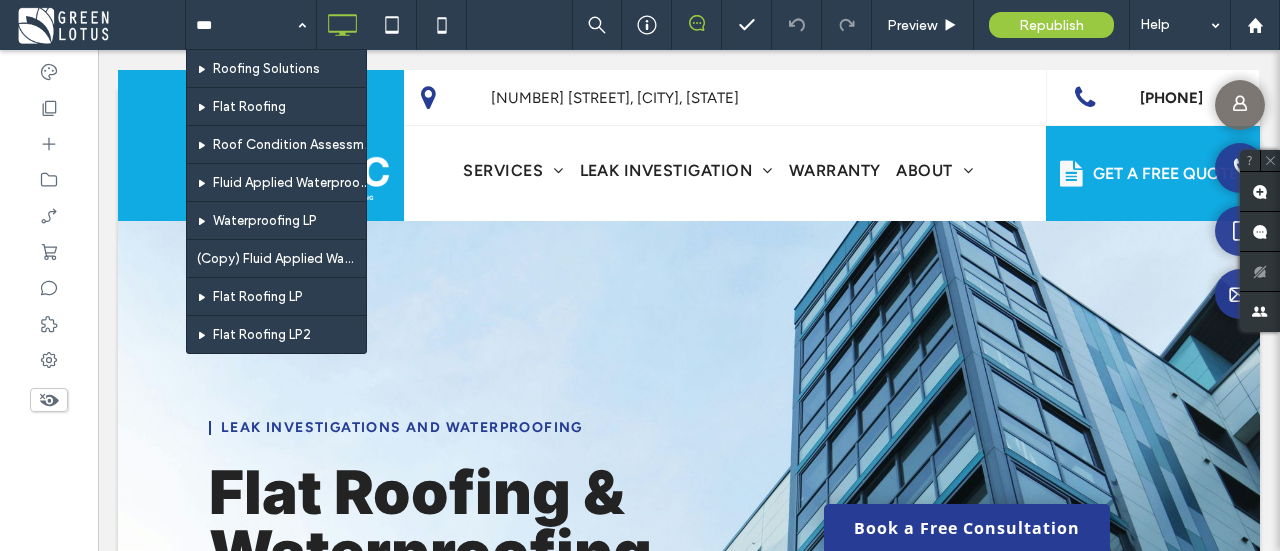 type on "****" 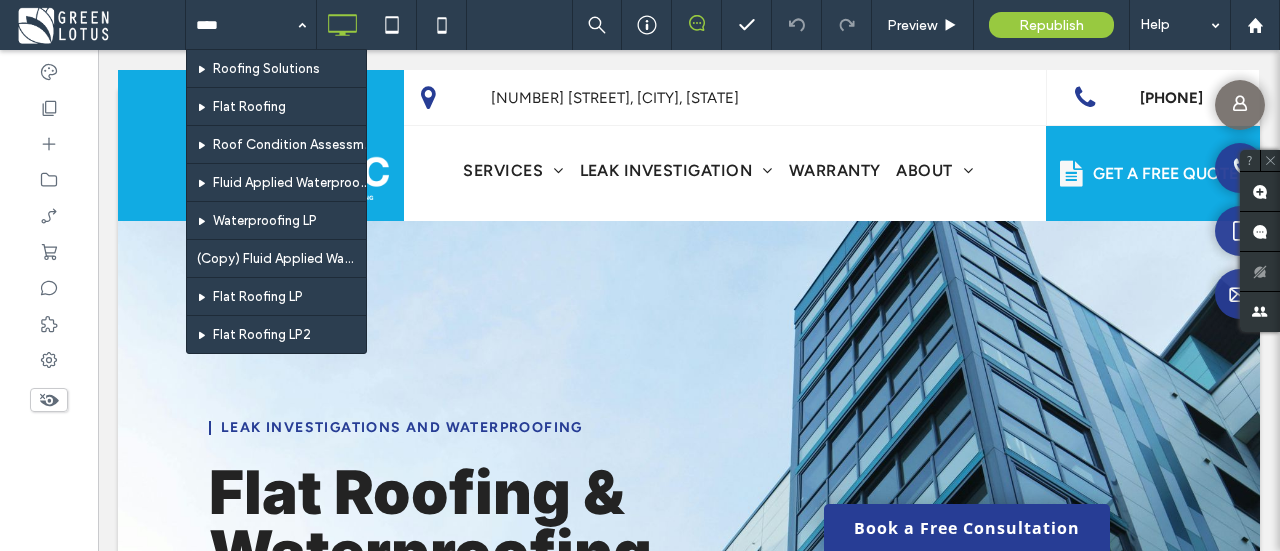 type 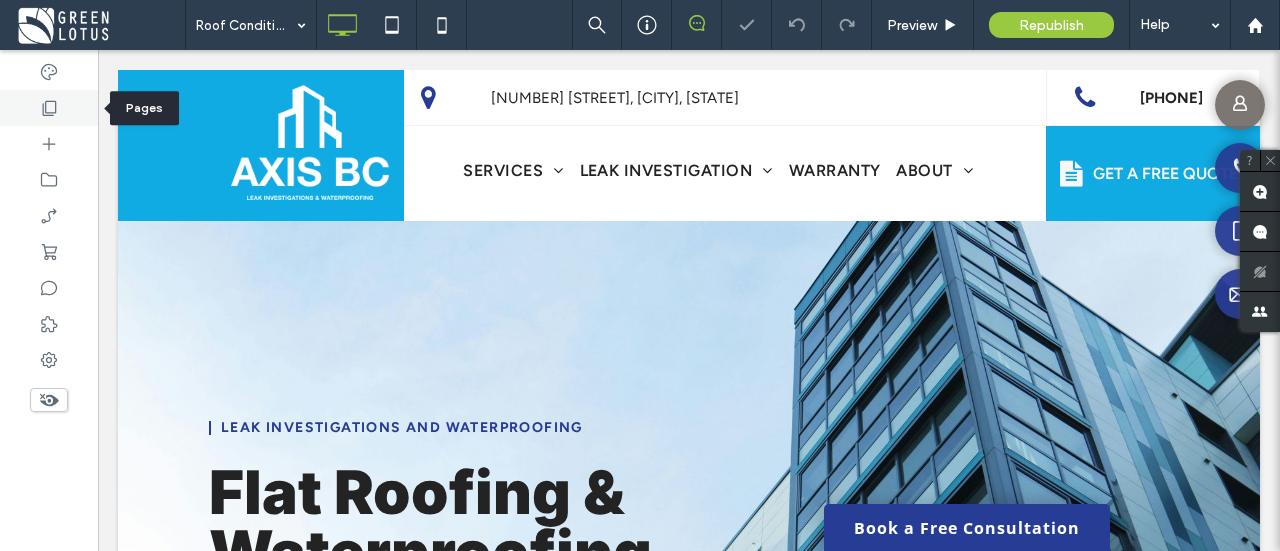 click 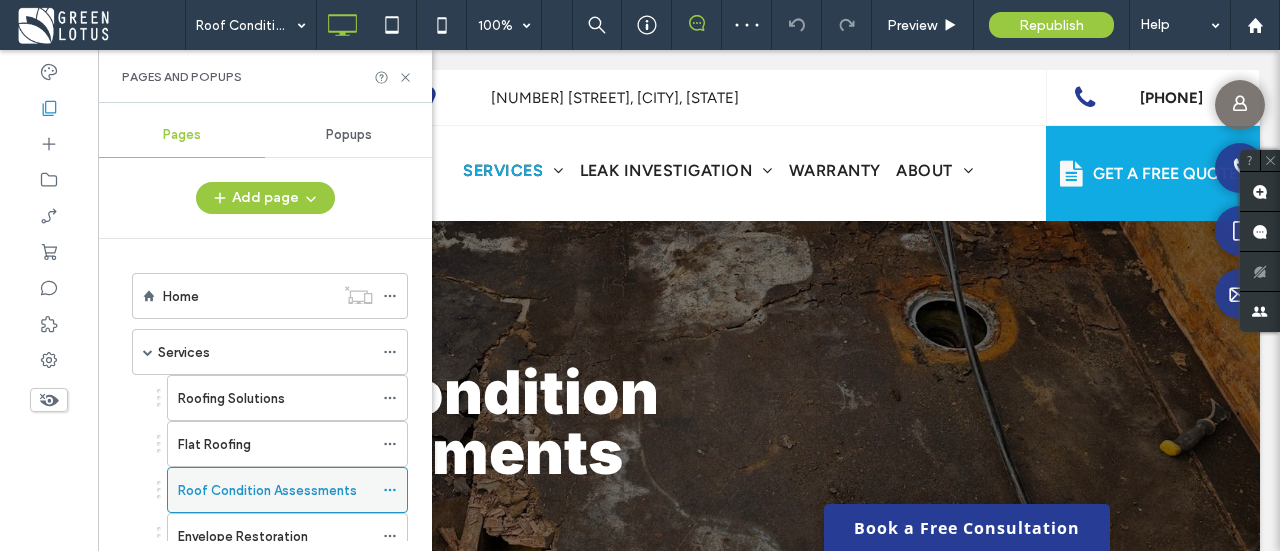 scroll, scrollTop: 0, scrollLeft: 0, axis: both 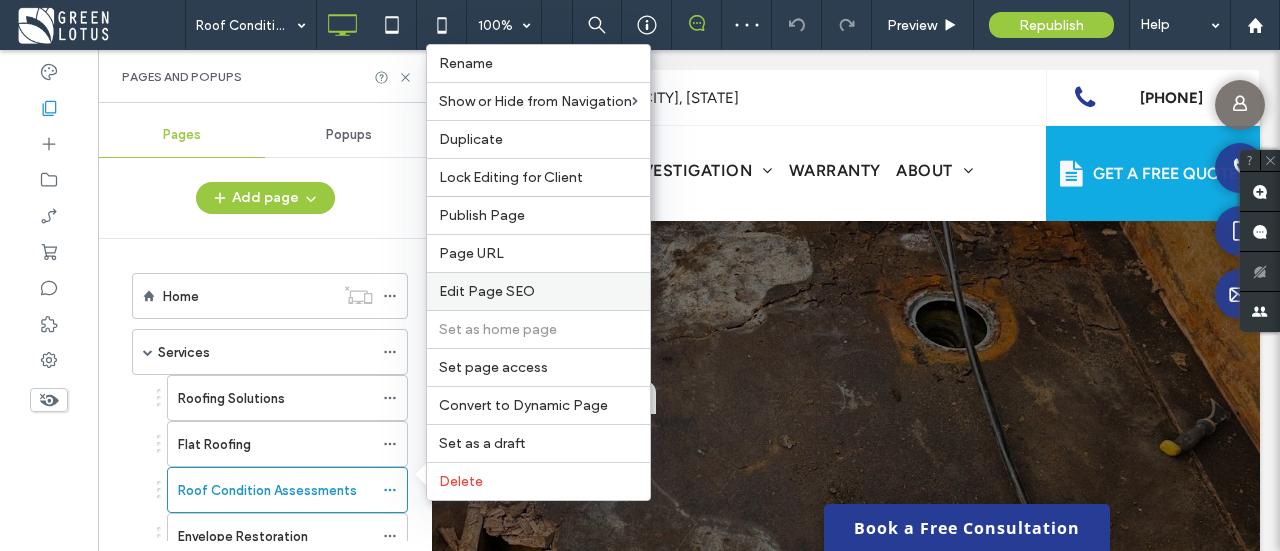 click on "Edit Page SEO" at bounding box center (487, 291) 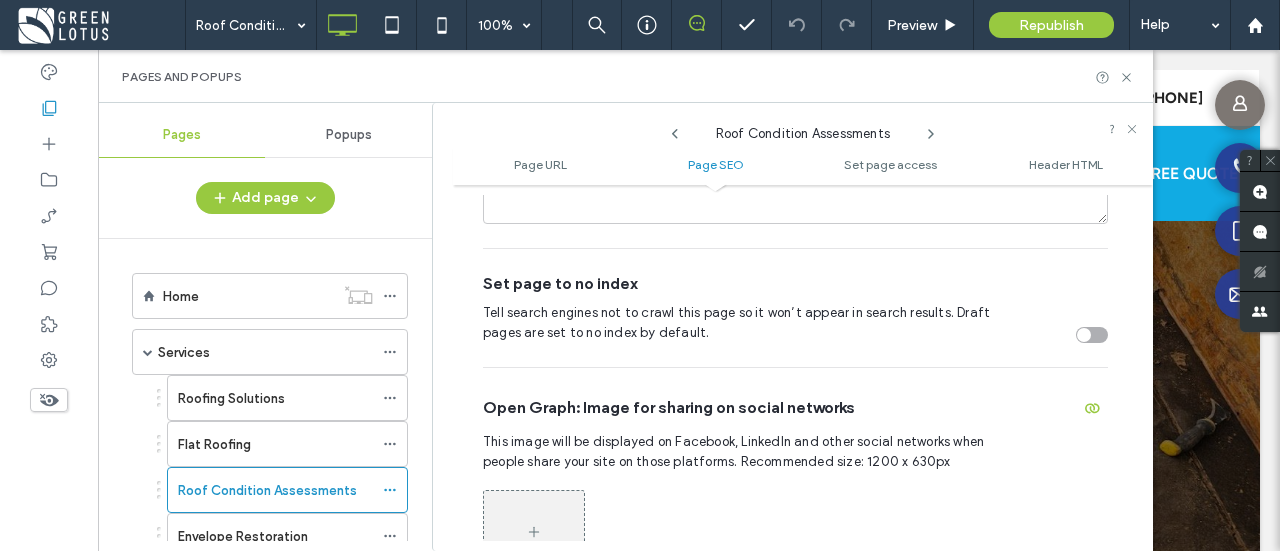 scroll, scrollTop: 873, scrollLeft: 0, axis: vertical 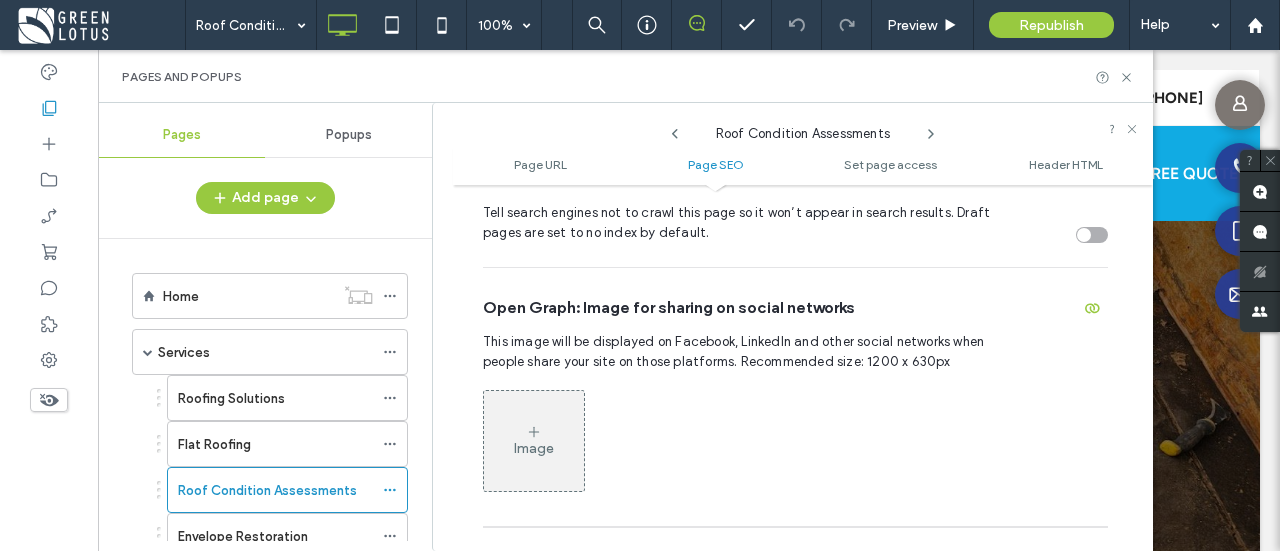 click on "Image" at bounding box center [534, 441] 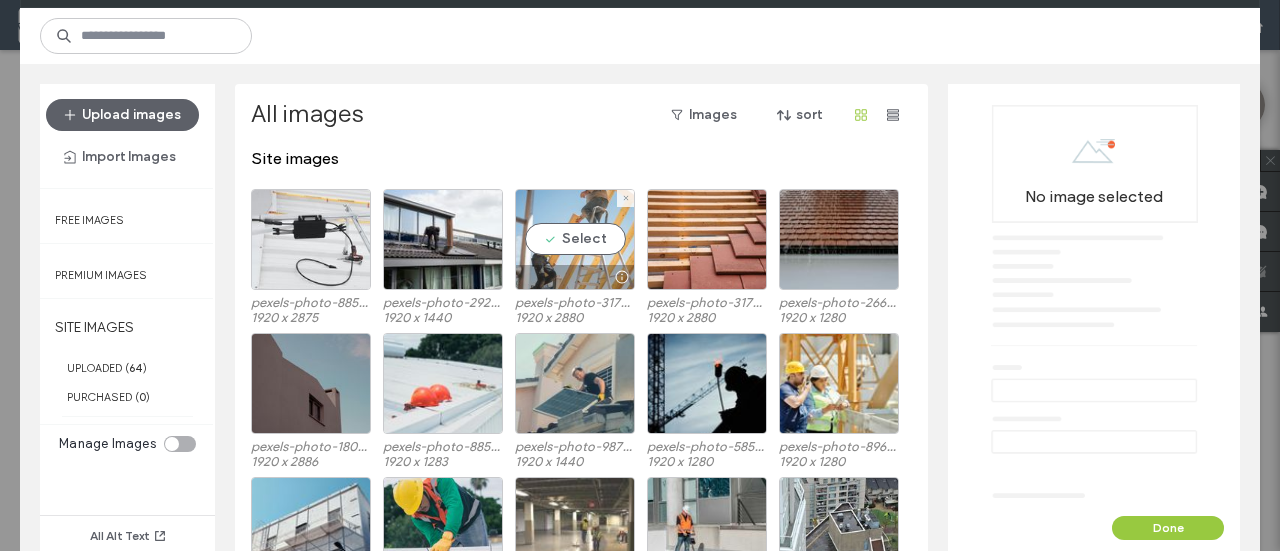 click on "Select" at bounding box center [575, 239] 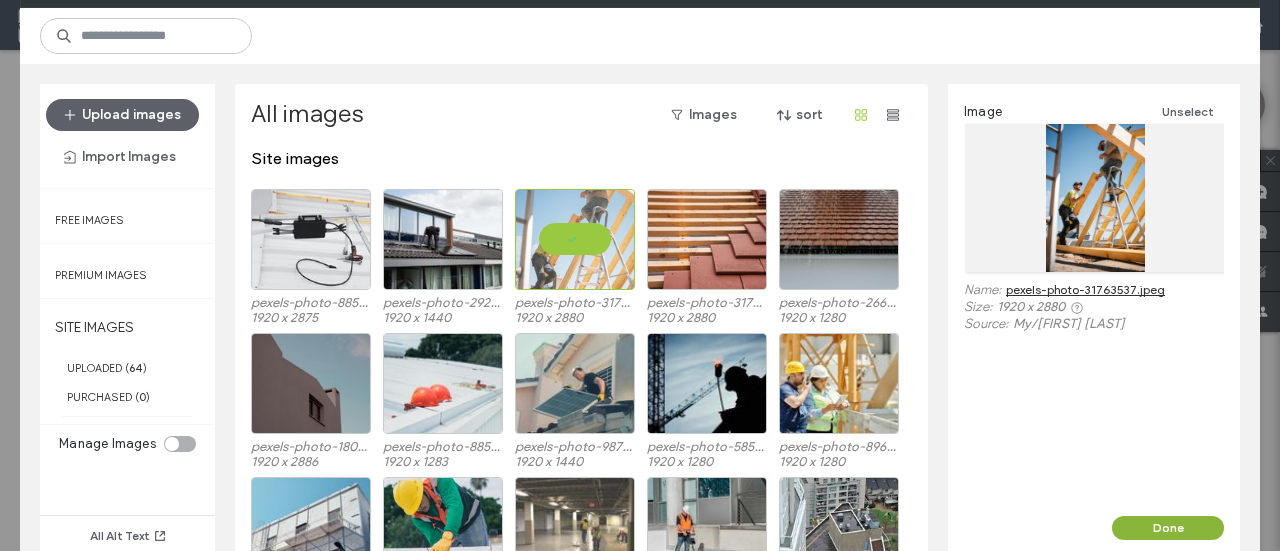 click on "Done" at bounding box center [1168, 528] 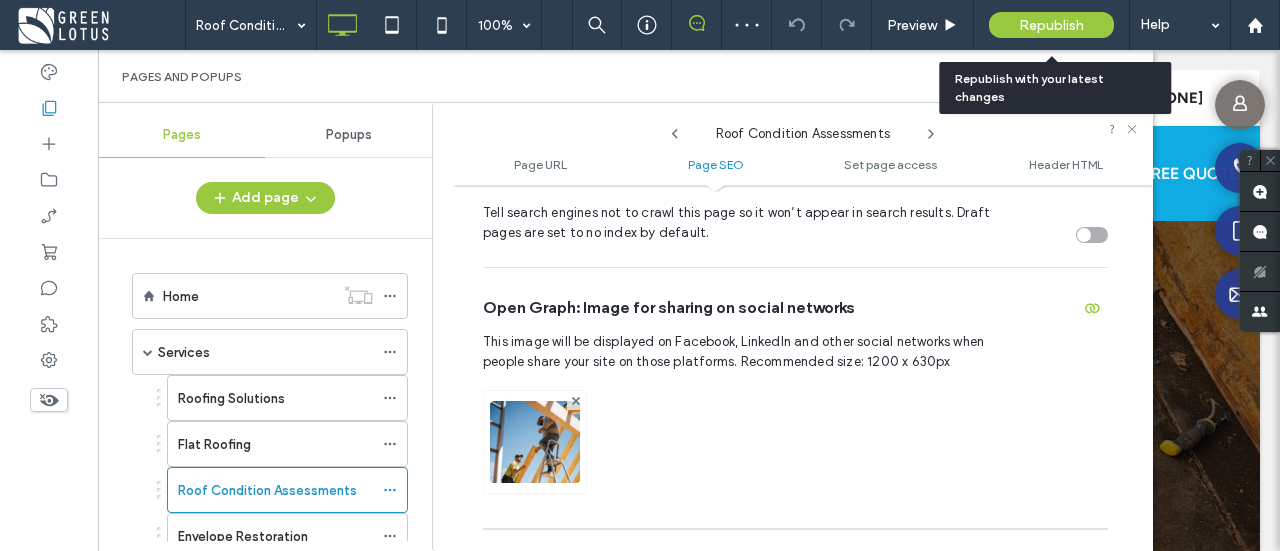 click on "Republish" at bounding box center (1051, 25) 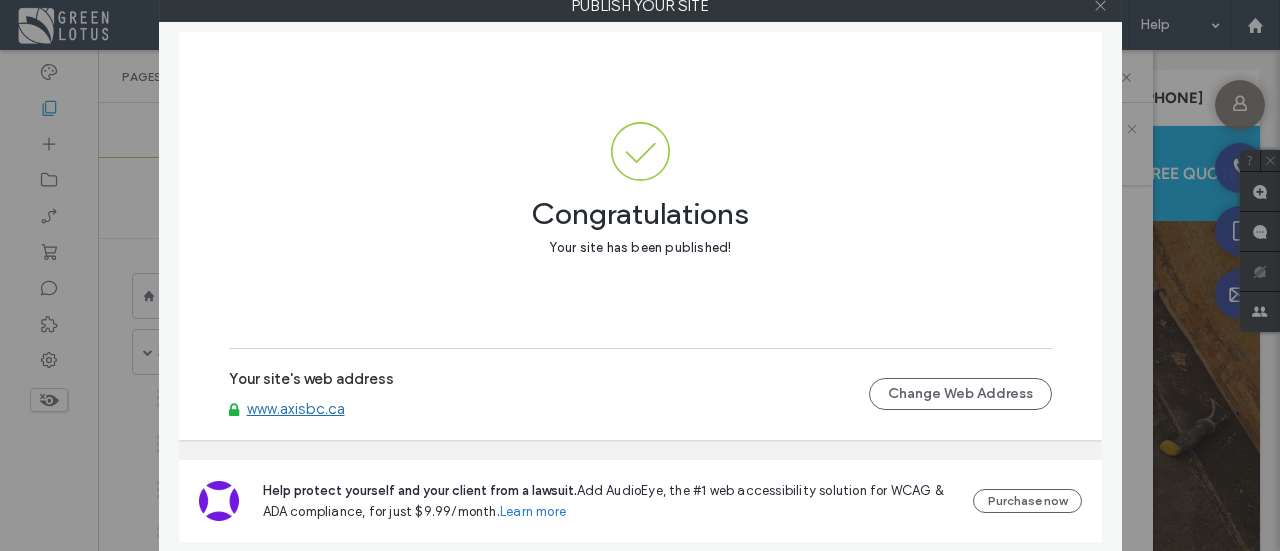 click 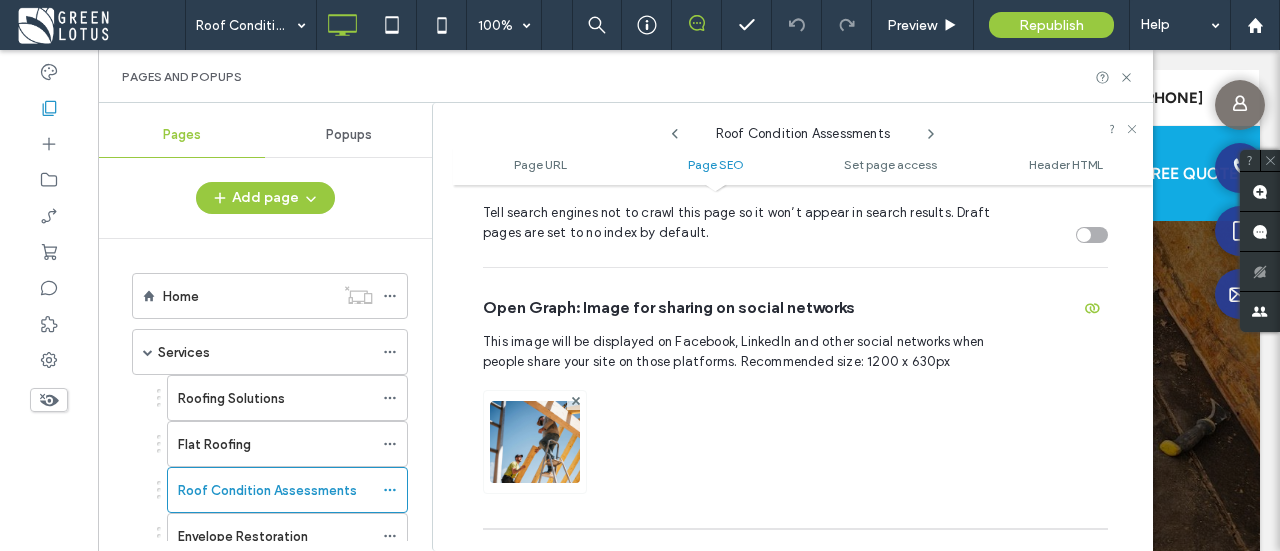 click at bounding box center (100, 25) 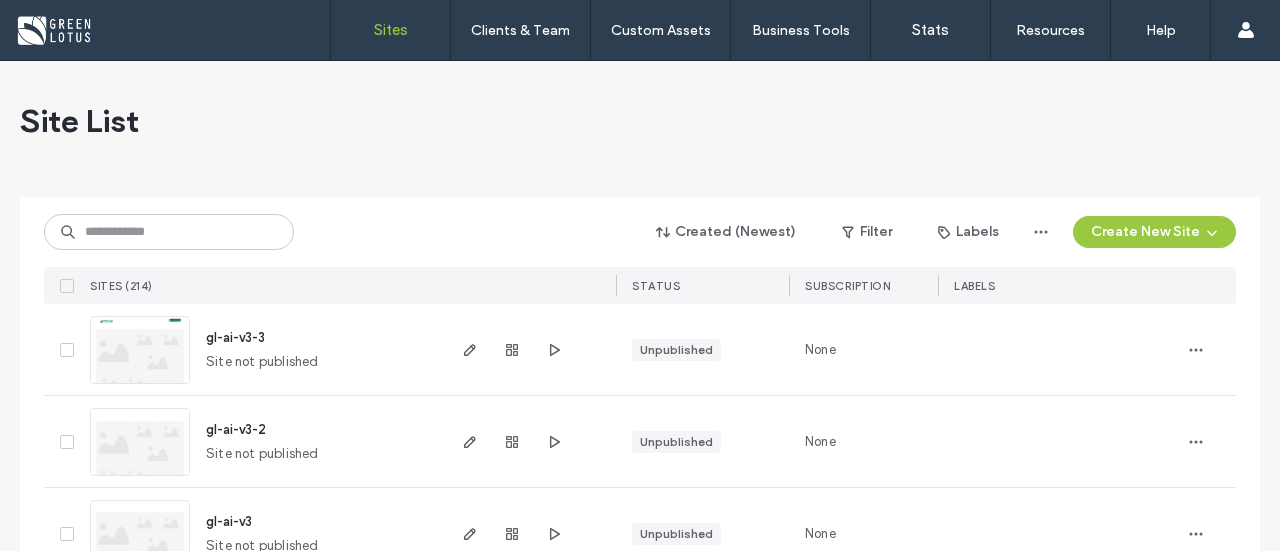 scroll, scrollTop: 0, scrollLeft: 0, axis: both 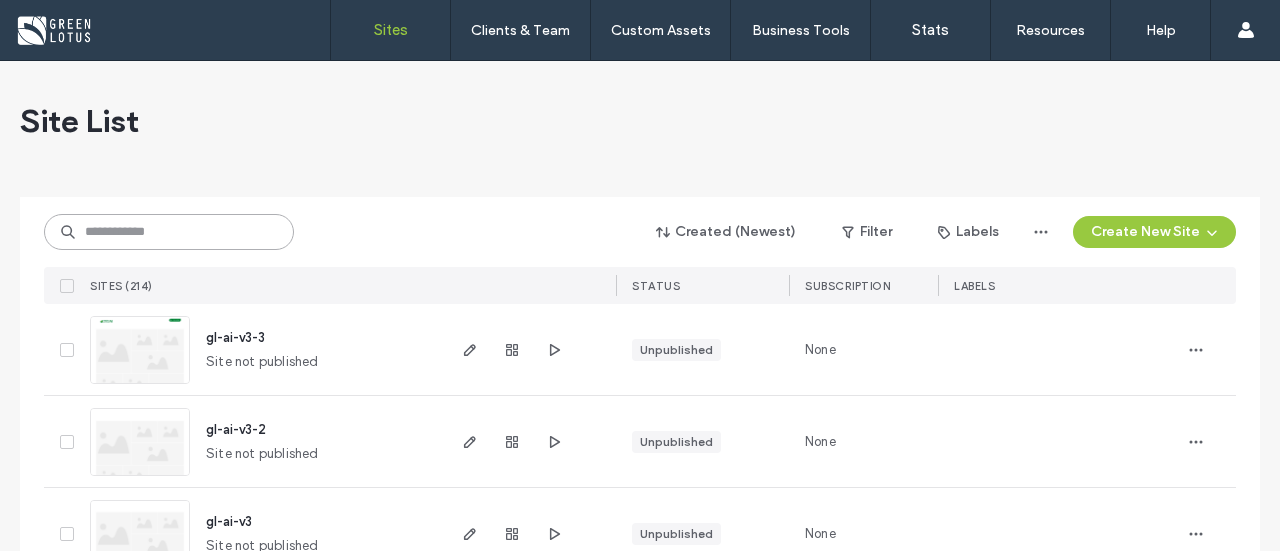 click at bounding box center [169, 232] 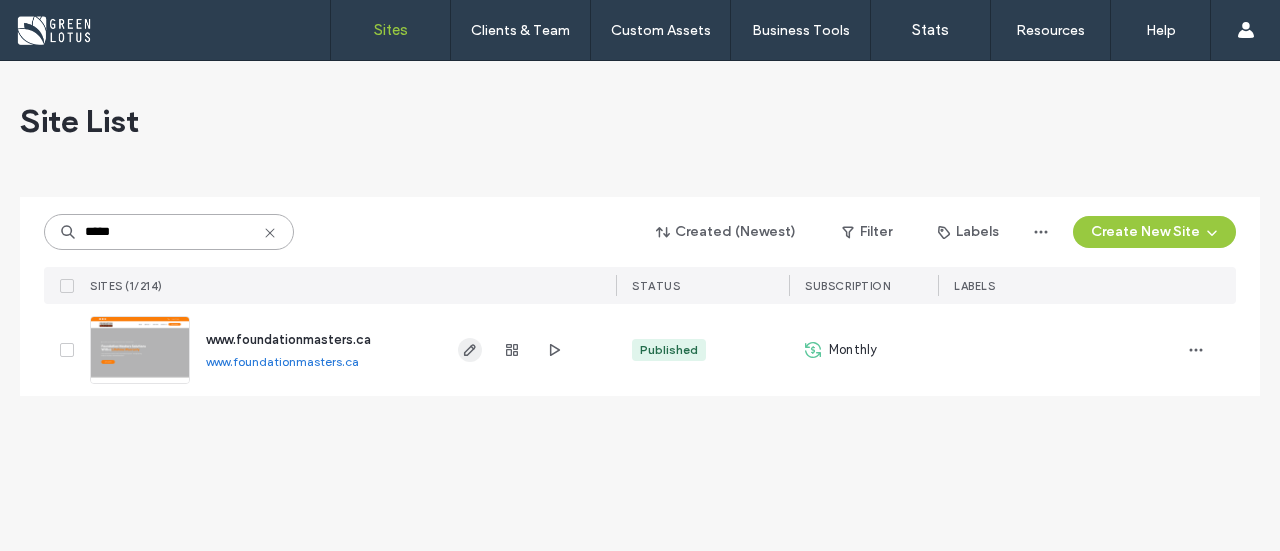 type on "*****" 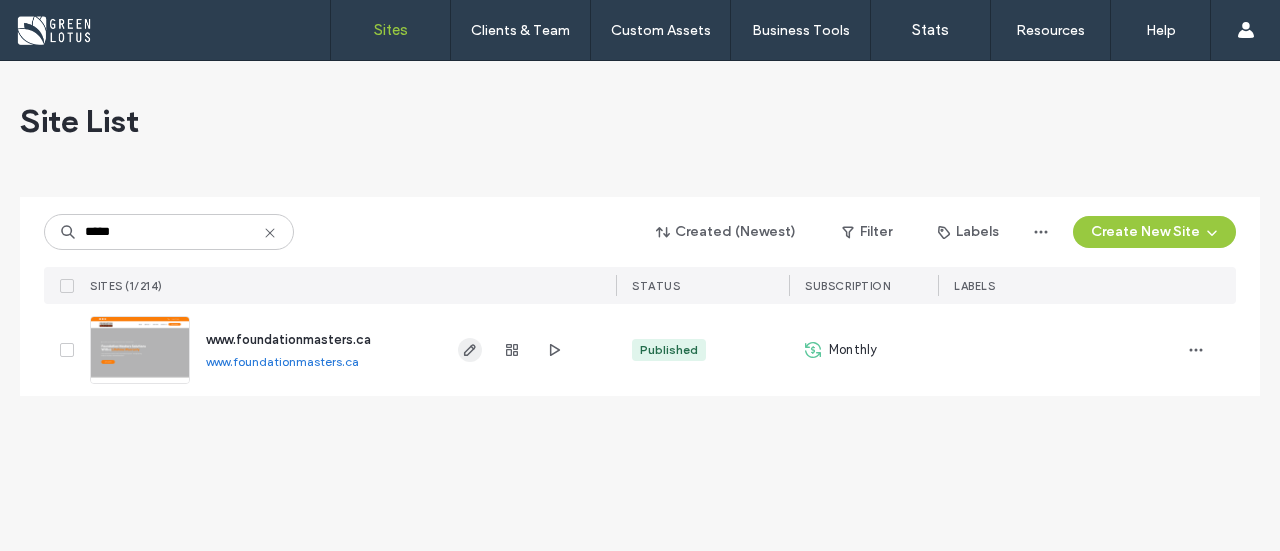 click at bounding box center (470, 350) 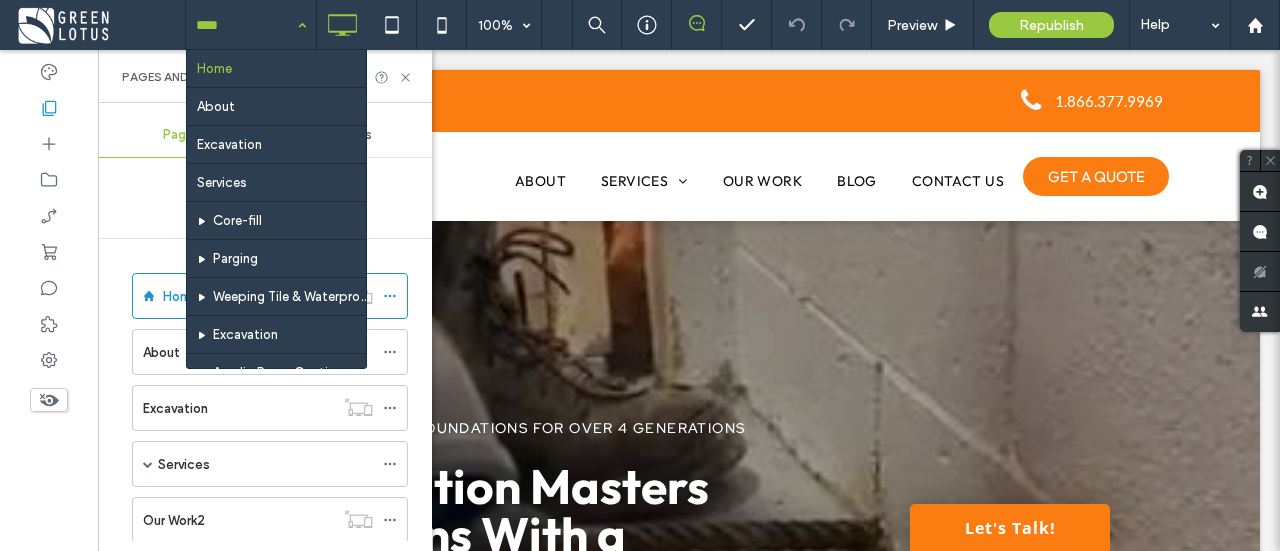 scroll, scrollTop: 0, scrollLeft: 0, axis: both 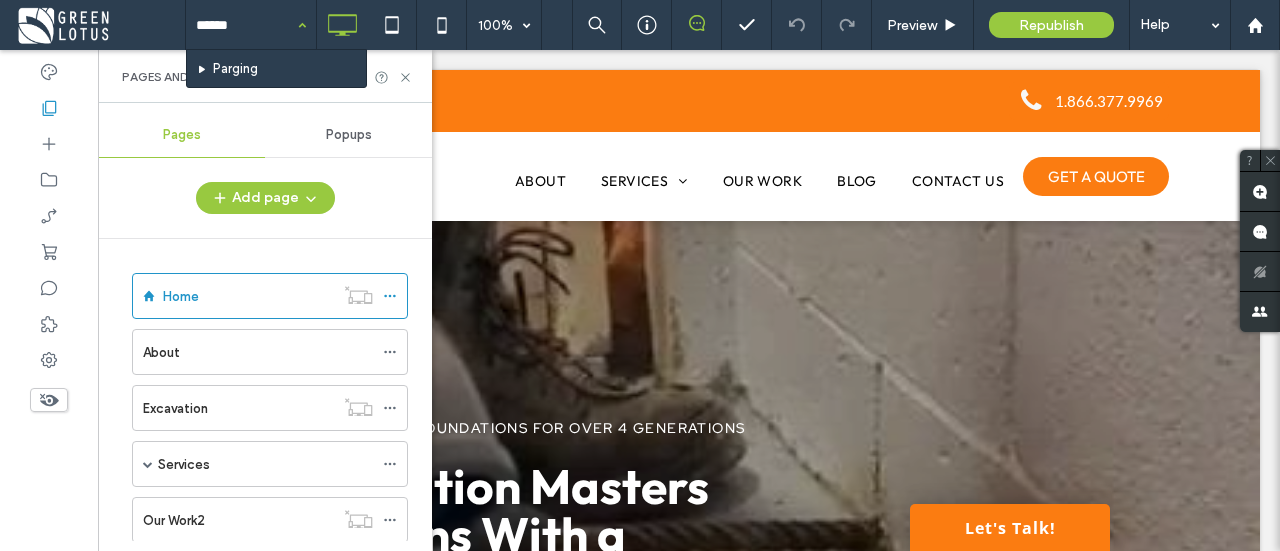 type on "*******" 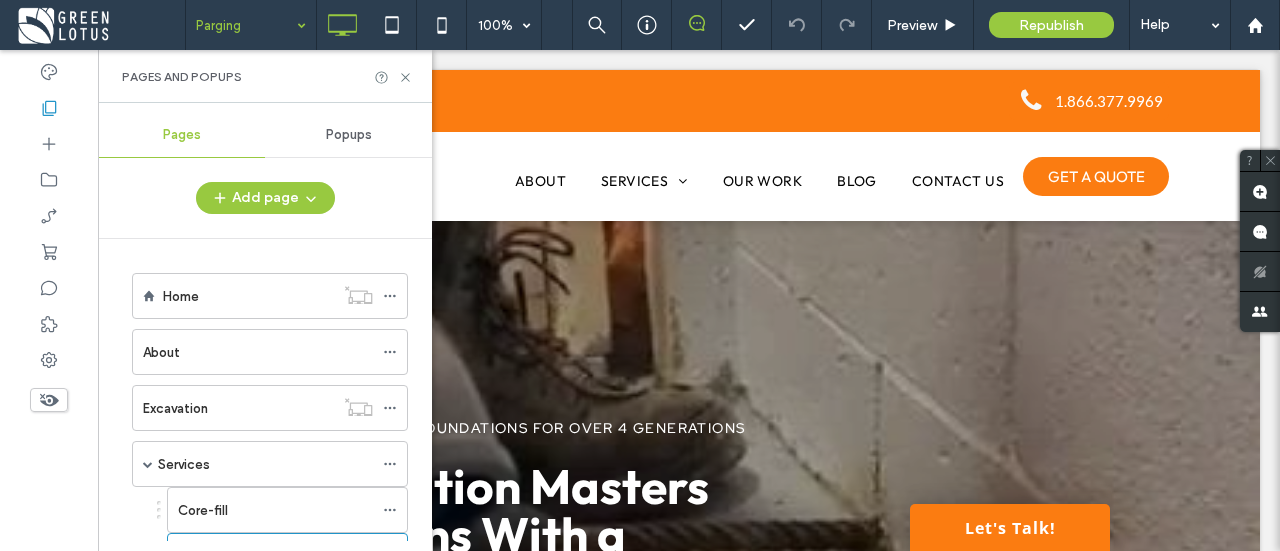 type 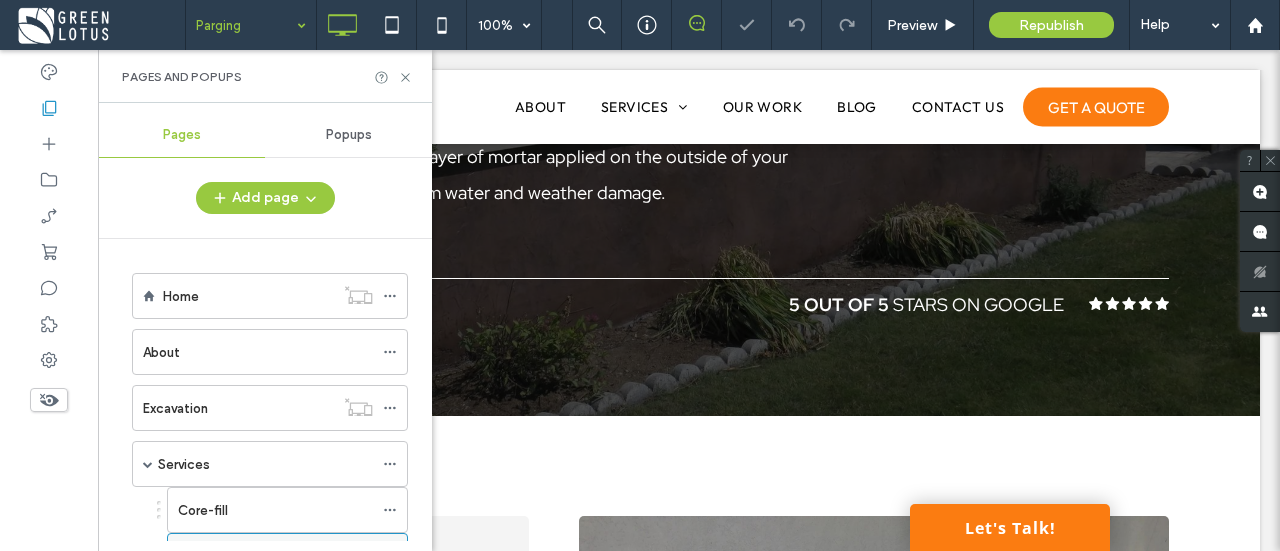 scroll, scrollTop: 100, scrollLeft: 0, axis: vertical 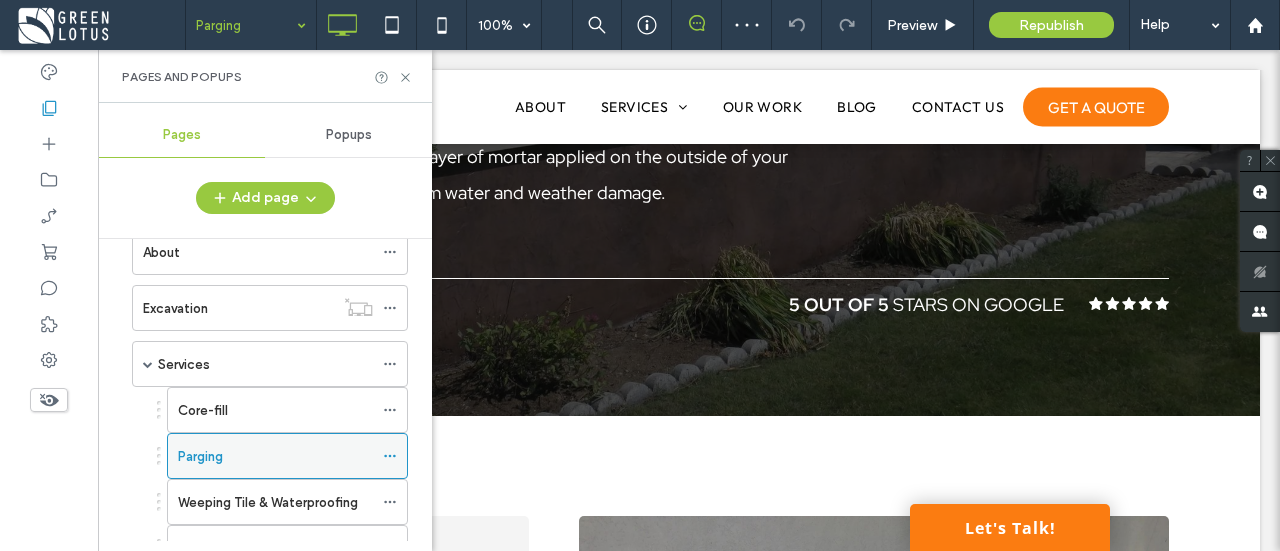 click 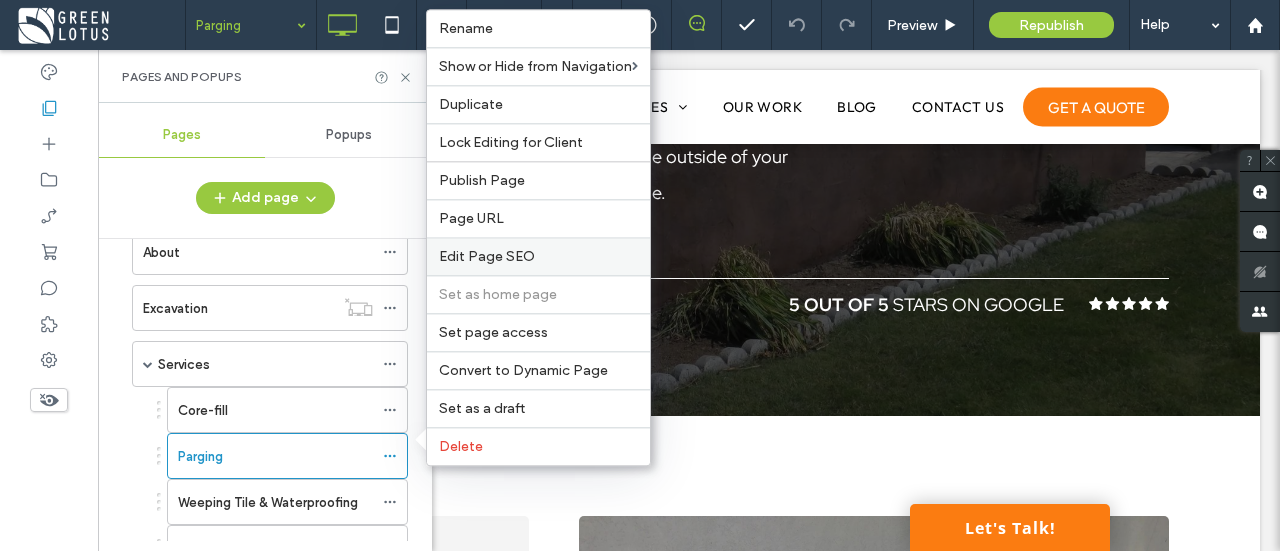 click on "Edit Page SEO" at bounding box center [538, 256] 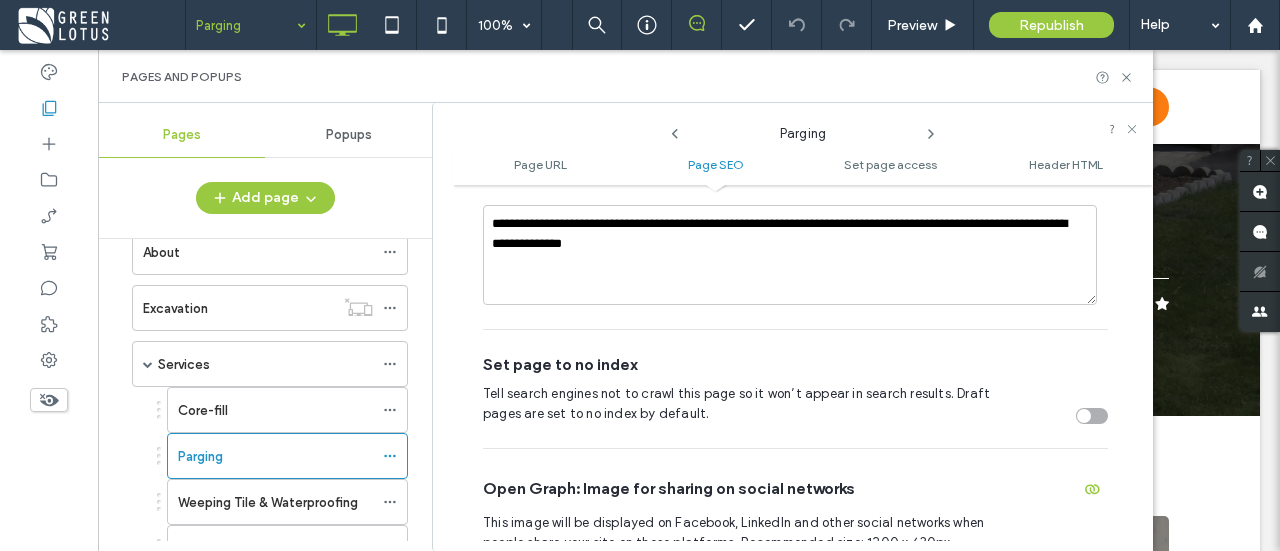 scroll, scrollTop: 873, scrollLeft: 0, axis: vertical 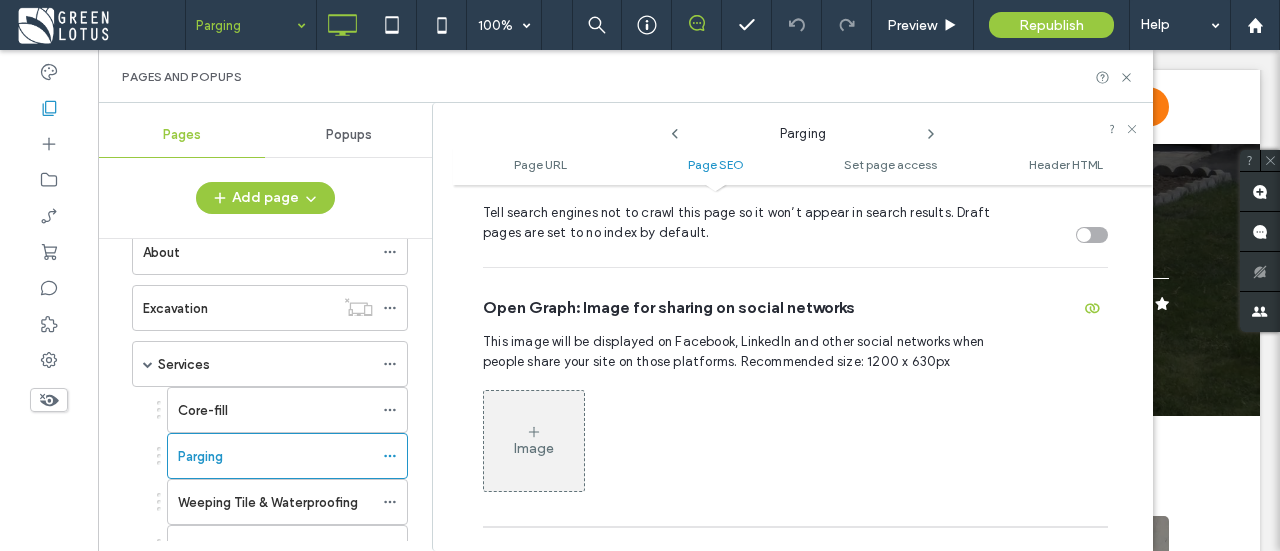 click 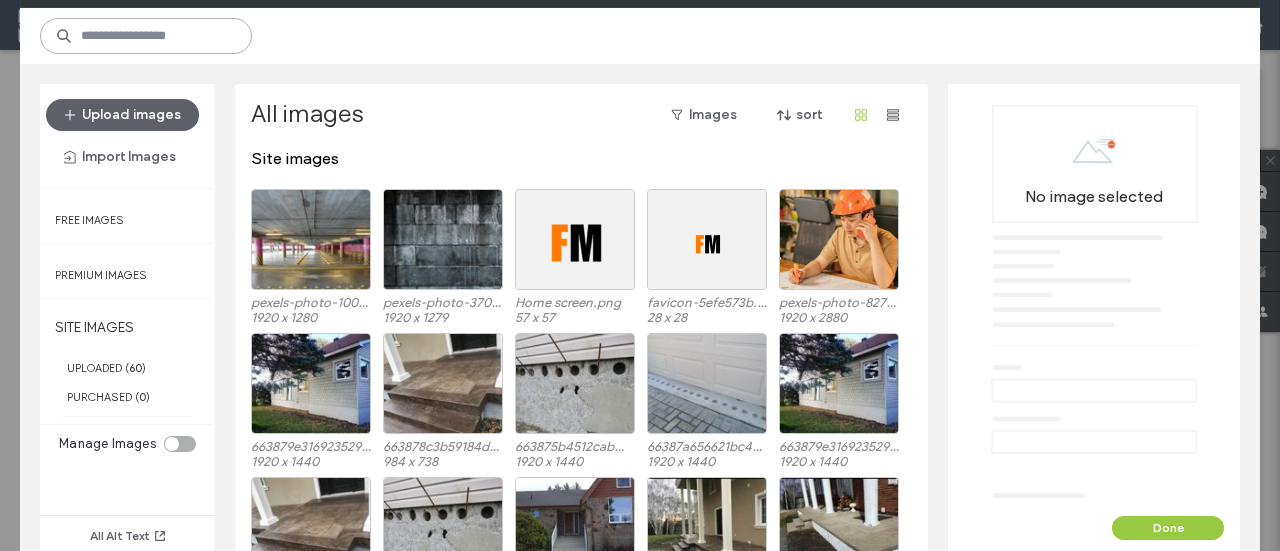click at bounding box center [146, 36] 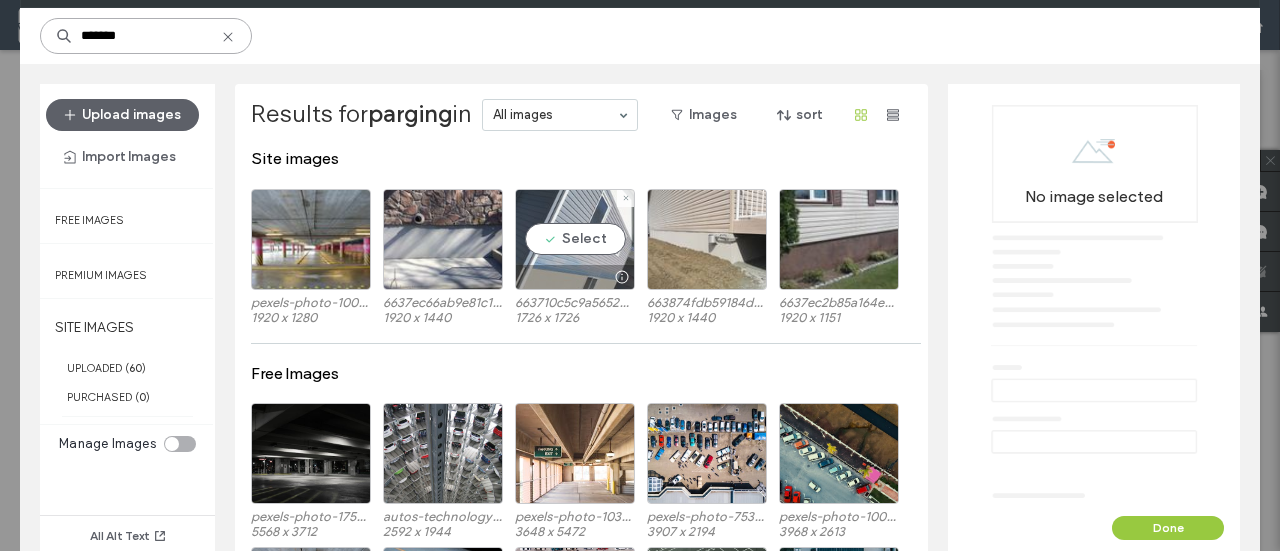 type on "*******" 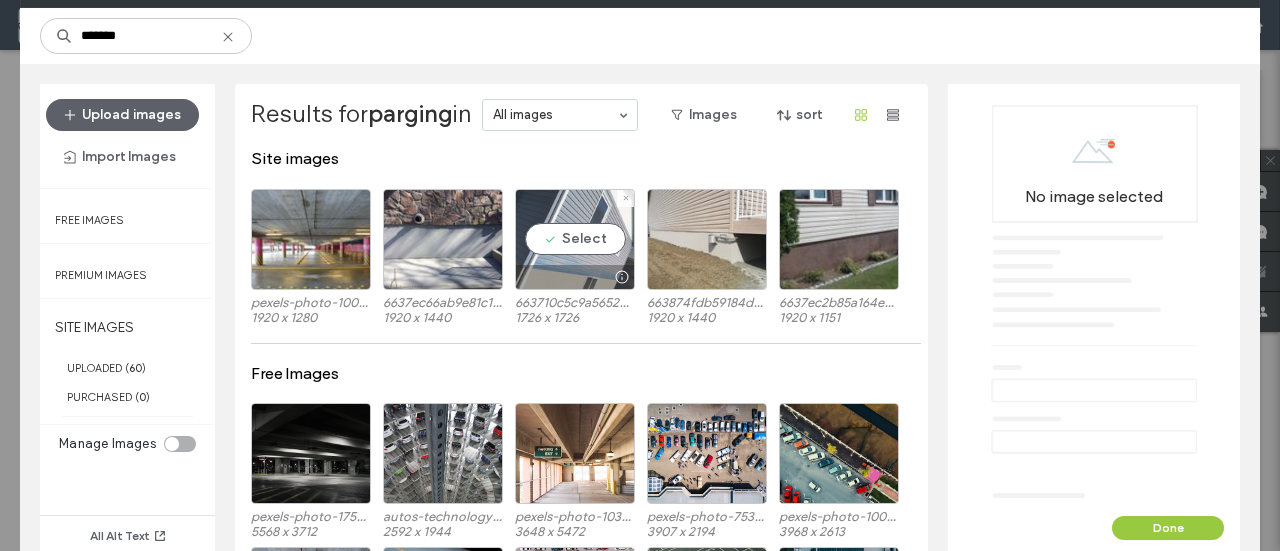 click on "Select" at bounding box center [575, 239] 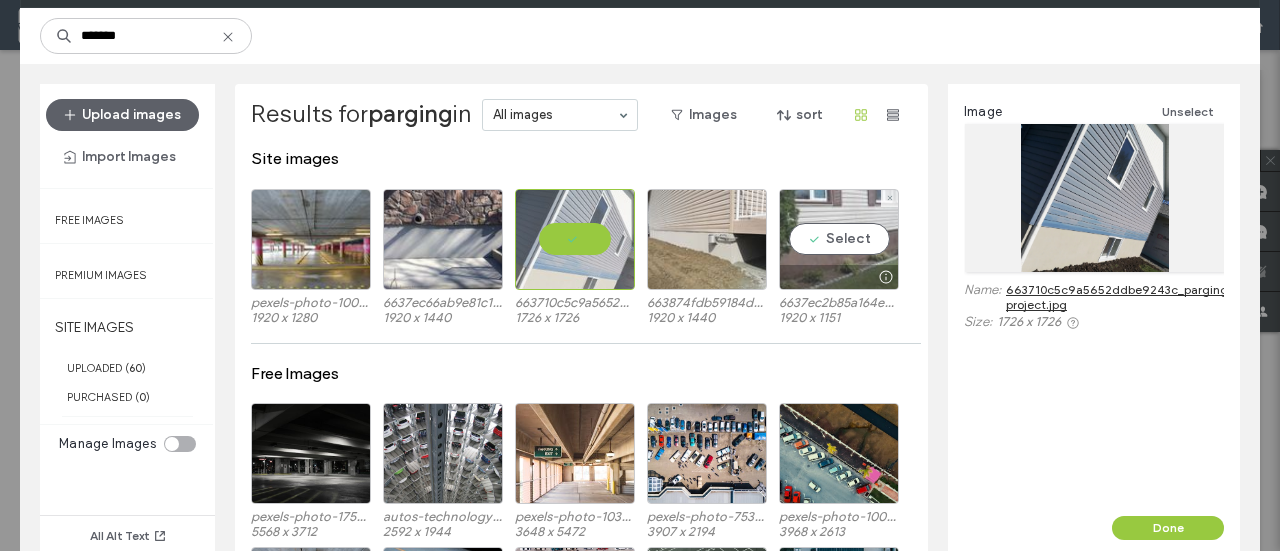 click on "Select" at bounding box center (839, 239) 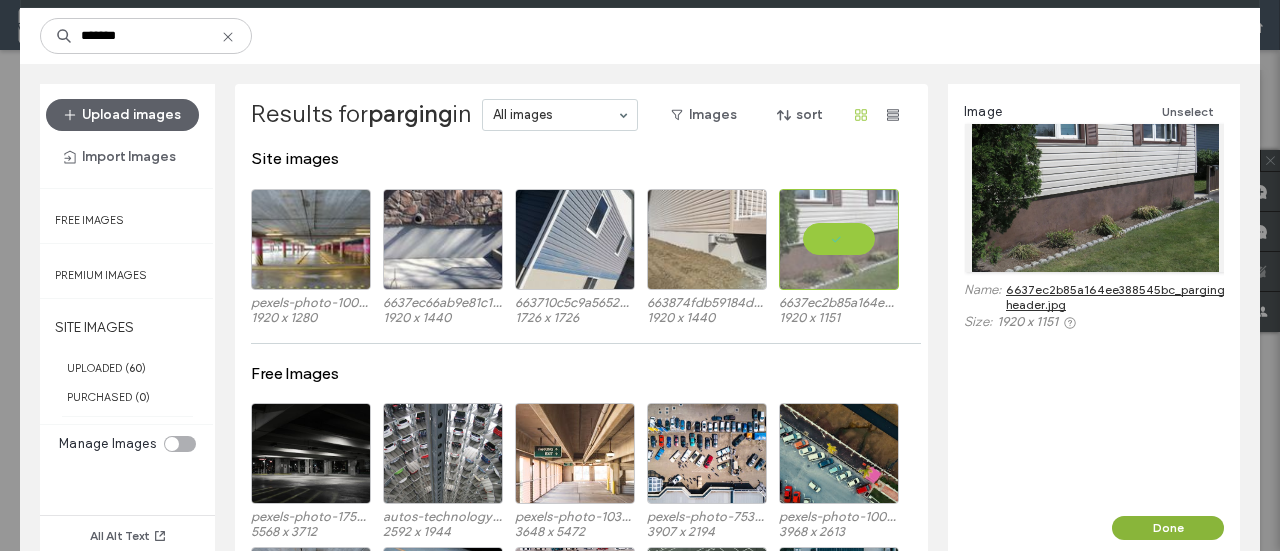 click on "Done" at bounding box center [1168, 528] 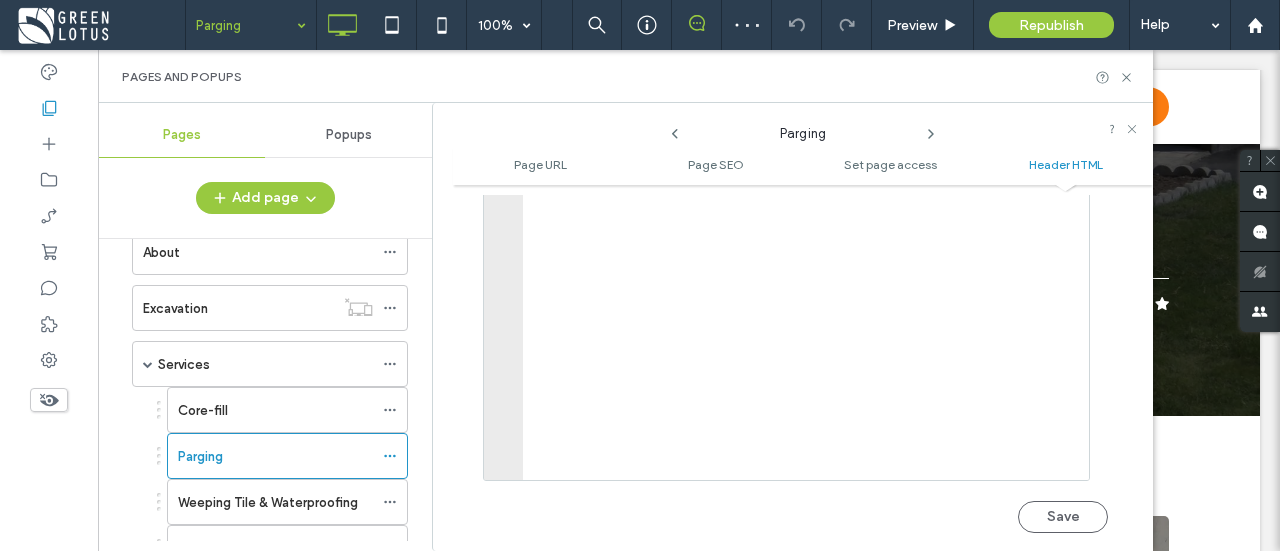 scroll, scrollTop: 2179, scrollLeft: 0, axis: vertical 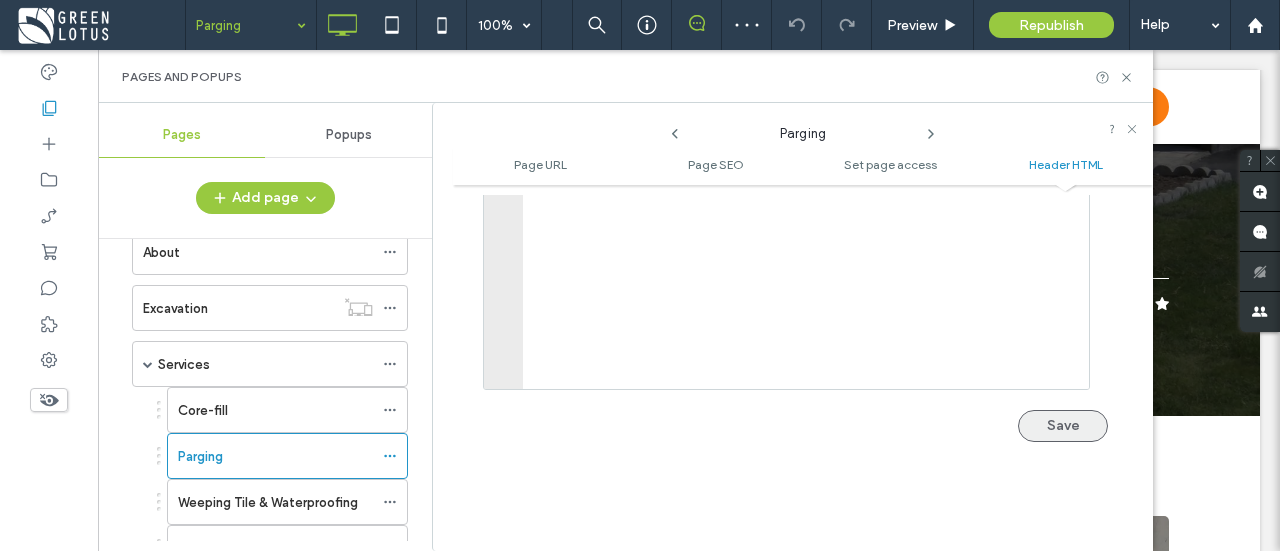 click on "Save" at bounding box center [1063, 426] 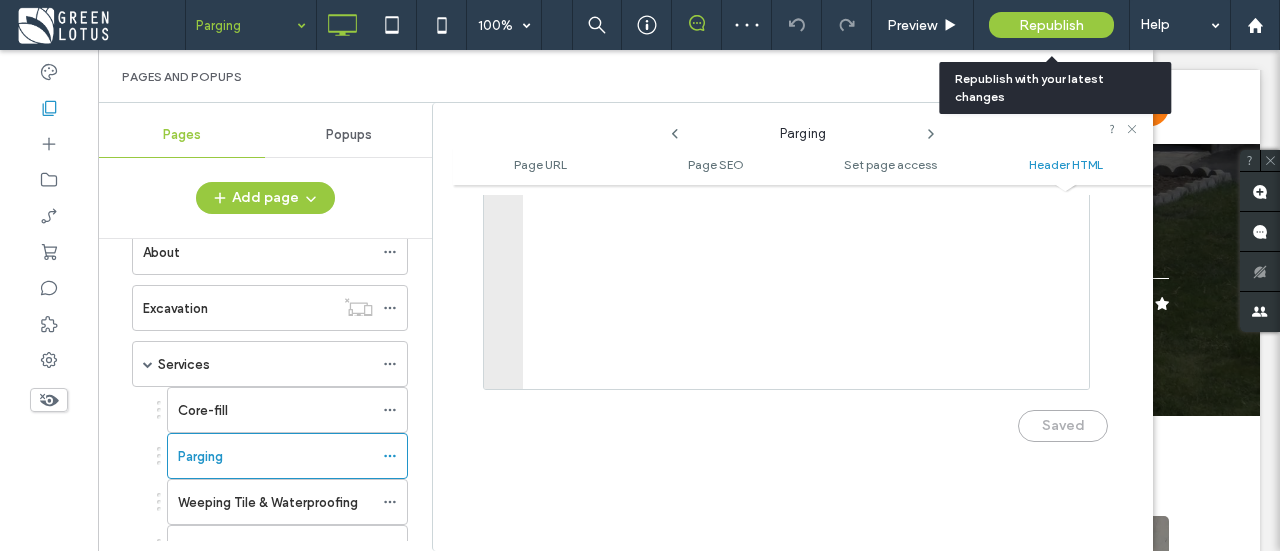 click on "Republish" at bounding box center [1051, 25] 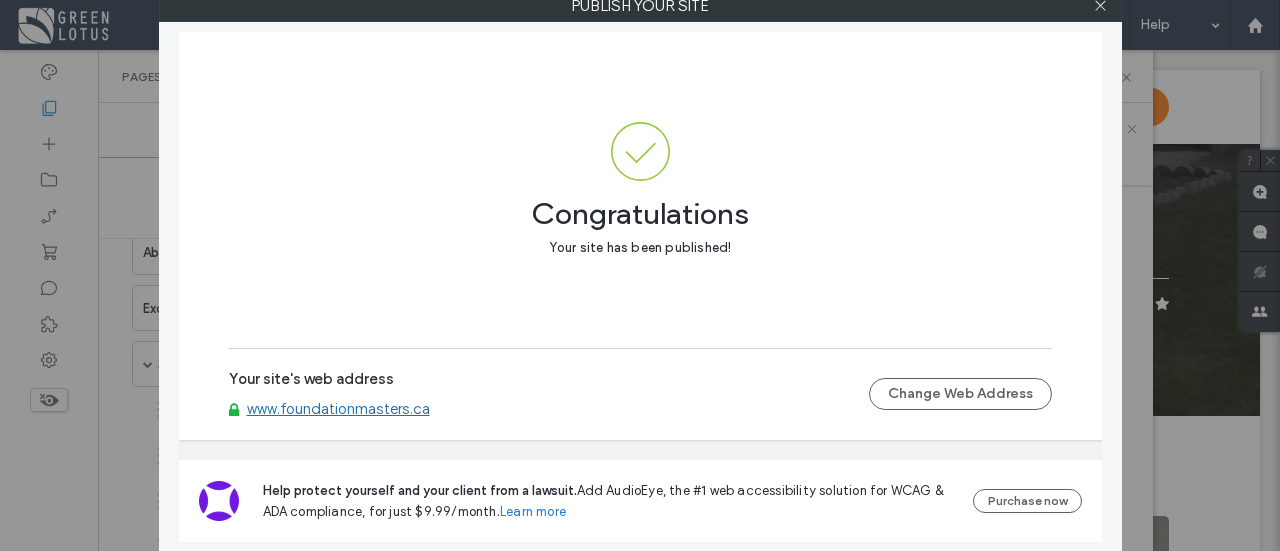 click at bounding box center [1101, 6] 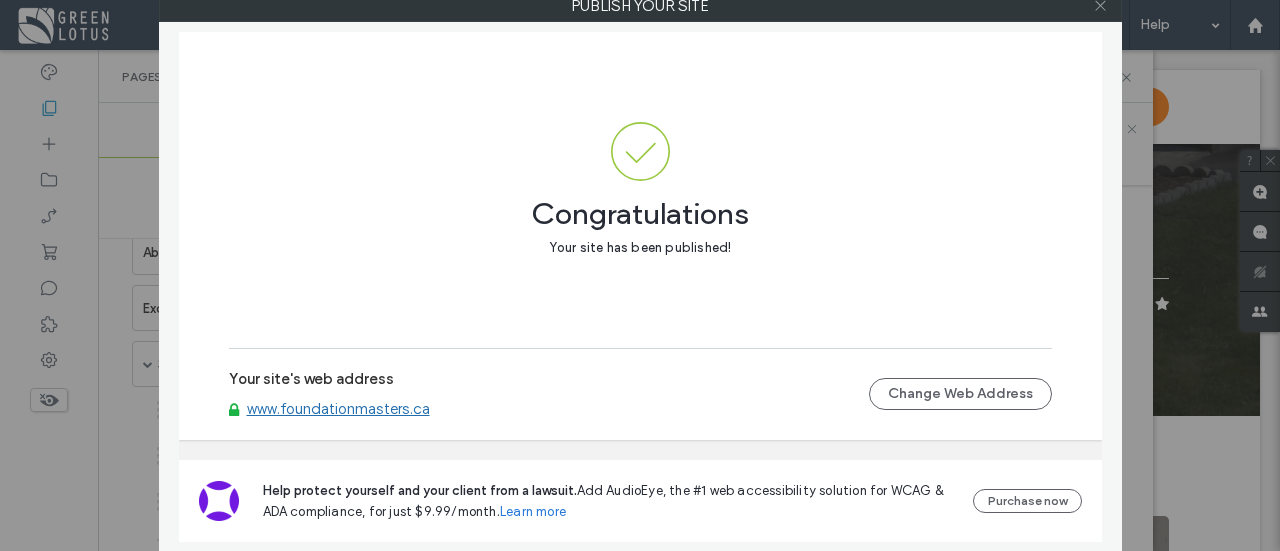click 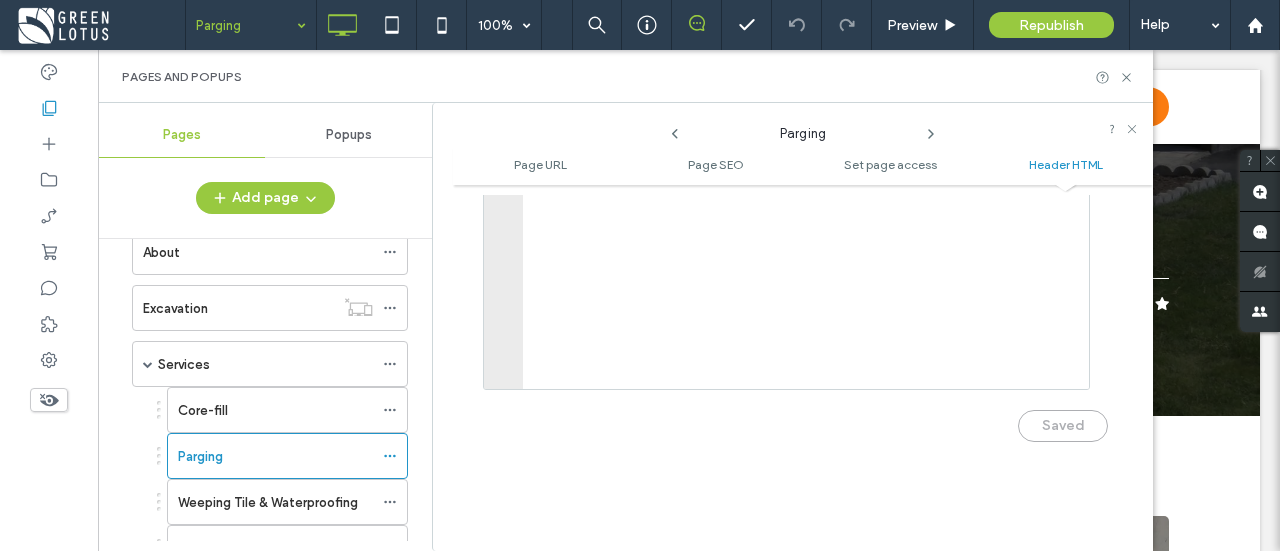 click at bounding box center [100, 25] 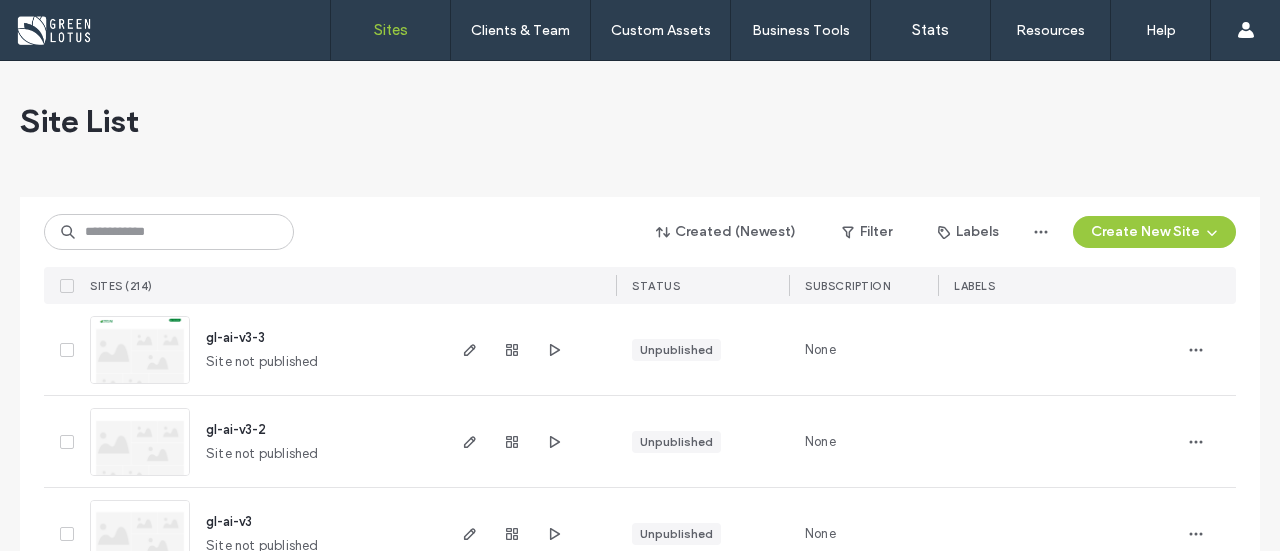 scroll, scrollTop: 0, scrollLeft: 0, axis: both 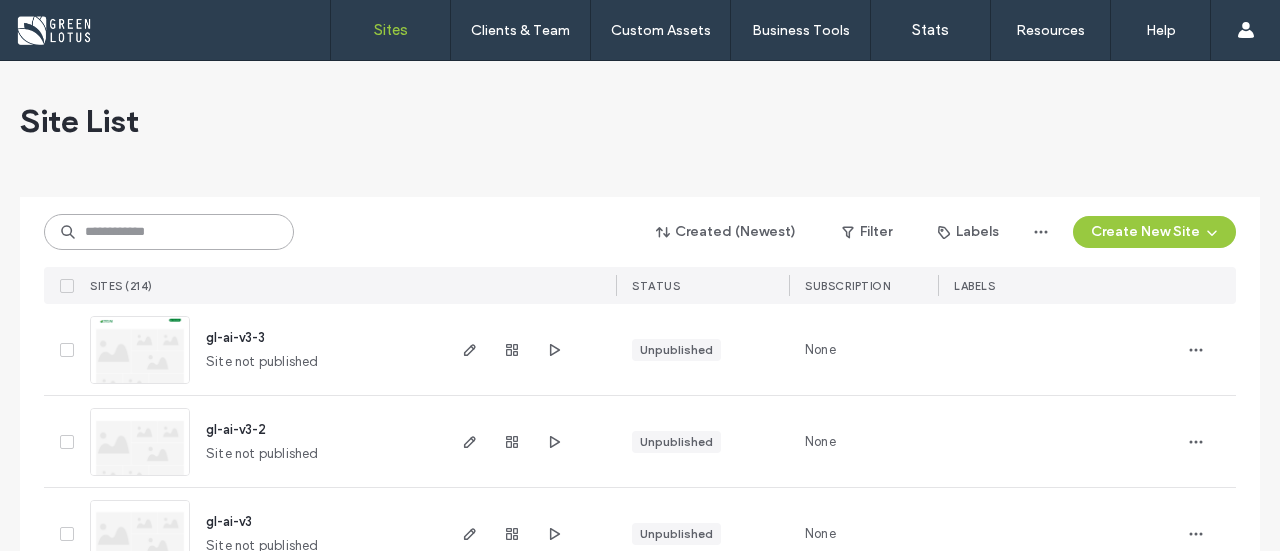 click at bounding box center [169, 232] 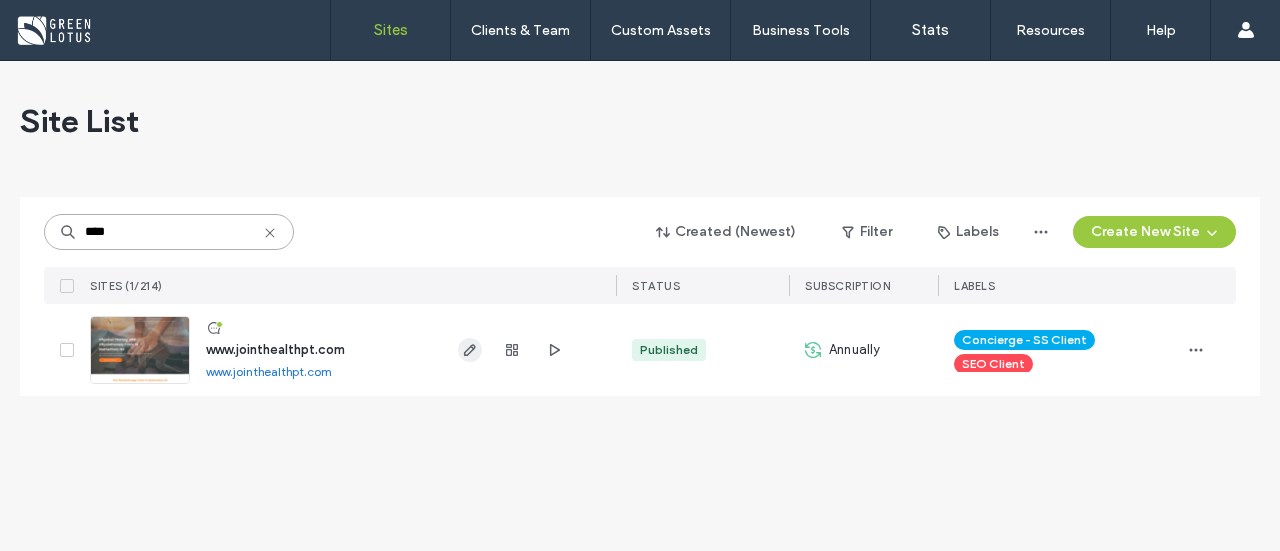 type on "****" 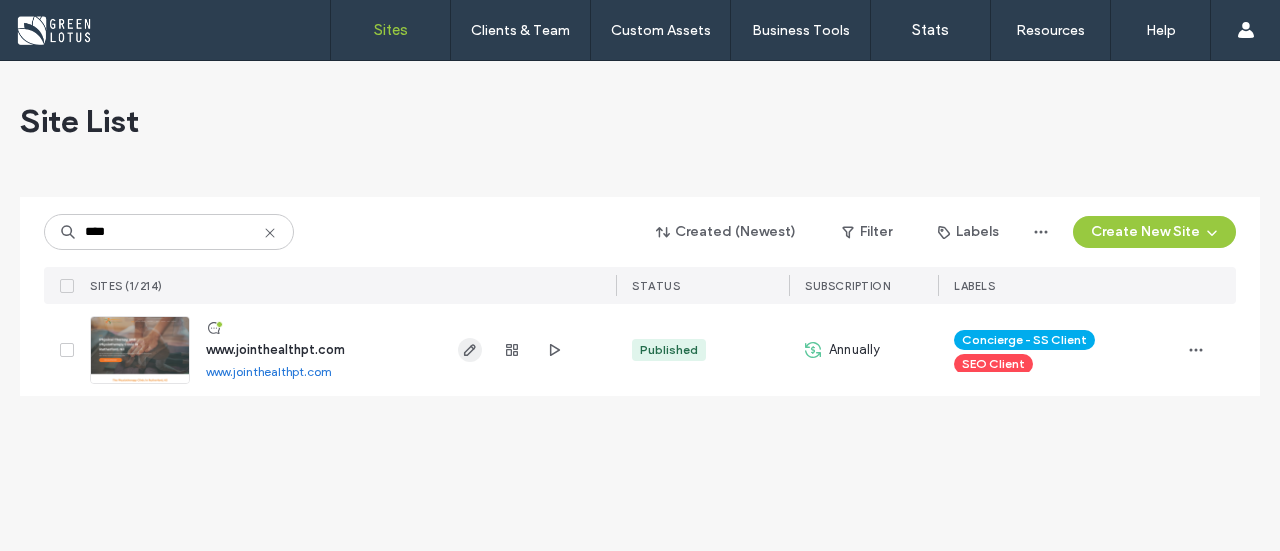 click 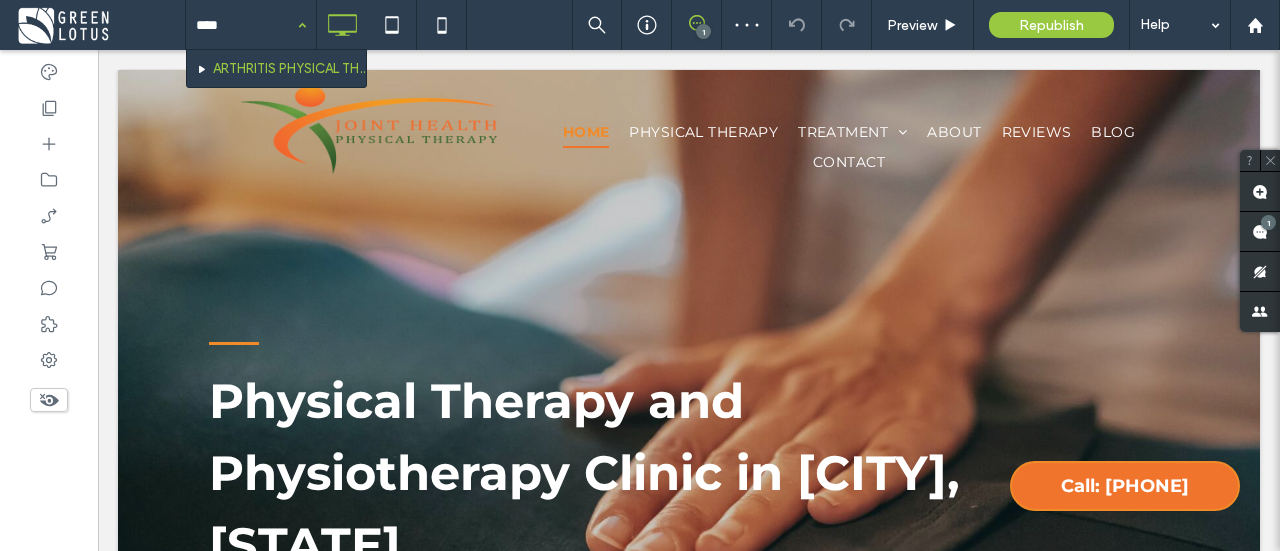 scroll, scrollTop: 0, scrollLeft: 0, axis: both 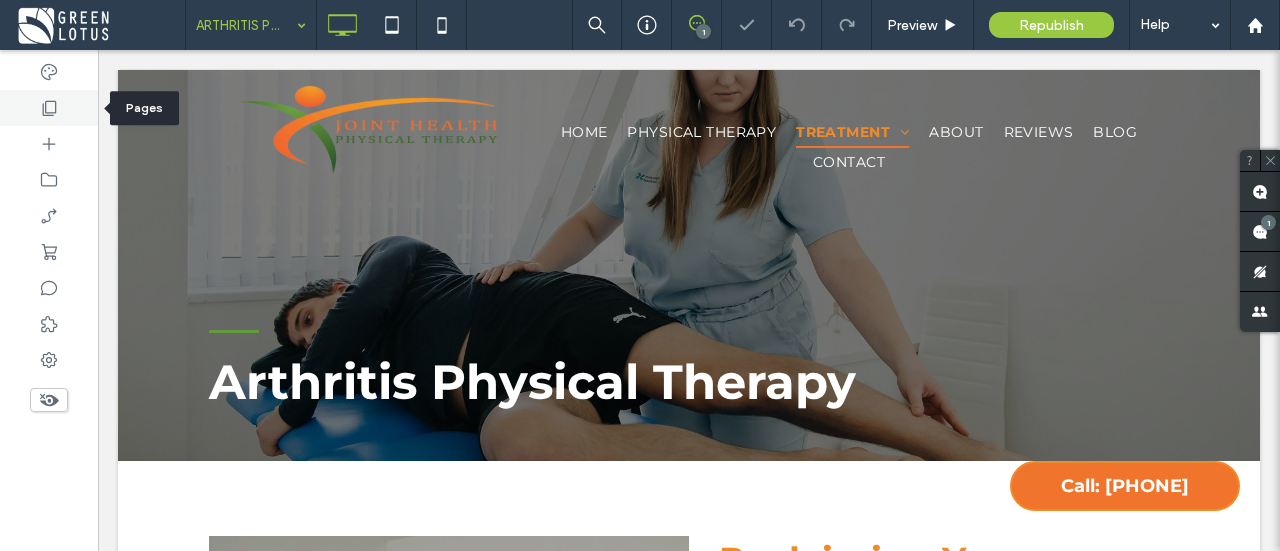 click 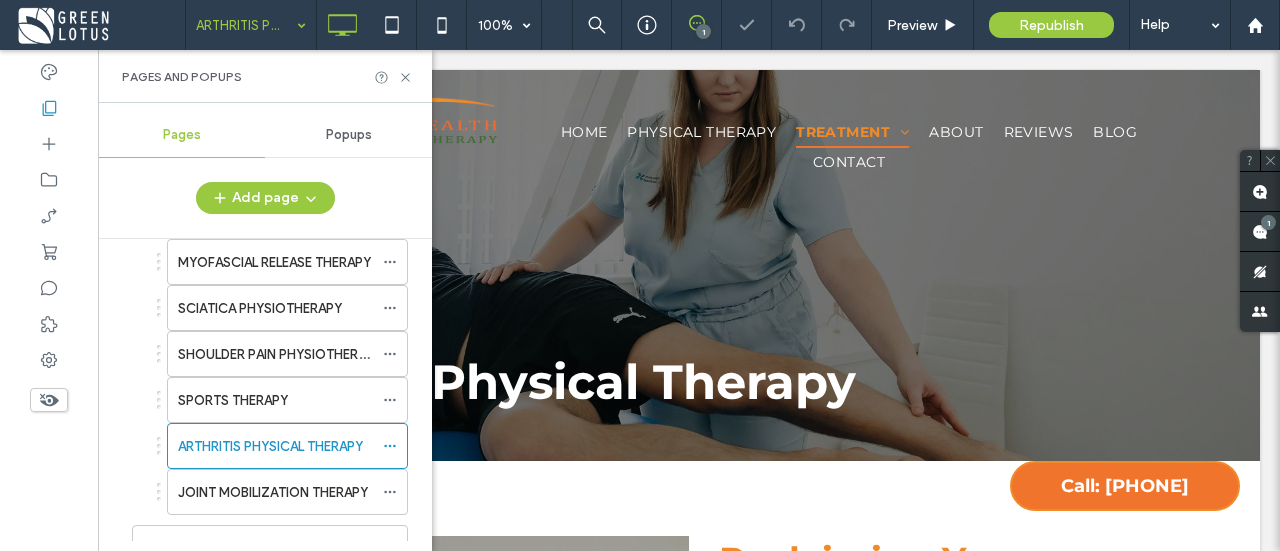 scroll, scrollTop: 300, scrollLeft: 0, axis: vertical 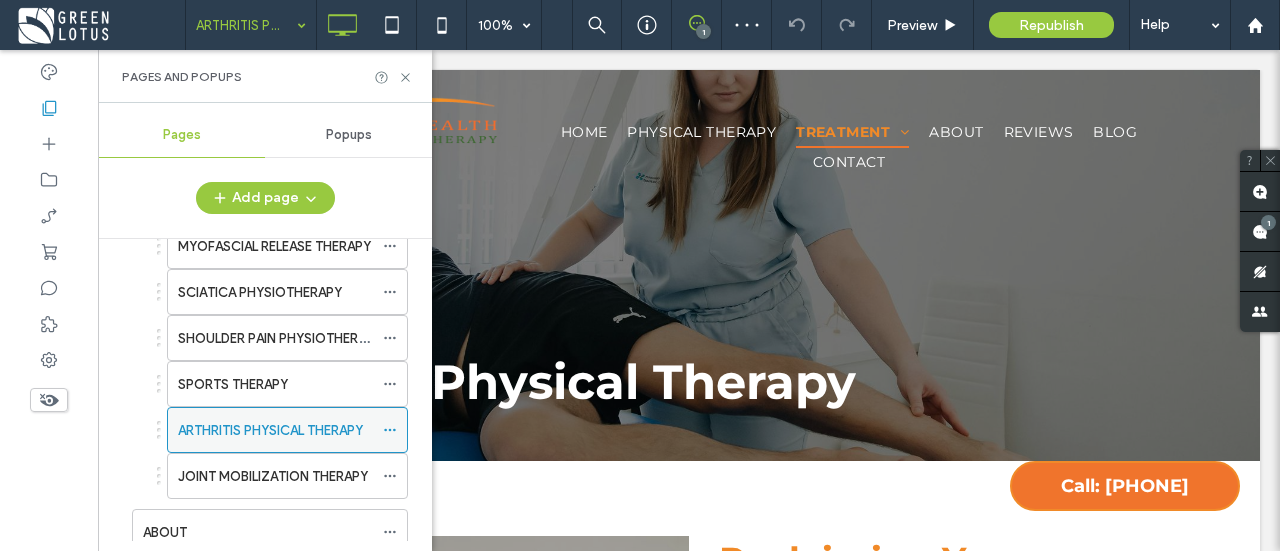 click 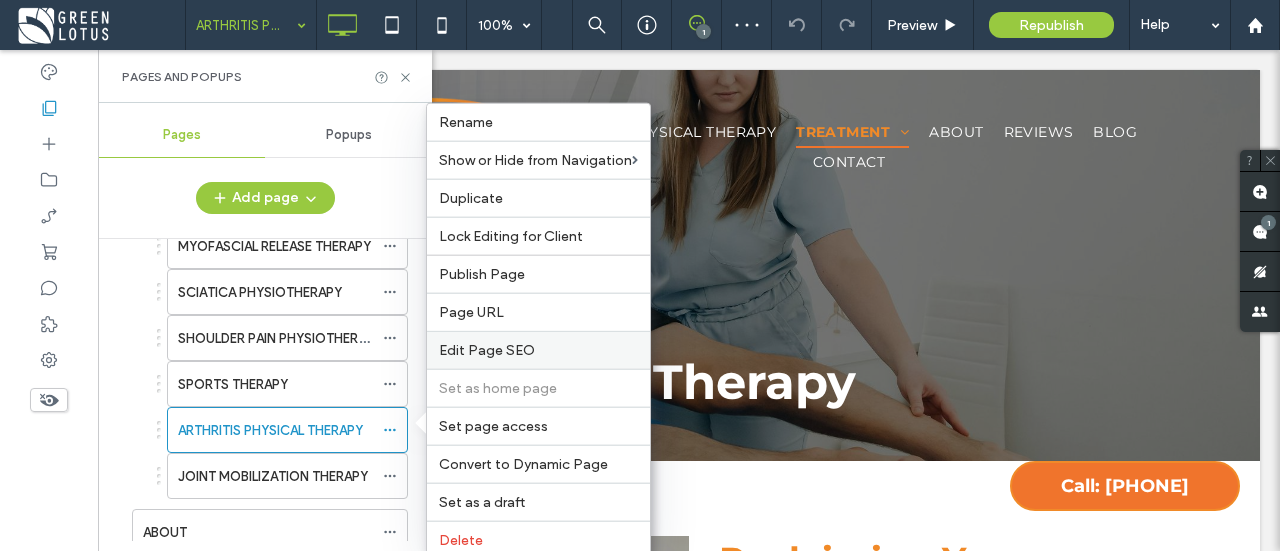 click on "Edit Page SEO" at bounding box center (487, 350) 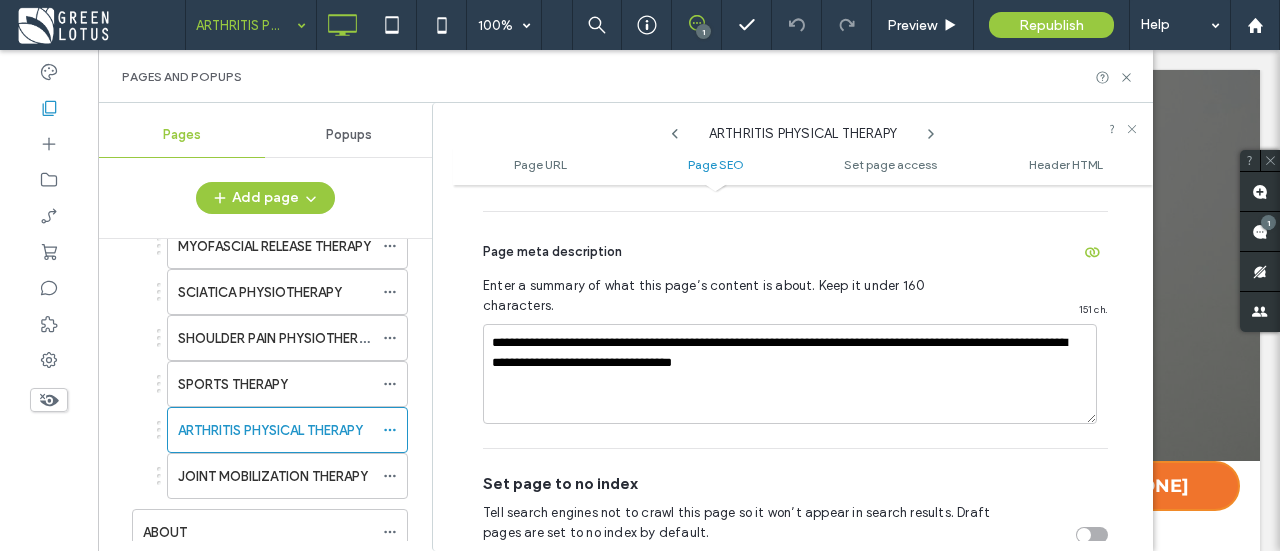 scroll, scrollTop: 873, scrollLeft: 0, axis: vertical 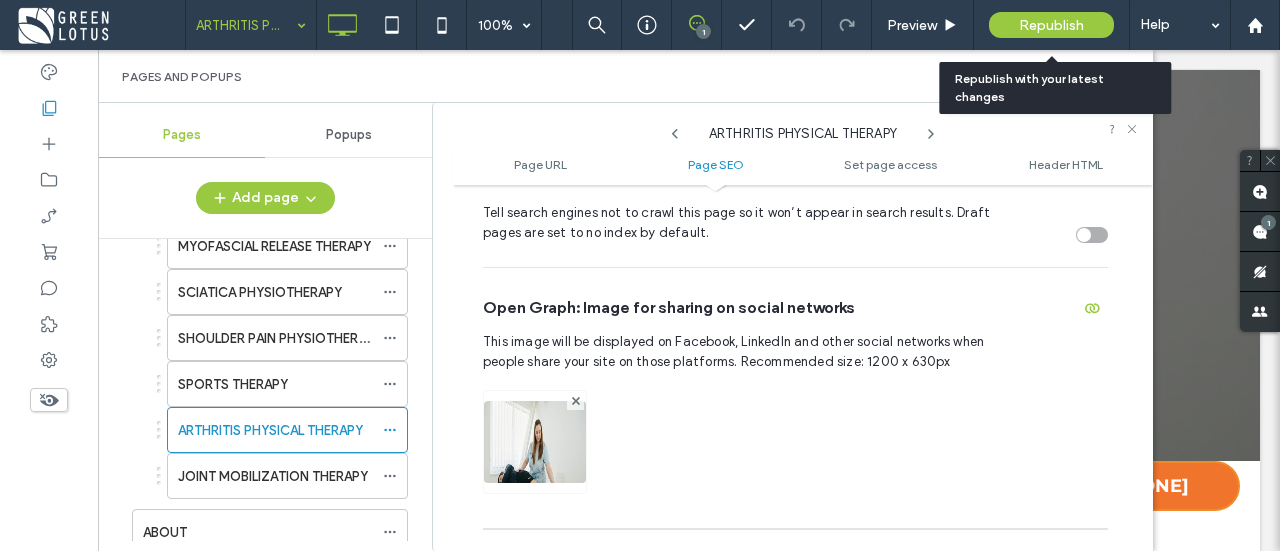 click on "Republish" at bounding box center (1051, 25) 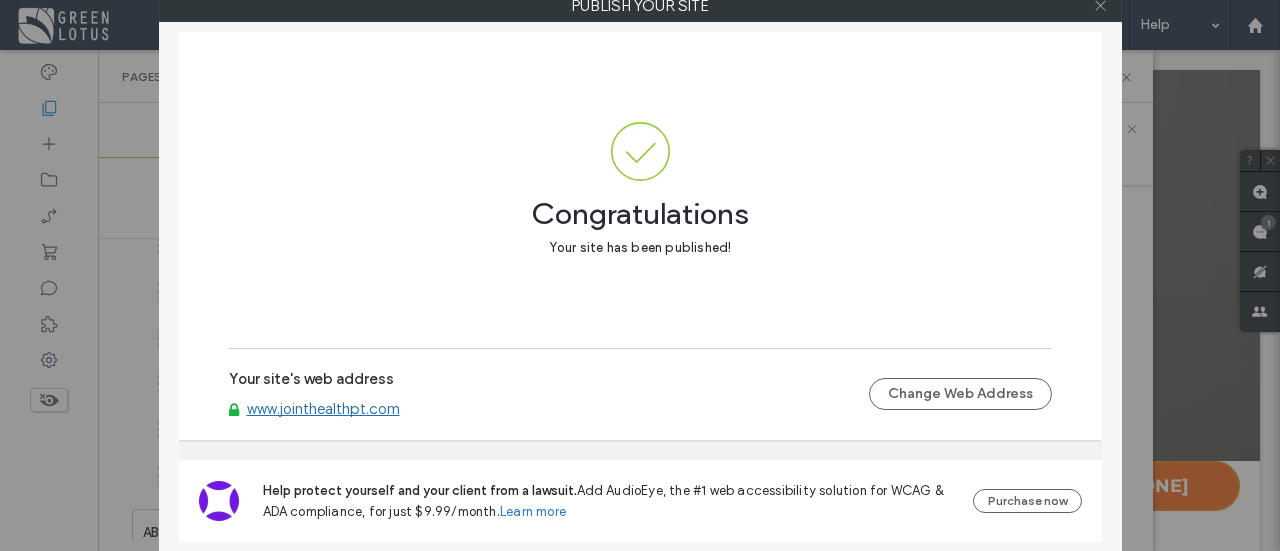 click 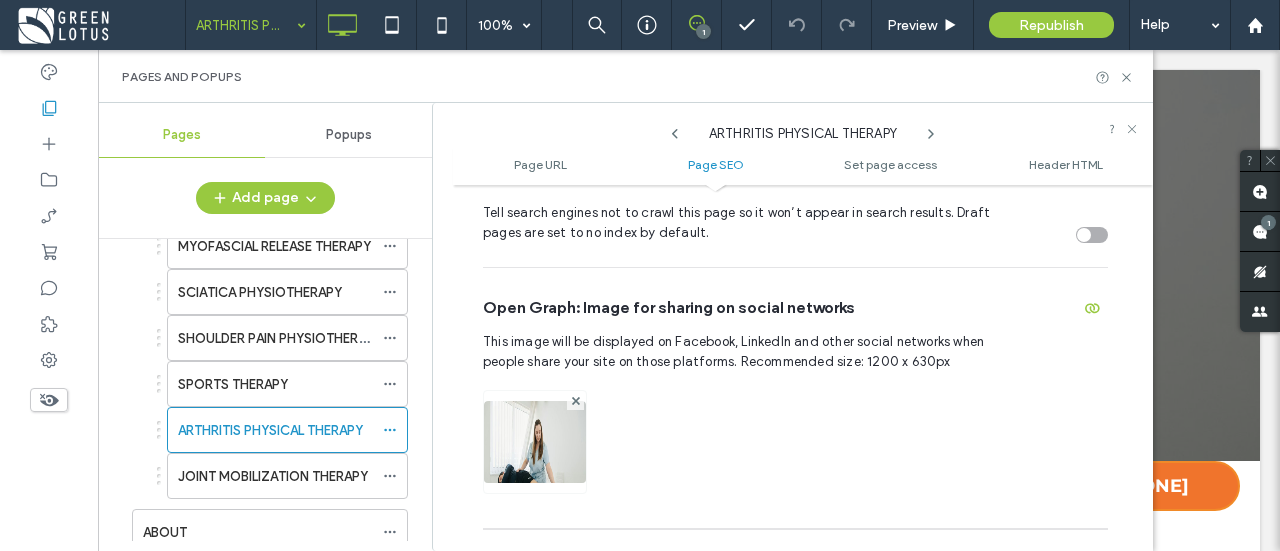 click at bounding box center (100, 25) 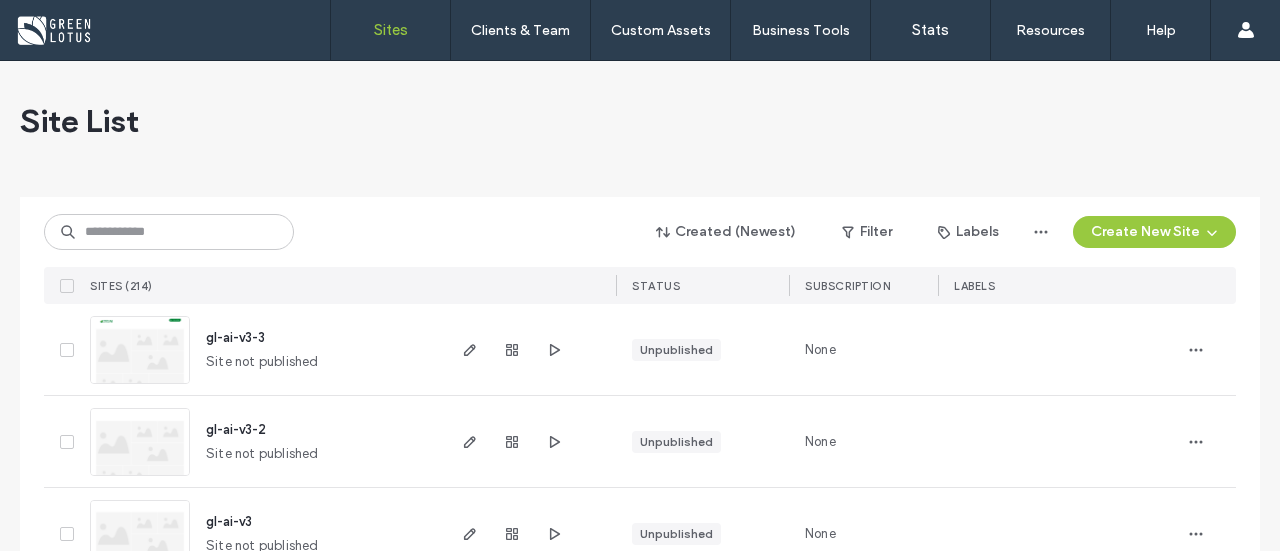 scroll, scrollTop: 0, scrollLeft: 0, axis: both 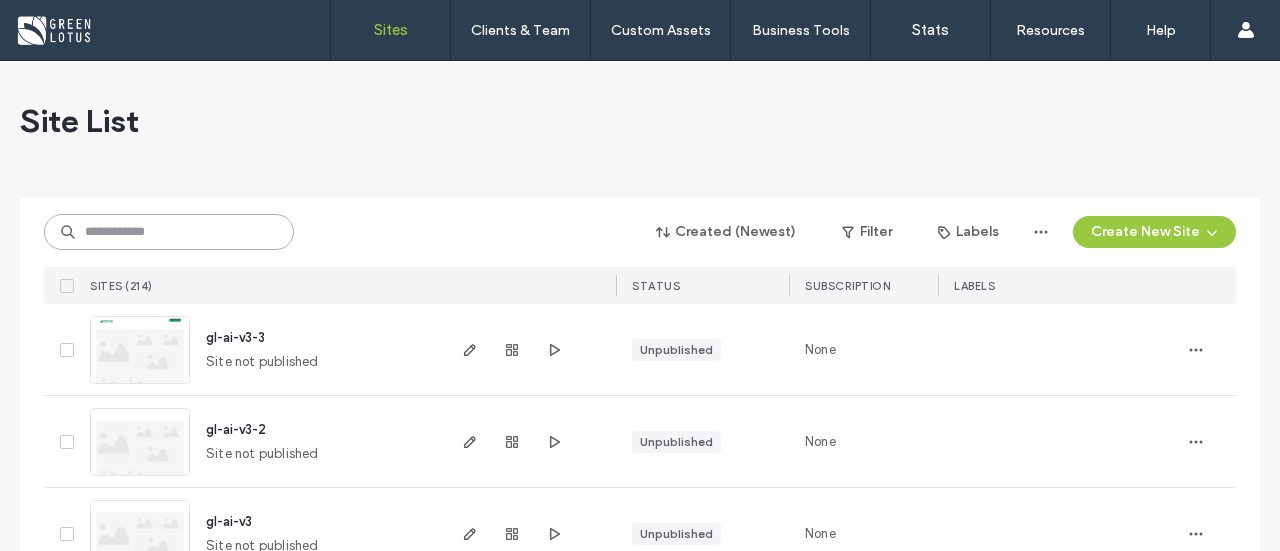 click at bounding box center [169, 232] 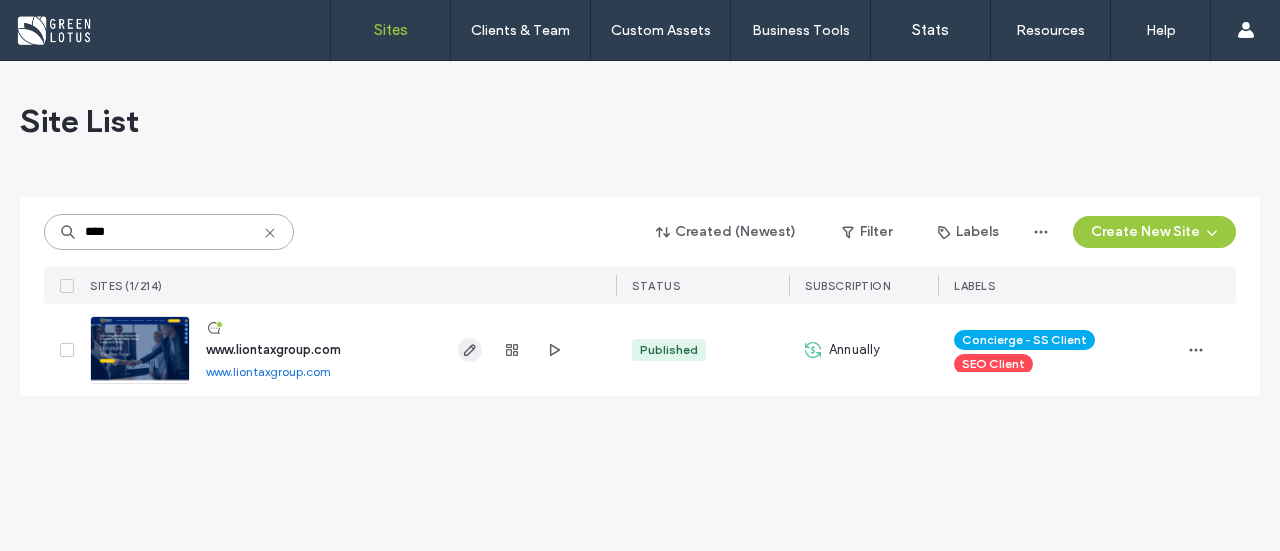 type on "****" 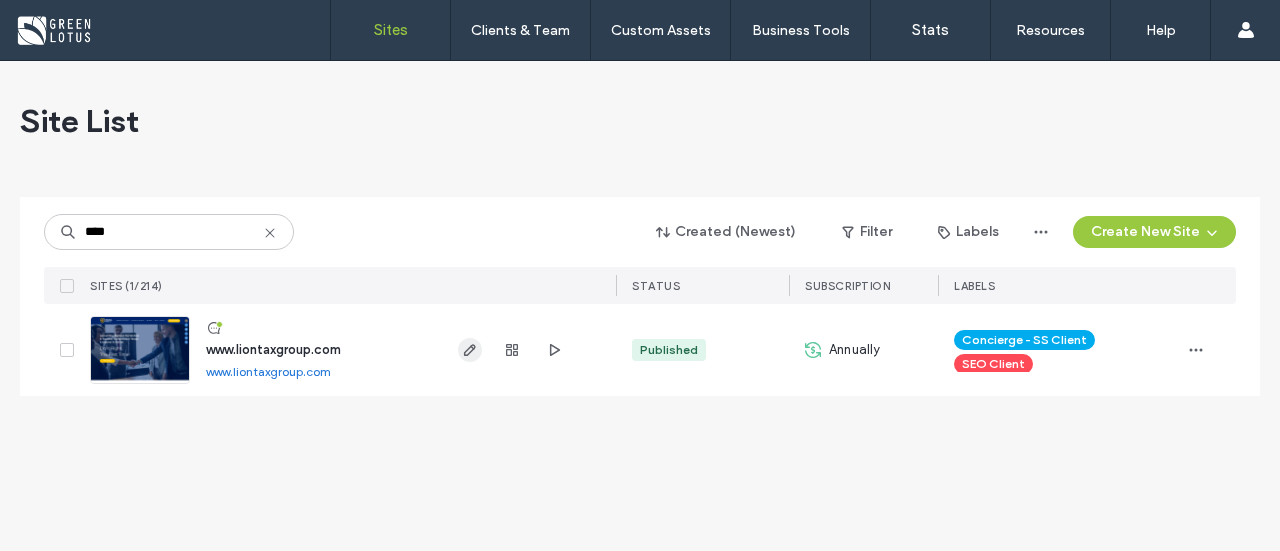 click 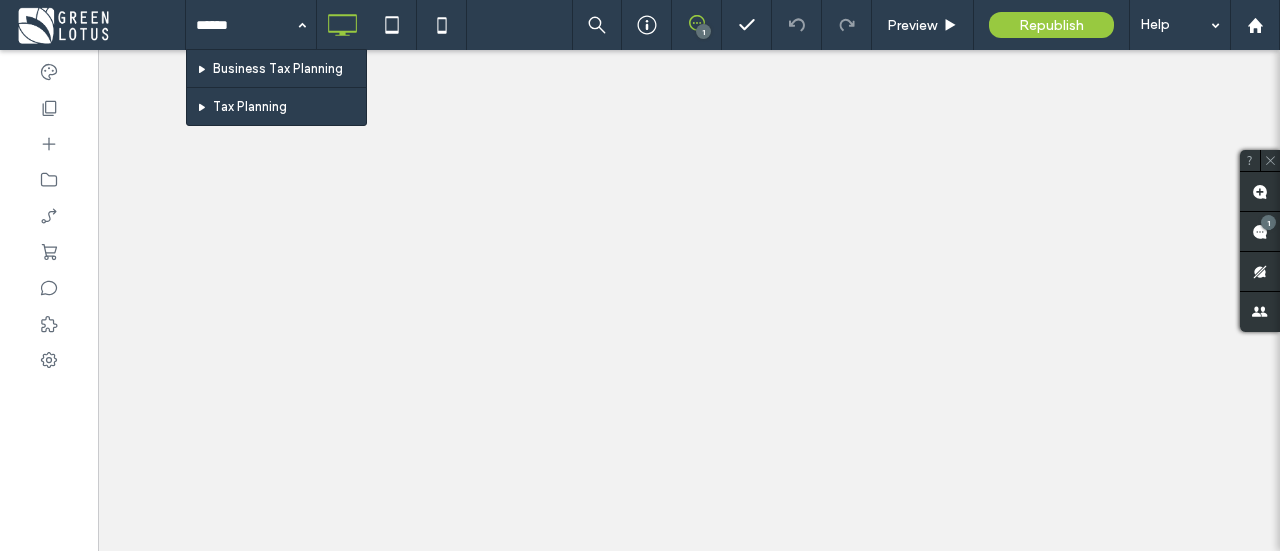 type on "*******" 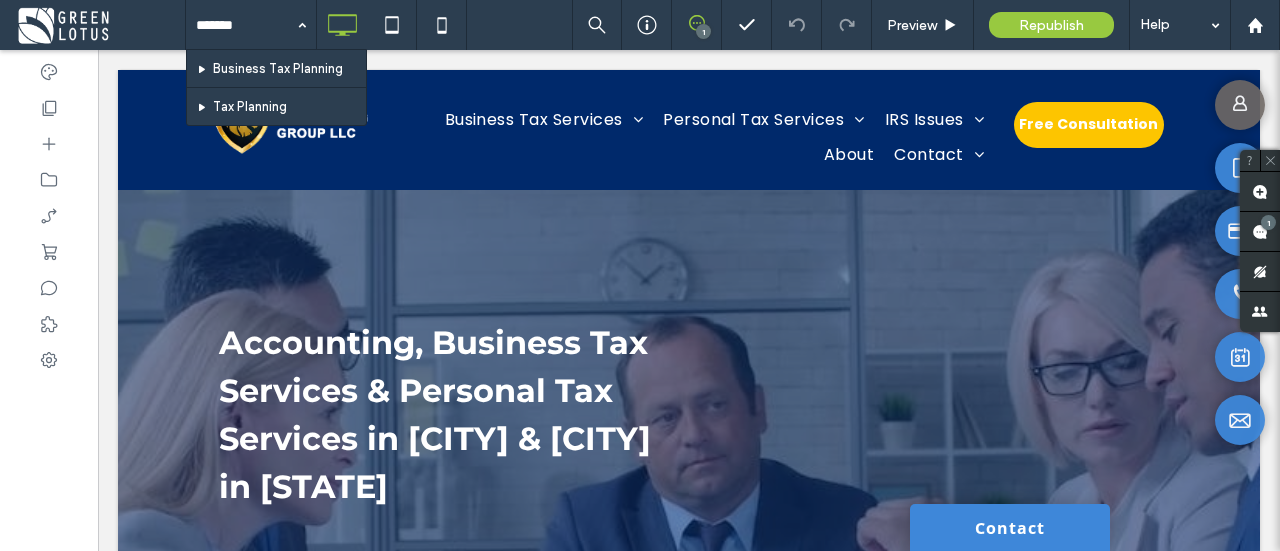 scroll, scrollTop: 0, scrollLeft: 0, axis: both 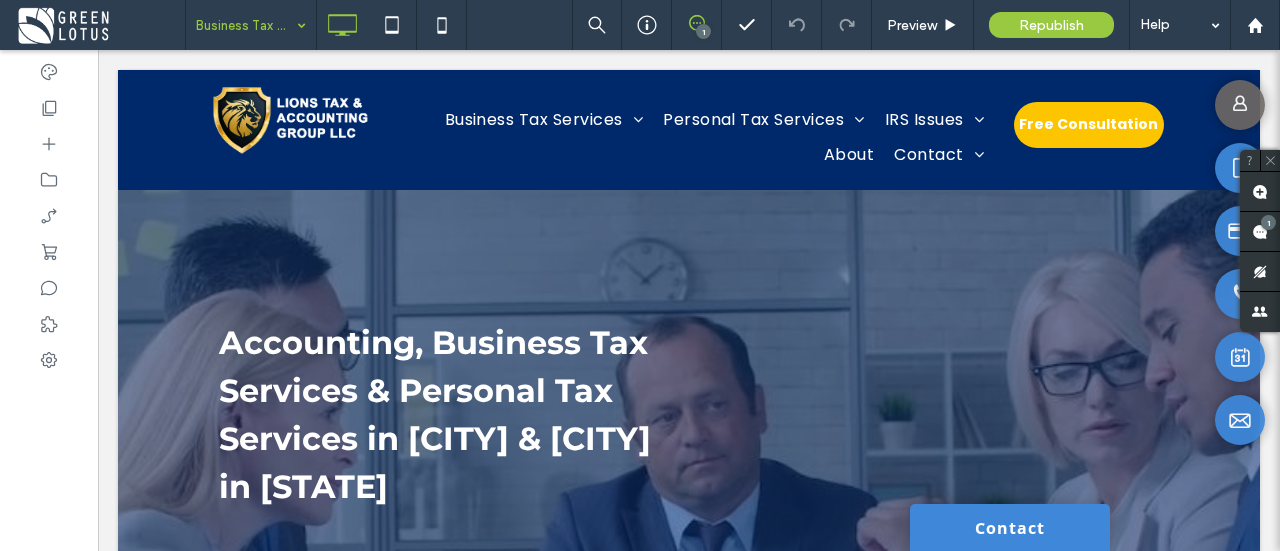 type 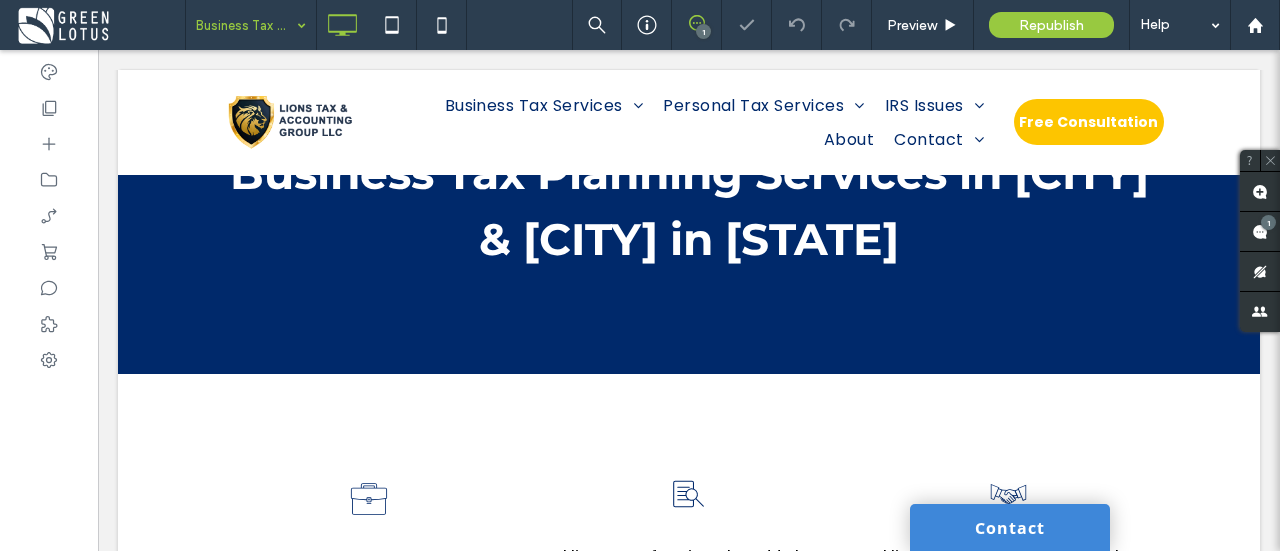 scroll, scrollTop: 300, scrollLeft: 0, axis: vertical 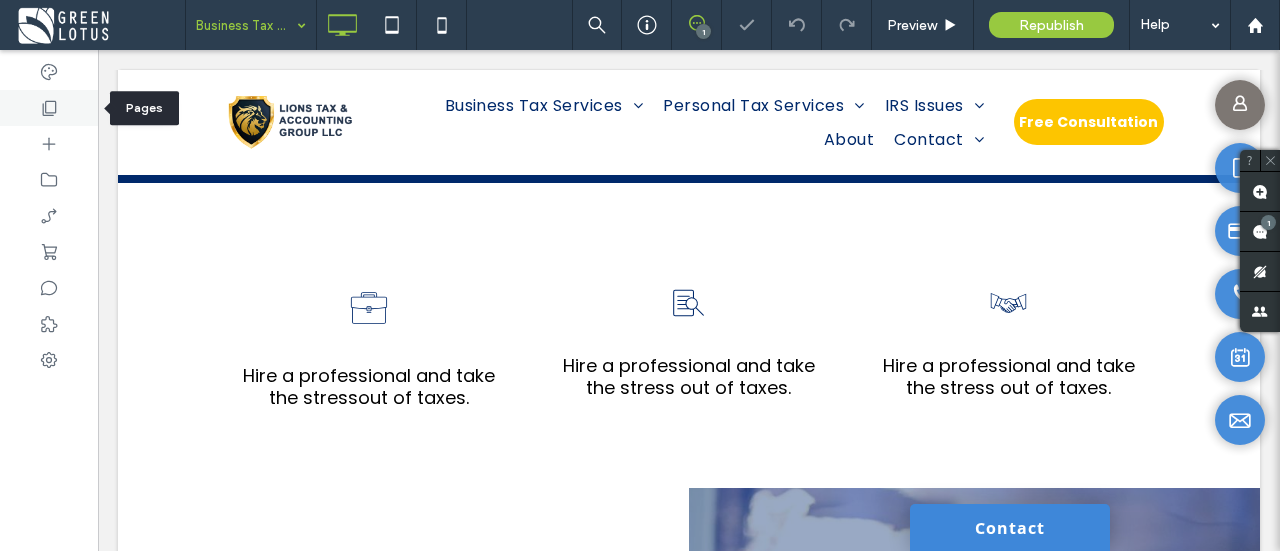 click at bounding box center (49, 108) 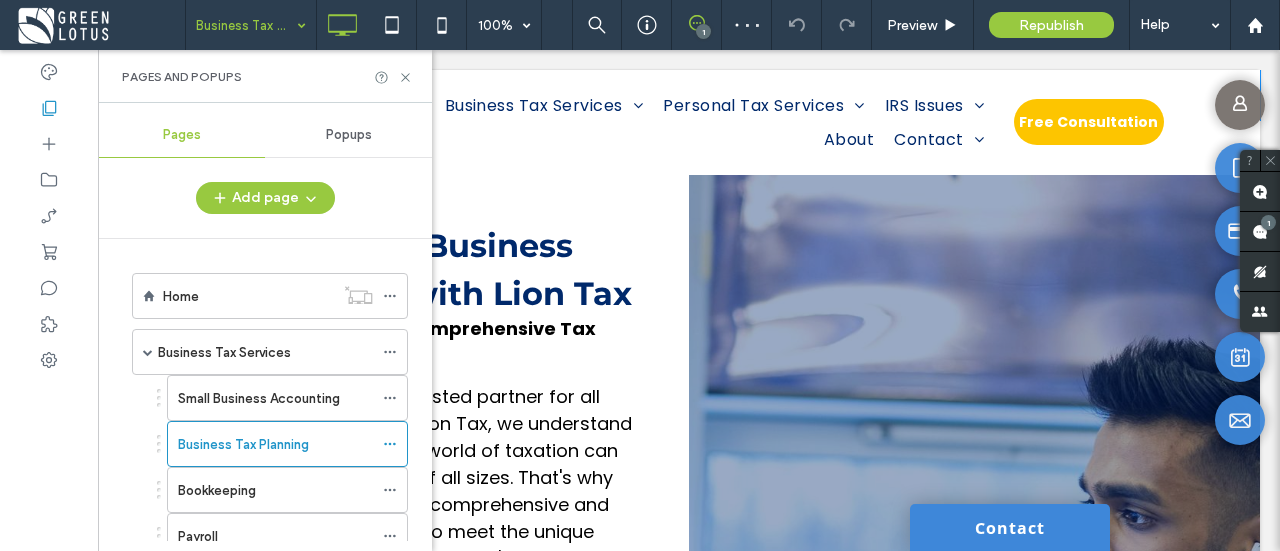 scroll, scrollTop: 800, scrollLeft: 0, axis: vertical 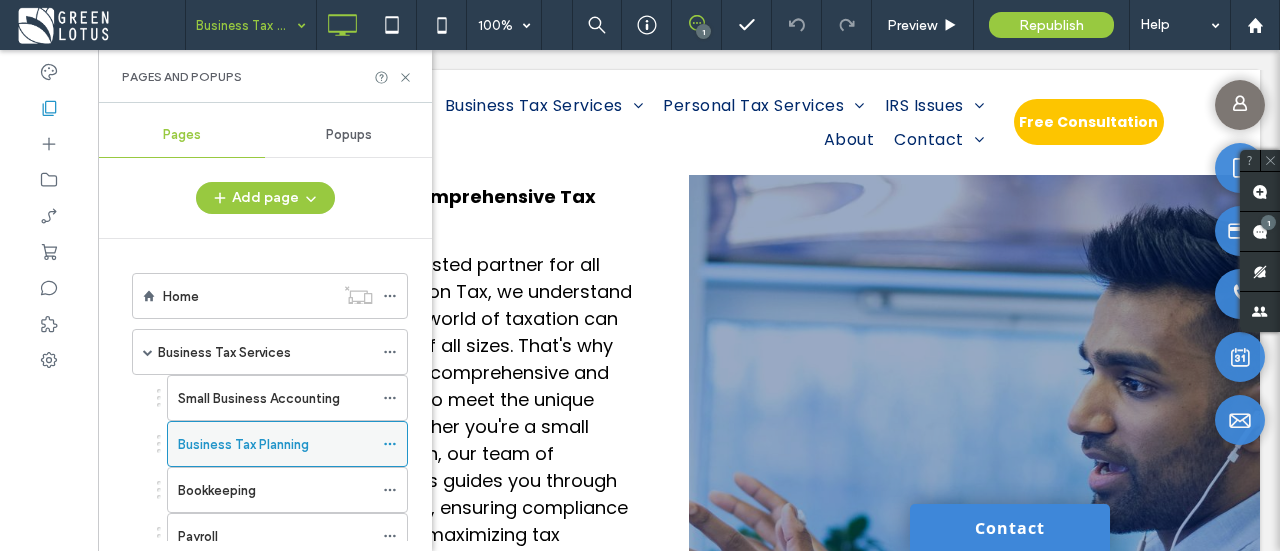 click 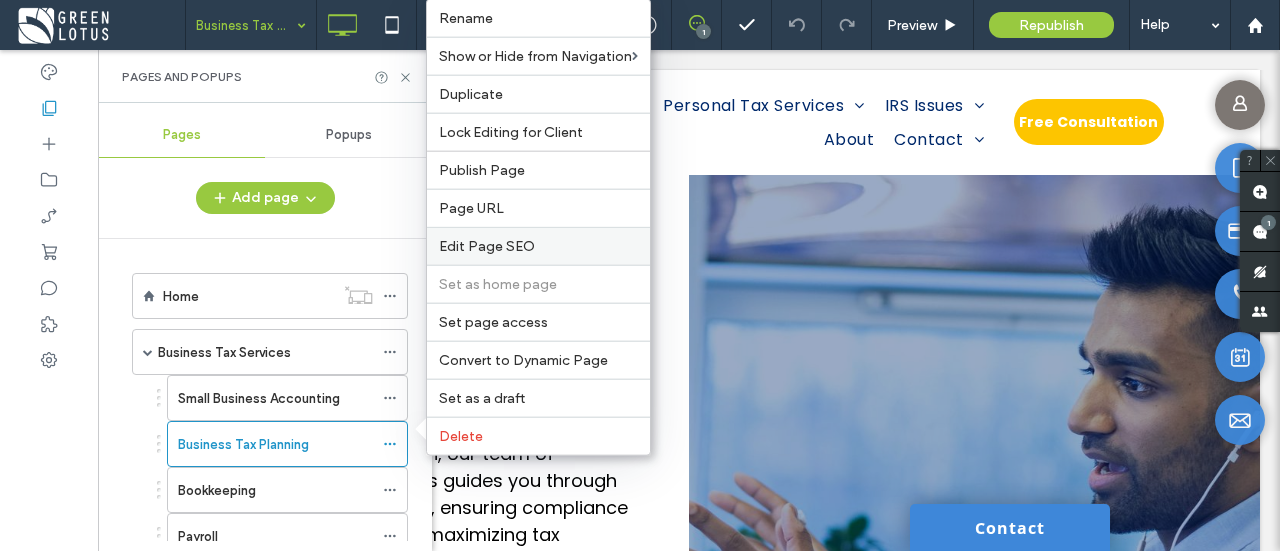 click on "Edit Page SEO" at bounding box center (487, 246) 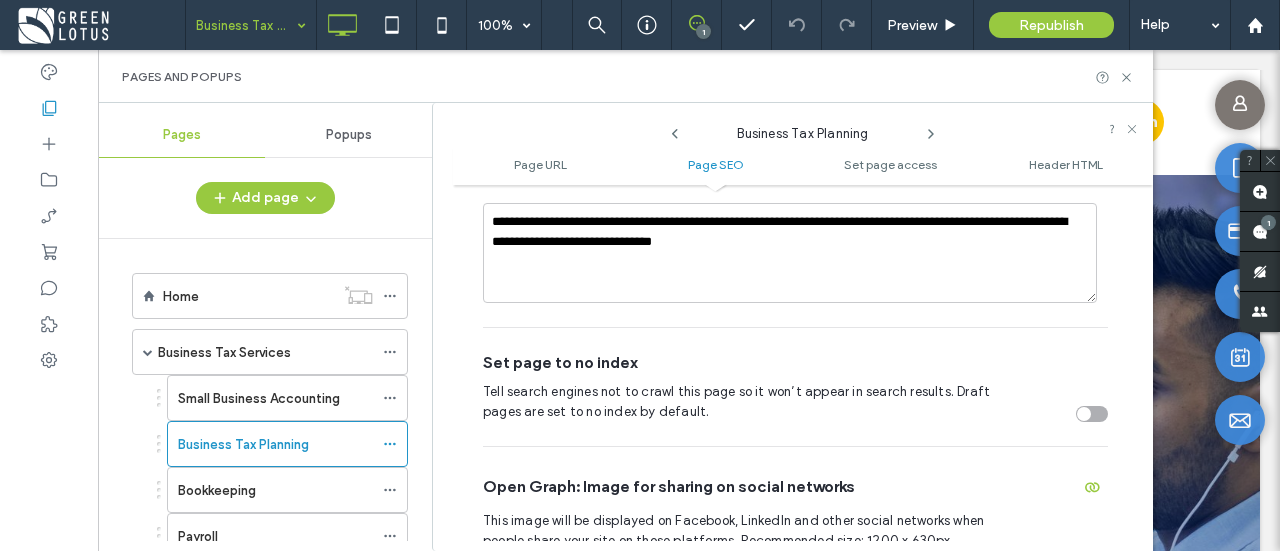 scroll, scrollTop: 873, scrollLeft: 0, axis: vertical 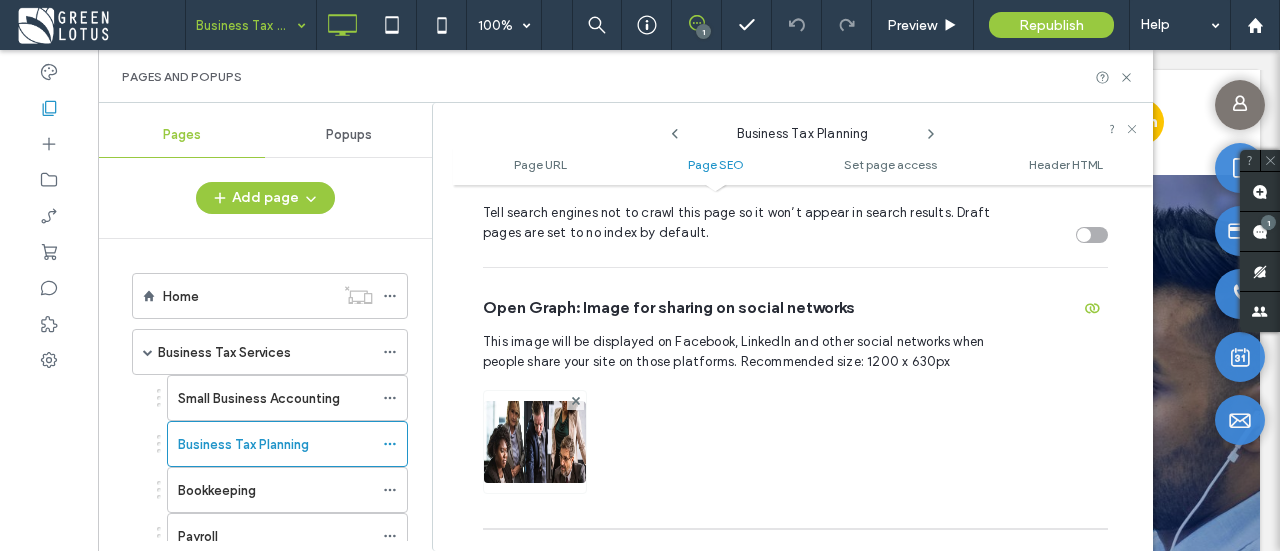 click at bounding box center [100, 25] 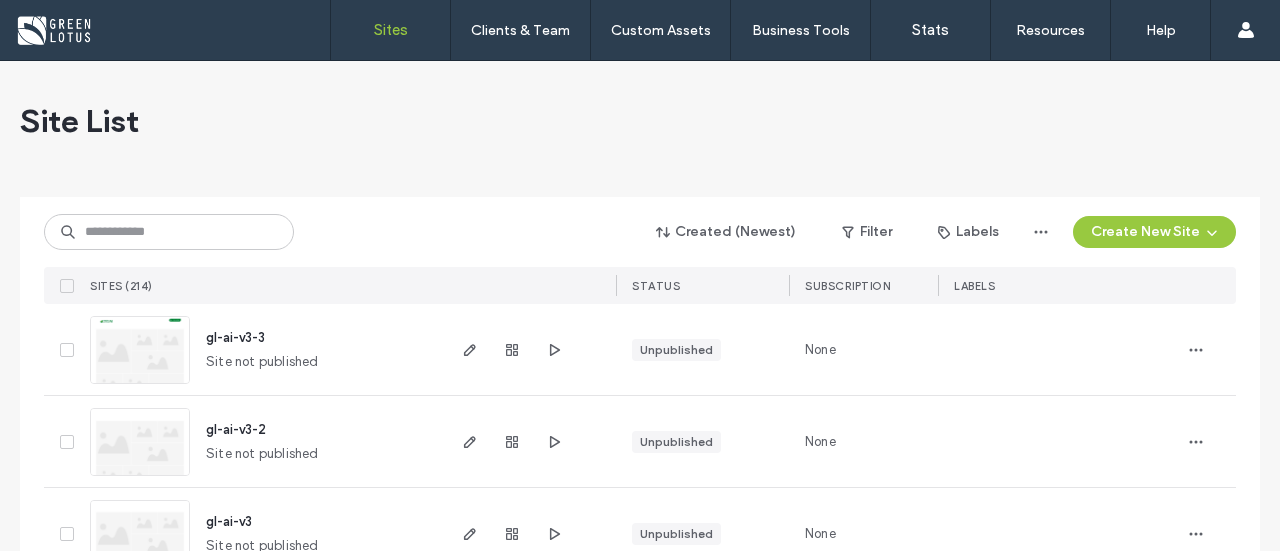 scroll, scrollTop: 0, scrollLeft: 0, axis: both 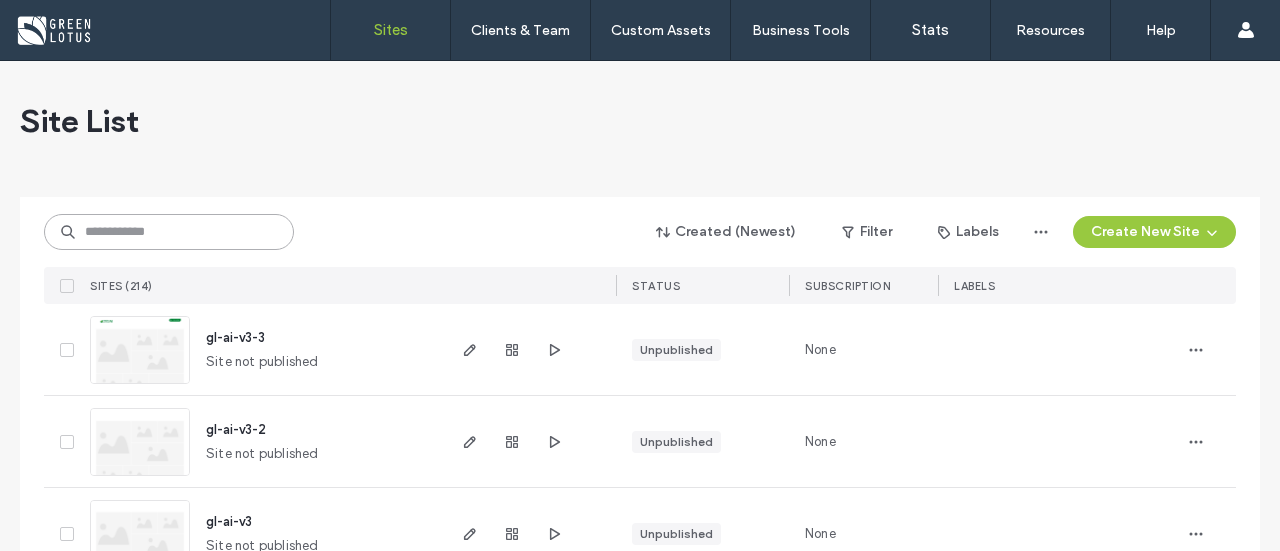 click at bounding box center [169, 232] 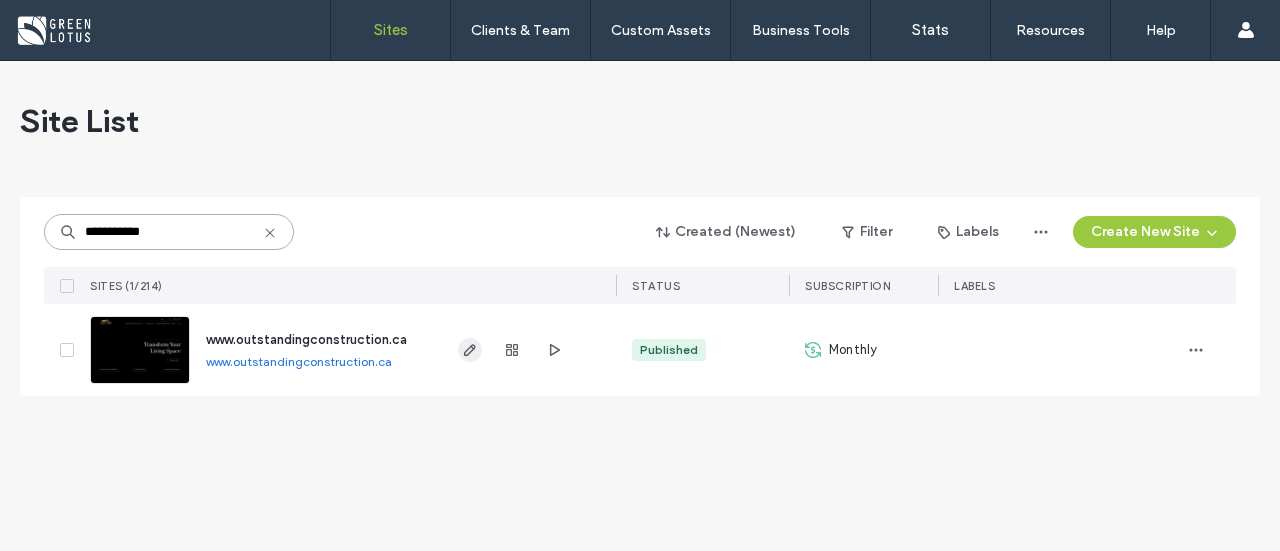type on "**********" 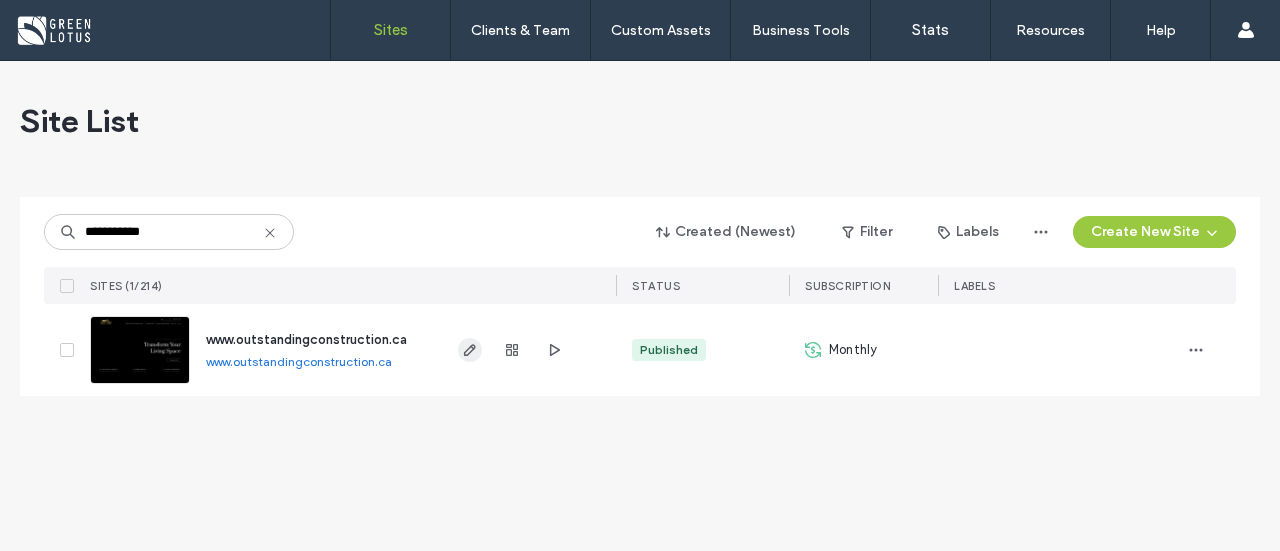 click 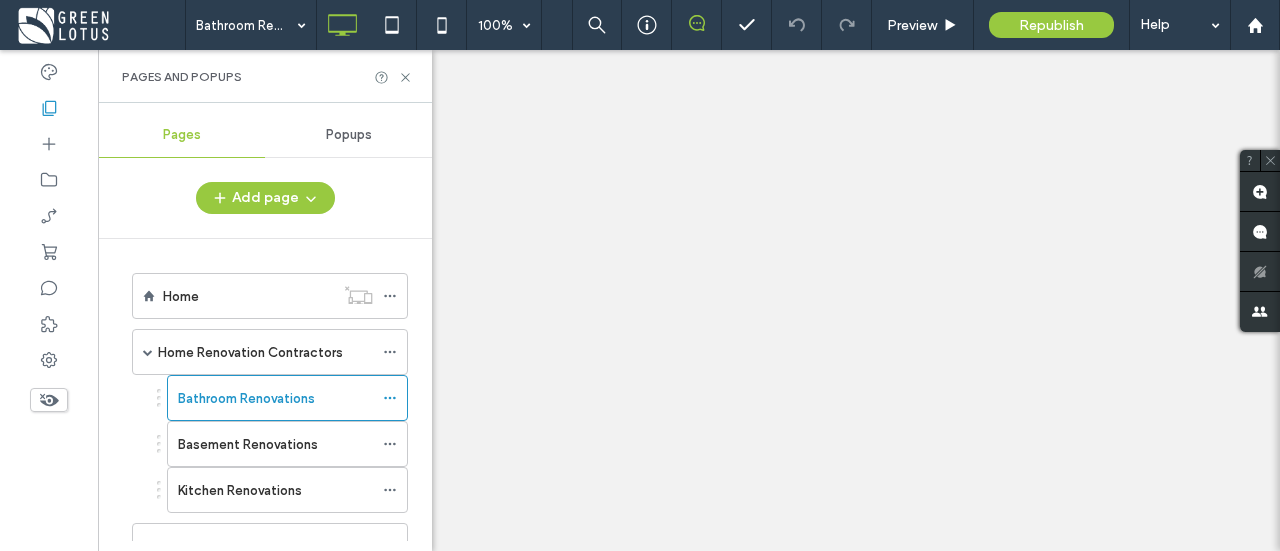 scroll, scrollTop: 0, scrollLeft: 0, axis: both 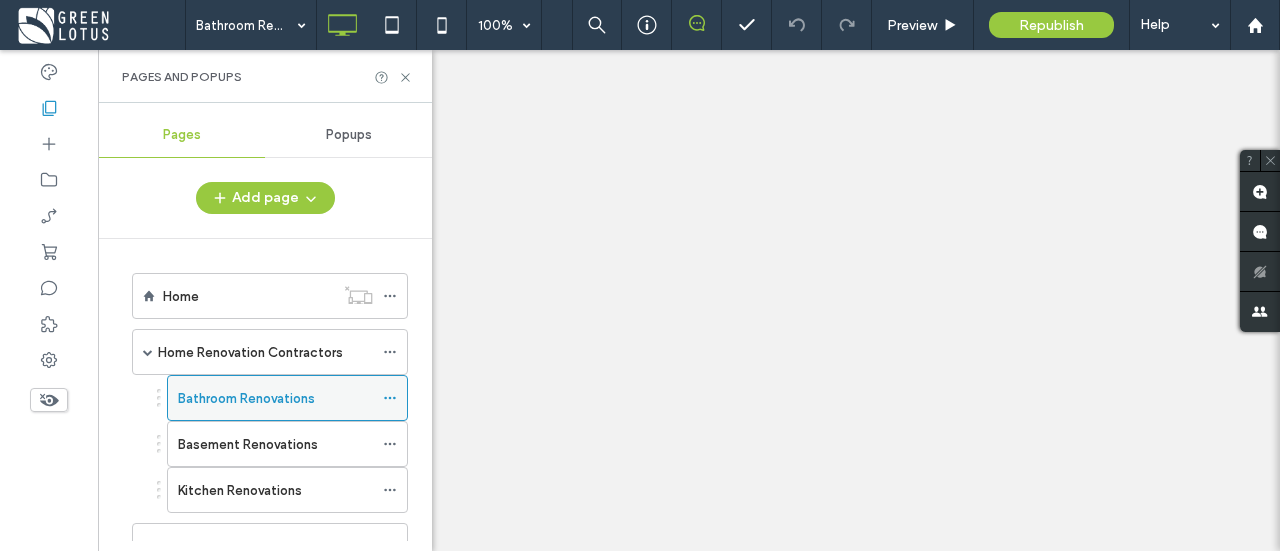 click 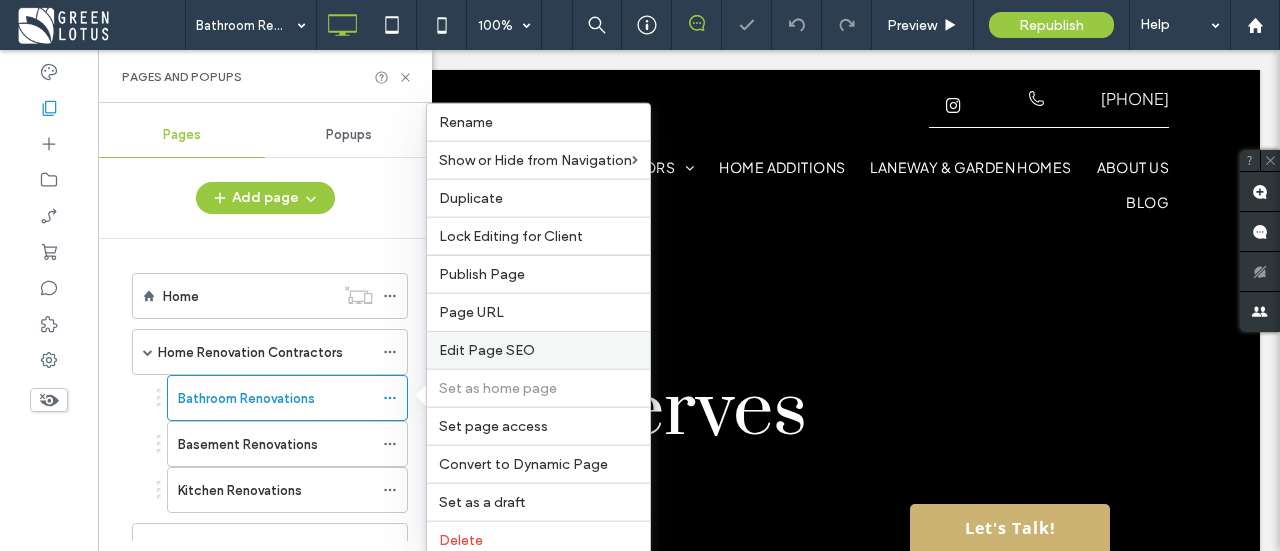 scroll, scrollTop: 0, scrollLeft: 0, axis: both 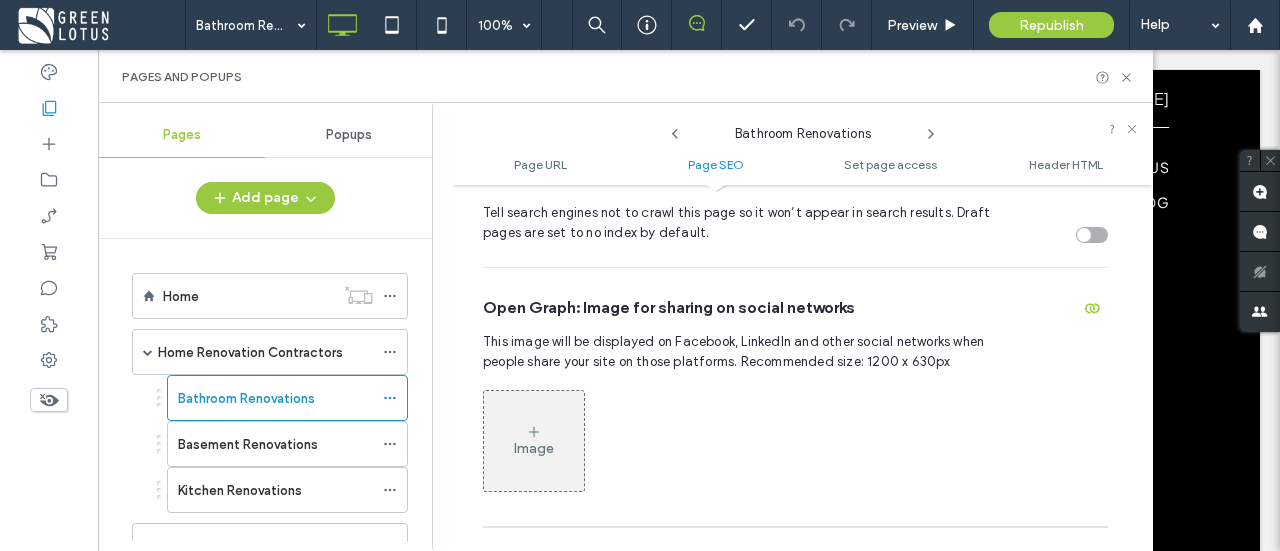 click on "Image" at bounding box center [534, 441] 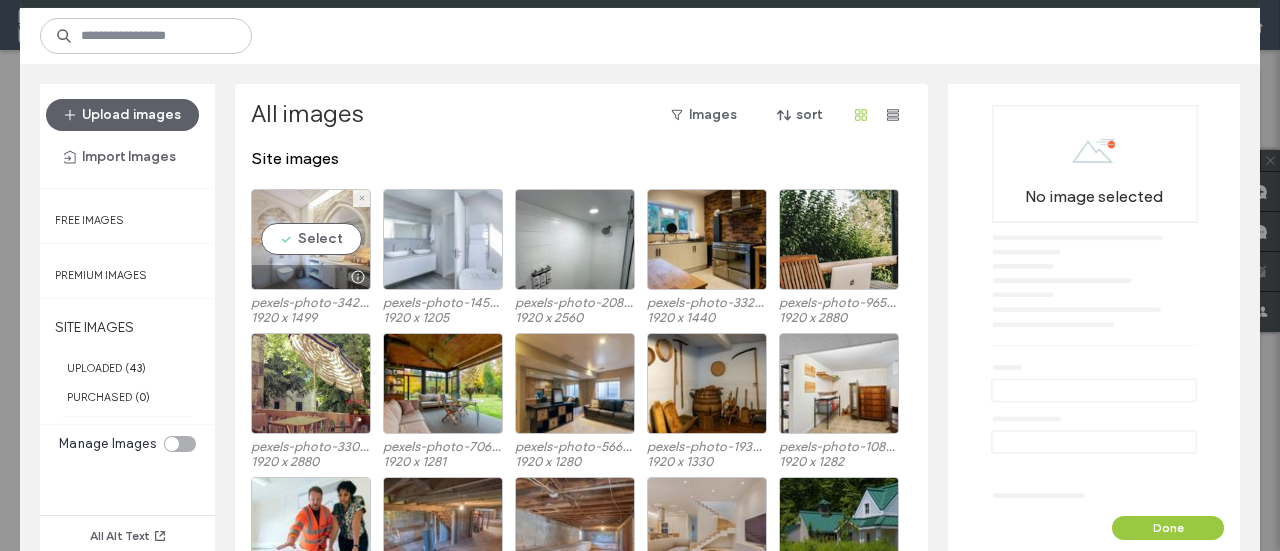 click on "Select" at bounding box center [311, 239] 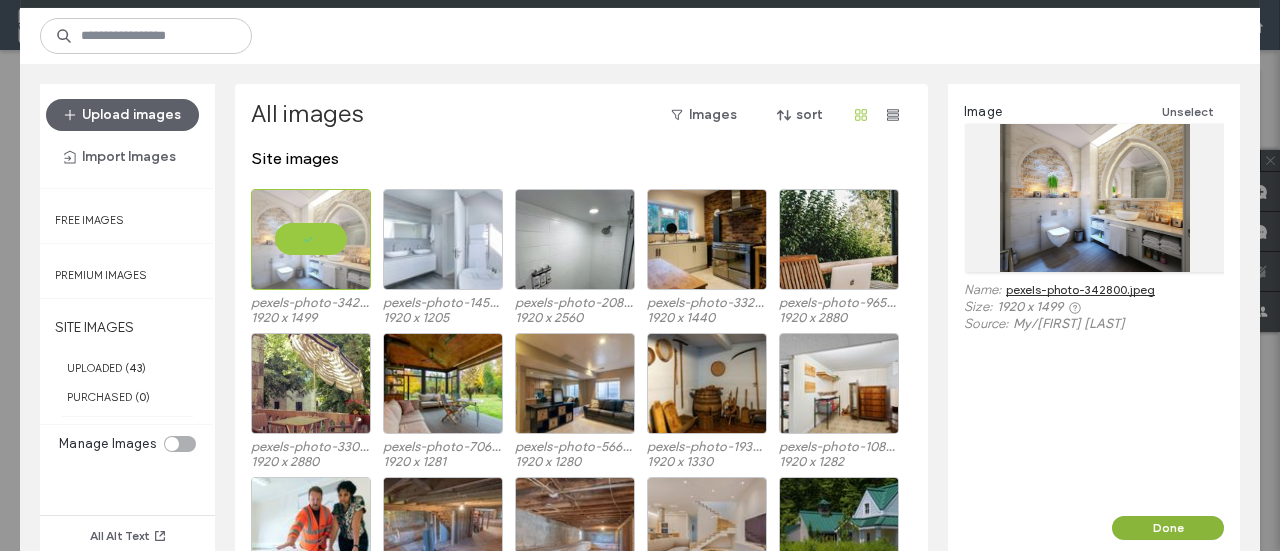 click on "Done" at bounding box center (1168, 528) 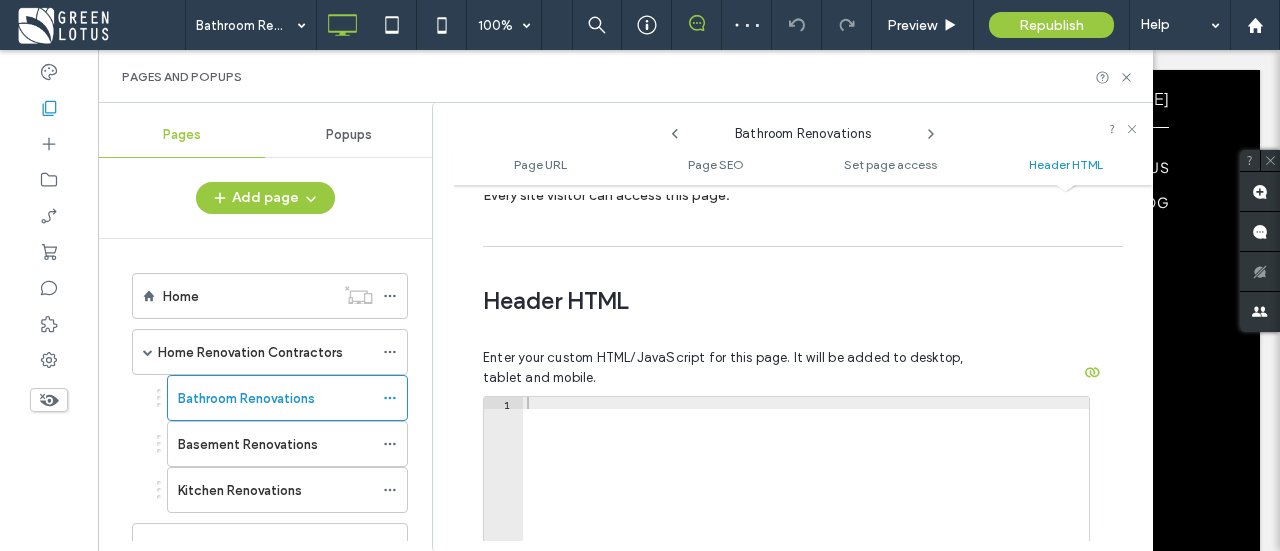 scroll, scrollTop: 2173, scrollLeft: 0, axis: vertical 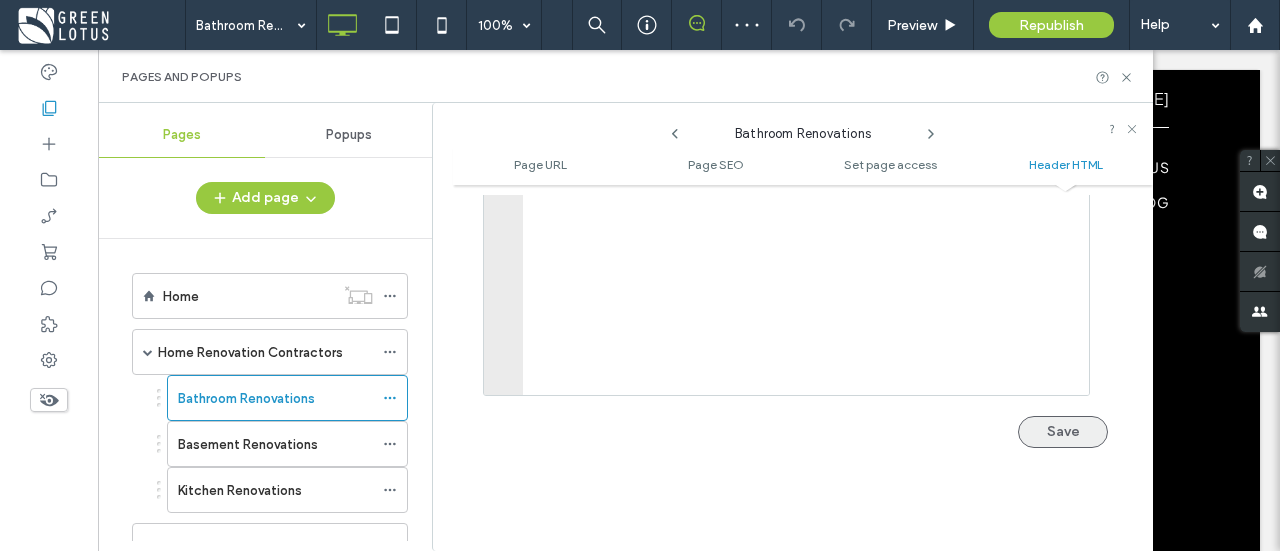 click on "Save" at bounding box center [1063, 432] 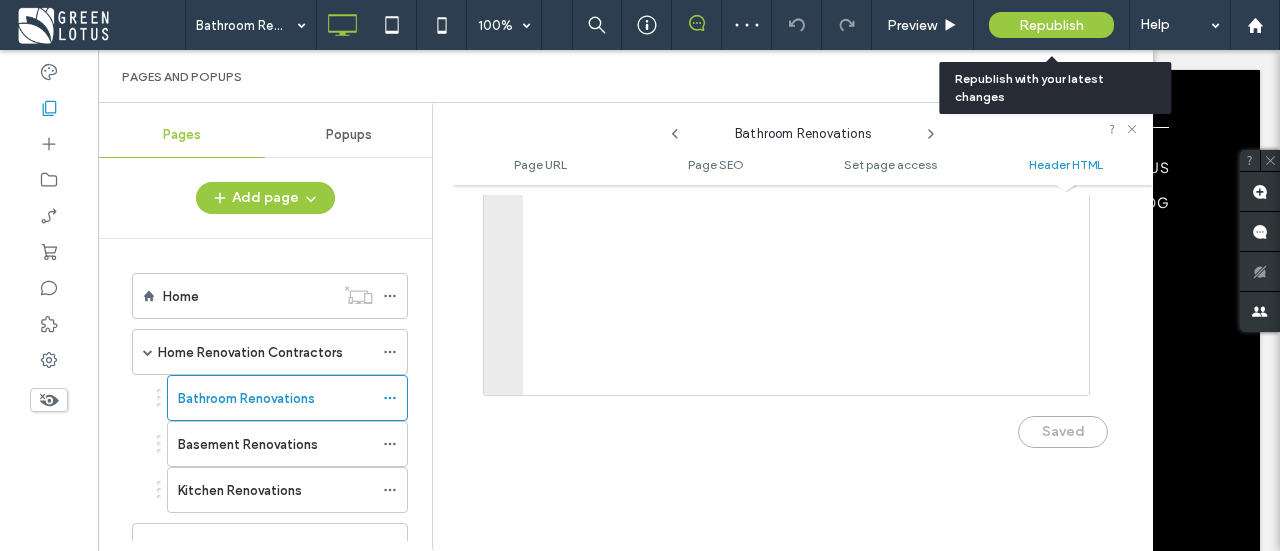 click on "Republish" at bounding box center (1051, 25) 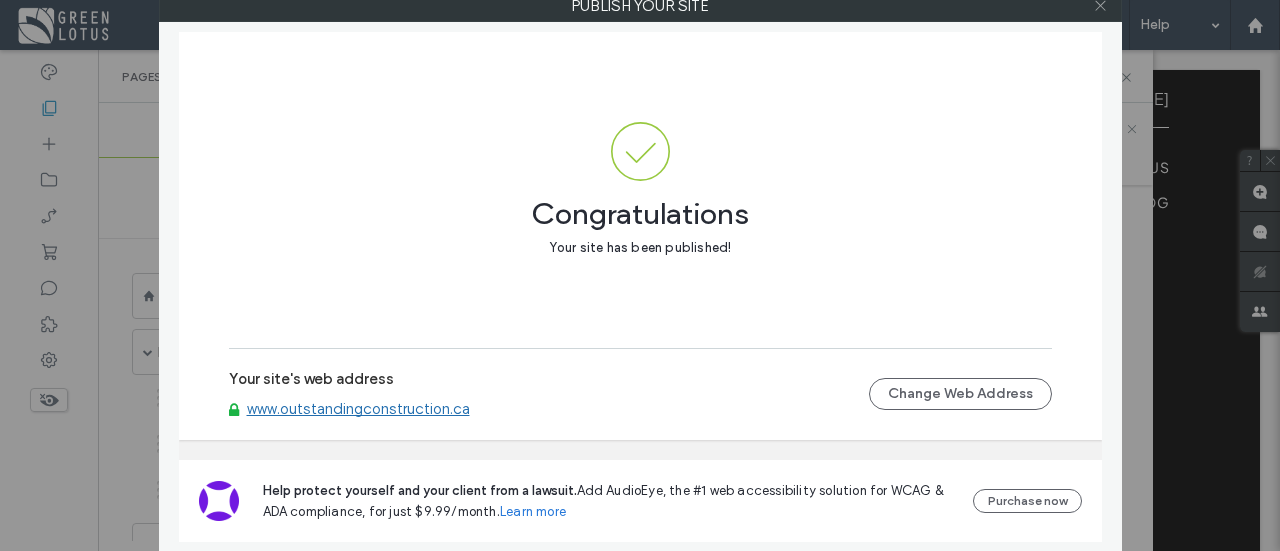 click 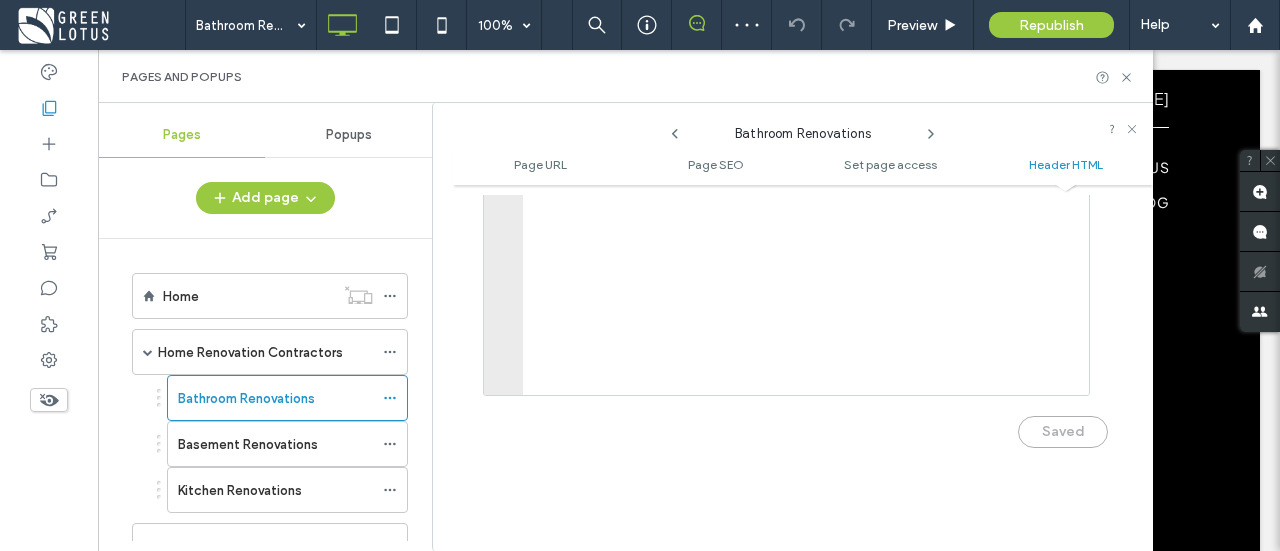 click at bounding box center (100, 25) 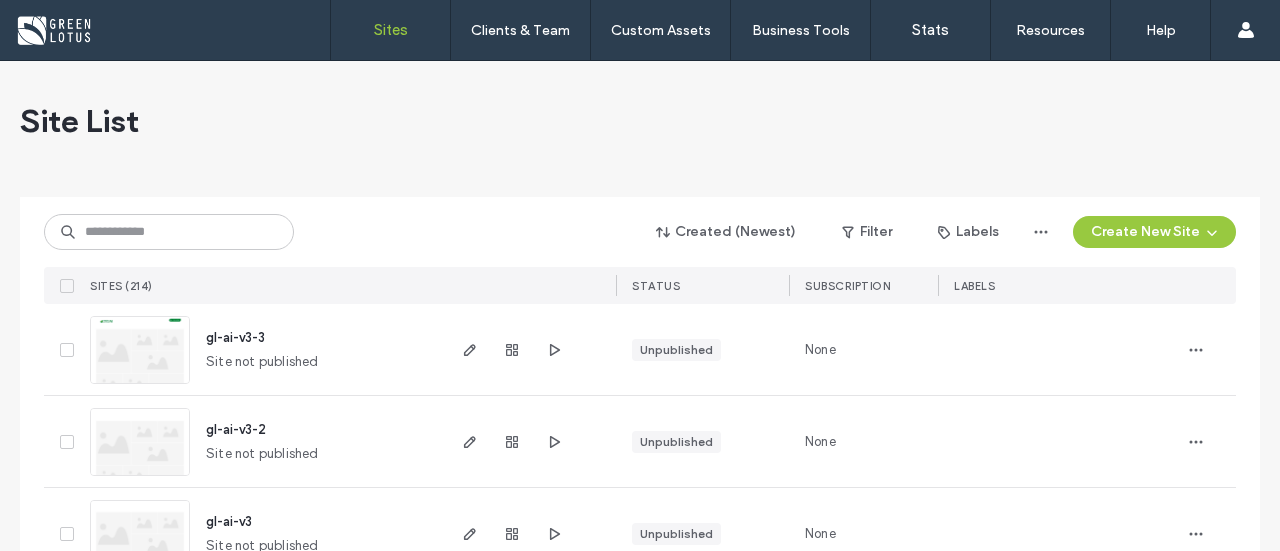 scroll, scrollTop: 0, scrollLeft: 0, axis: both 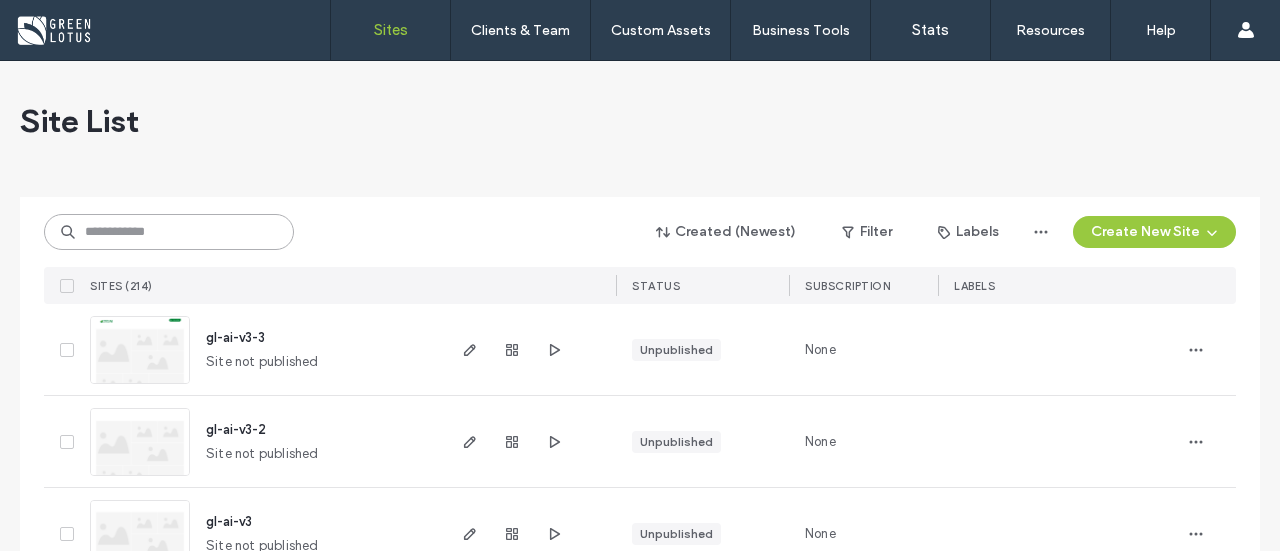 click at bounding box center [169, 232] 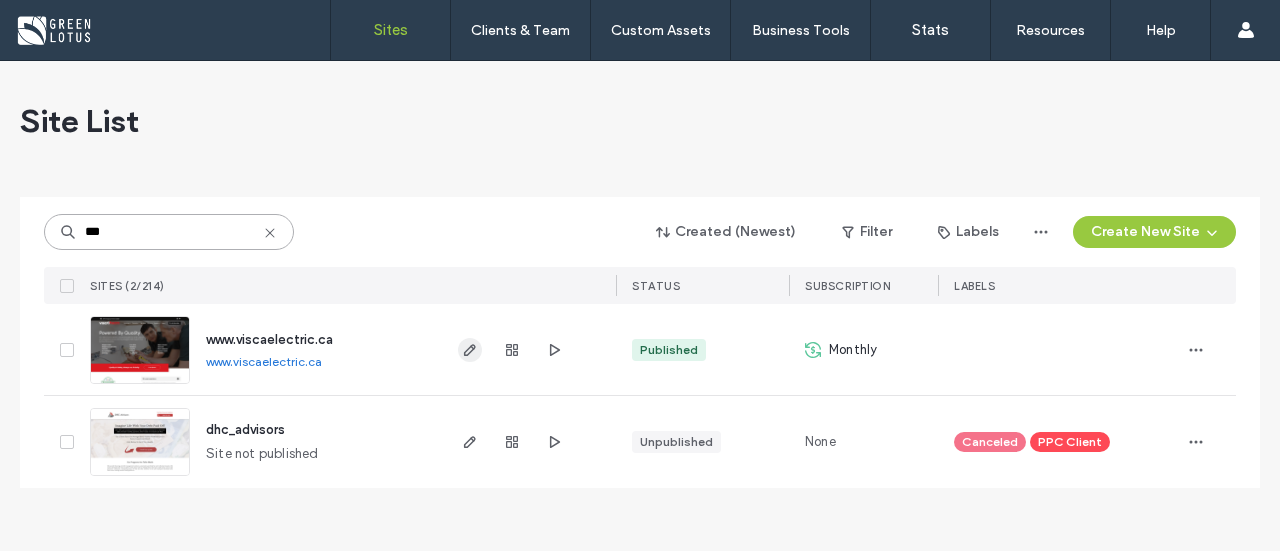 type on "***" 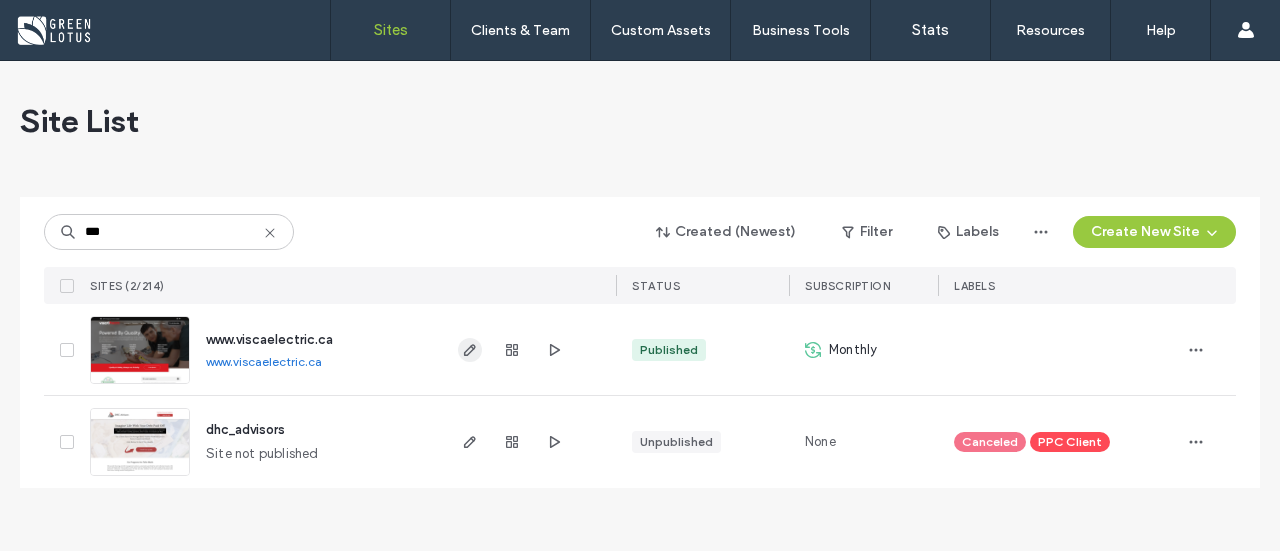 click at bounding box center (470, 350) 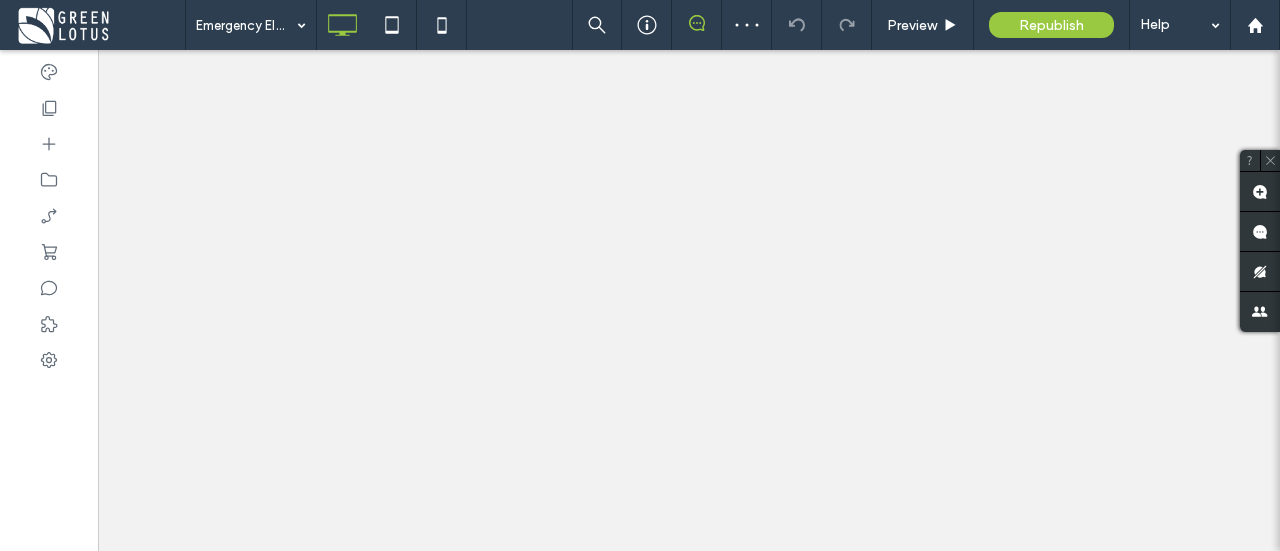scroll, scrollTop: 0, scrollLeft: 0, axis: both 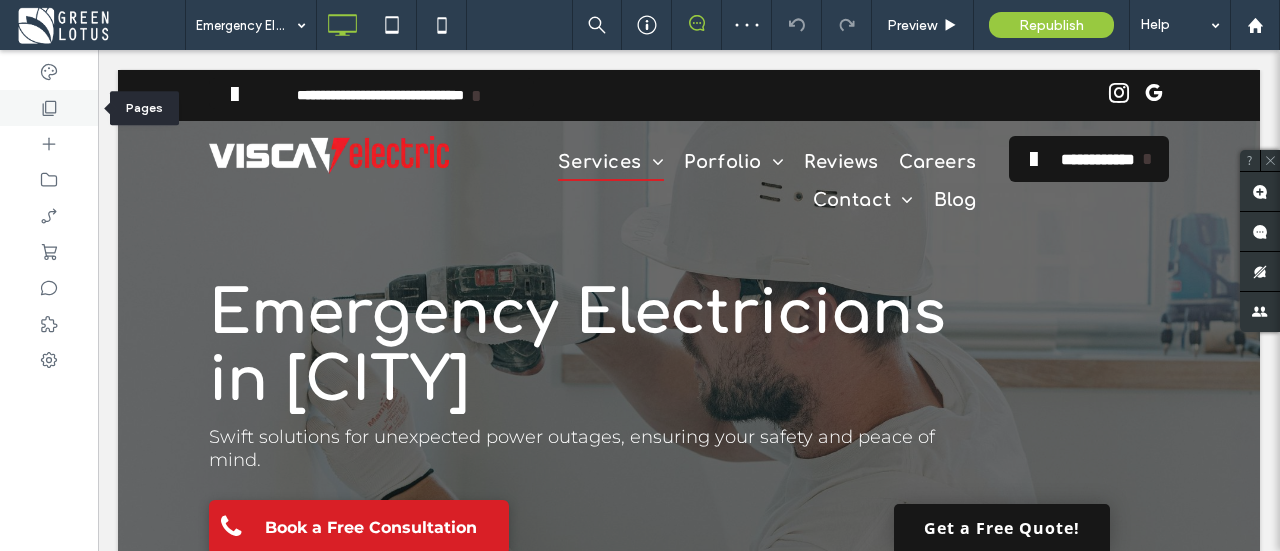 click 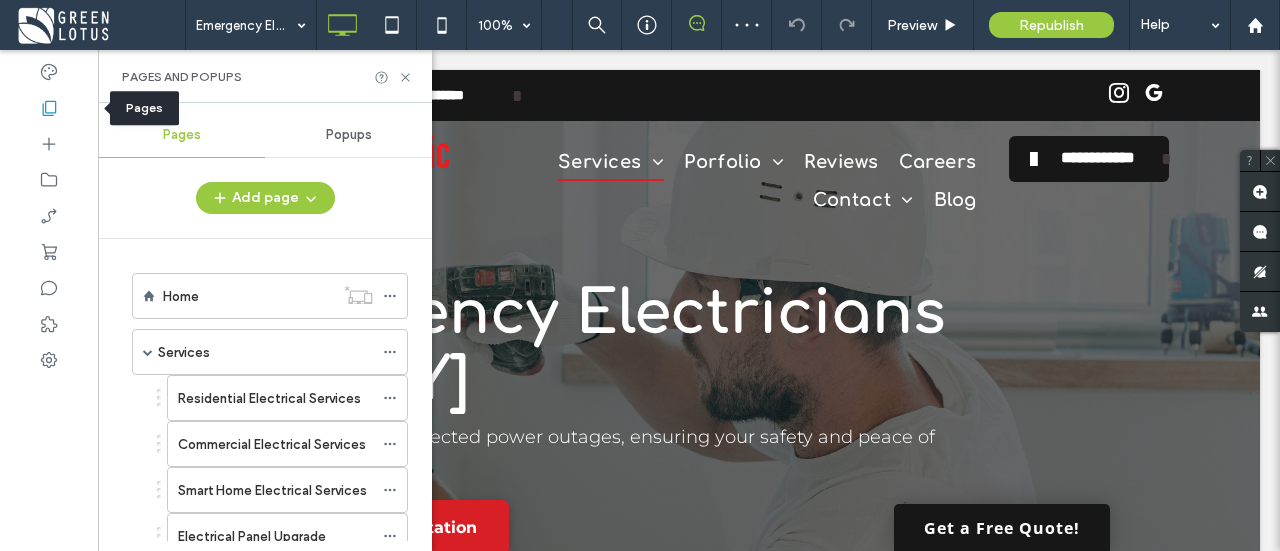 scroll, scrollTop: 0, scrollLeft: 0, axis: both 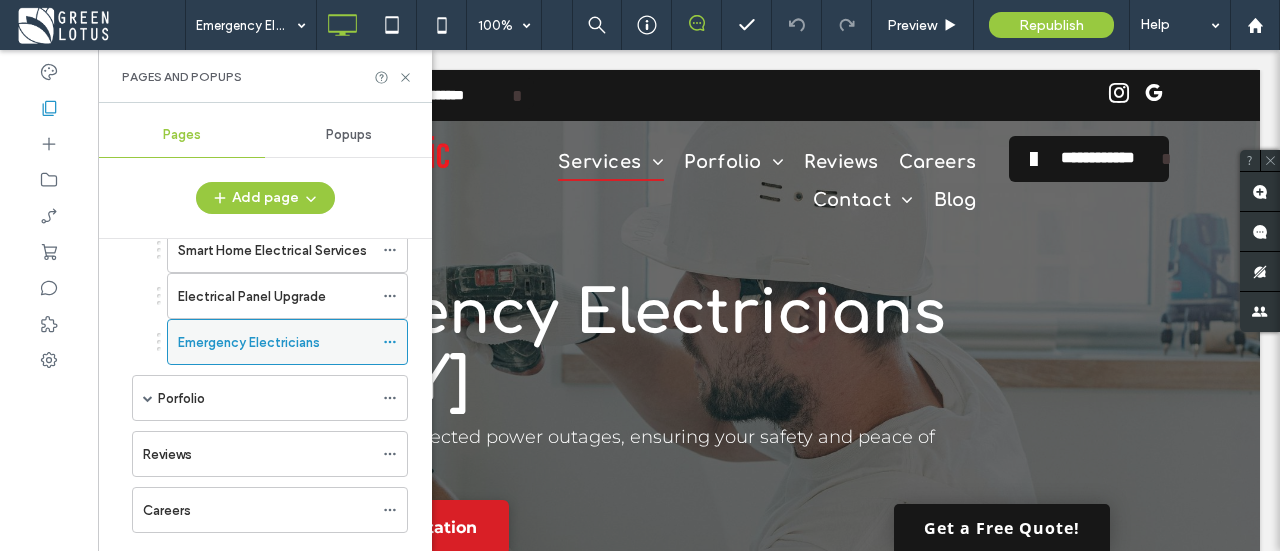click 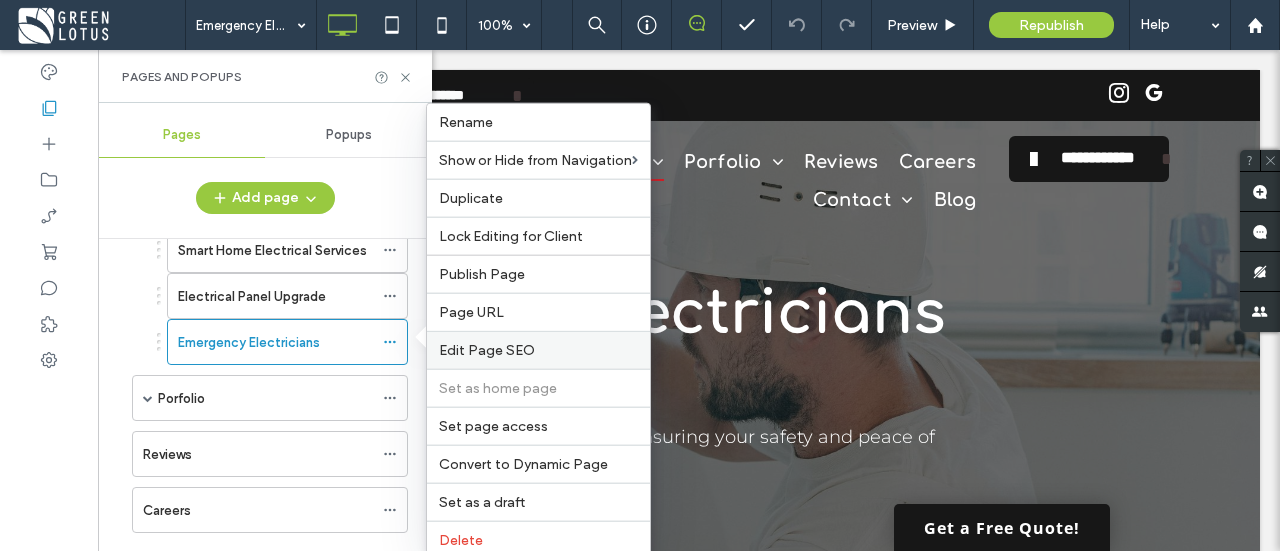 click on "Edit Page SEO" at bounding box center (538, 350) 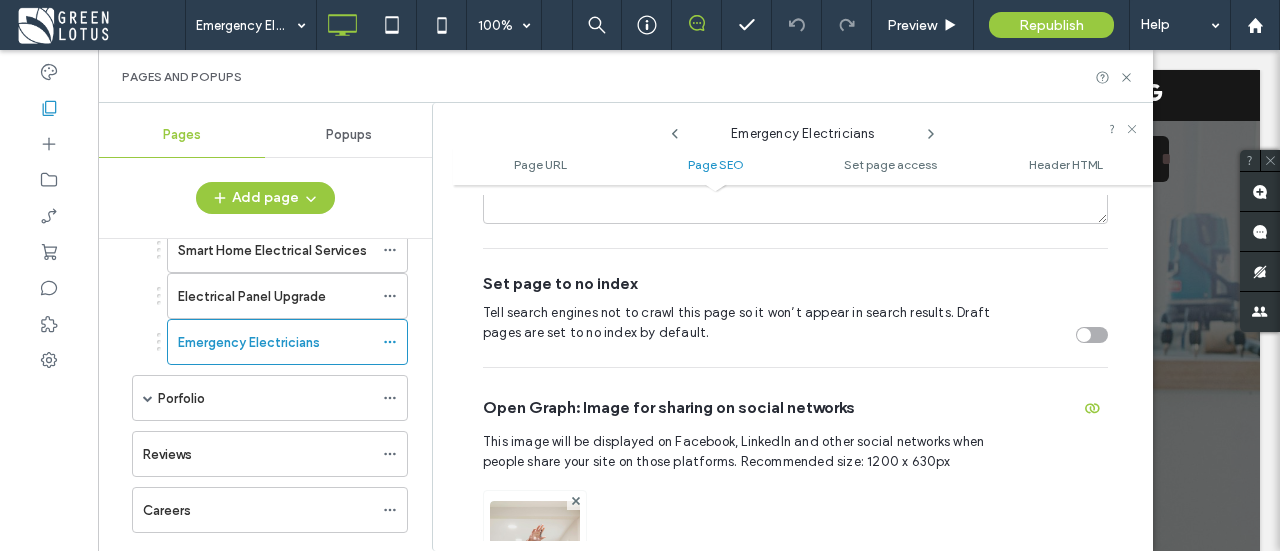 scroll, scrollTop: 873, scrollLeft: 0, axis: vertical 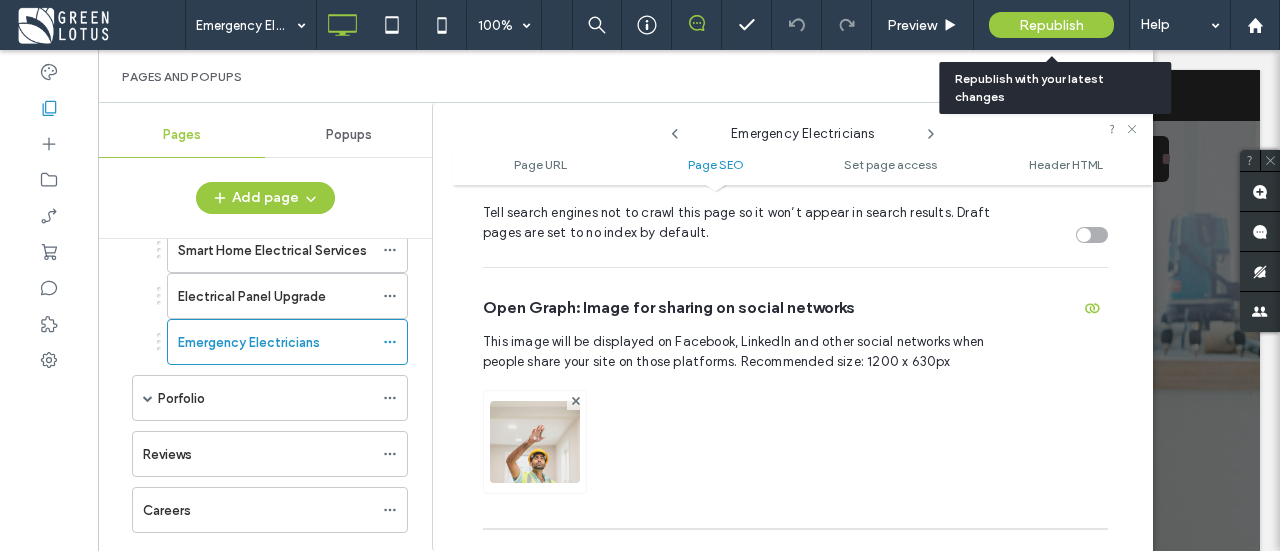 click on "Republish" at bounding box center [1051, 25] 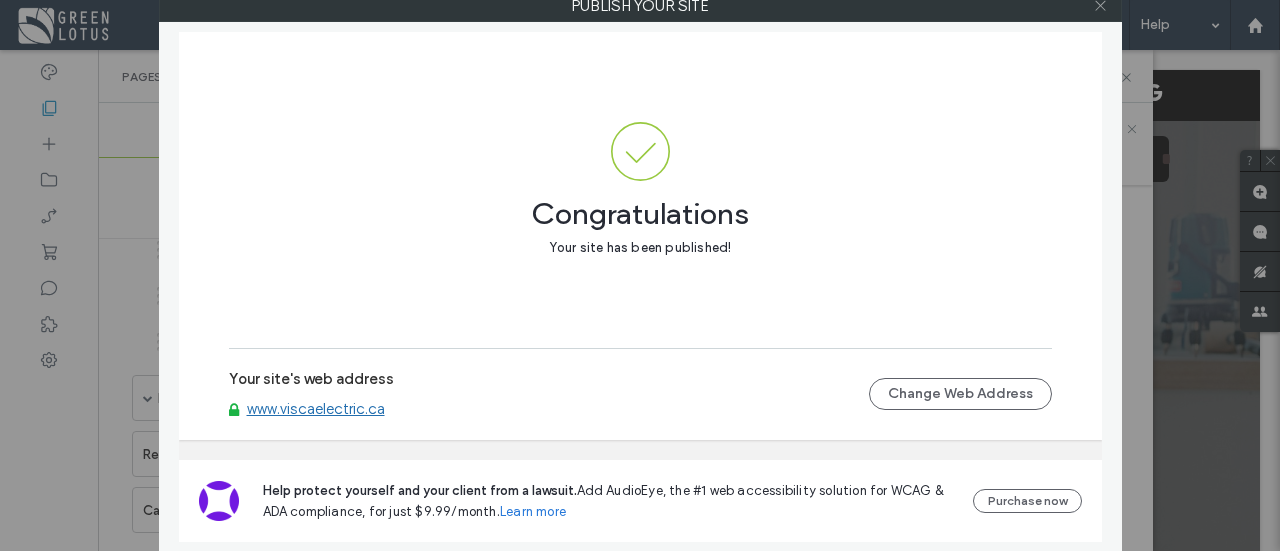 click 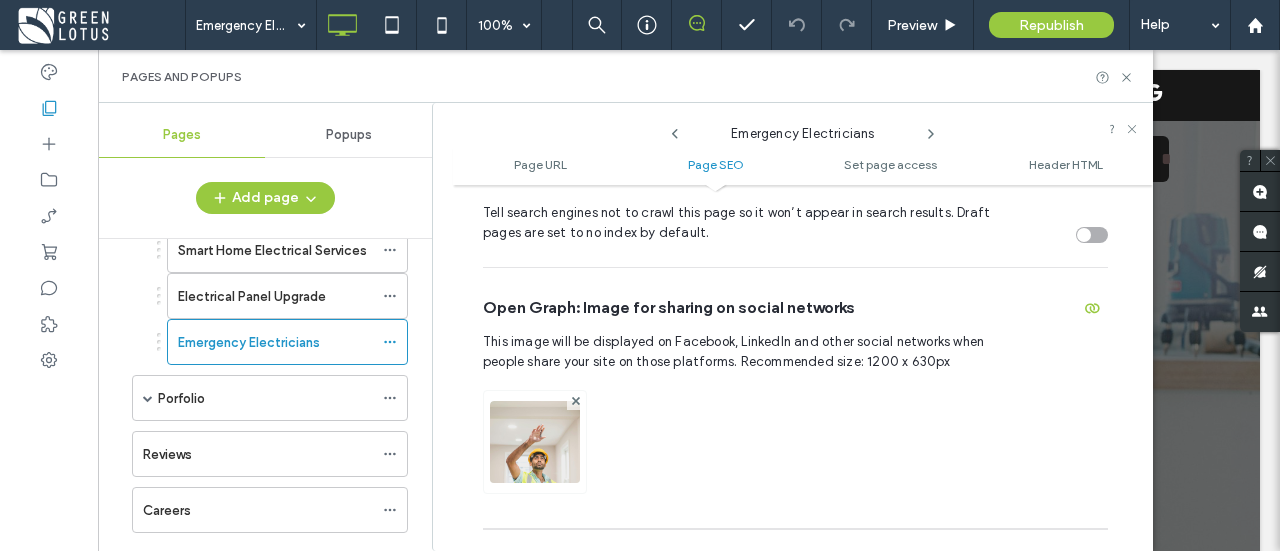 click at bounding box center (100, 25) 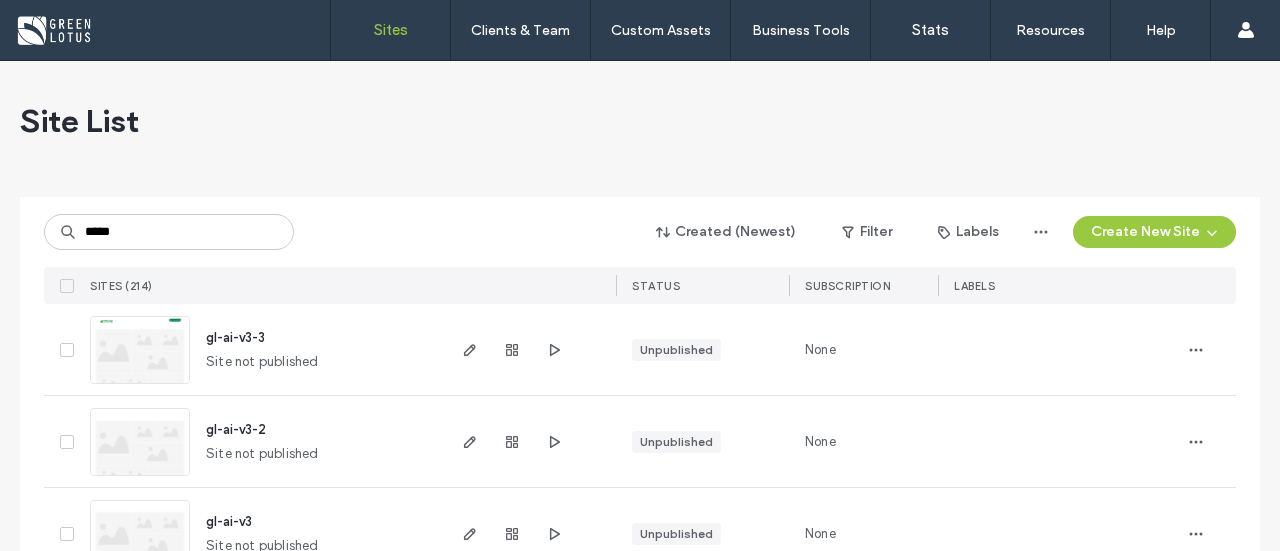 scroll, scrollTop: 0, scrollLeft: 0, axis: both 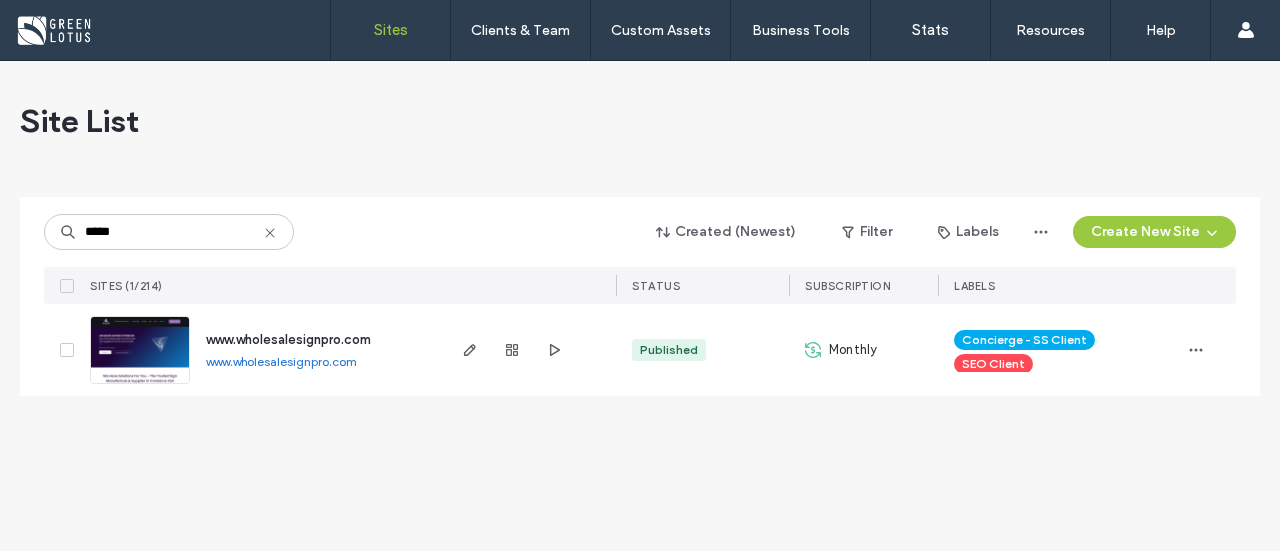 type on "*****" 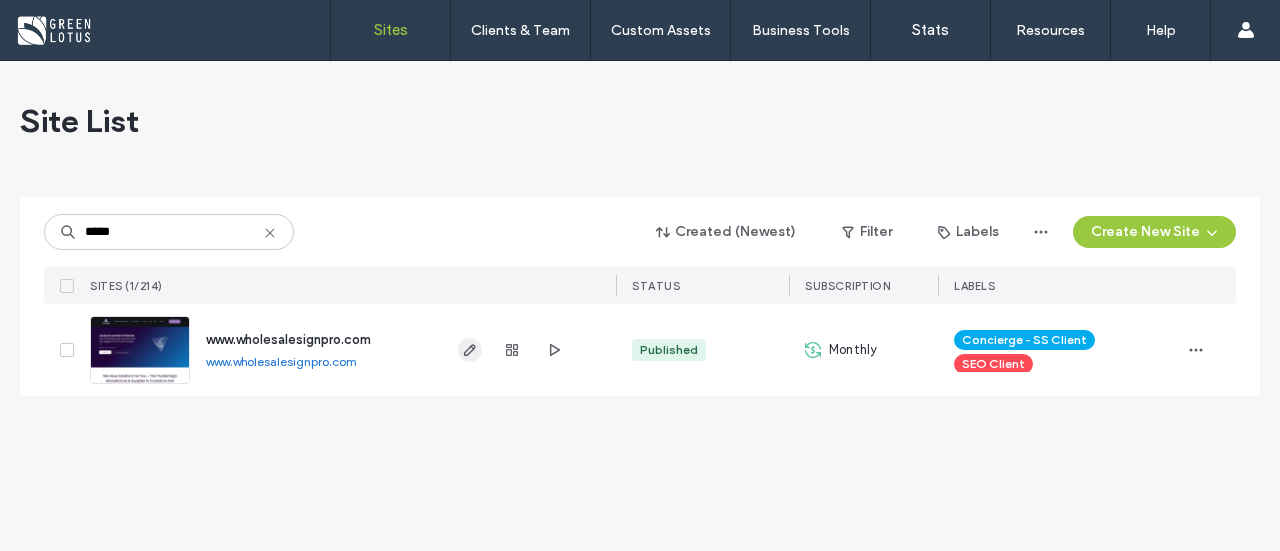 click 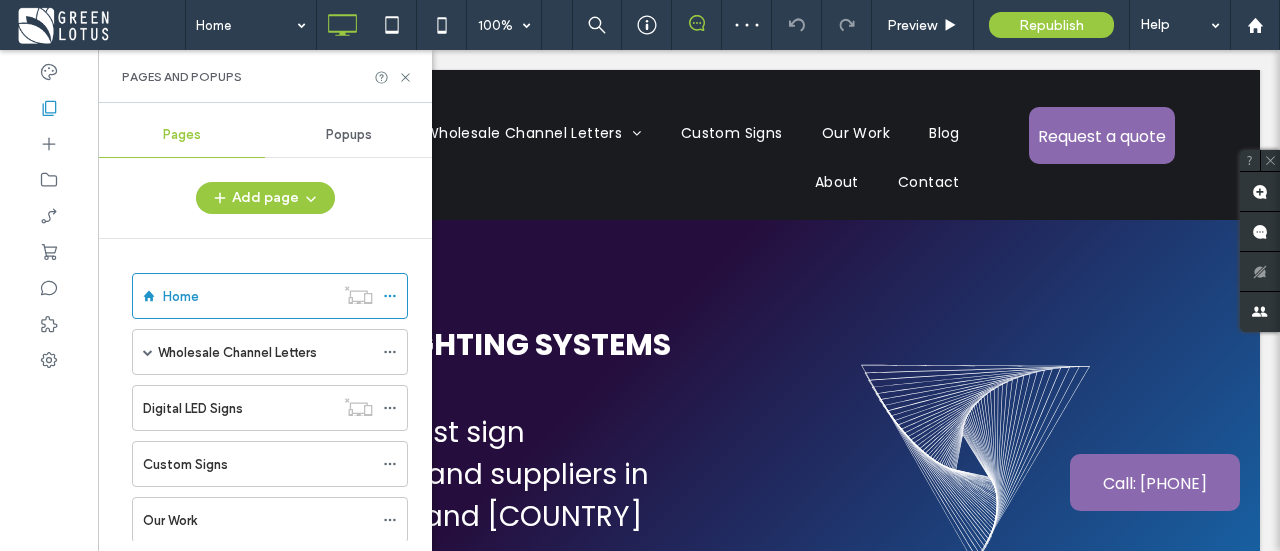 scroll, scrollTop: 0, scrollLeft: 0, axis: both 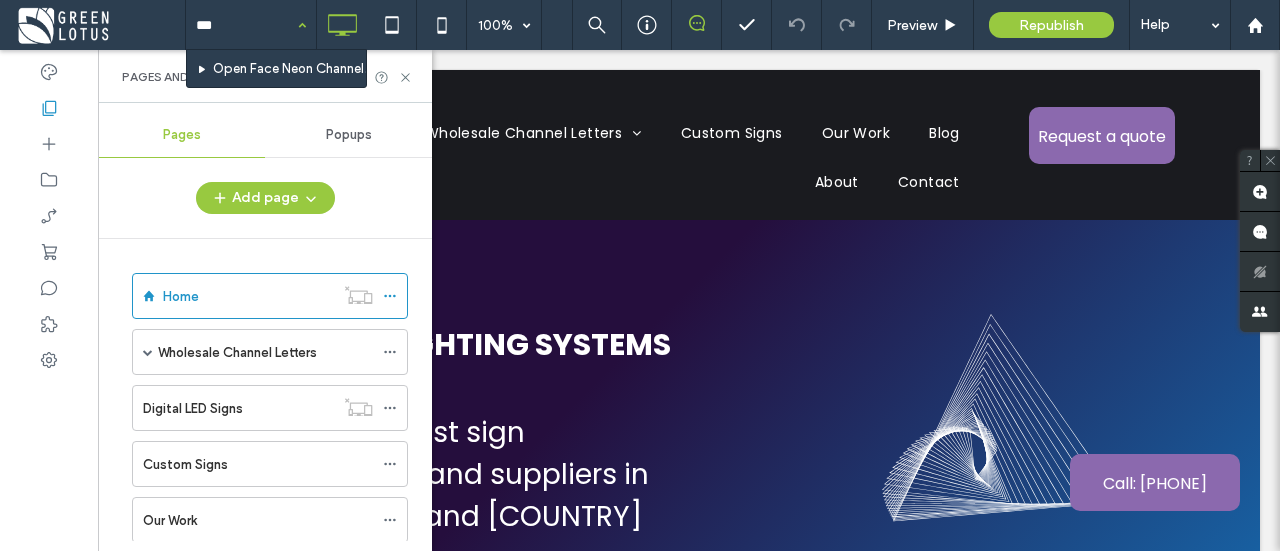 type on "****" 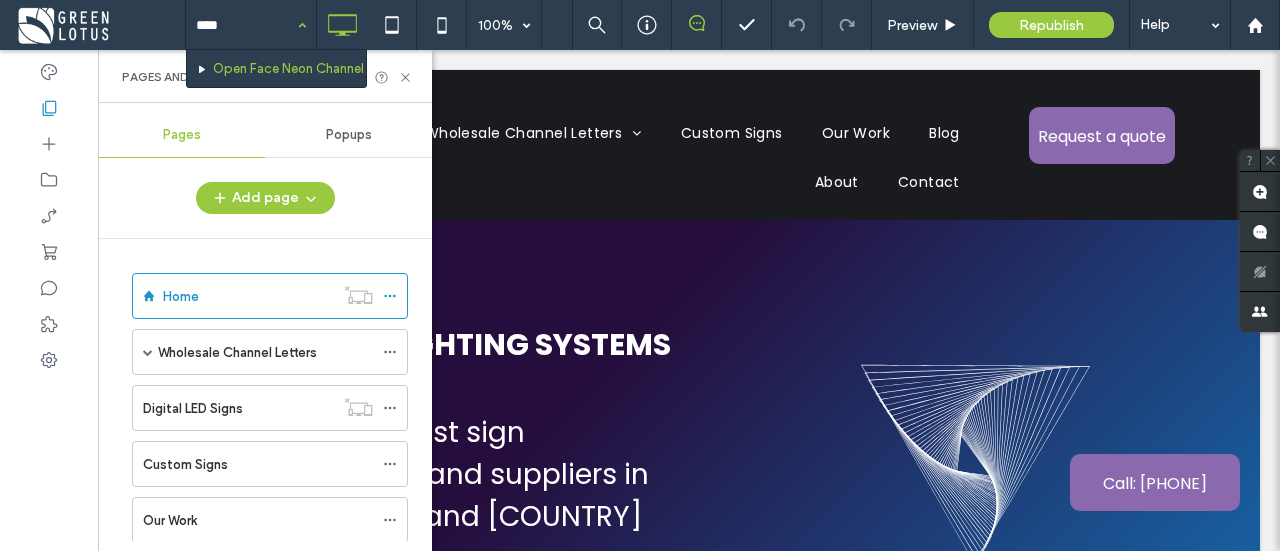 type 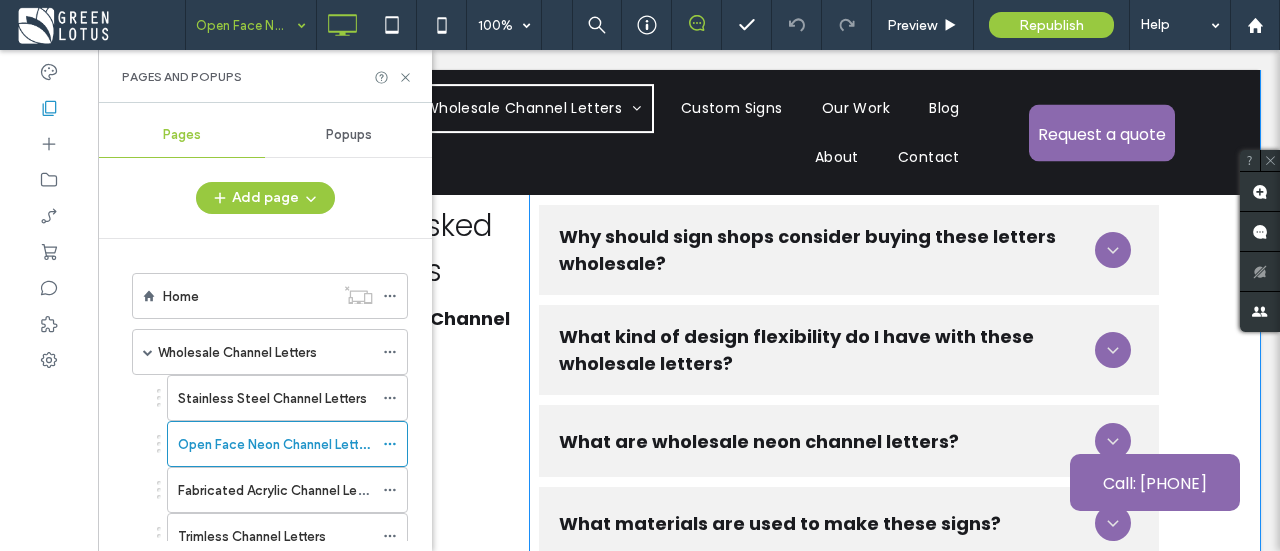 scroll, scrollTop: 5700, scrollLeft: 0, axis: vertical 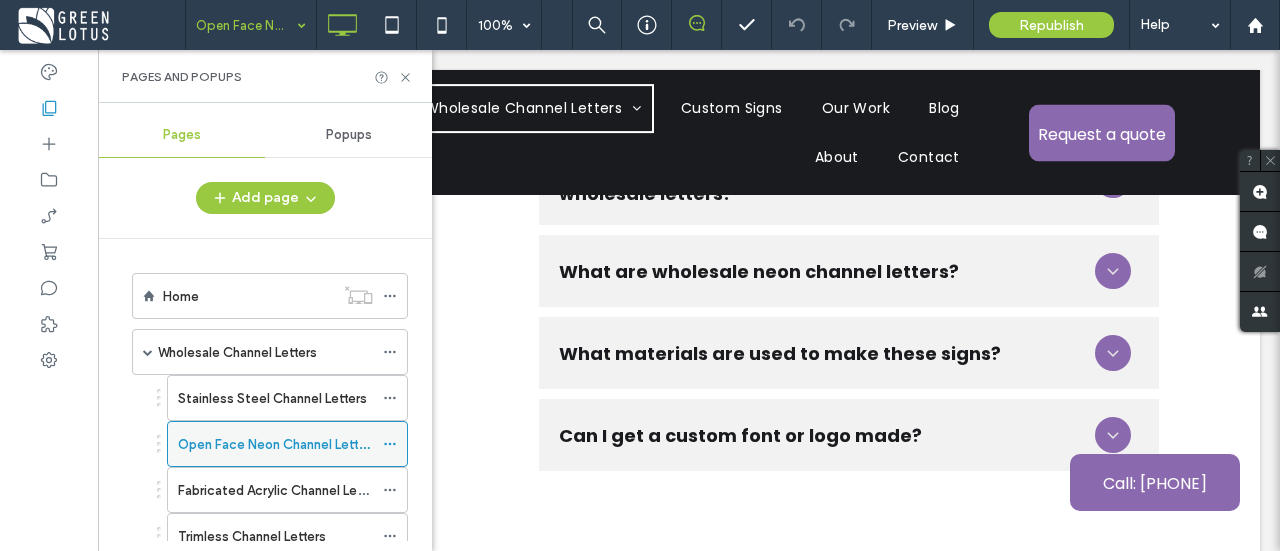 click 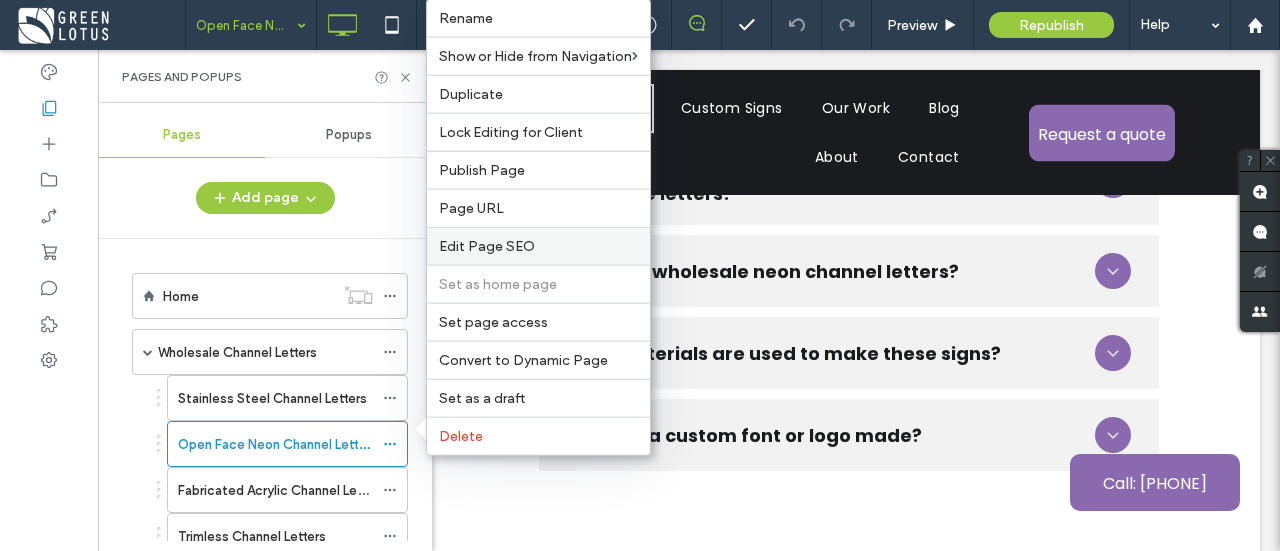click on "Edit Page SEO" at bounding box center [538, 246] 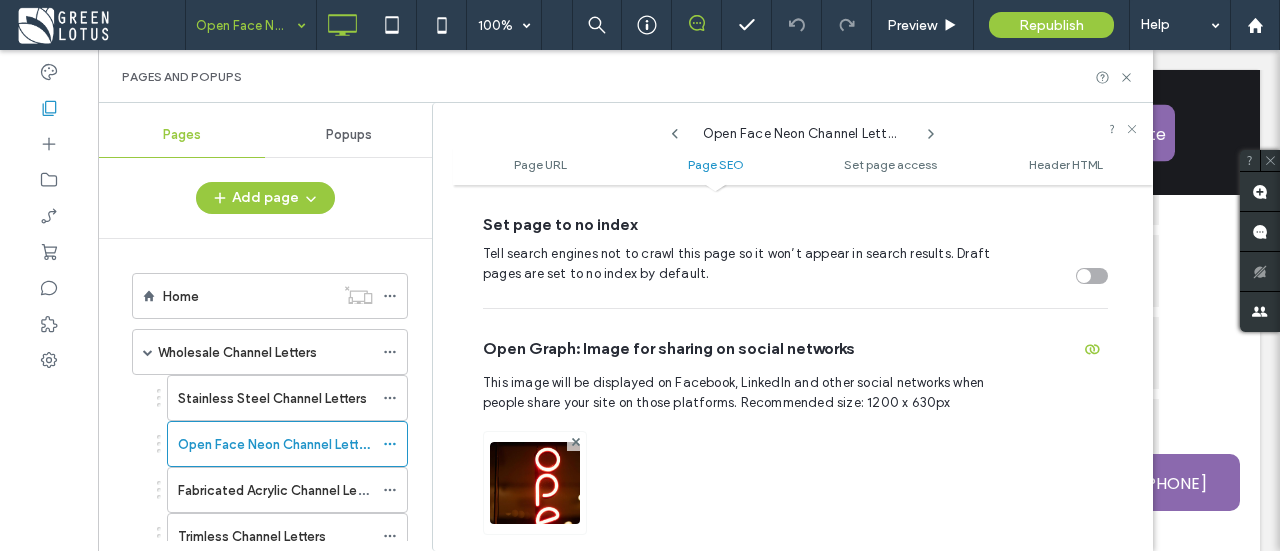 scroll, scrollTop: 873, scrollLeft: 0, axis: vertical 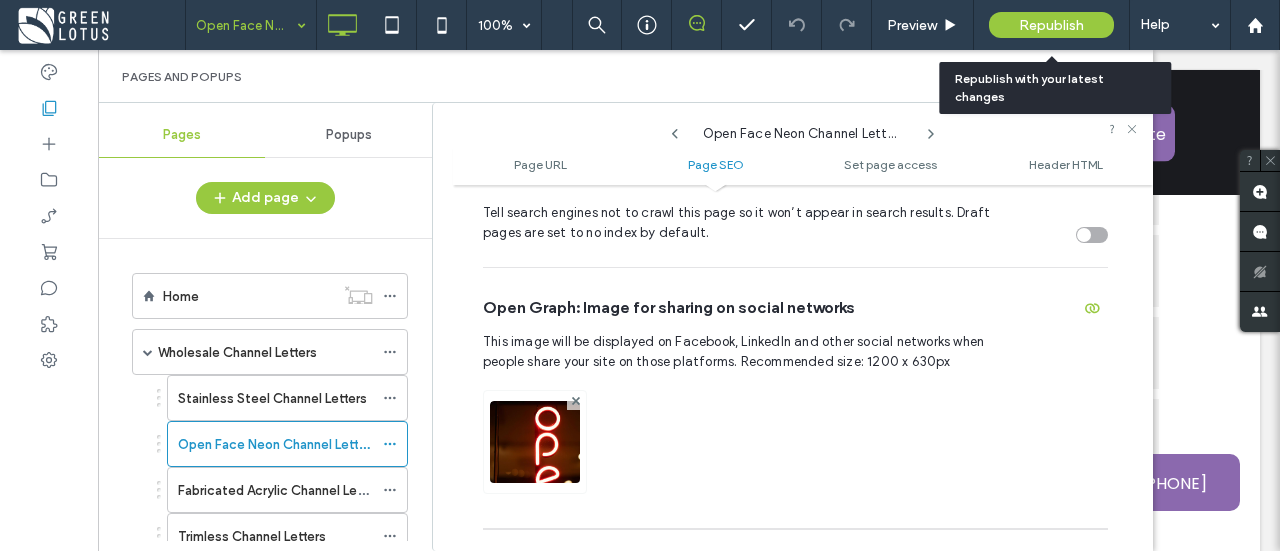 click on "Republish" at bounding box center [1051, 25] 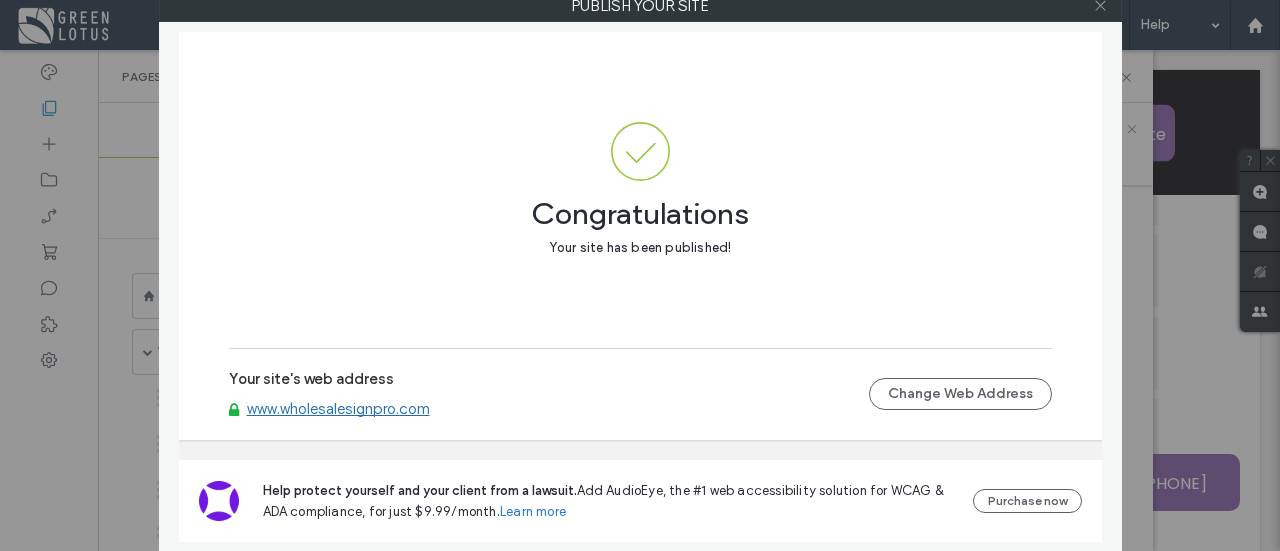 click 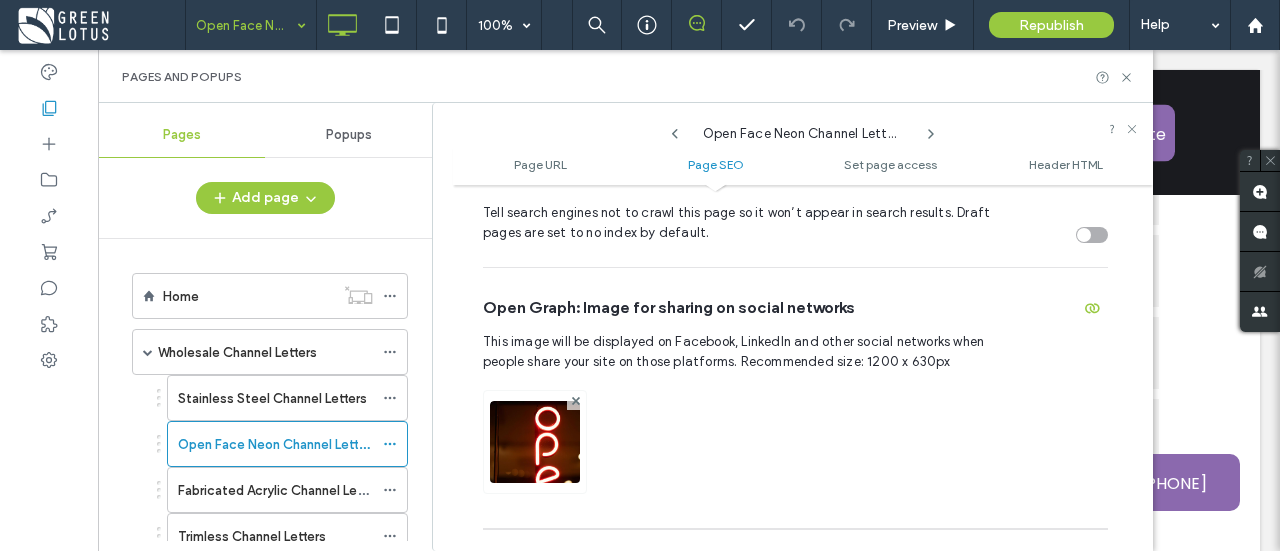 click at bounding box center (100, 25) 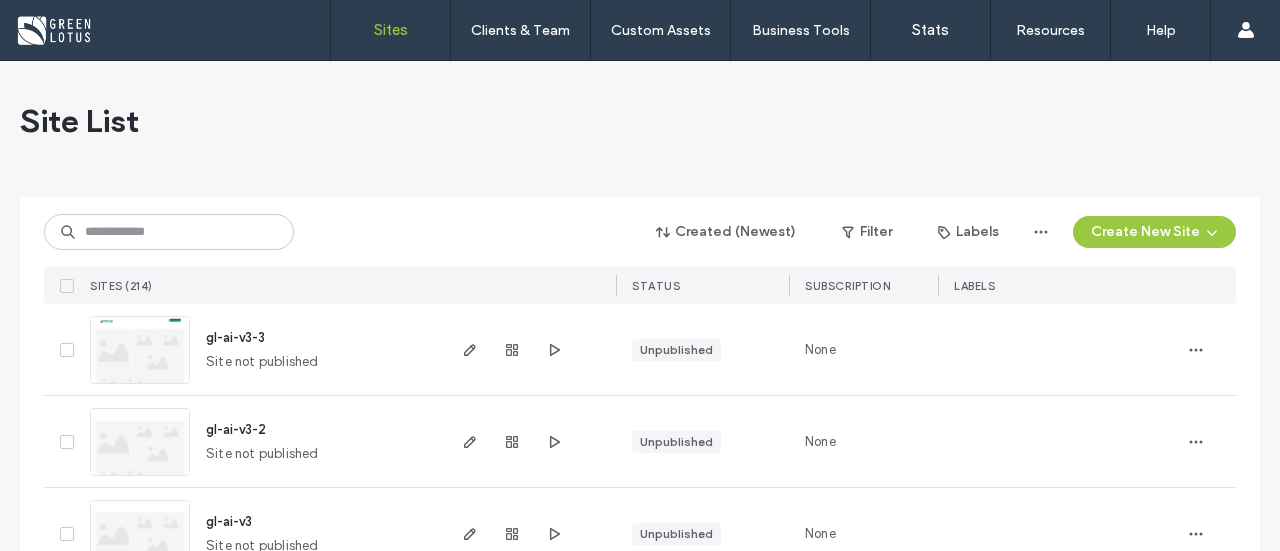 scroll, scrollTop: 0, scrollLeft: 0, axis: both 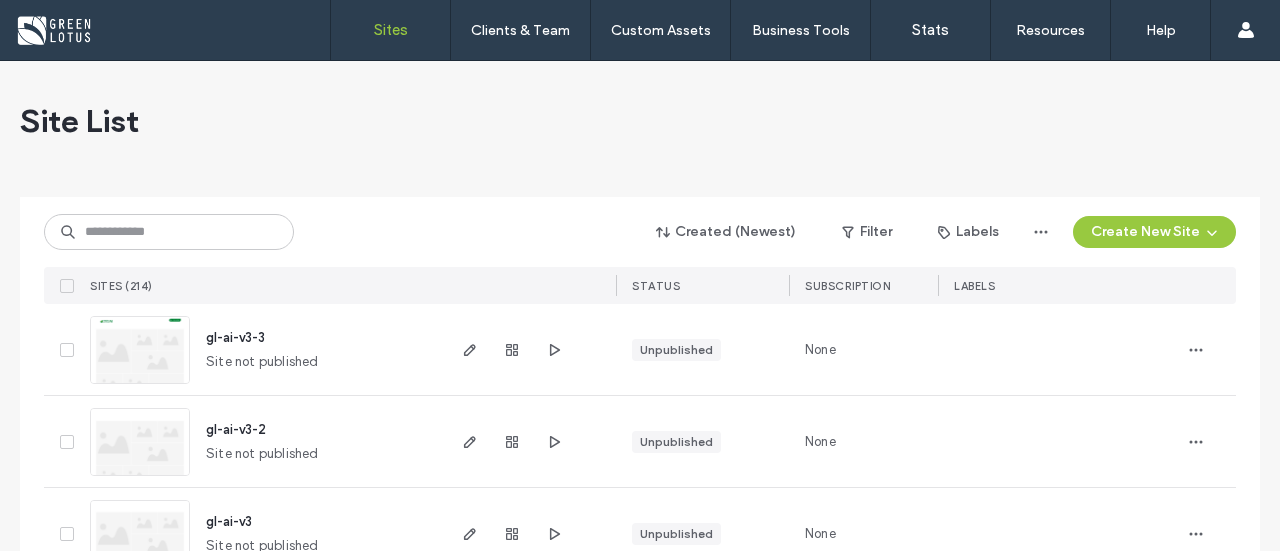click on "Site List" at bounding box center [640, 121] 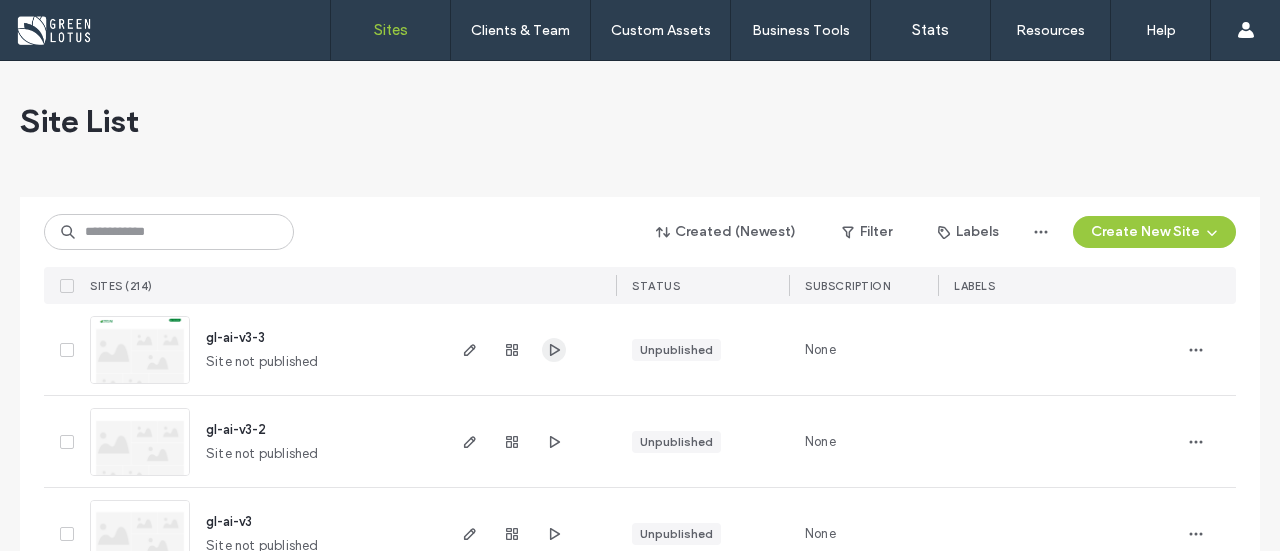 click at bounding box center (554, 350) 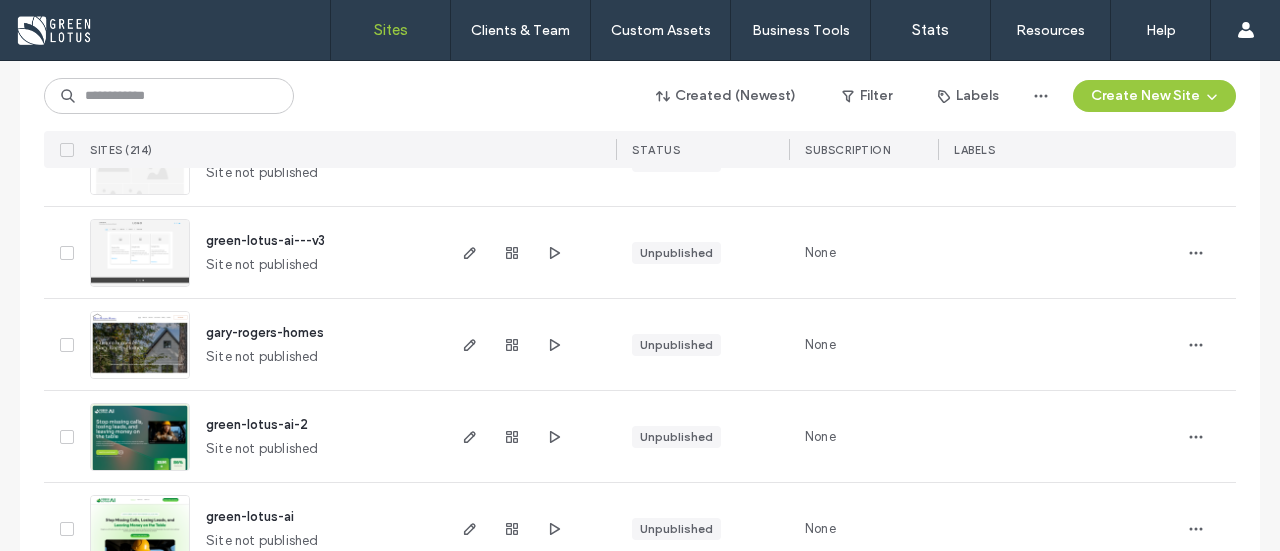 scroll, scrollTop: 400, scrollLeft: 0, axis: vertical 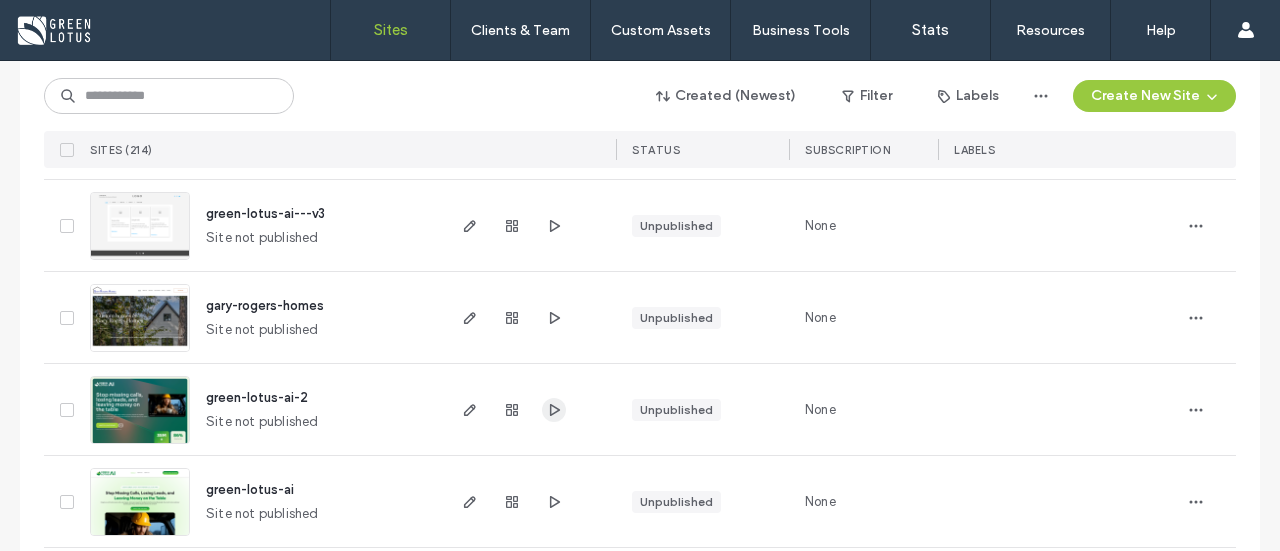 click 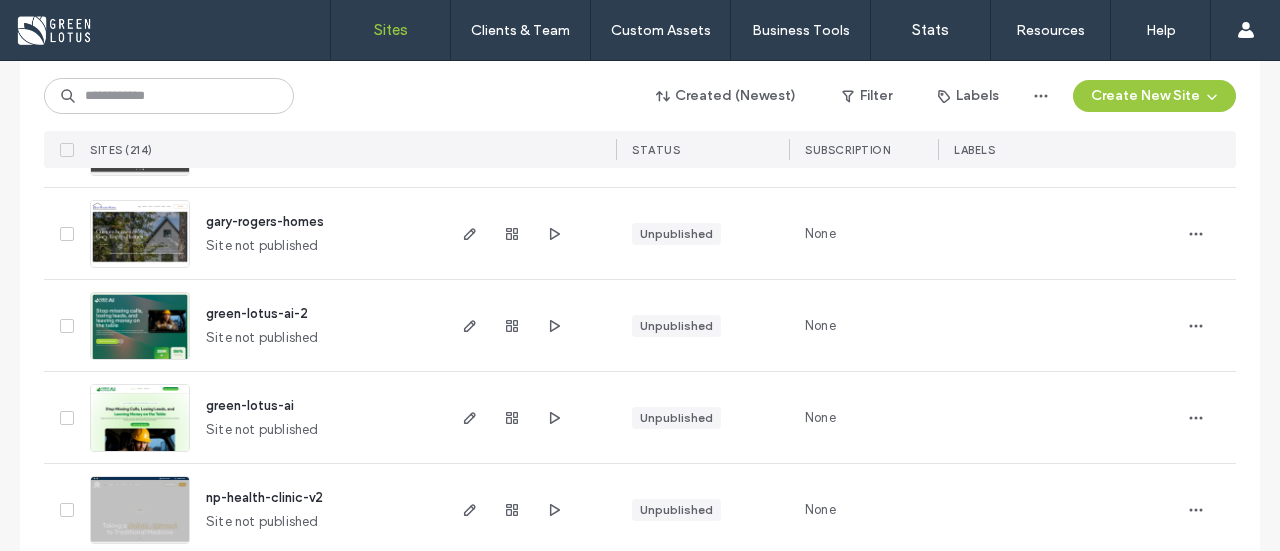 scroll, scrollTop: 600, scrollLeft: 0, axis: vertical 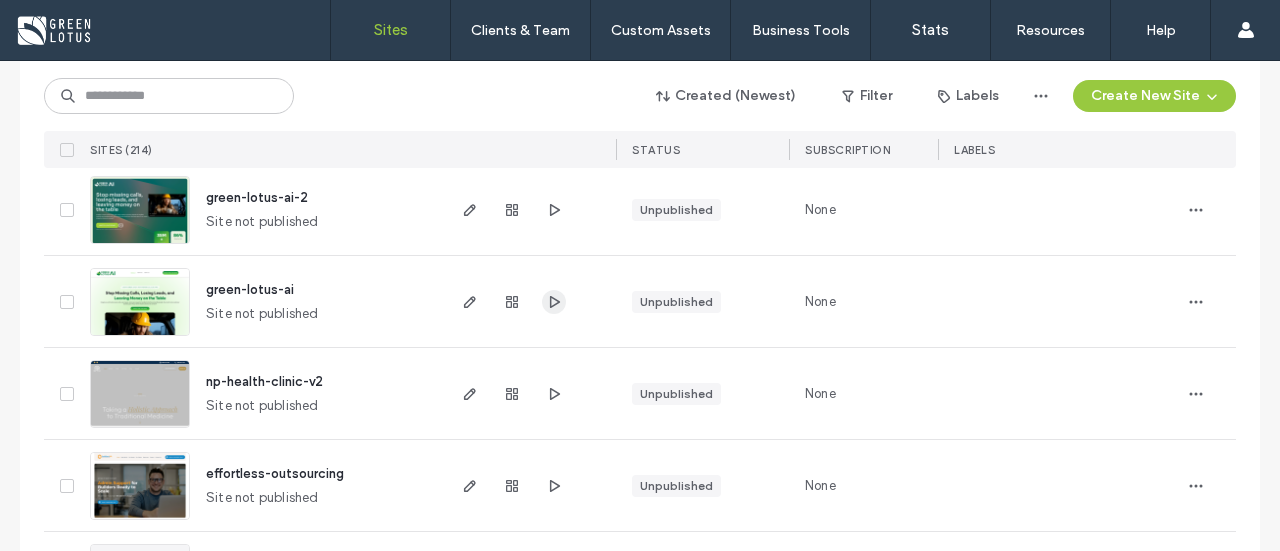 click 